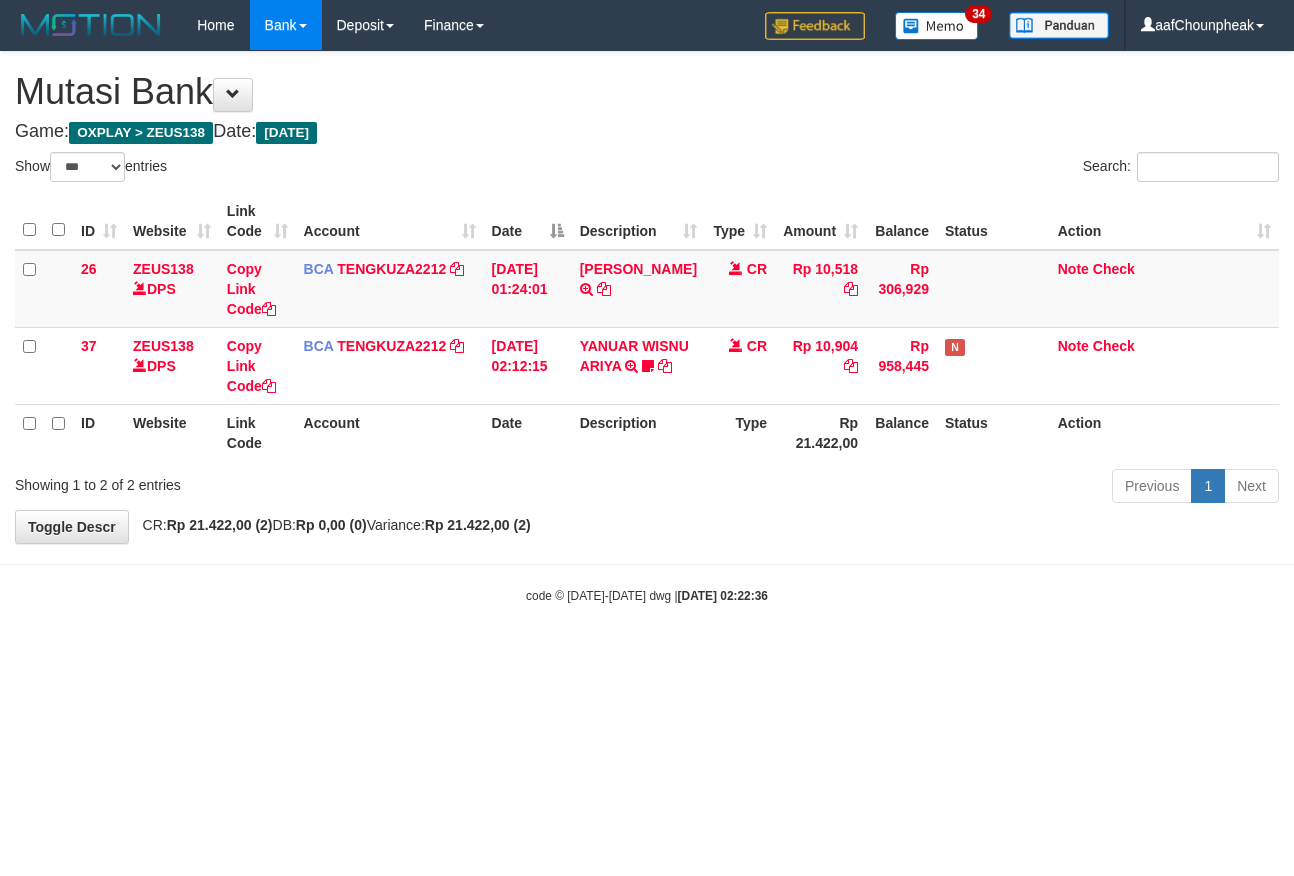 select on "***" 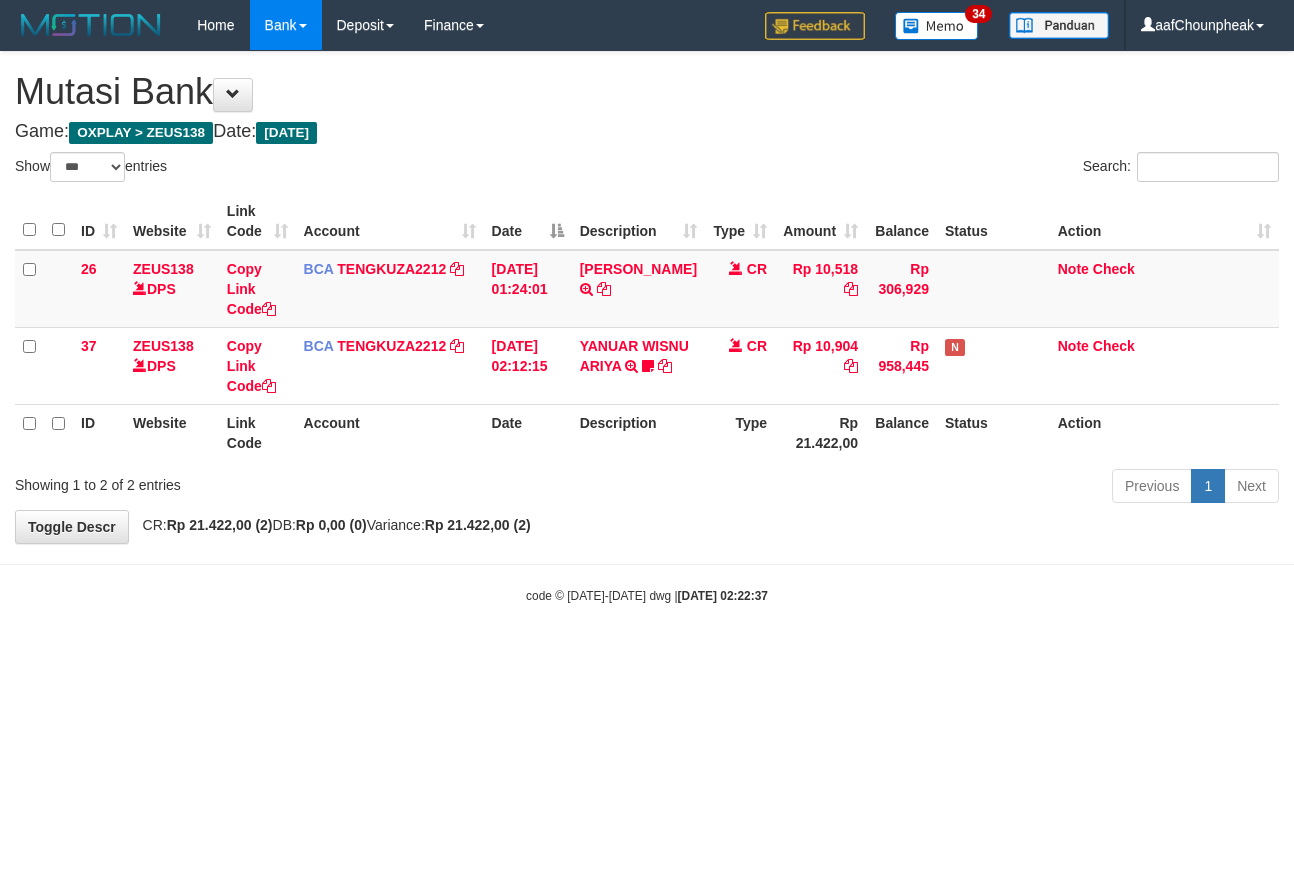 select on "***" 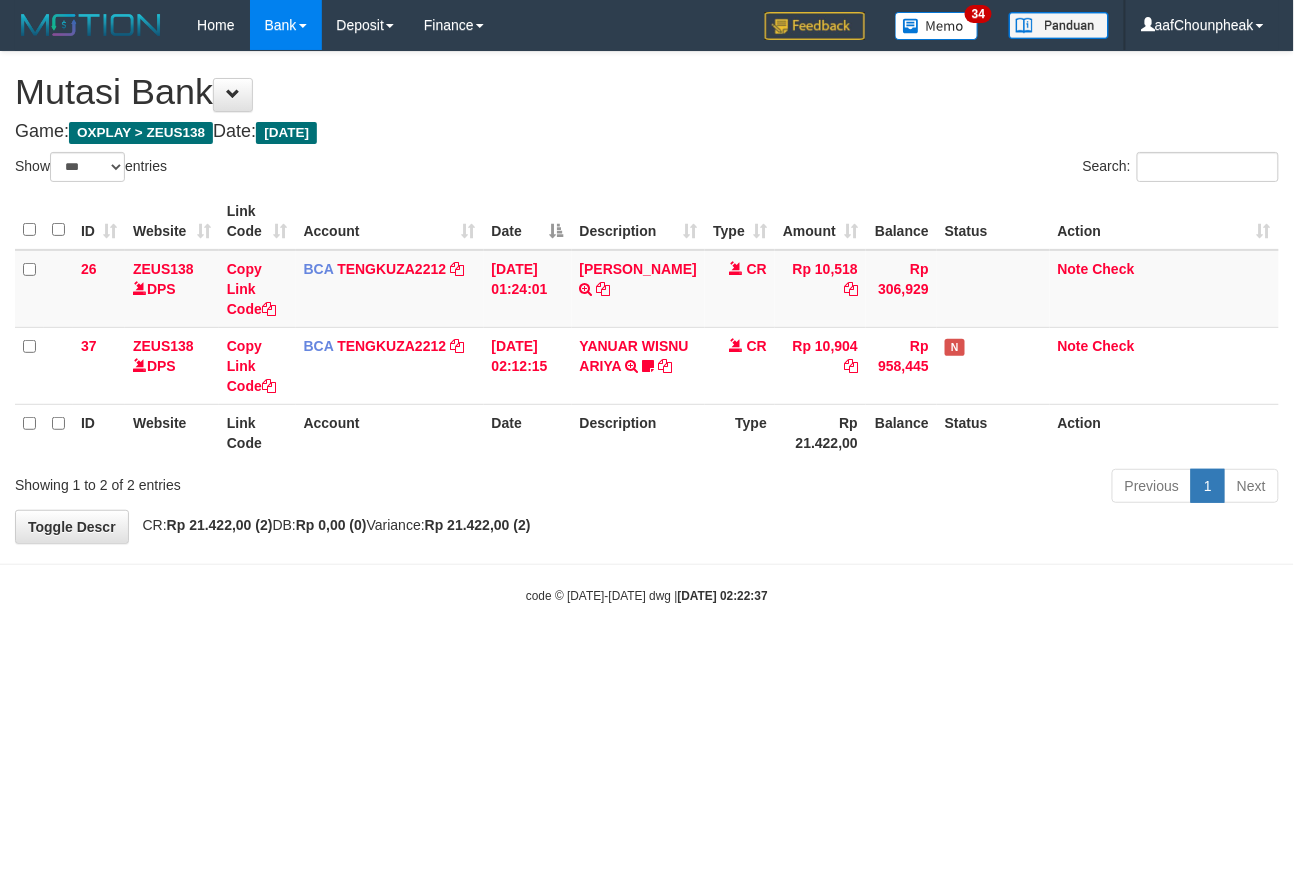 click on "Toggle navigation
Home
Bank
Account List
Mutasi Bank
Search
Note Mutasi
Deposit
DPS List
History
Finance
Financial Data
aafChounpheak
My Profile
Log Out
34" at bounding box center [647, 327] 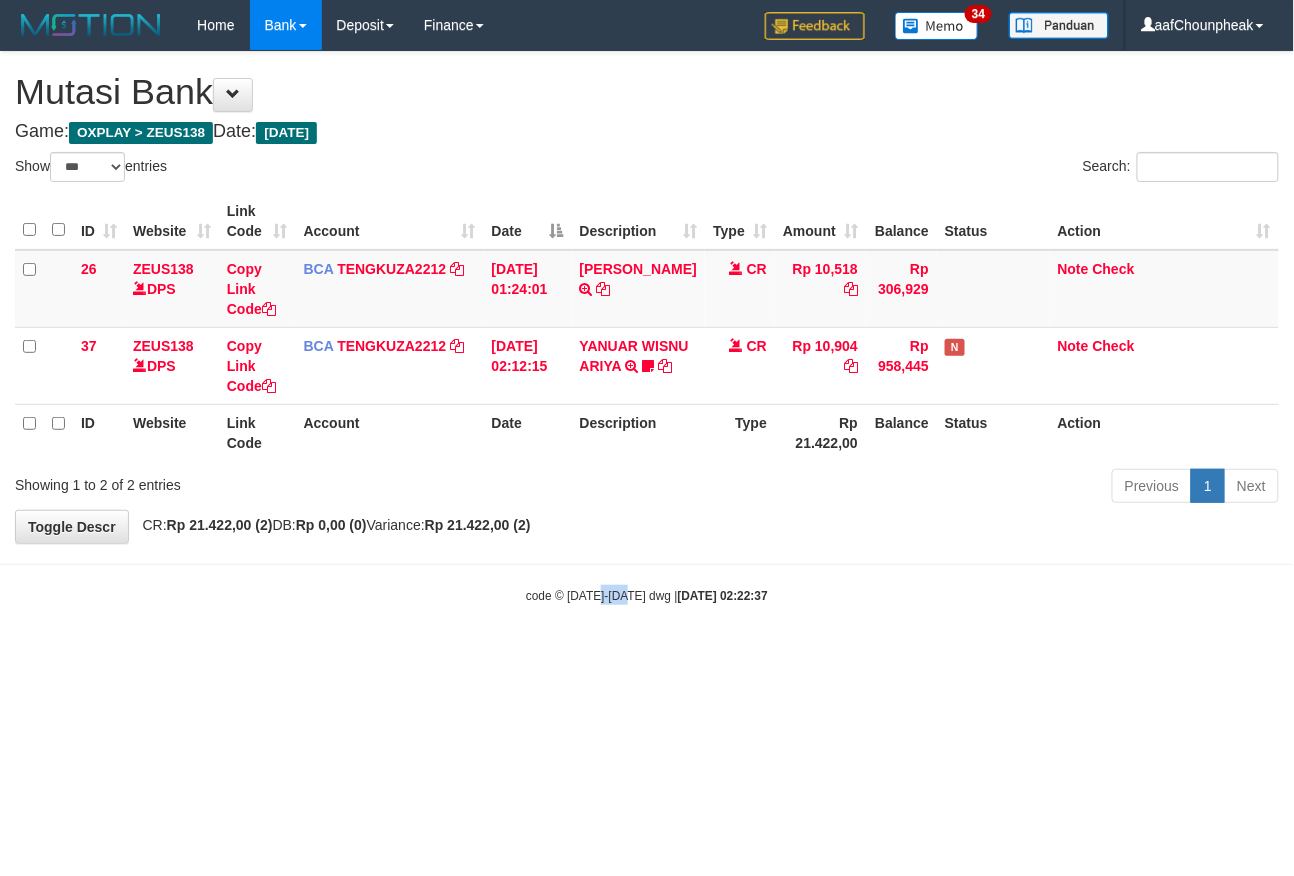 click on "Toggle navigation
Home
Bank
Account List
Mutasi Bank
Search
Note Mutasi
Deposit
DPS List
History
Finance
Financial Data
aafChounpheak
My Profile
Log Out
34" at bounding box center (647, 327) 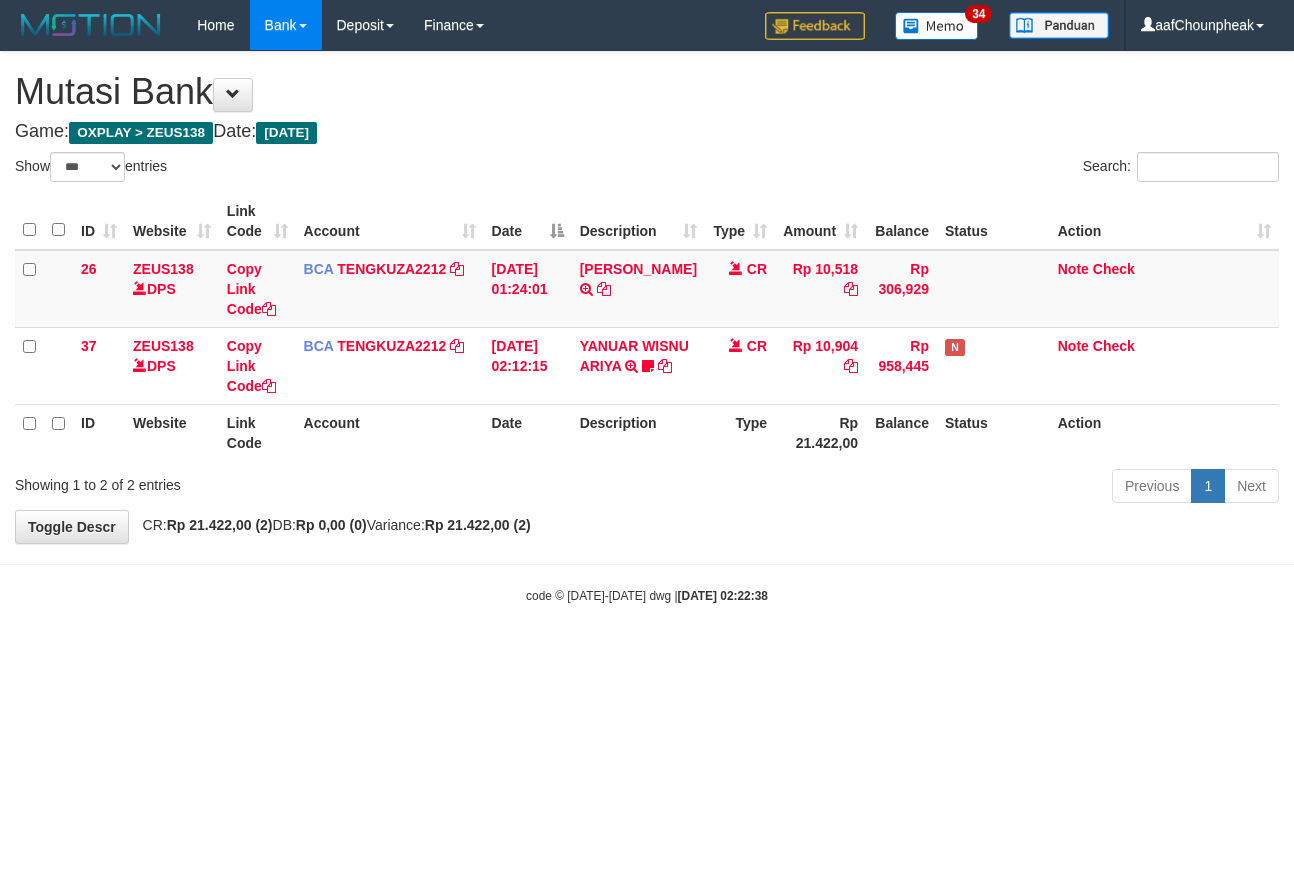 select on "***" 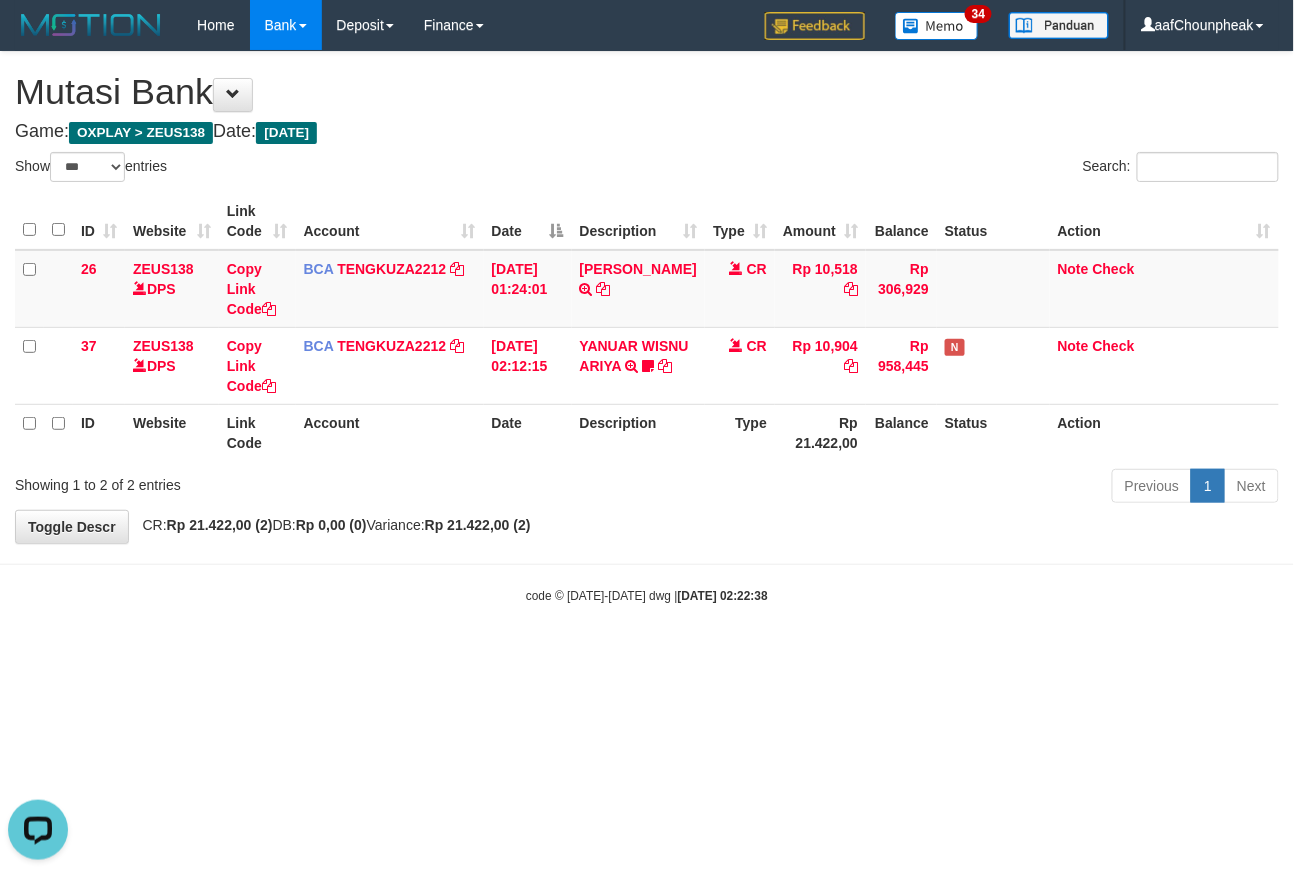 scroll, scrollTop: 0, scrollLeft: 0, axis: both 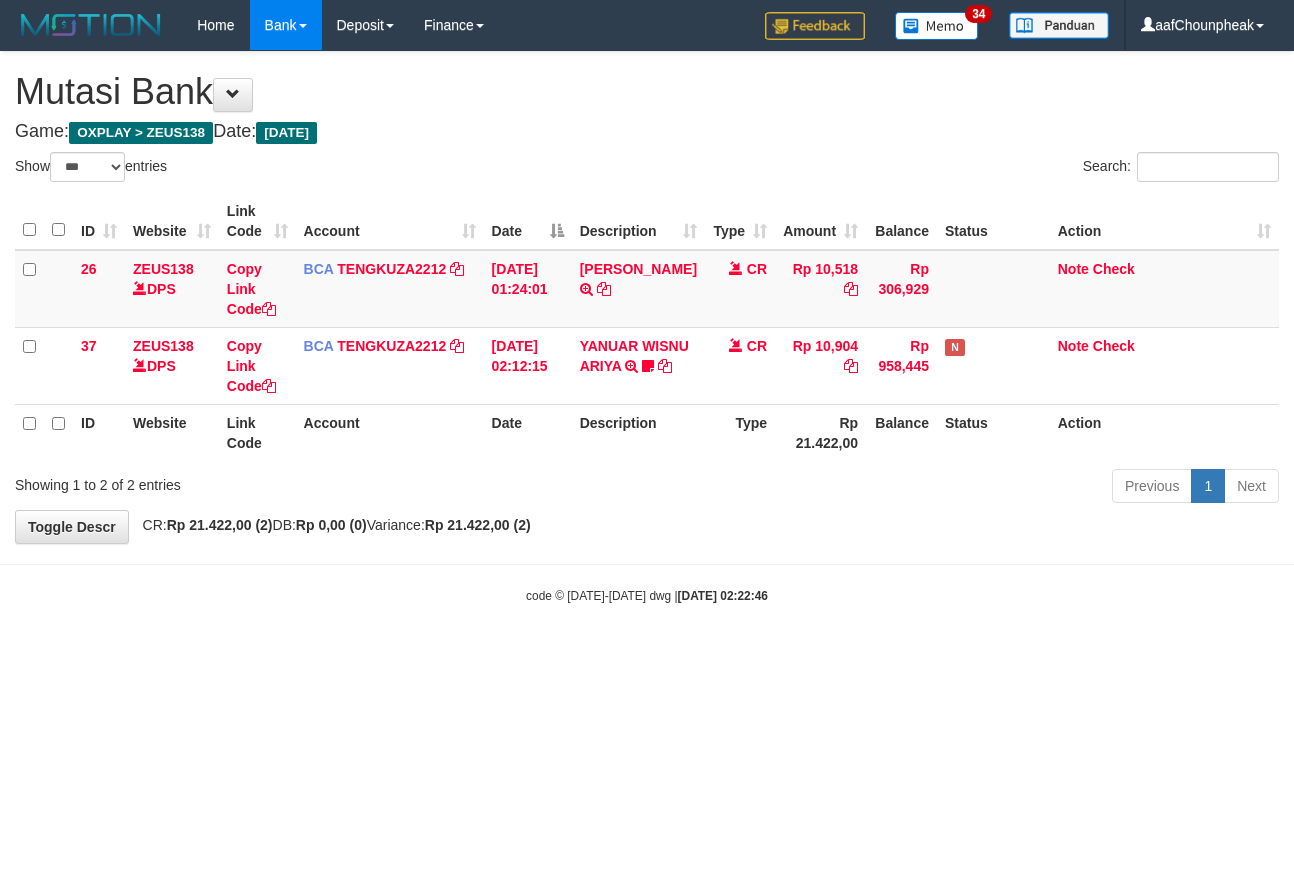 select on "***" 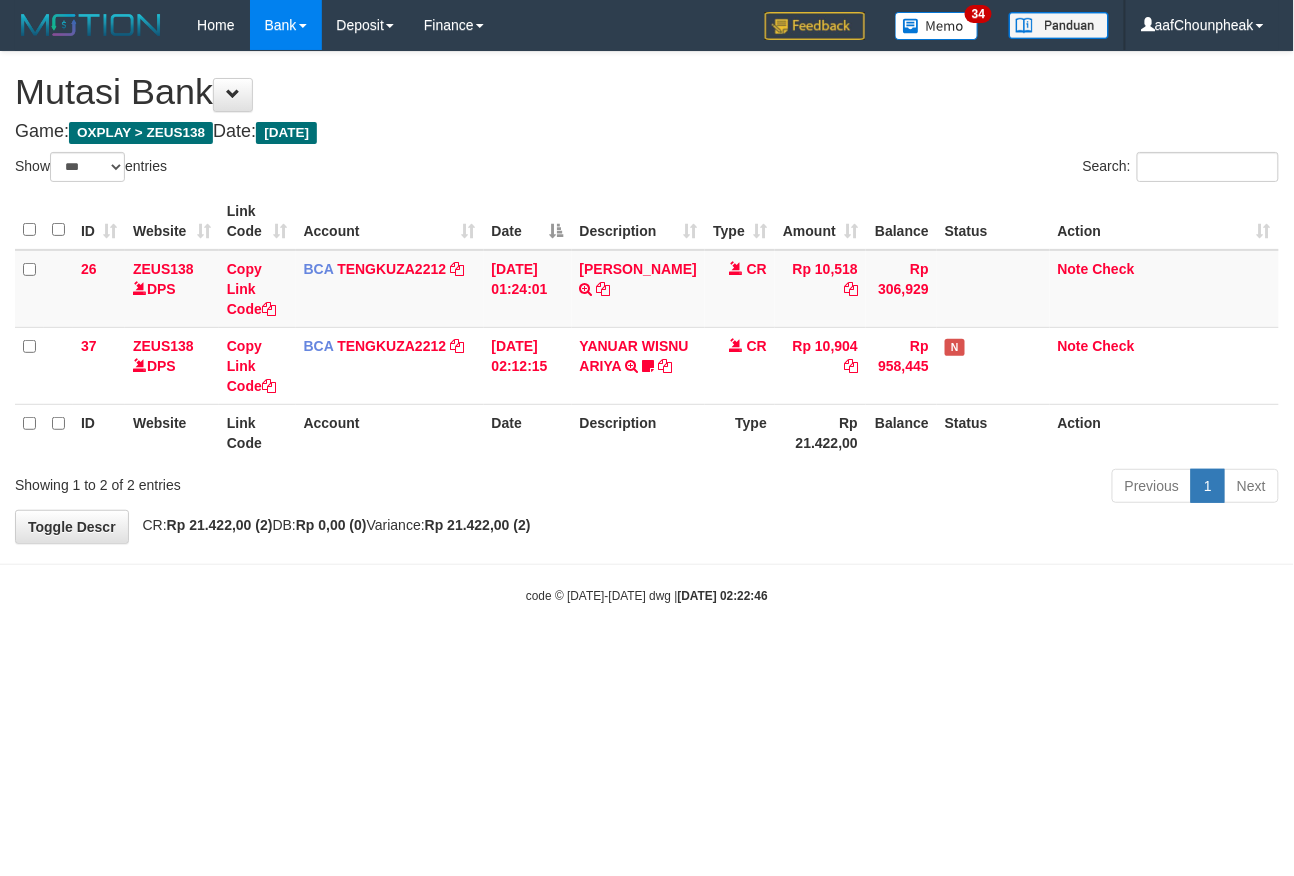 click on "Toggle navigation
Home
Bank
Account List
Mutasi Bank
Search
Note Mutasi
Deposit
DPS List
History
Finance
Financial Data
aafChounpheak
My Profile
Log Out
34" at bounding box center [647, 327] 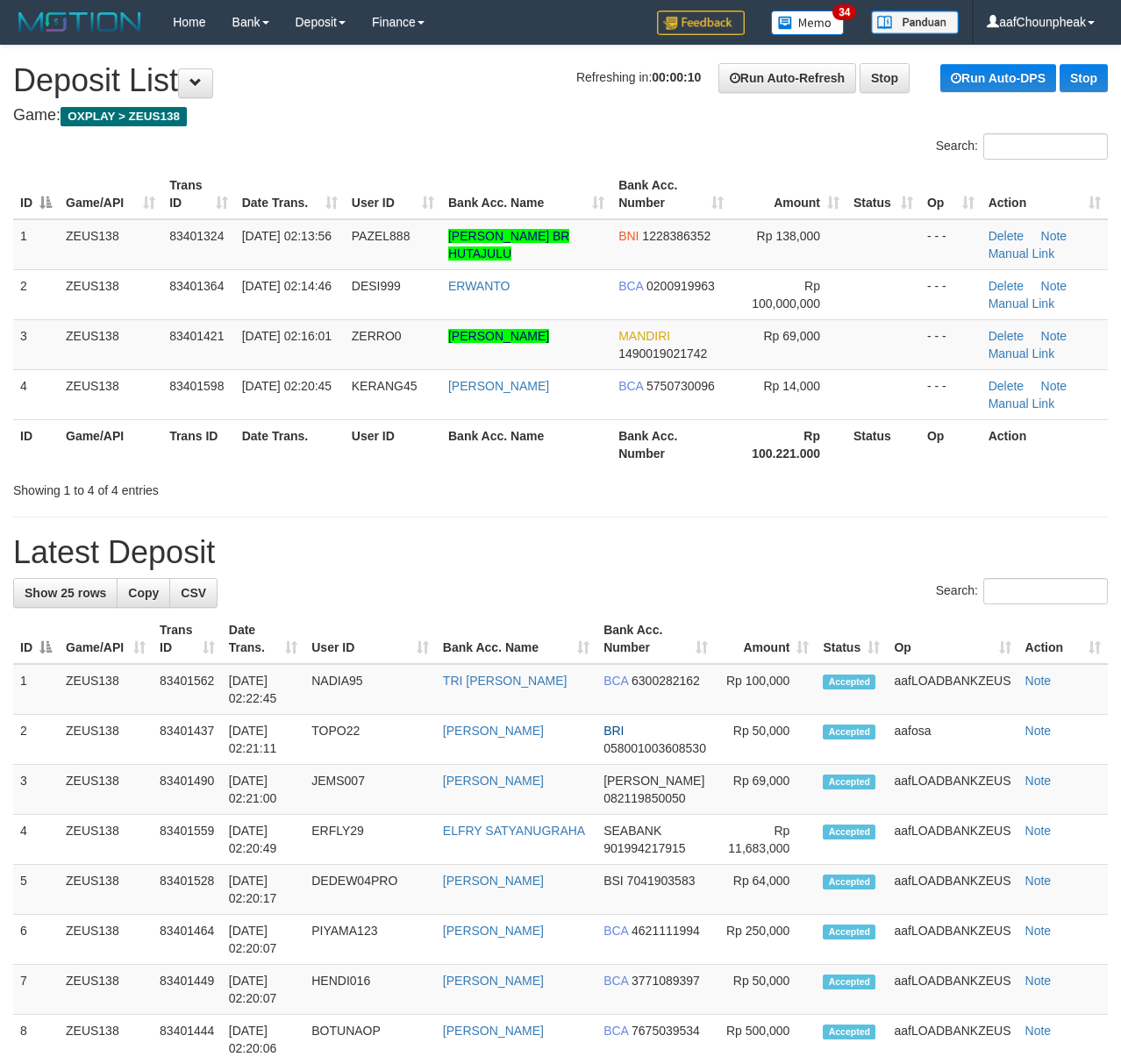 scroll, scrollTop: 0, scrollLeft: 0, axis: both 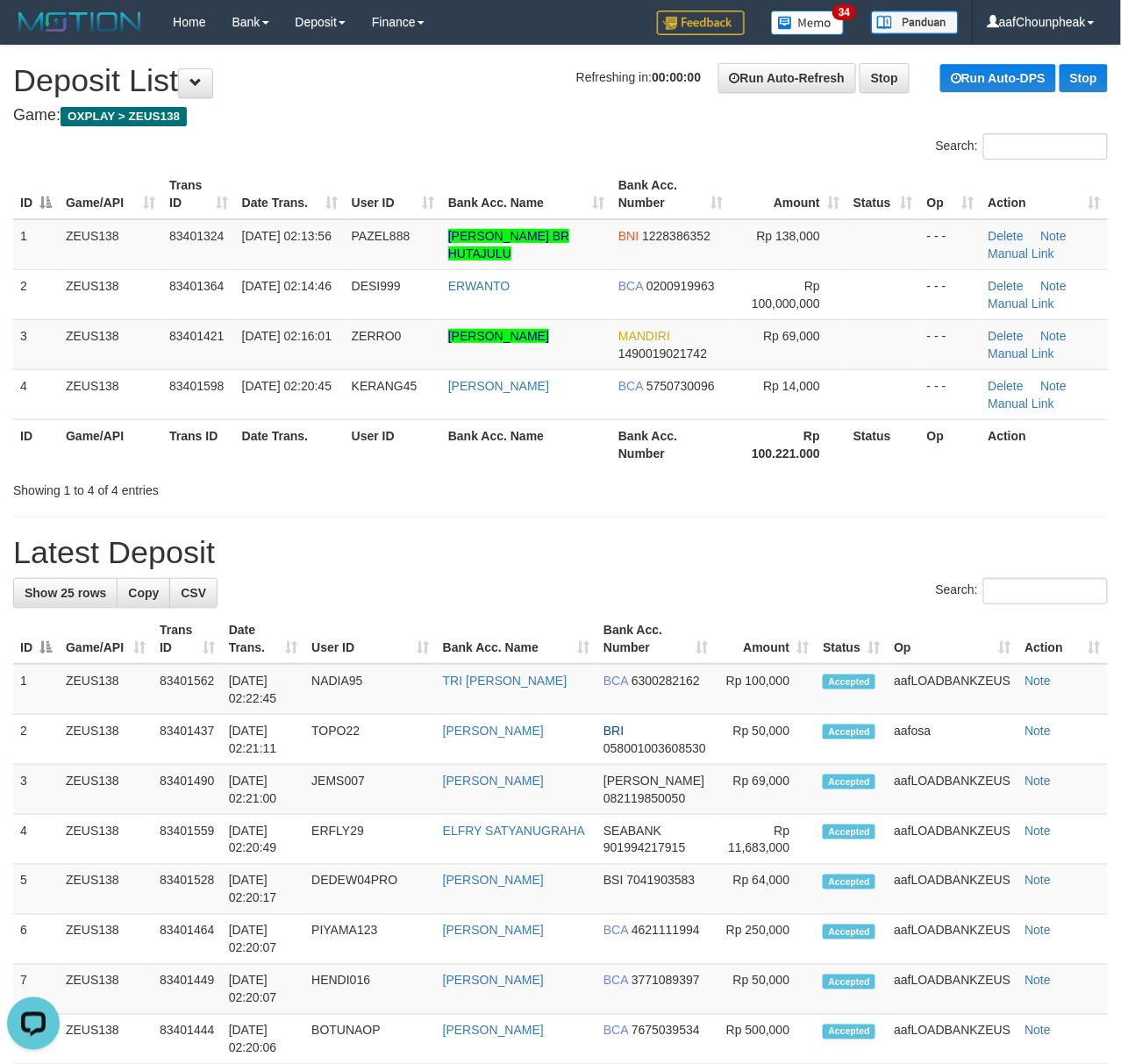 click on "Game:   OXPLAY > ZEUS138" at bounding box center (560, 116) 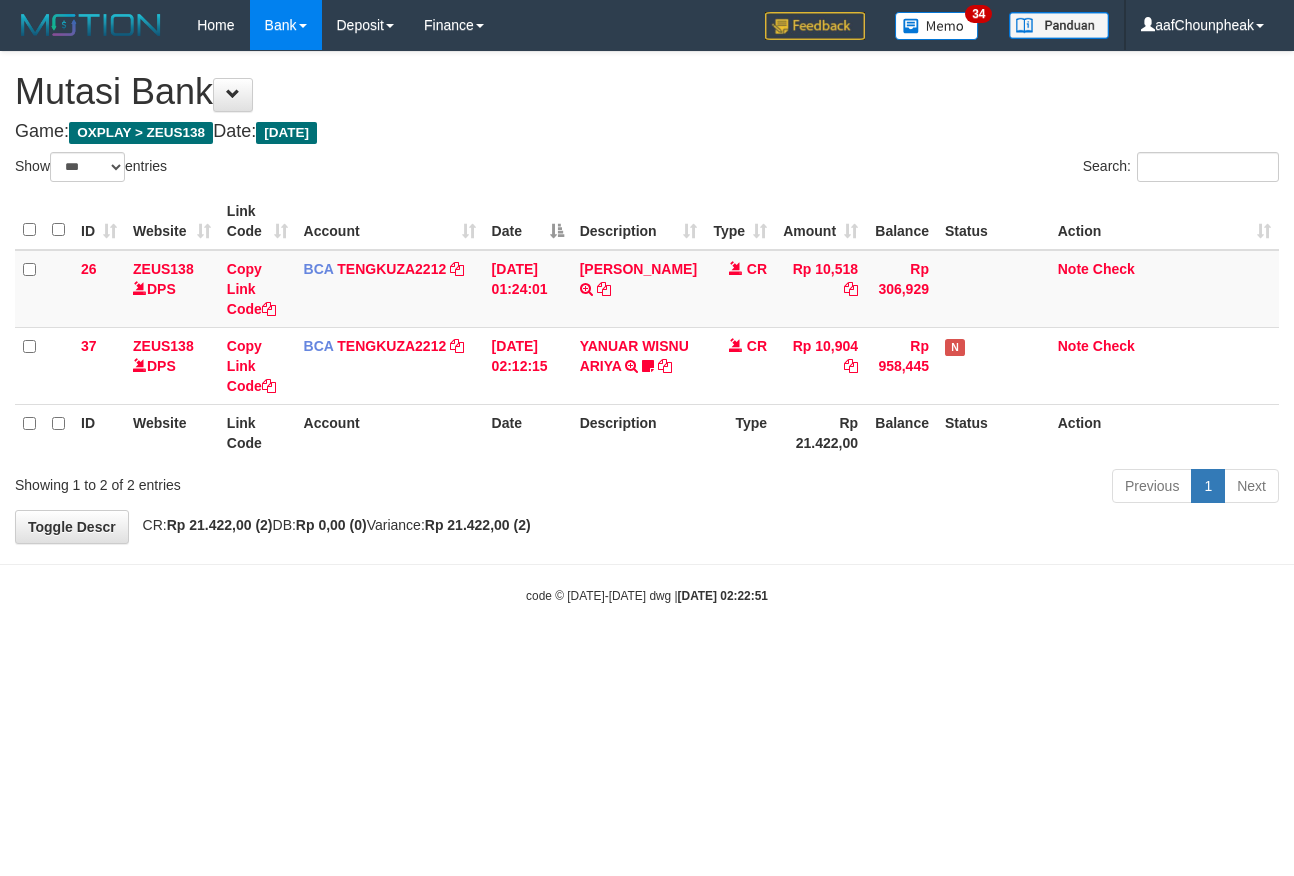 select on "***" 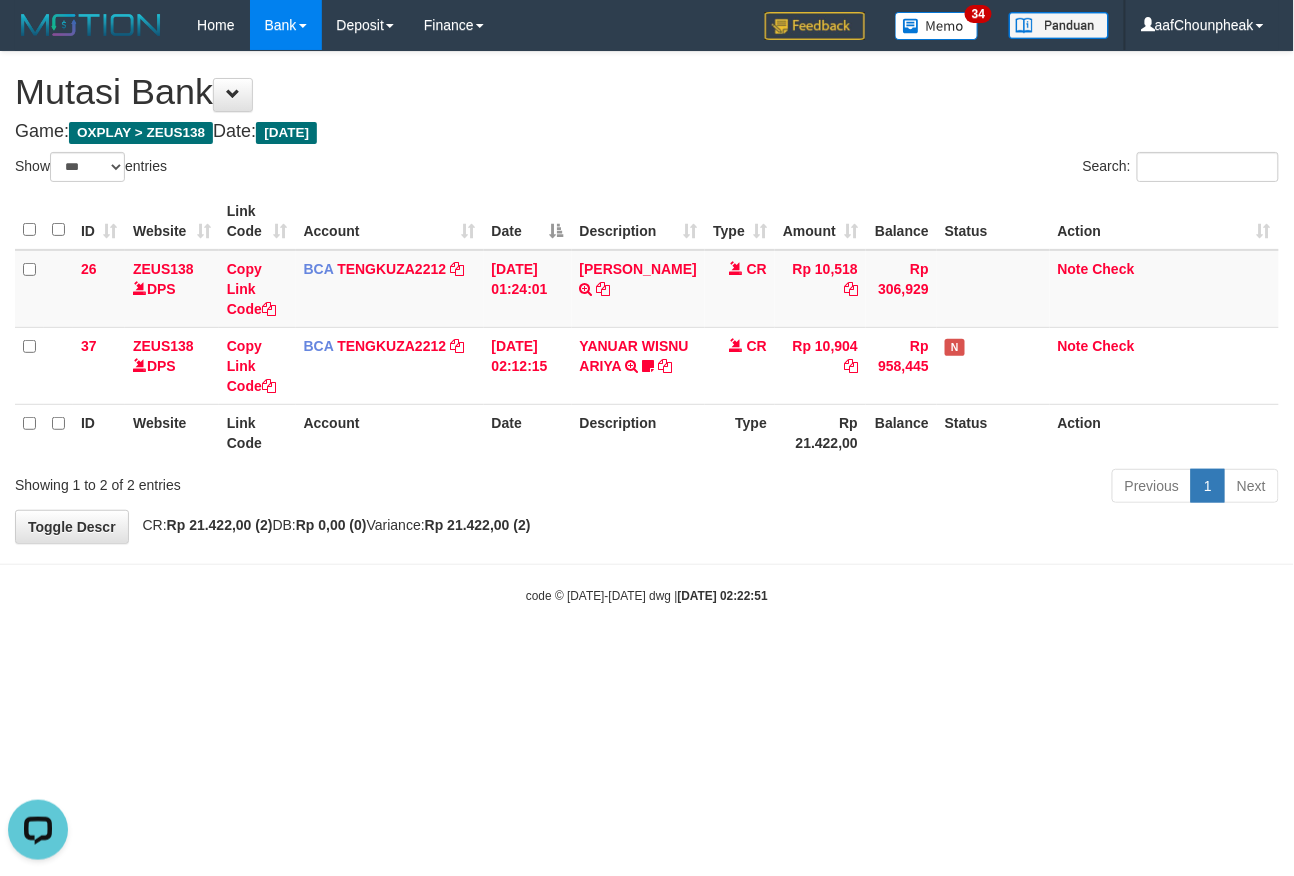 scroll, scrollTop: 0, scrollLeft: 0, axis: both 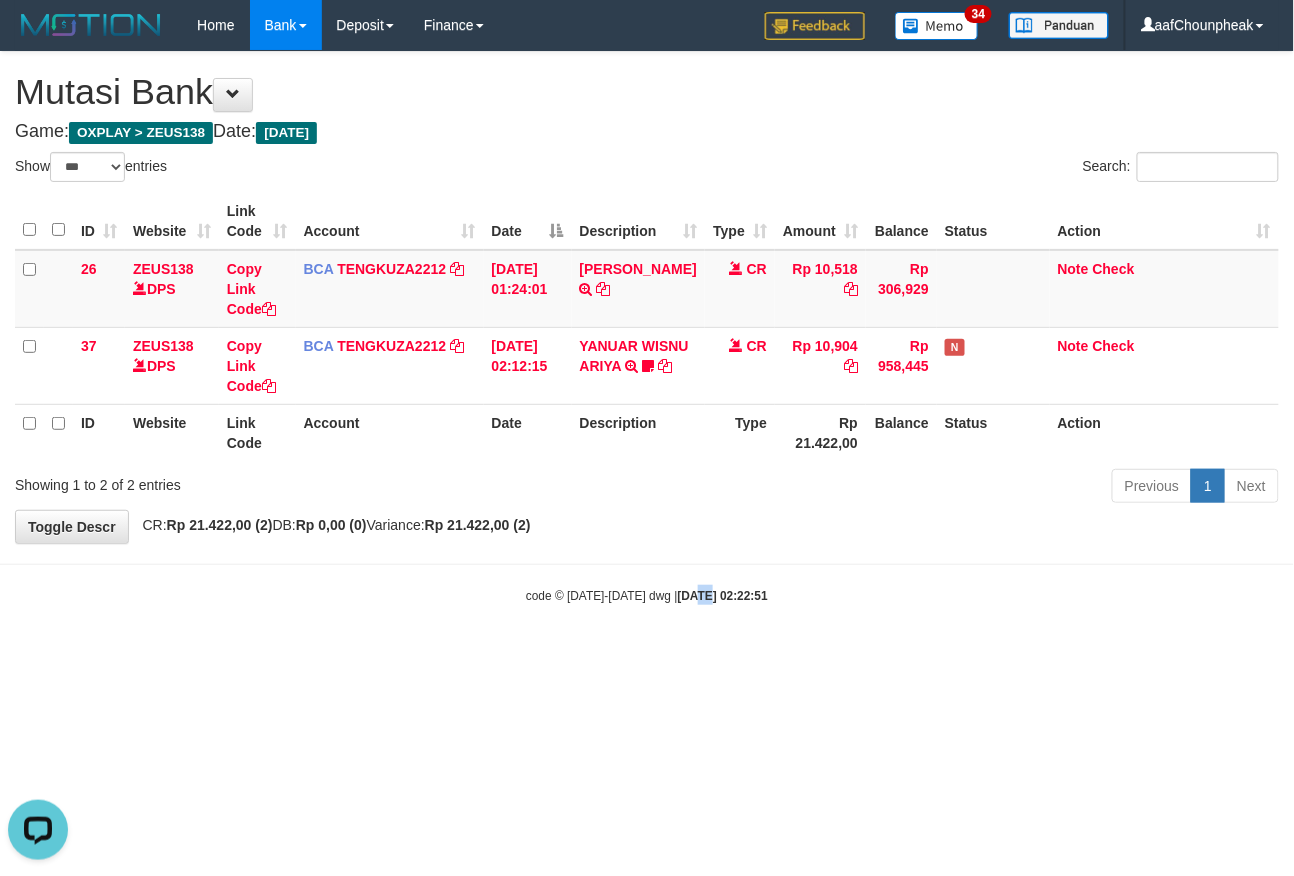 drag, startPoint x: 677, startPoint y: 662, endPoint x: 677, endPoint y: 698, distance: 36 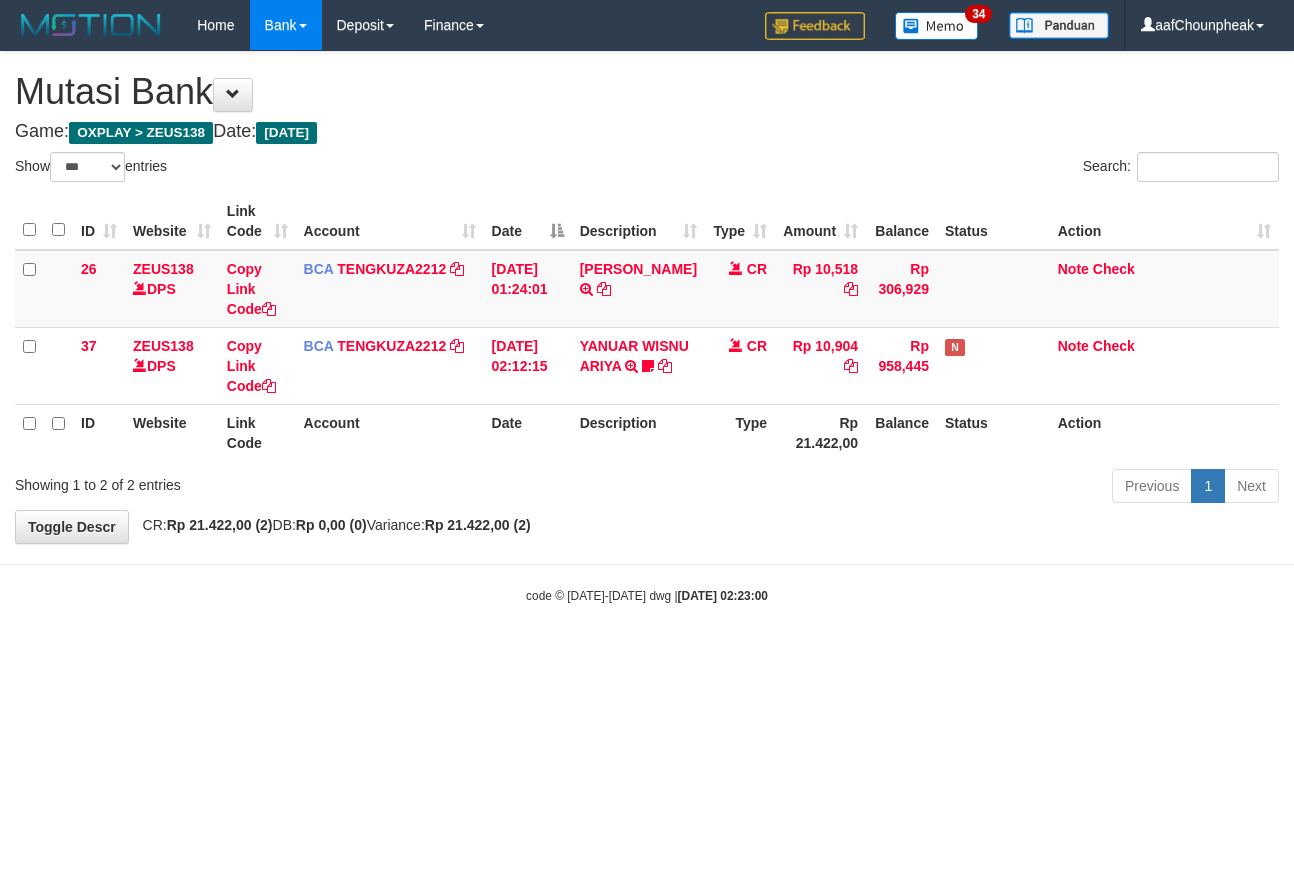 select on "***" 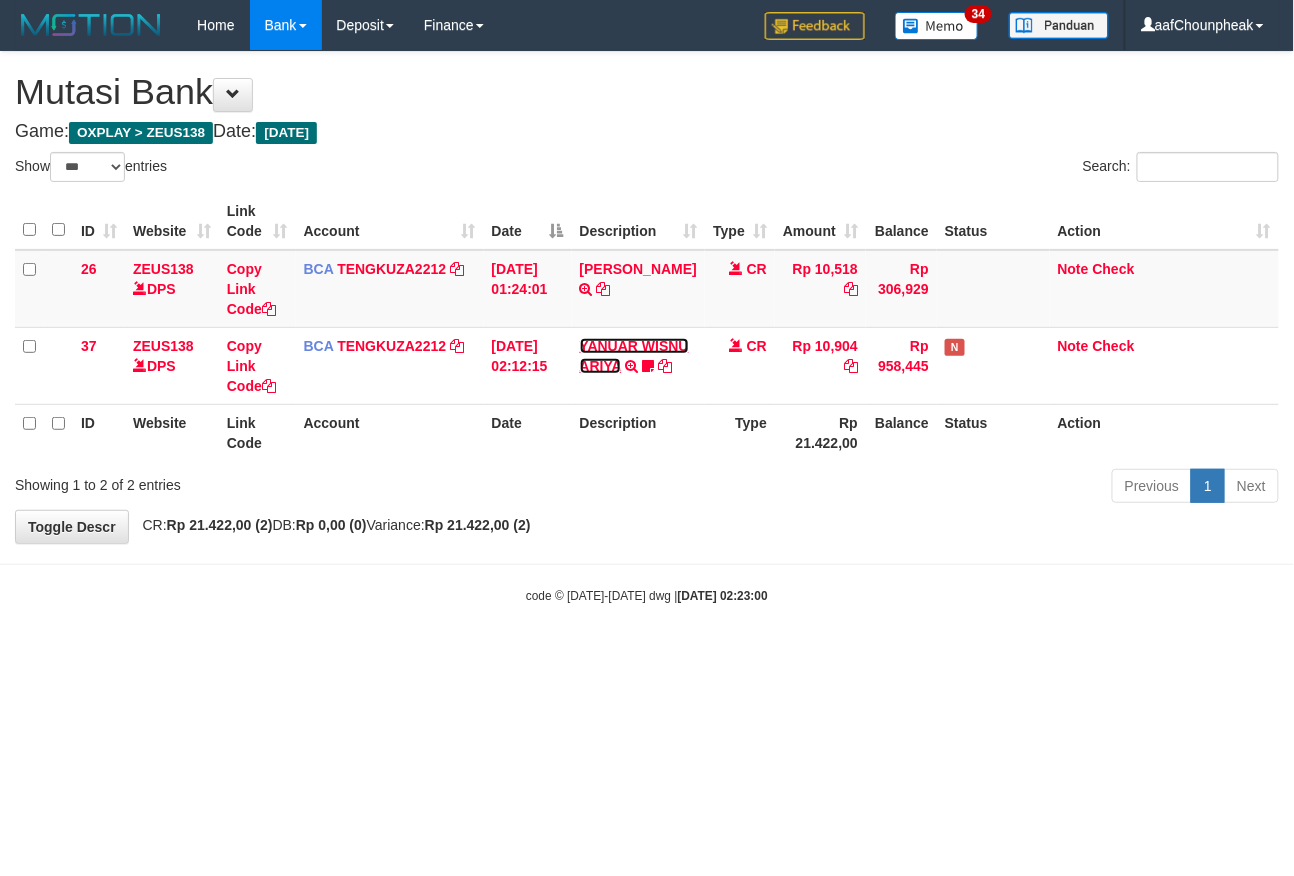 click on "YANUAR WISNU ARIYA" at bounding box center [634, 356] 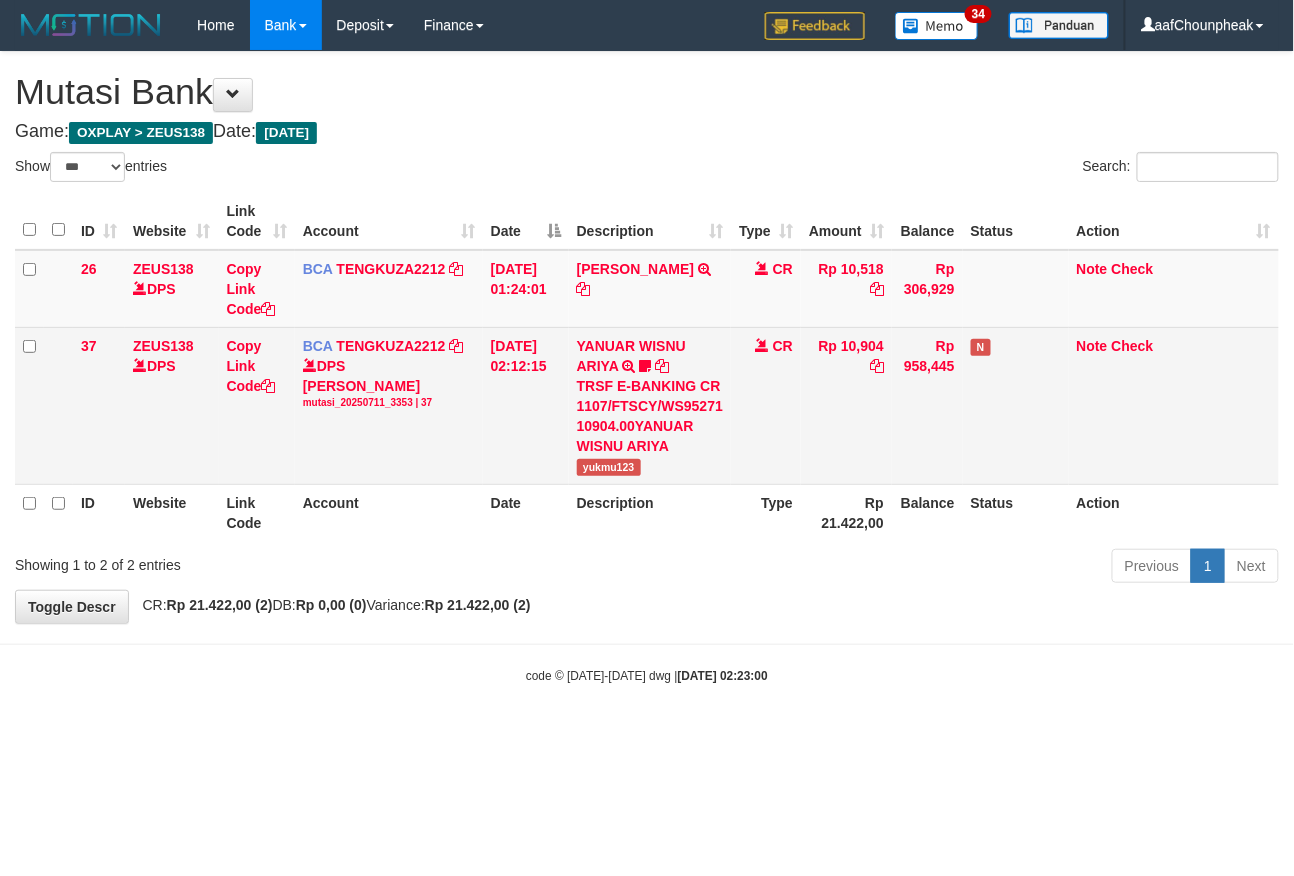click on "yukmu123" at bounding box center [609, 467] 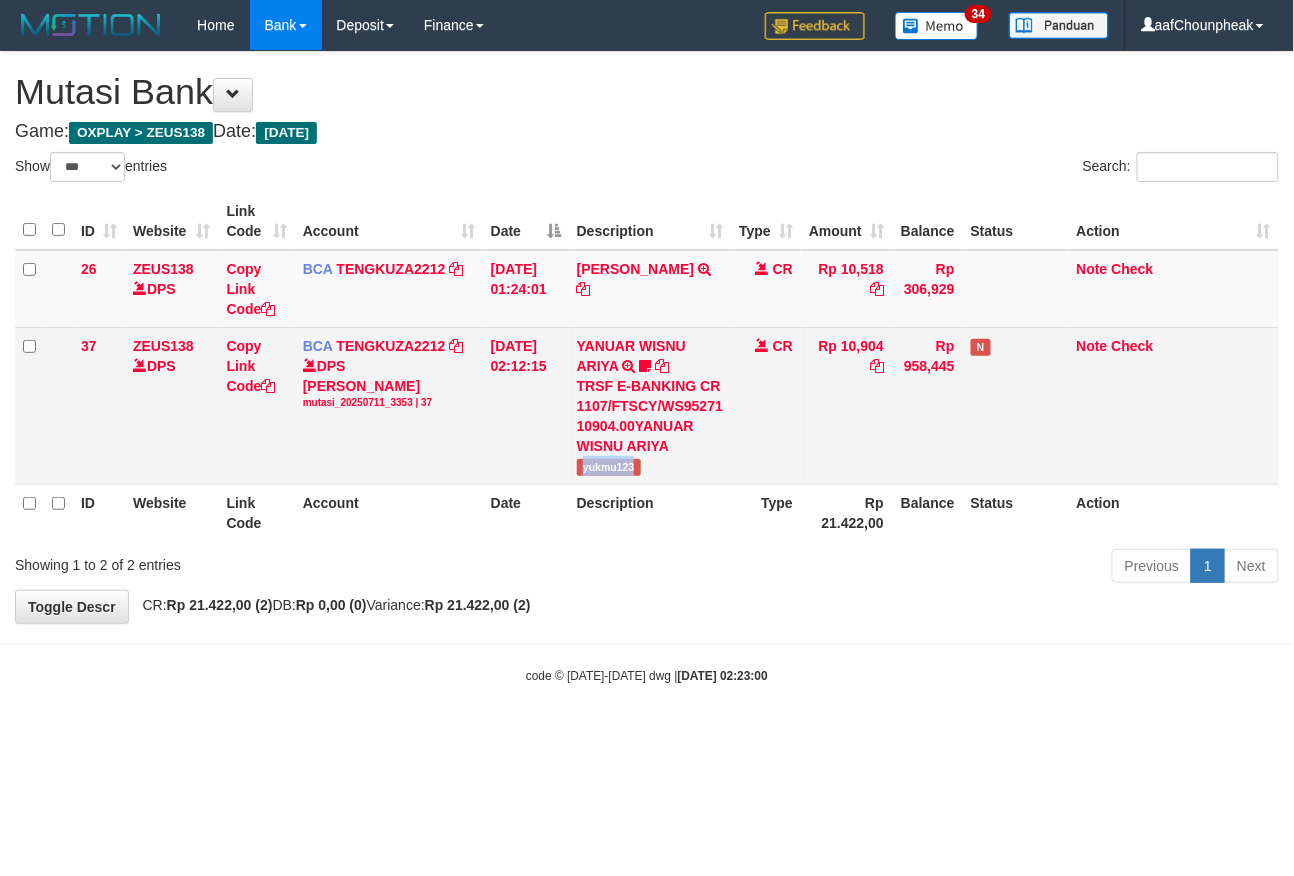 click on "yukmu123" at bounding box center (609, 467) 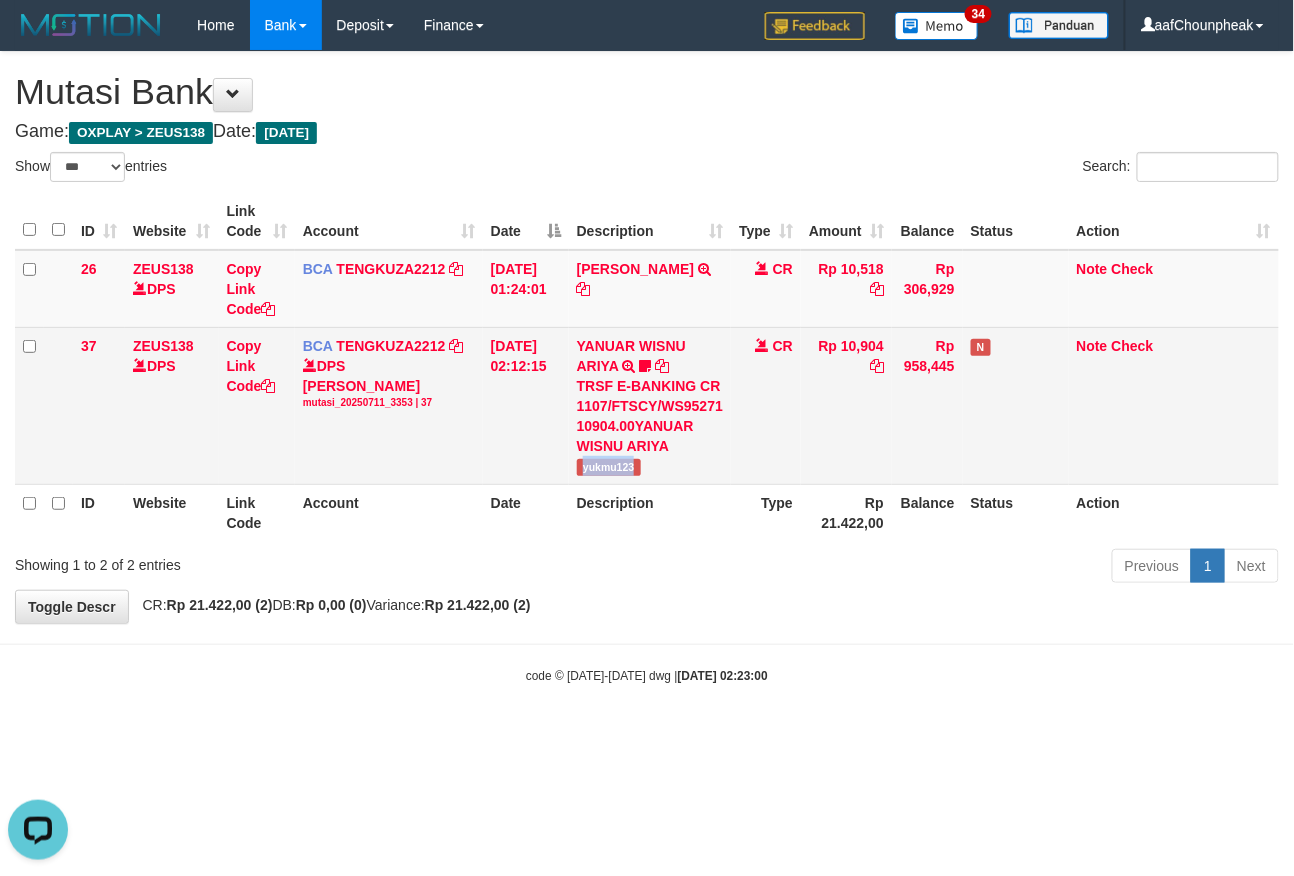scroll, scrollTop: 0, scrollLeft: 0, axis: both 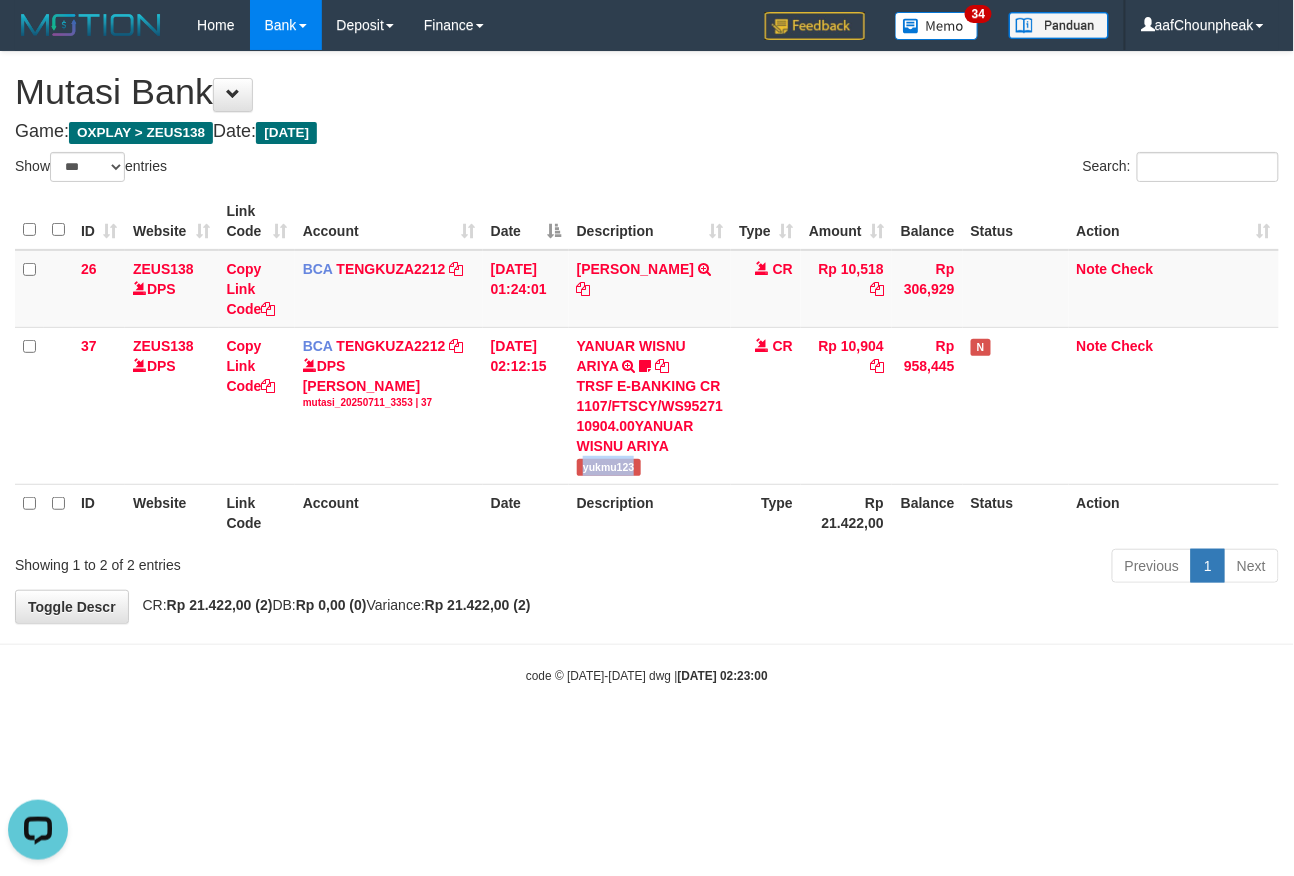 copy on "yukmu123" 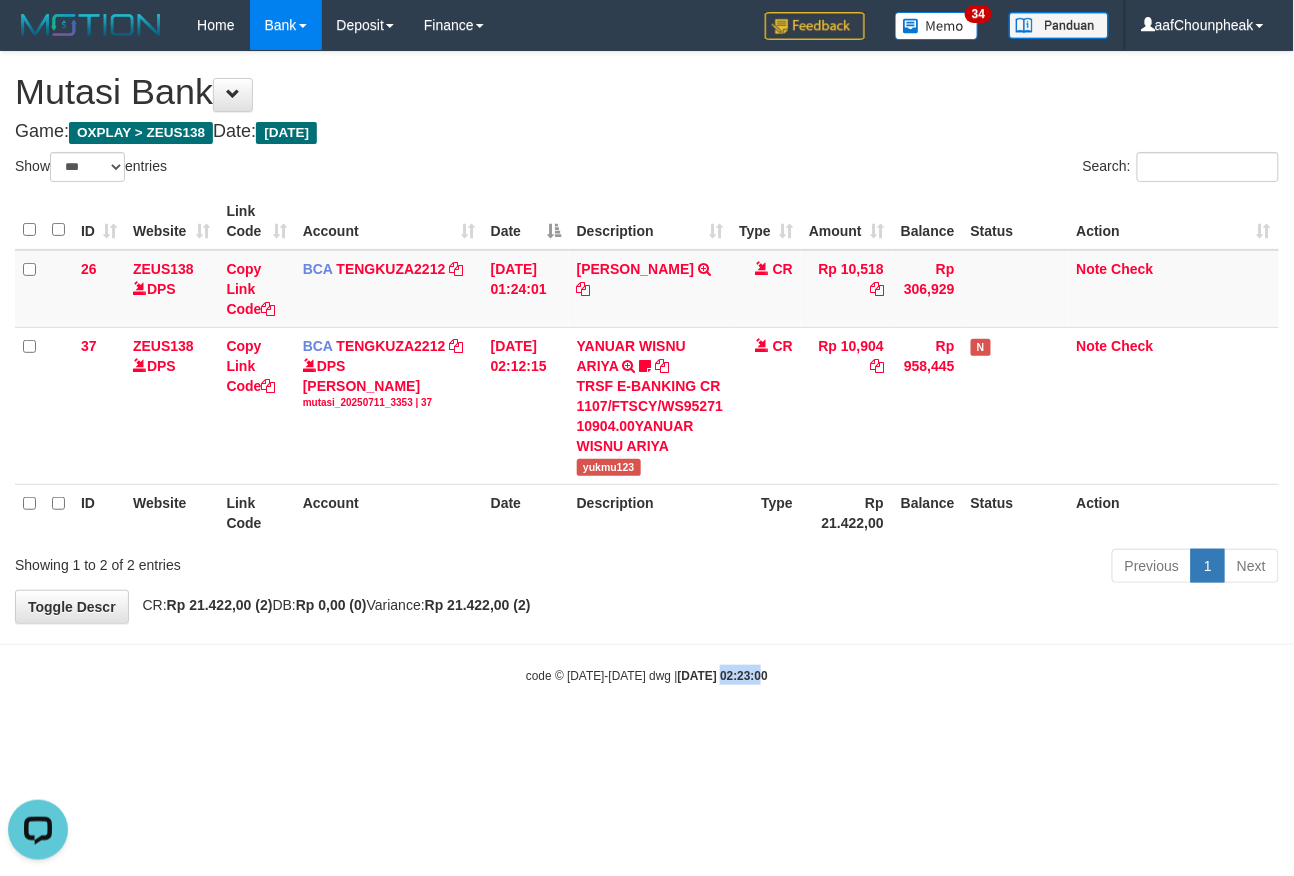drag, startPoint x: 704, startPoint y: 704, endPoint x: 700, endPoint y: 738, distance: 34.234486 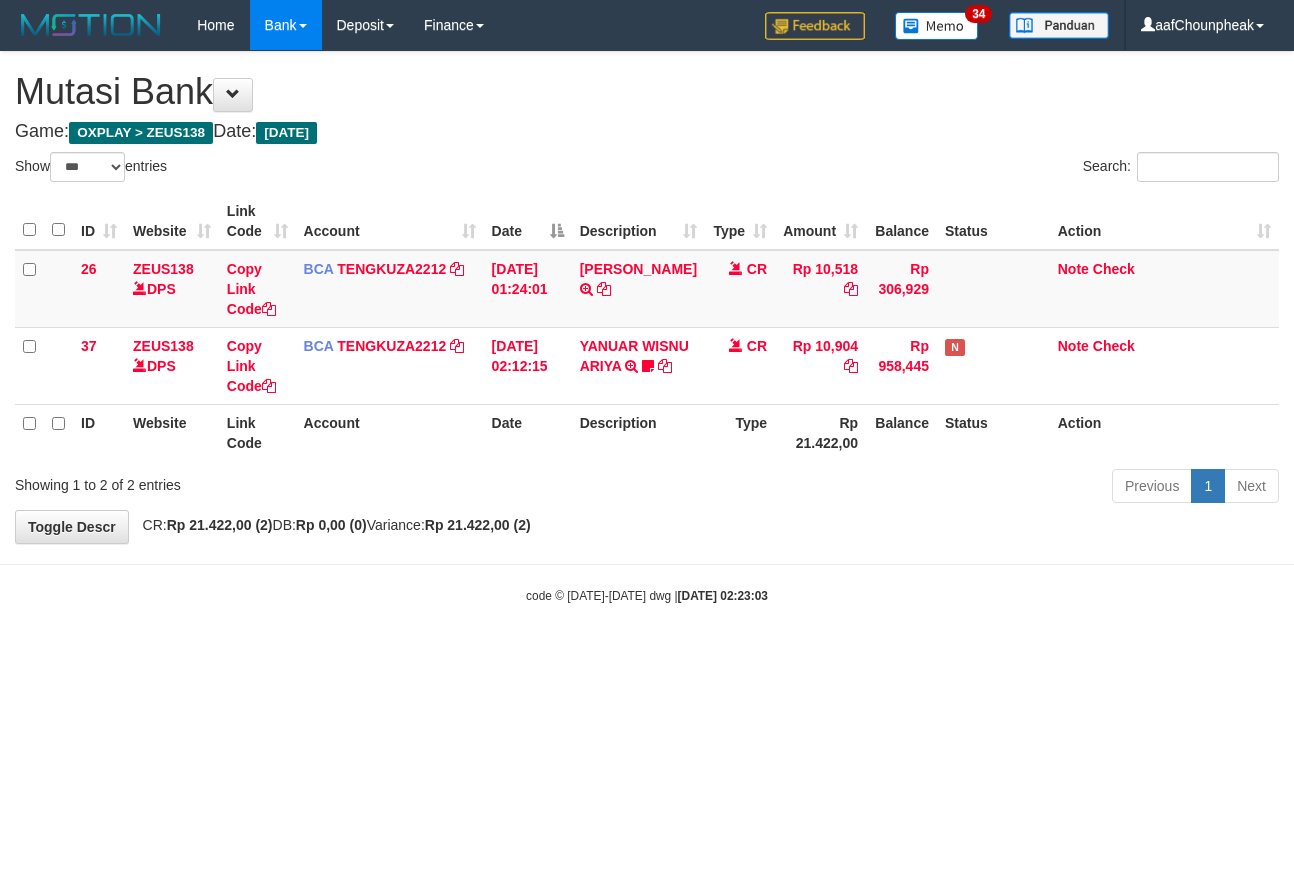 select on "***" 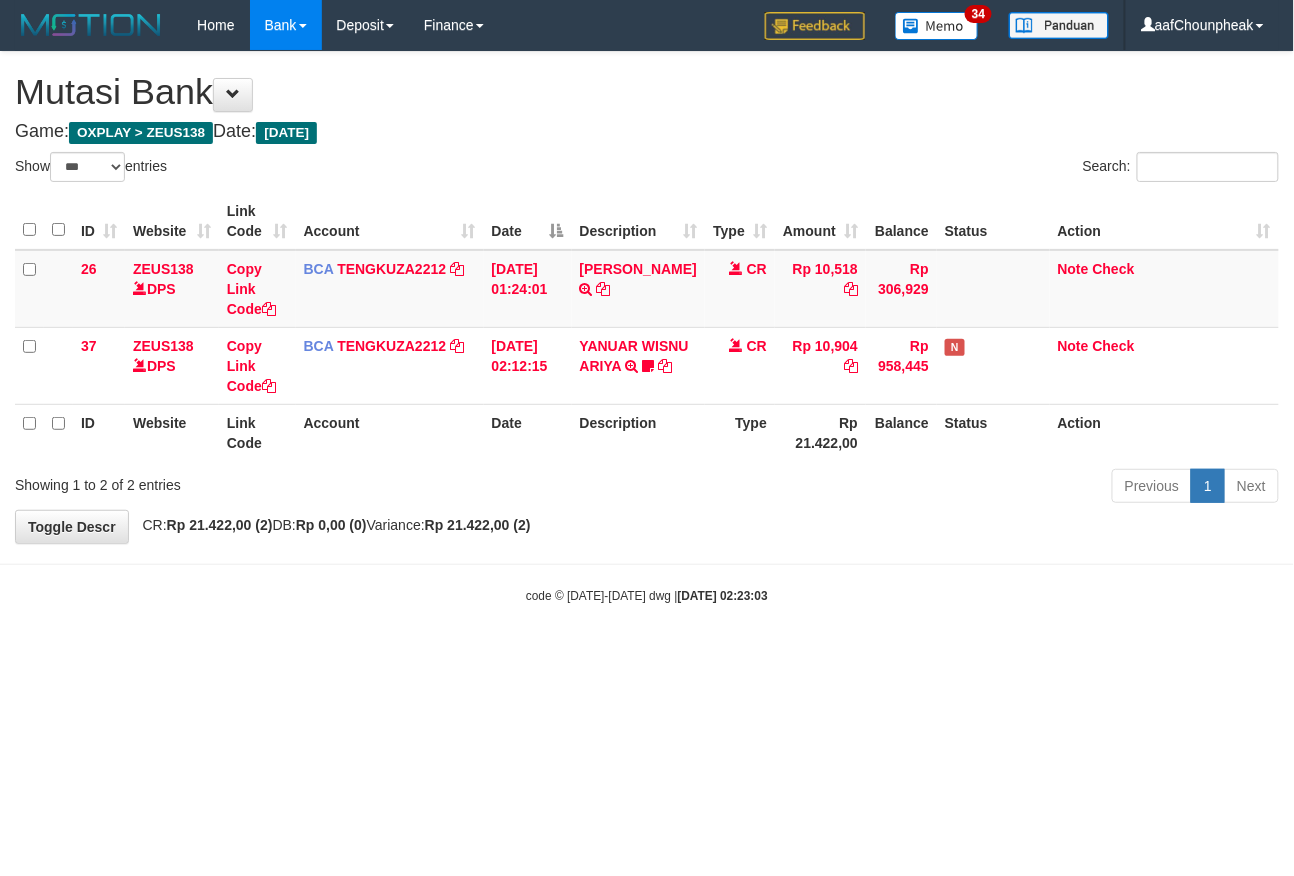 drag, startPoint x: 674, startPoint y: 700, endPoint x: 698, endPoint y: 701, distance: 24.020824 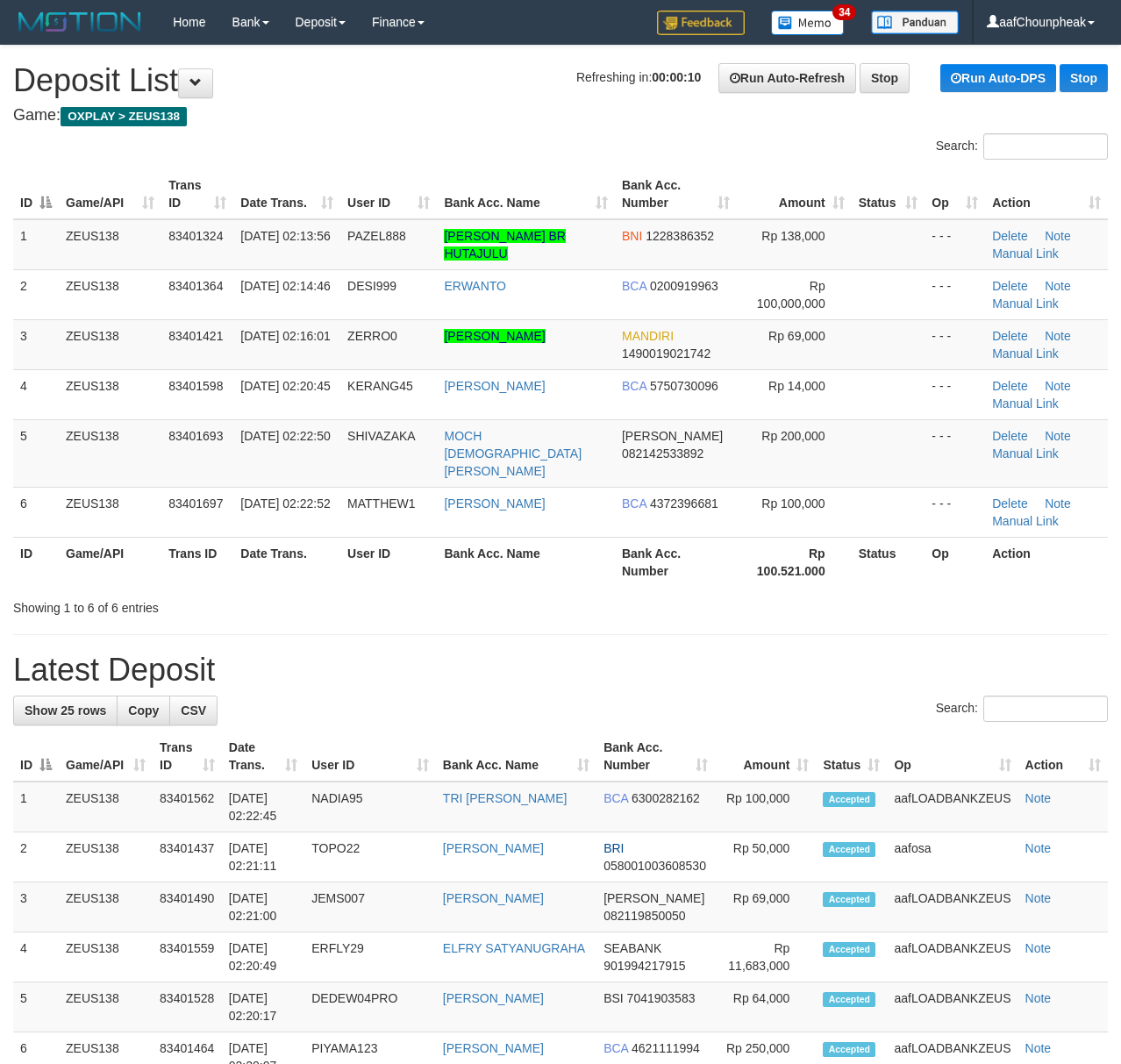 scroll, scrollTop: 0, scrollLeft: 0, axis: both 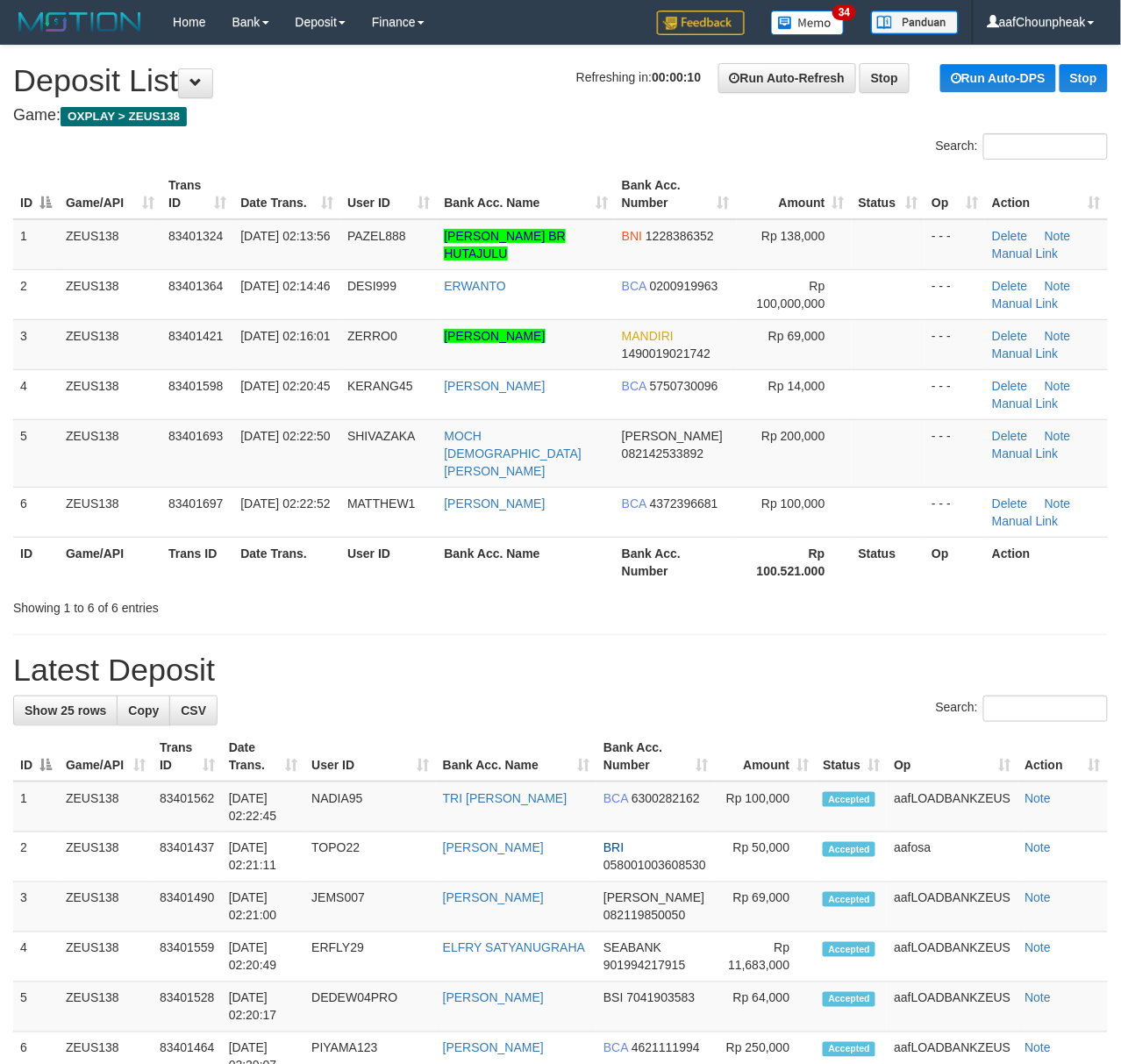 click on "1
ZEUS138
83401324
11/07/2025 02:13:56
PAZEL888
SITI HARDIYANTI BR HUTAJULU
BNI
1228386352
Rp 138,000
- - -
Delete
Note
Manual Link" at bounding box center [560, 245] 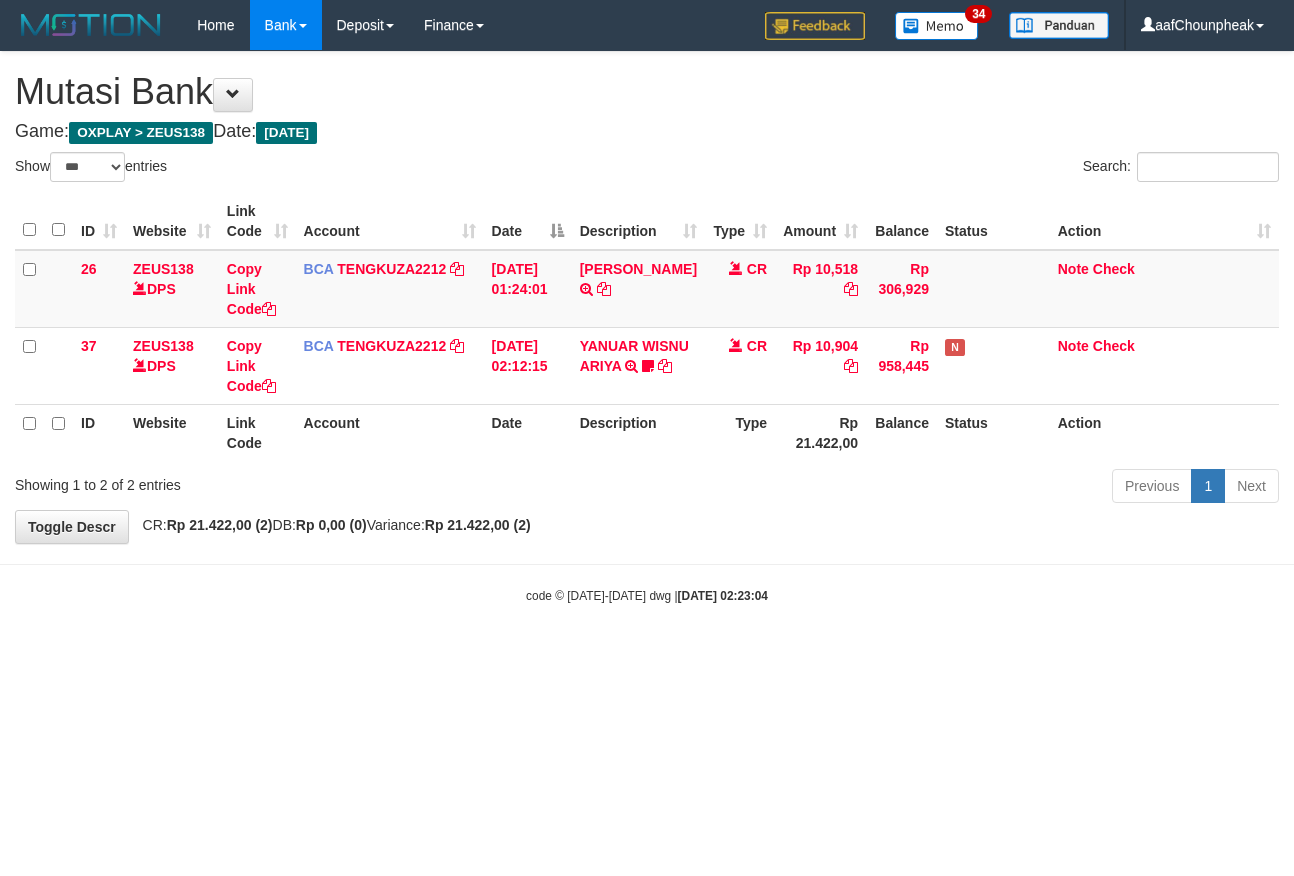 select on "***" 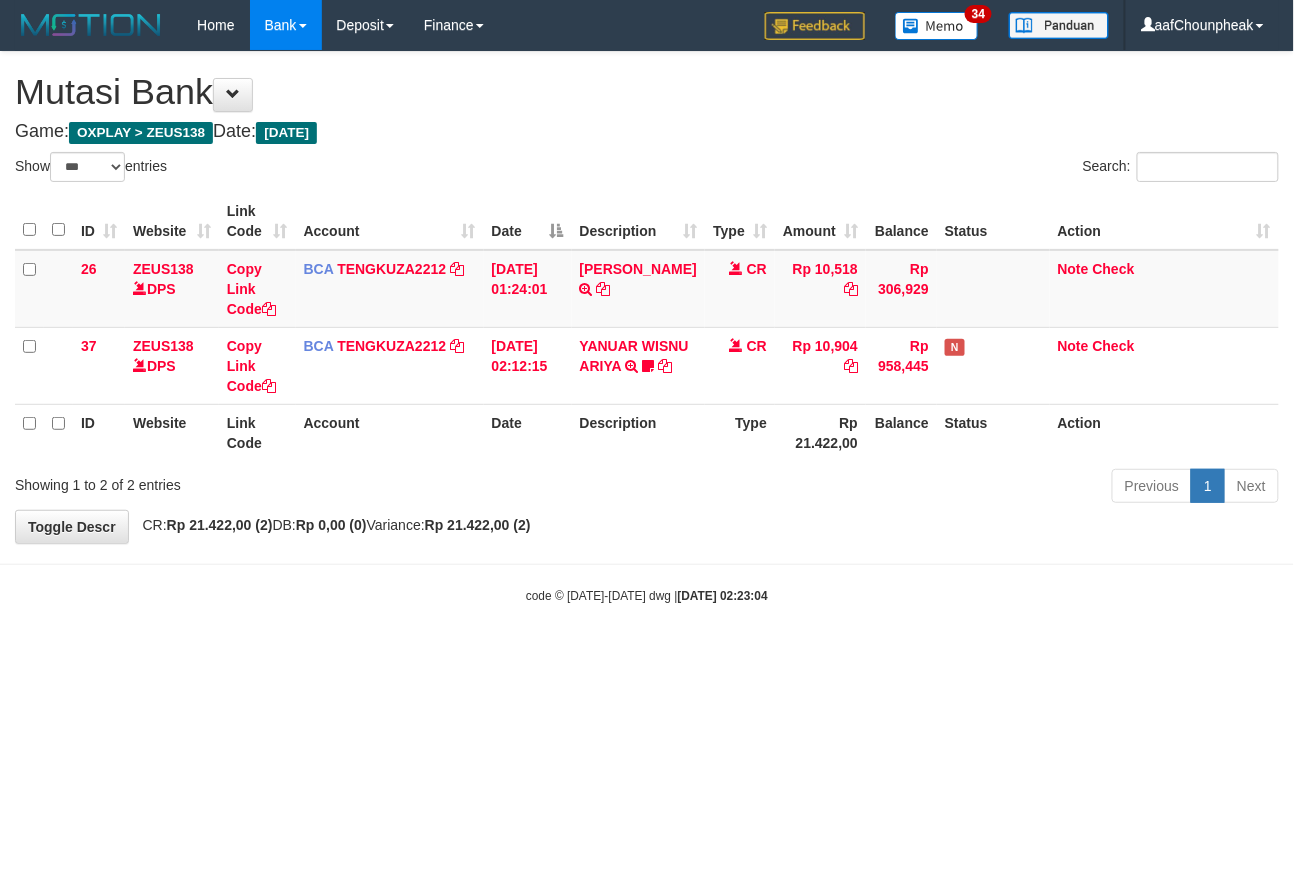 click on "Toggle navigation
Home
Bank
Account List
Mutasi Bank
Search
Note Mutasi
Deposit
DPS List
History
Finance
Financial Data
aafChounpheak
My Profile
Log Out
34" at bounding box center [647, 327] 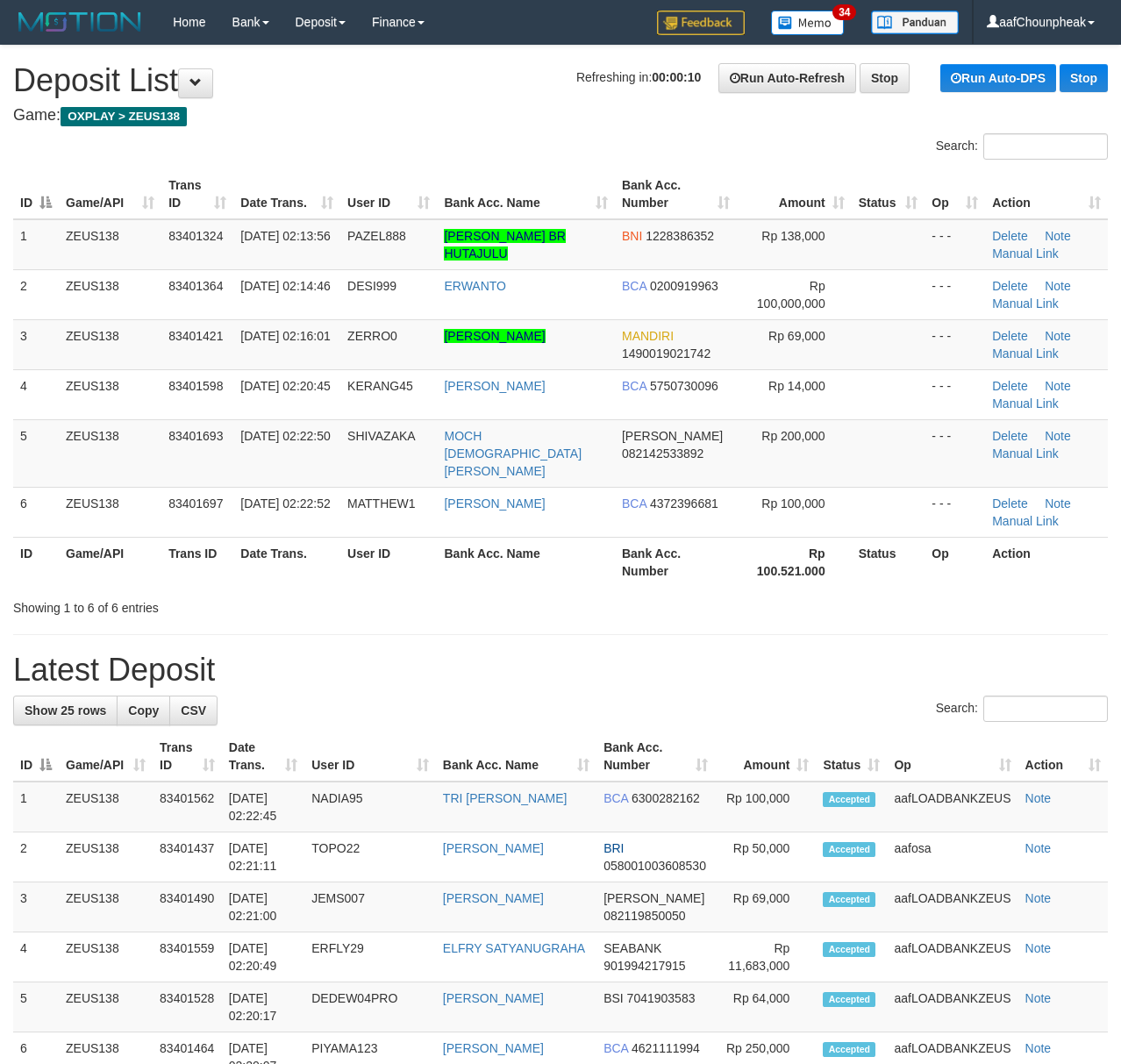 scroll, scrollTop: 0, scrollLeft: 0, axis: both 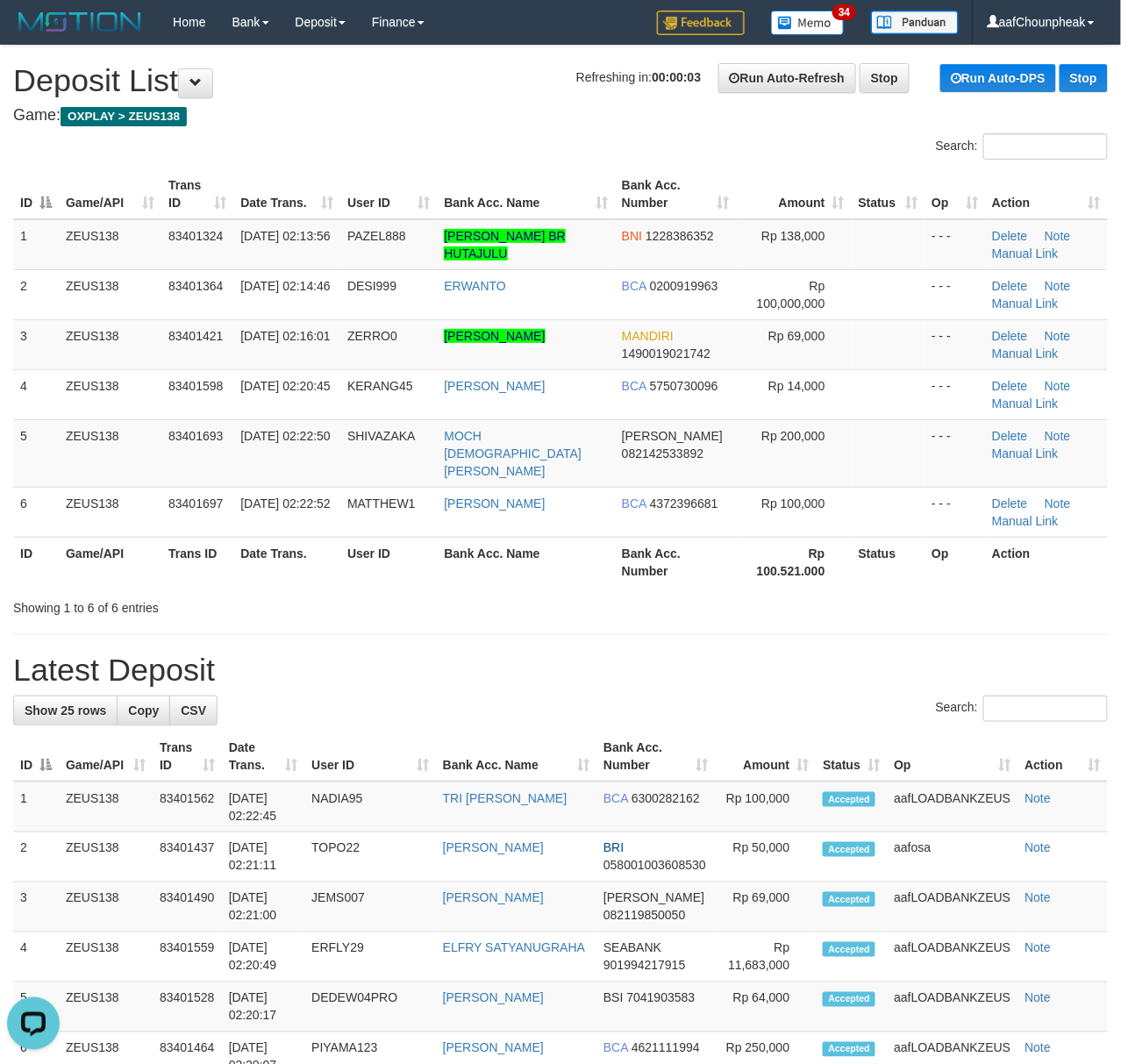 click on "**********" at bounding box center [560, 1097] 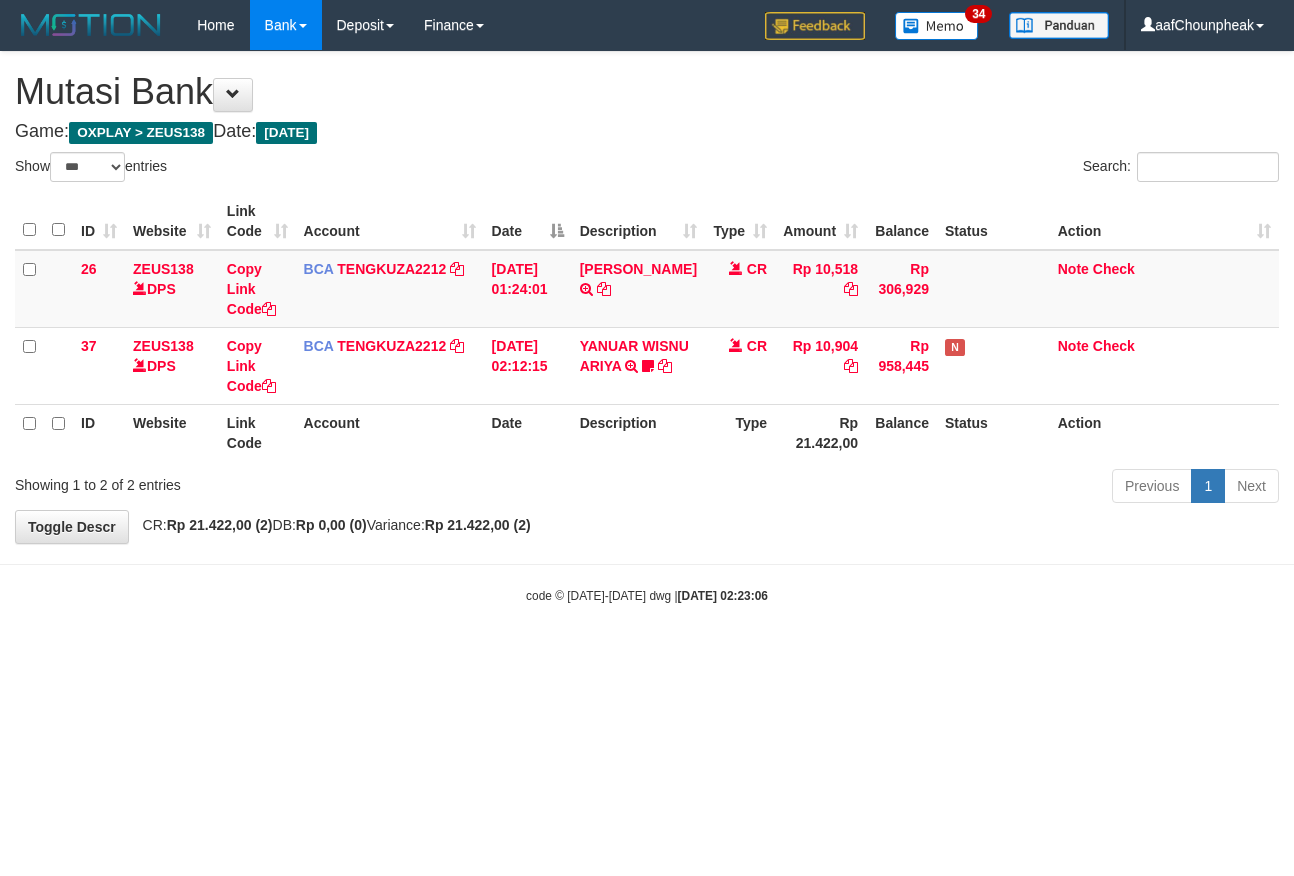 select on "***" 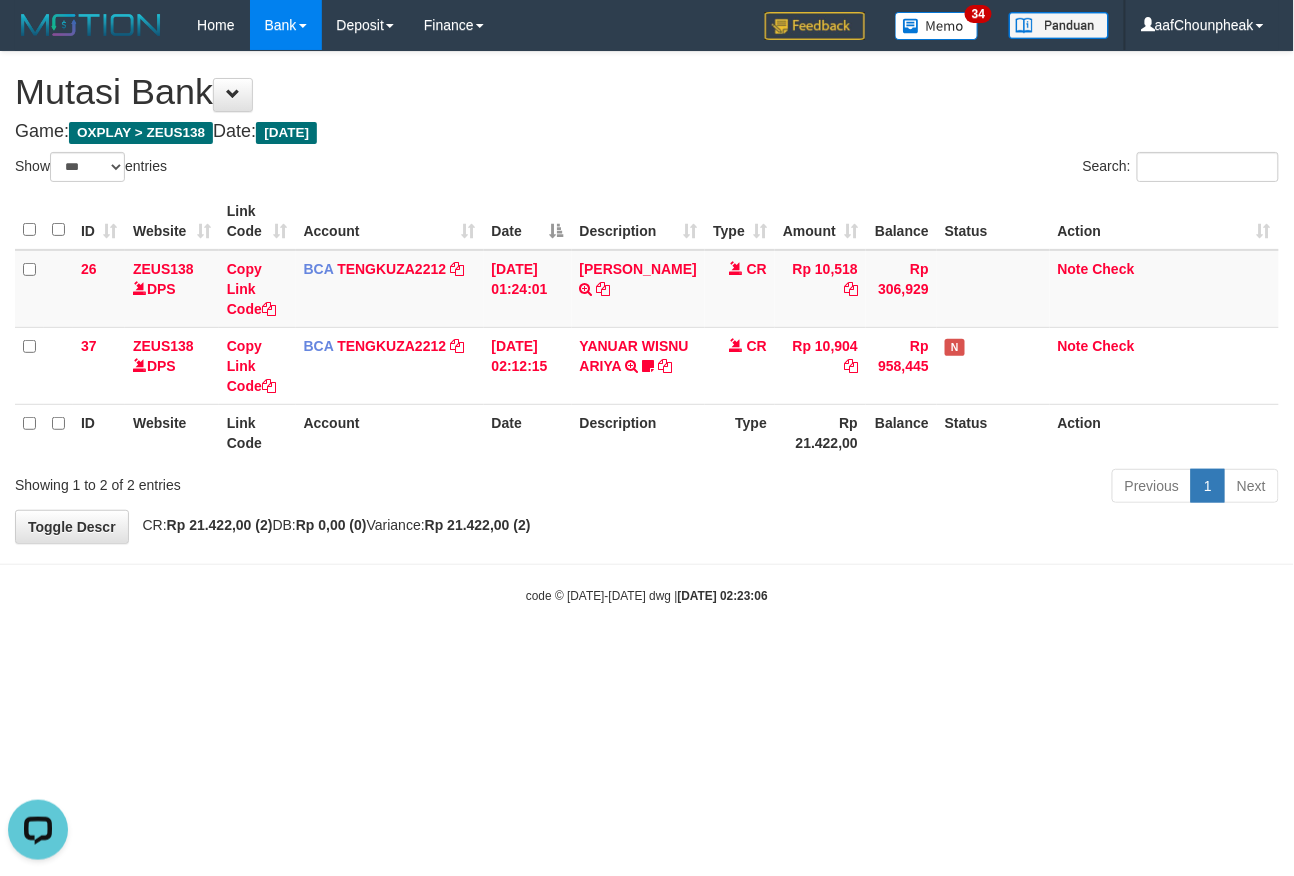 scroll, scrollTop: 0, scrollLeft: 0, axis: both 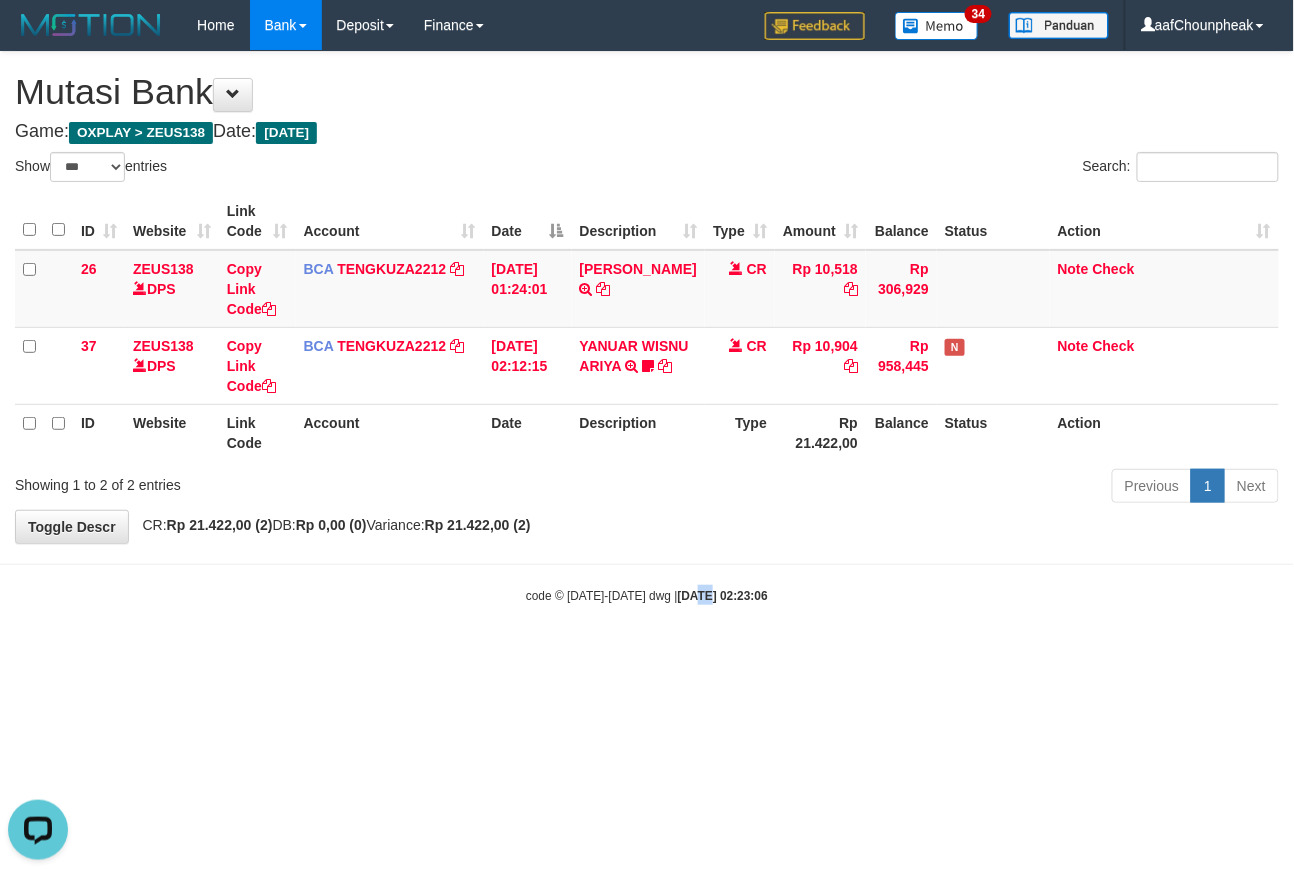 drag, startPoint x: 689, startPoint y: 745, endPoint x: 649, endPoint y: 733, distance: 41.761227 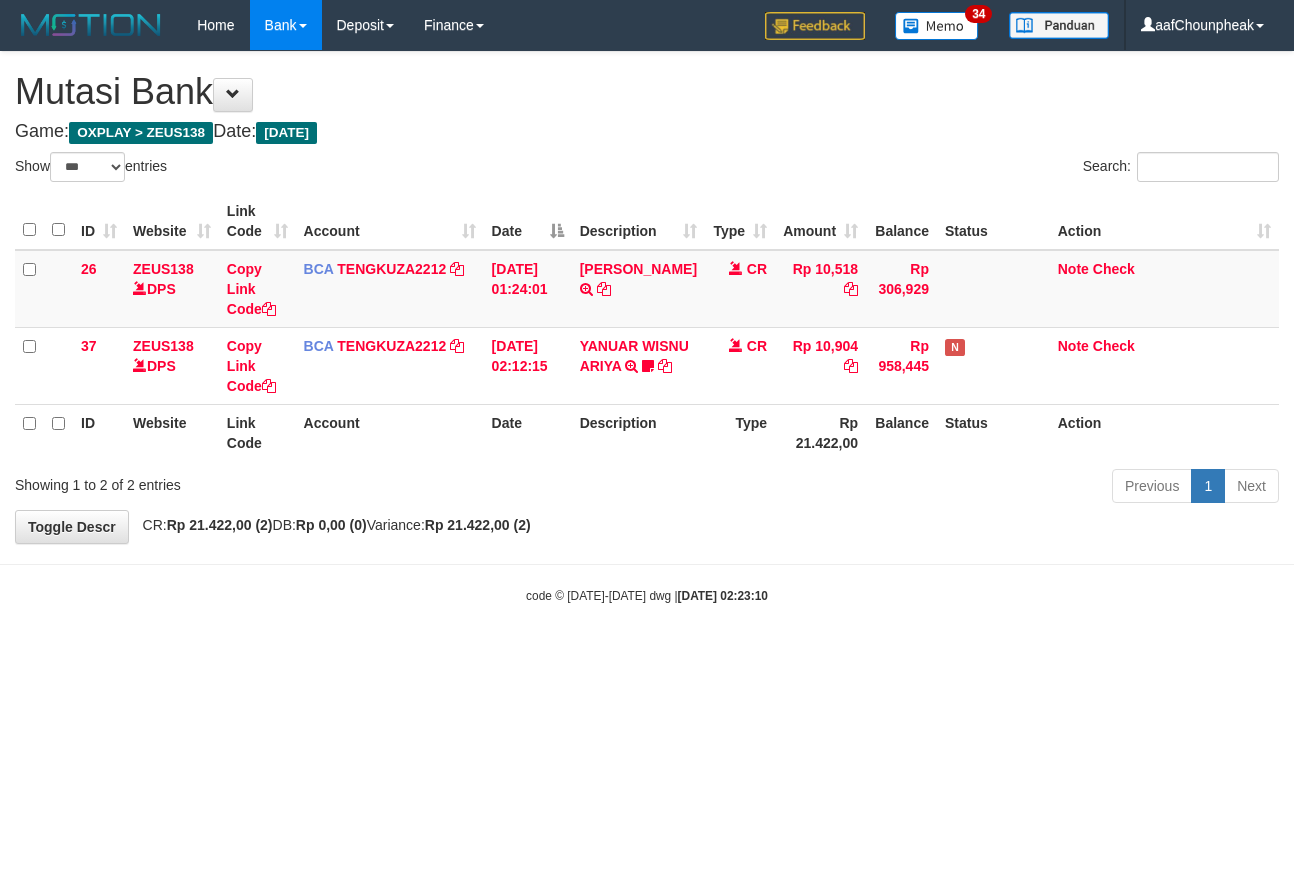 select on "***" 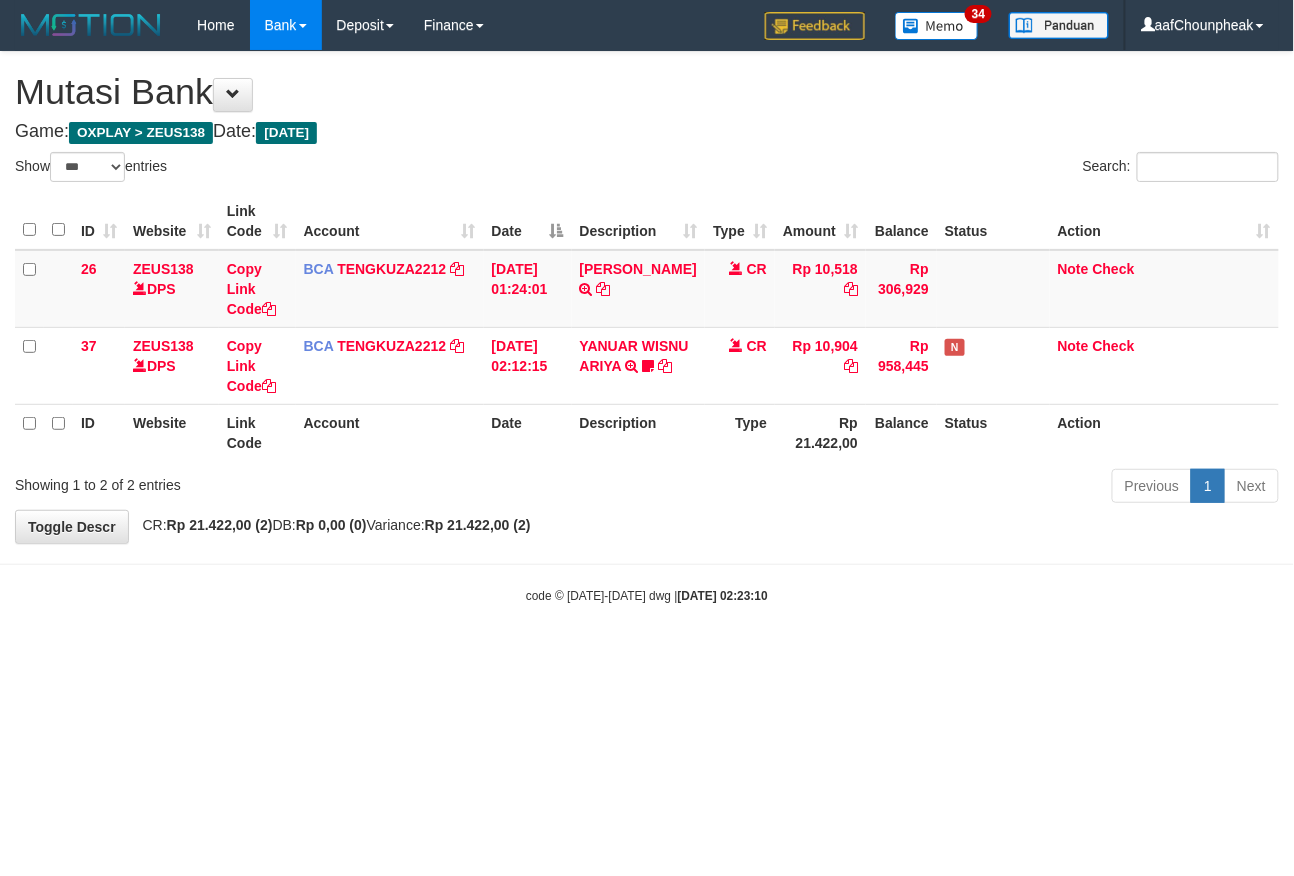 click on "YANUAR WISNU ARIYA" at bounding box center [634, 356] 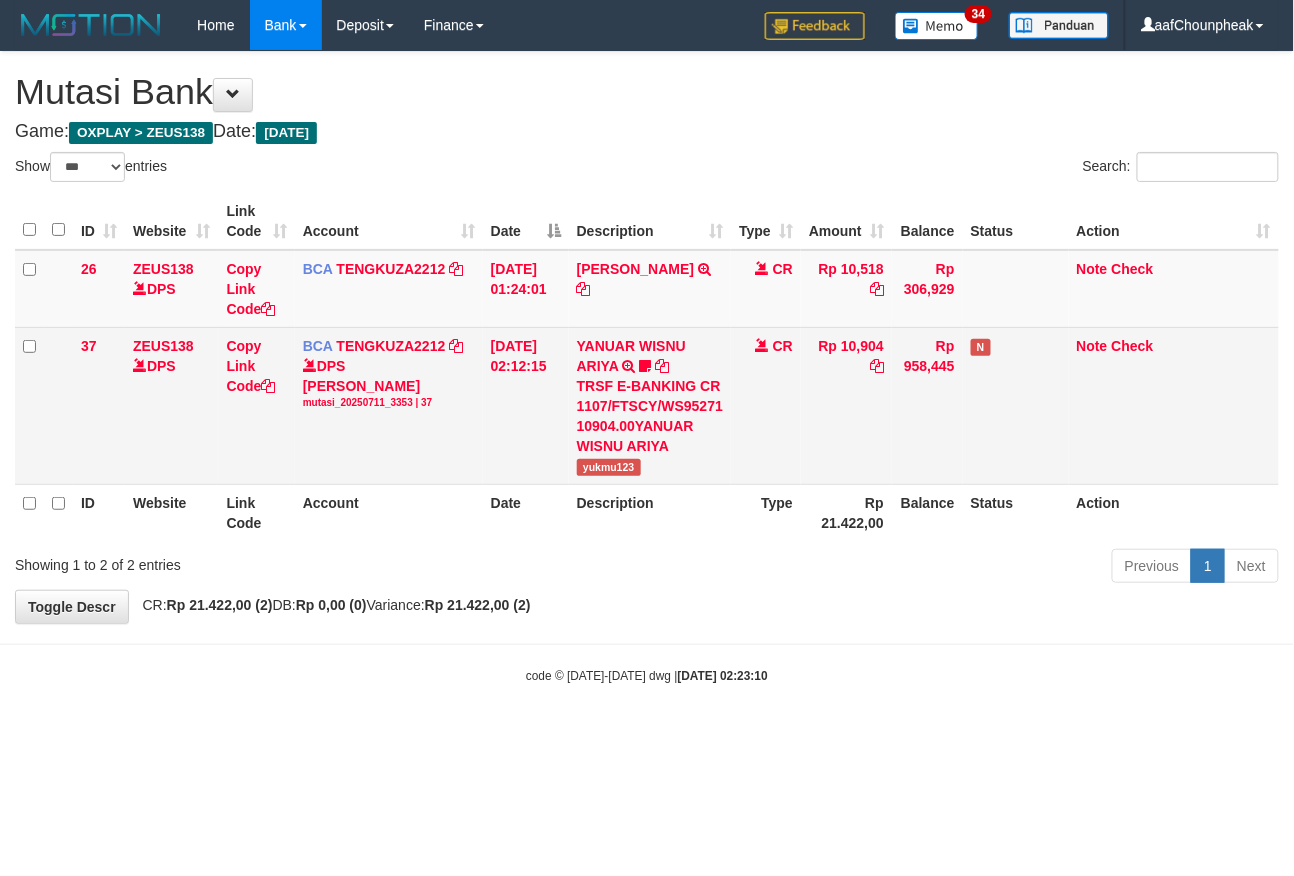 click on "yukmu123" at bounding box center (609, 467) 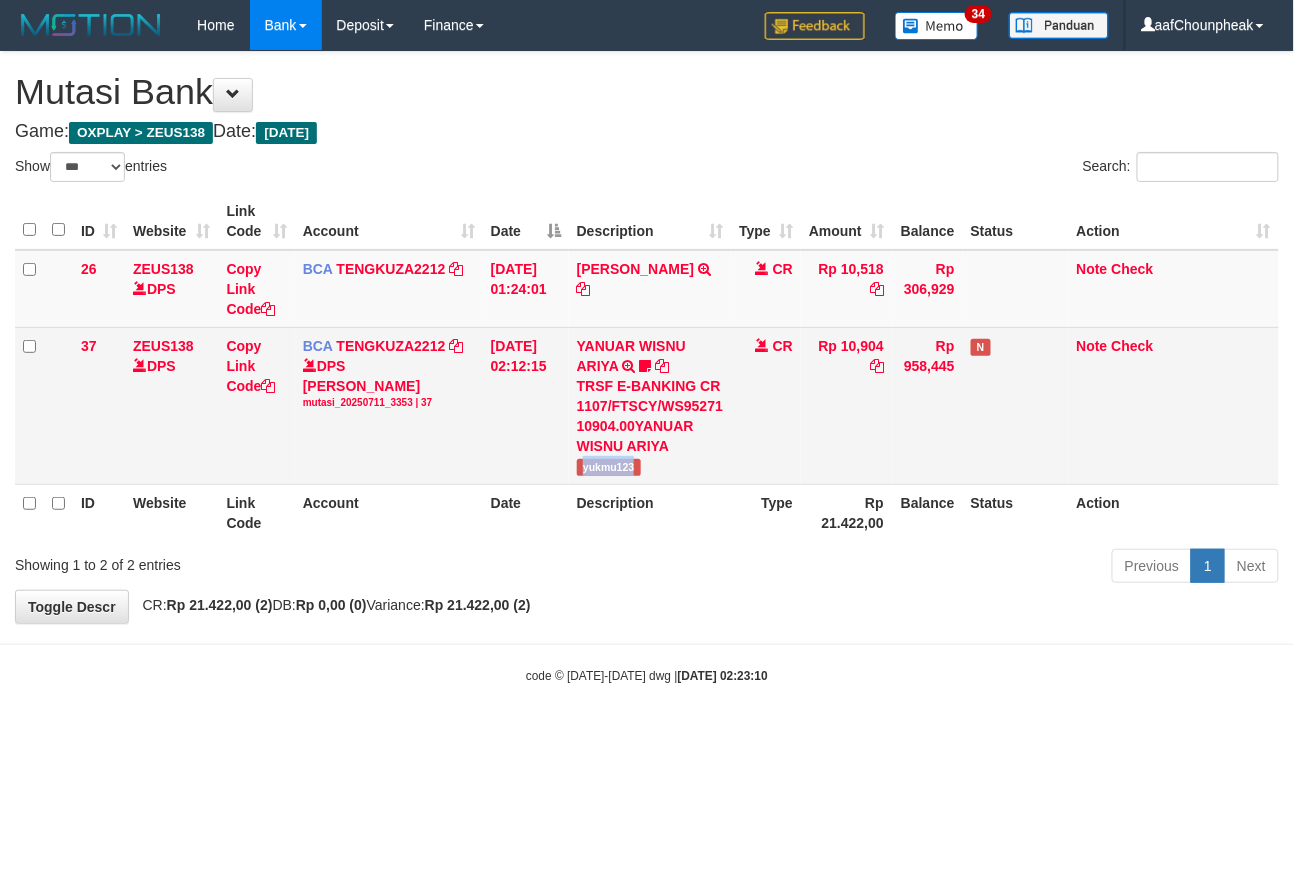 click on "yukmu123" at bounding box center (609, 467) 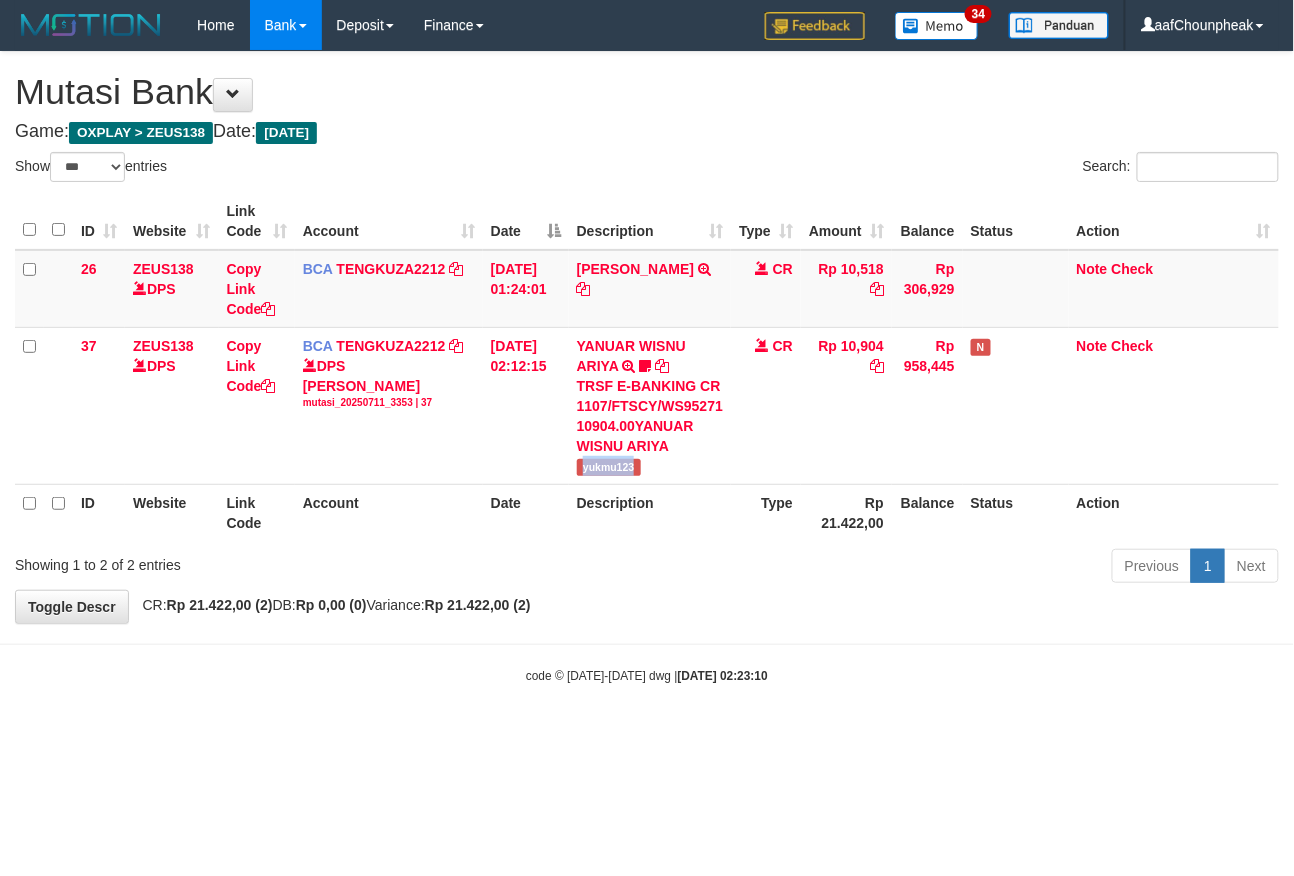 copy on "yukmu123" 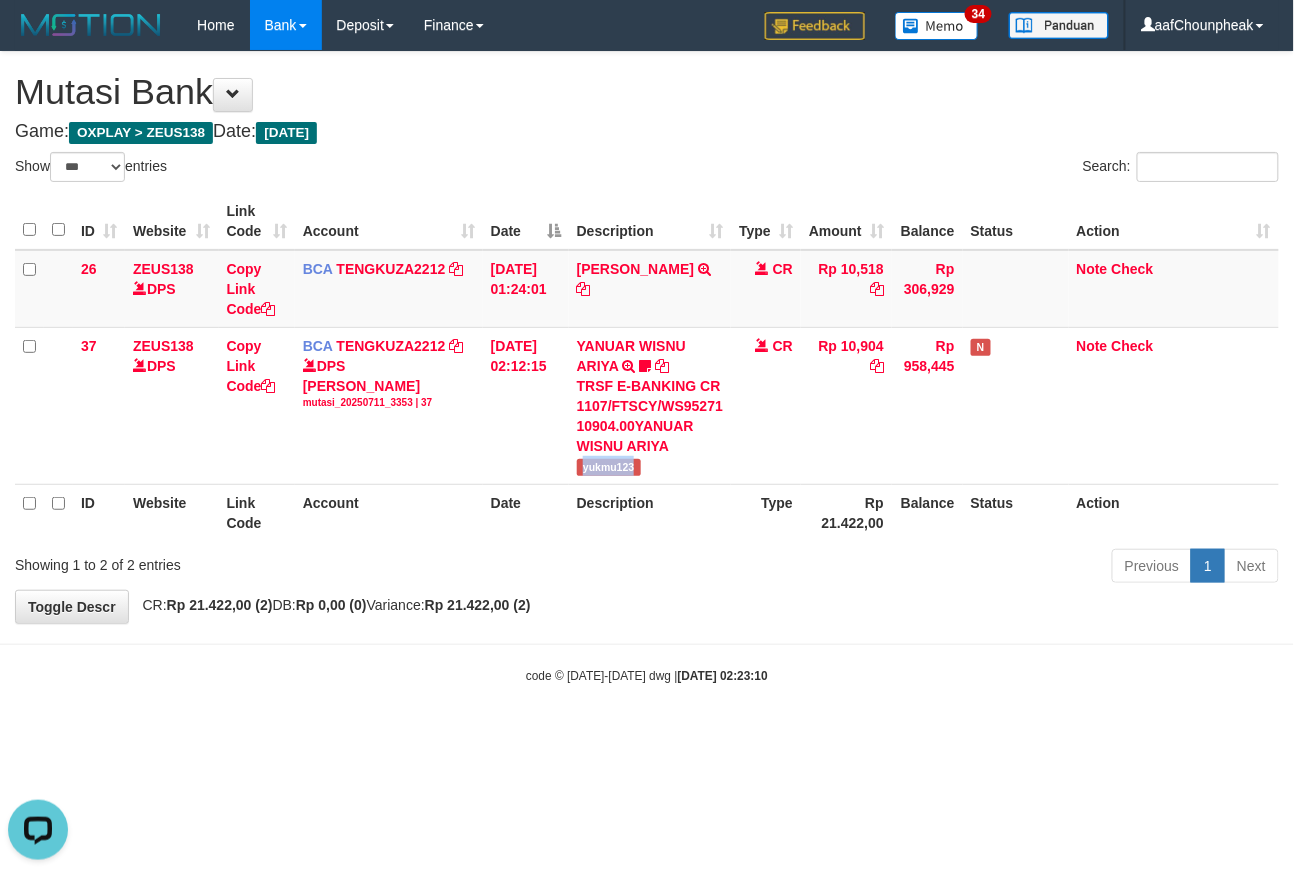 scroll, scrollTop: 0, scrollLeft: 0, axis: both 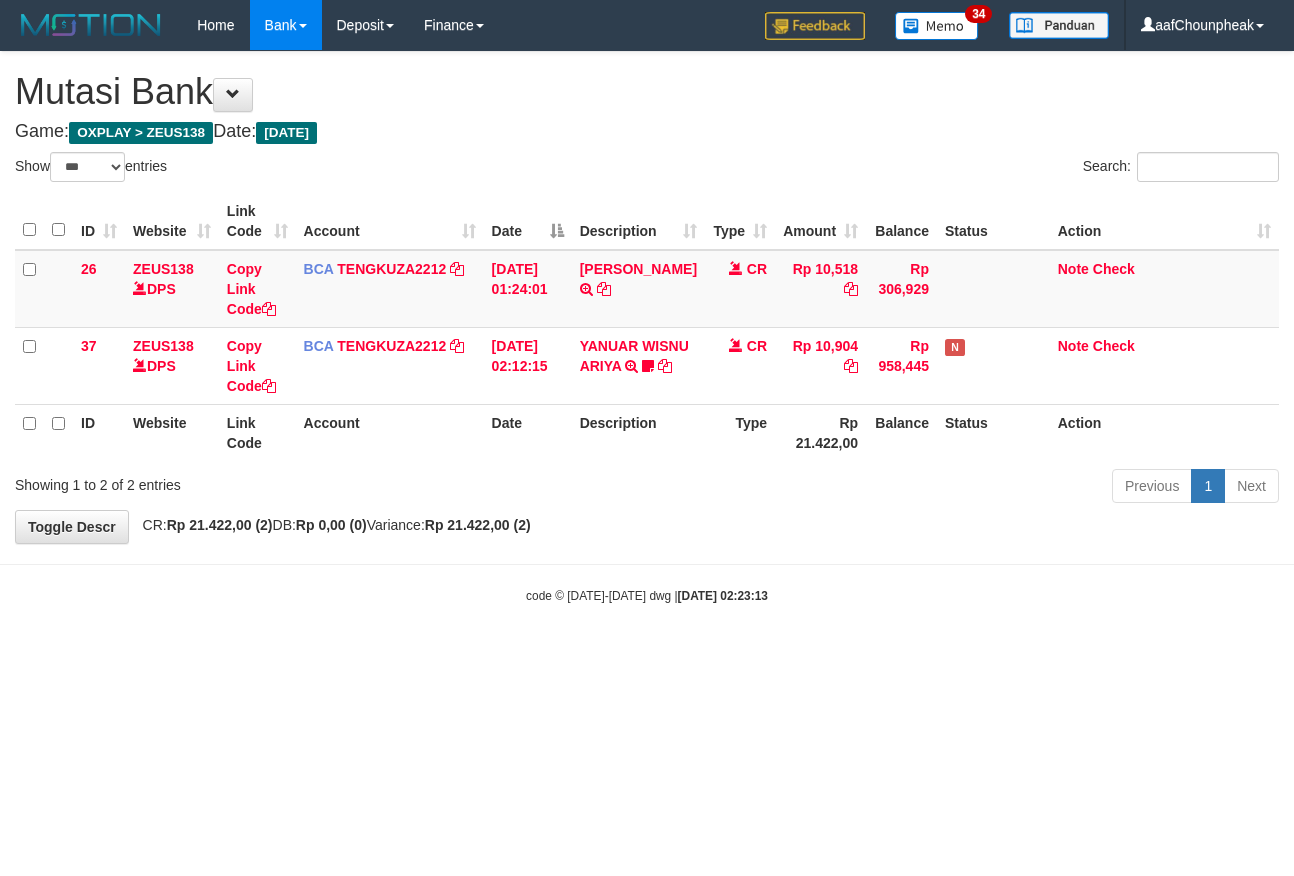 select on "***" 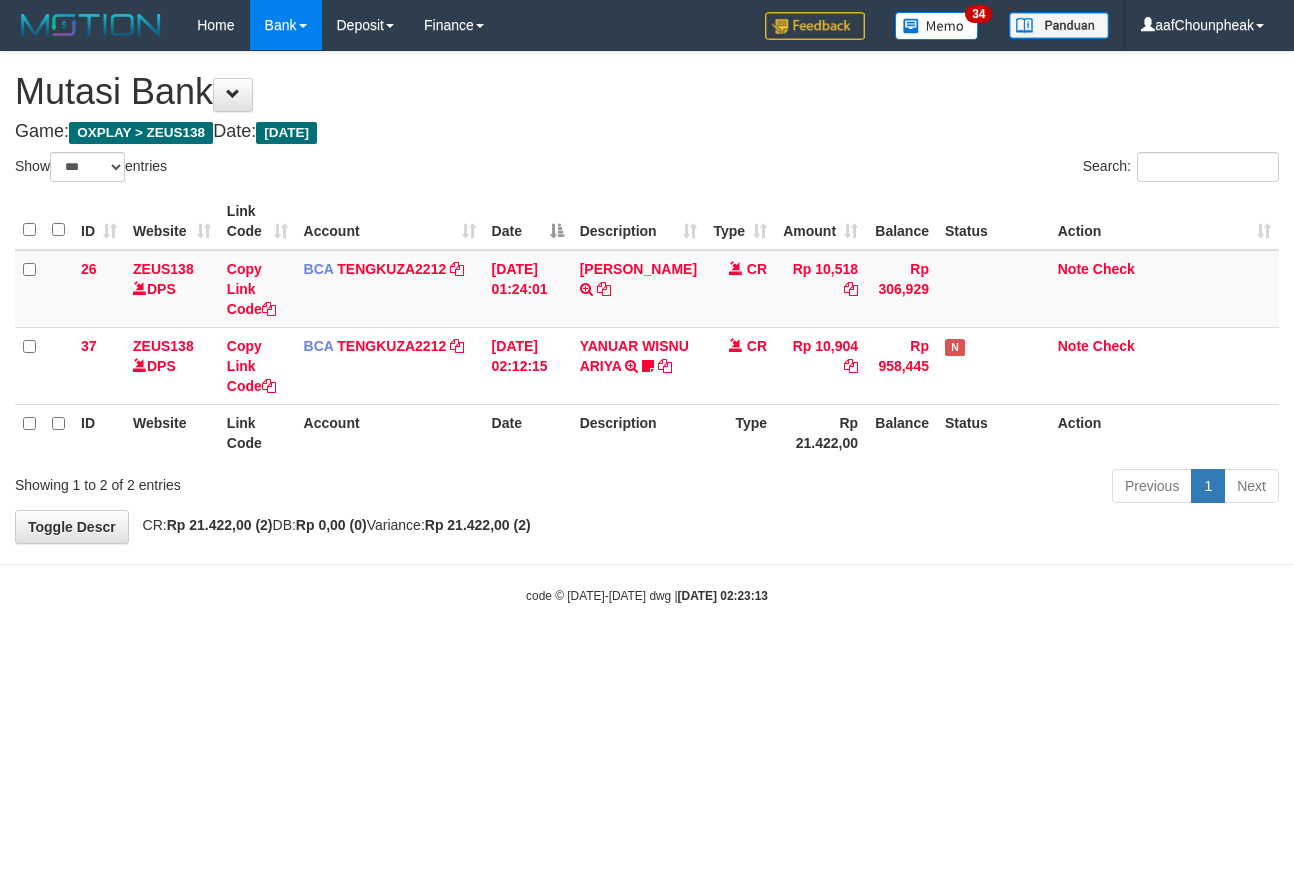 scroll, scrollTop: 0, scrollLeft: 0, axis: both 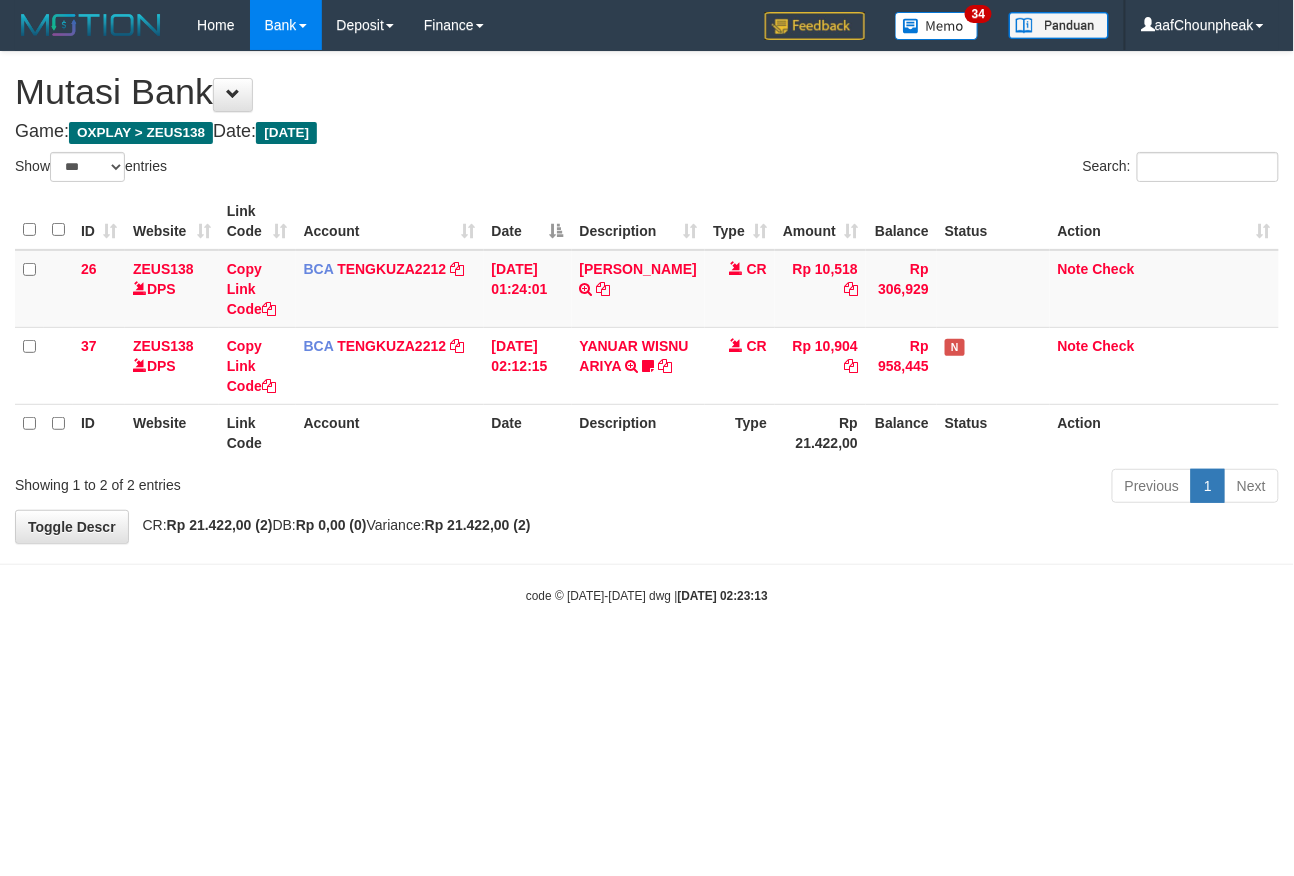 drag, startPoint x: 0, startPoint y: 0, endPoint x: 749, endPoint y: 705, distance: 1028.6039 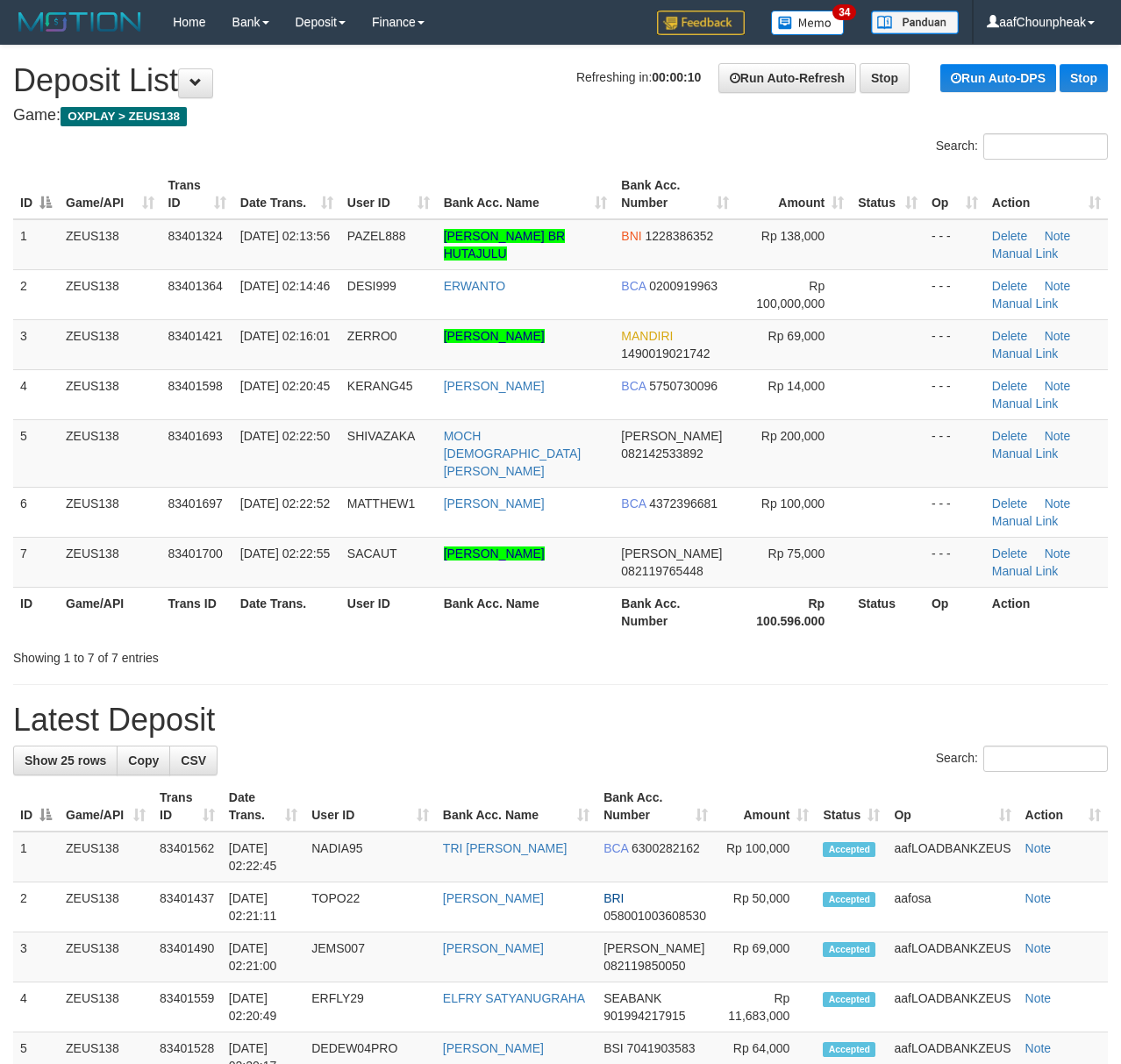 scroll, scrollTop: 0, scrollLeft: 0, axis: both 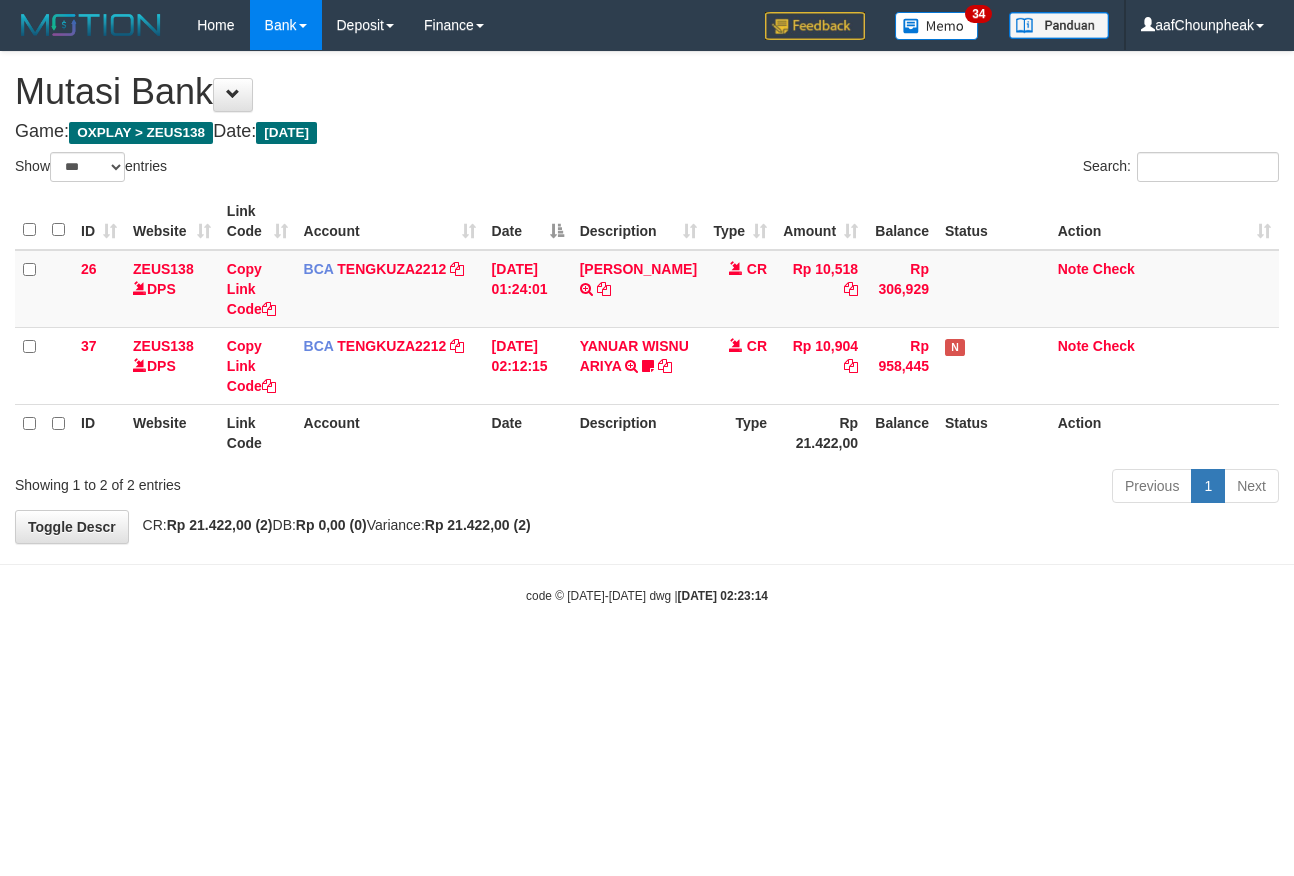 select on "***" 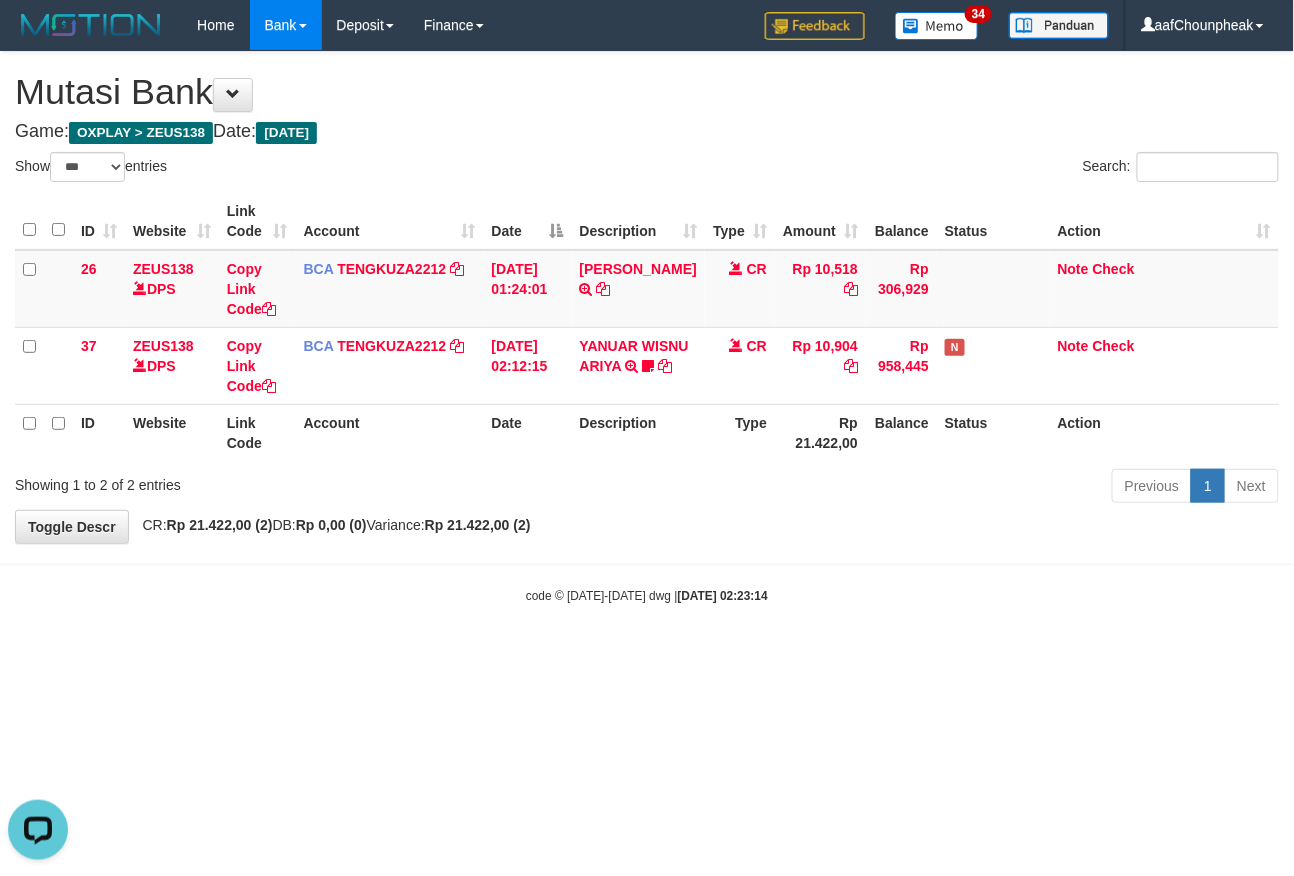scroll, scrollTop: 0, scrollLeft: 0, axis: both 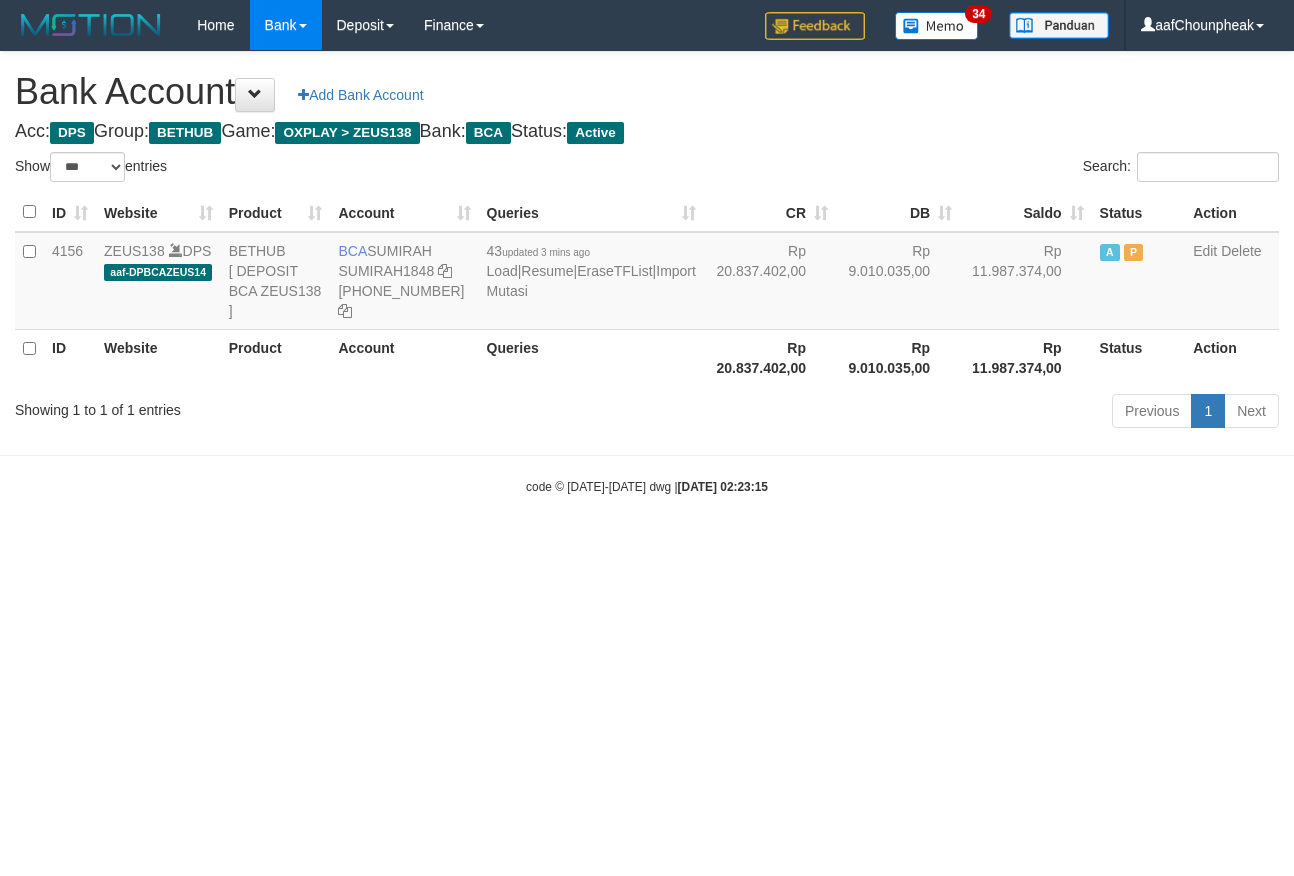 select on "***" 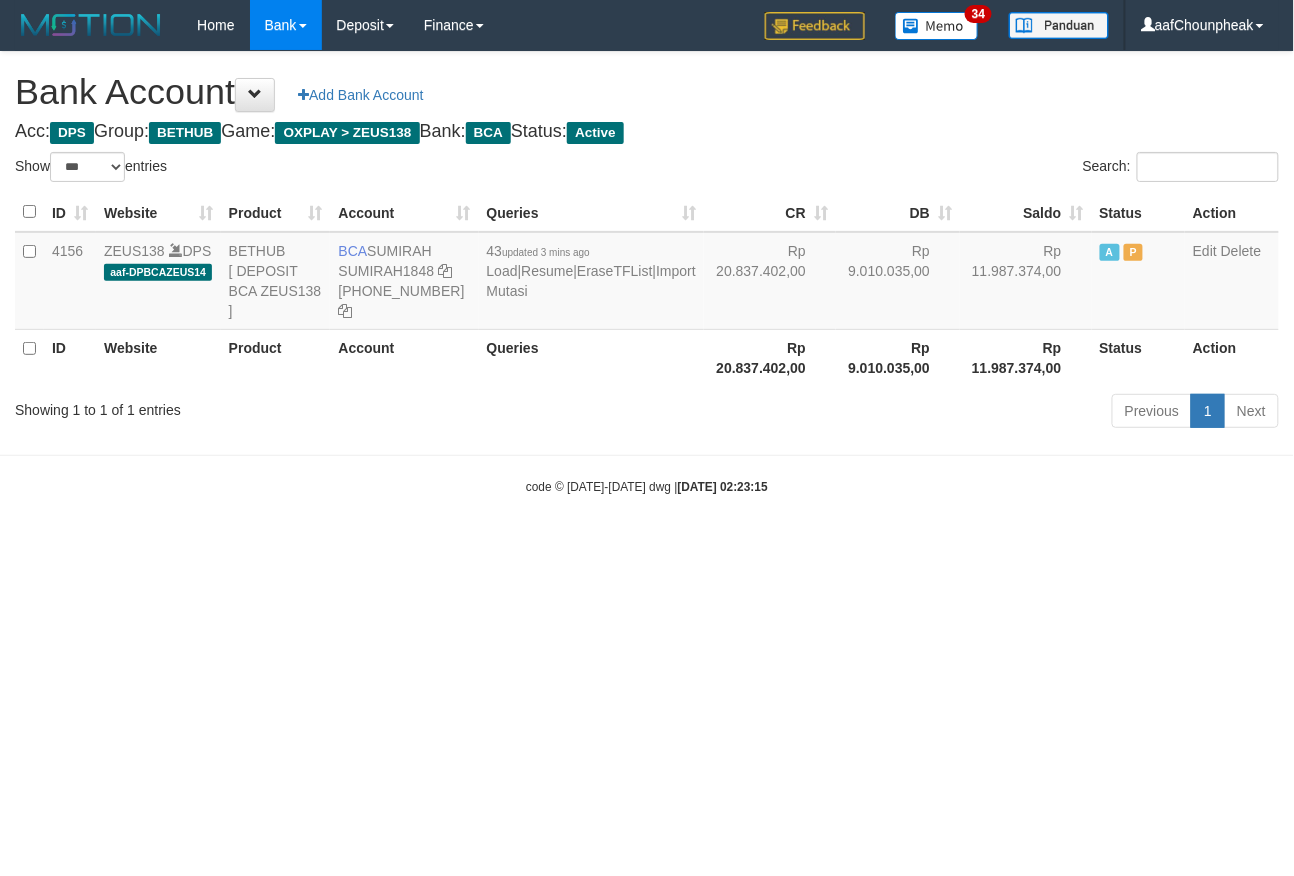 click on "Toggle navigation
Home
Bank
Account List
Mutasi Bank
Search
Note Mutasi
Deposit
DPS List
History
Finance
Financial Data
aafChounpheak
My Profile
Log Out
34" at bounding box center [647, 273] 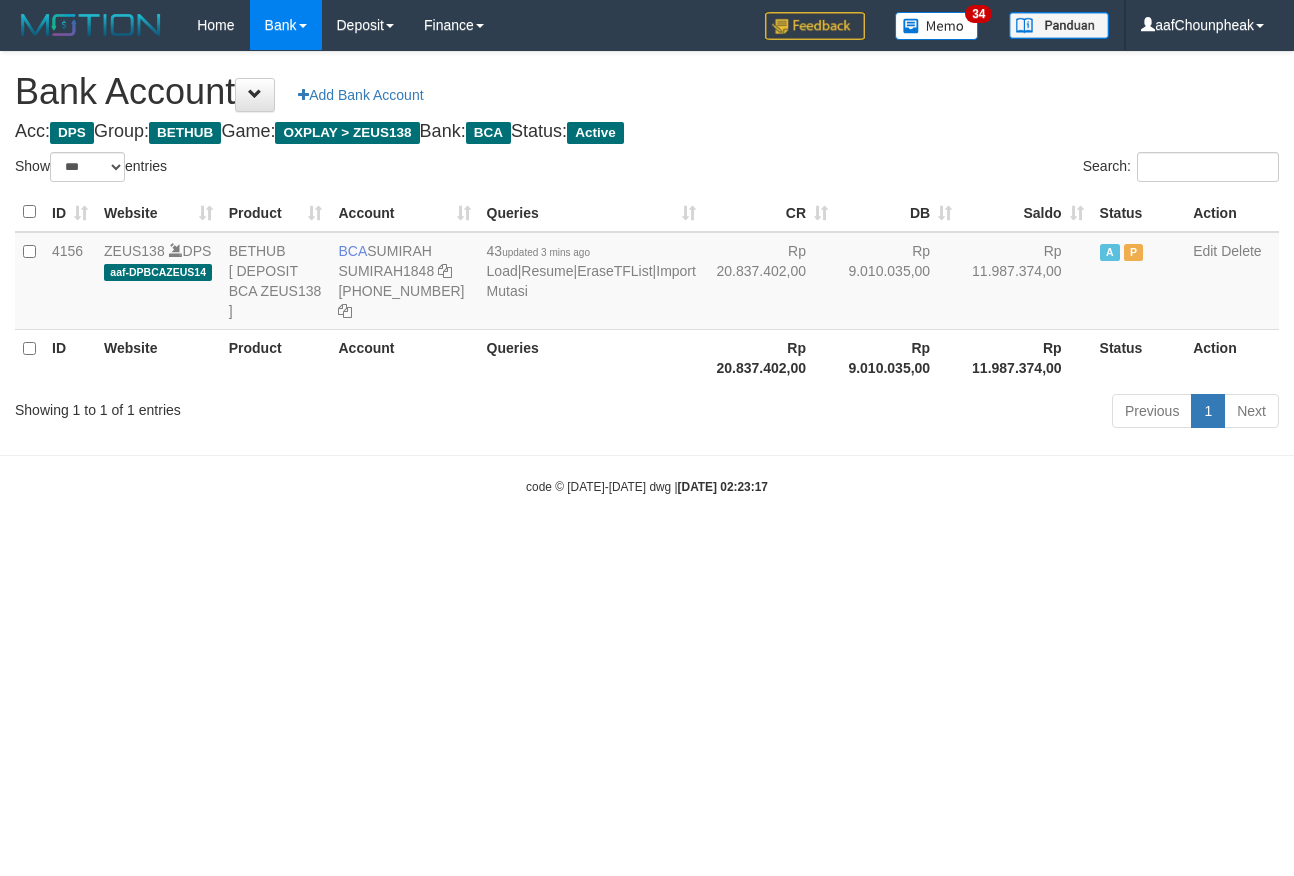 select on "***" 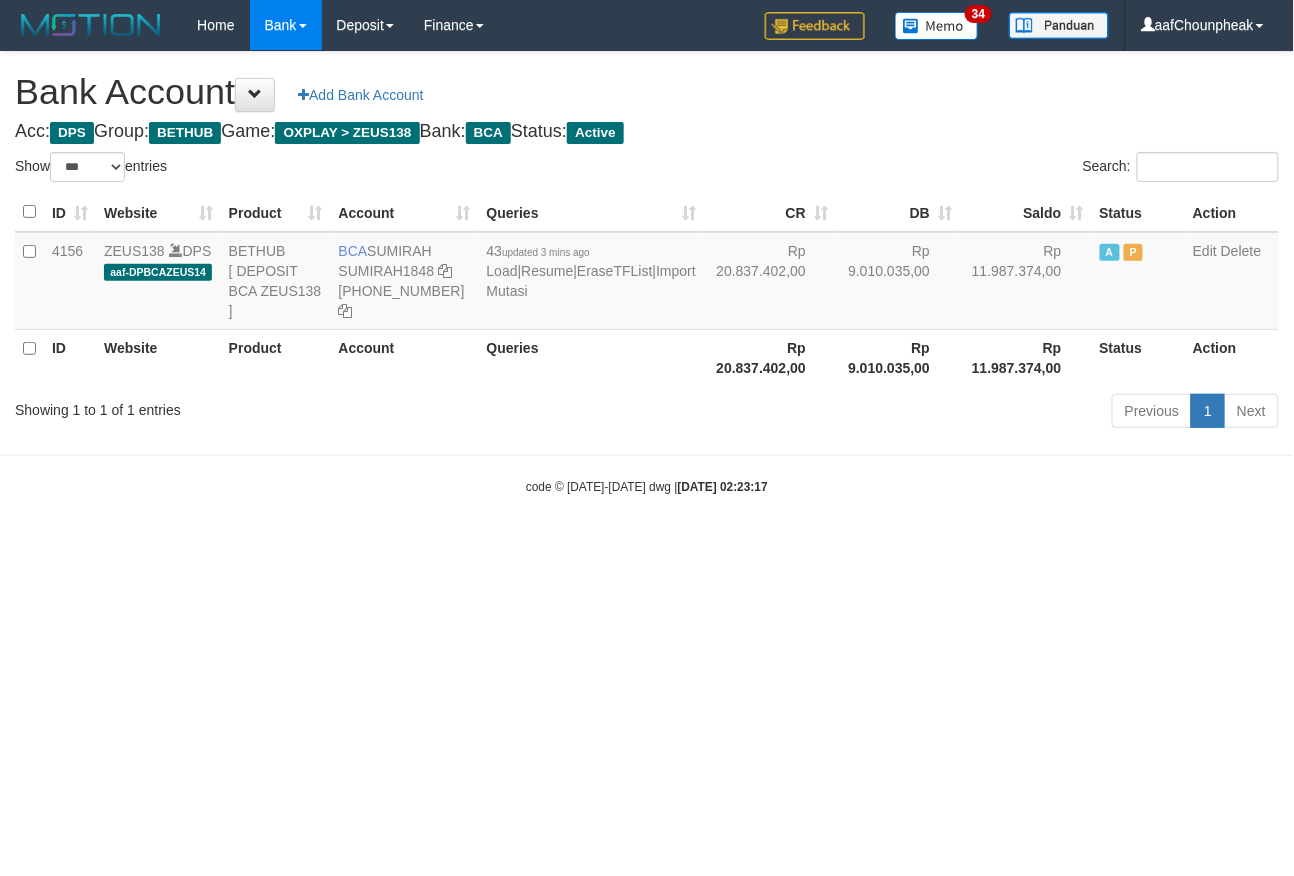 click on "Toggle navigation
Home
Bank
Account List
Mutasi Bank
Search
Note Mutasi
Deposit
DPS List
History
Finance
Financial Data
aafChounpheak
My Profile
Log Out
34" at bounding box center (647, 273) 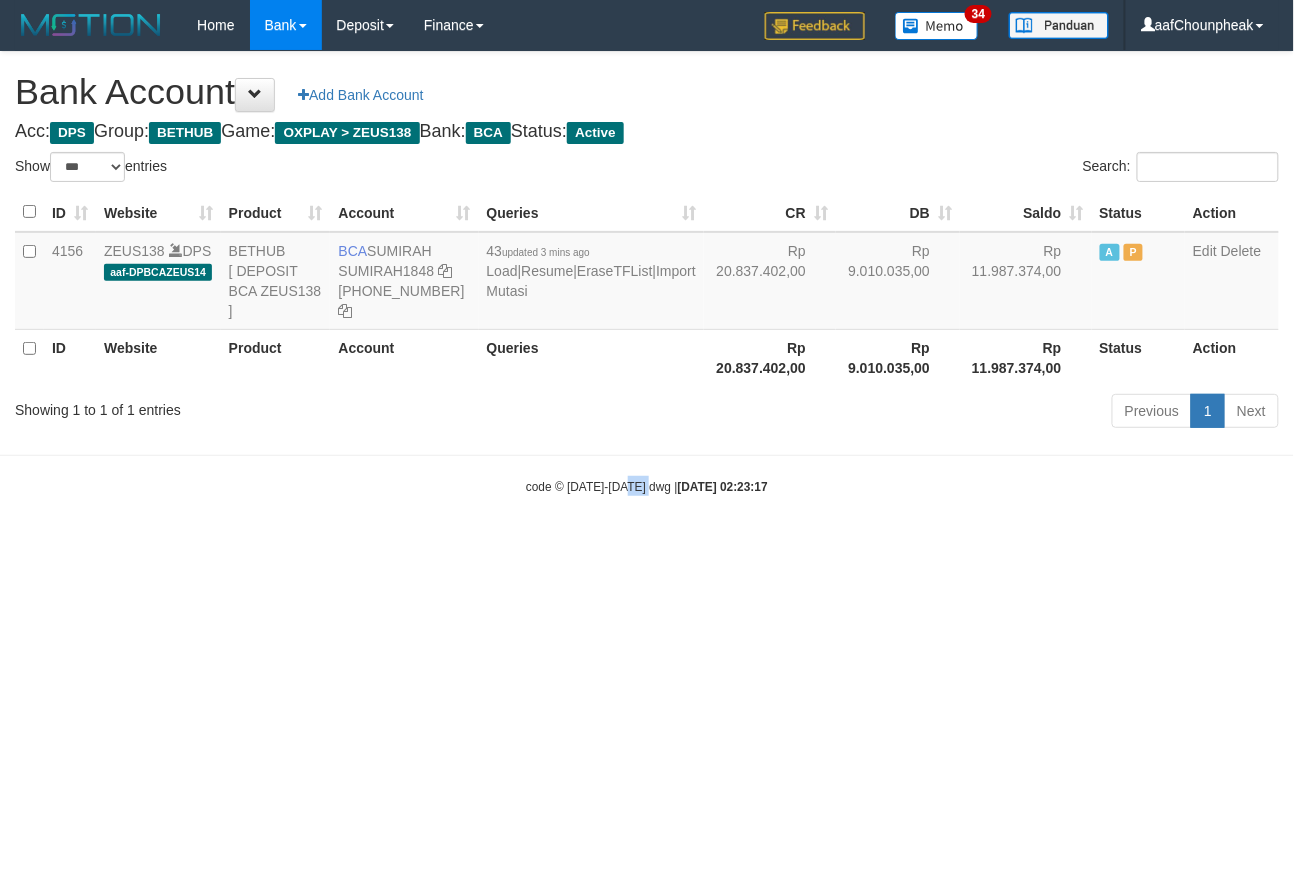 click on "Toggle navigation
Home
Bank
Account List
Mutasi Bank
Search
Note Mutasi
Deposit
DPS List
History
Finance
Financial Data
aafChounpheak
My Profile
Log Out
34" at bounding box center [647, 273] 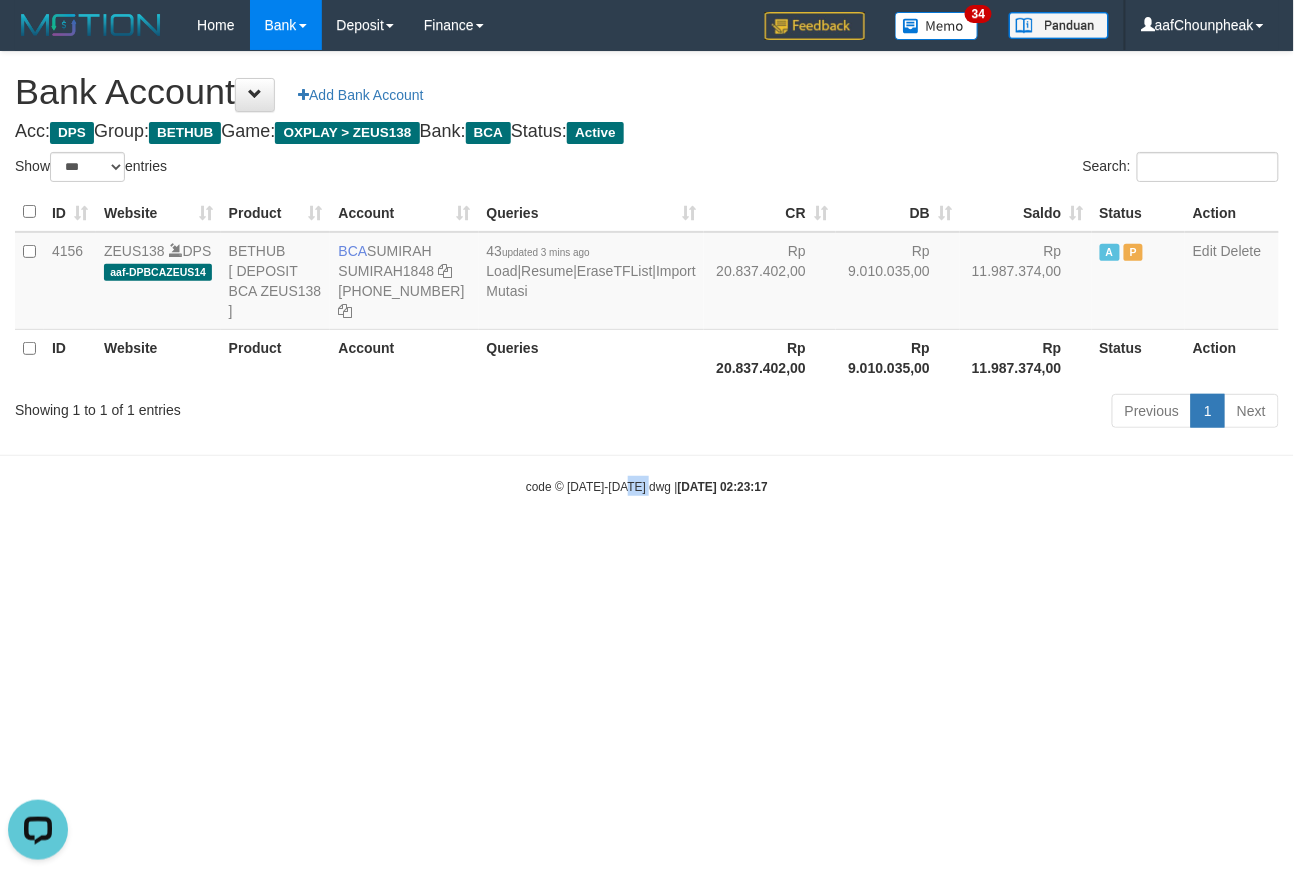 scroll, scrollTop: 0, scrollLeft: 0, axis: both 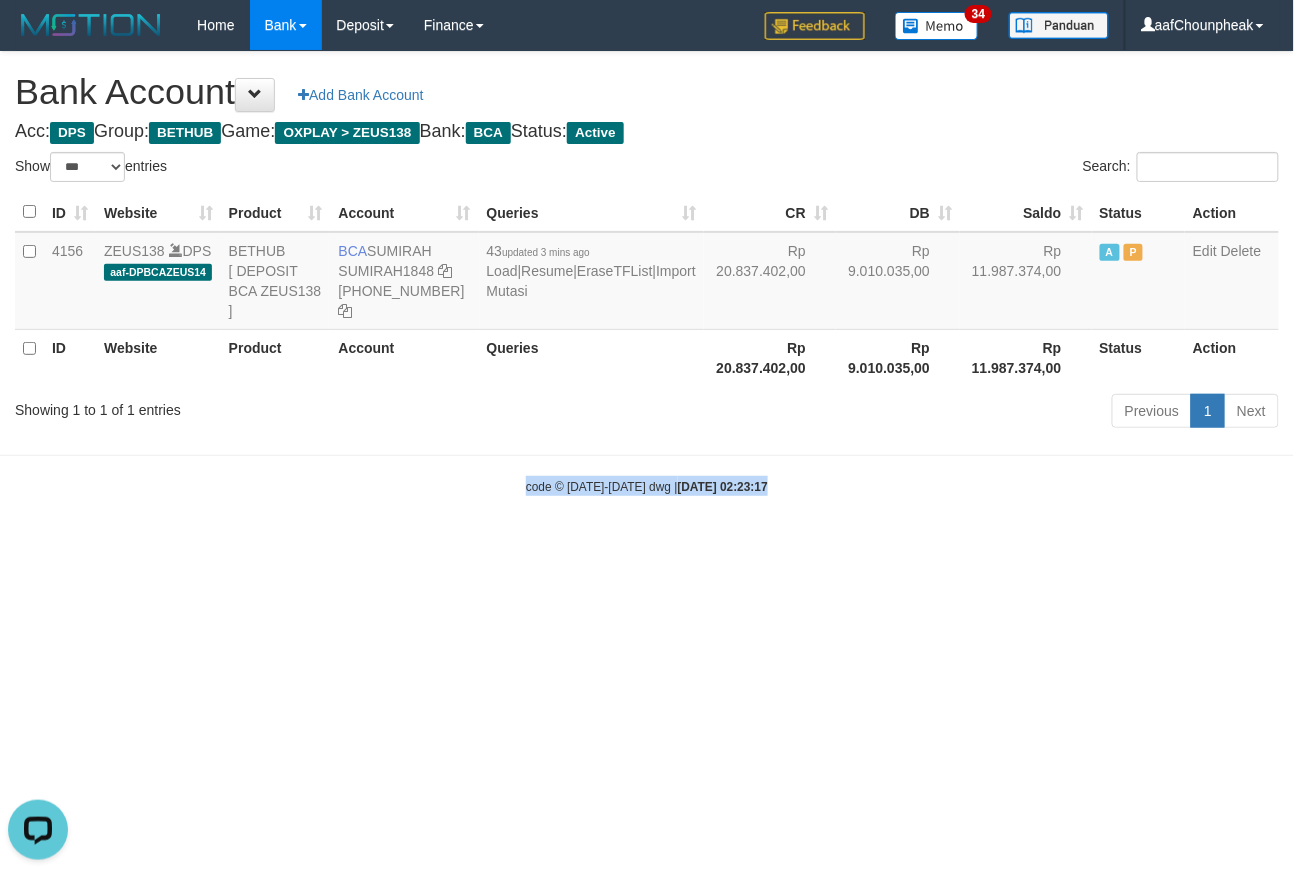 click on "Toggle navigation
Home
Bank
Account List
Mutasi Bank
Search
Note Mutasi
Deposit
DPS List
History
Finance
Financial Data
aafChounpheak
My Profile
Log Out
34" at bounding box center [647, 273] 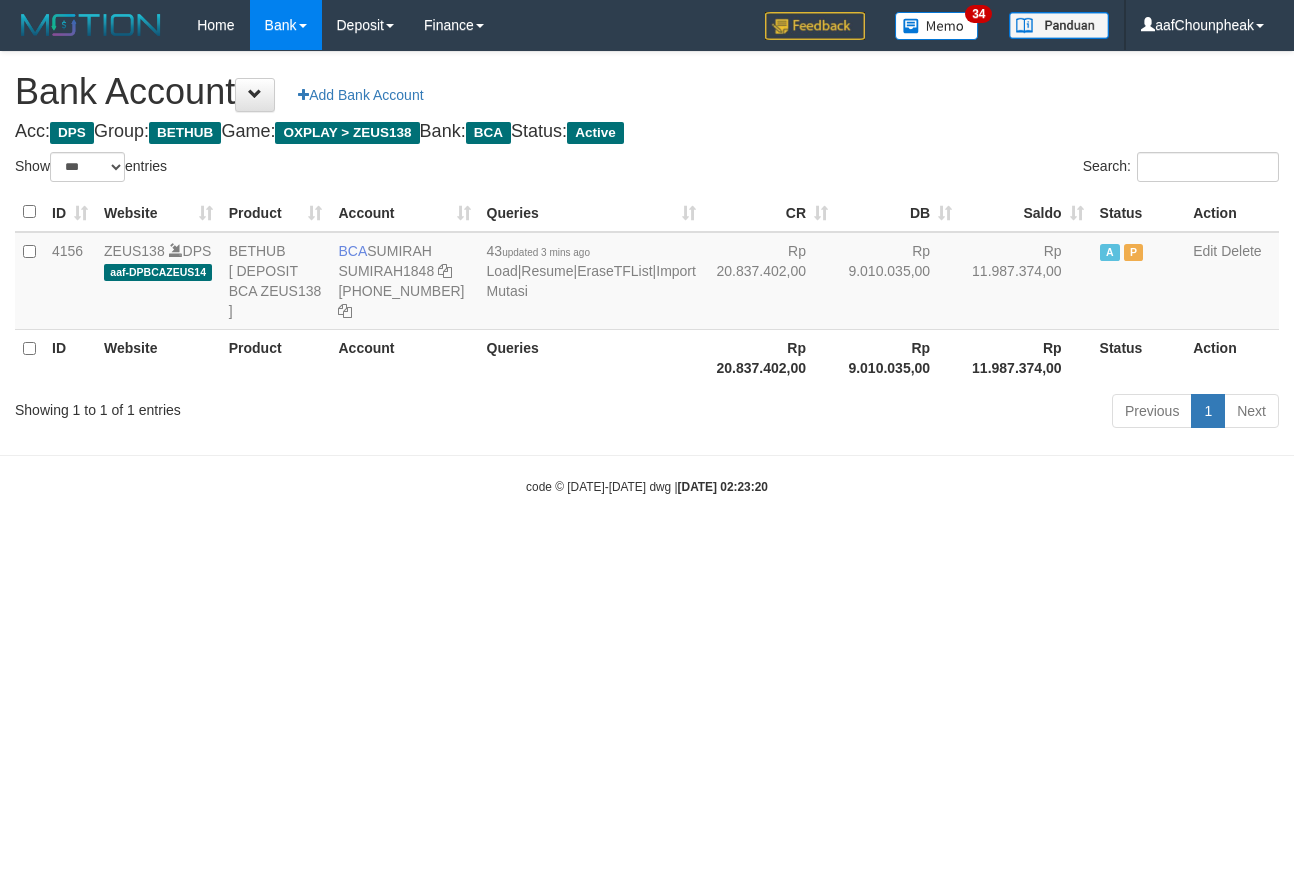 select on "***" 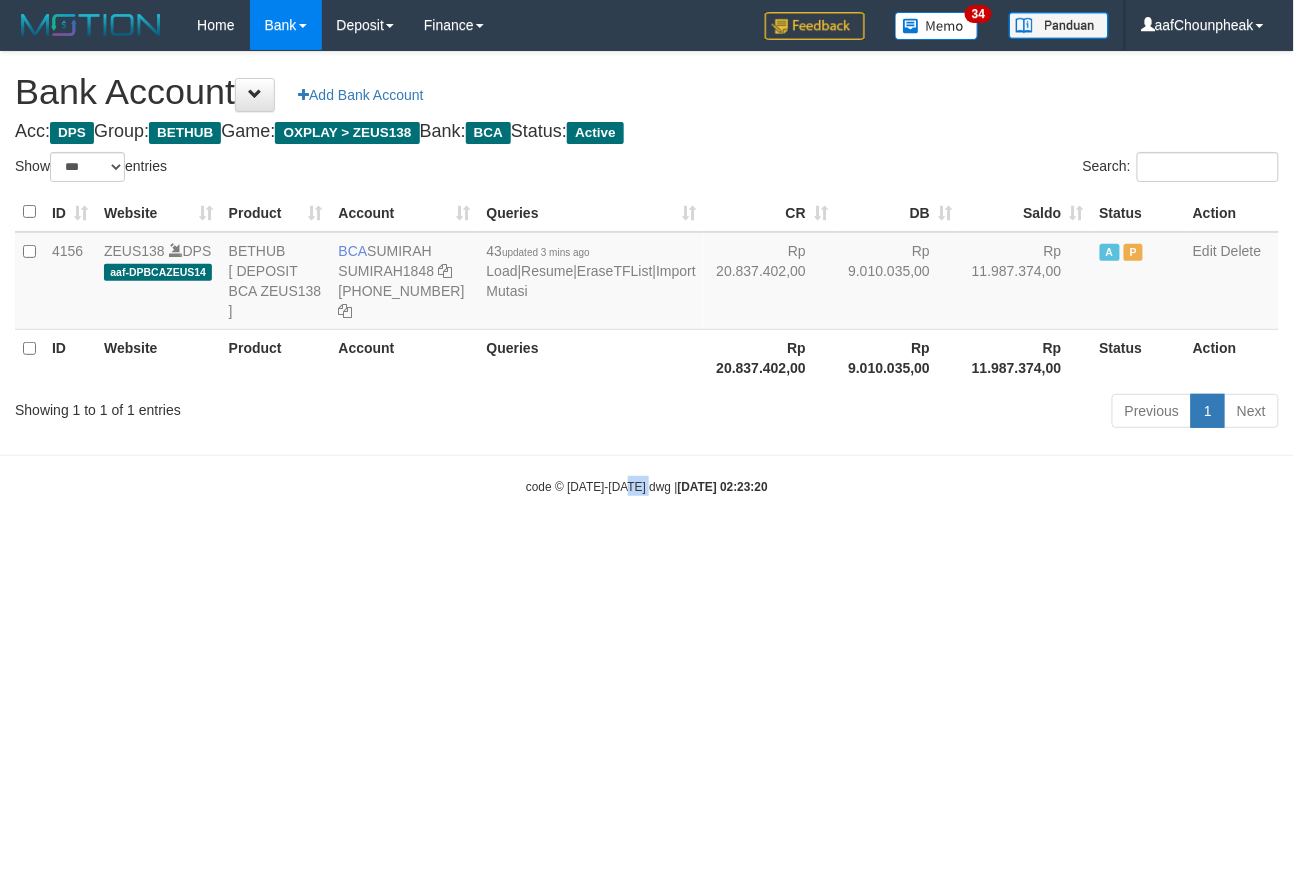 click on "Toggle navigation
Home
Bank
Account List
Mutasi Bank
Search
Note Mutasi
Deposit
DPS List
History
Finance
Financial Data
aafChounpheak
My Profile
Log Out
34" at bounding box center [647, 273] 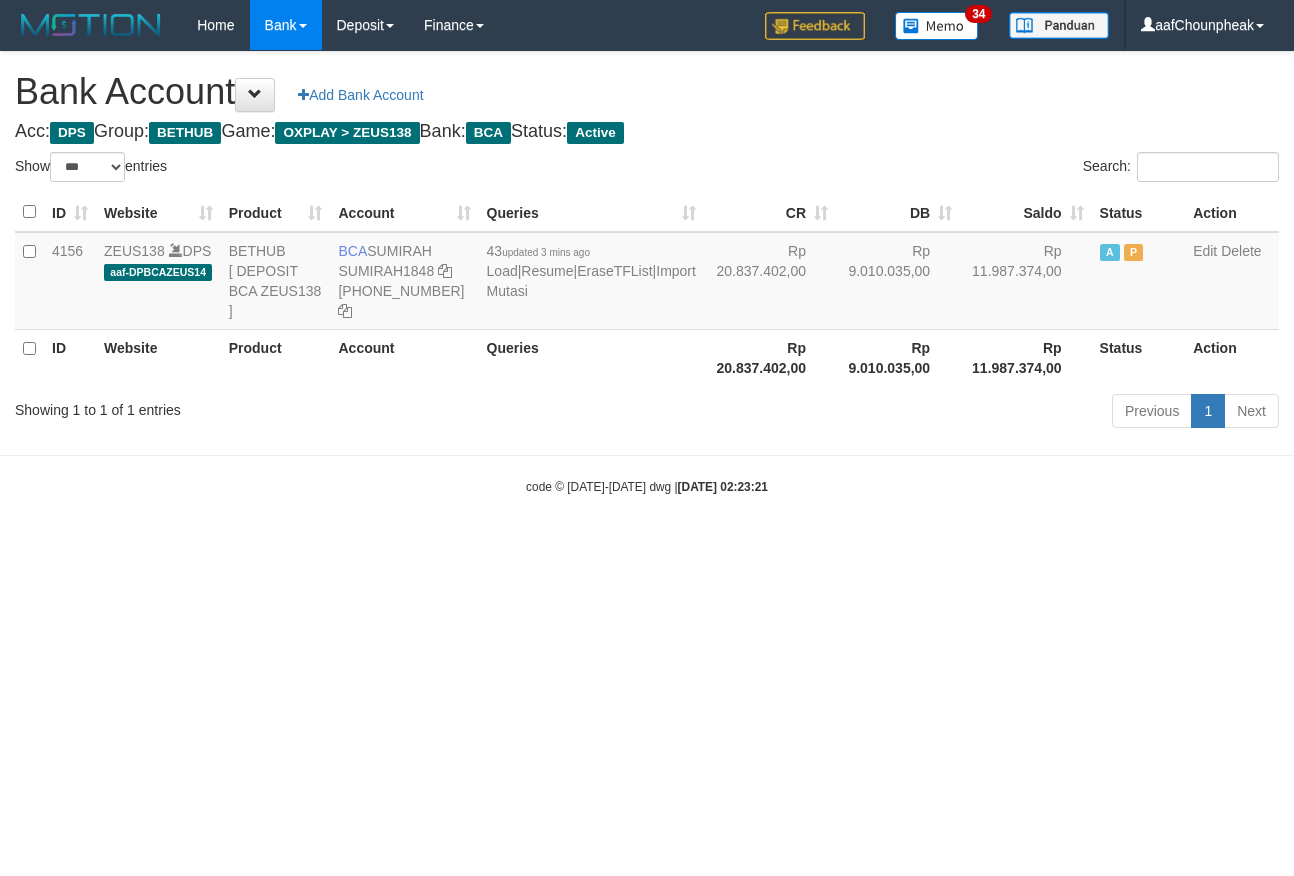 select on "***" 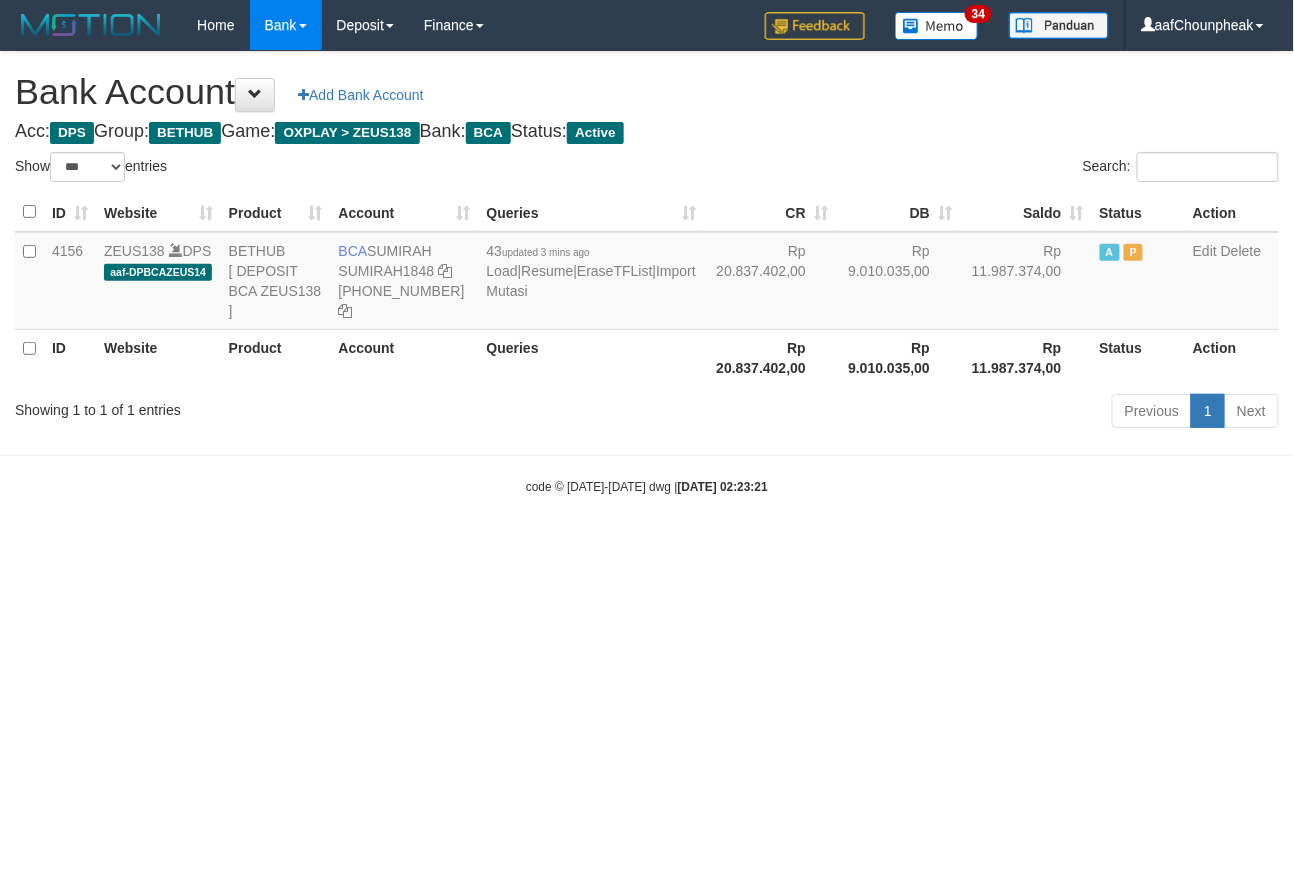 click on "Toggle navigation
Home
Bank
Account List
Mutasi Bank
Search
Note Mutasi
Deposit
DPS List
History
Finance
Financial Data
aafChounpheak
My Profile
Log Out
34" at bounding box center (647, 273) 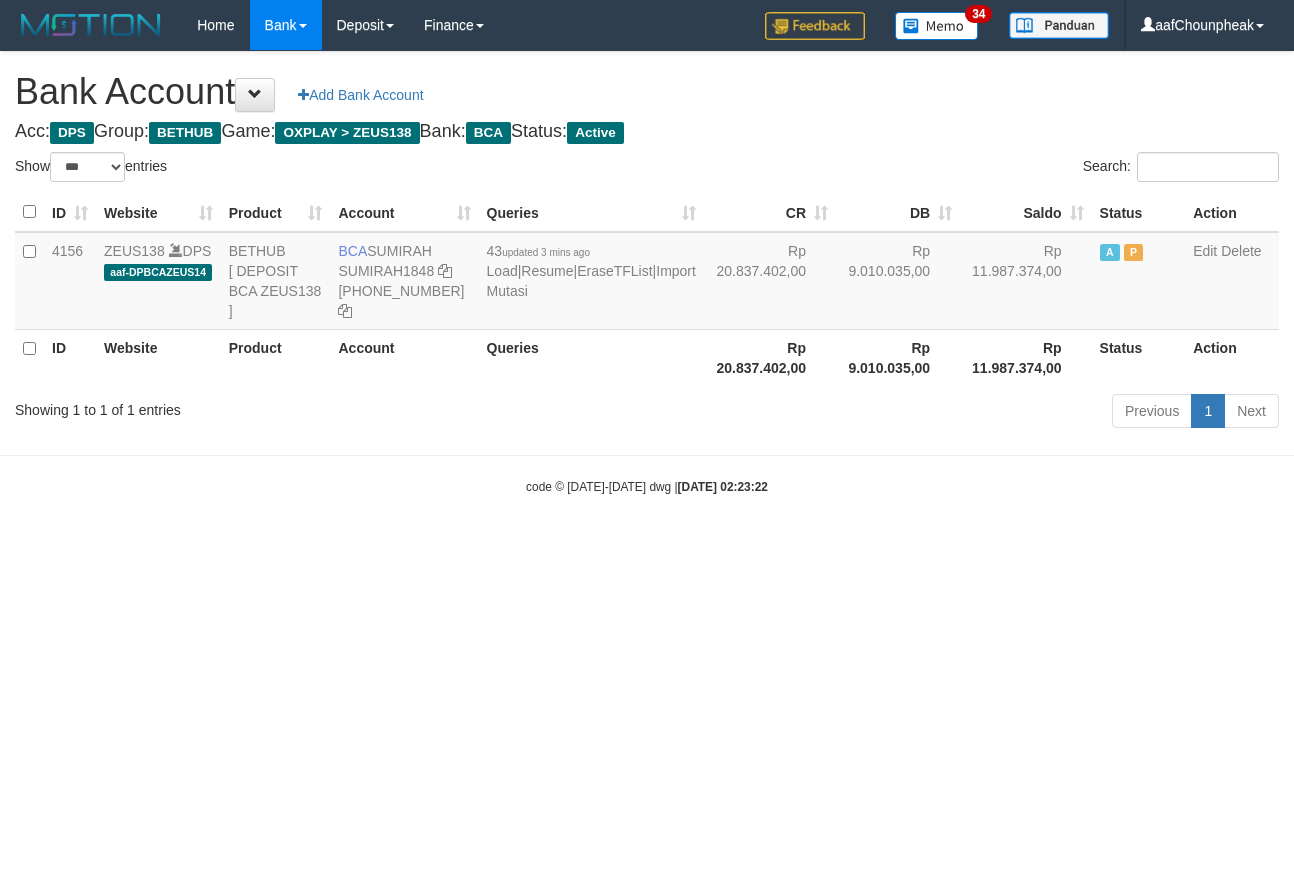 select on "***" 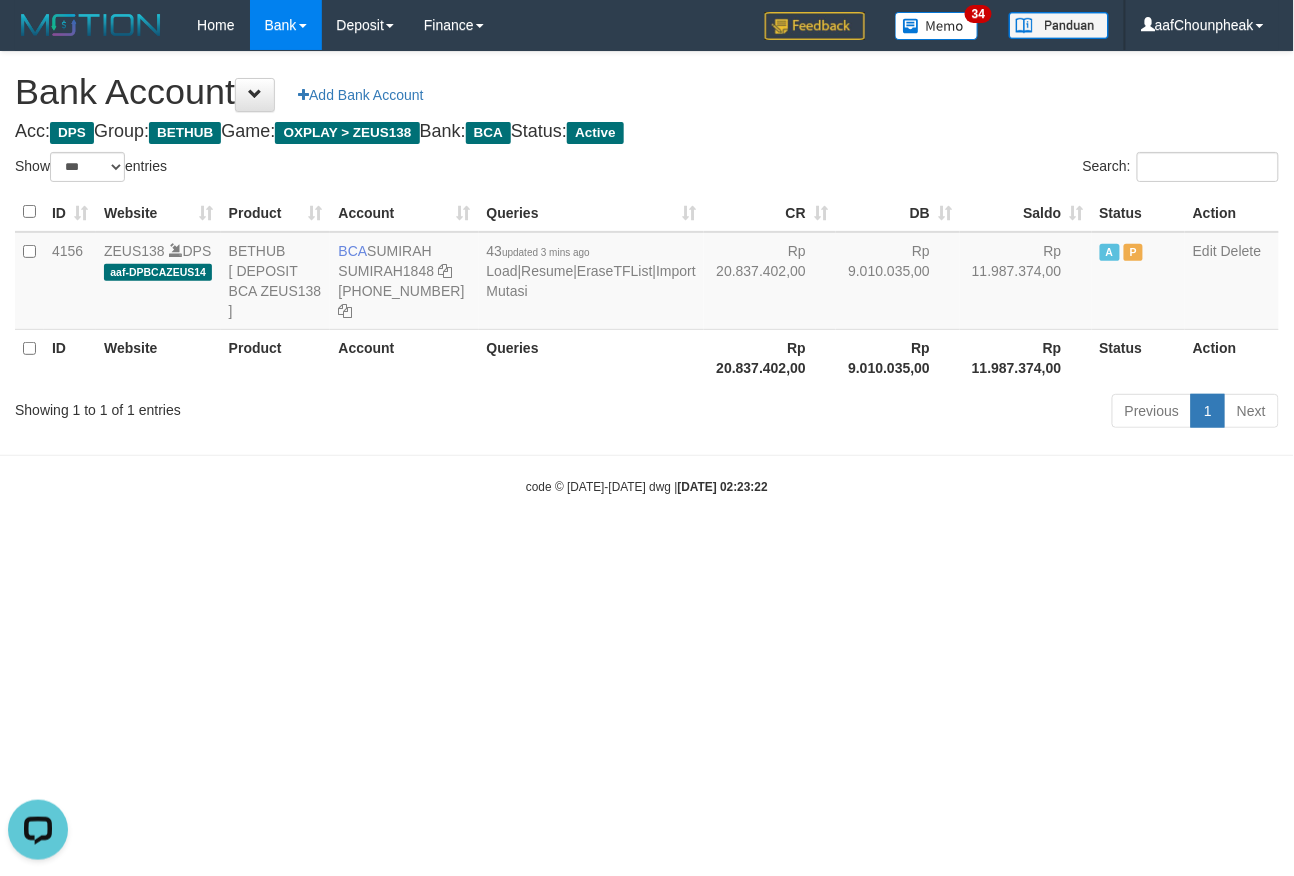 scroll, scrollTop: 0, scrollLeft: 0, axis: both 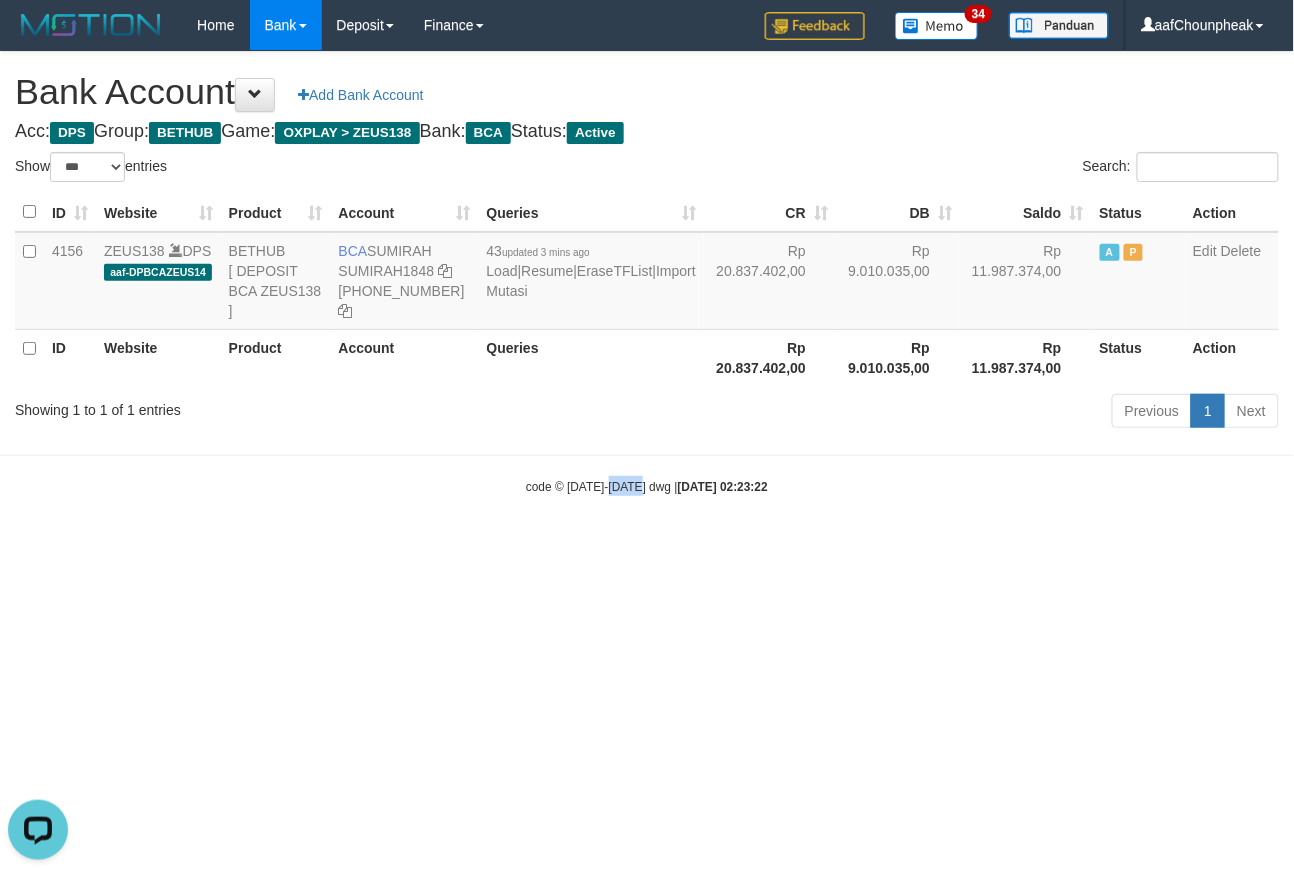 drag, startPoint x: 621, startPoint y: 565, endPoint x: 618, endPoint y: 576, distance: 11.401754 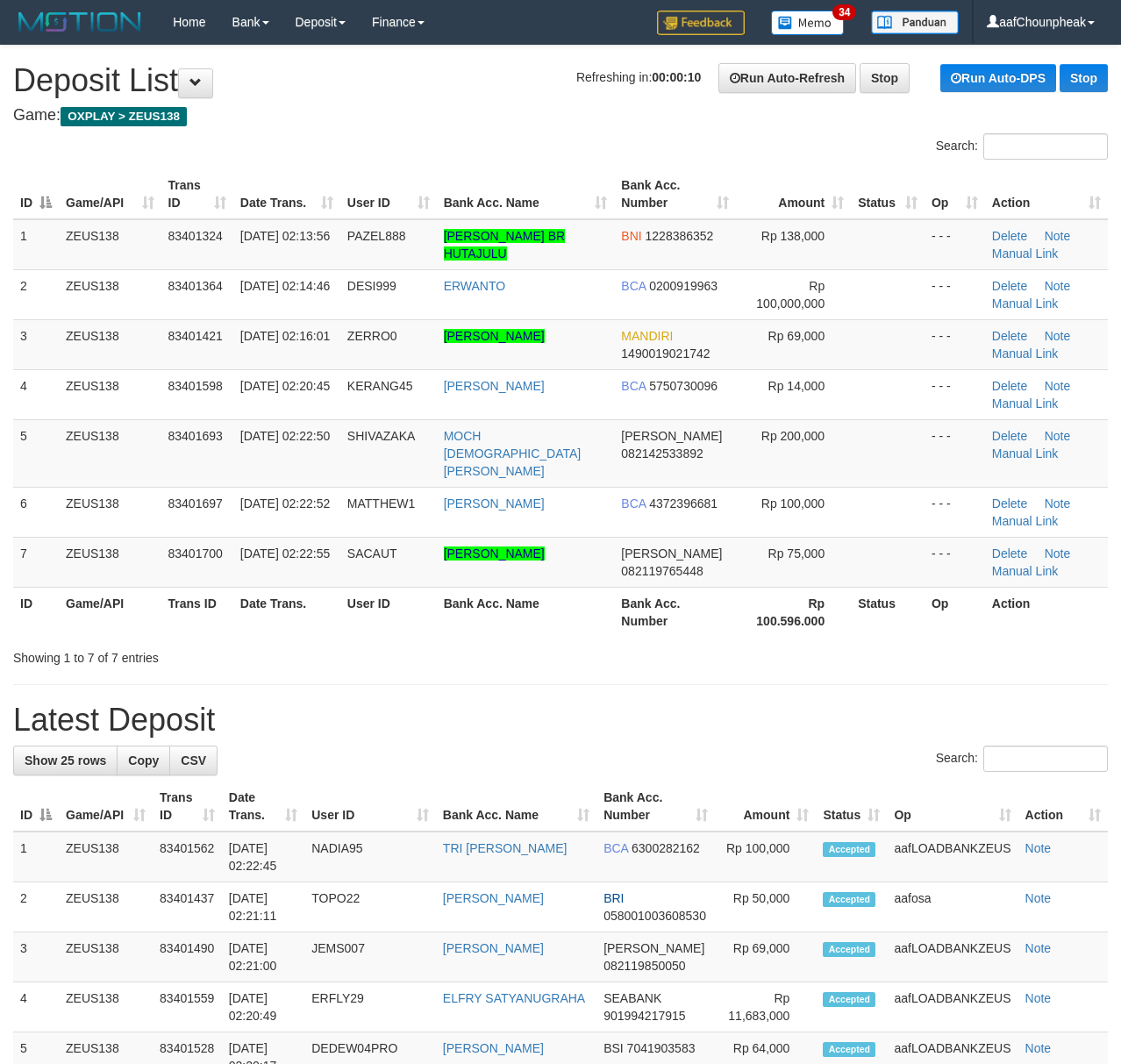 scroll, scrollTop: 0, scrollLeft: 0, axis: both 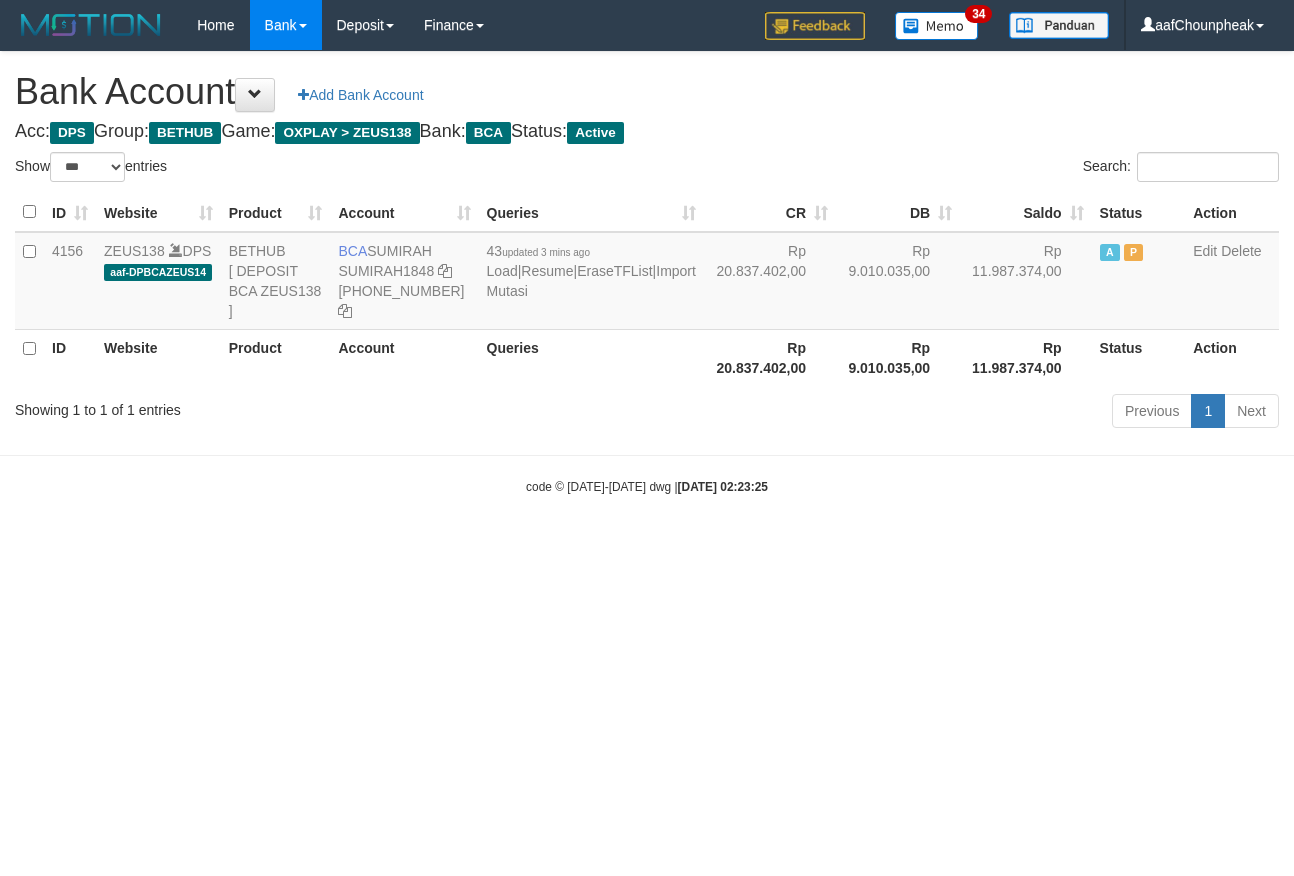 select on "***" 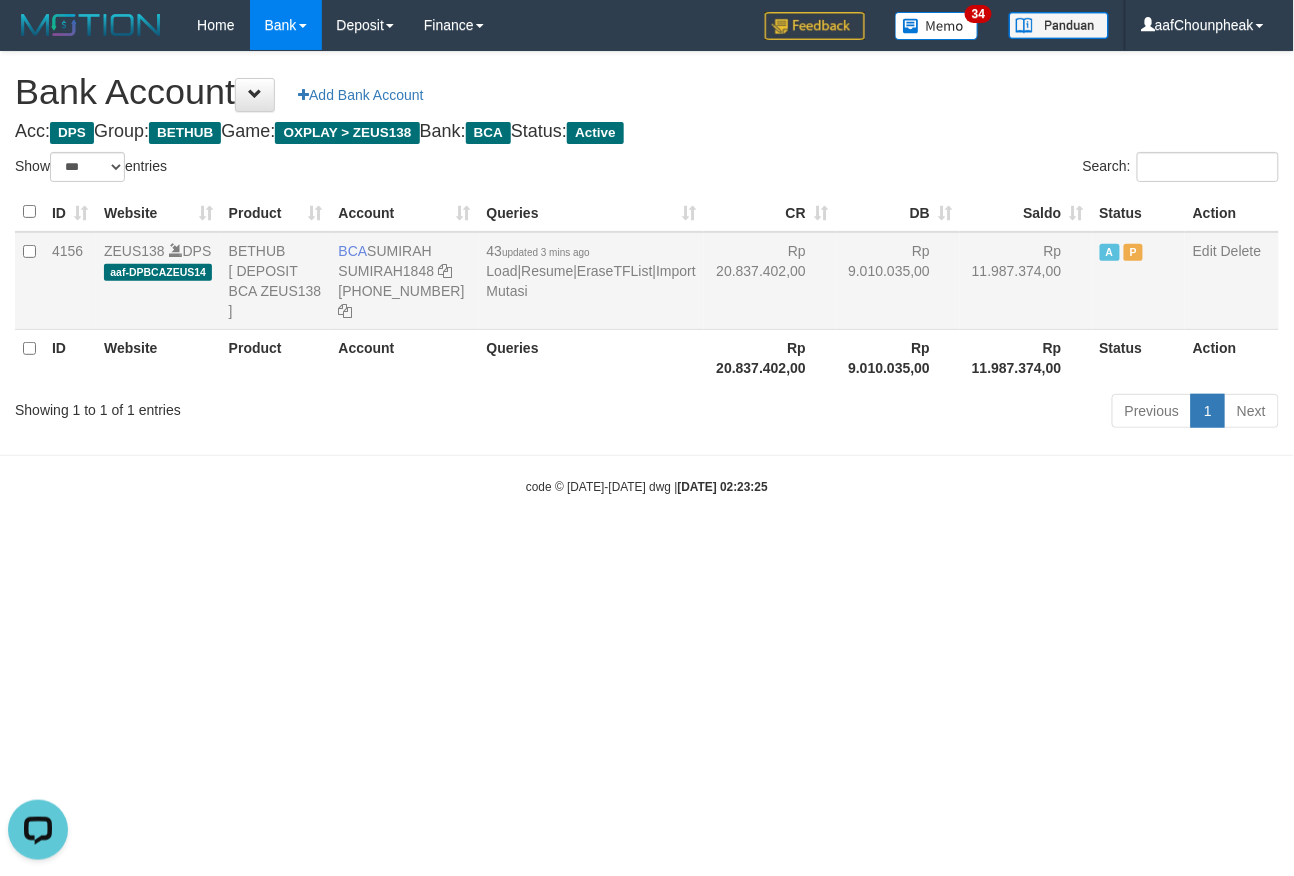 scroll, scrollTop: 0, scrollLeft: 0, axis: both 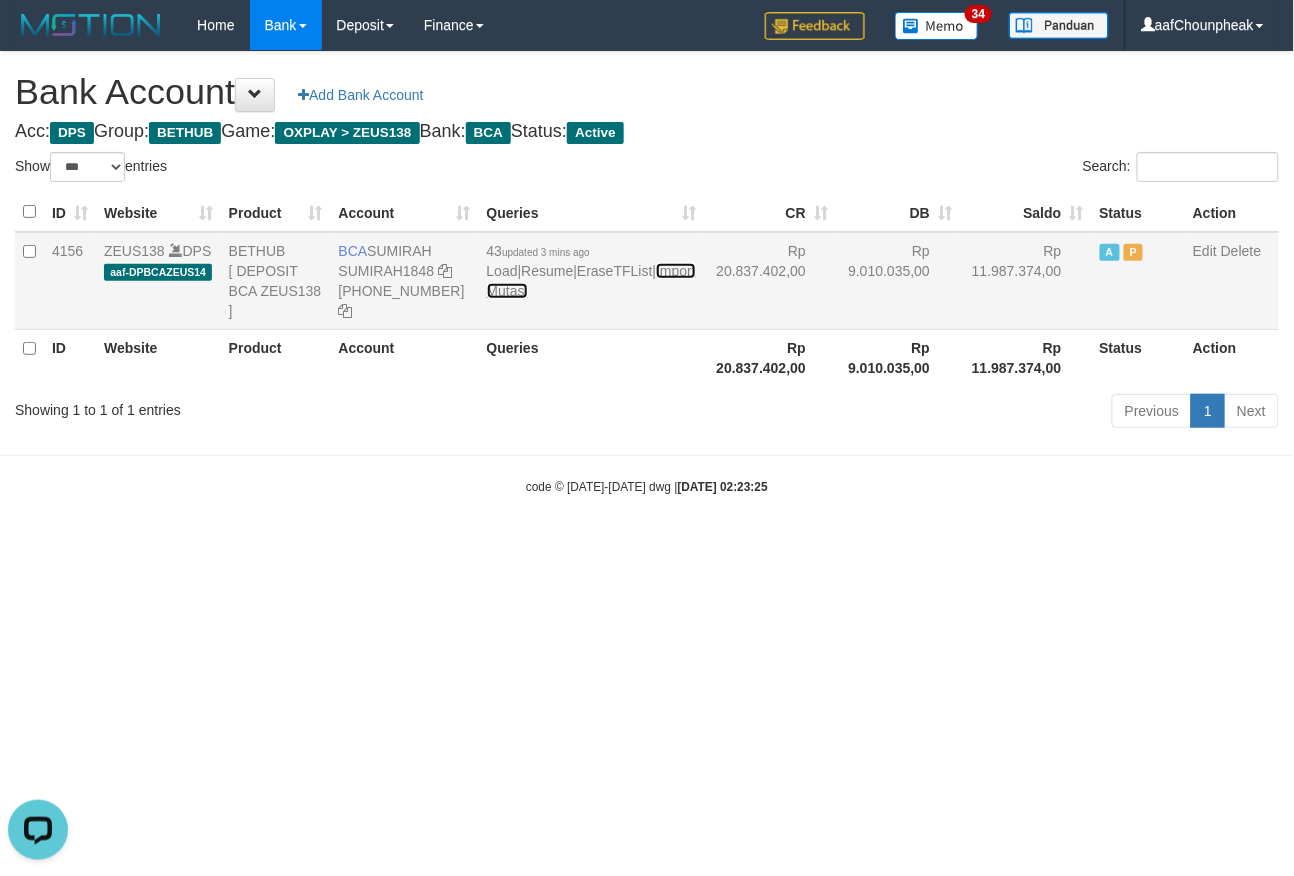 click on "Import Mutasi" at bounding box center (591, 281) 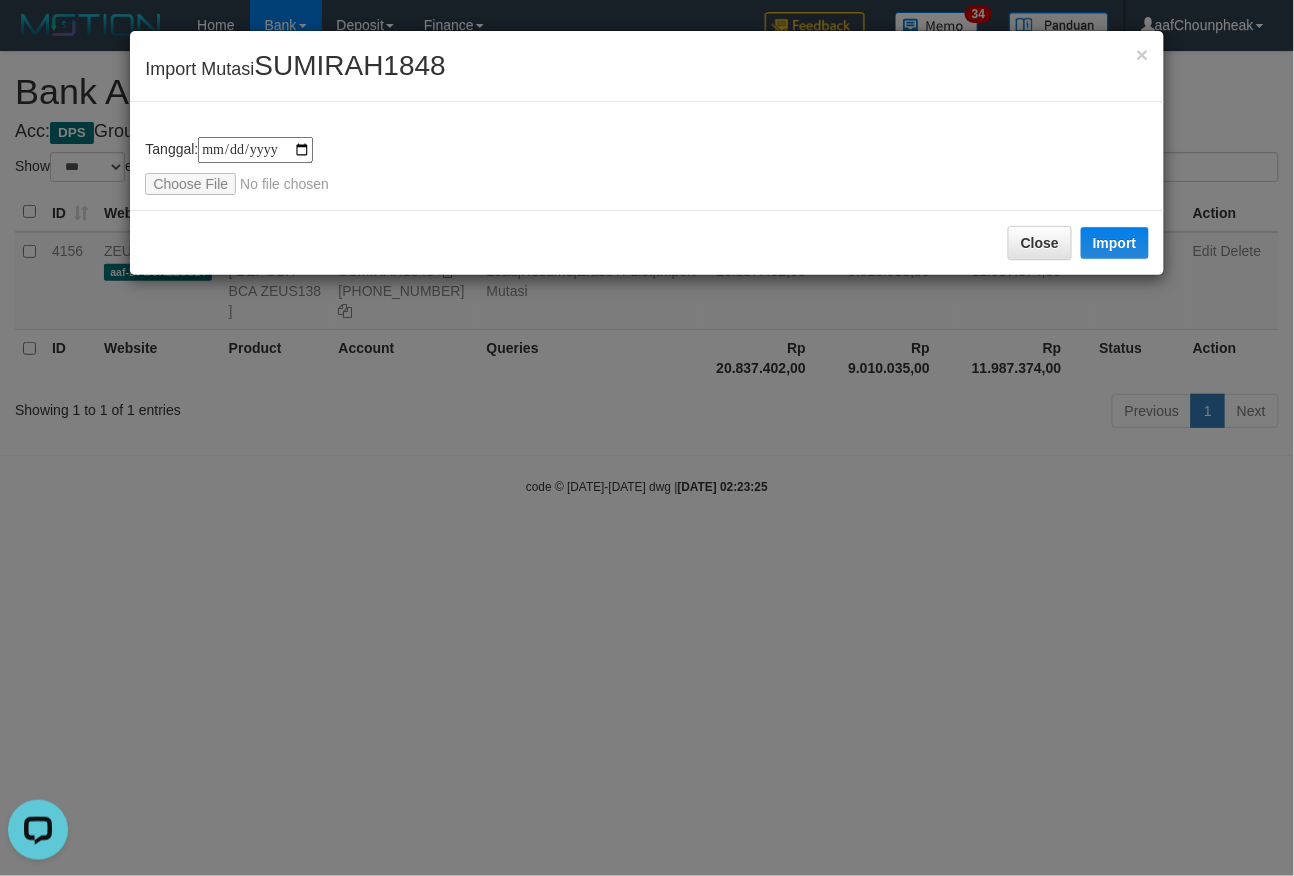 click on "**********" at bounding box center (646, 166) 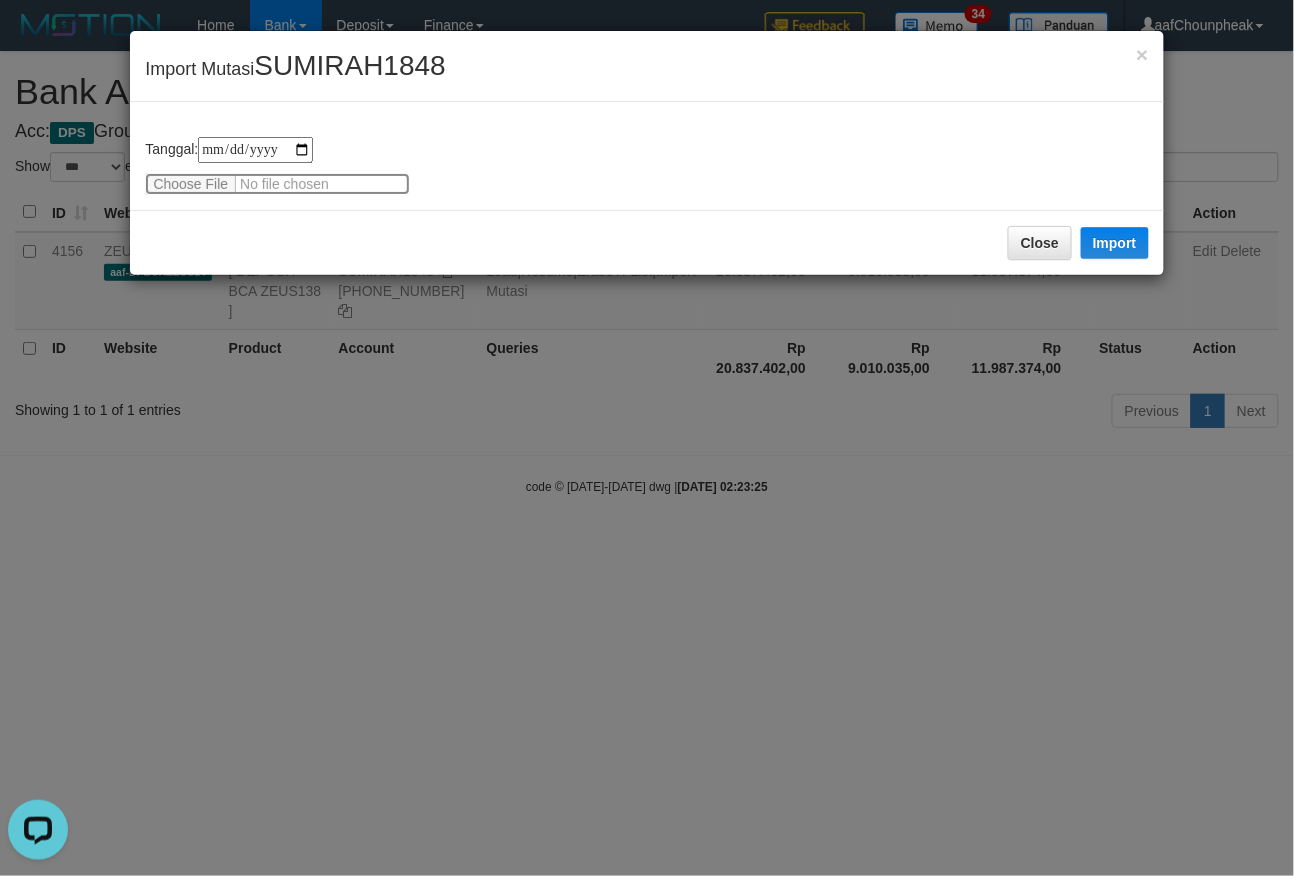 click at bounding box center [277, 184] 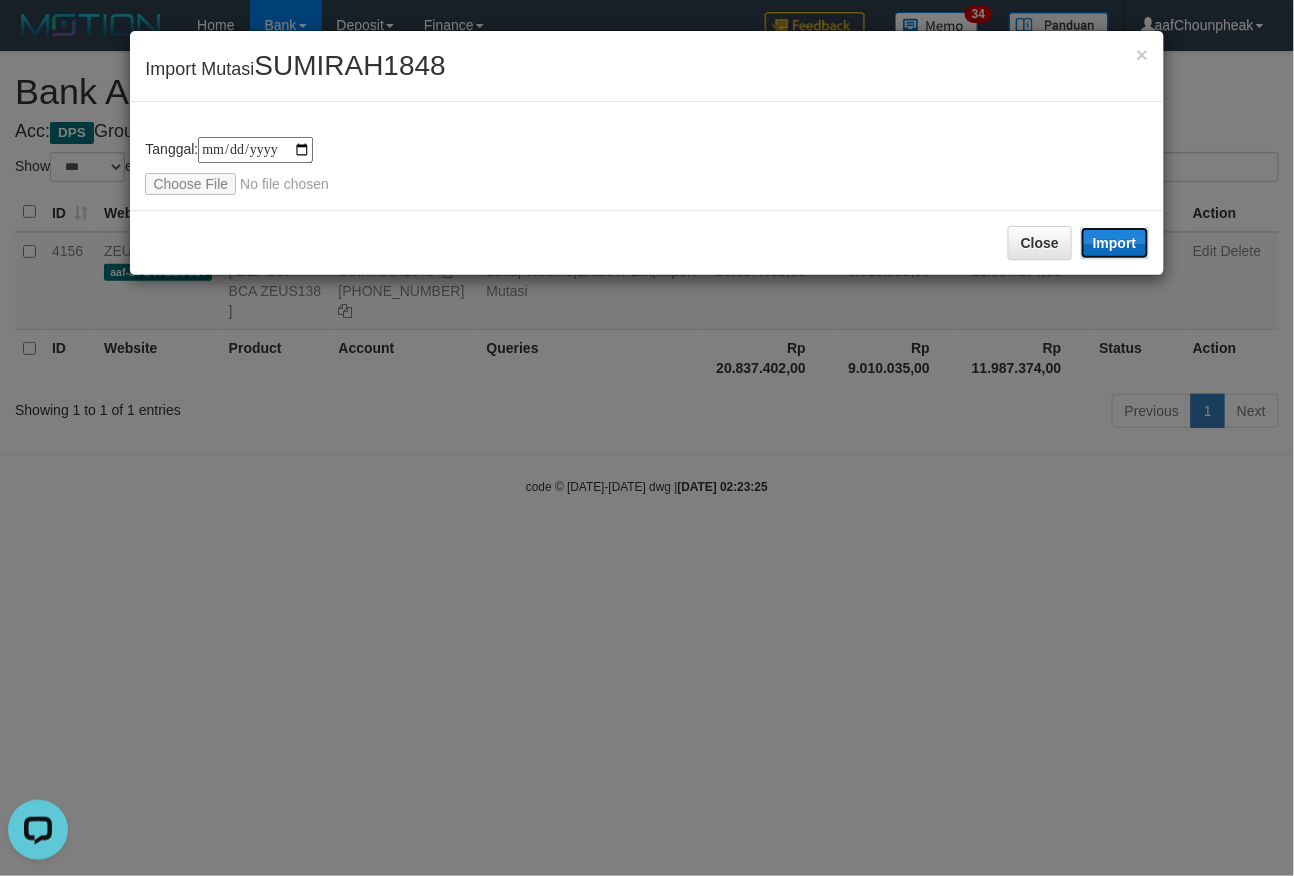 click on "Import" at bounding box center [1115, 243] 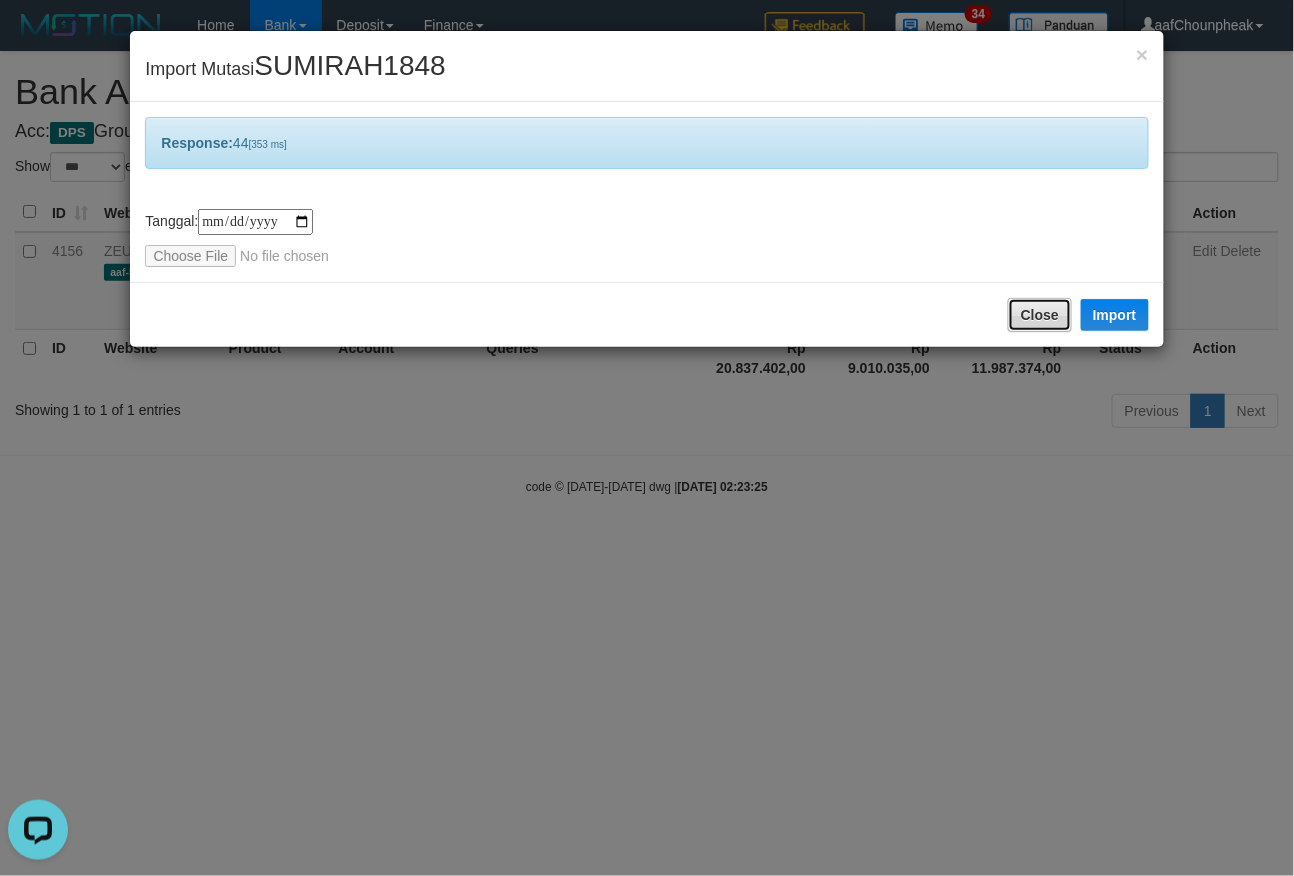 click on "Close" at bounding box center [1040, 315] 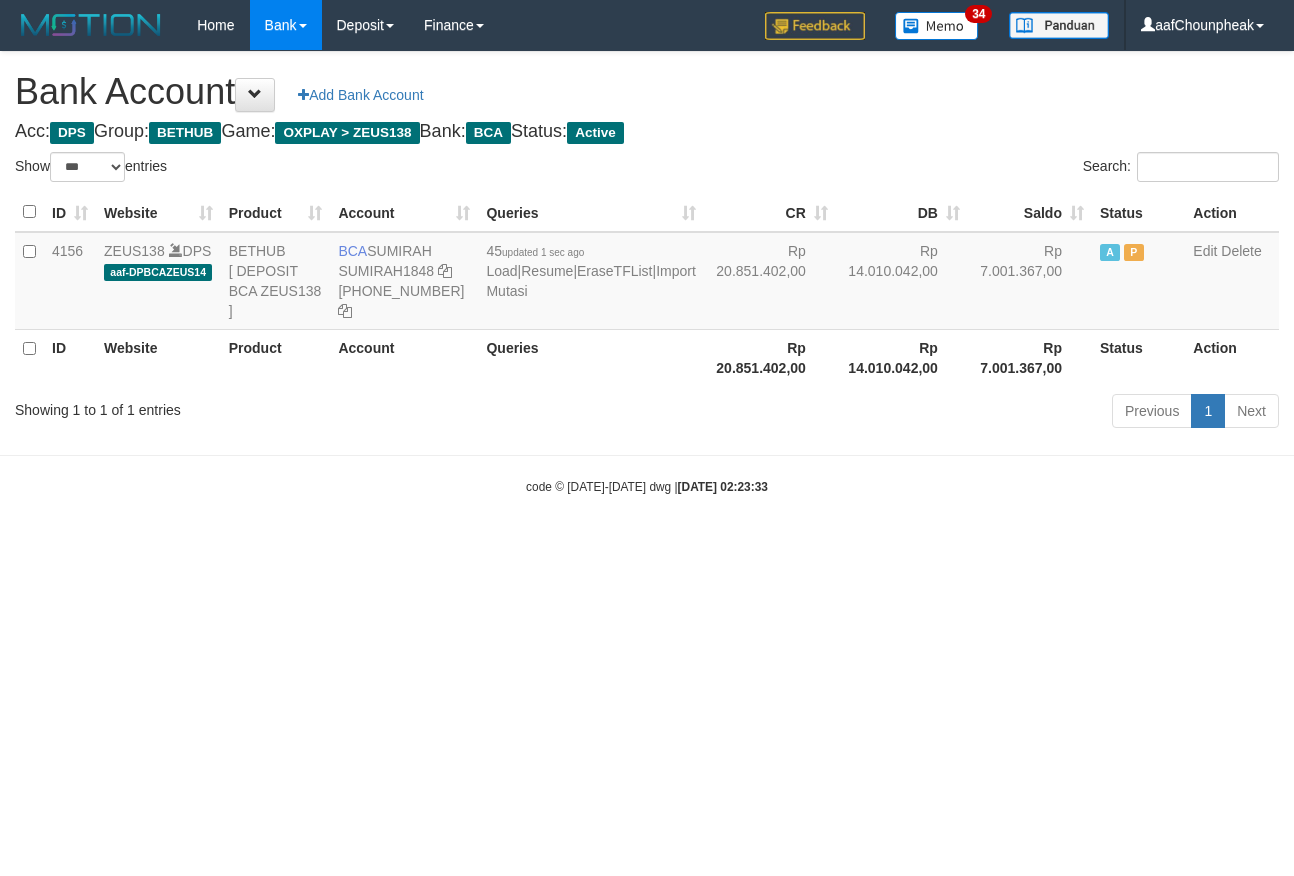 select on "***" 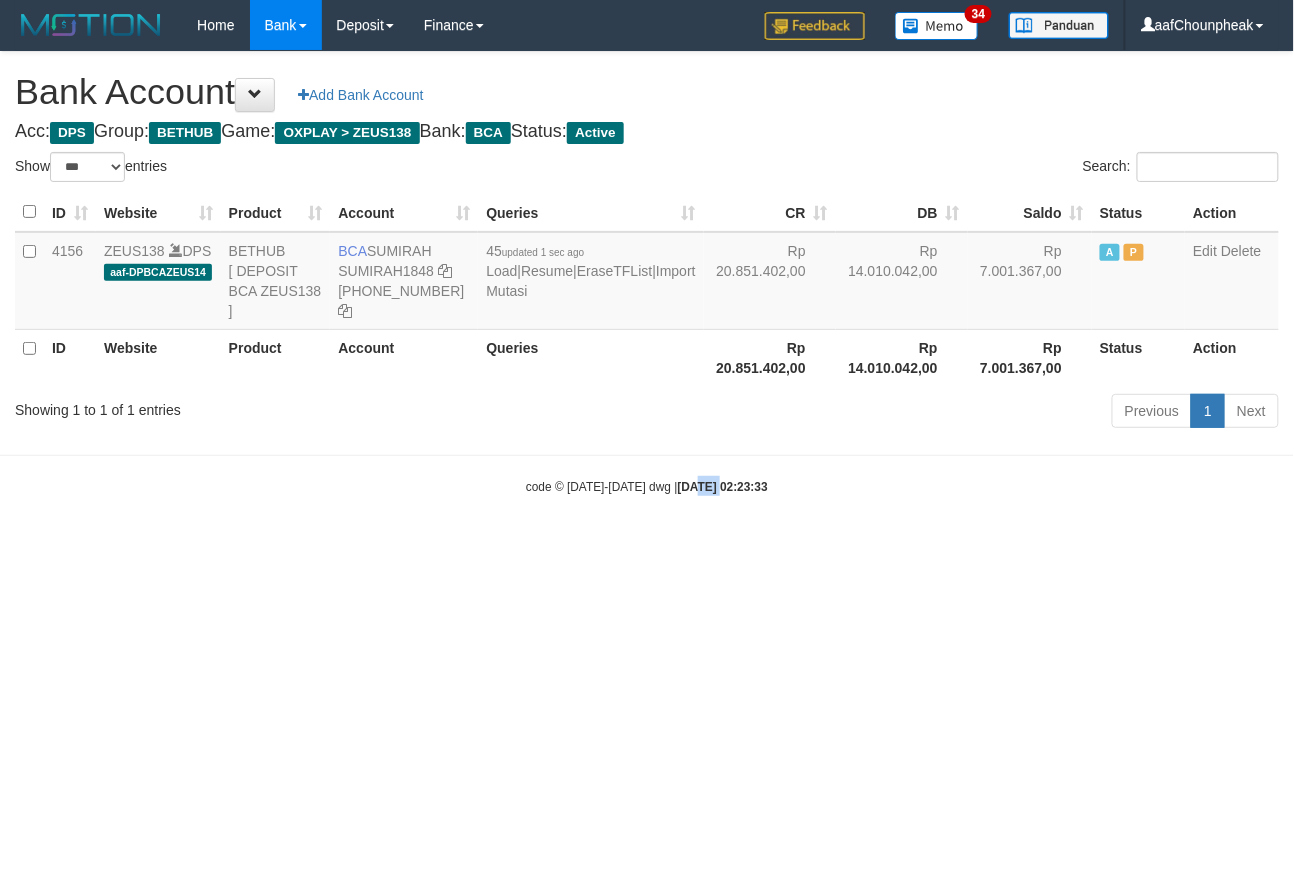 click on "Toggle navigation
Home
Bank
Account List
Mutasi Bank
Search
Note Mutasi
Deposit
DPS List
History
Finance
Financial Data
aafChounpheak
My Profile
Log Out
34" at bounding box center (647, 273) 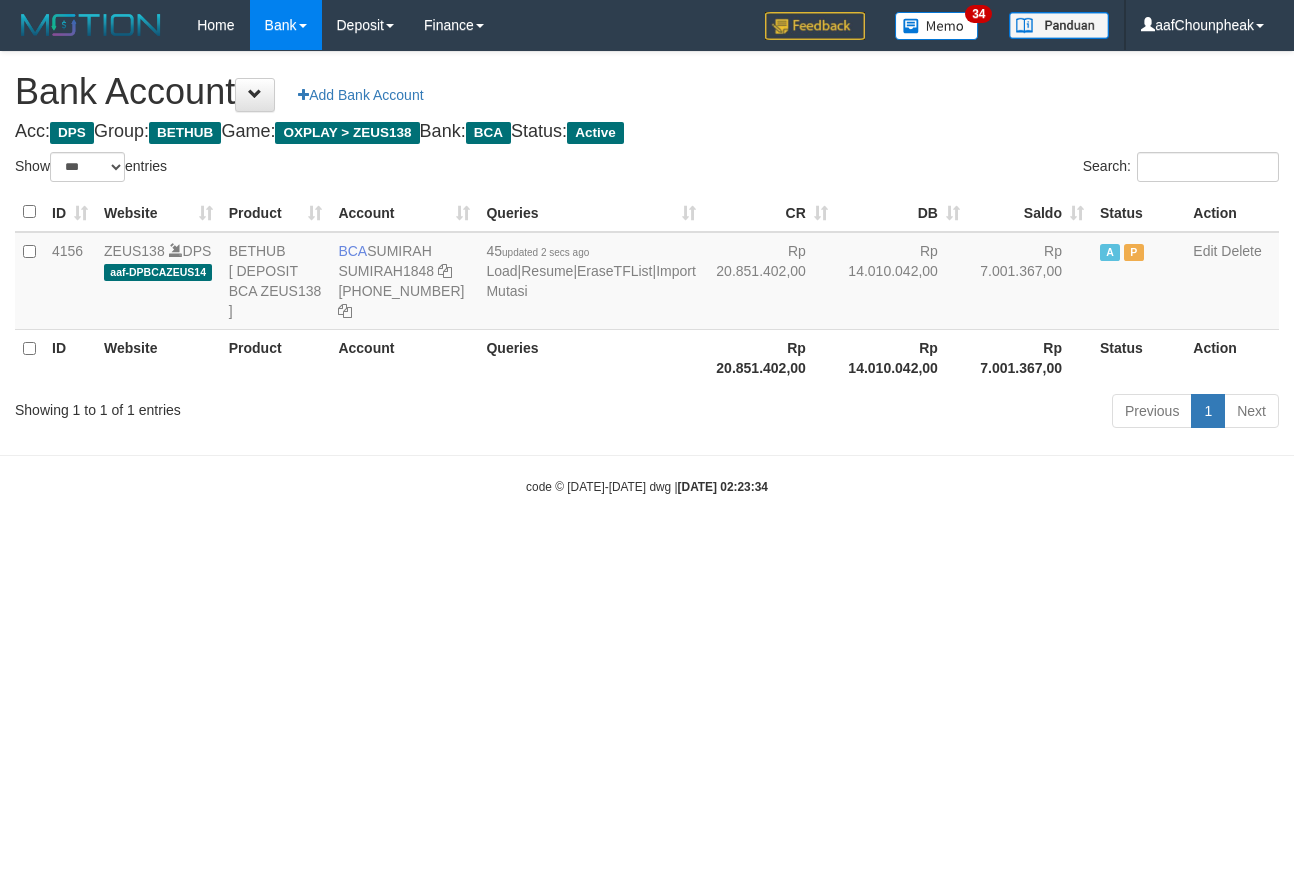 select on "***" 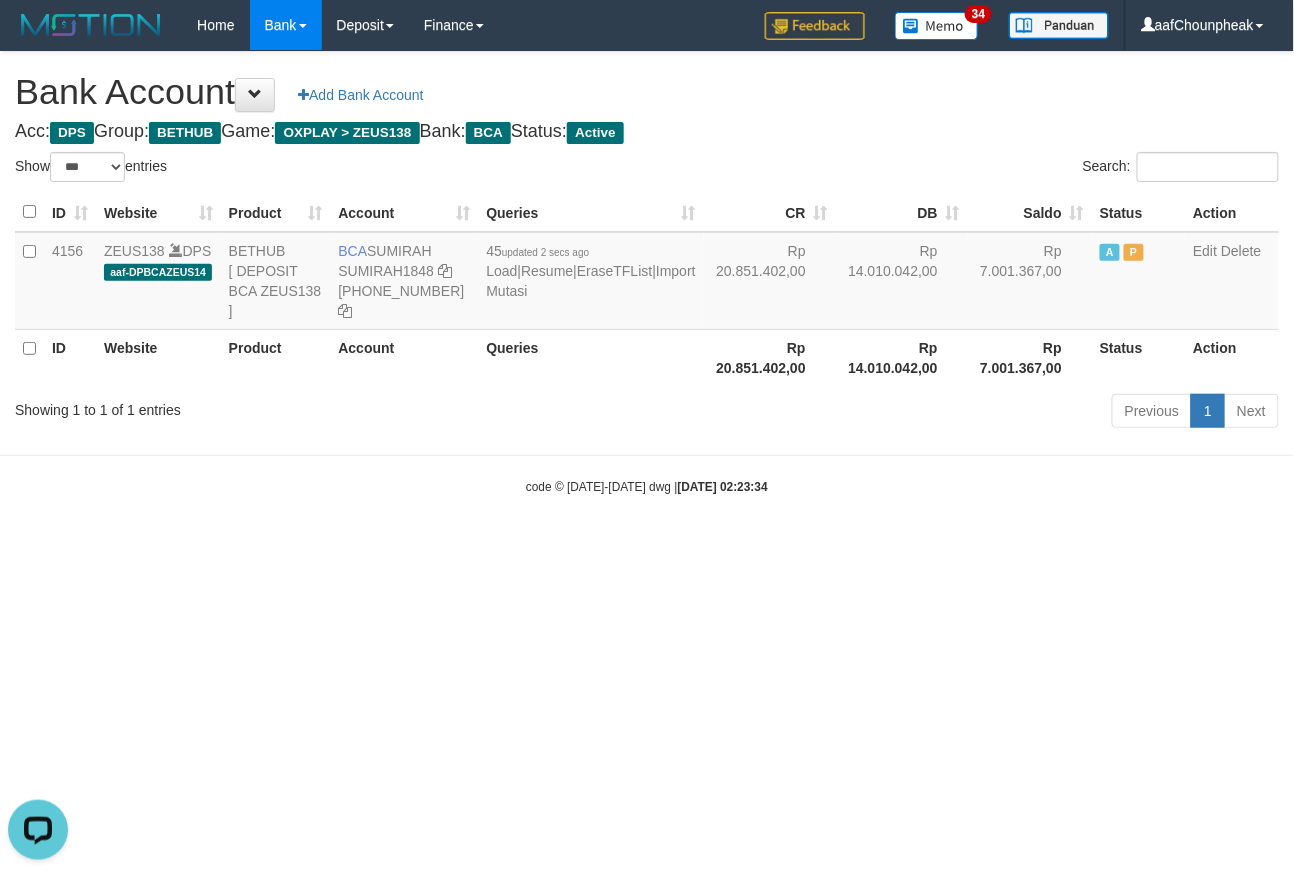 scroll, scrollTop: 0, scrollLeft: 0, axis: both 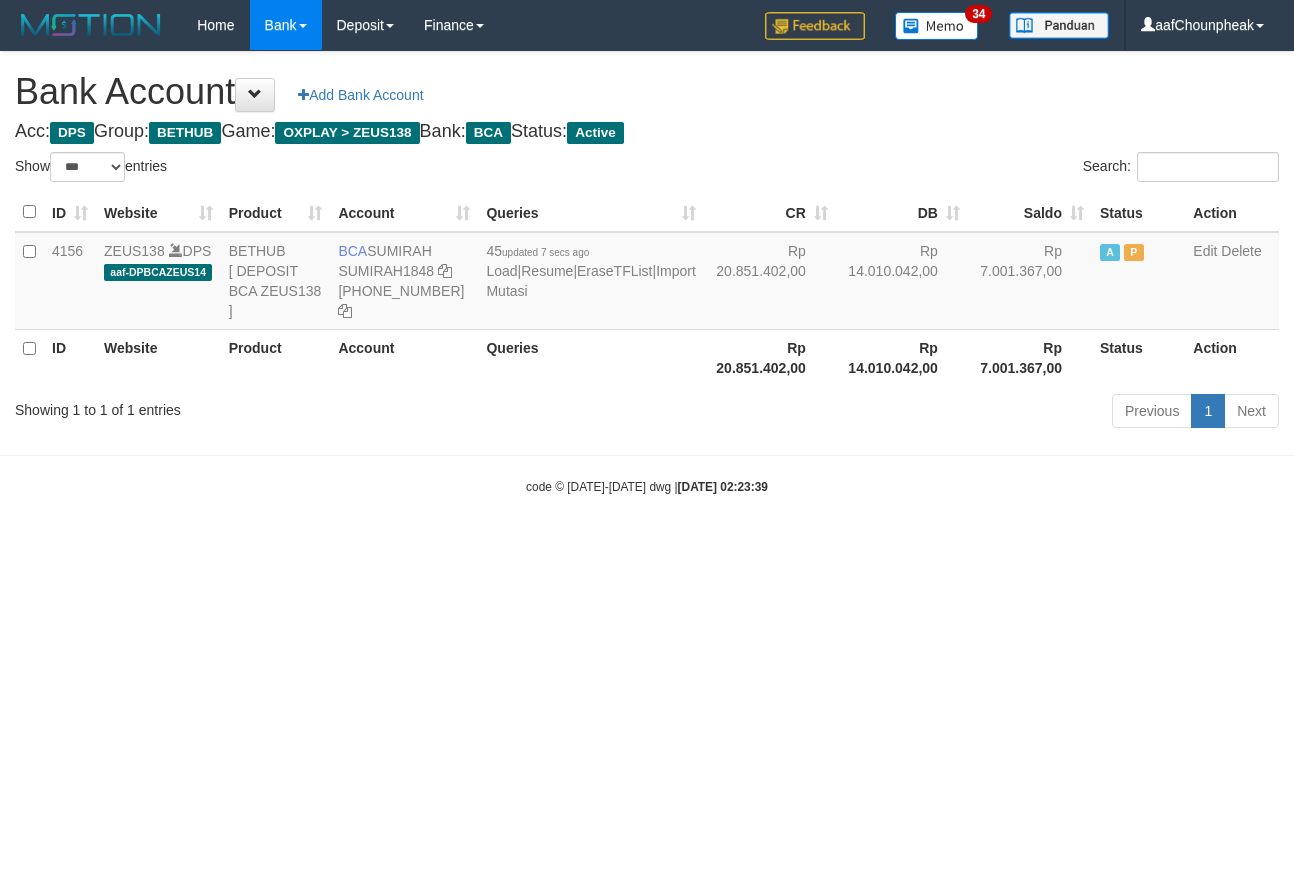 select on "***" 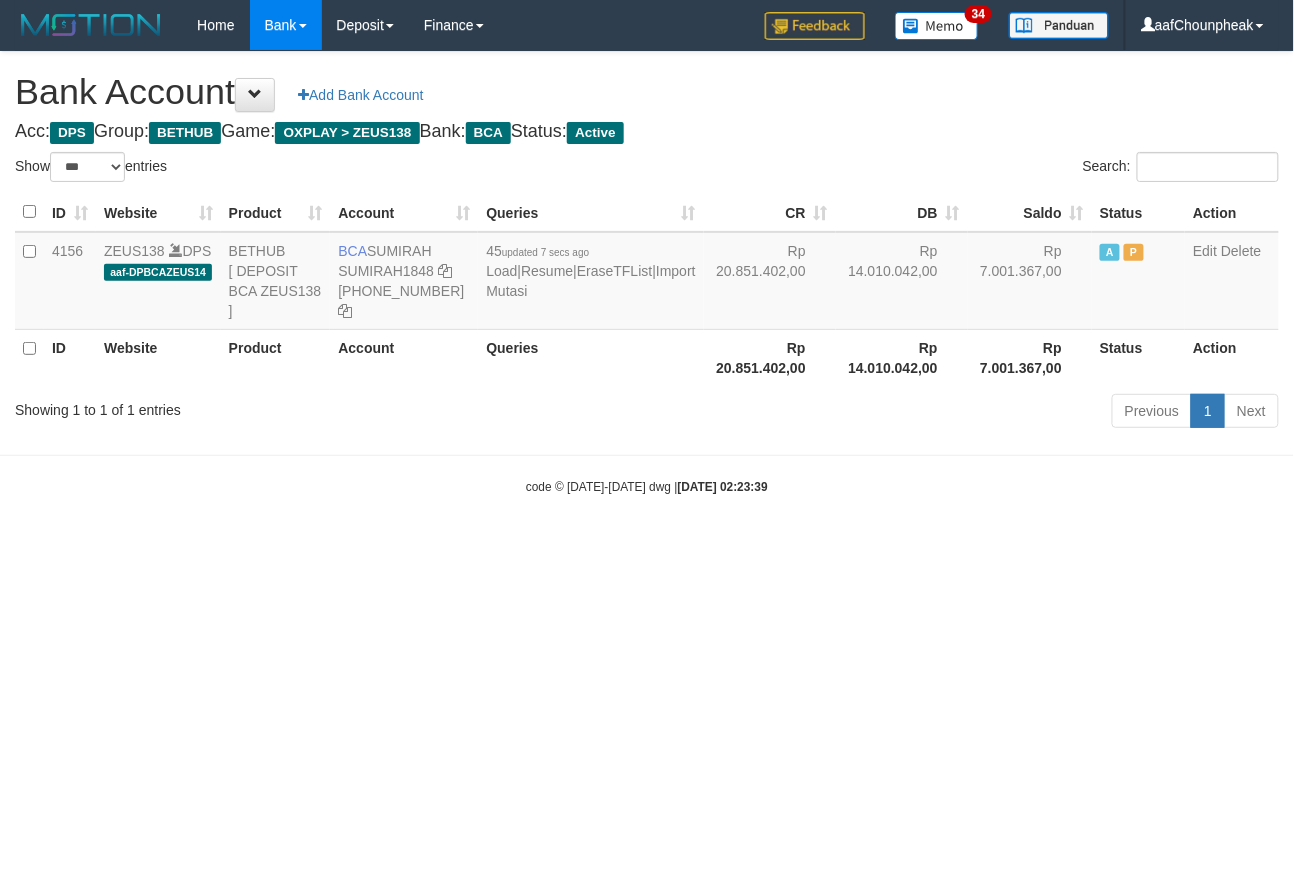 drag, startPoint x: 460, startPoint y: 564, endPoint x: 449, endPoint y: 586, distance: 24.596748 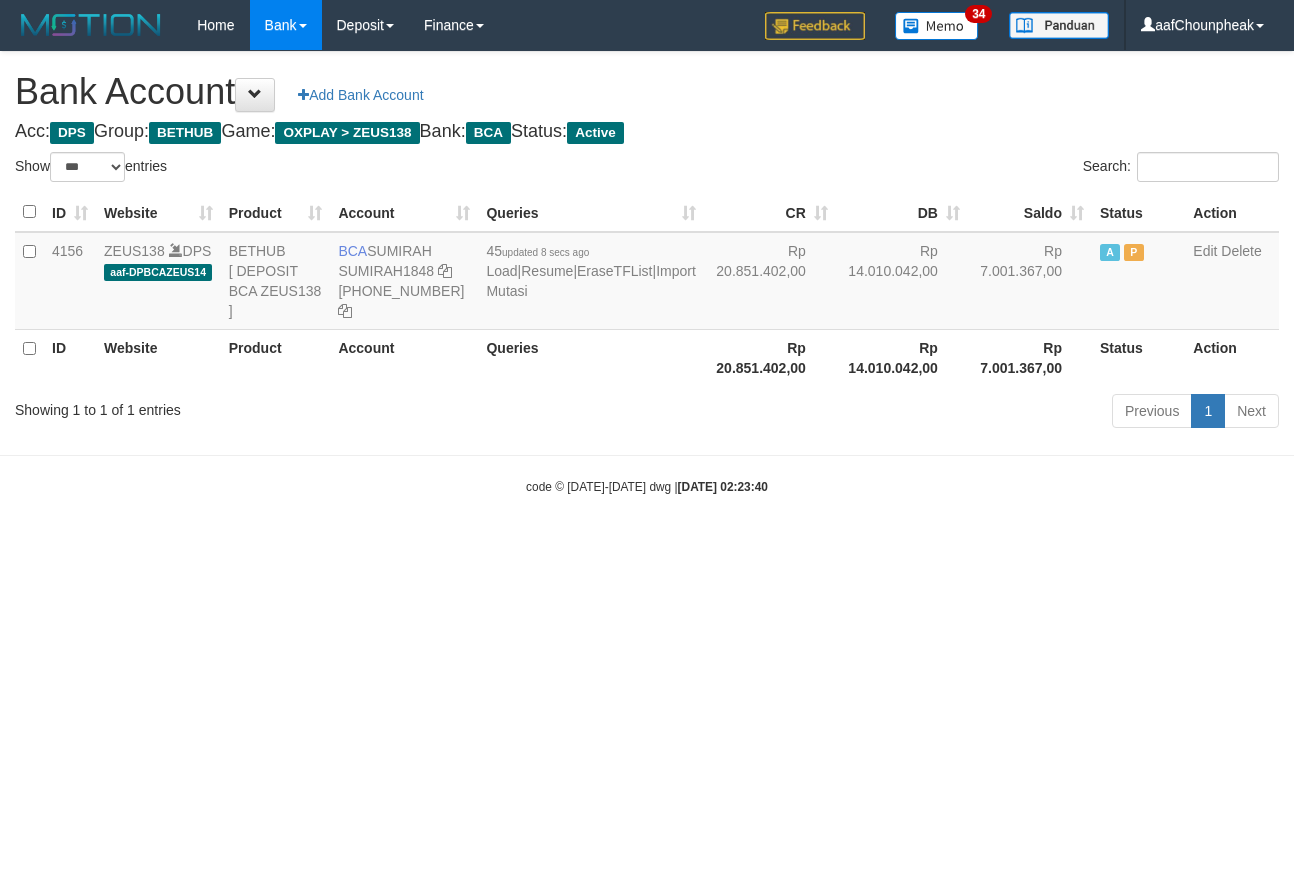 select on "***" 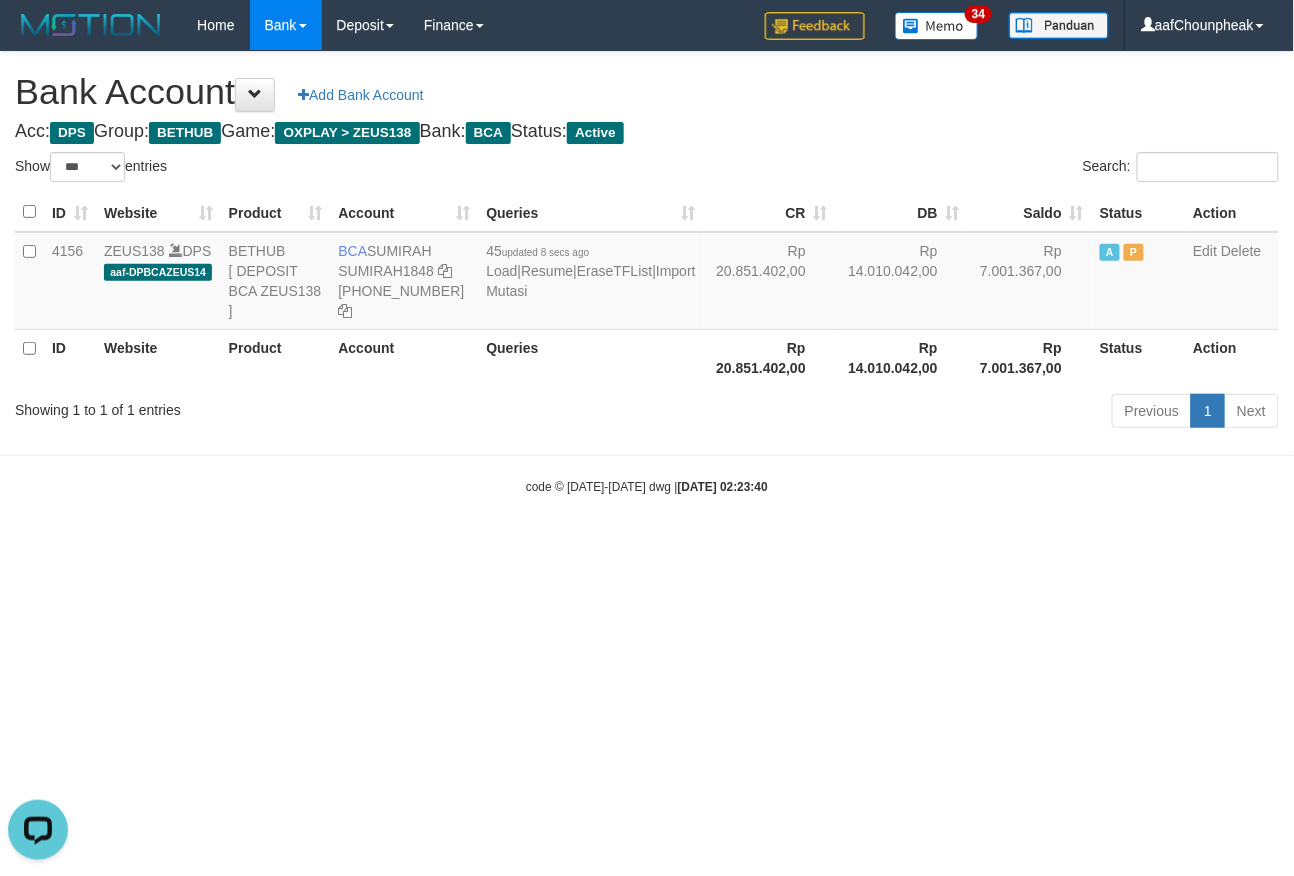 scroll, scrollTop: 0, scrollLeft: 0, axis: both 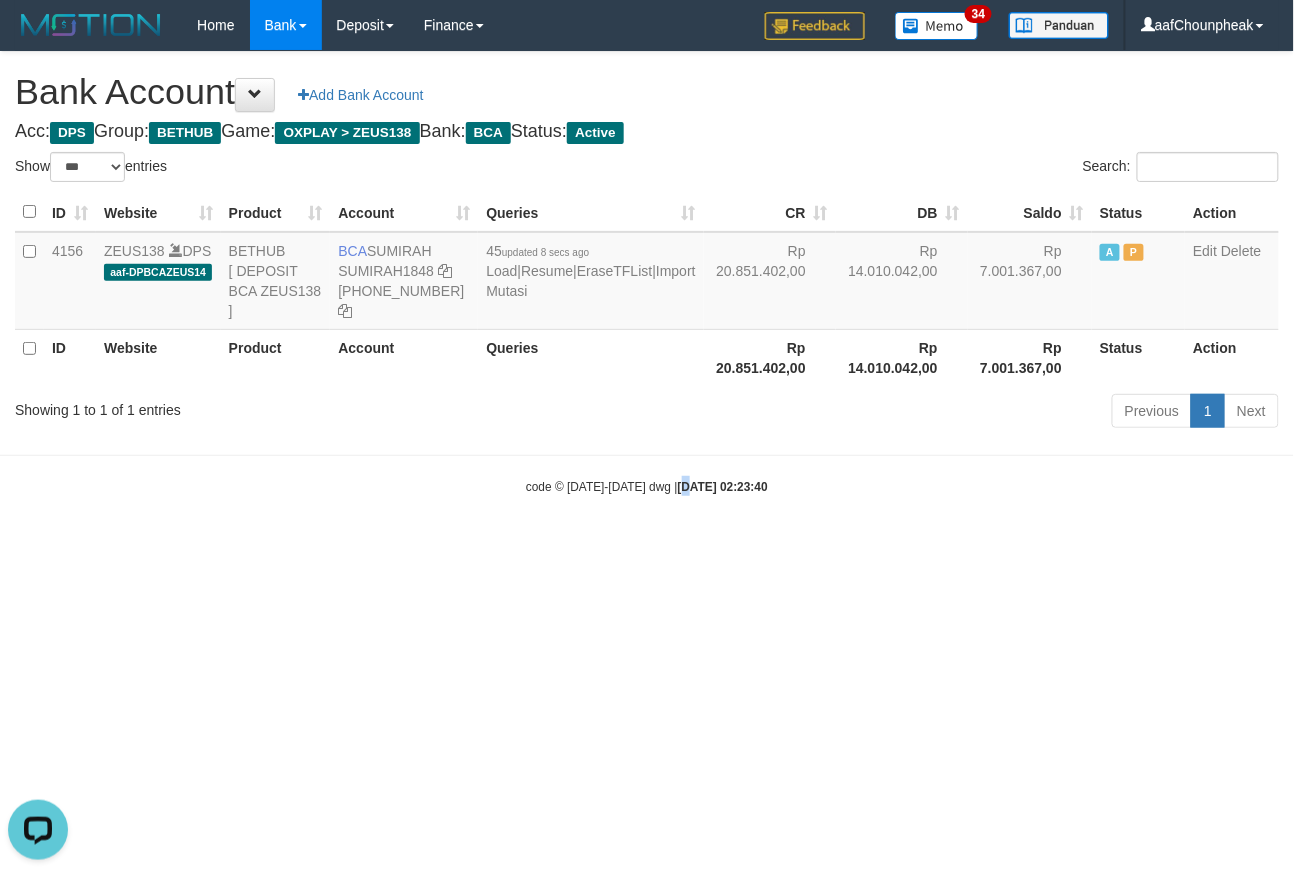 click on "Toggle navigation
Home
Bank
Account List
Mutasi Bank
Search
Note Mutasi
Deposit
DPS List
History
Finance
Financial Data
aafChounpheak
My Profile
Log Out
34" at bounding box center [647, 273] 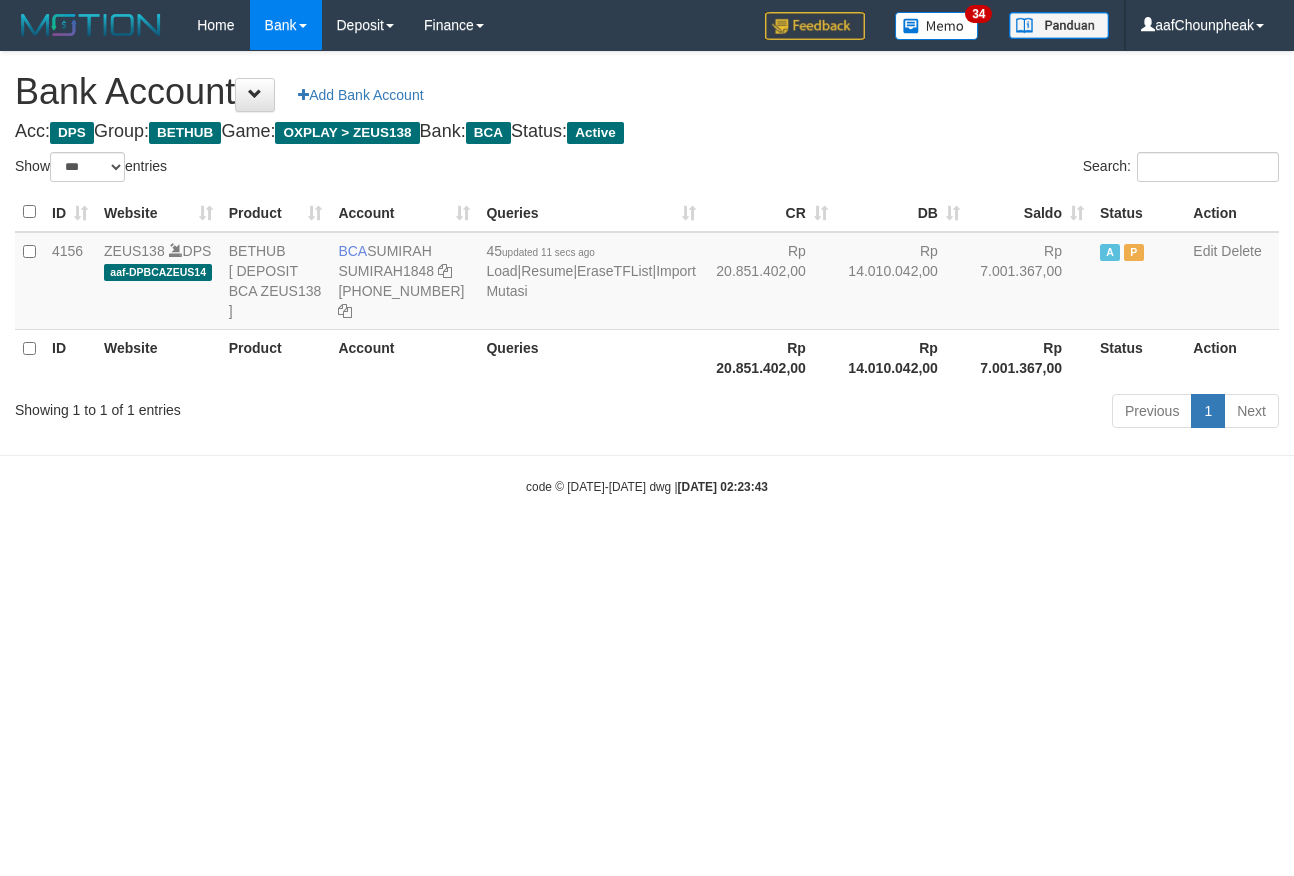 select on "***" 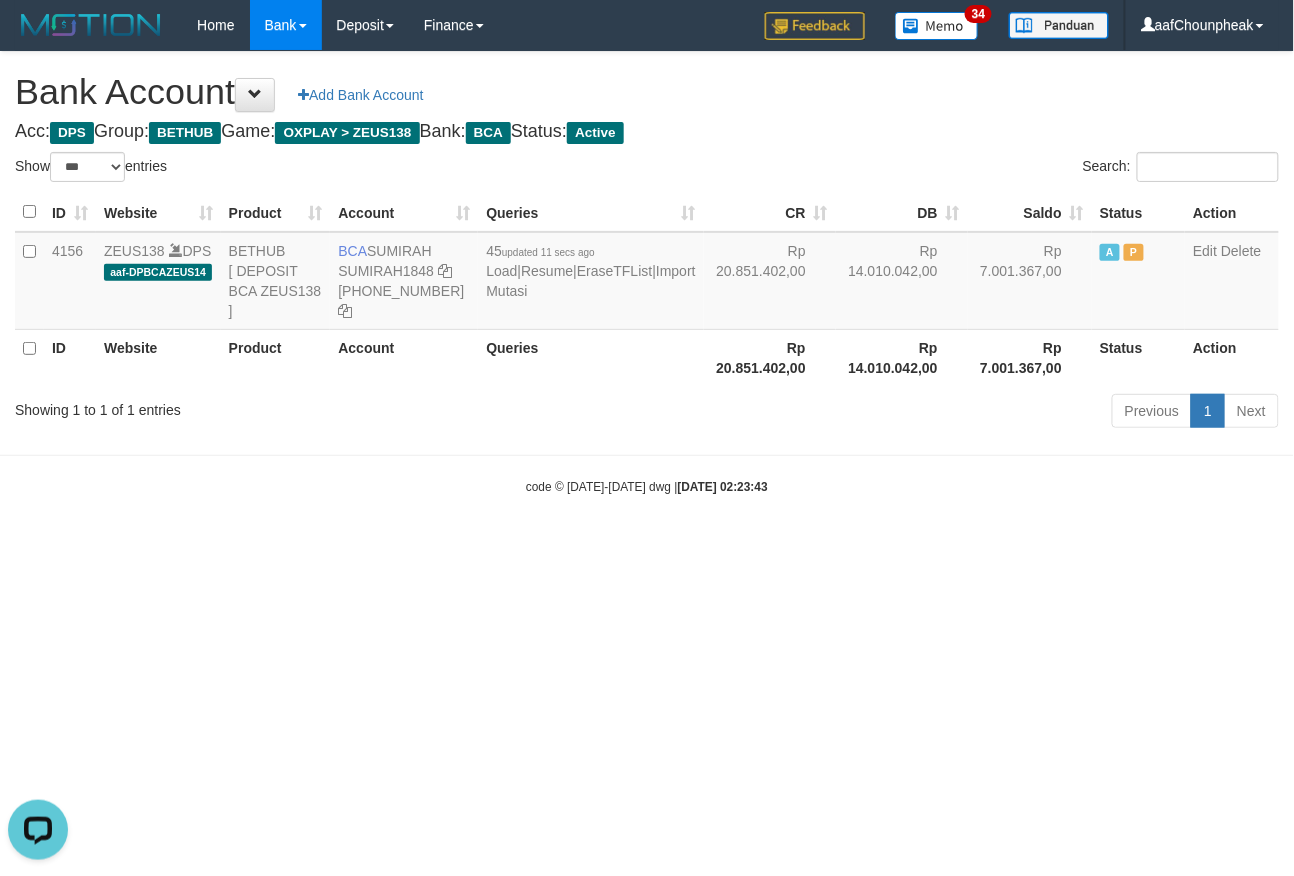 scroll, scrollTop: 0, scrollLeft: 0, axis: both 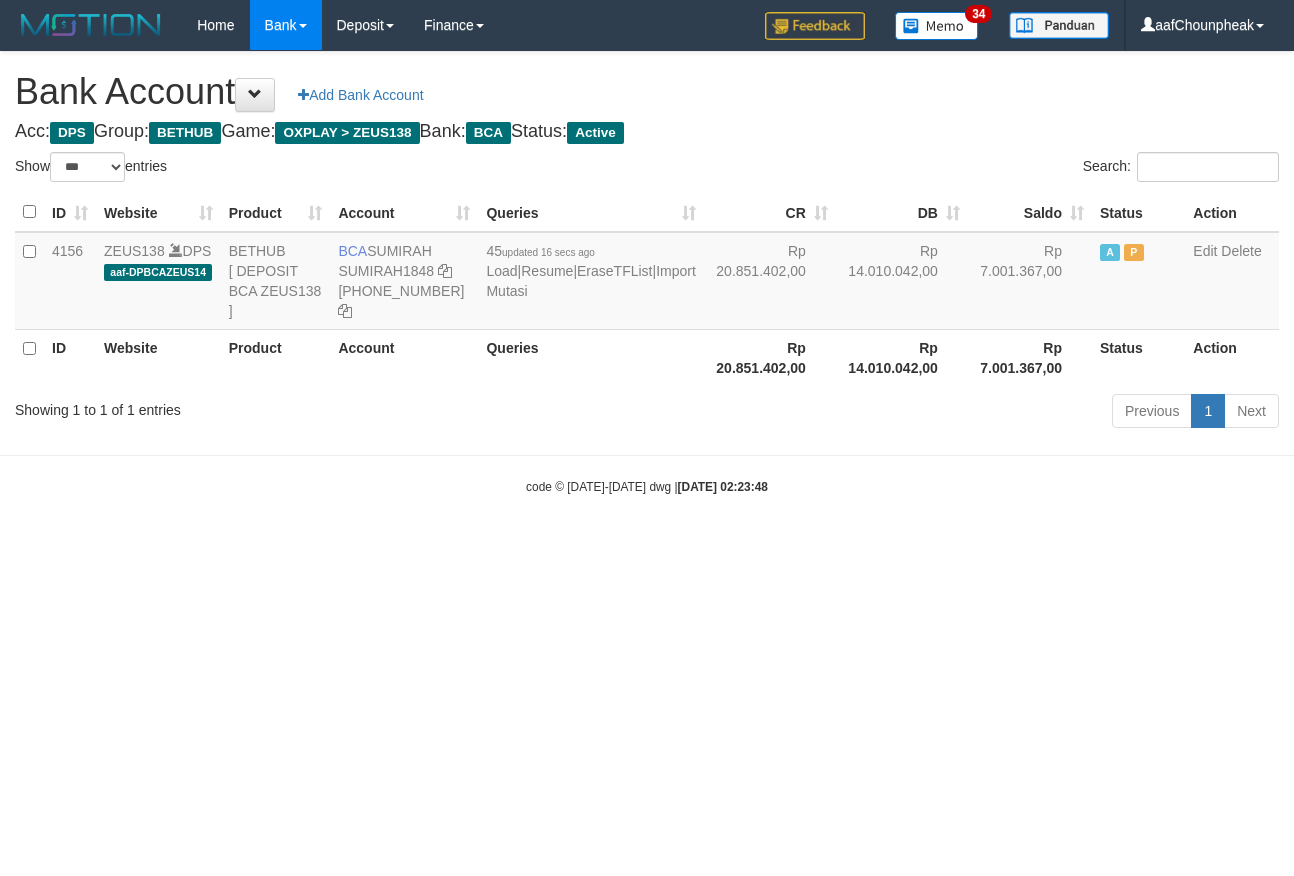 select on "***" 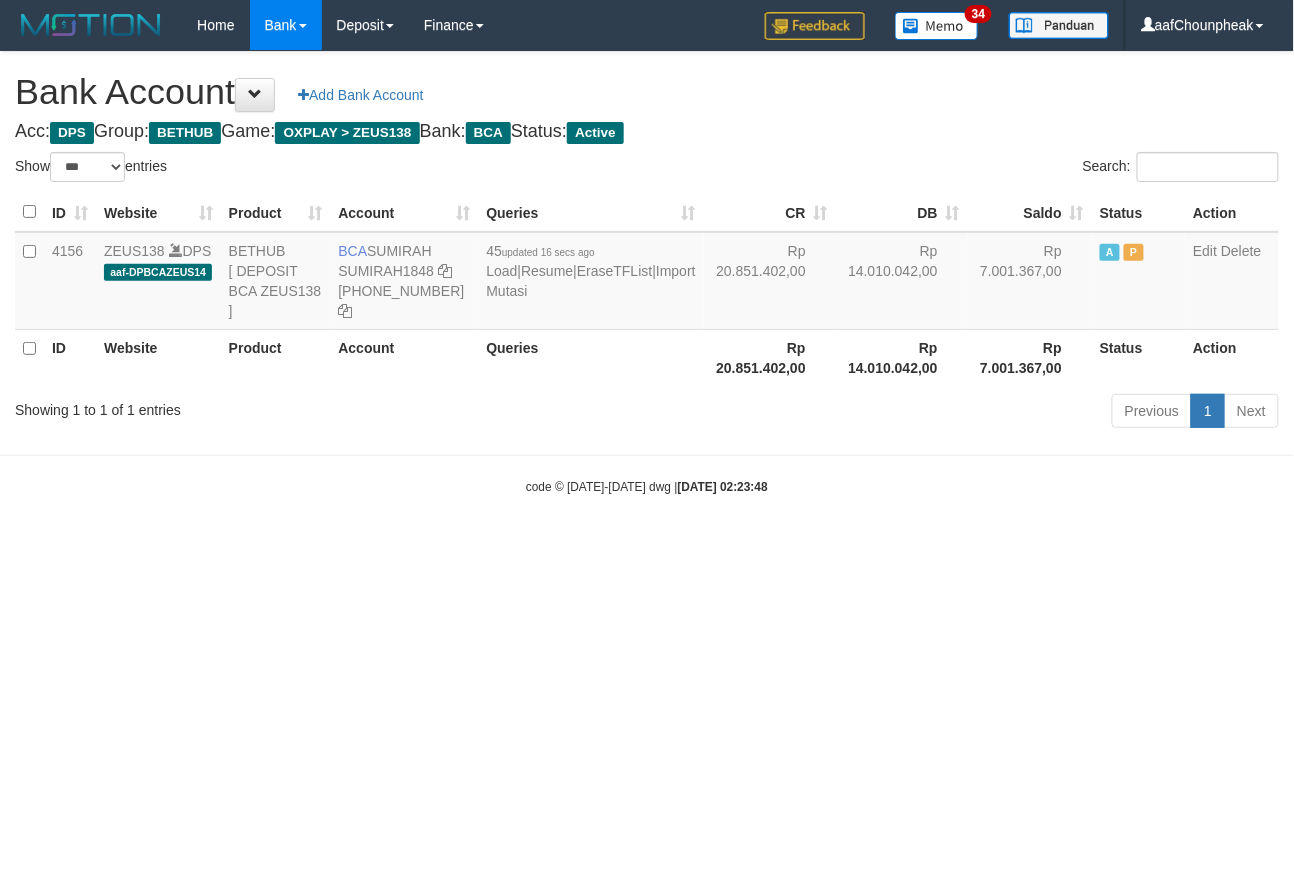 click on "Toggle navigation
Home
Bank
Account List
Mutasi Bank
Search
Note Mutasi
Deposit
DPS List
History
Finance
Financial Data
aafChounpheak
My Profile
Log Out
34" at bounding box center (647, 273) 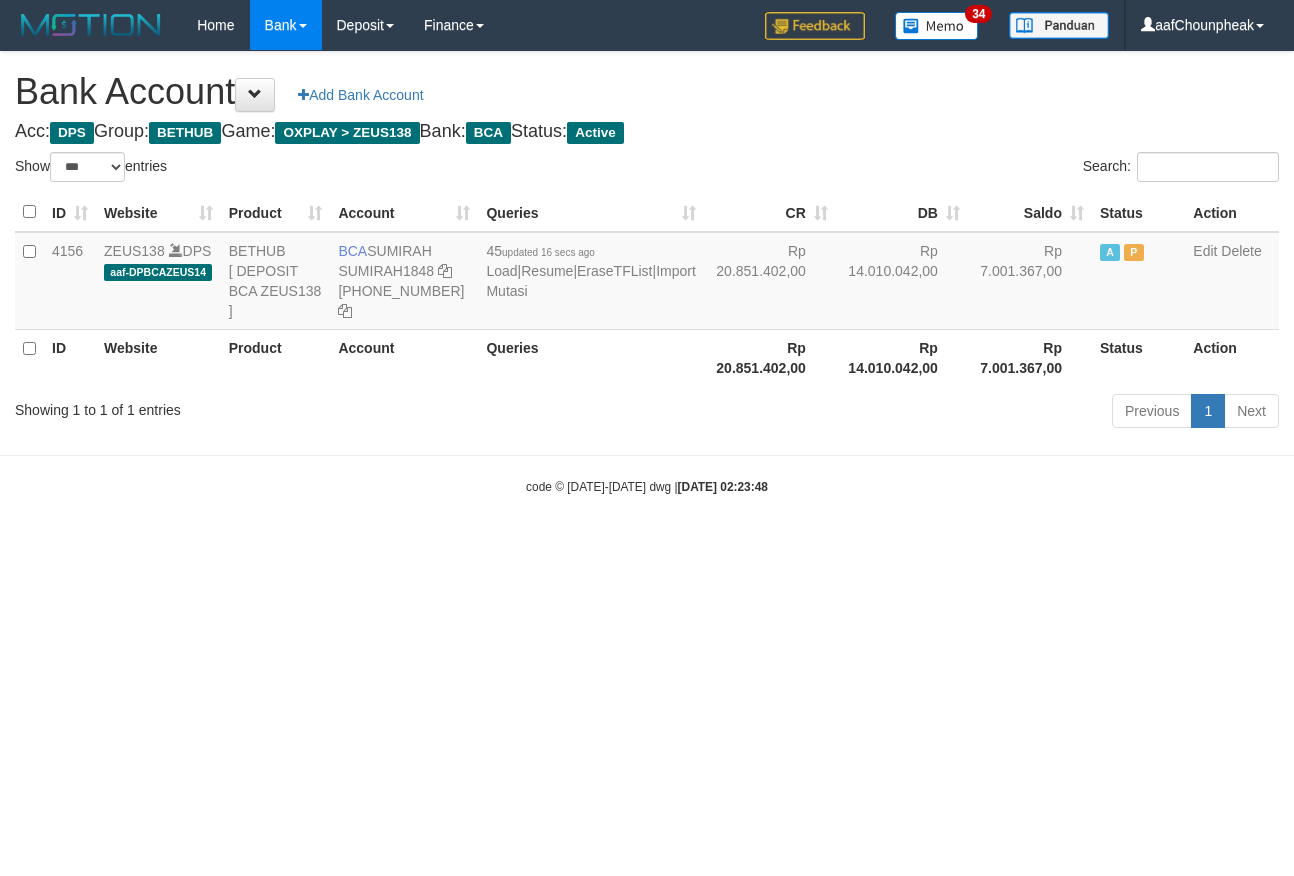 select on "***" 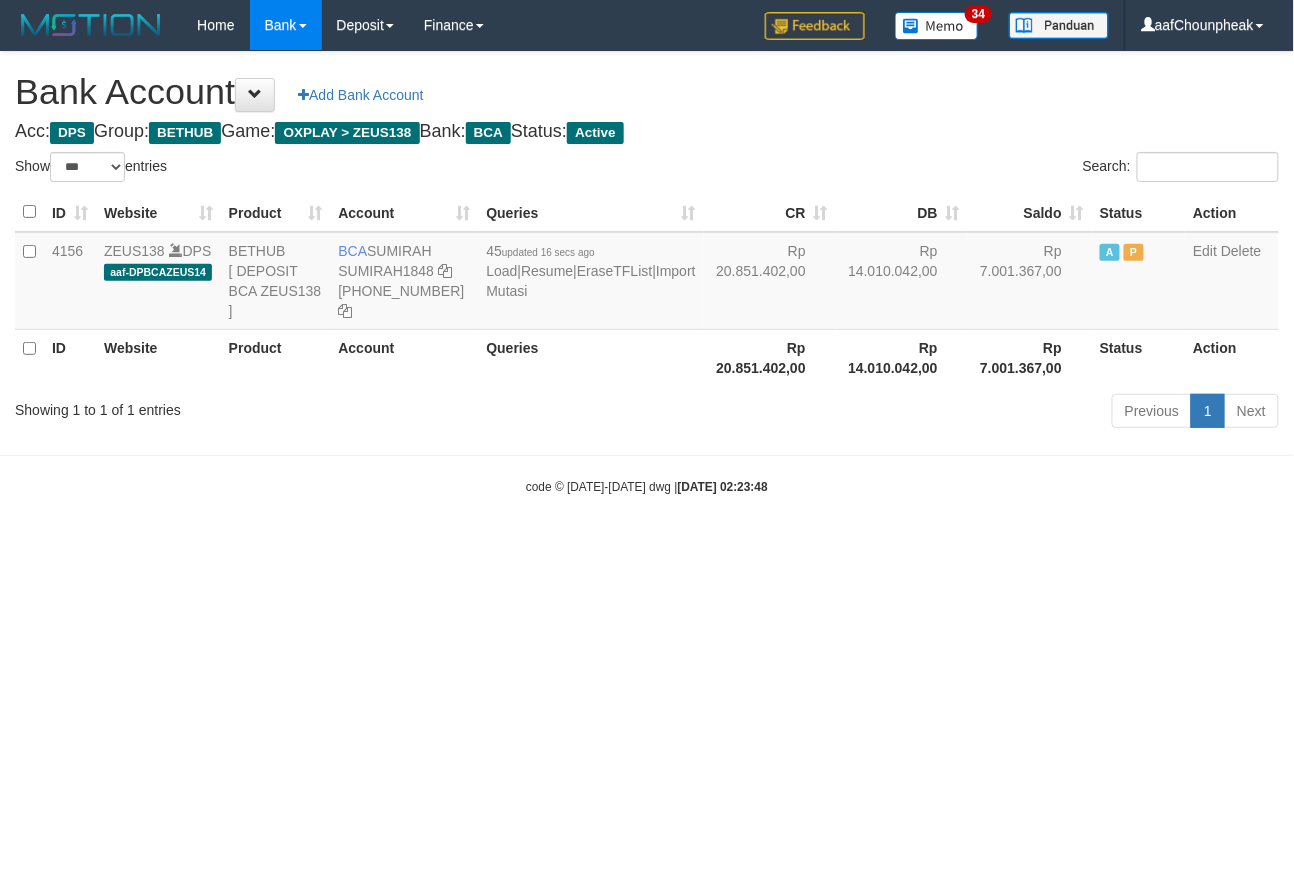 drag, startPoint x: 0, startPoint y: 0, endPoint x: 654, endPoint y: 630, distance: 908.0837 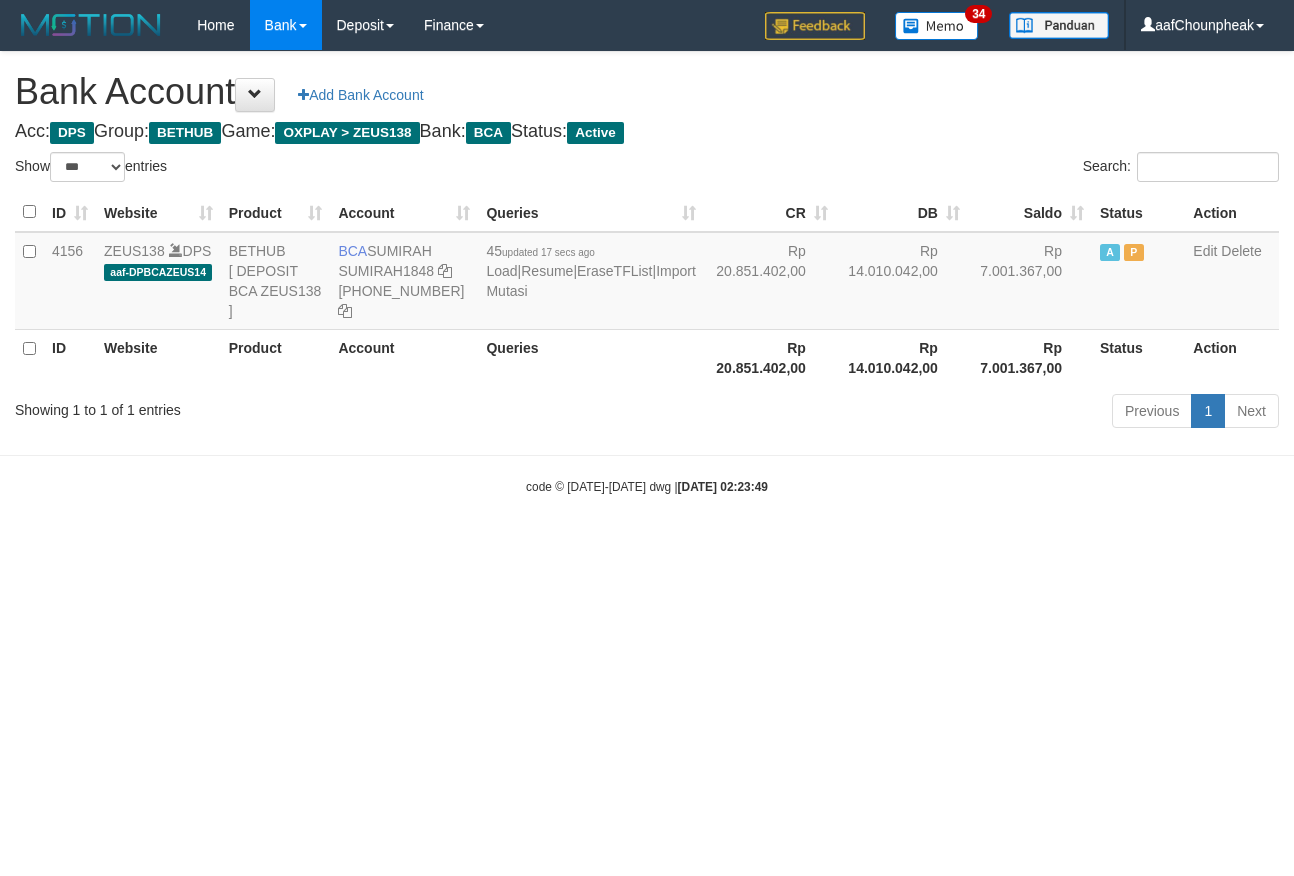 select on "***" 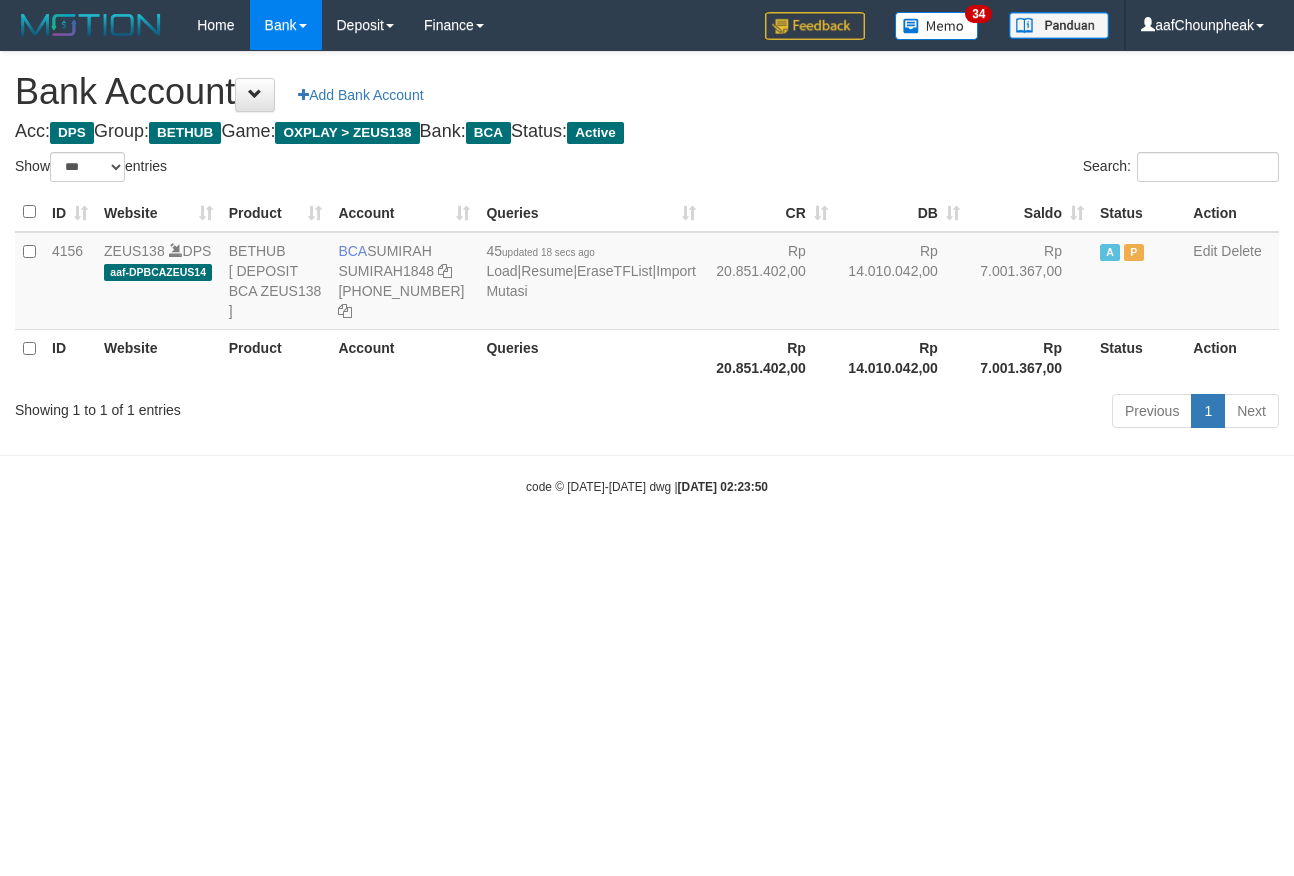 select on "***" 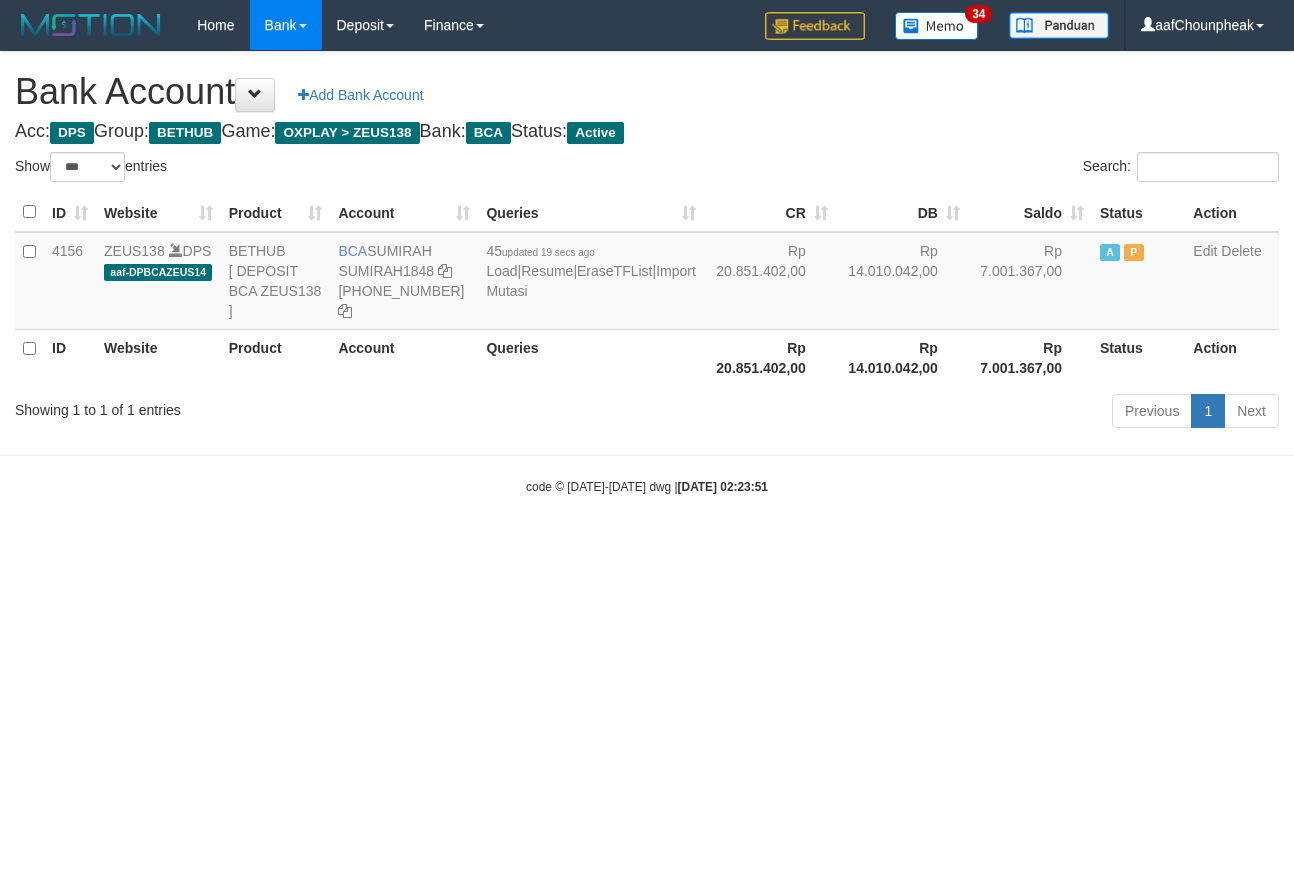 select on "***" 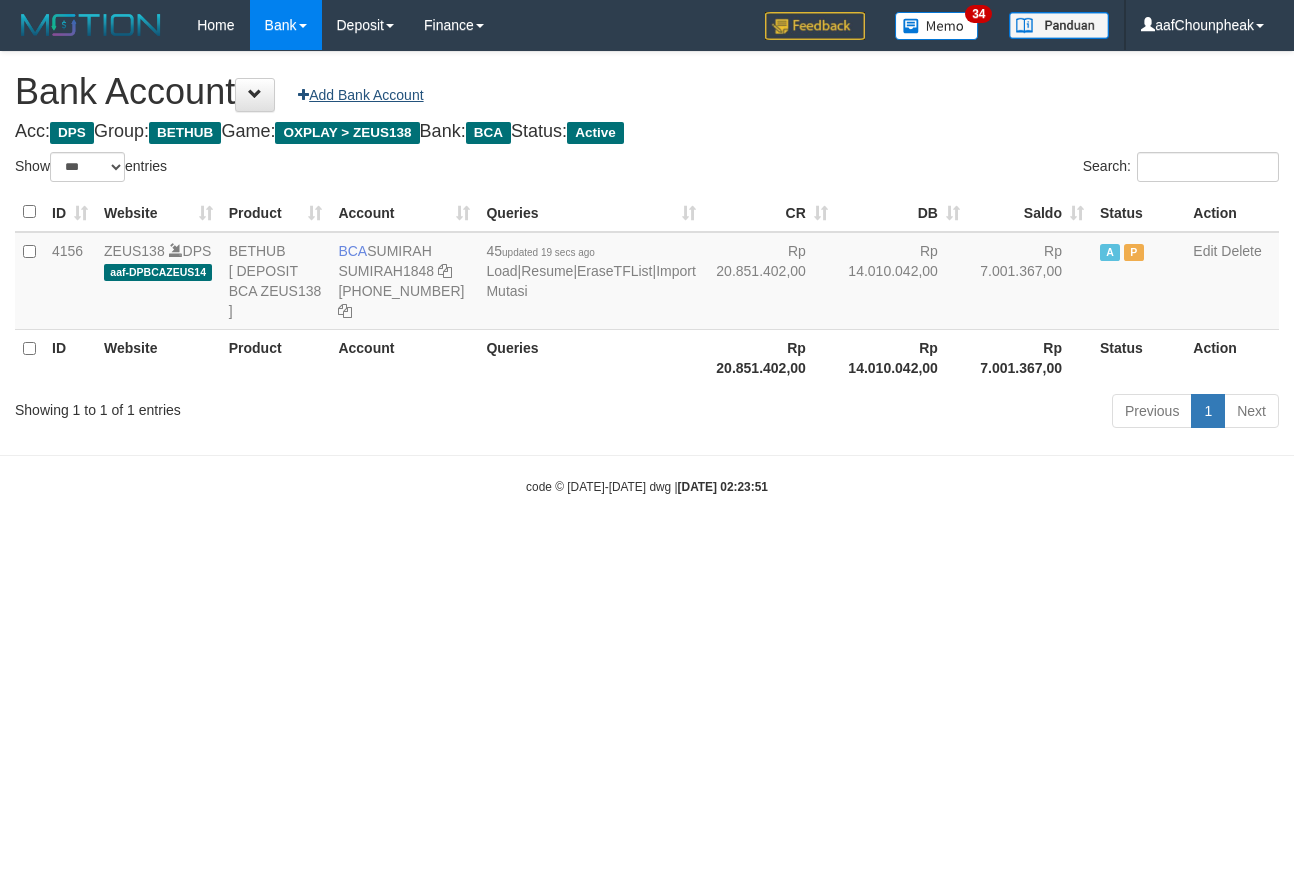 scroll, scrollTop: 0, scrollLeft: 0, axis: both 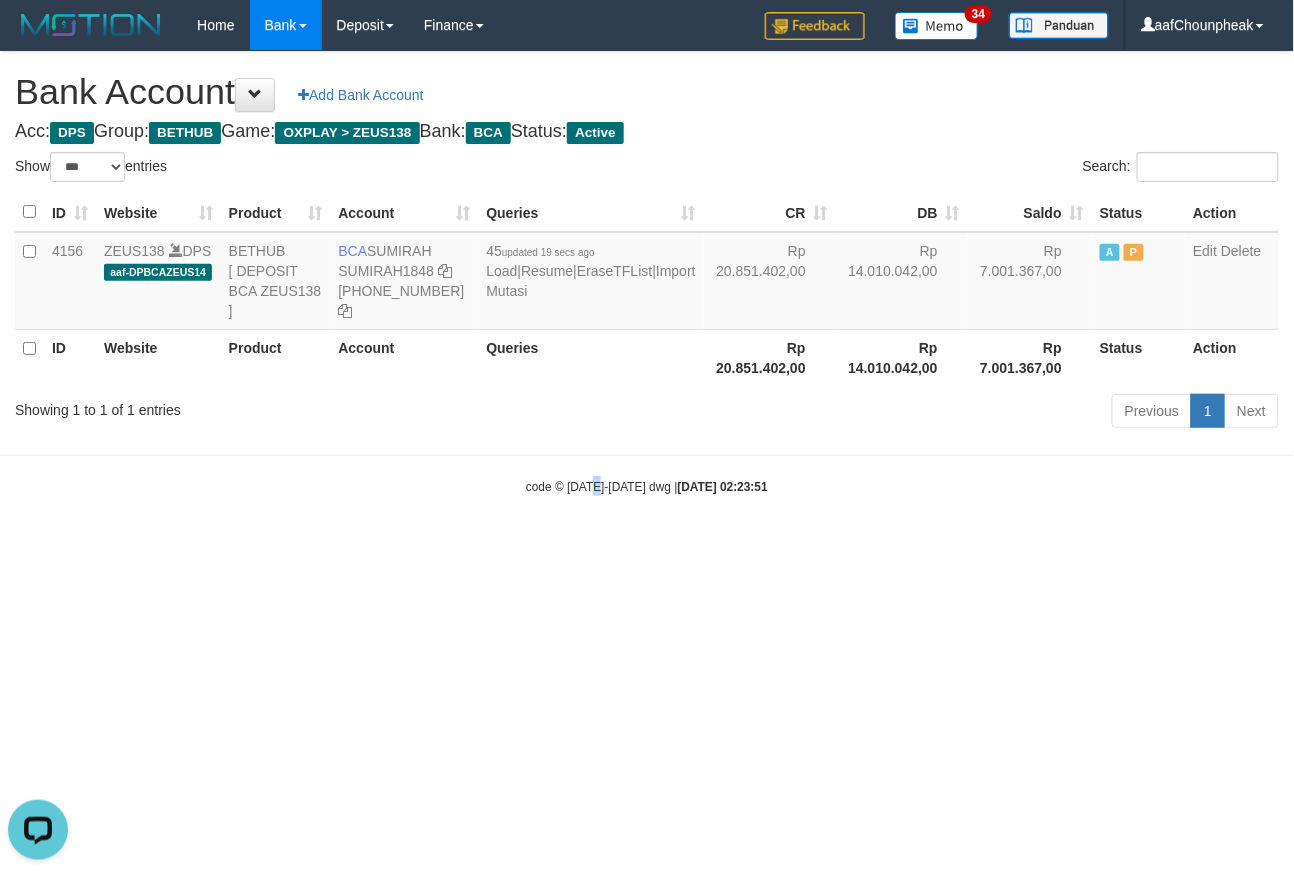 click on "Toggle navigation
Home
Bank
Account List
Mutasi Bank
Search
Note Mutasi
Deposit
DPS List
History
Finance
Financial Data
aafChounpheak
My Profile
Log Out
34" at bounding box center [647, 273] 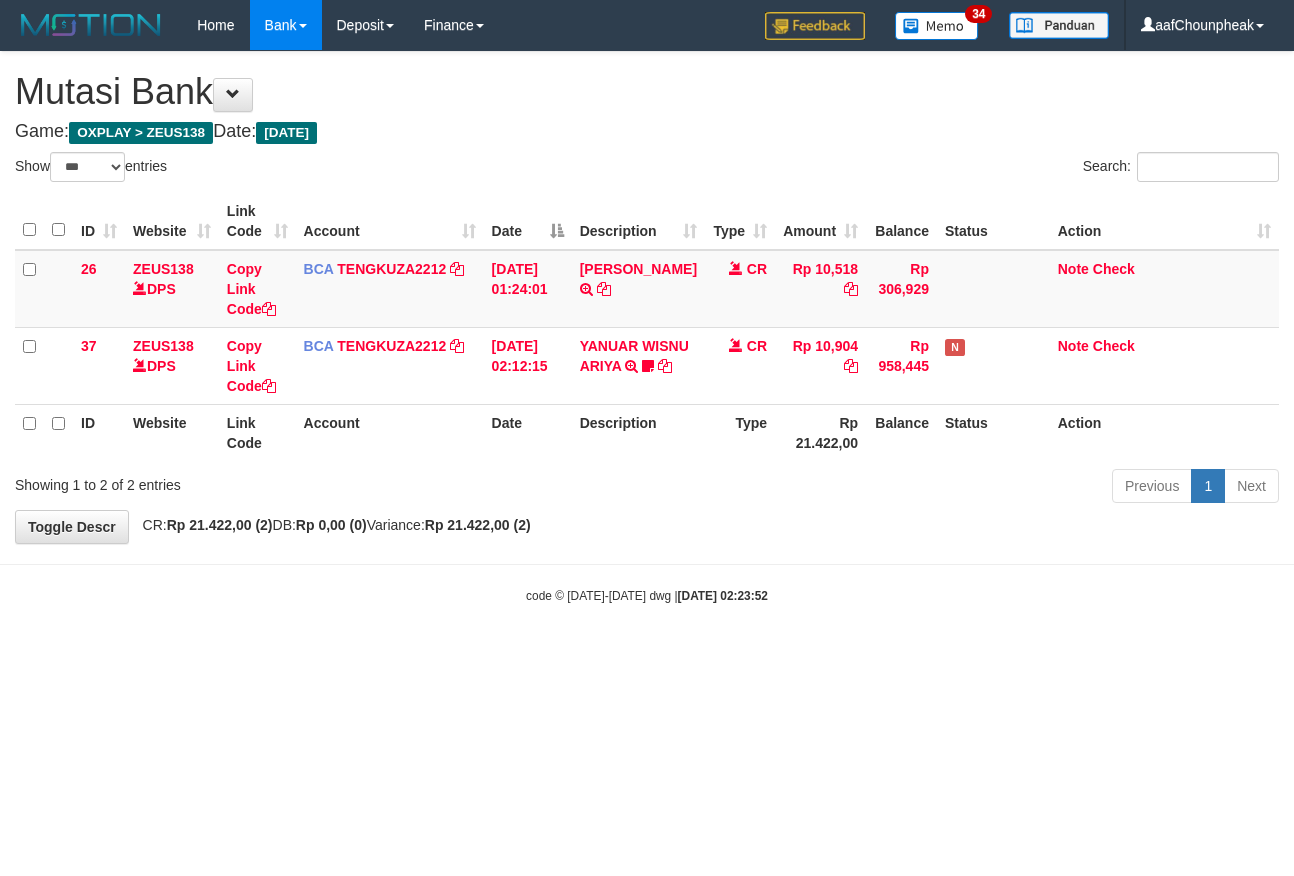 select on "***" 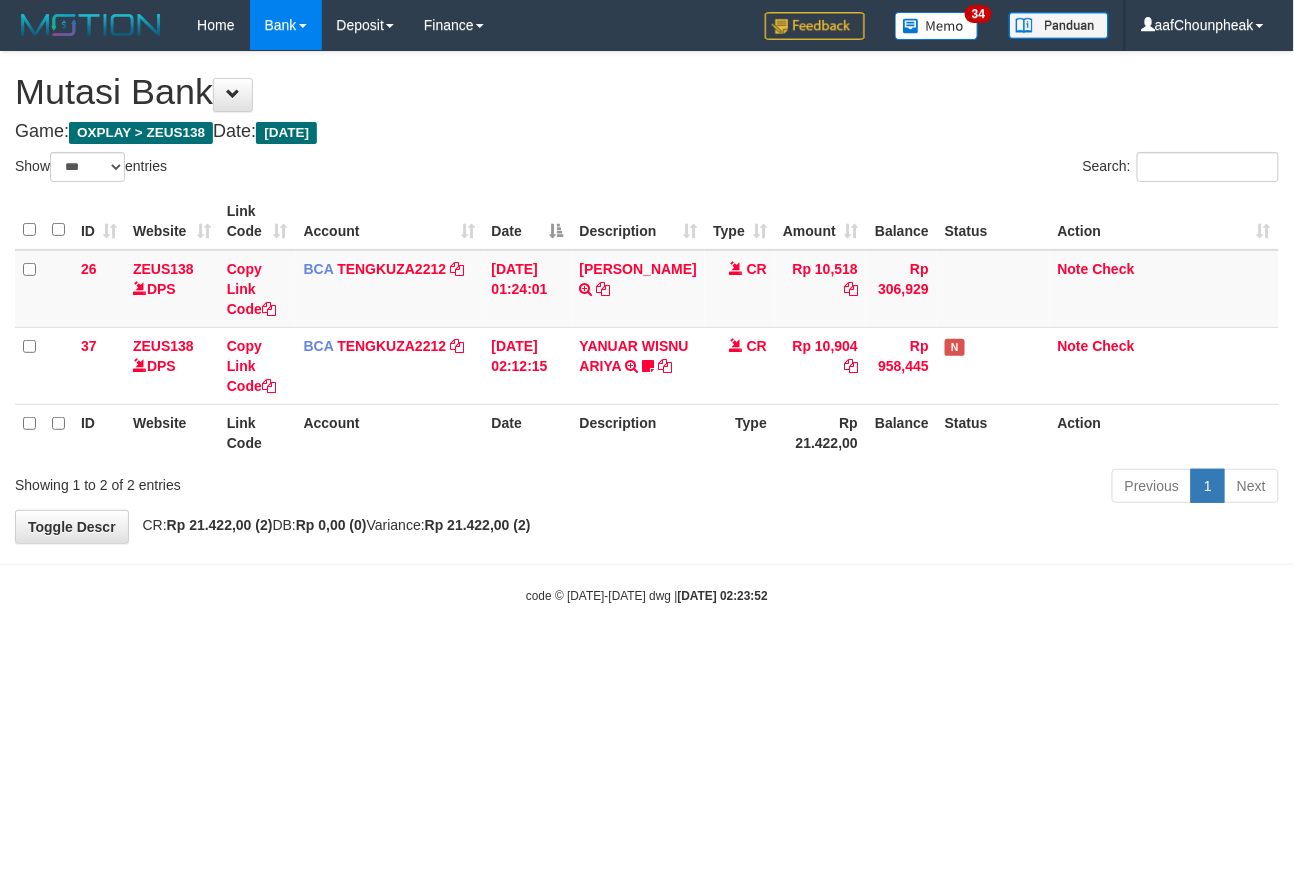 click on "Toggle navigation
Home
Bank
Account List
Mutasi Bank
Search
Note Mutasi
Deposit
DPS List
History
Finance
Financial Data
aafChounpheak
My Profile
Log Out
34" at bounding box center (647, 327) 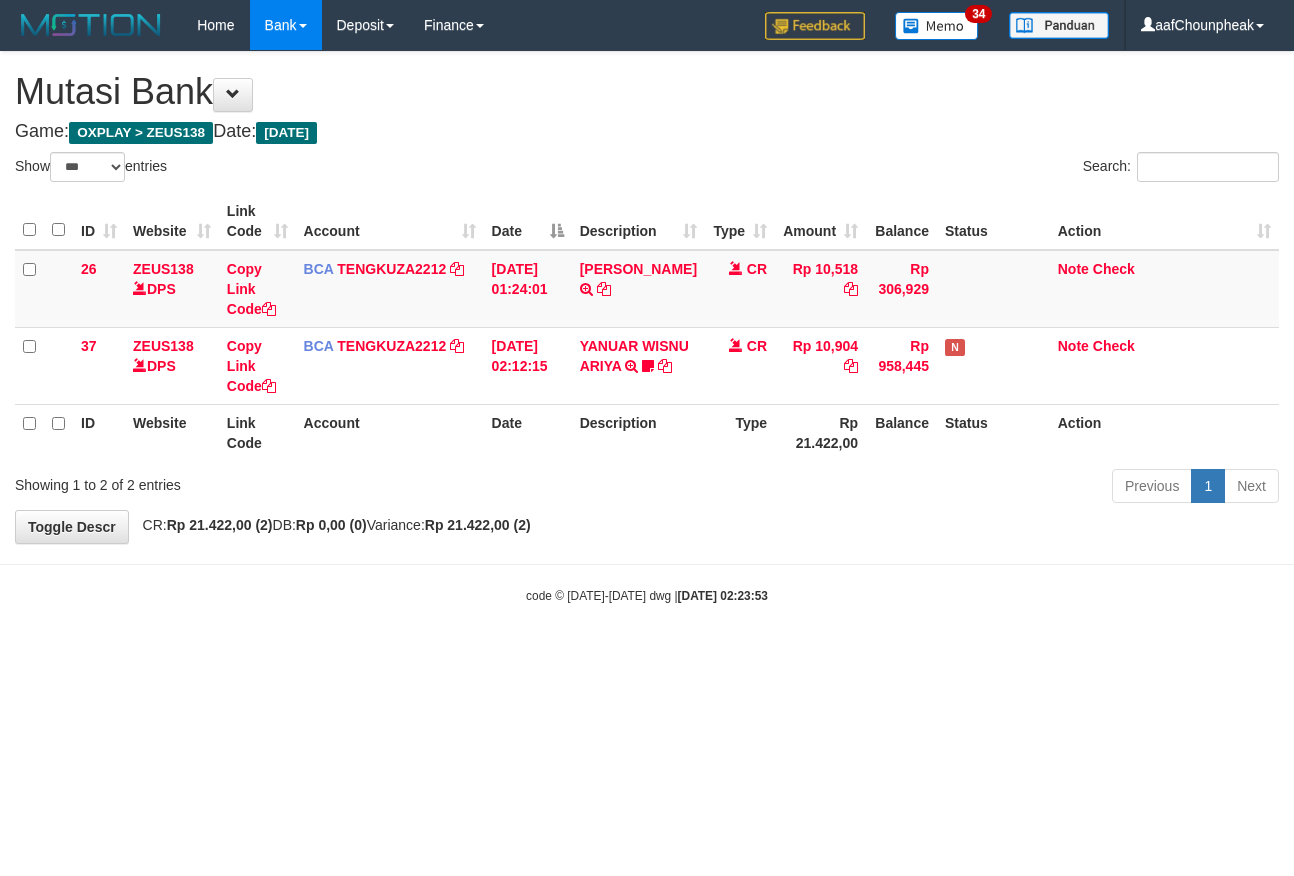 select on "***" 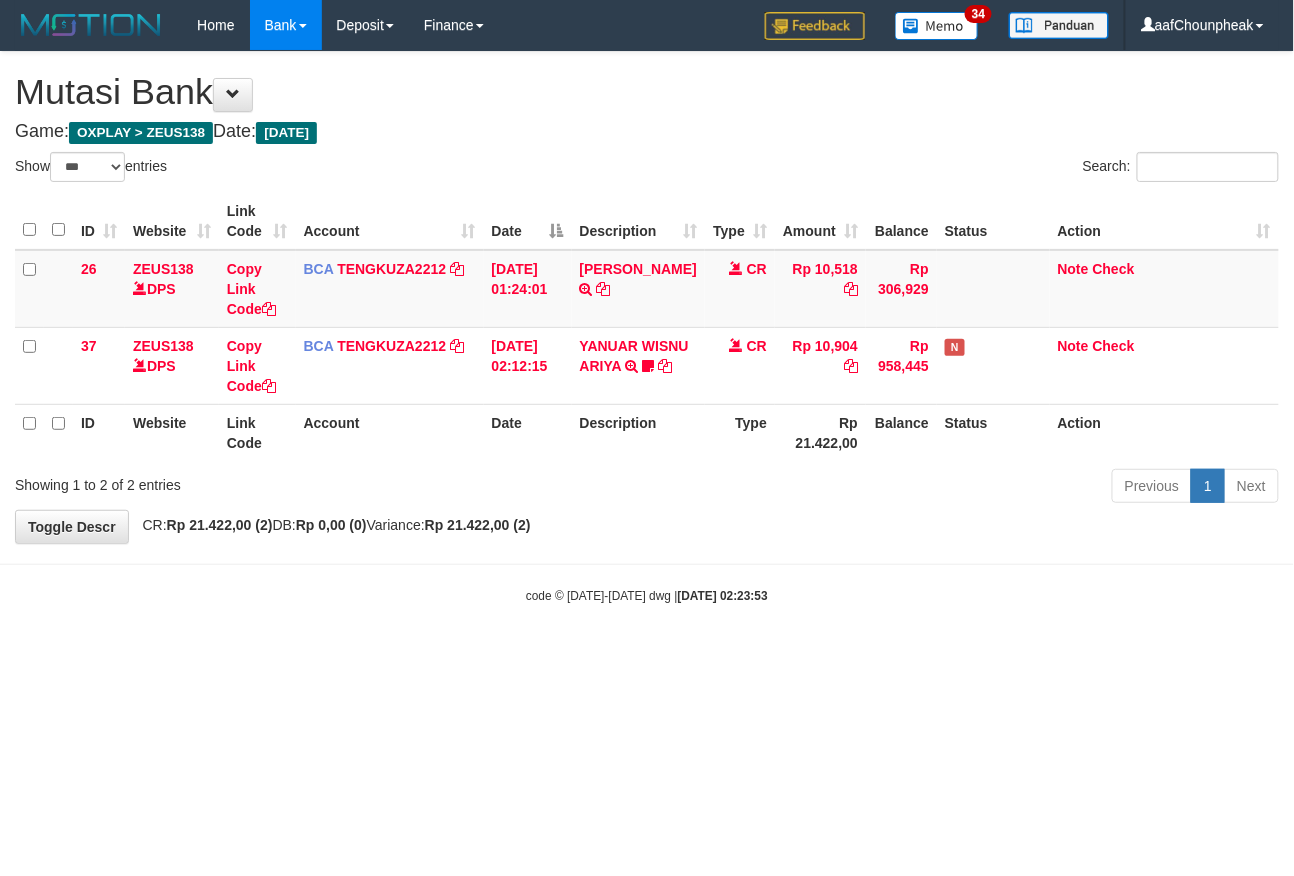 click on "Toggle navigation
Home
Bank
Account List
Mutasi Bank
Search
Note Mutasi
Deposit
DPS List
History
Finance
Financial Data
aafChounpheak
My Profile
Log Out
34" at bounding box center [647, 327] 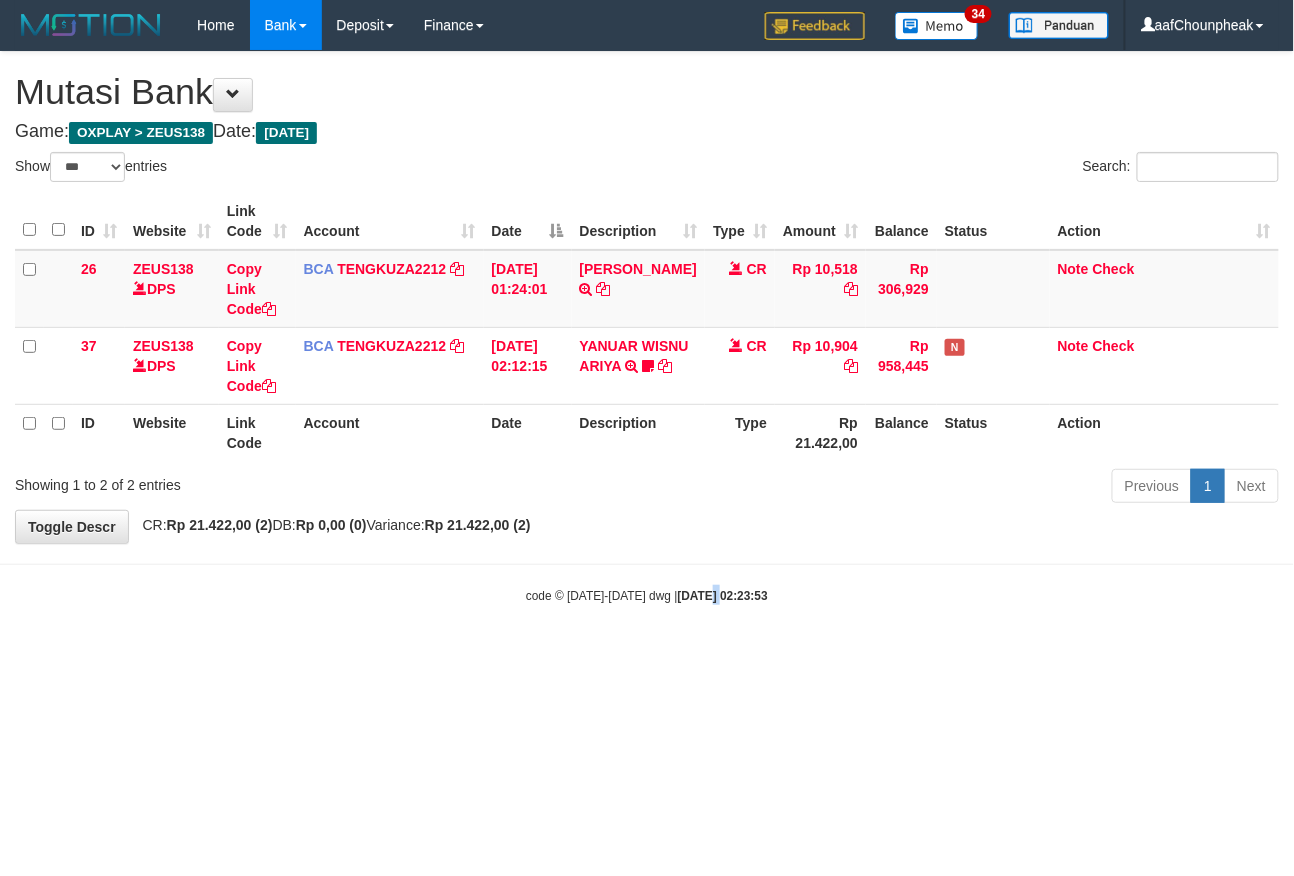 click on "Toggle navigation
Home
Bank
Account List
Mutasi Bank
Search
Note Mutasi
Deposit
DPS List
History
Finance
Financial Data
aafChounpheak
My Profile
Log Out
34" at bounding box center [647, 327] 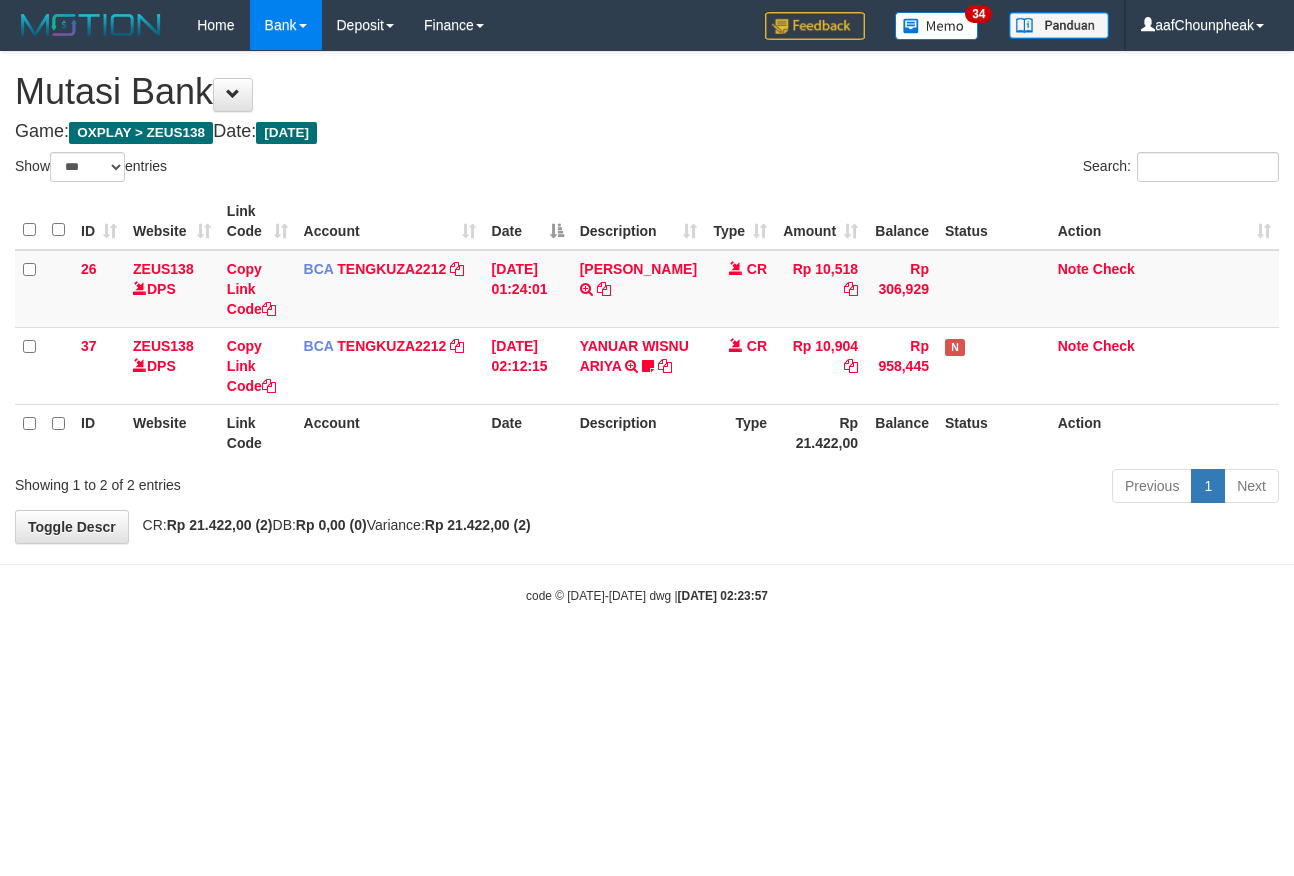 select on "***" 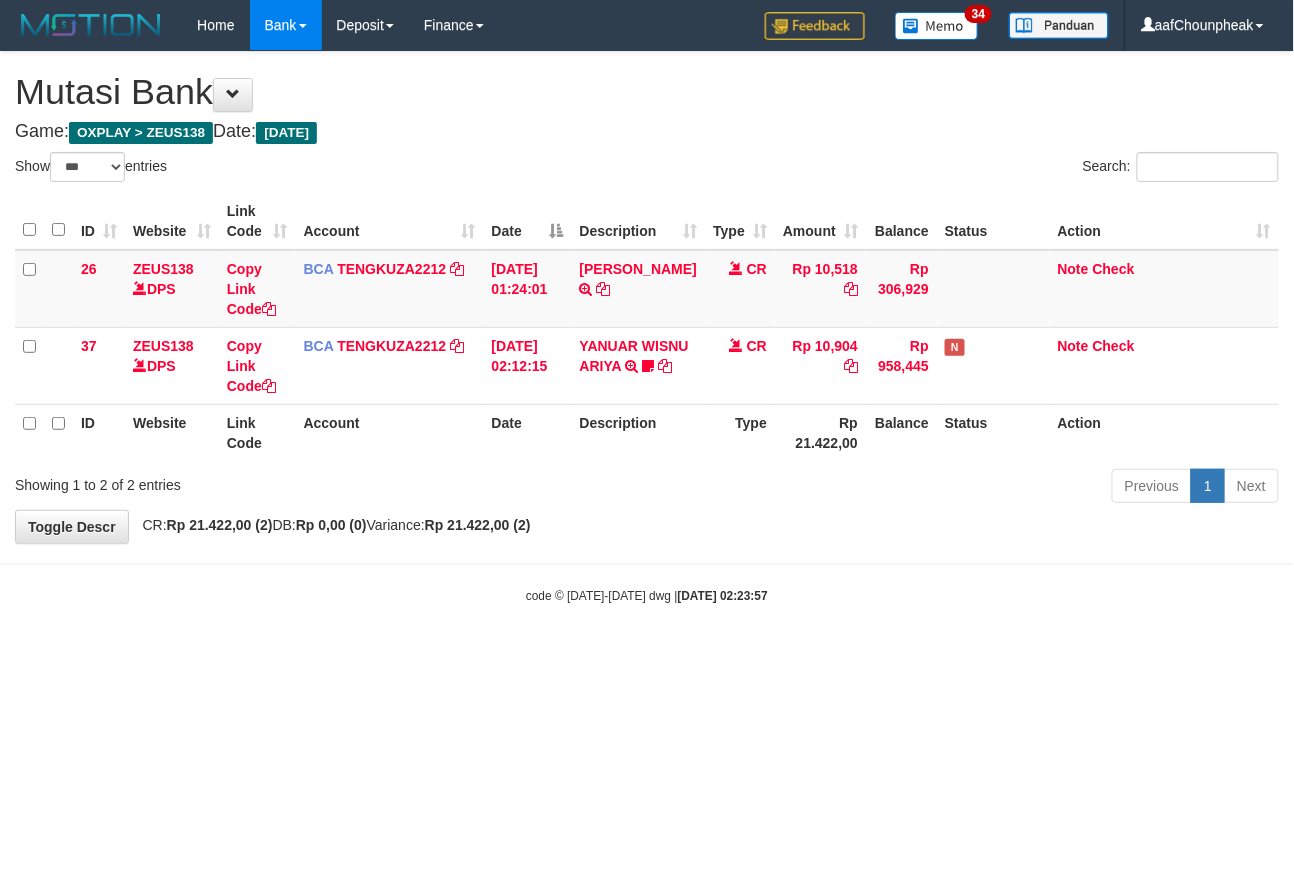 click on "Toggle navigation
Home
Bank
Account List
Mutasi Bank
Search
Note Mutasi
Deposit
DPS List
History
Finance
Financial Data
aafChounpheak
My Profile
Log Out
34" at bounding box center (647, 327) 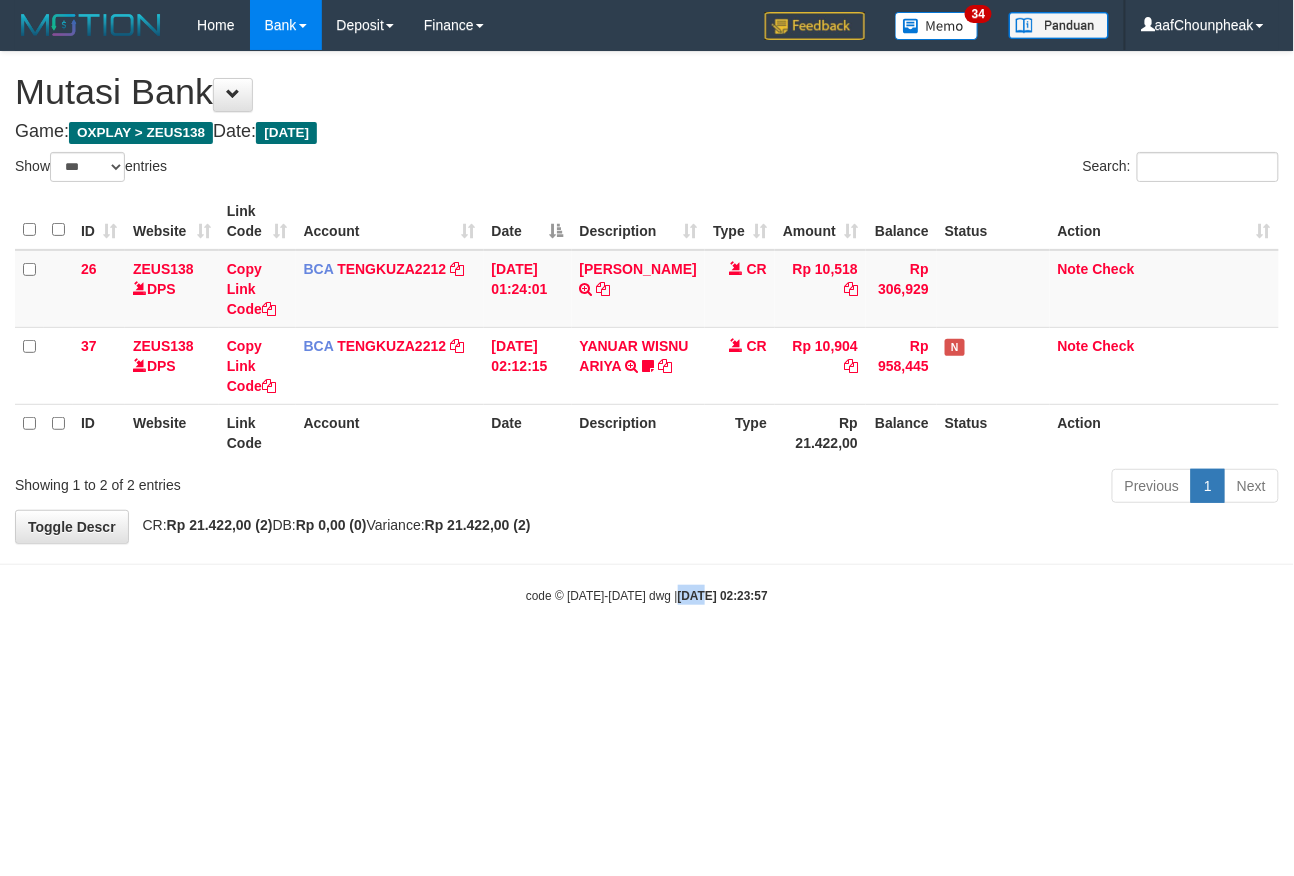 click on "Toggle navigation
Home
Bank
Account List
Mutasi Bank
Search
Note Mutasi
Deposit
DPS List
History
Finance
Financial Data
aafChounpheak
My Profile
Log Out
34" at bounding box center [647, 327] 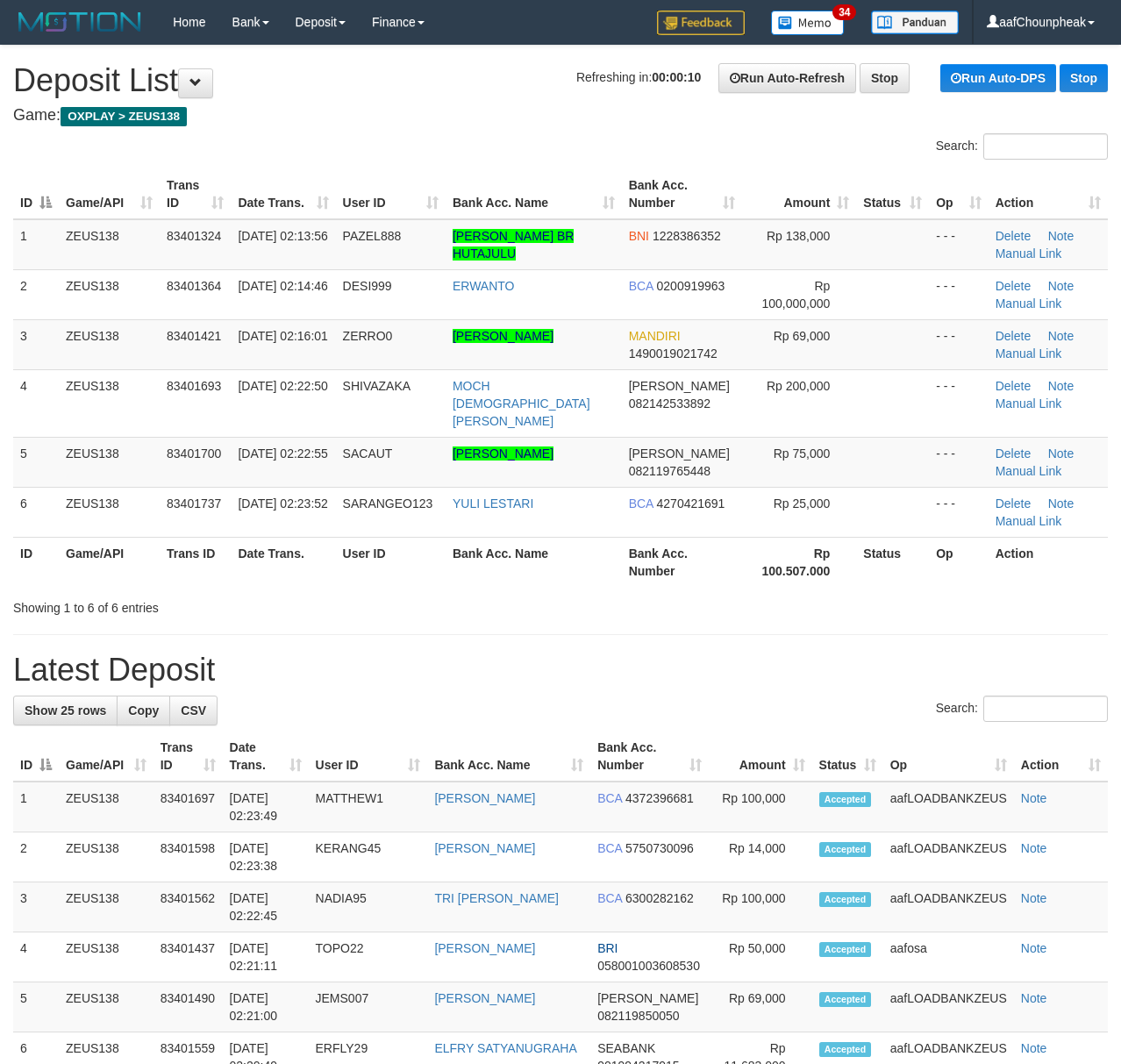 scroll, scrollTop: 0, scrollLeft: 0, axis: both 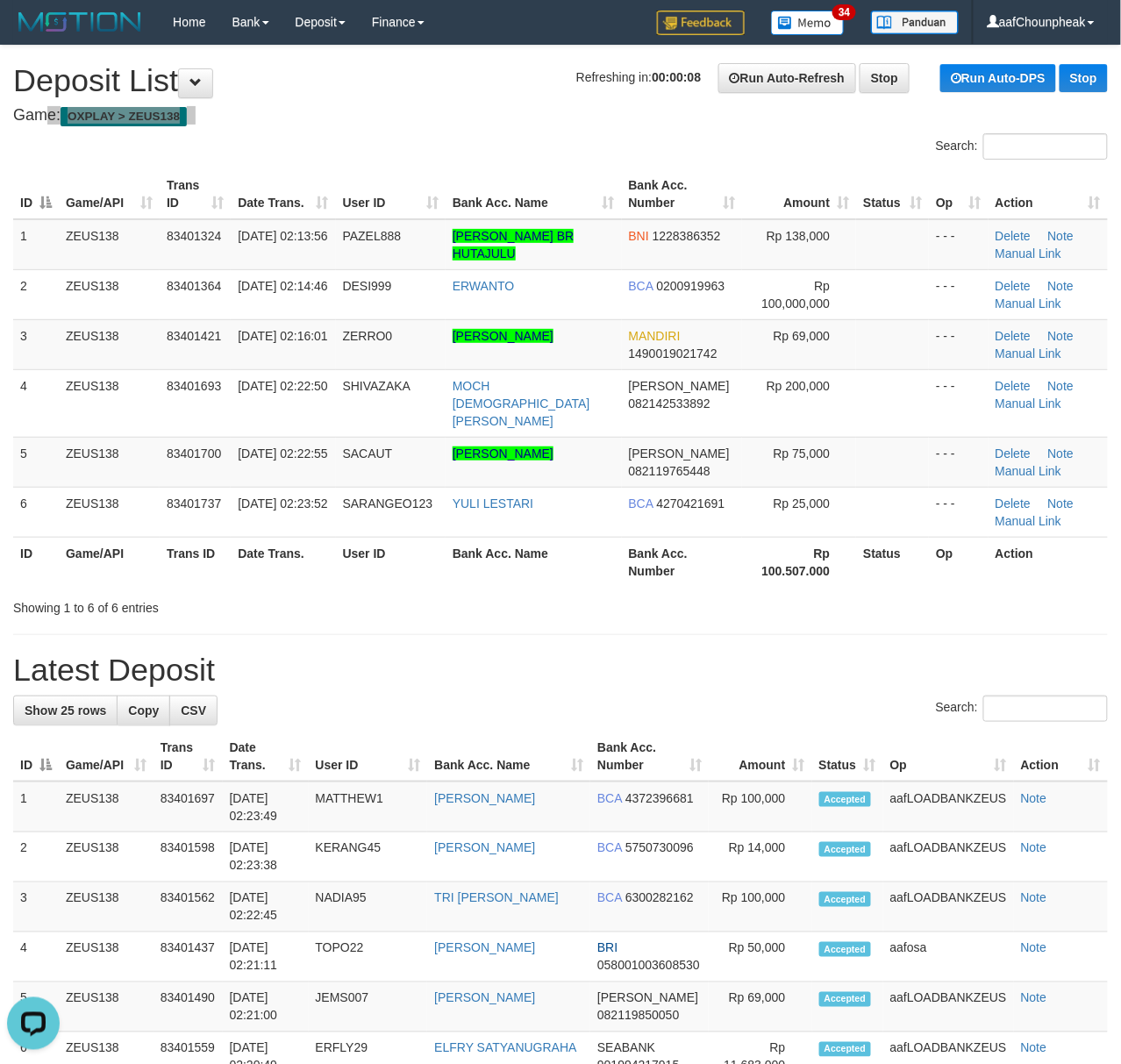 click on "**********" at bounding box center (560, 1097) 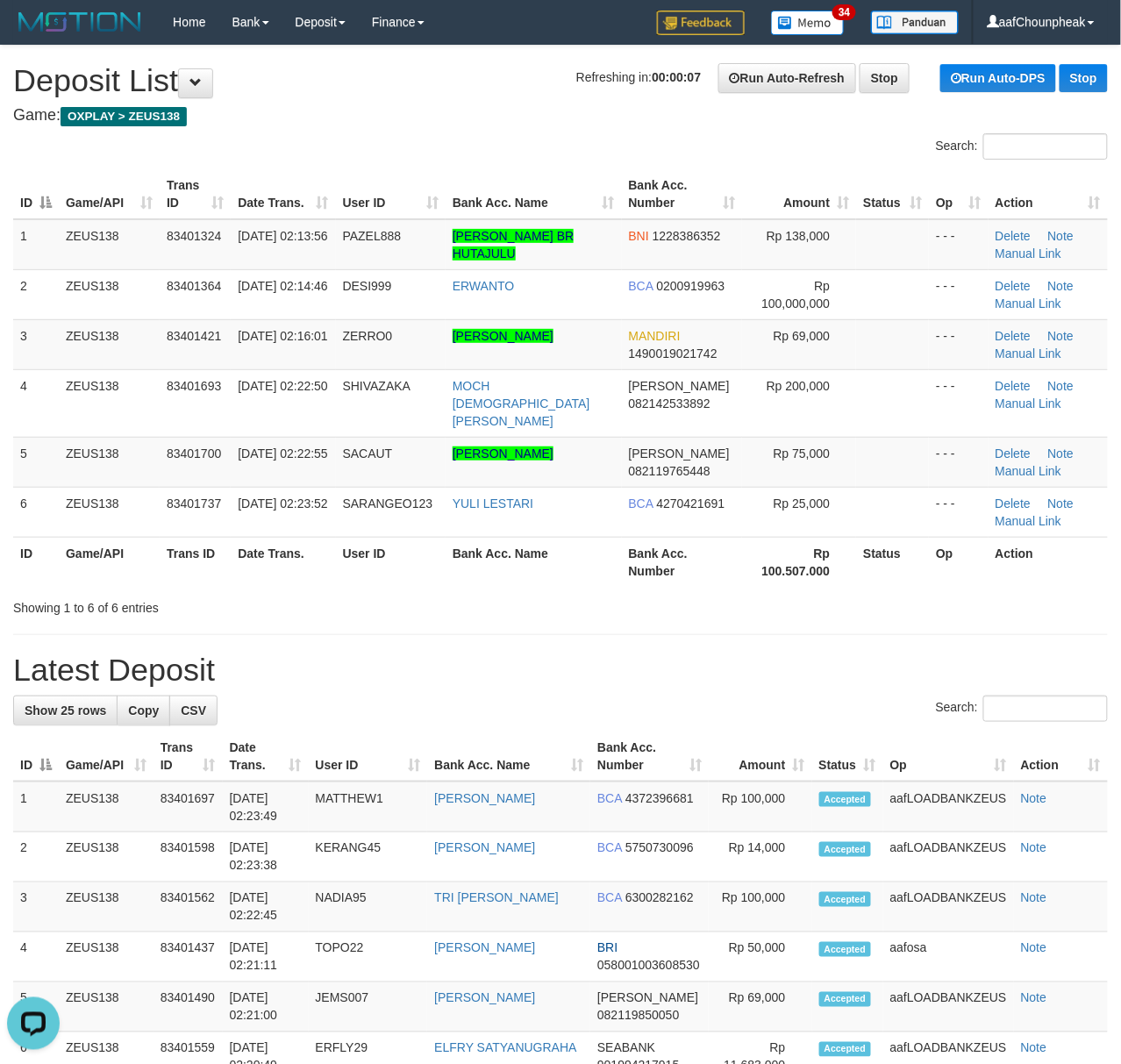 drag, startPoint x: 450, startPoint y: 86, endPoint x: 411, endPoint y: 86, distance: 39 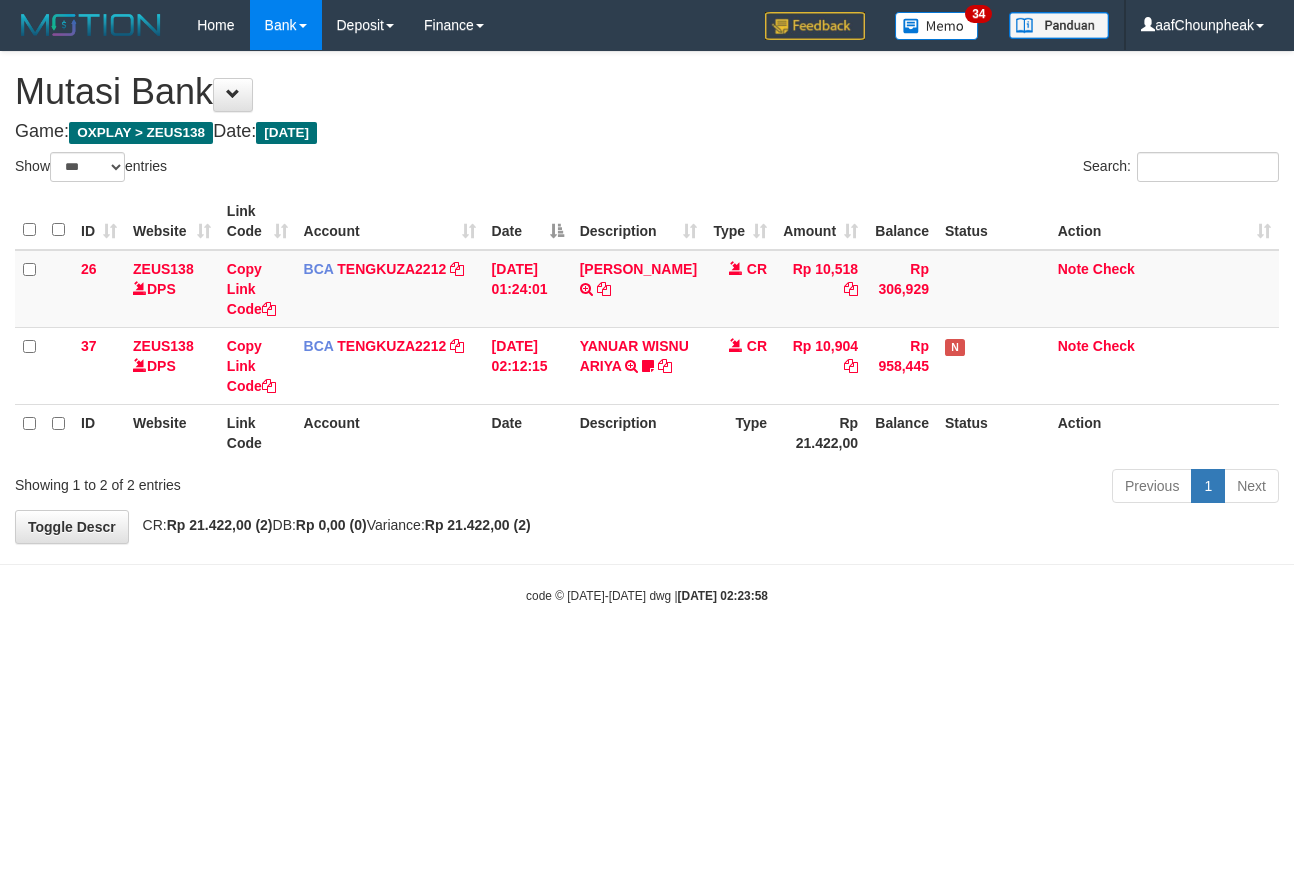 select on "***" 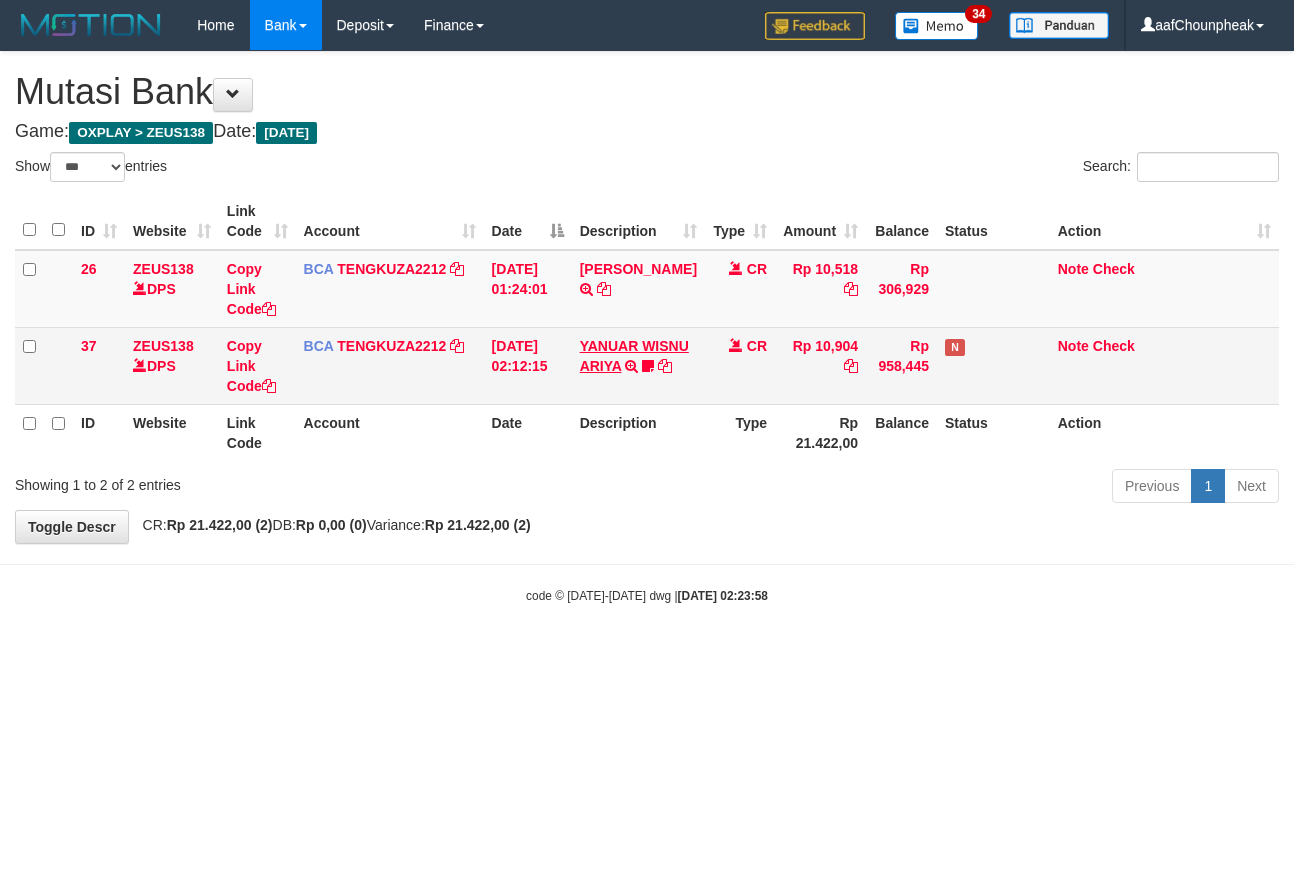 scroll, scrollTop: 0, scrollLeft: 0, axis: both 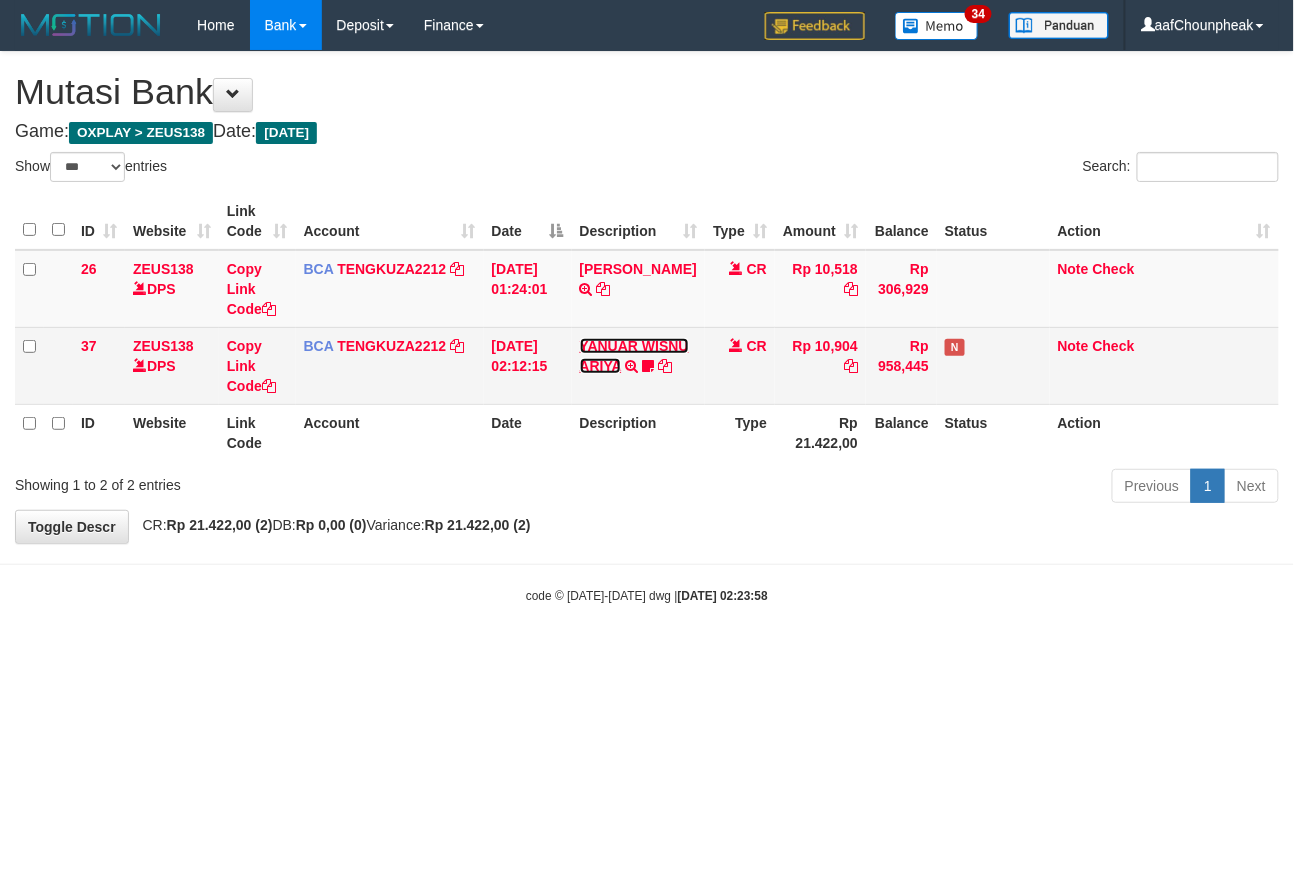 click on "YANUAR WISNU ARIYA" at bounding box center (634, 356) 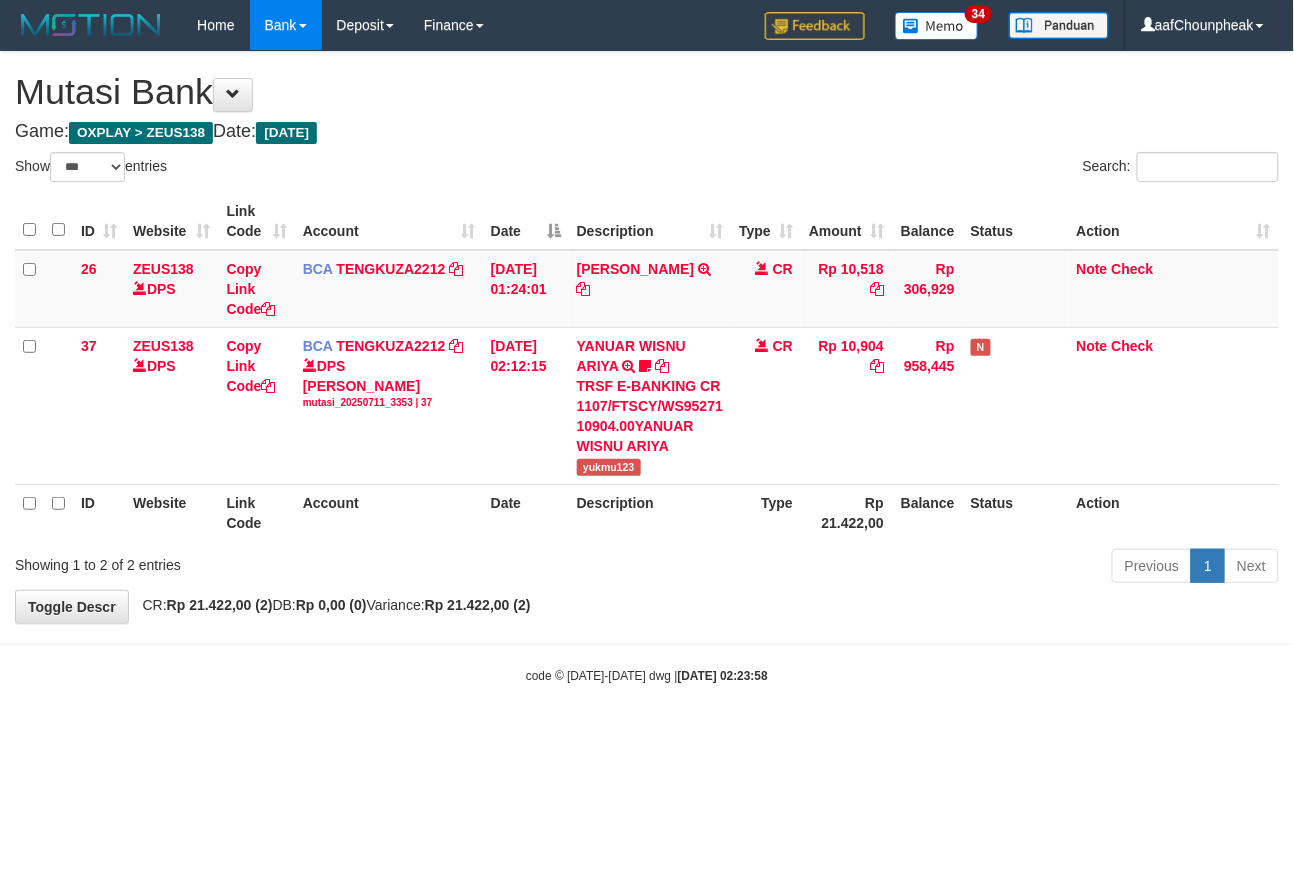 click on "Description" at bounding box center [650, 512] 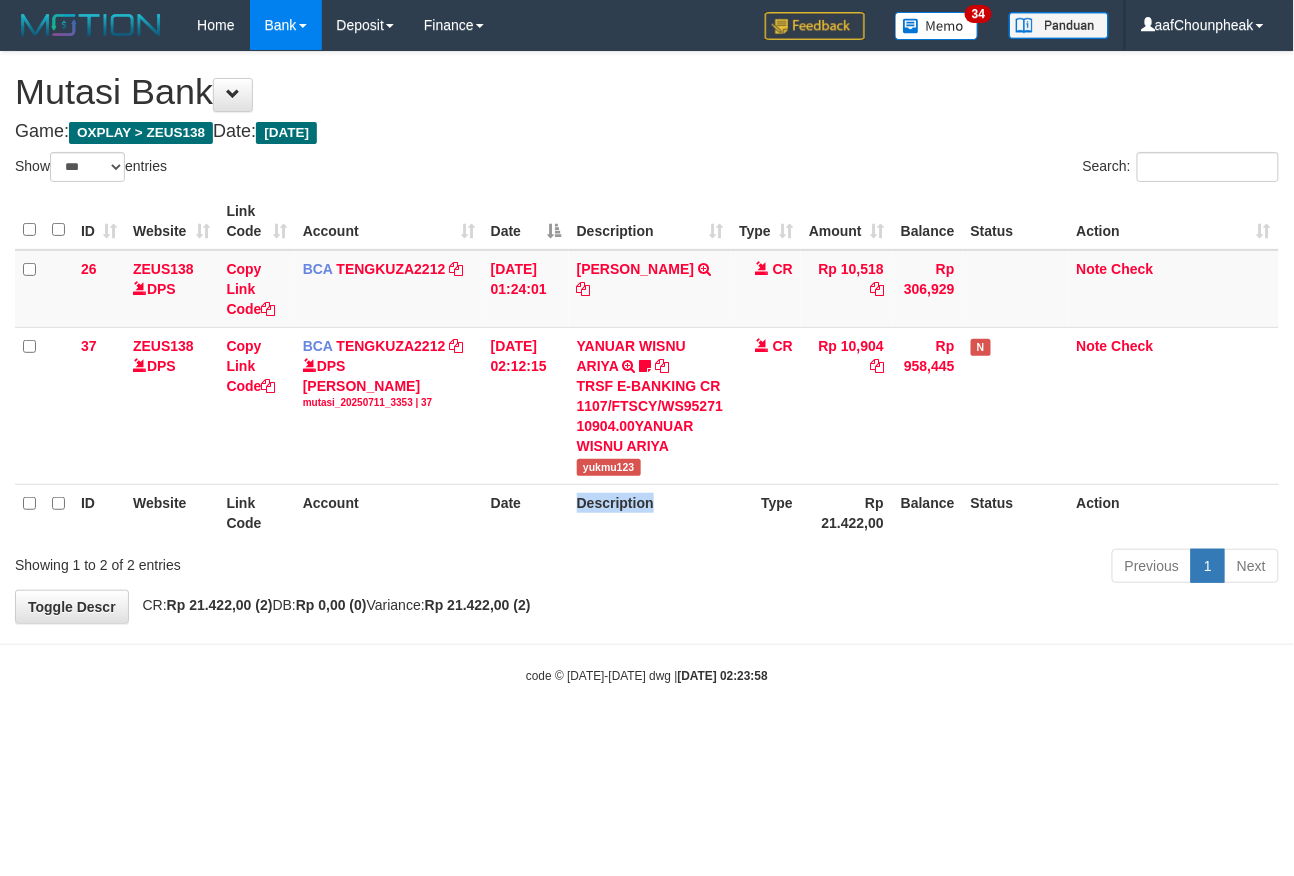 click on "Description" at bounding box center [650, 512] 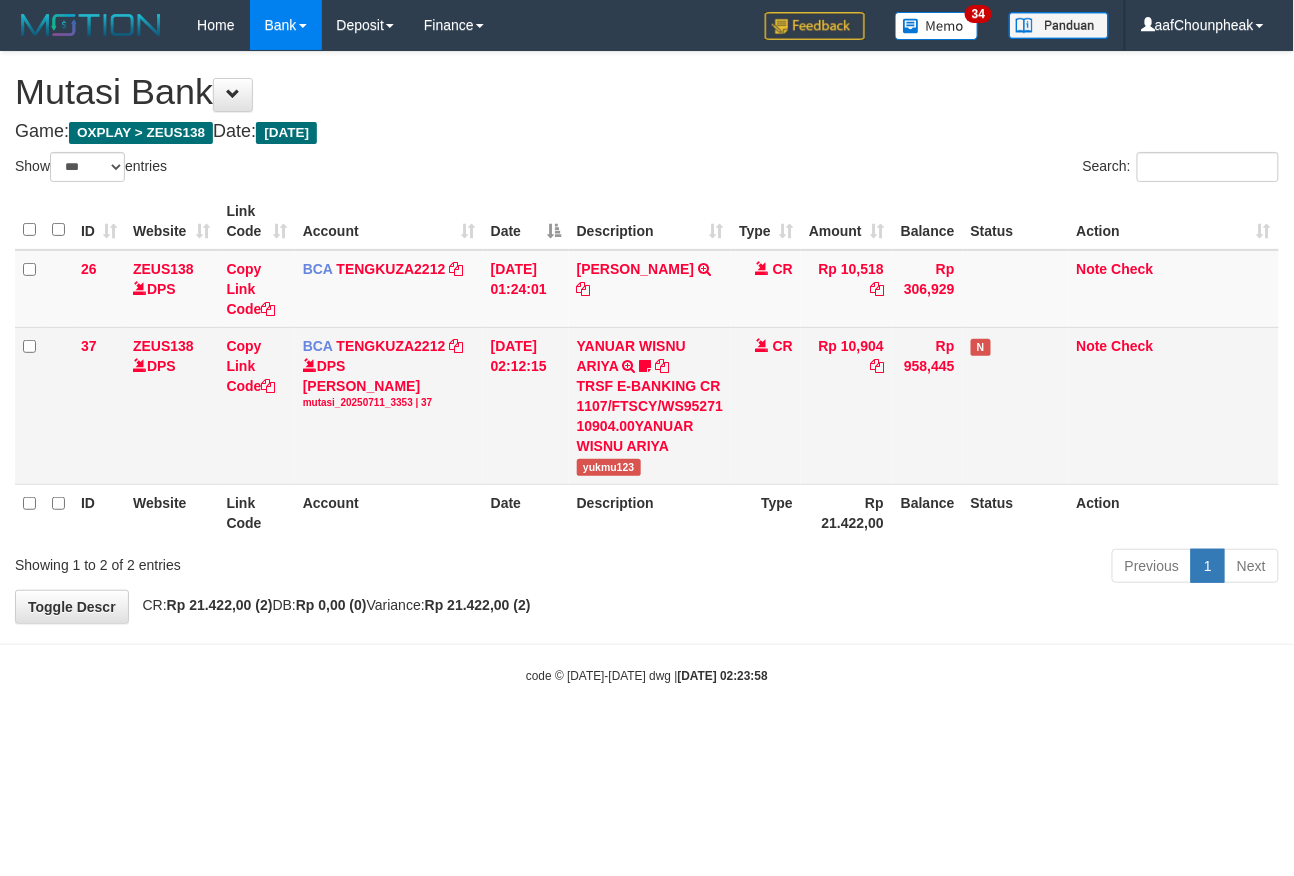 click on "yukmu123" at bounding box center (609, 467) 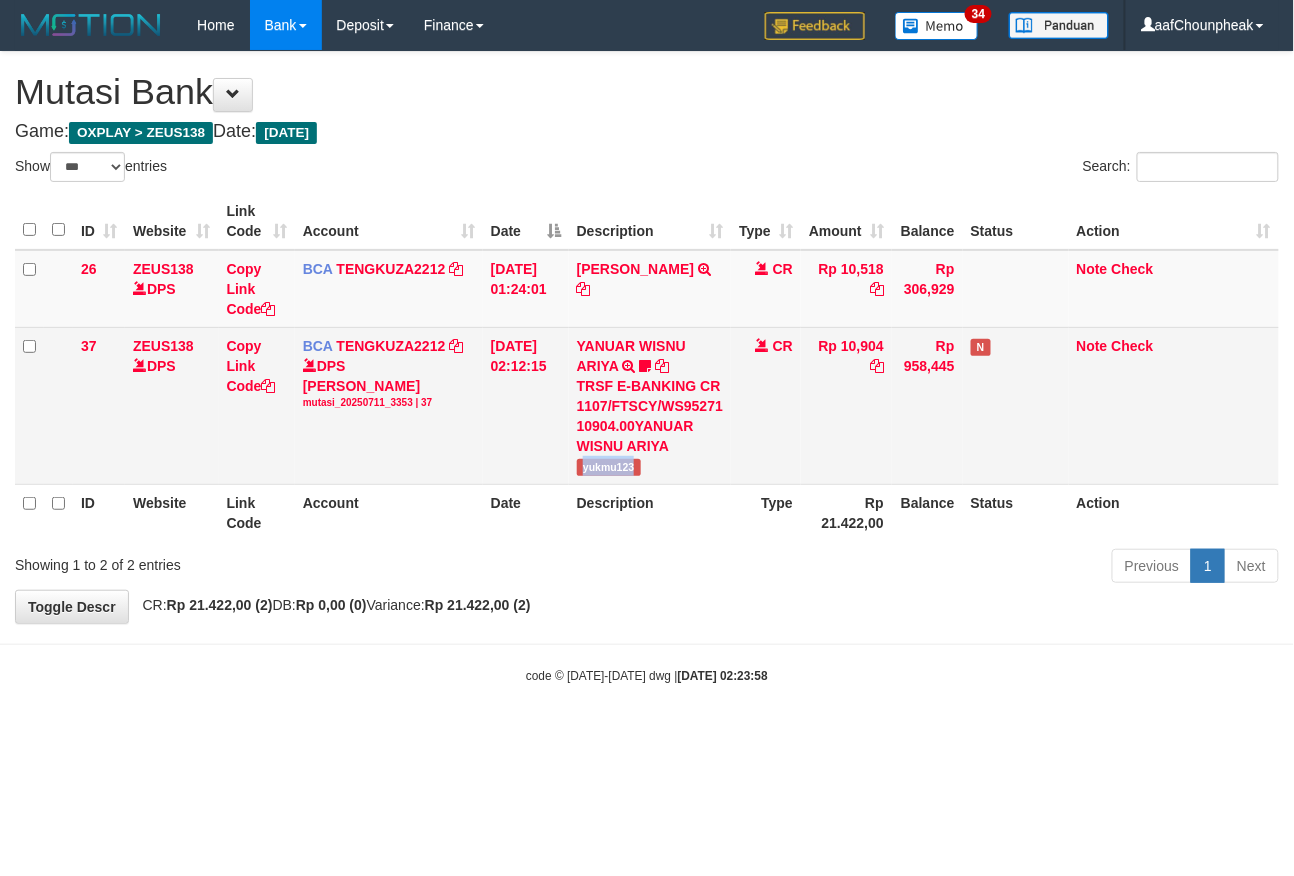 click on "yukmu123" at bounding box center (609, 467) 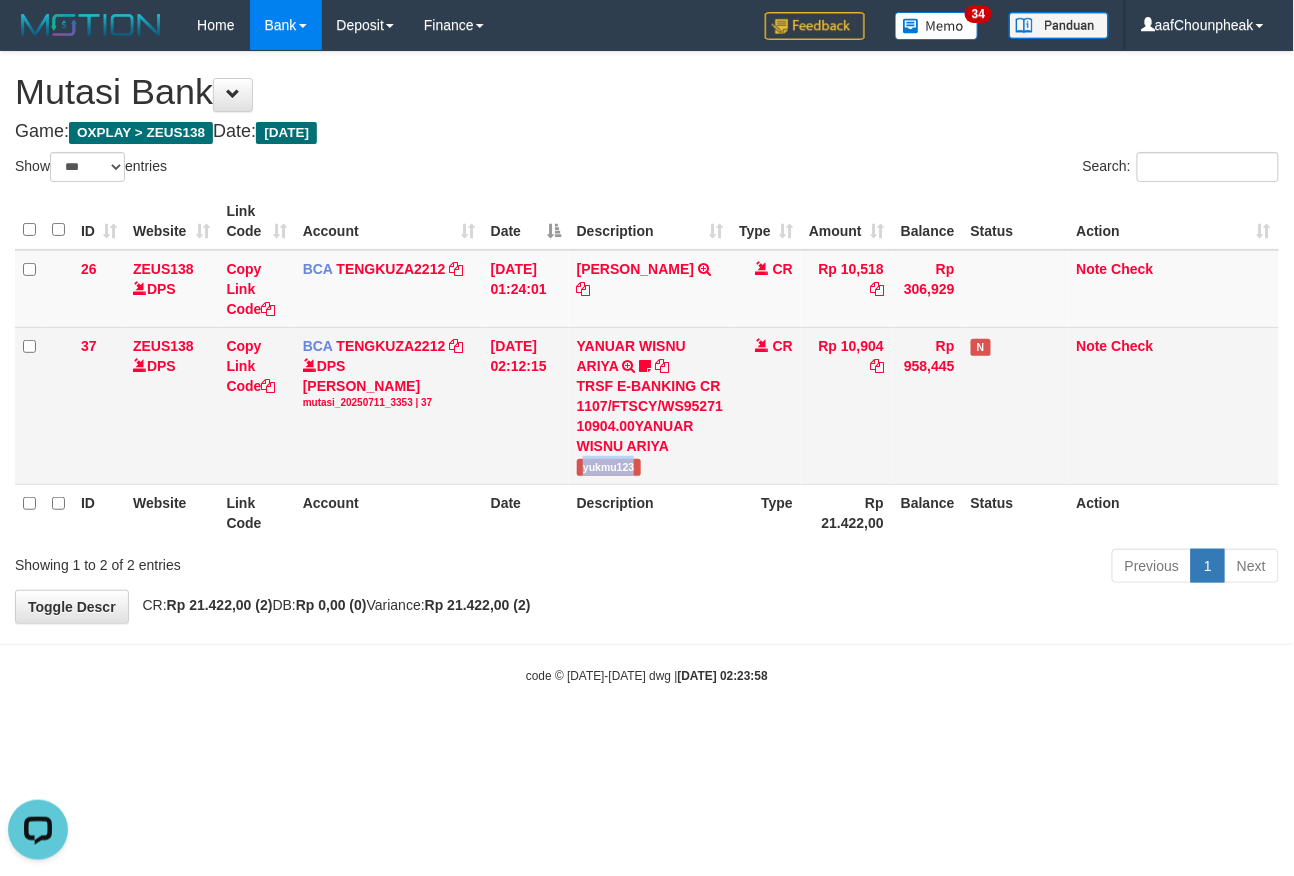 scroll, scrollTop: 0, scrollLeft: 0, axis: both 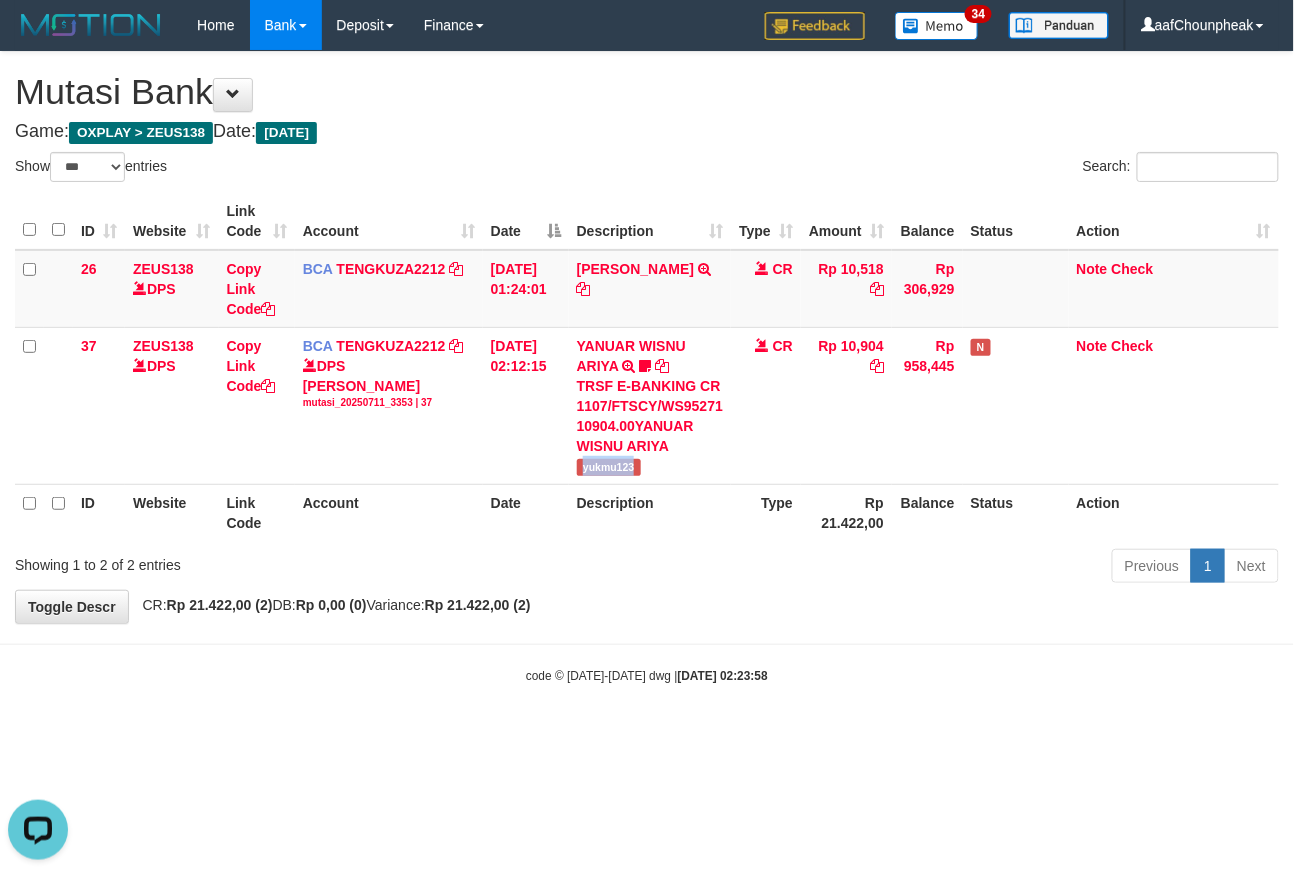 copy on "yukmu123" 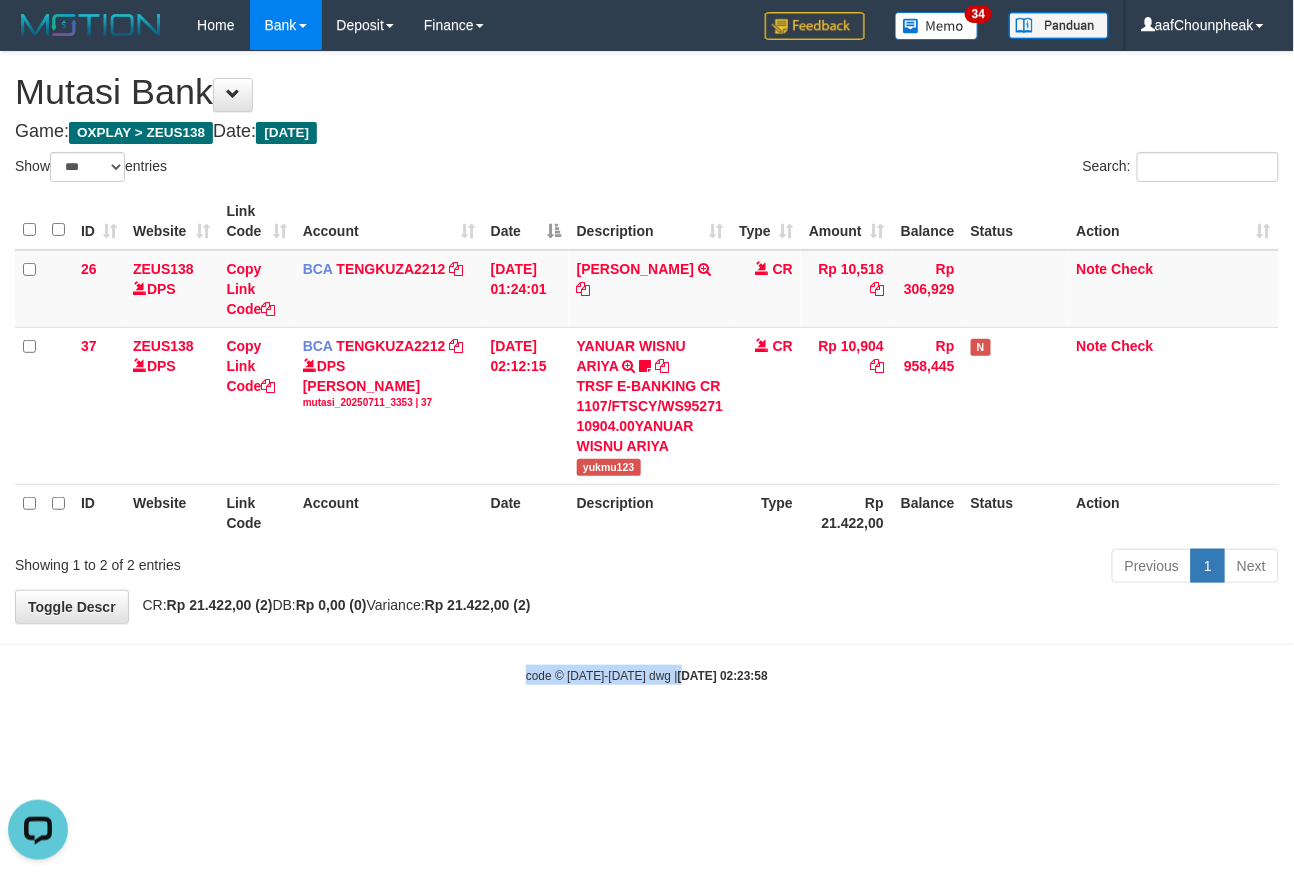 drag, startPoint x: 666, startPoint y: 678, endPoint x: 666, endPoint y: 704, distance: 26 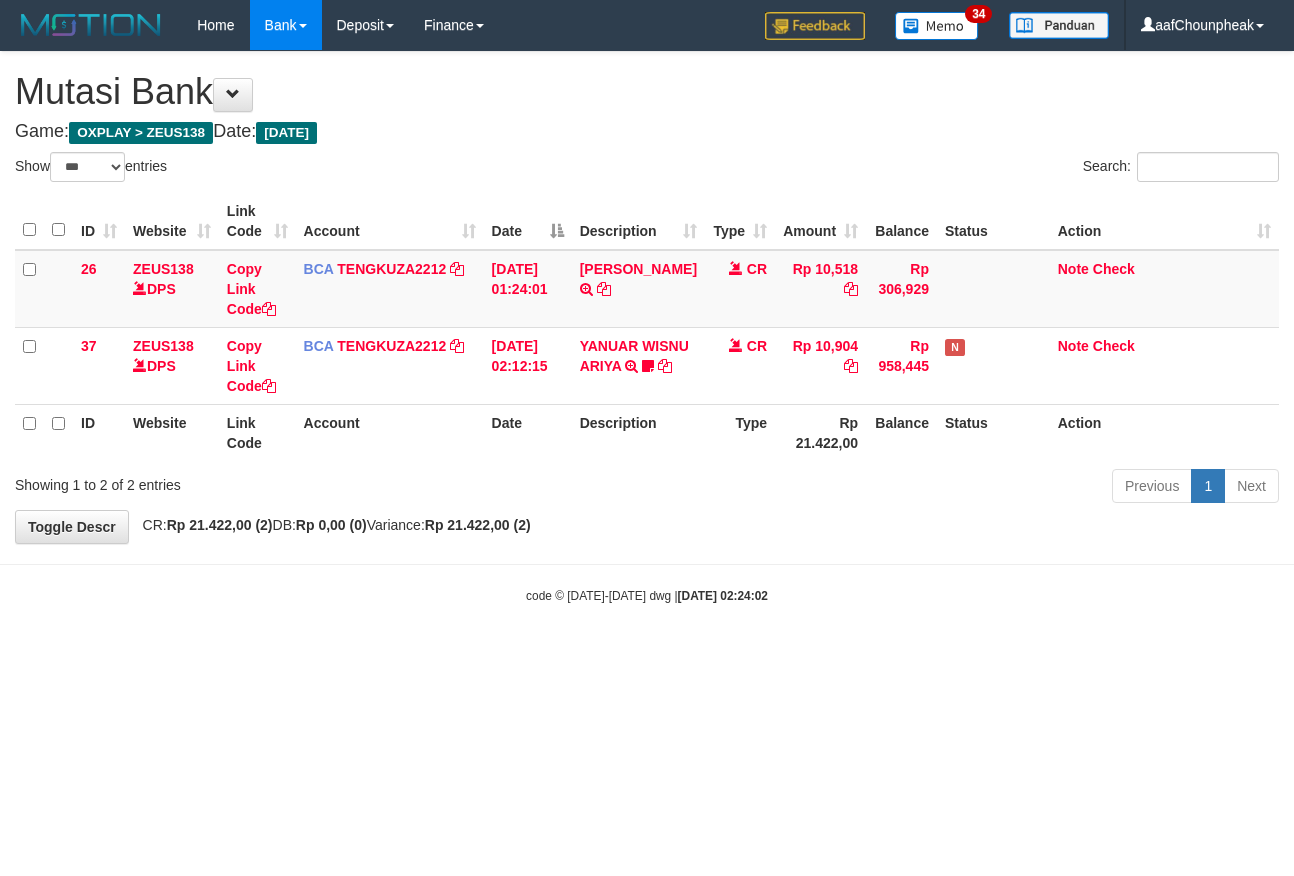 select on "***" 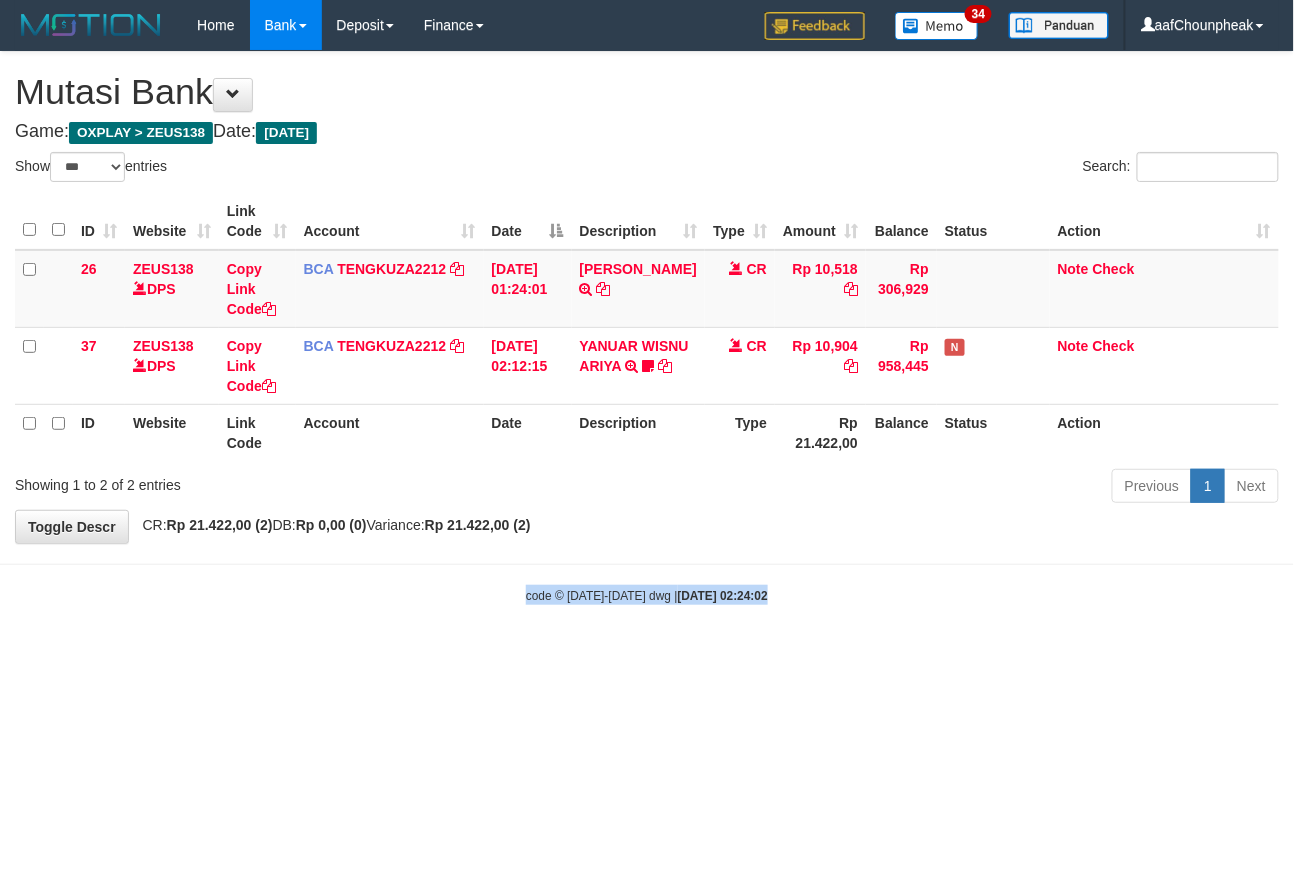 drag, startPoint x: 740, startPoint y: 558, endPoint x: 744, endPoint y: 598, distance: 40.1995 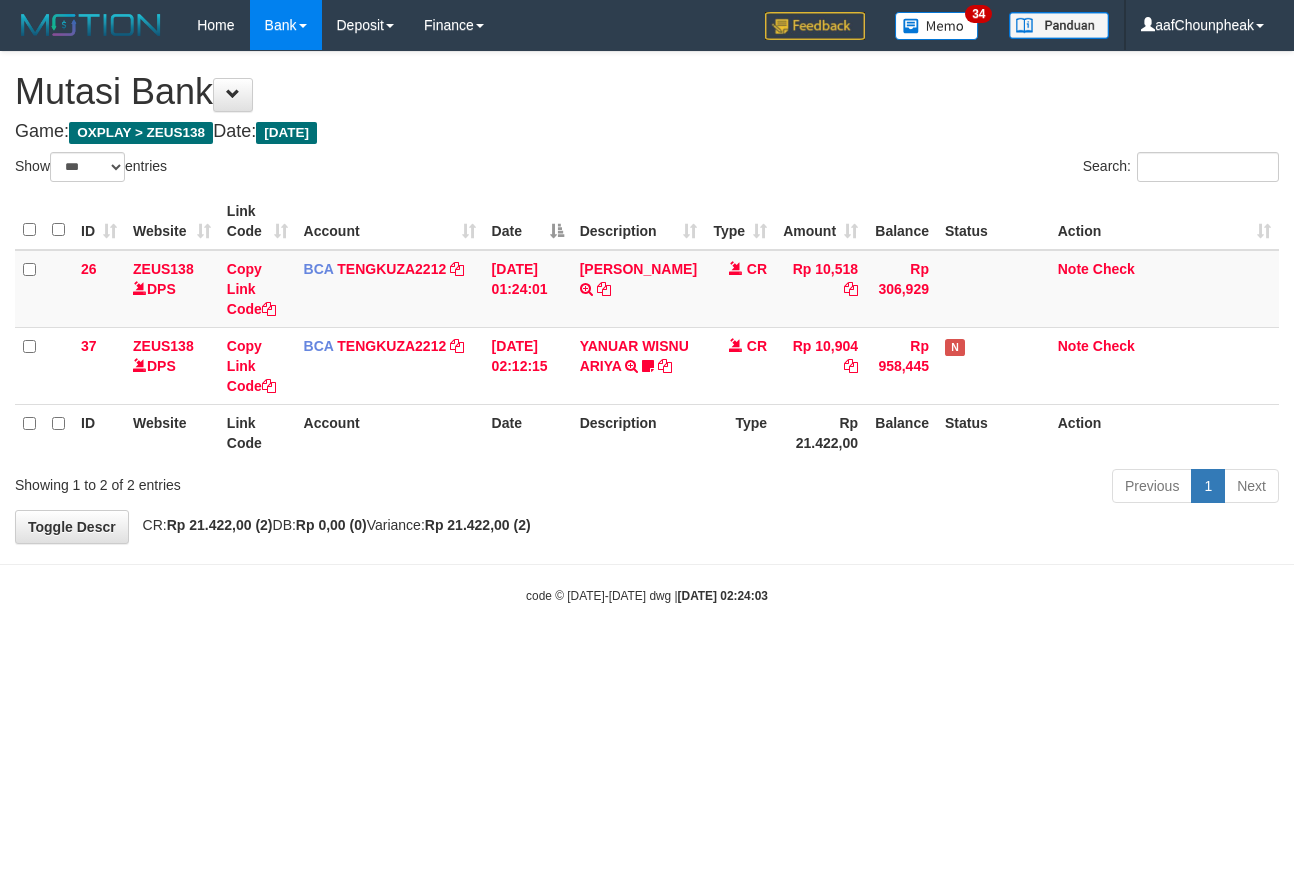 select on "***" 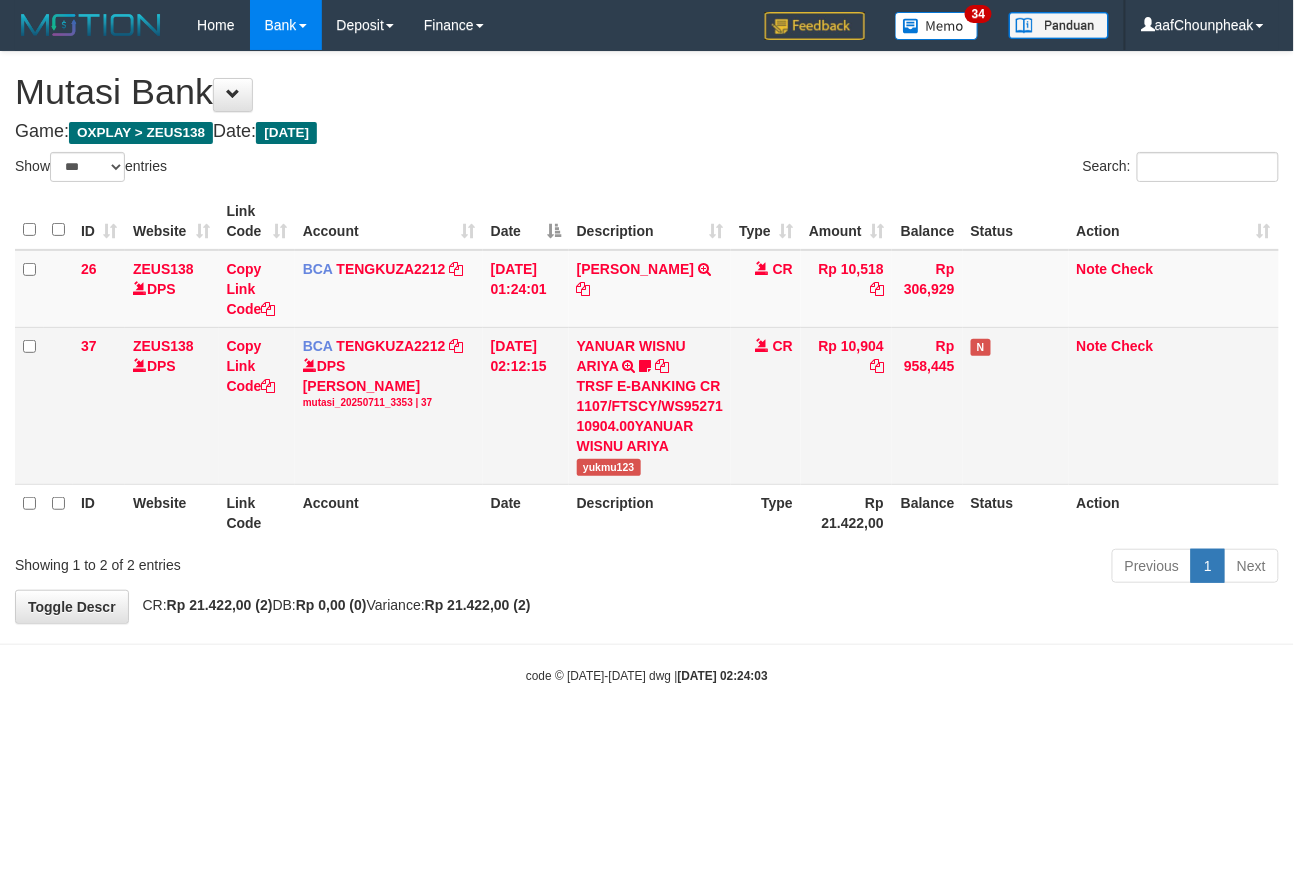 click on "YANUAR WISNU ARIYA            TRSF E-BANKING CR 1107/FTSCY/WS95271
10904.00YANUAR WISNU ARIYA    yukmu123" at bounding box center (650, 405) 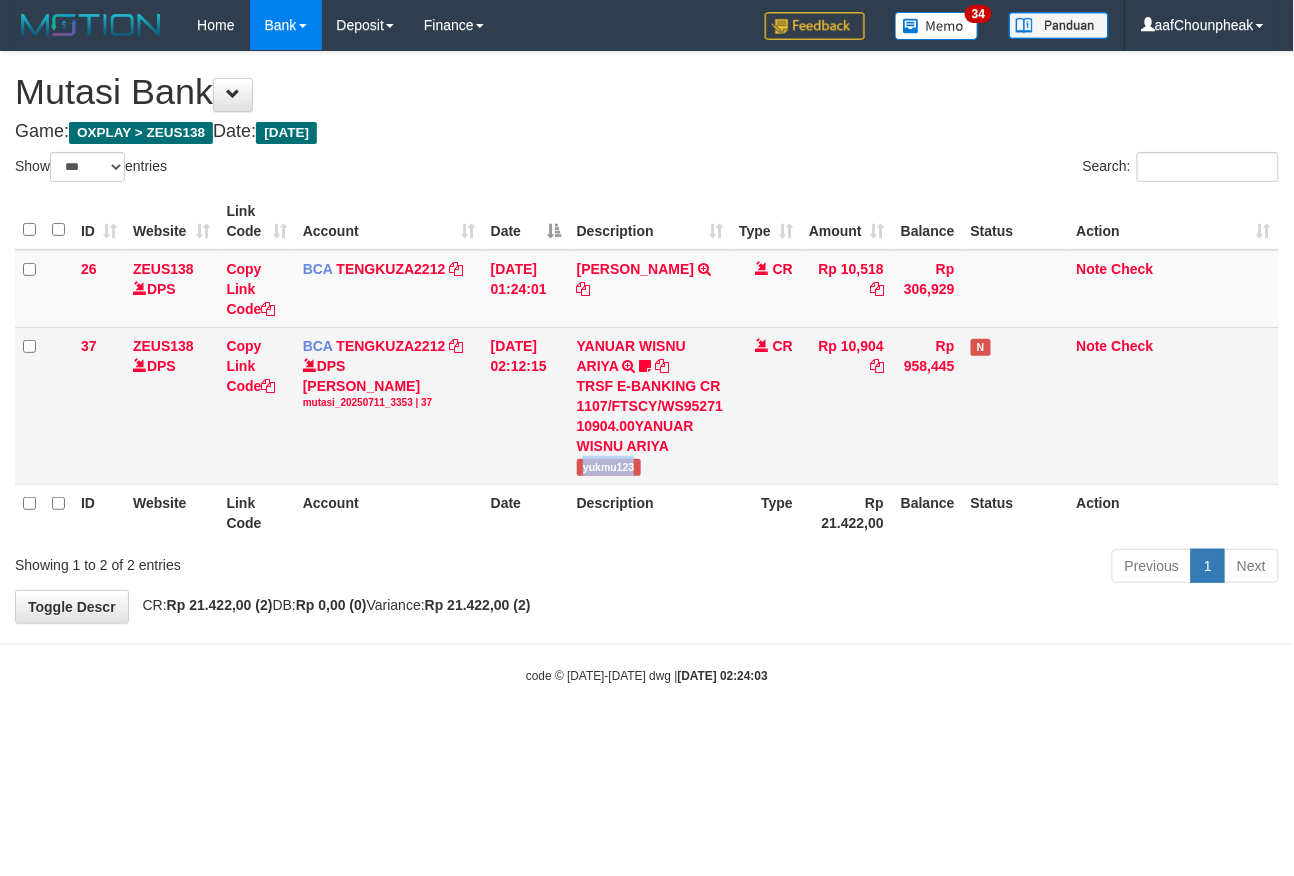 click on "YANUAR WISNU ARIYA            TRSF E-BANKING CR 1107/FTSCY/WS95271
10904.00YANUAR WISNU ARIYA    yukmu123" at bounding box center [650, 405] 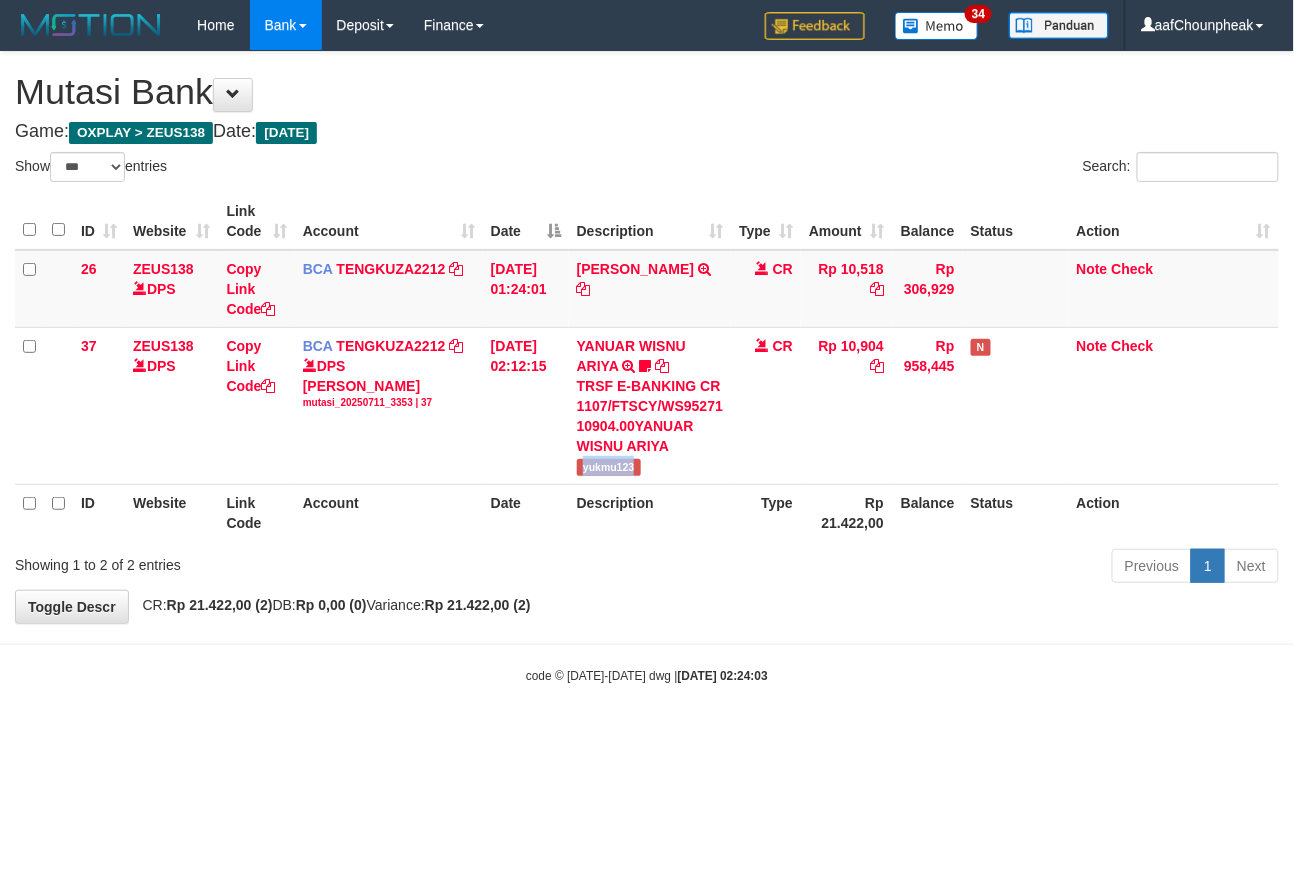 copy on "yukmu123" 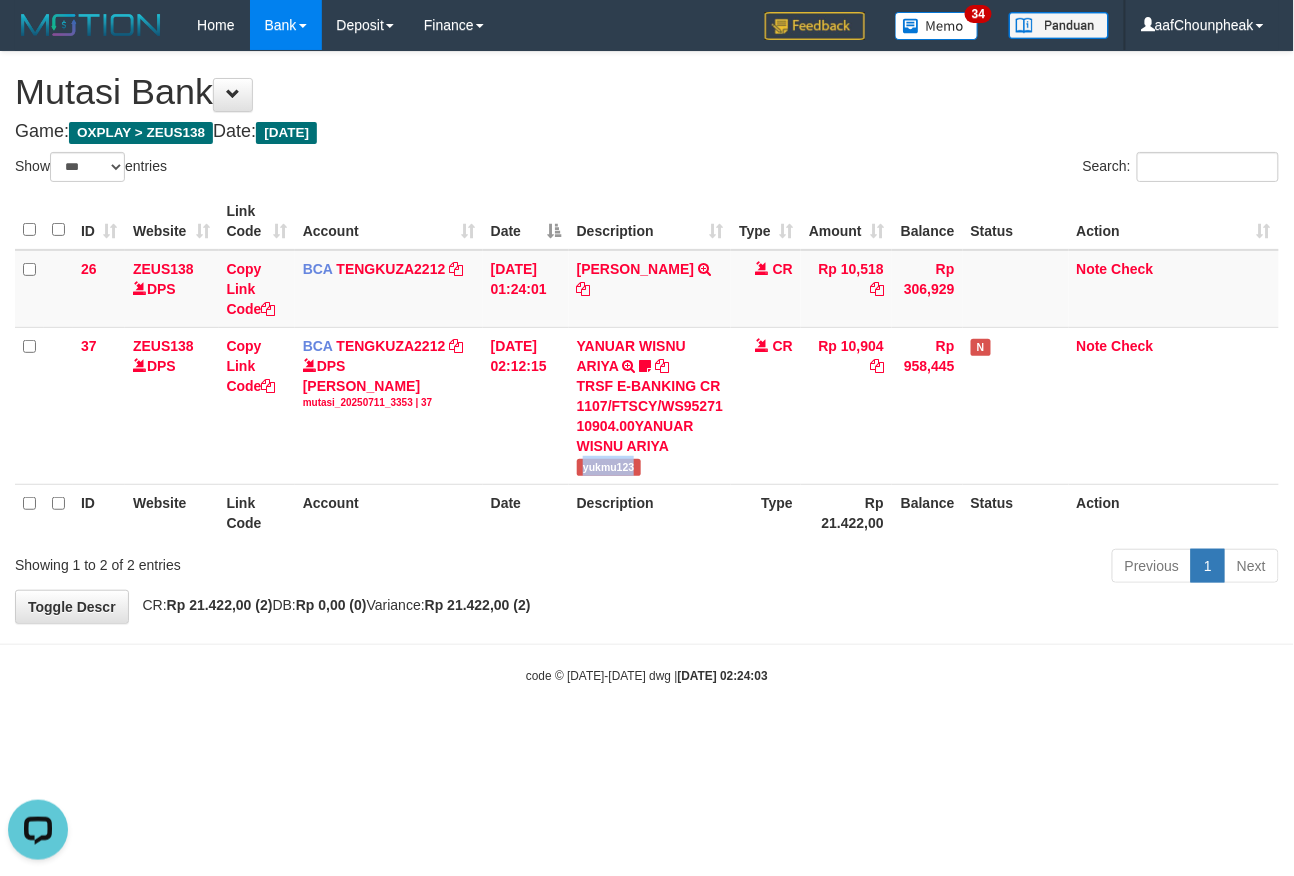 scroll, scrollTop: 0, scrollLeft: 0, axis: both 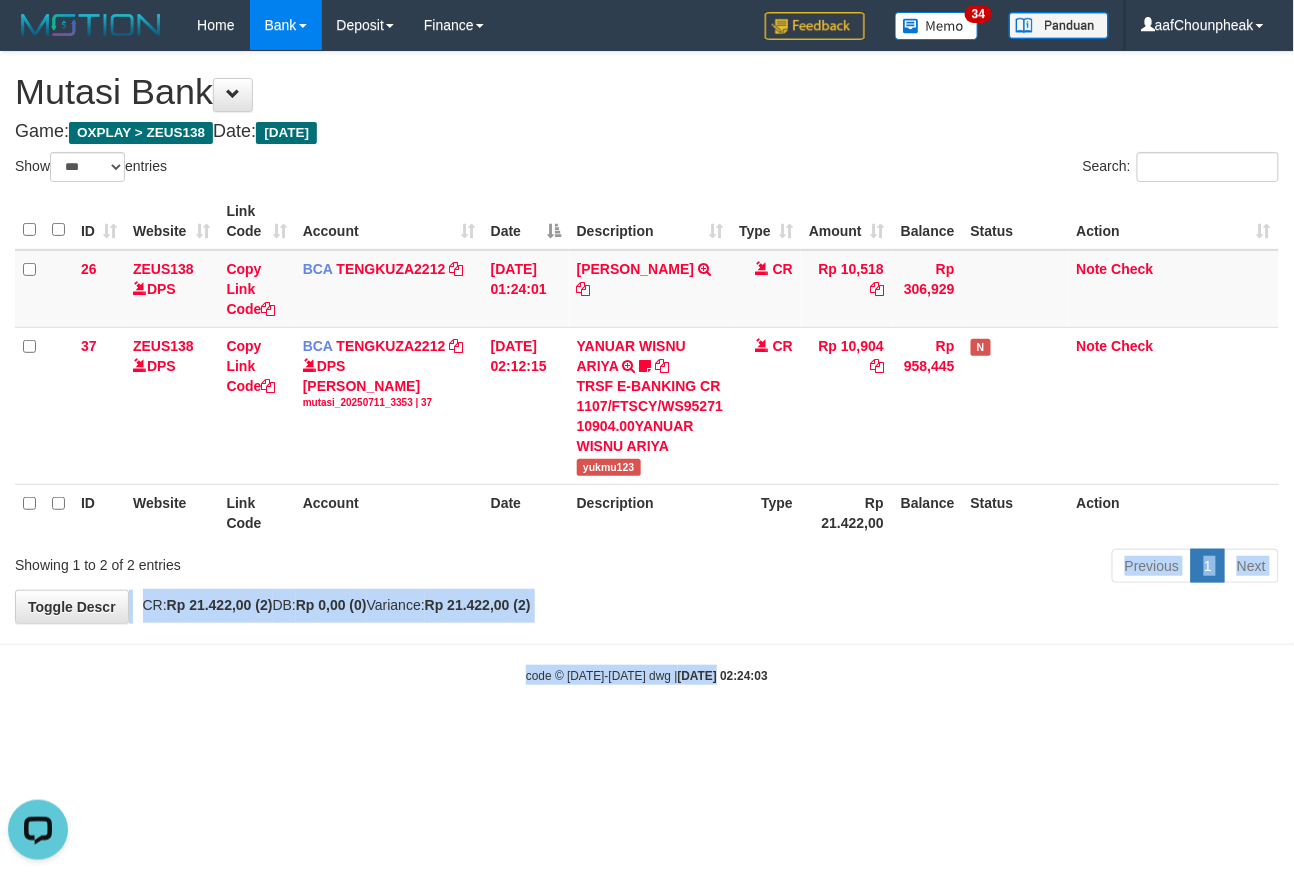 drag, startPoint x: 684, startPoint y: 658, endPoint x: 692, endPoint y: 717, distance: 59.5399 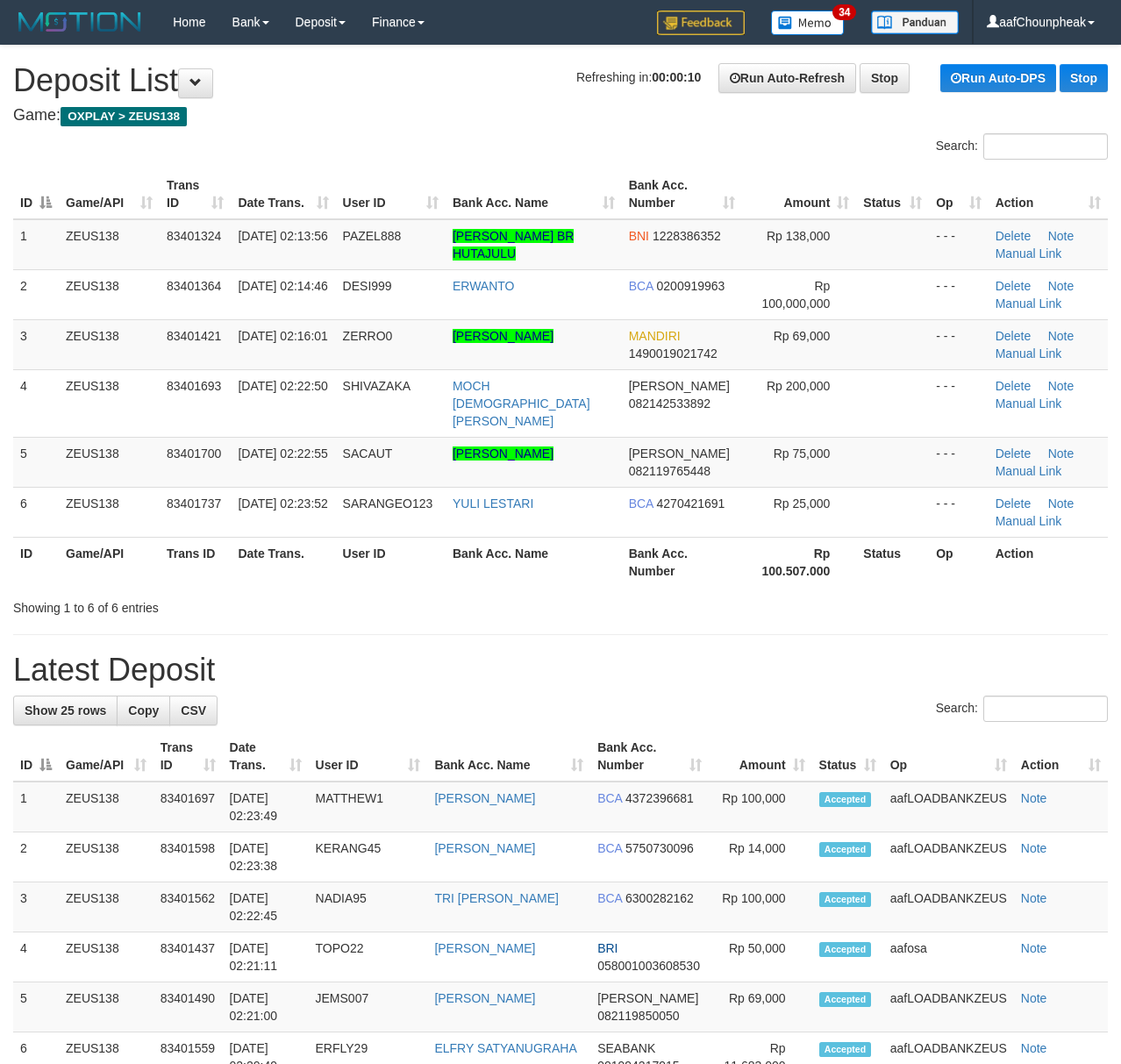 scroll, scrollTop: 0, scrollLeft: 0, axis: both 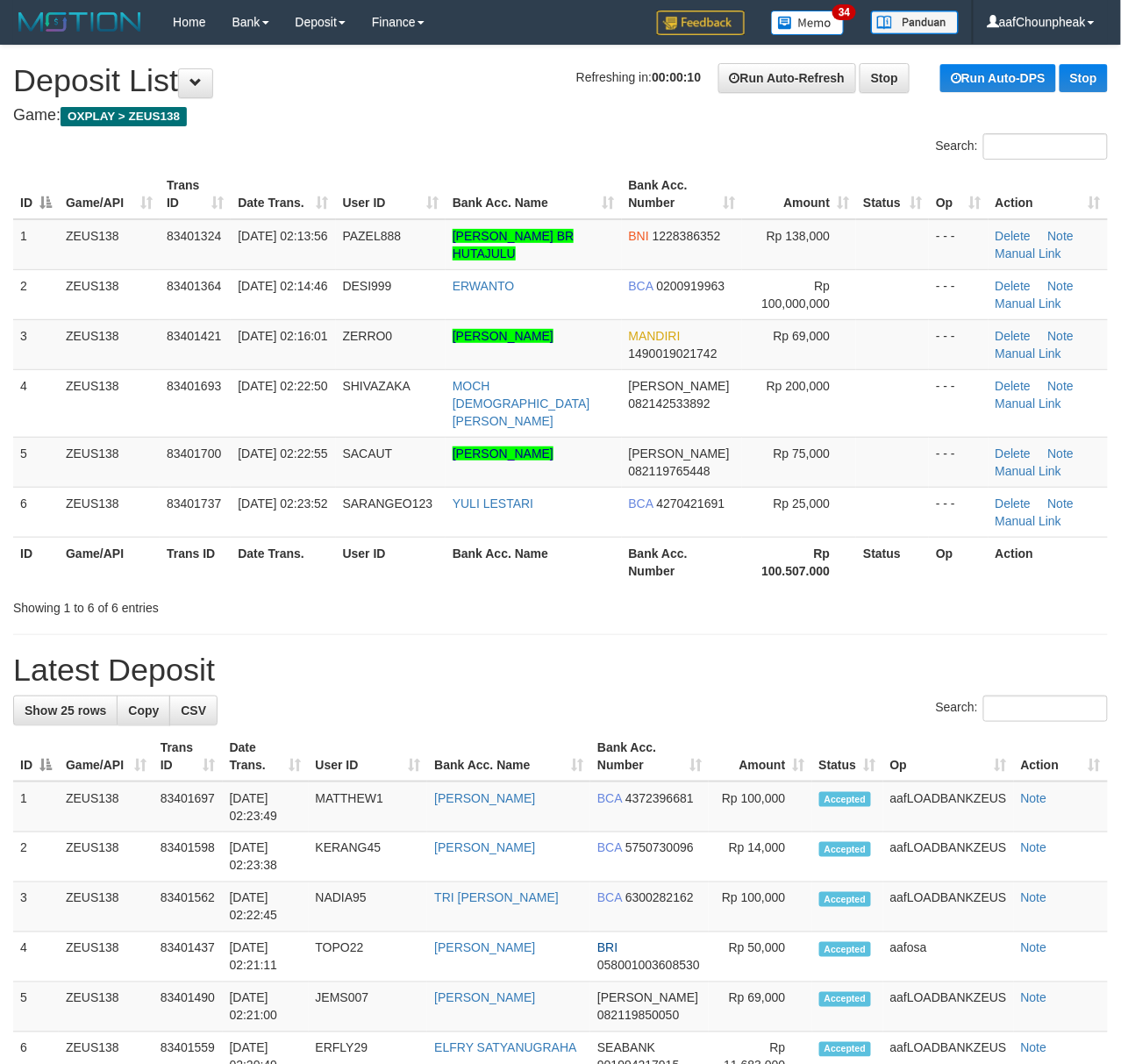 click on "**********" at bounding box center (560, 1097) 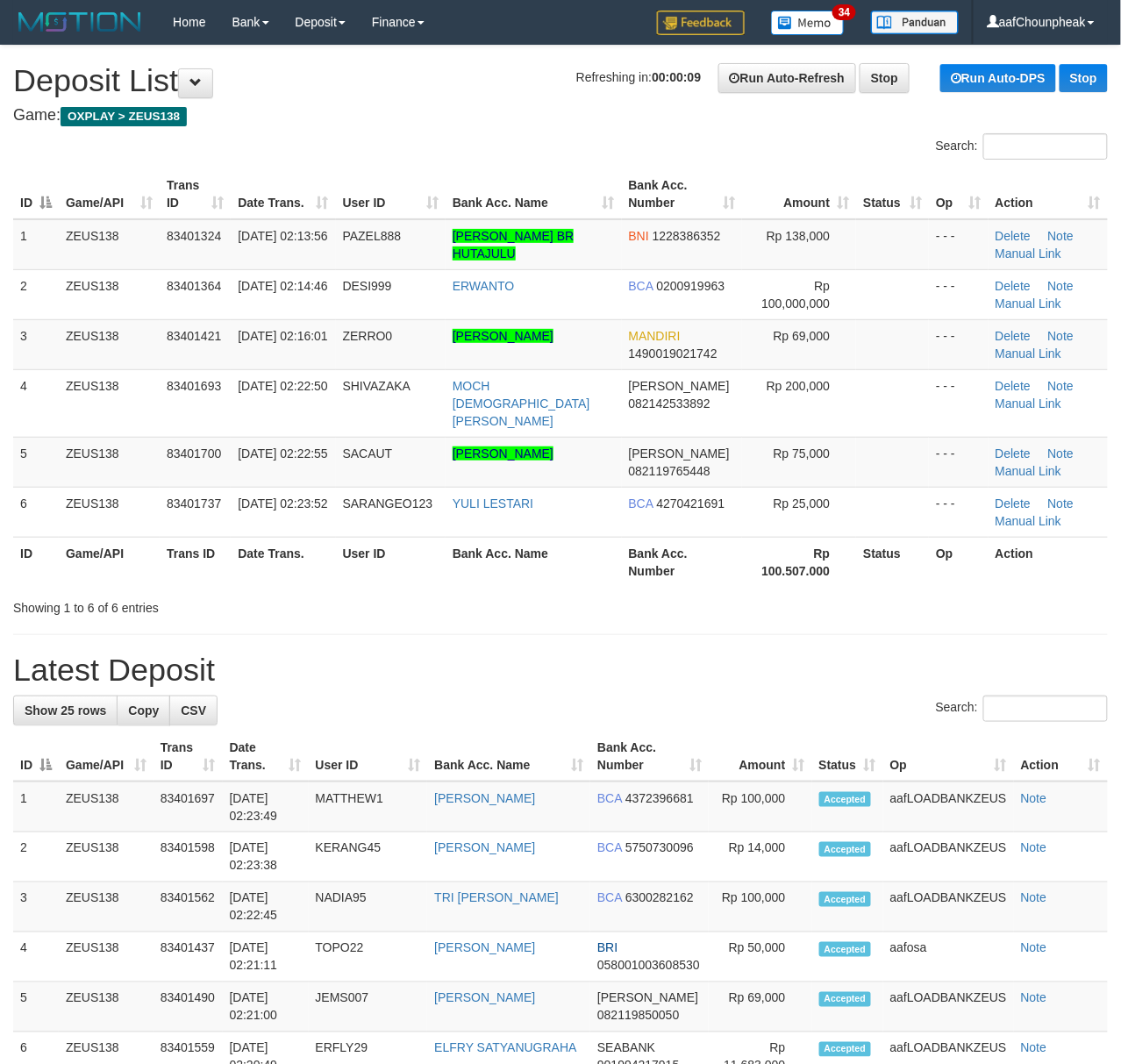 drag, startPoint x: 295, startPoint y: 93, endPoint x: 249, endPoint y: 106, distance: 47.801674 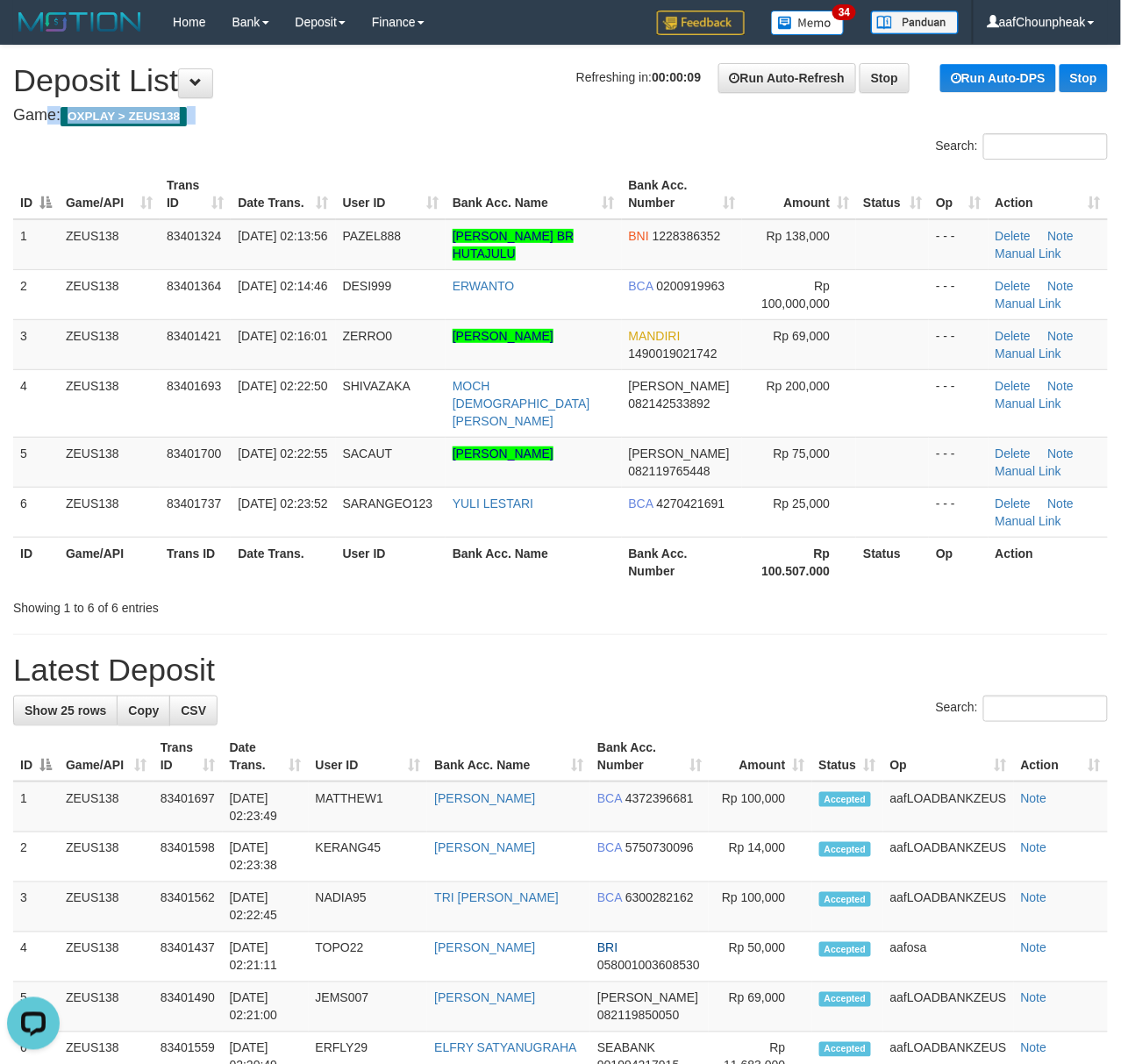 scroll, scrollTop: 0, scrollLeft: 0, axis: both 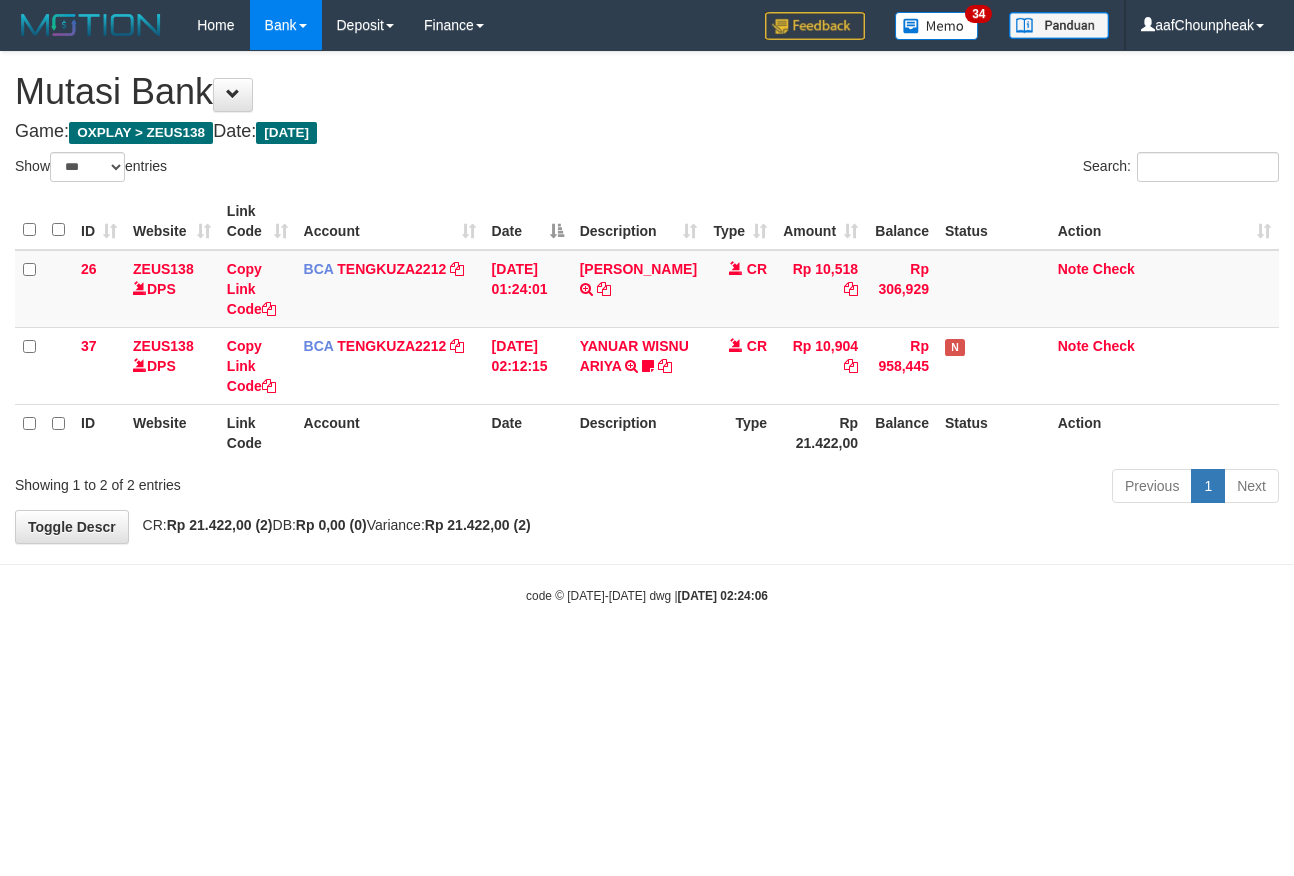 select on "***" 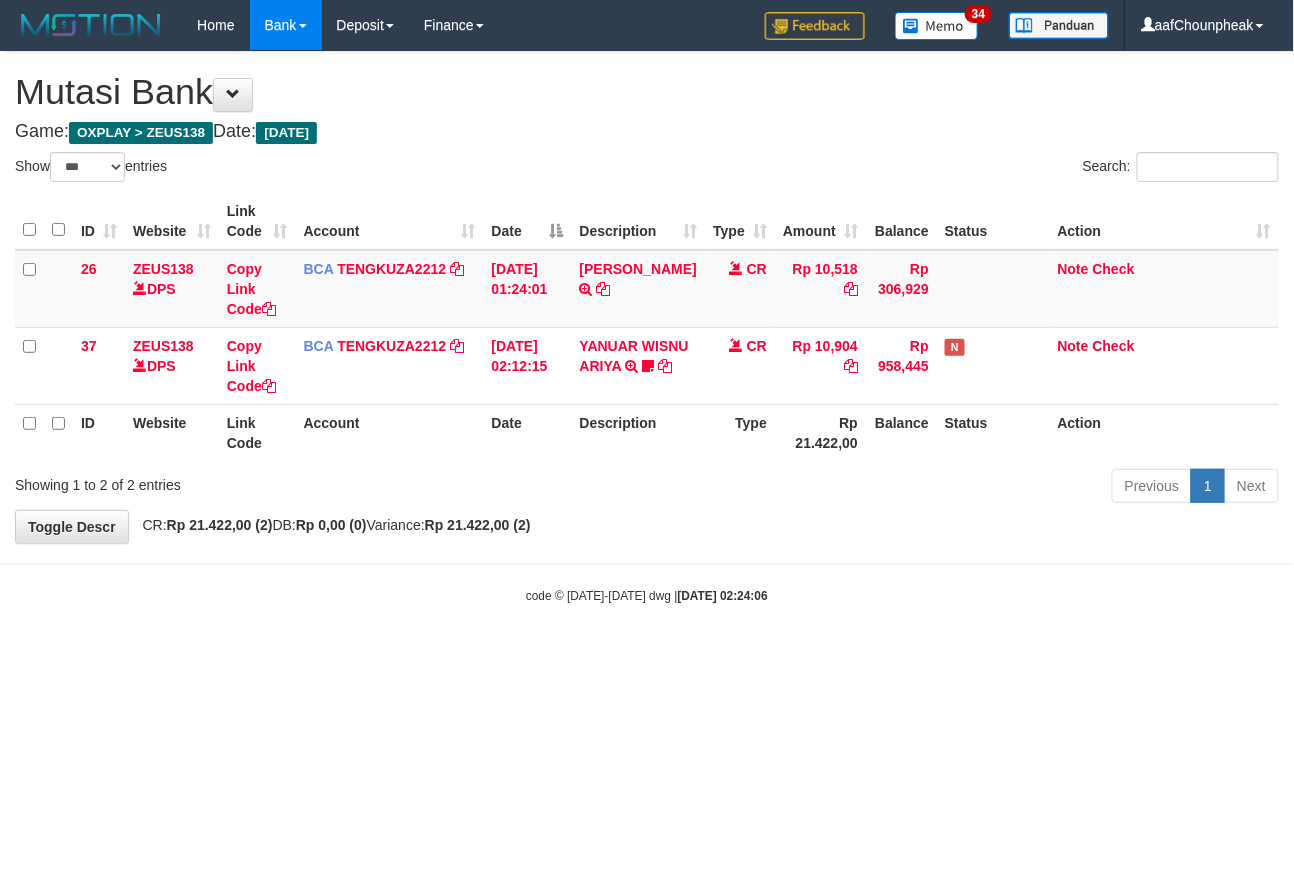 click on "Toggle navigation
Home
Bank
Account List
Mutasi Bank
Search
Note Mutasi
Deposit
DPS List
History
Finance
Financial Data
aafChounpheak
My Profile
Log Out
34" at bounding box center [647, 327] 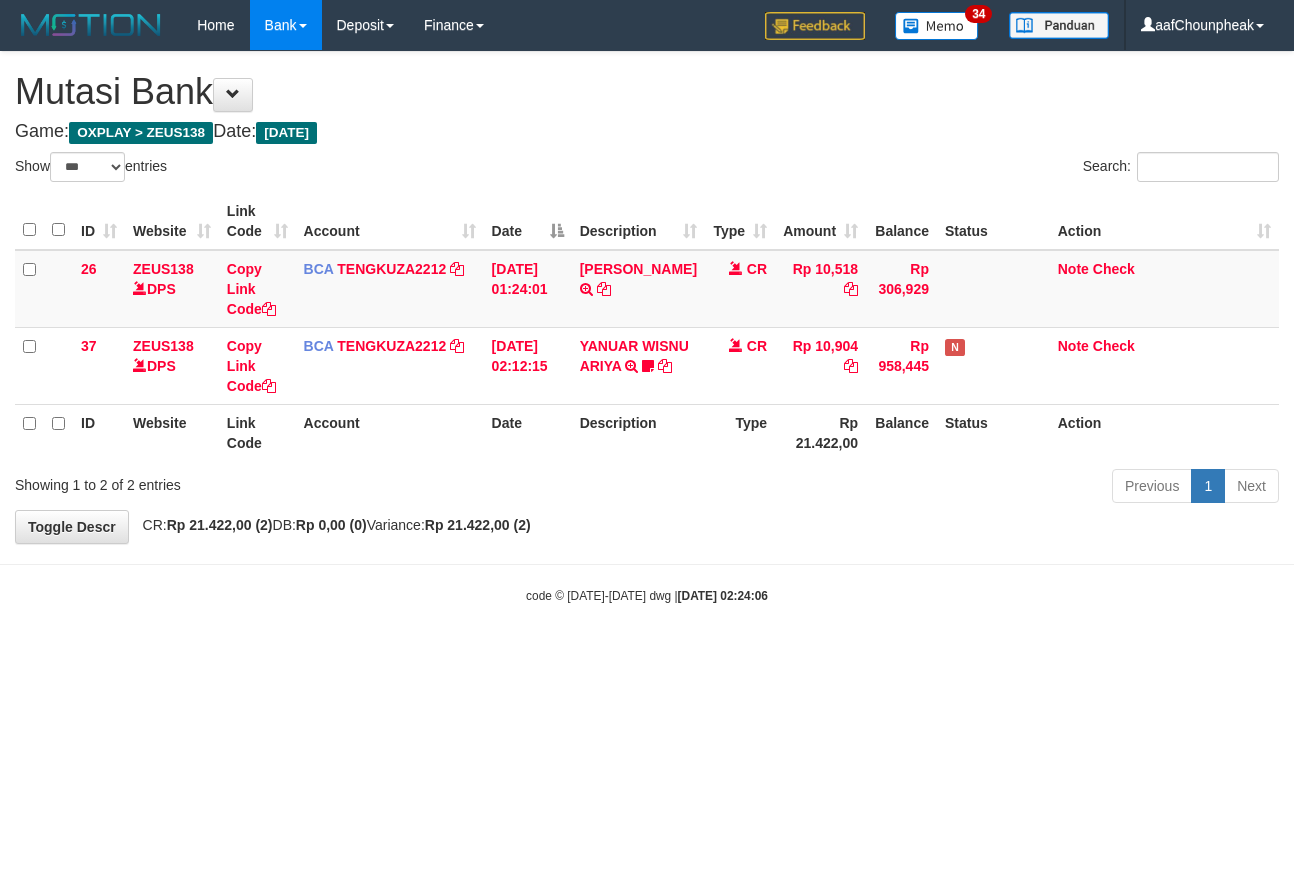 select on "***" 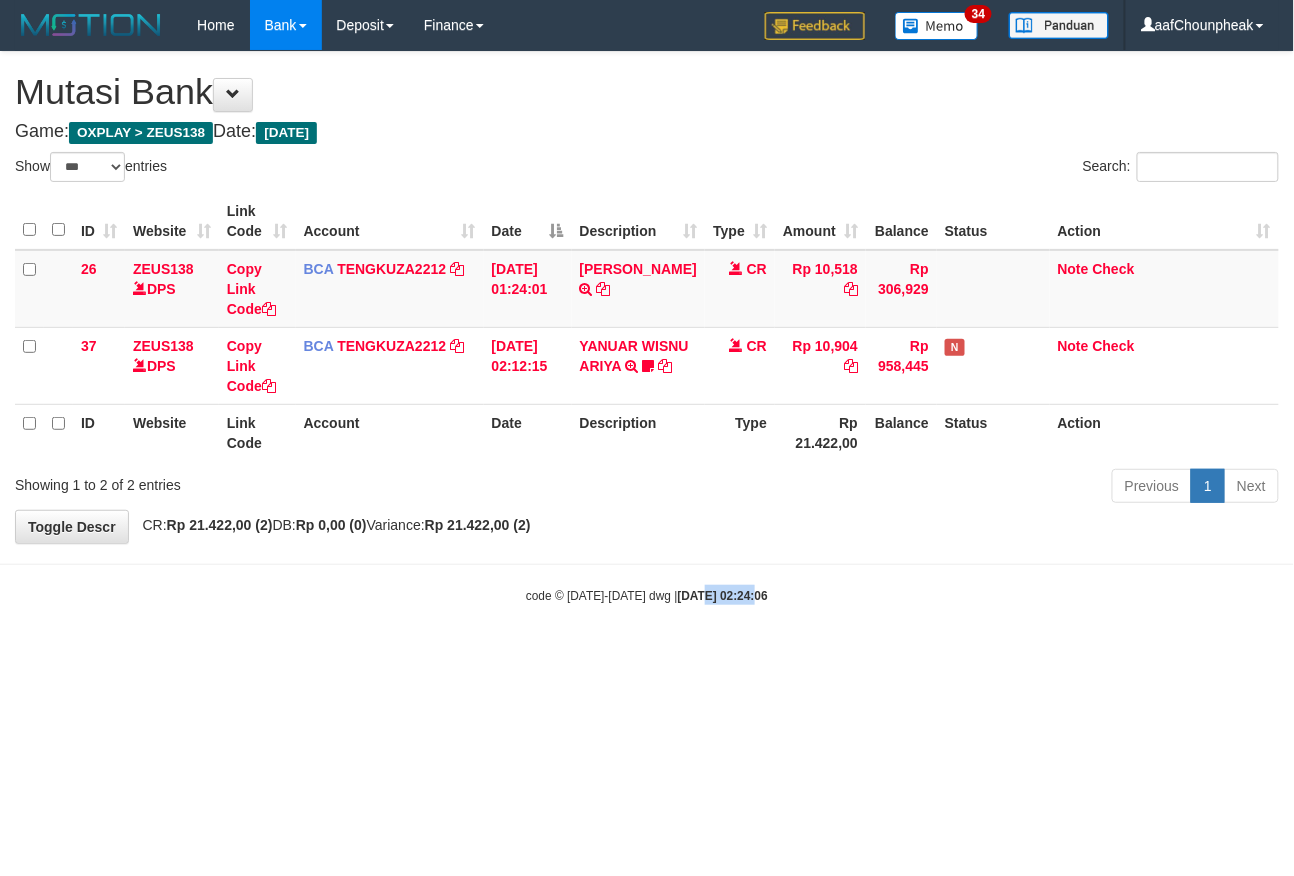 drag, startPoint x: 685, startPoint y: 668, endPoint x: 684, endPoint y: 742, distance: 74.00676 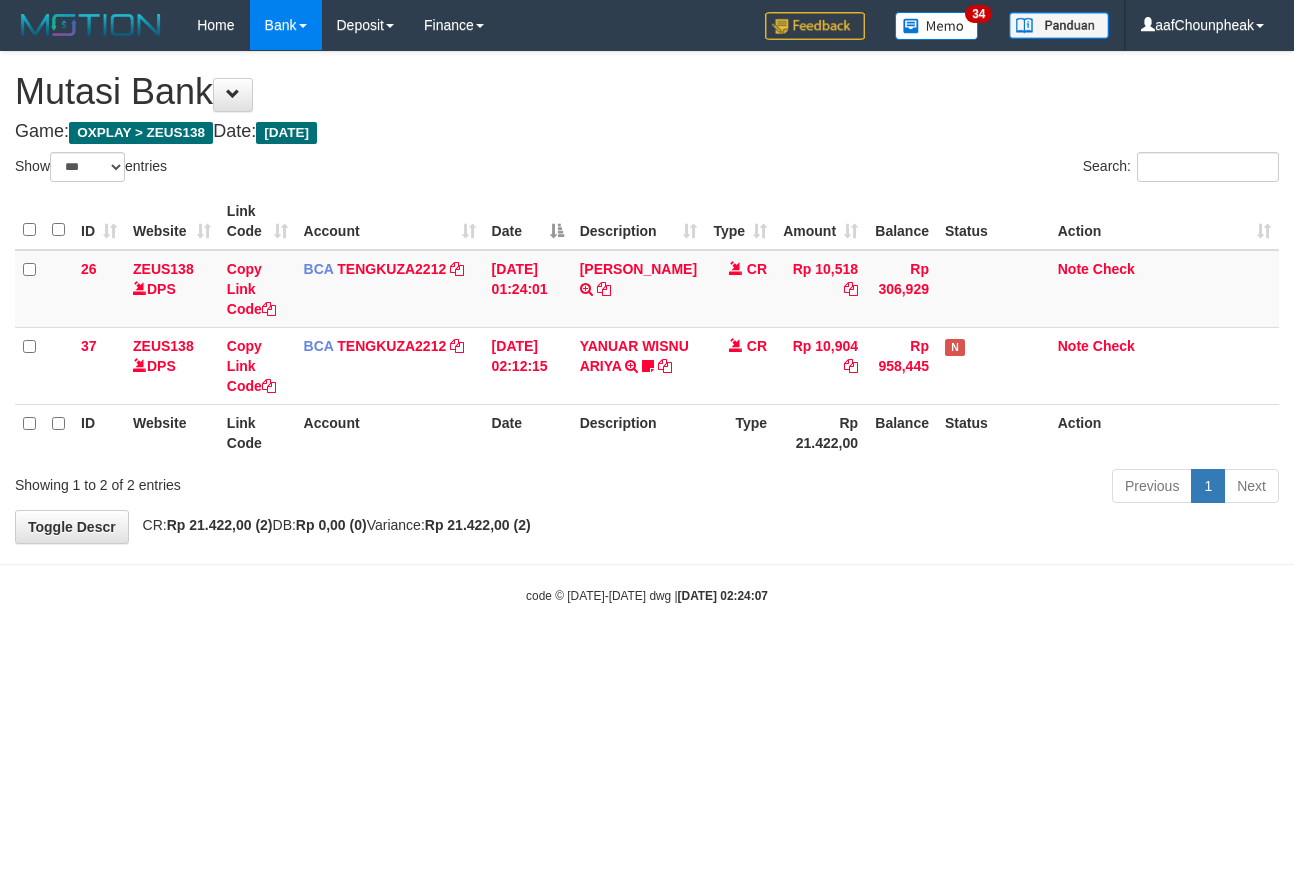 select on "***" 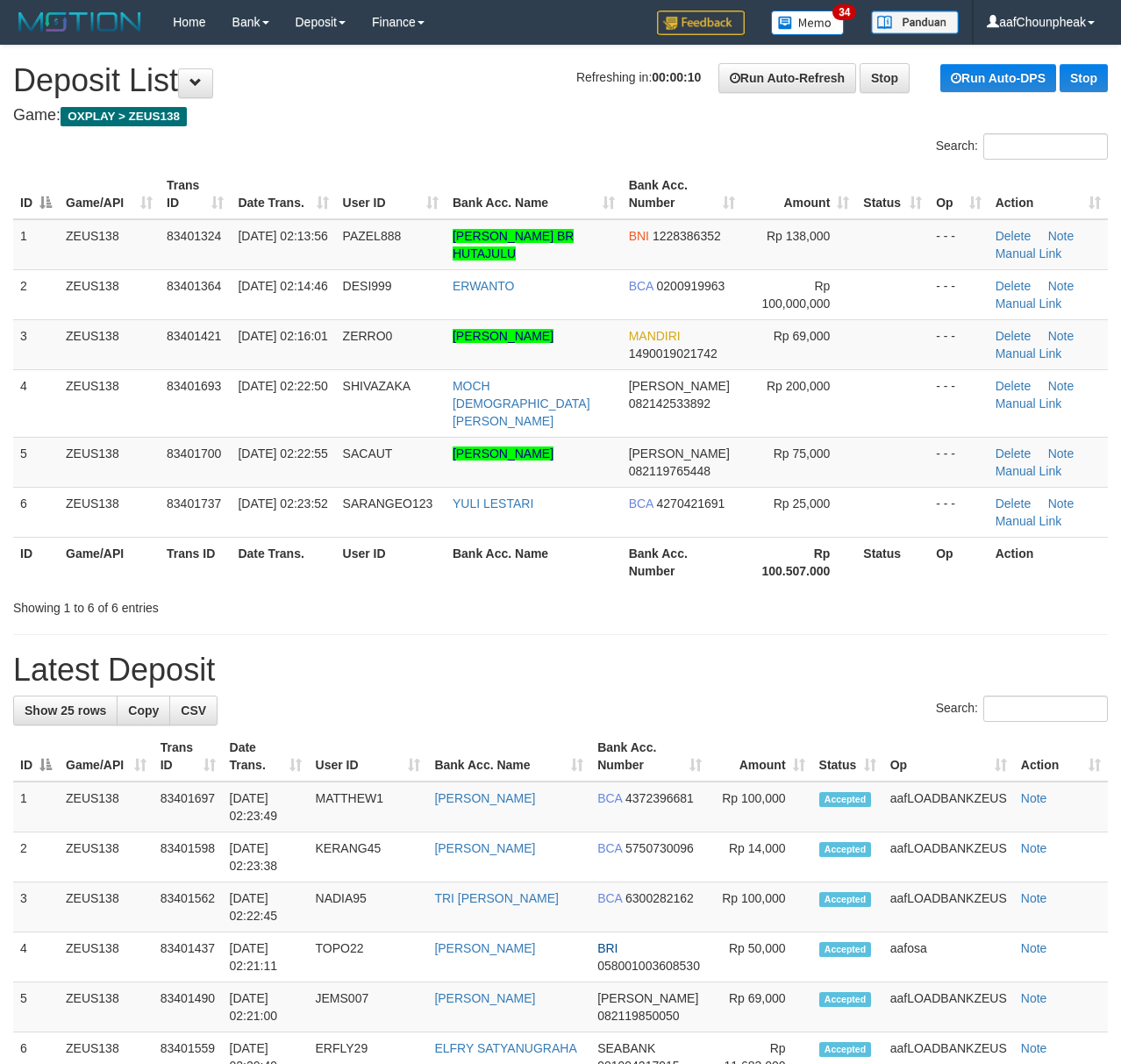 scroll, scrollTop: 0, scrollLeft: 0, axis: both 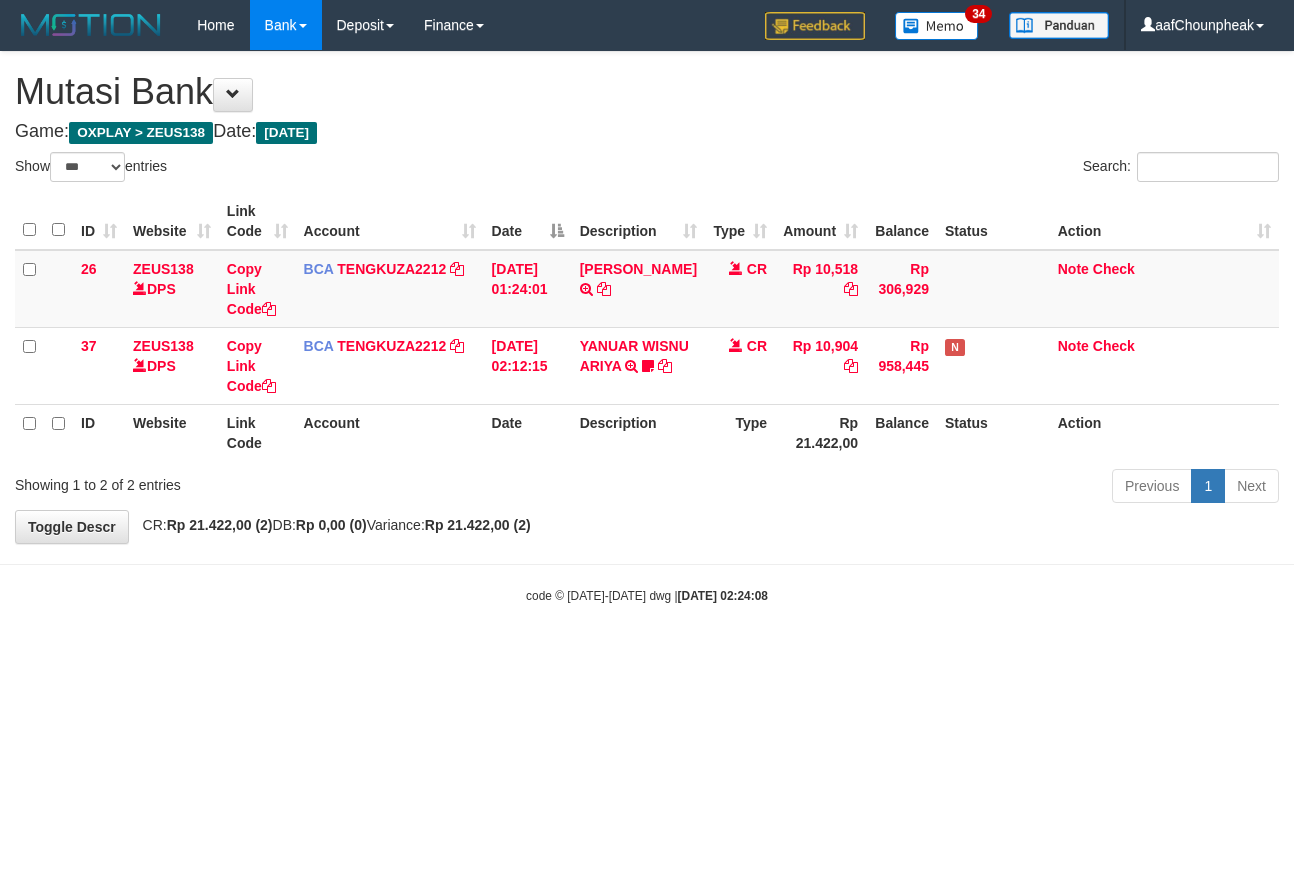 select on "***" 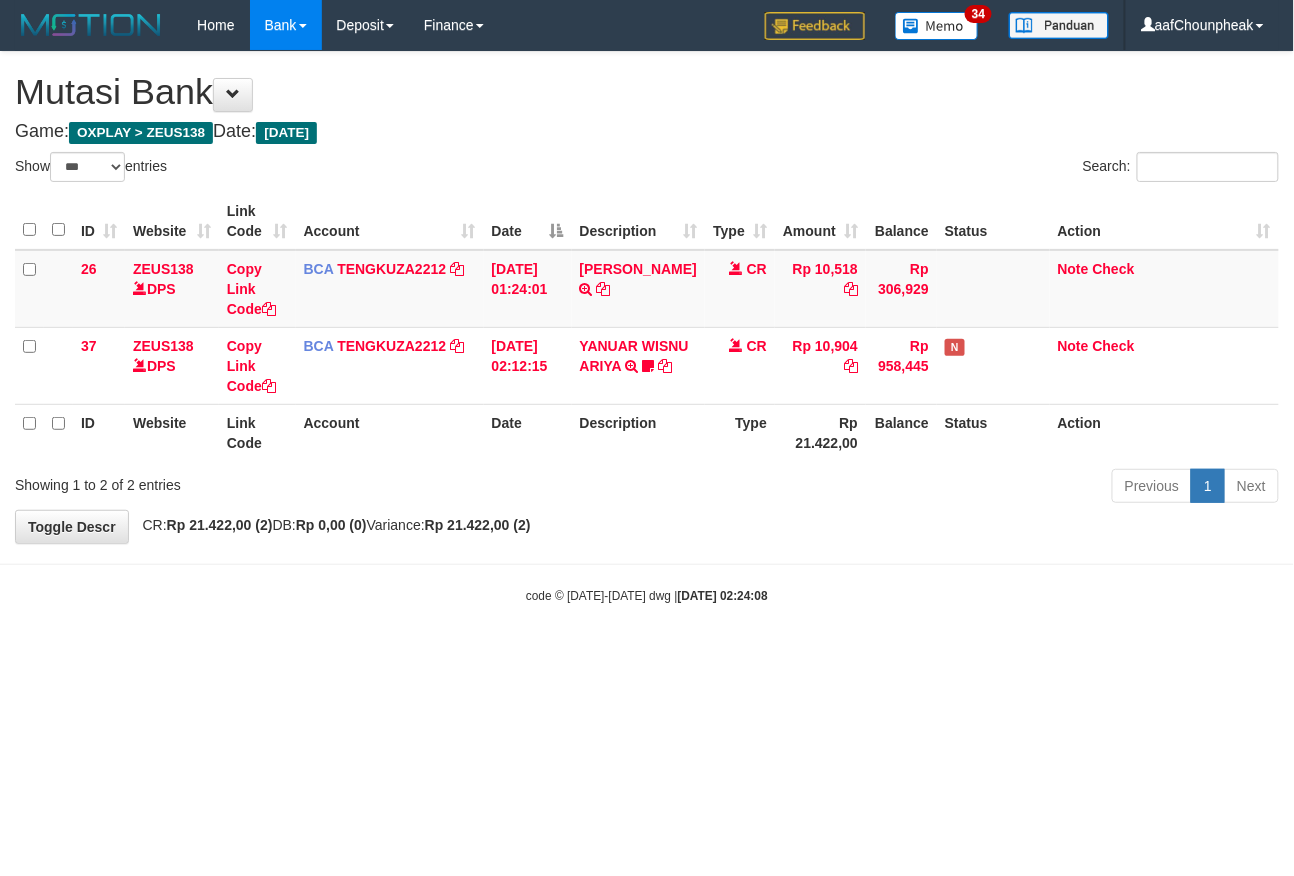 click on "Toggle navigation
Home
Bank
Account List
Mutasi Bank
Search
Note Mutasi
Deposit
DPS List
History
Finance
Financial Data
aafChounpheak
My Profile
Log Out
34" at bounding box center (647, 327) 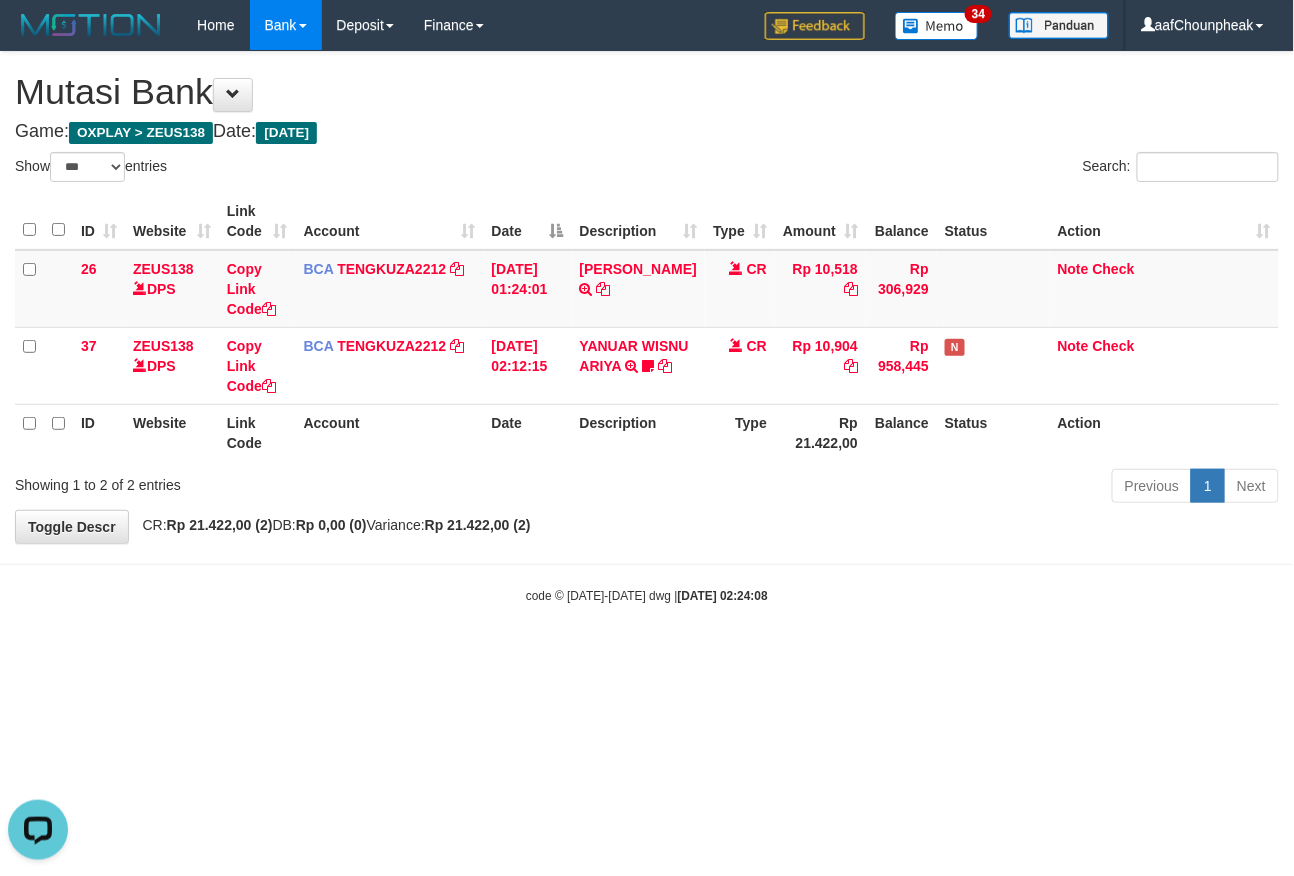 scroll, scrollTop: 0, scrollLeft: 0, axis: both 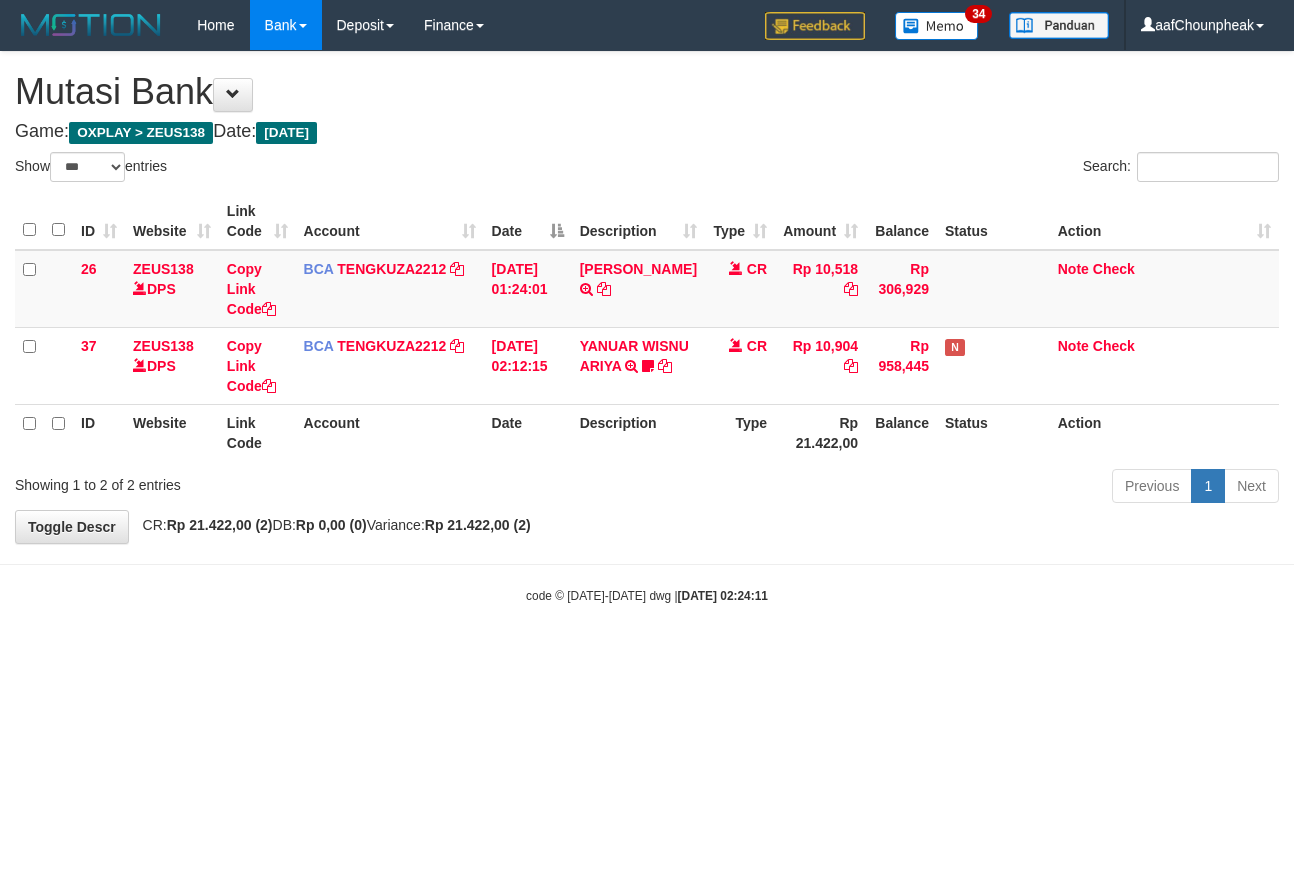 select on "***" 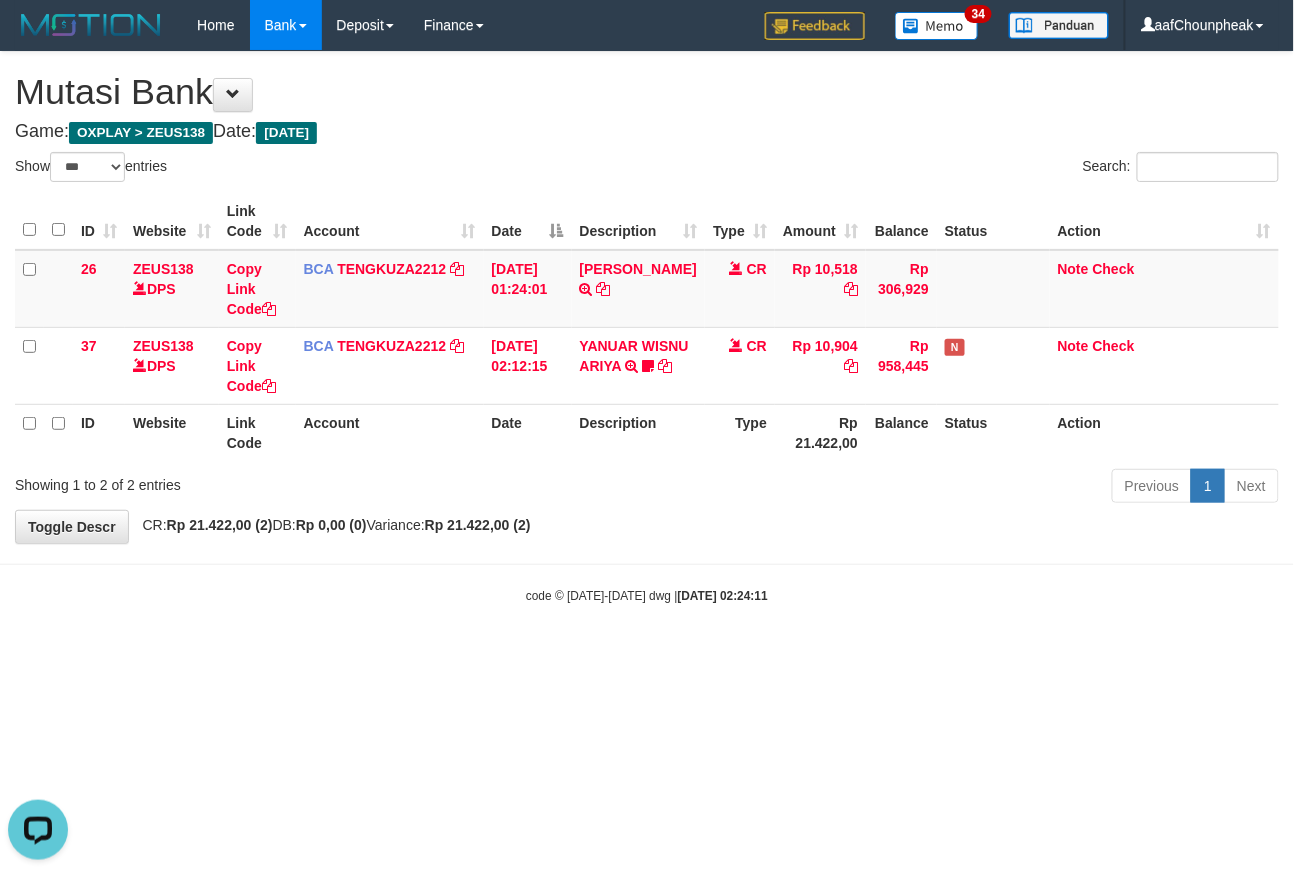 scroll, scrollTop: 0, scrollLeft: 0, axis: both 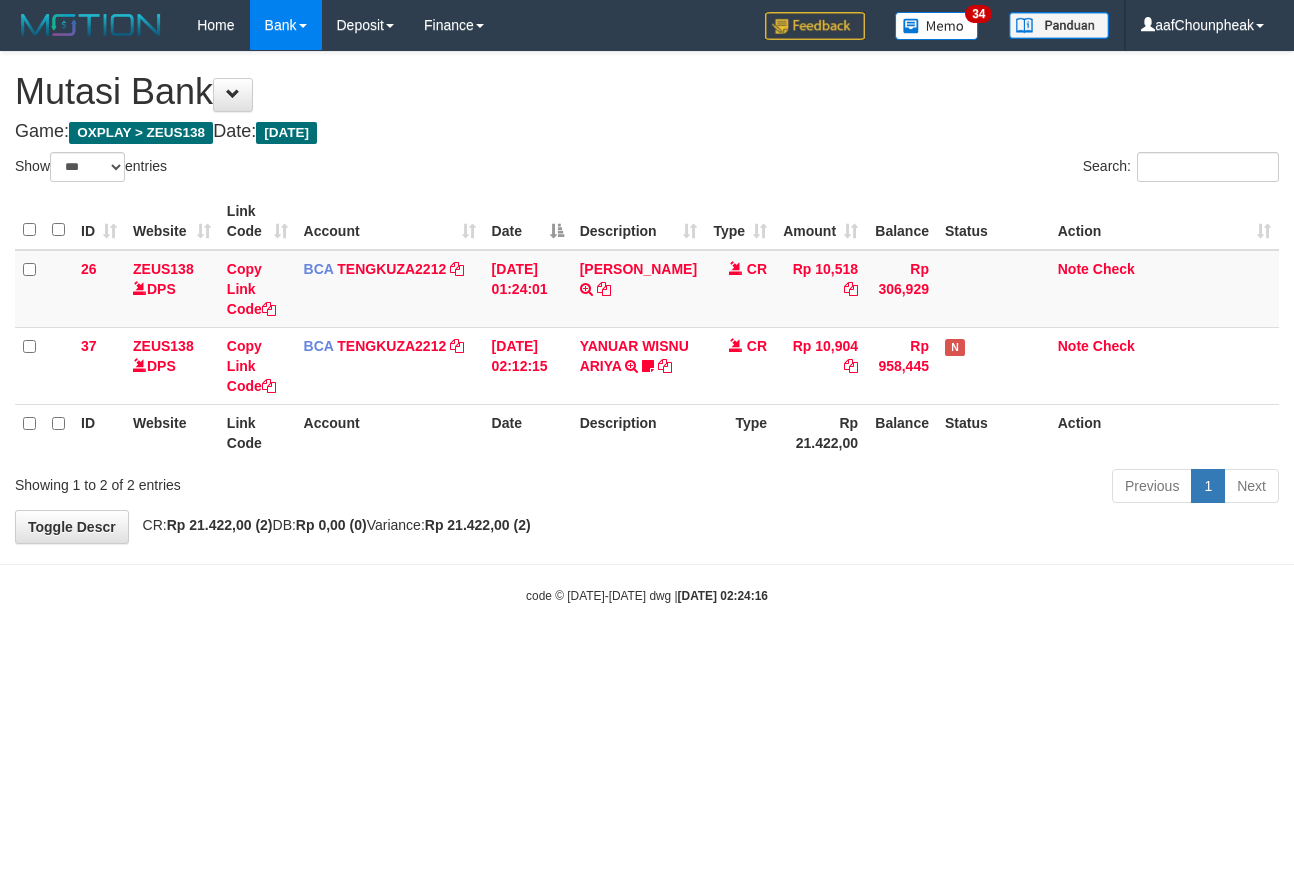 select on "***" 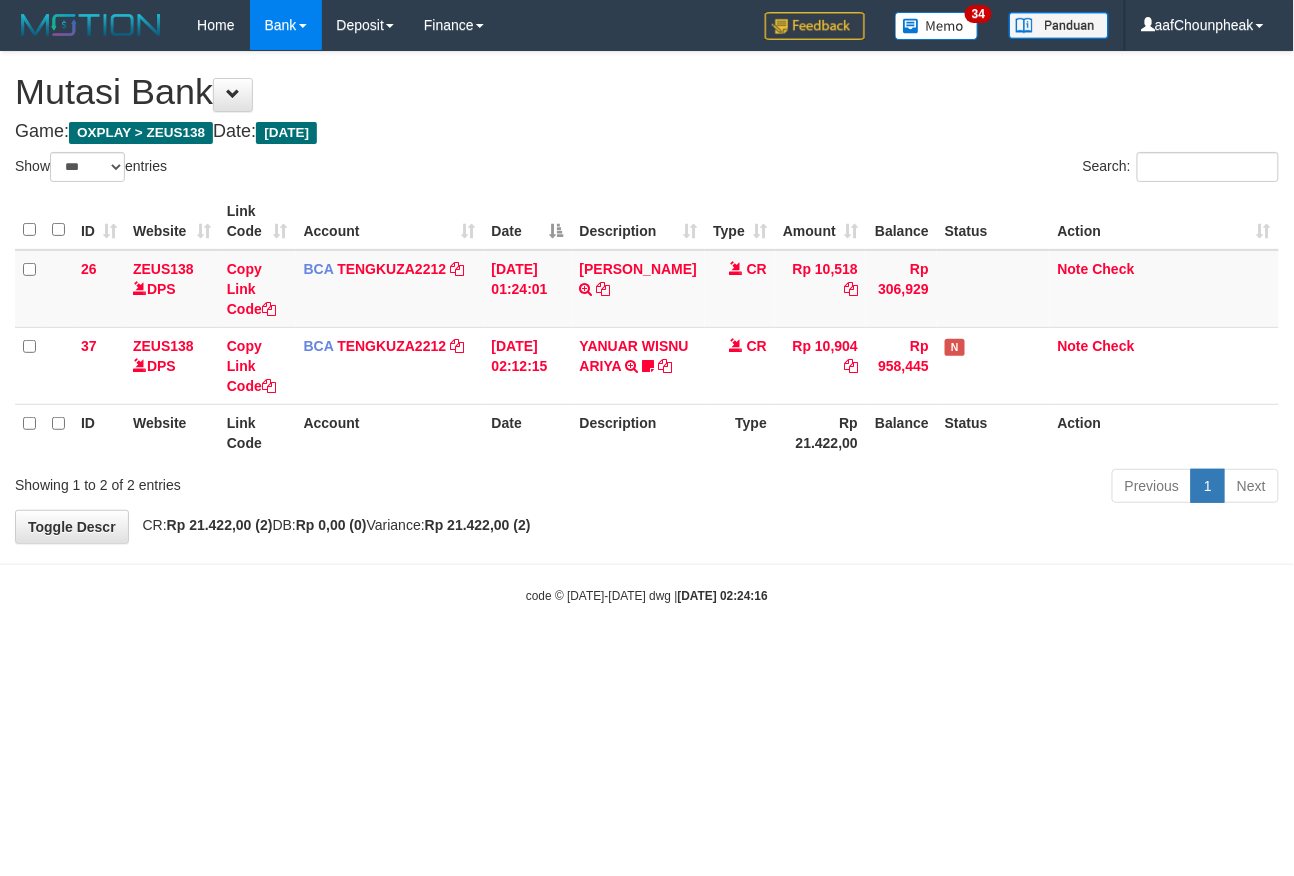 click on "Toggle navigation
Home
Bank
Account List
Mutasi Bank
Search
Note Mutasi
Deposit
DPS List
History
Finance
Financial Data
aafChounpheak
My Profile
Log Out
34" at bounding box center (647, 327) 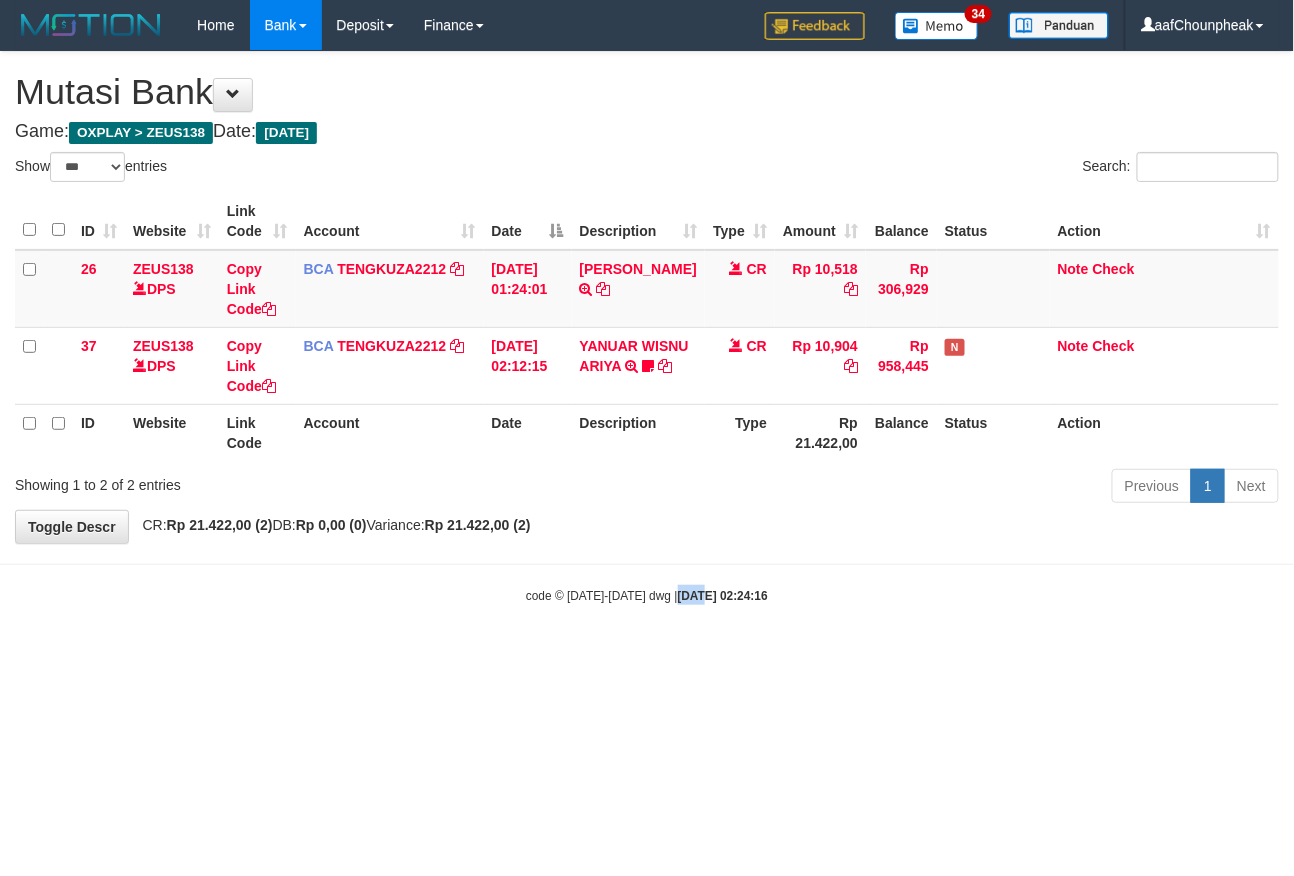 click on "Toggle navigation
Home
Bank
Account List
Mutasi Bank
Search
Note Mutasi
Deposit
DPS List
History
Finance
Financial Data
aafChounpheak
My Profile
Log Out
34" at bounding box center [647, 327] 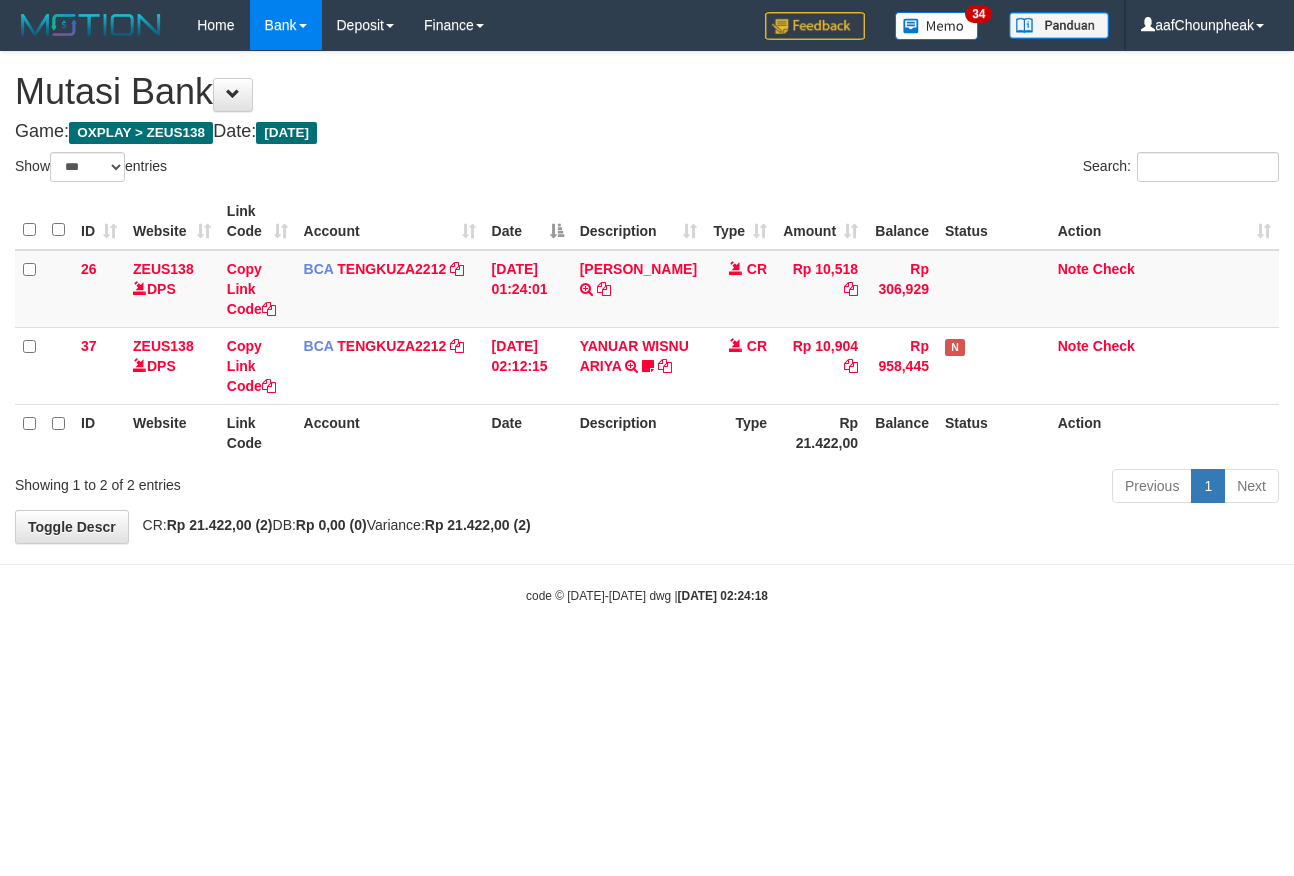 select on "***" 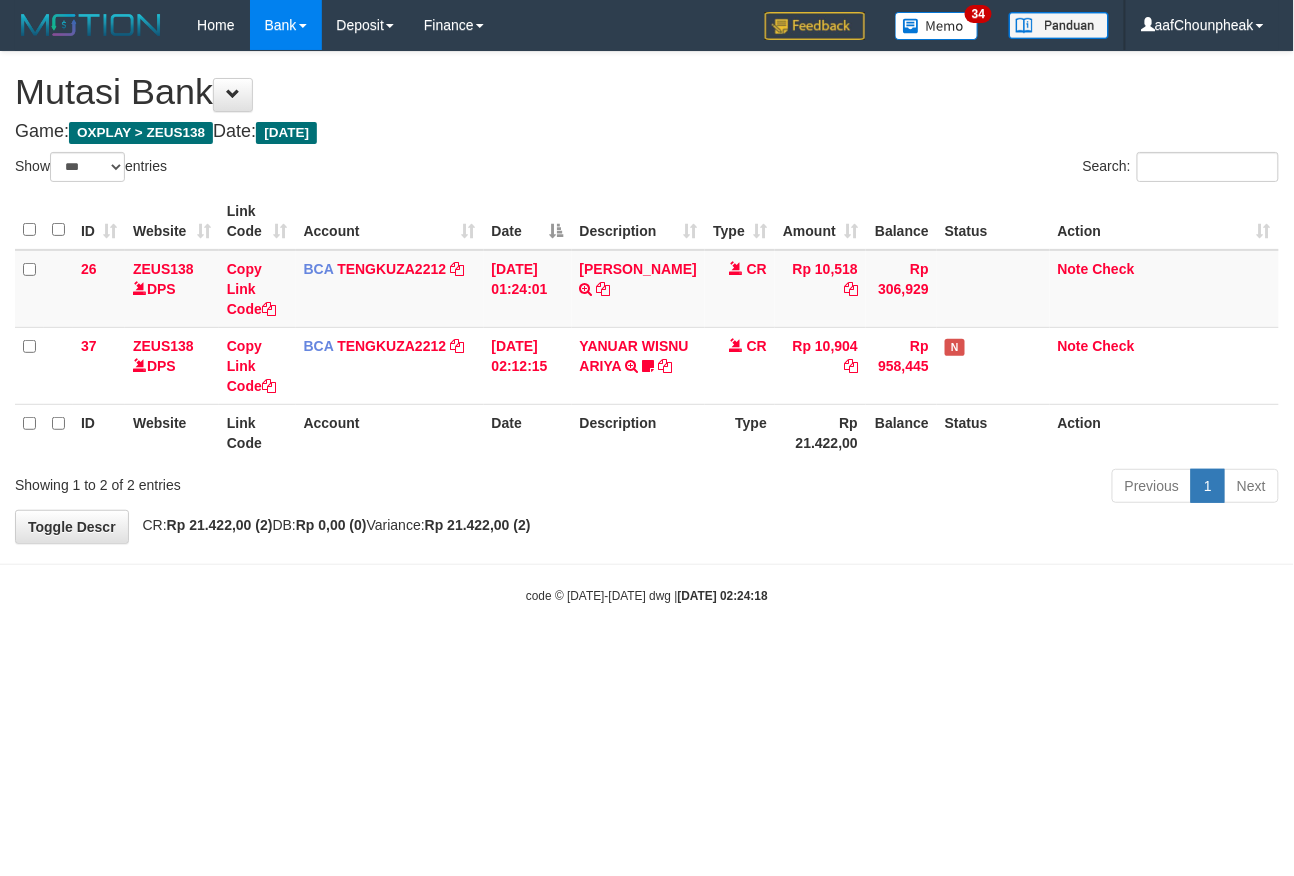 click on "Toggle navigation
Home
Bank
Account List
Mutasi Bank
Search
Note Mutasi
Deposit
DPS List
History
Finance
Financial Data
aafChounpheak
My Profile
Log Out
34" at bounding box center [647, 327] 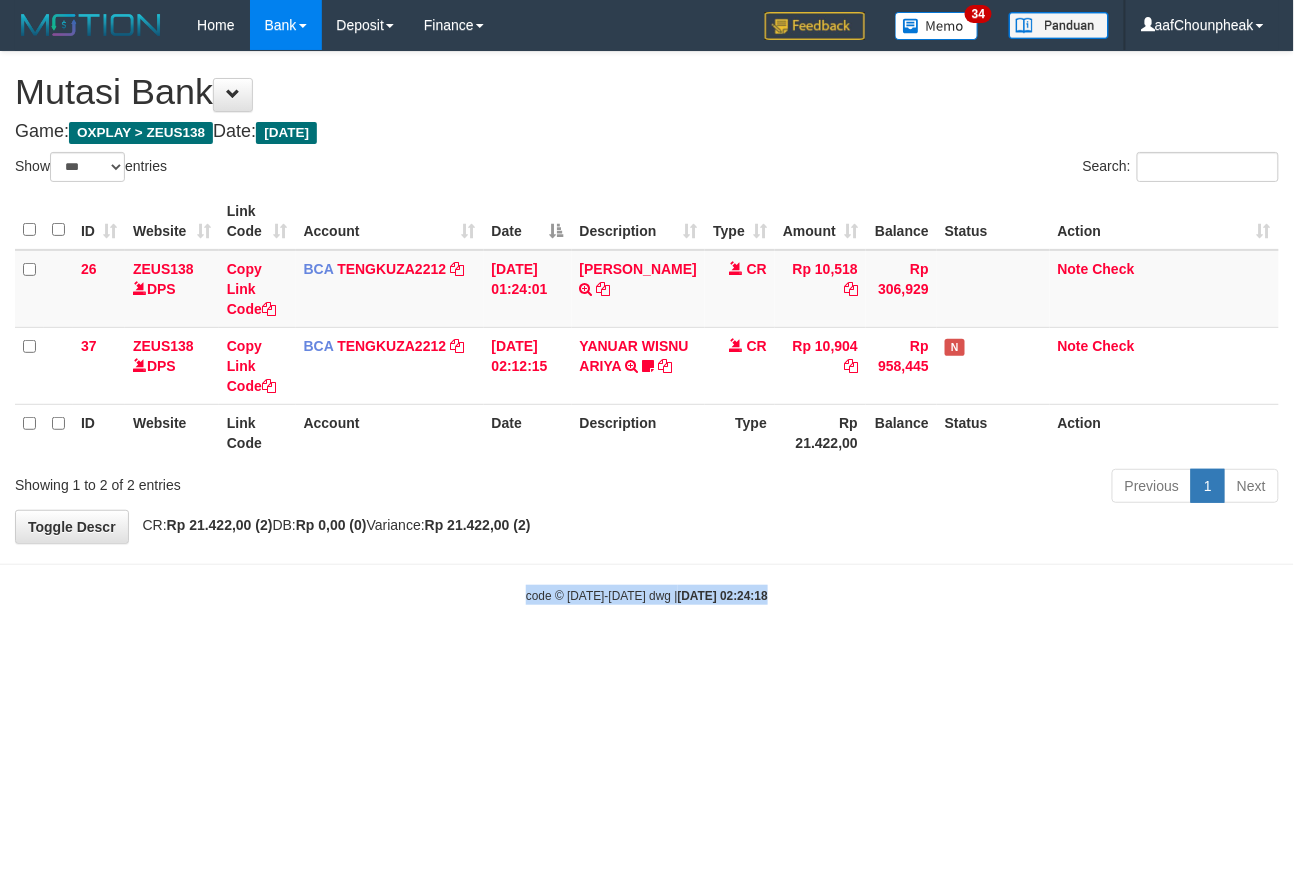 click on "Toggle navigation
Home
Bank
Account List
Mutasi Bank
Search
Note Mutasi
Deposit
DPS List
History
Finance
Financial Data
aafChounpheak
My Profile
Log Out
34" at bounding box center [647, 327] 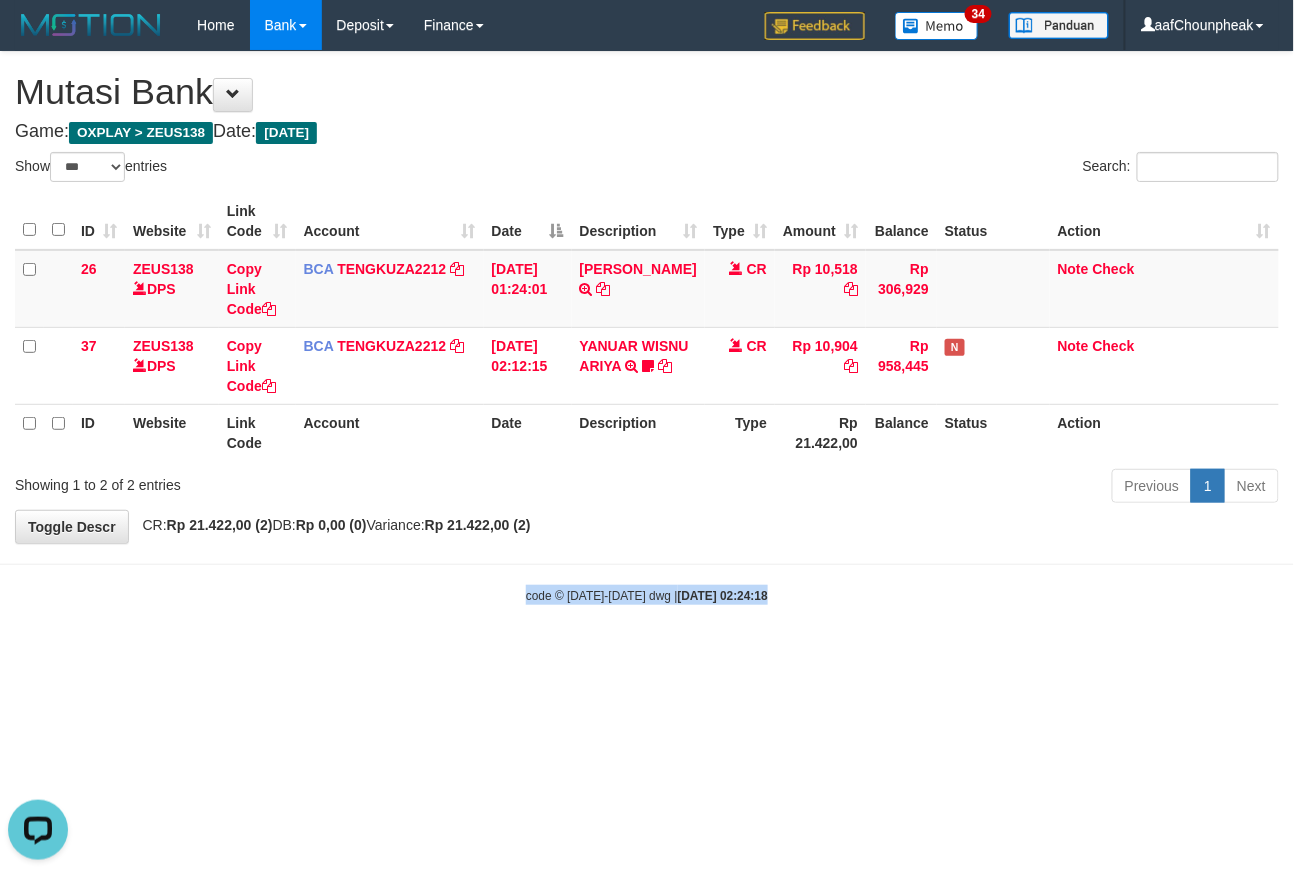scroll, scrollTop: 0, scrollLeft: 0, axis: both 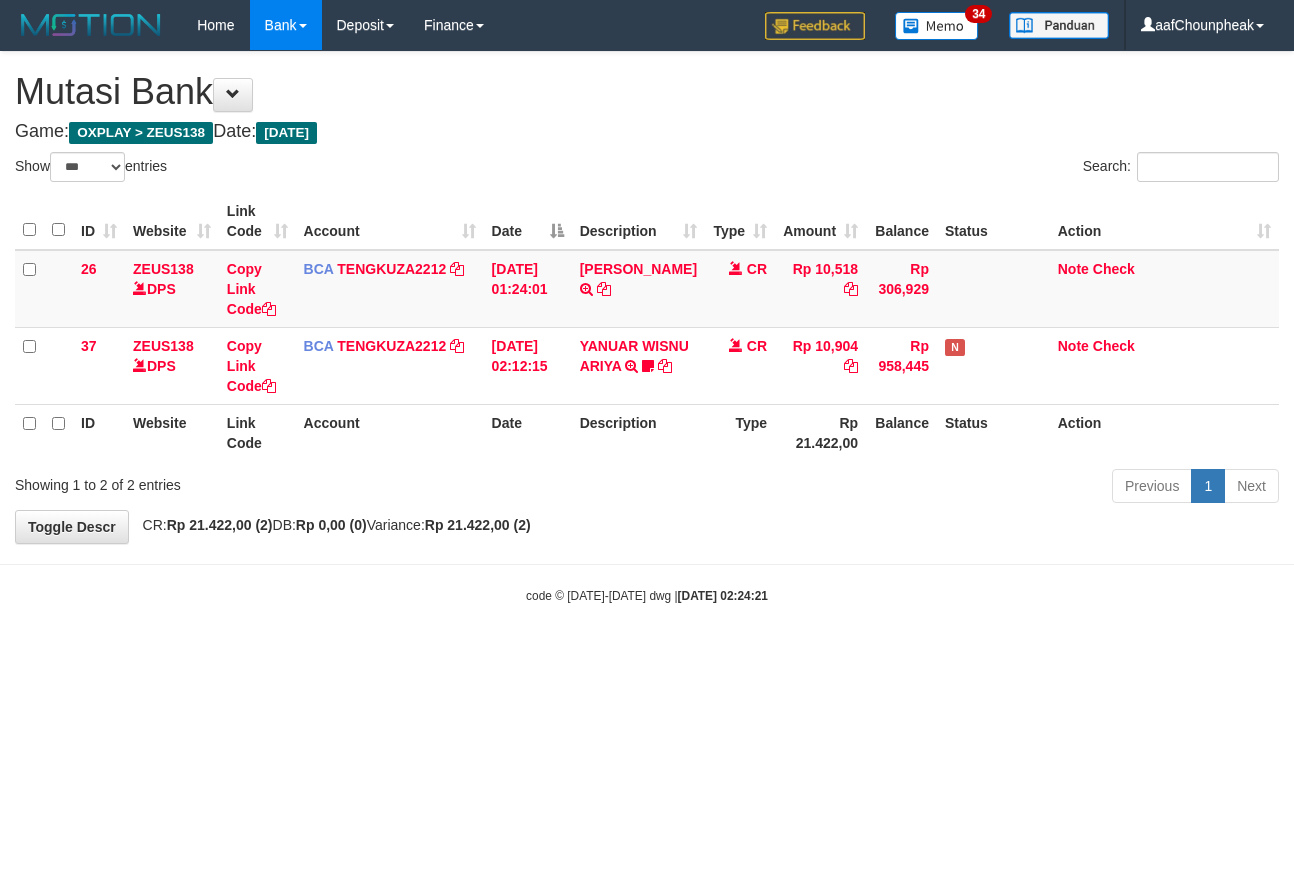 select on "***" 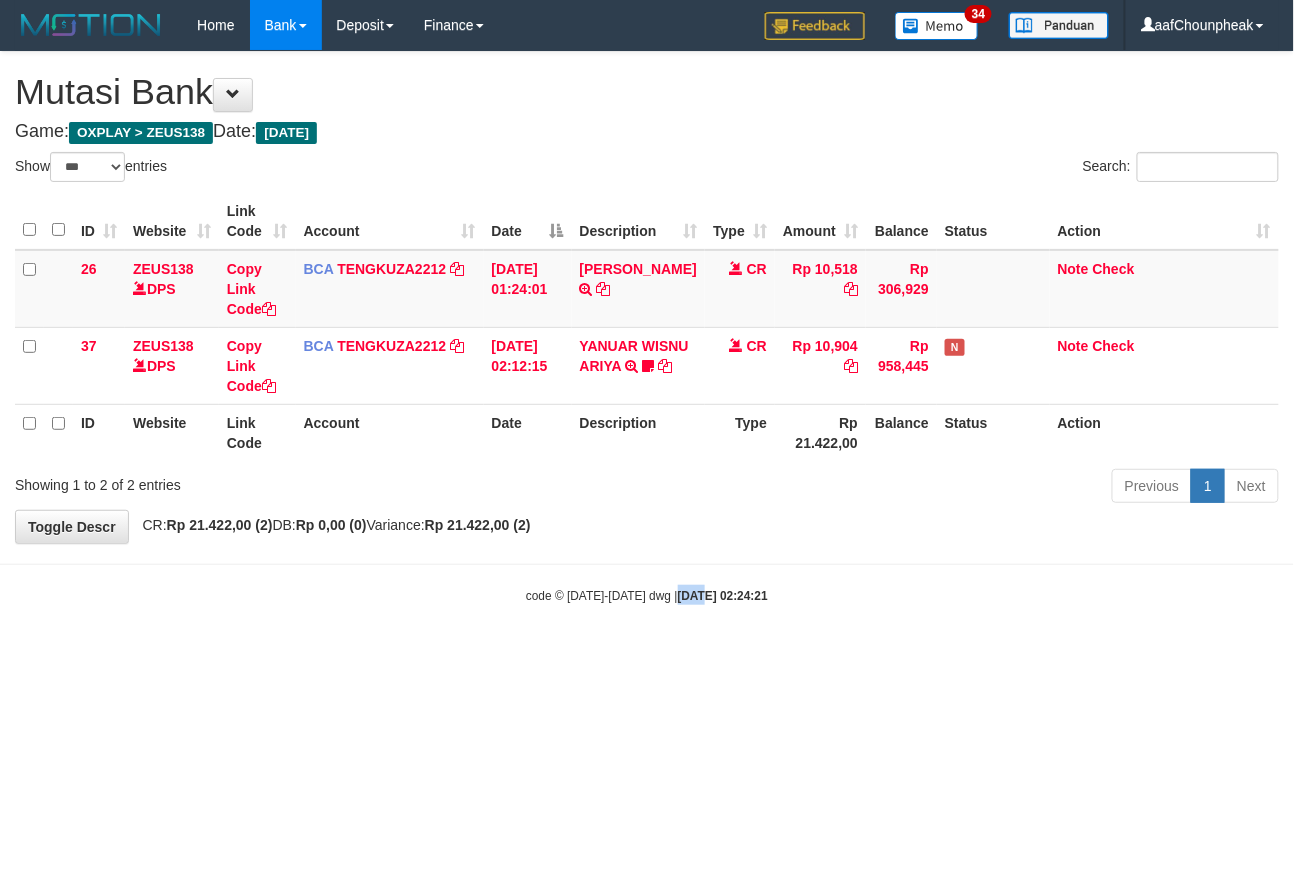 click on "Toggle navigation
Home
Bank
Account List
Mutasi Bank
Search
Note Mutasi
Deposit
DPS List
History
Finance
Financial Data
aafChounpheak
My Profile
Log Out
34" at bounding box center [647, 327] 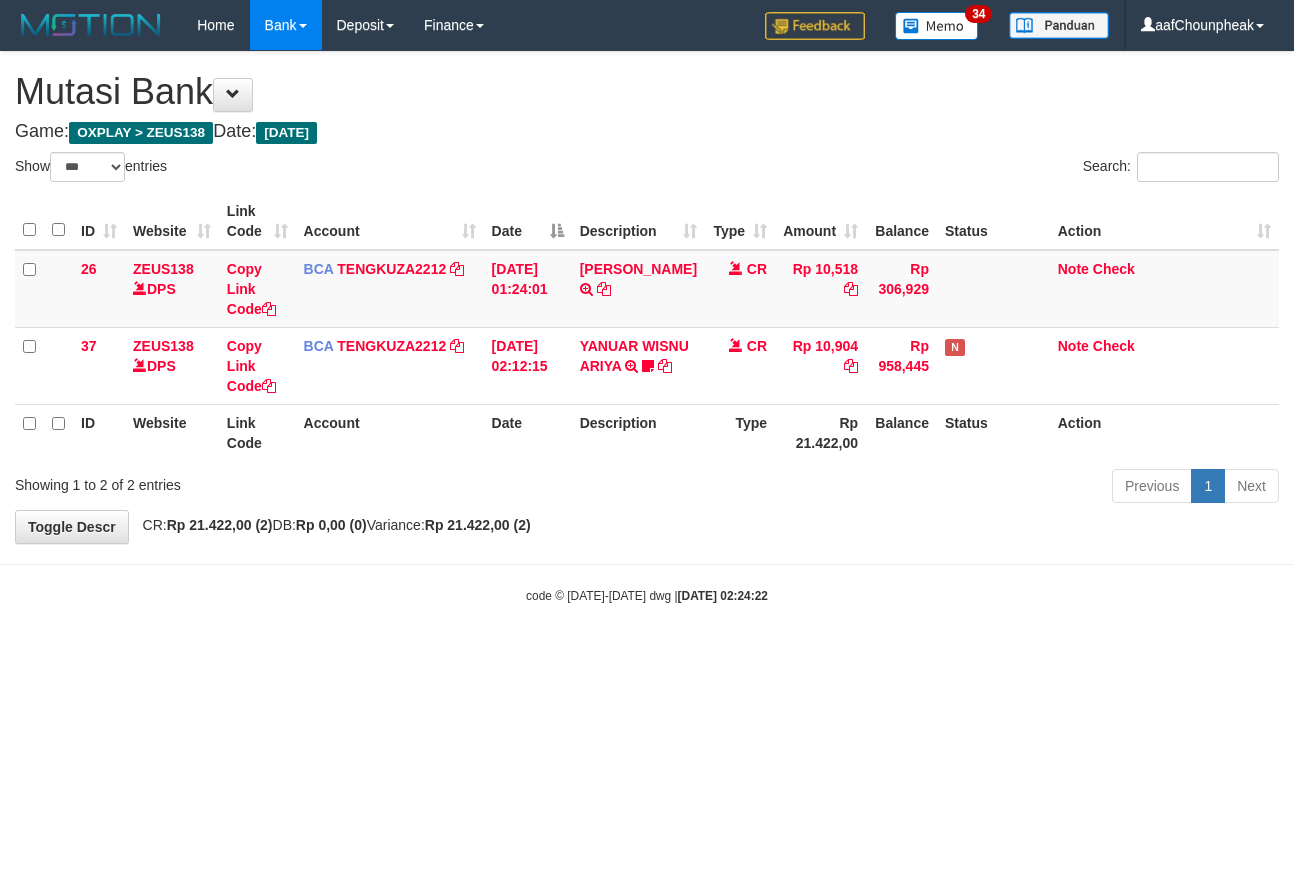 select on "***" 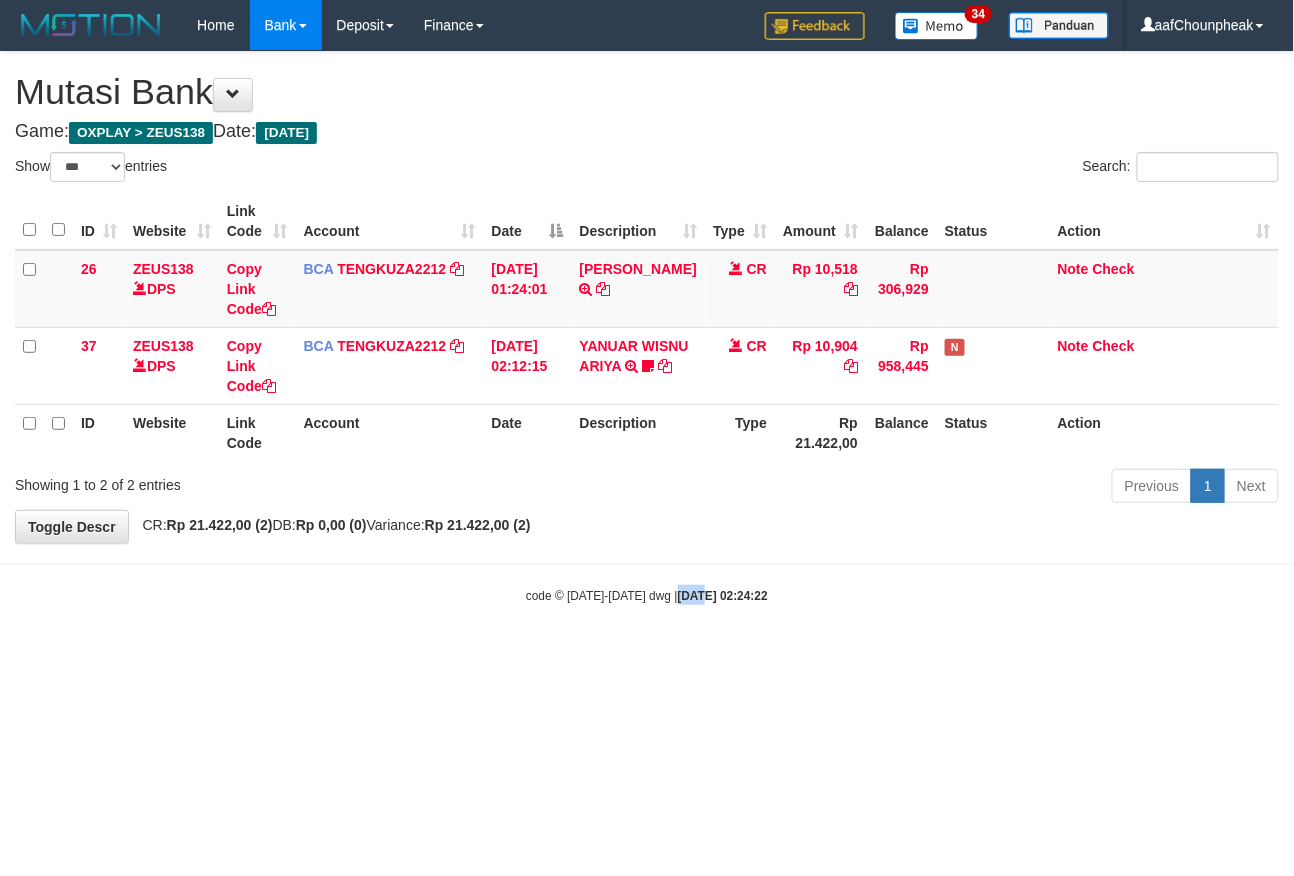 drag, startPoint x: 0, startPoint y: 0, endPoint x: 661, endPoint y: 661, distance: 934.79517 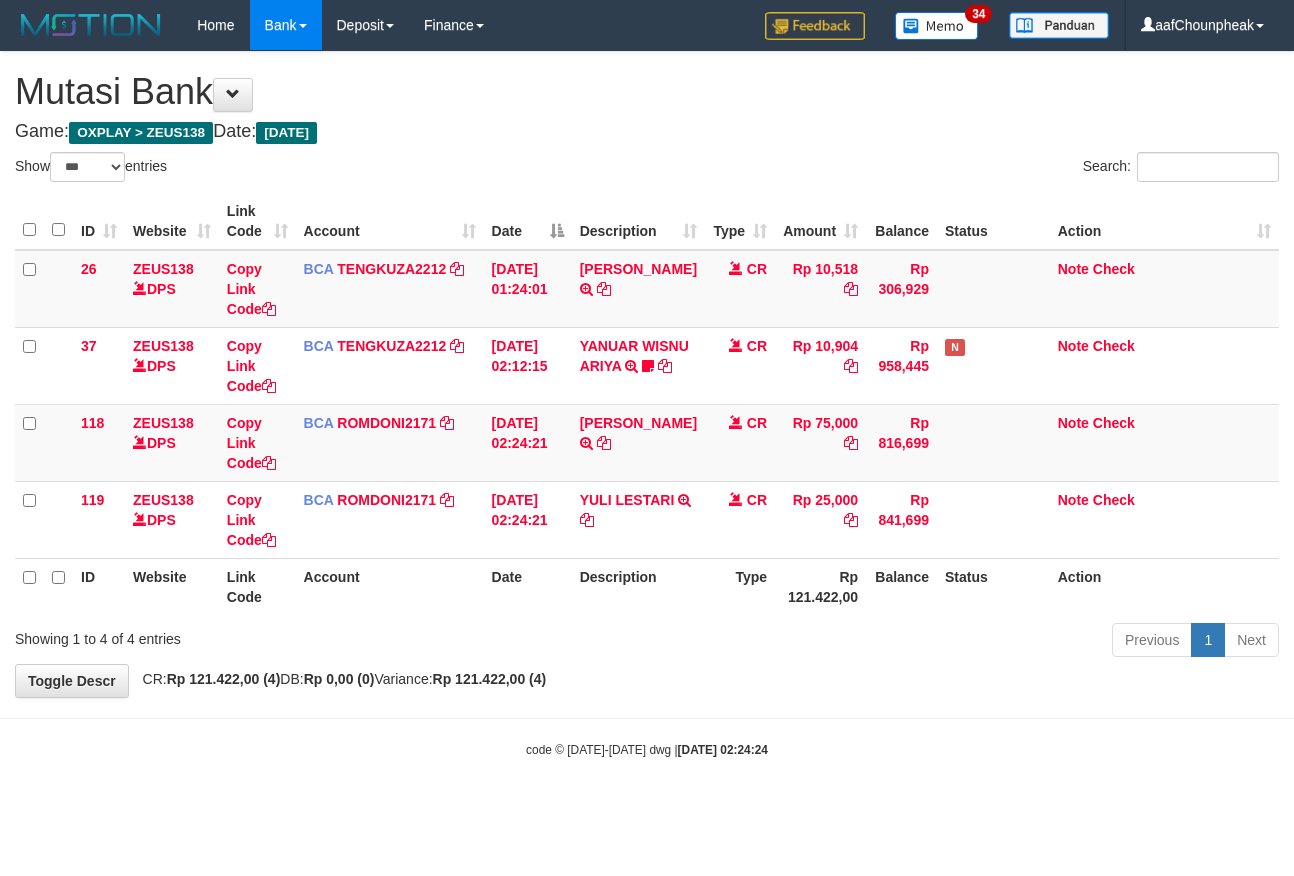 select on "***" 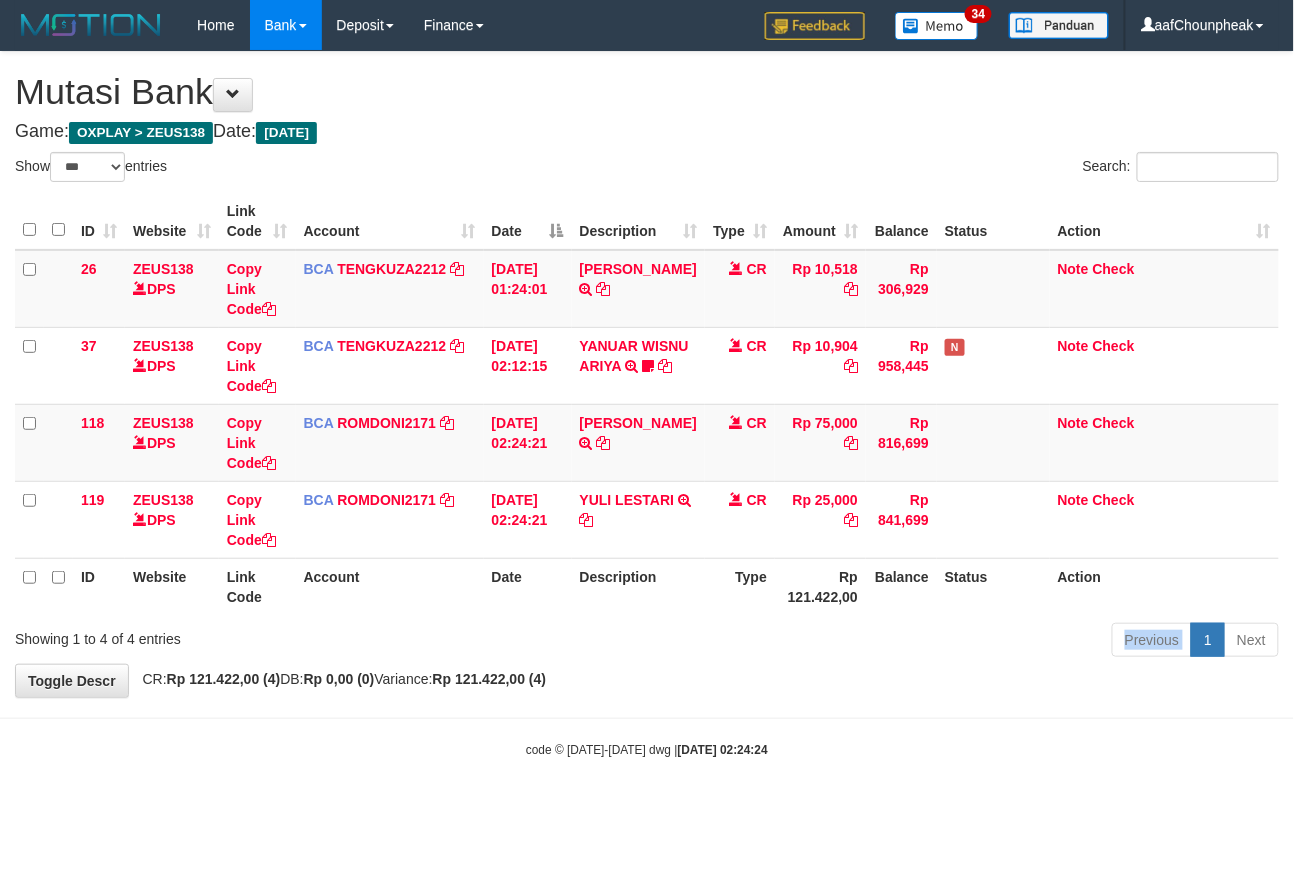 click on "Previous 1 Next" at bounding box center [916, 642] 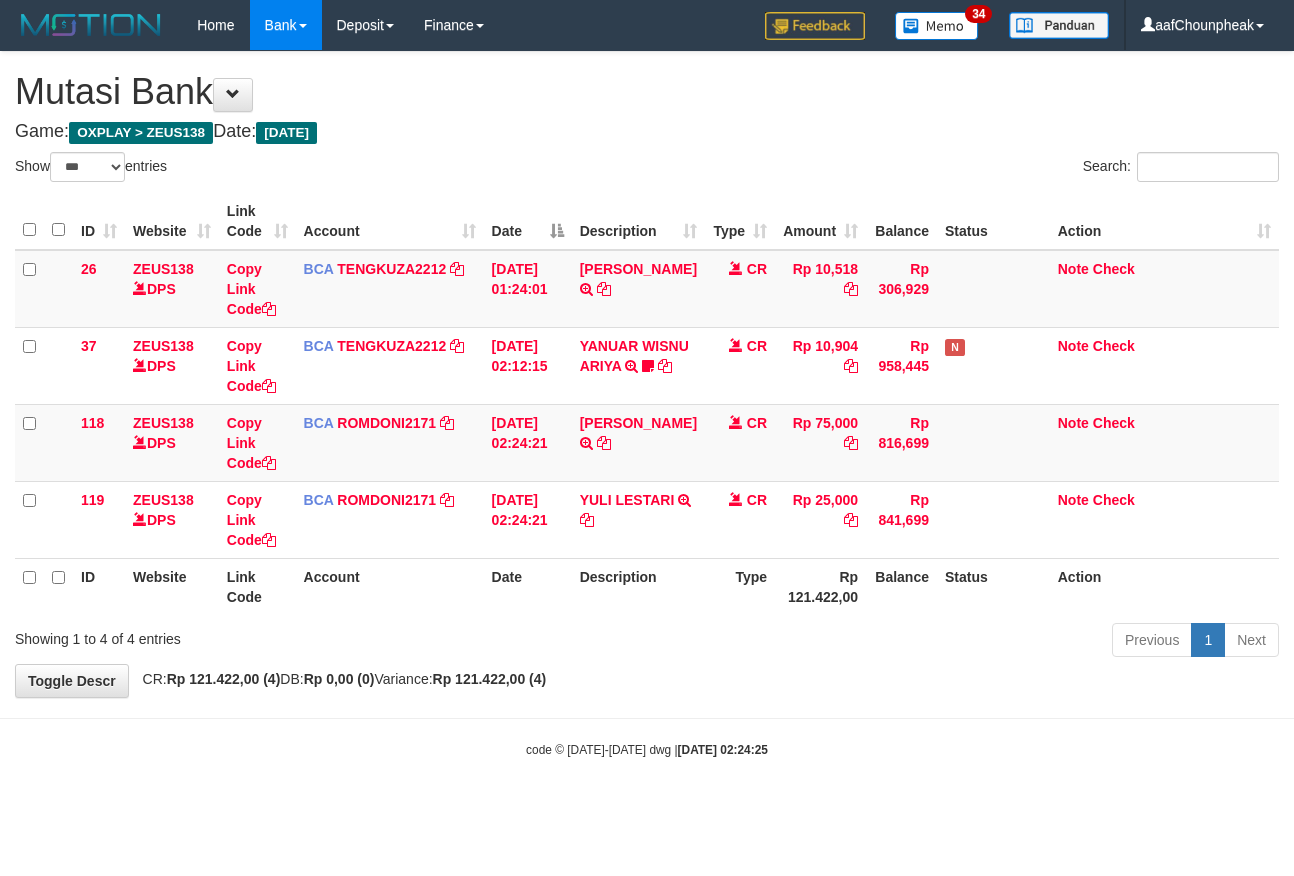select on "***" 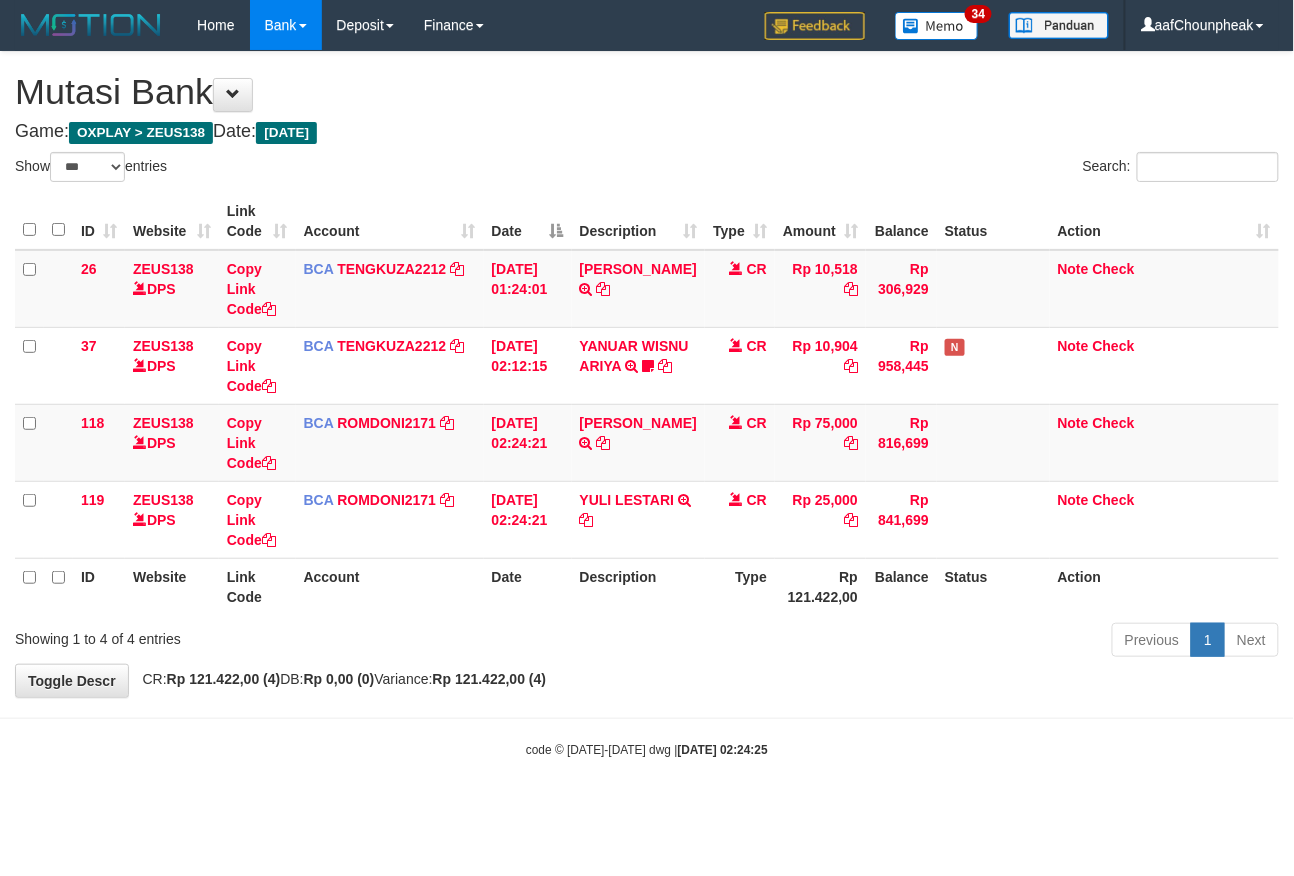 click on "Previous 1 Next" at bounding box center (916, 642) 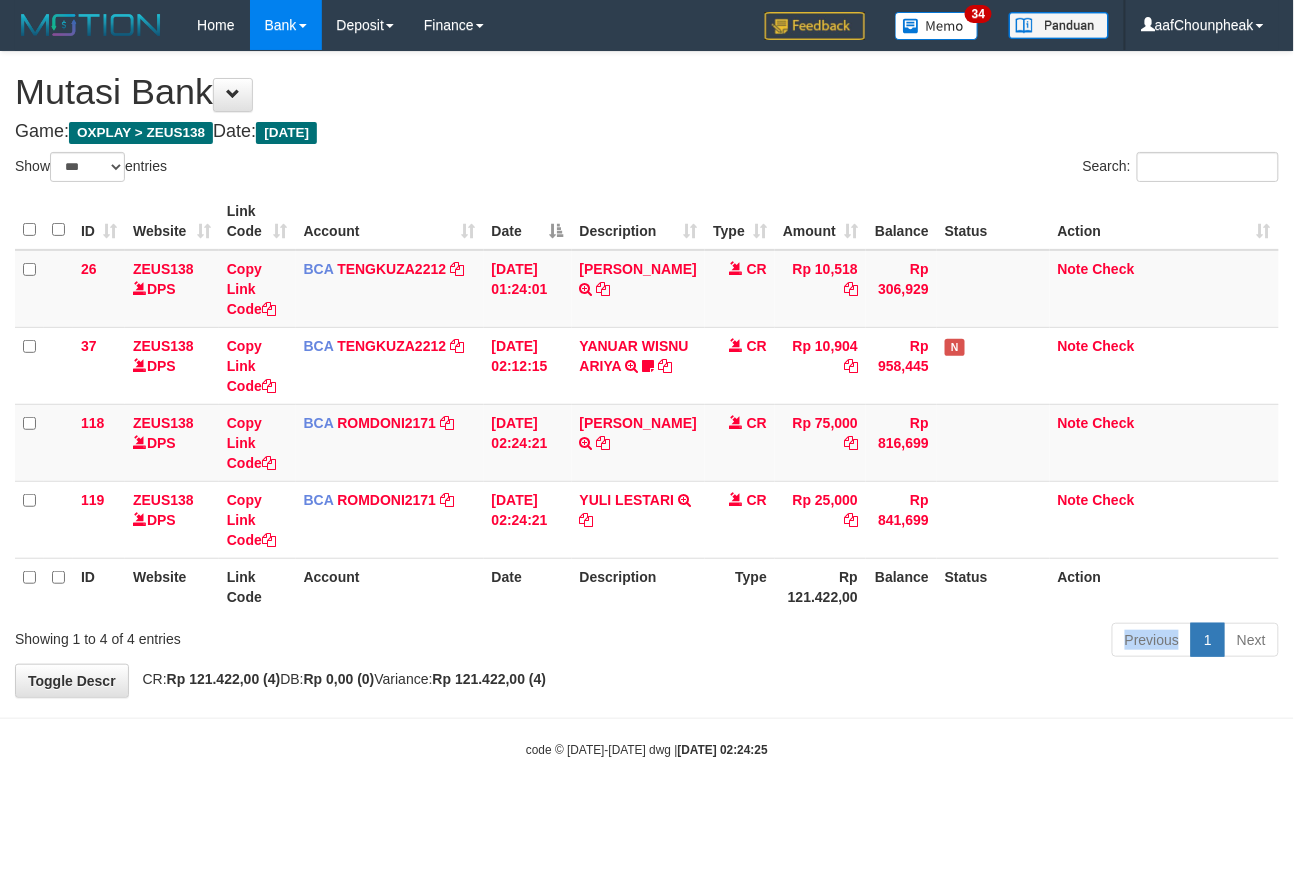click on "Previous 1 Next" at bounding box center [916, 642] 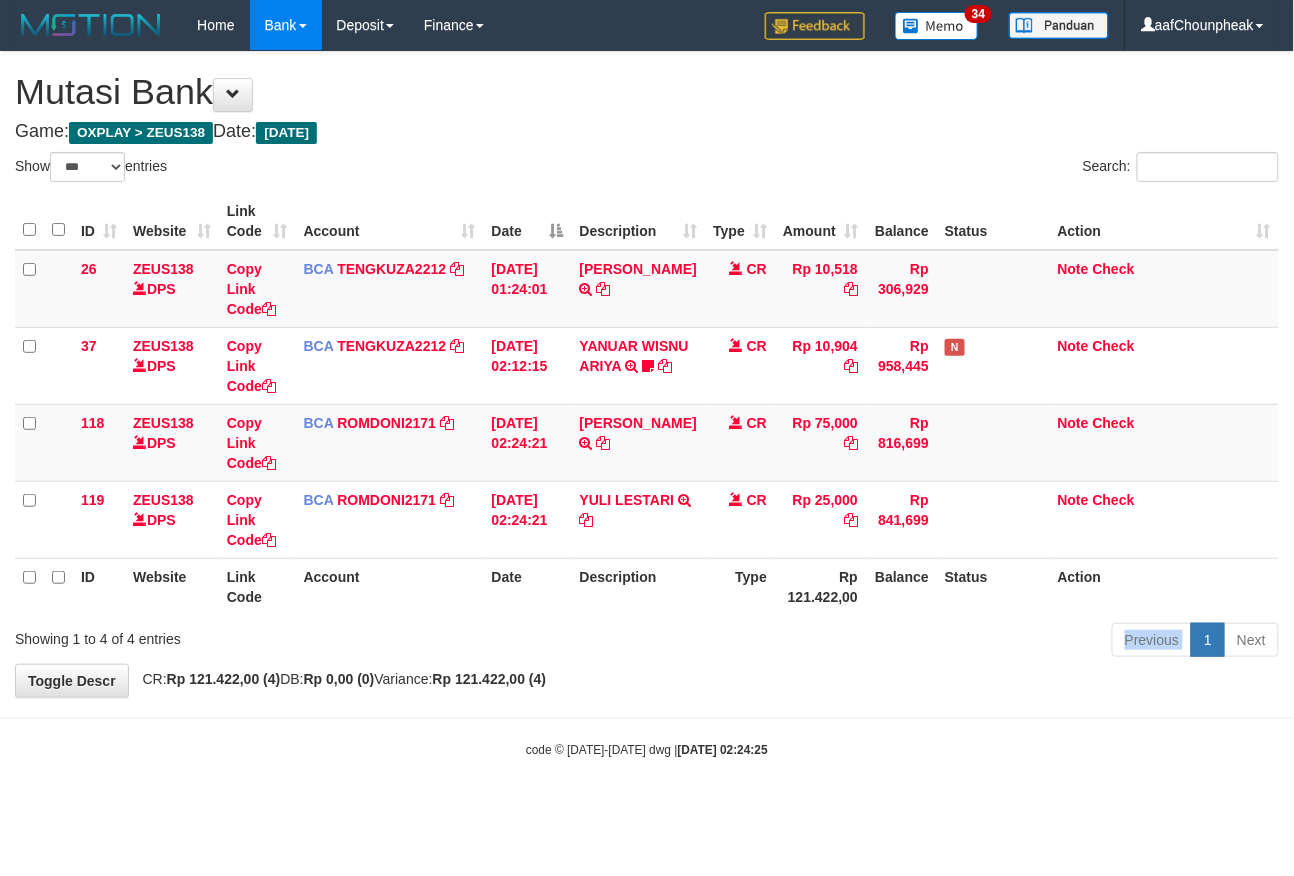 click on "Previous 1 Next" at bounding box center (916, 642) 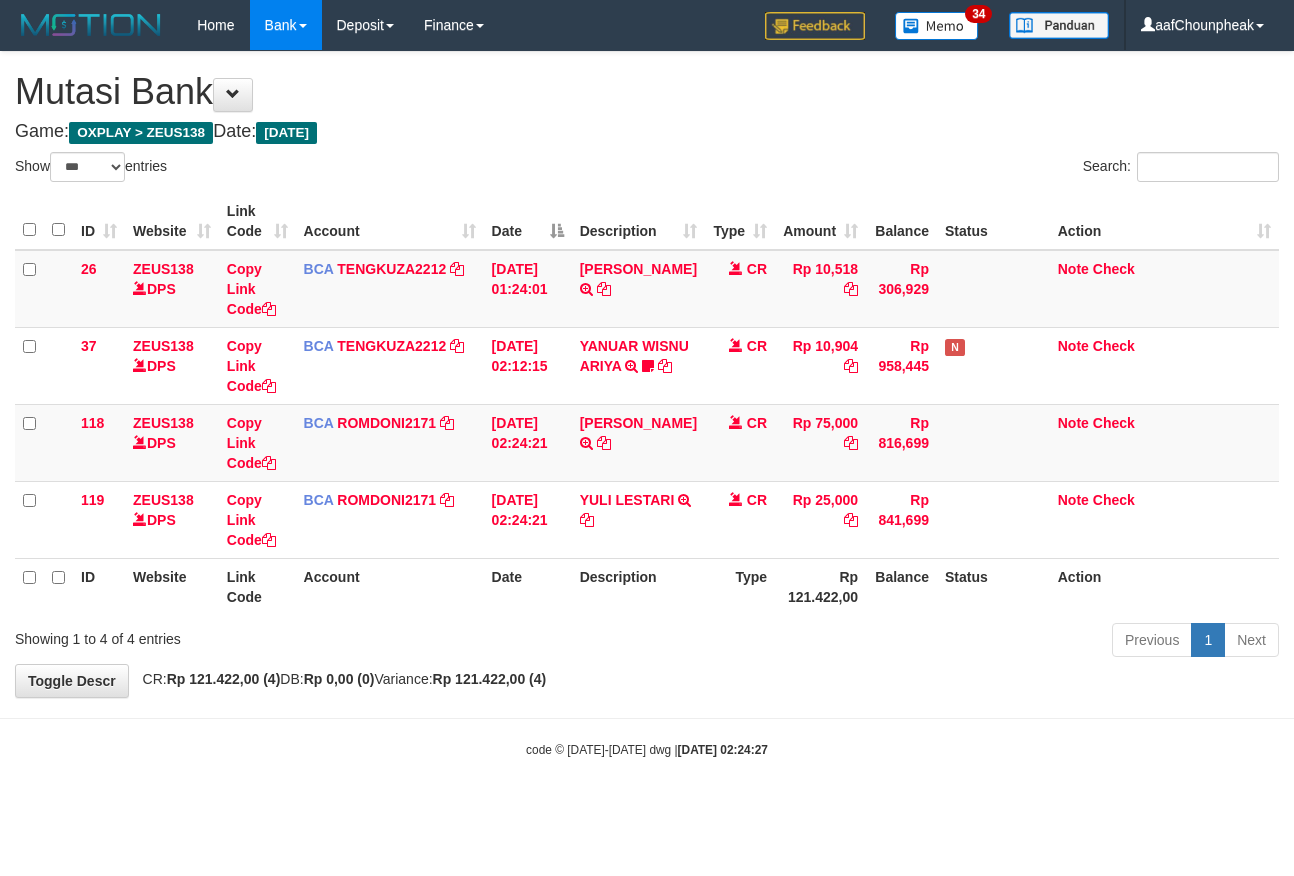 select on "***" 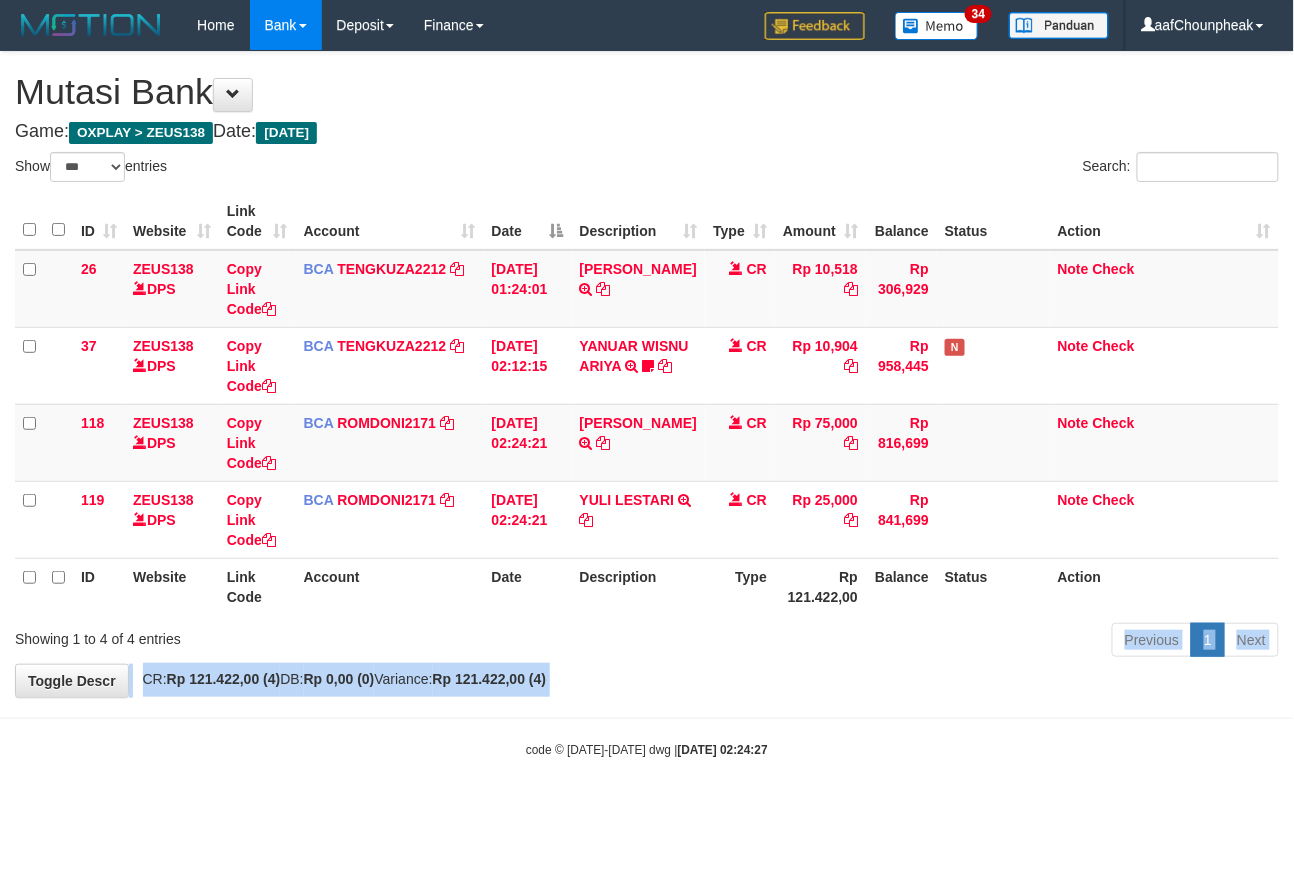 click on "**********" at bounding box center (647, 374) 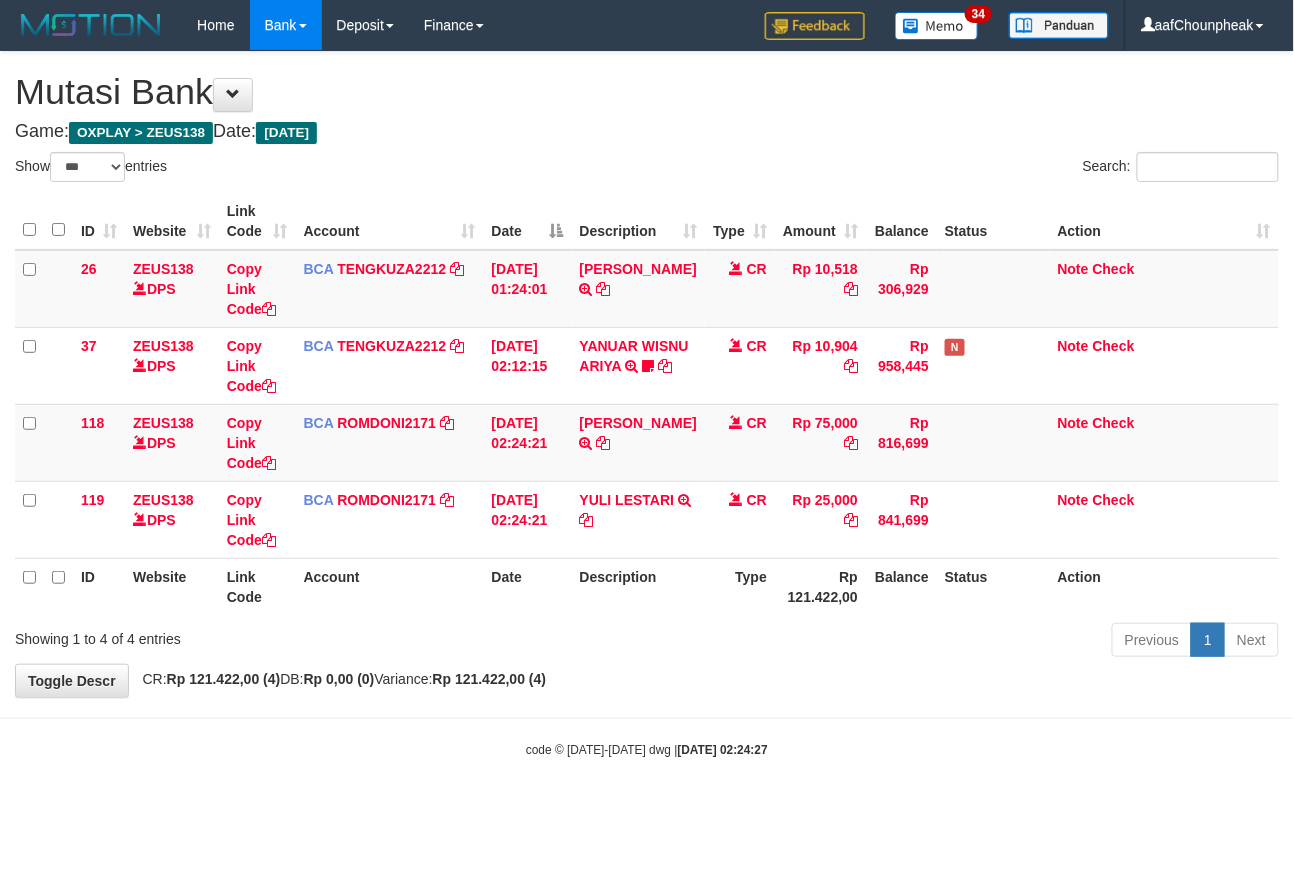 click on "**********" at bounding box center (647, 374) 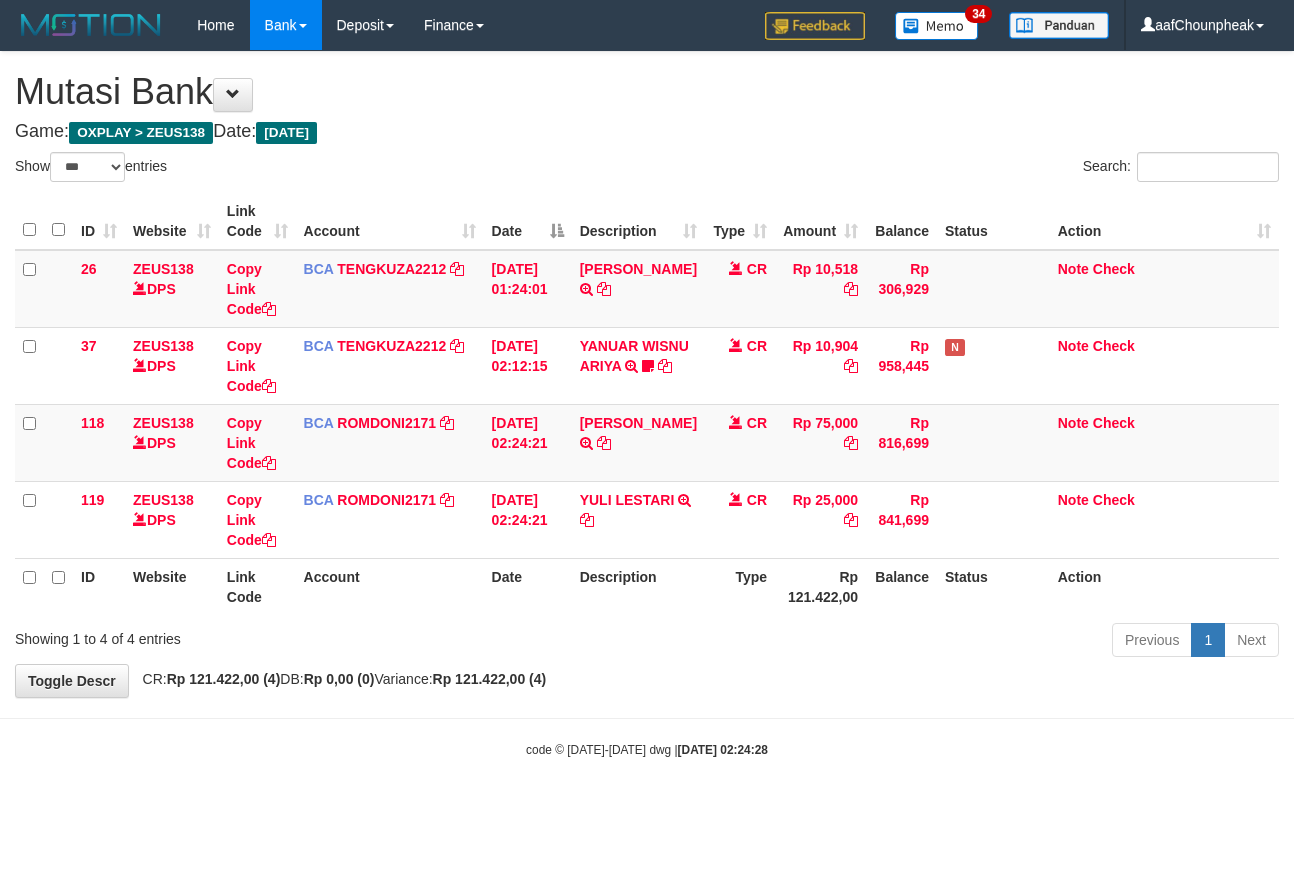 select on "***" 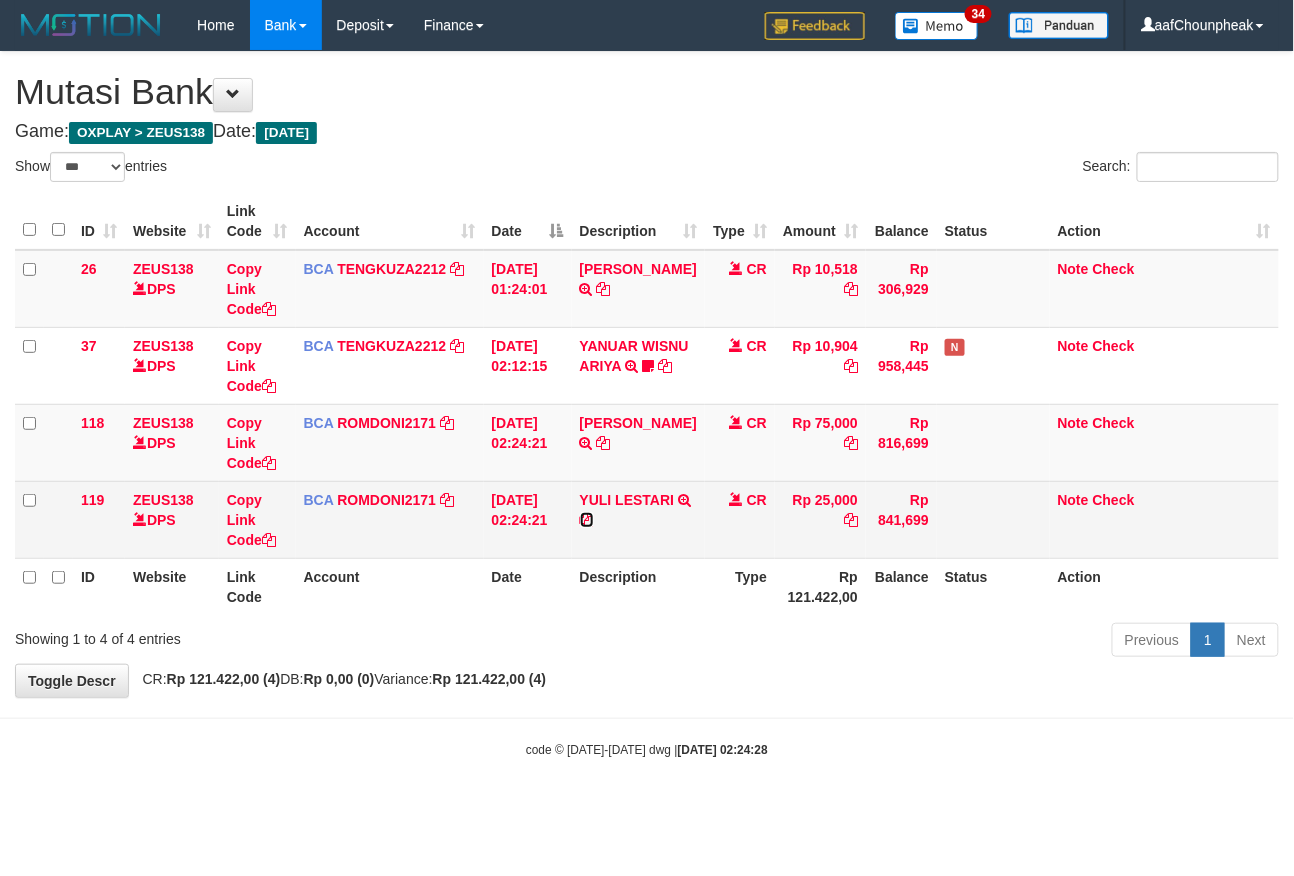 click at bounding box center (587, 520) 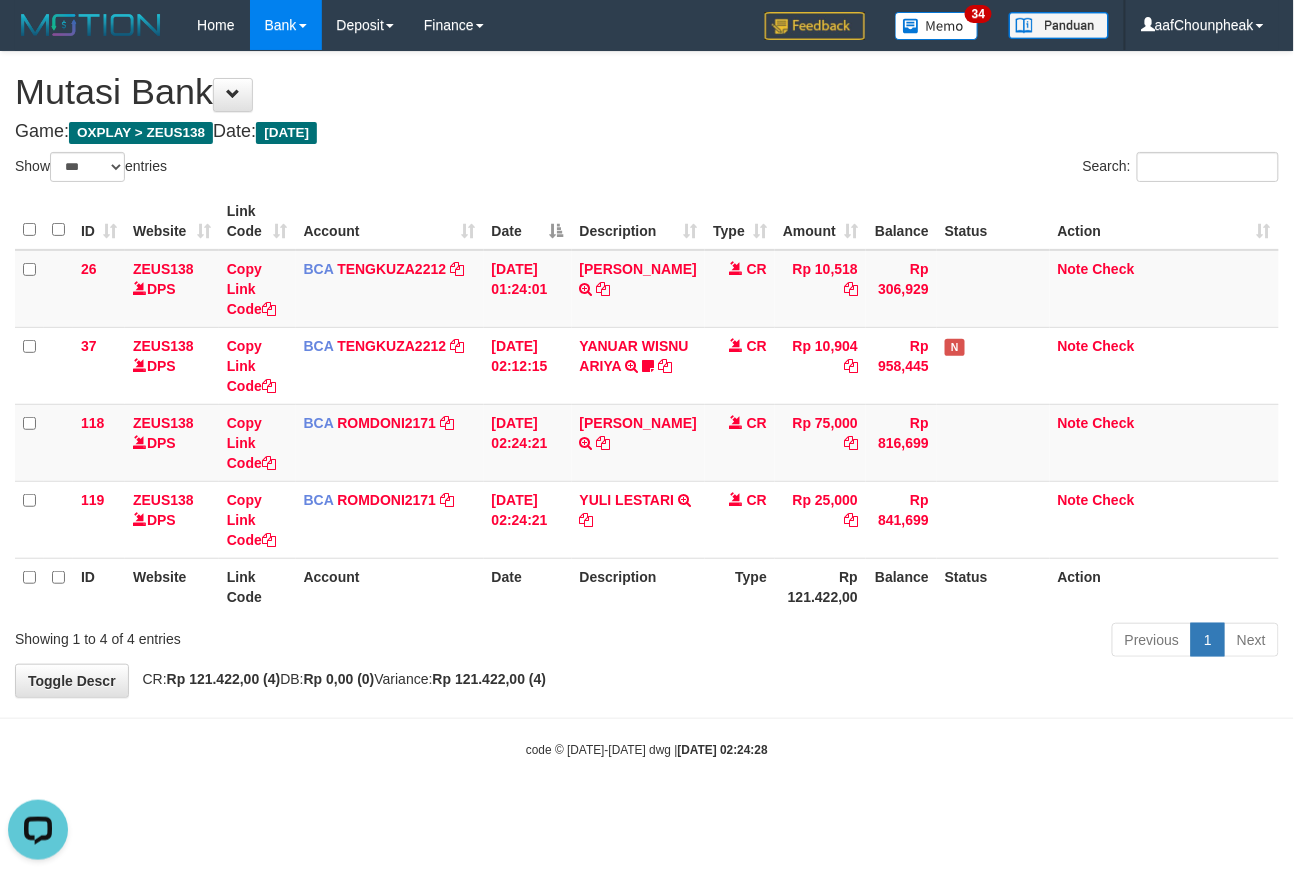 scroll, scrollTop: 0, scrollLeft: 0, axis: both 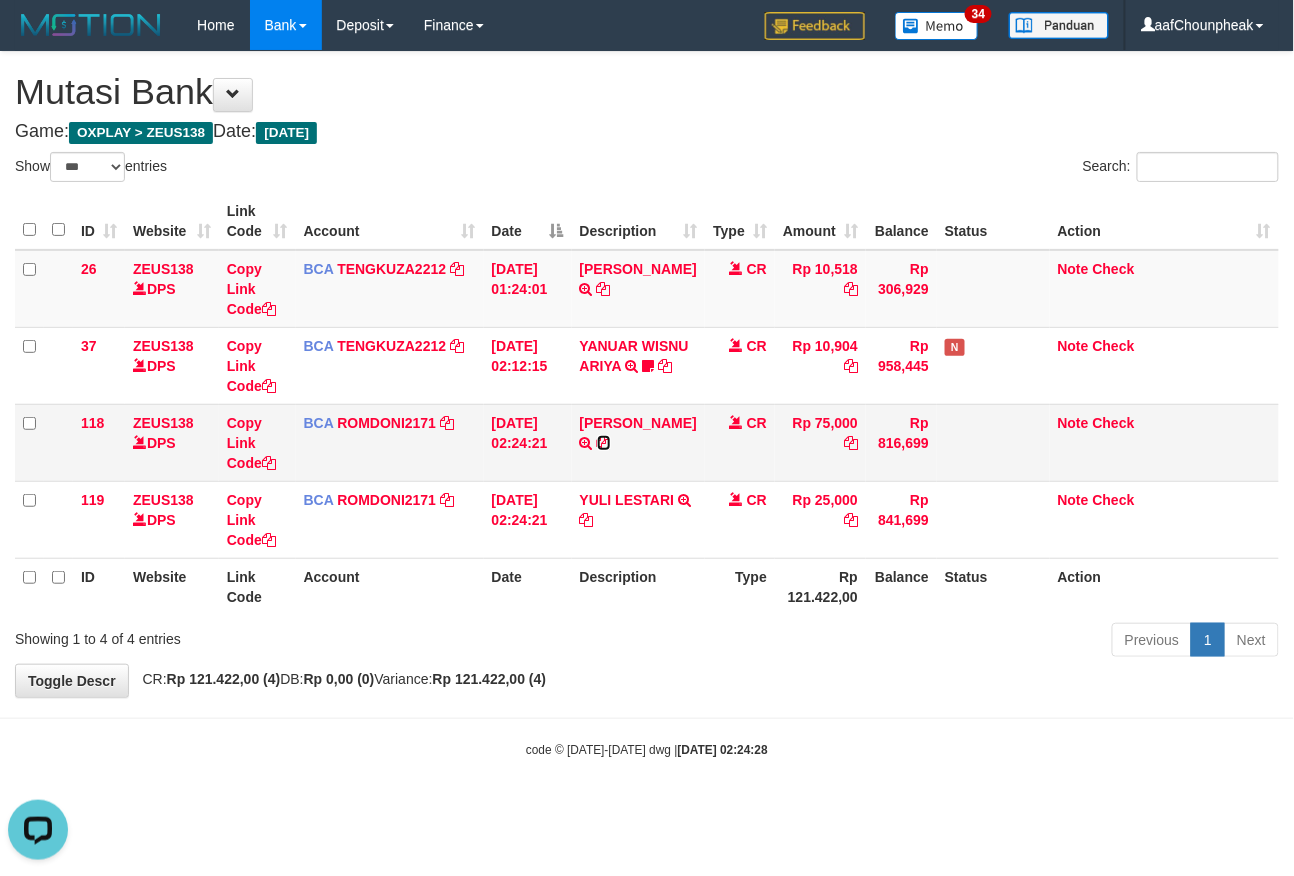 click at bounding box center [604, 443] 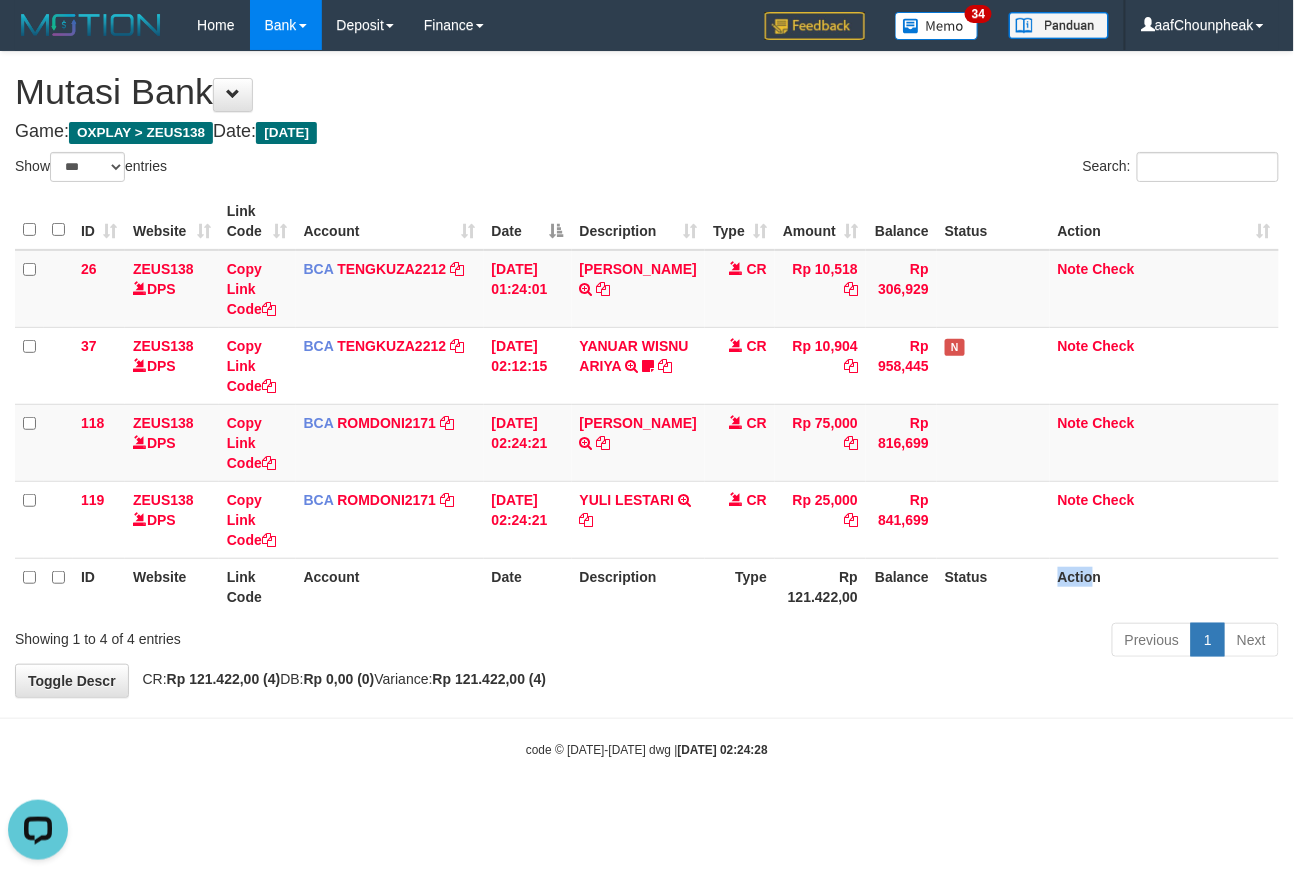 drag, startPoint x: 993, startPoint y: 608, endPoint x: 1292, endPoint y: 597, distance: 299.20227 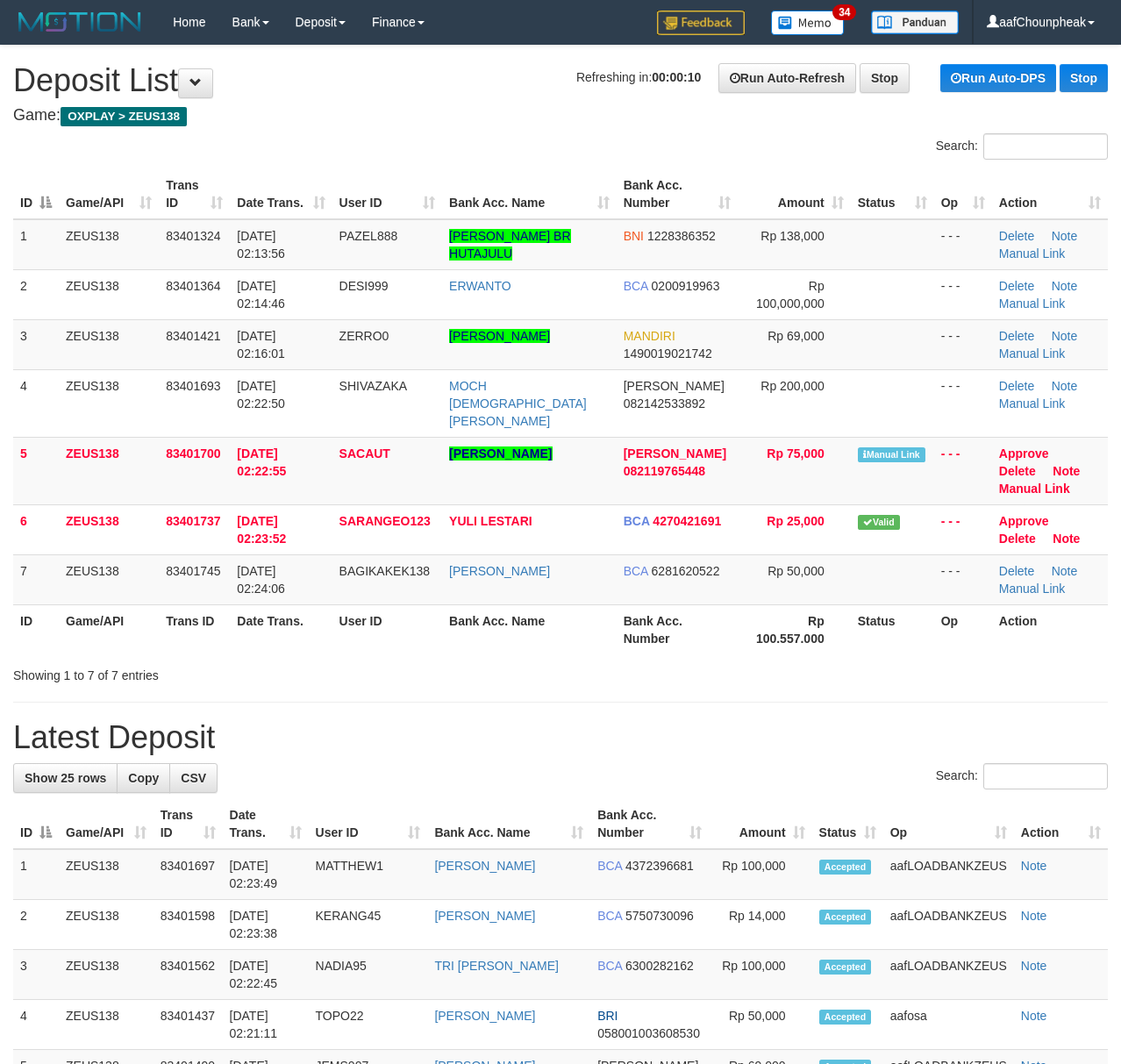 scroll, scrollTop: 0, scrollLeft: 0, axis: both 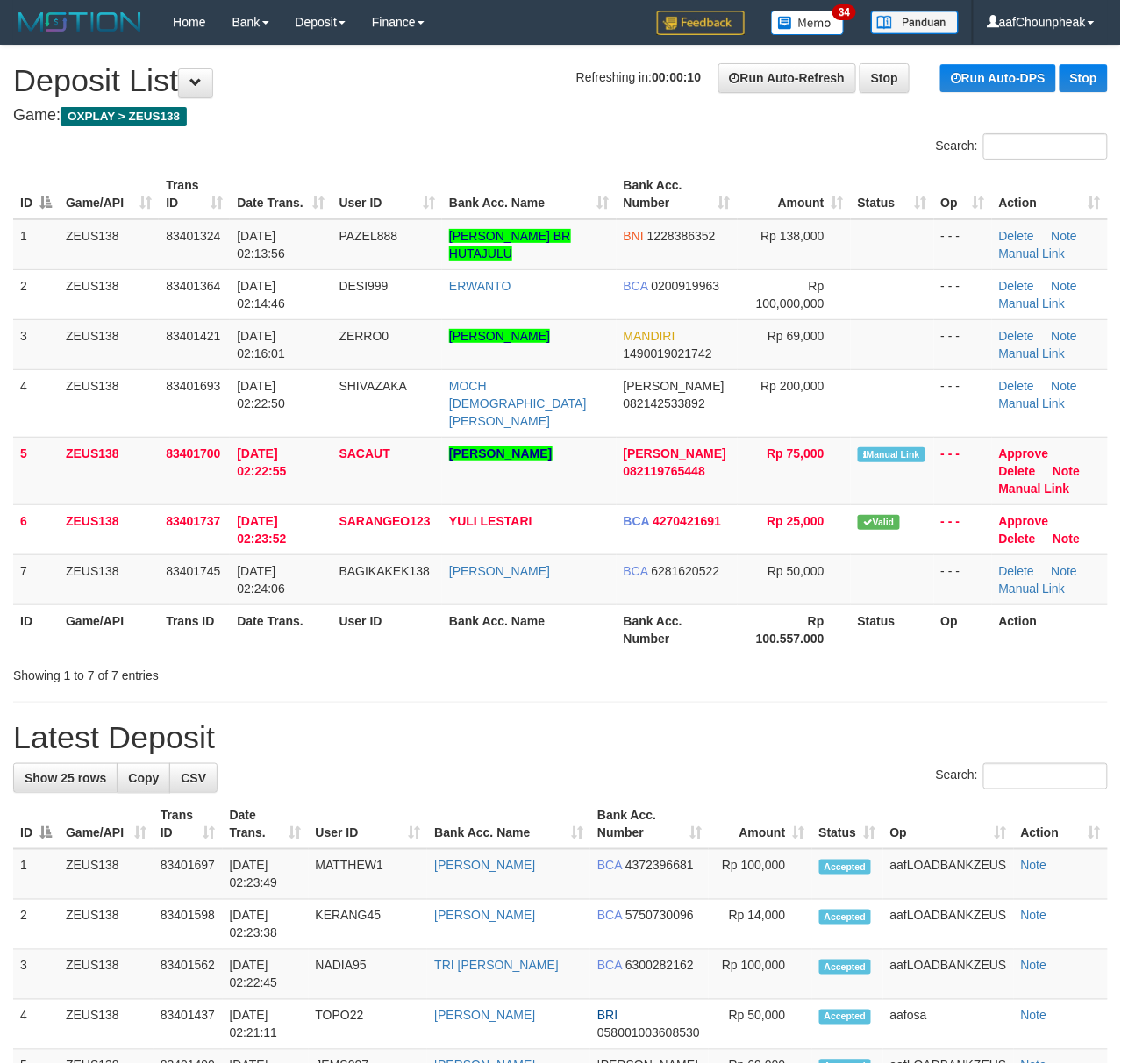 drag, startPoint x: 332, startPoint y: 106, endPoint x: 353, endPoint y: 167, distance: 64.51356 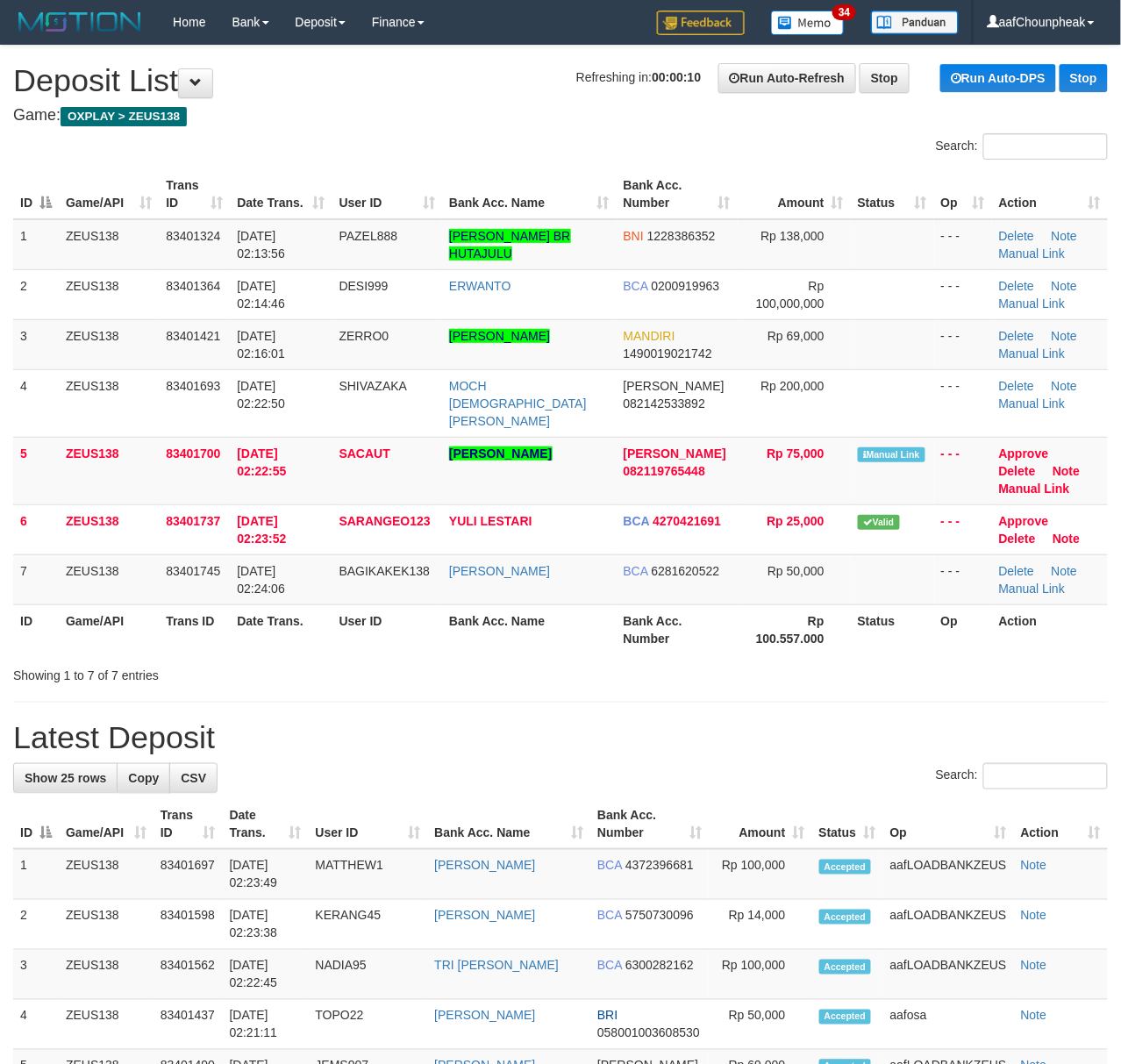 click on "**********" at bounding box center (560, 1131) 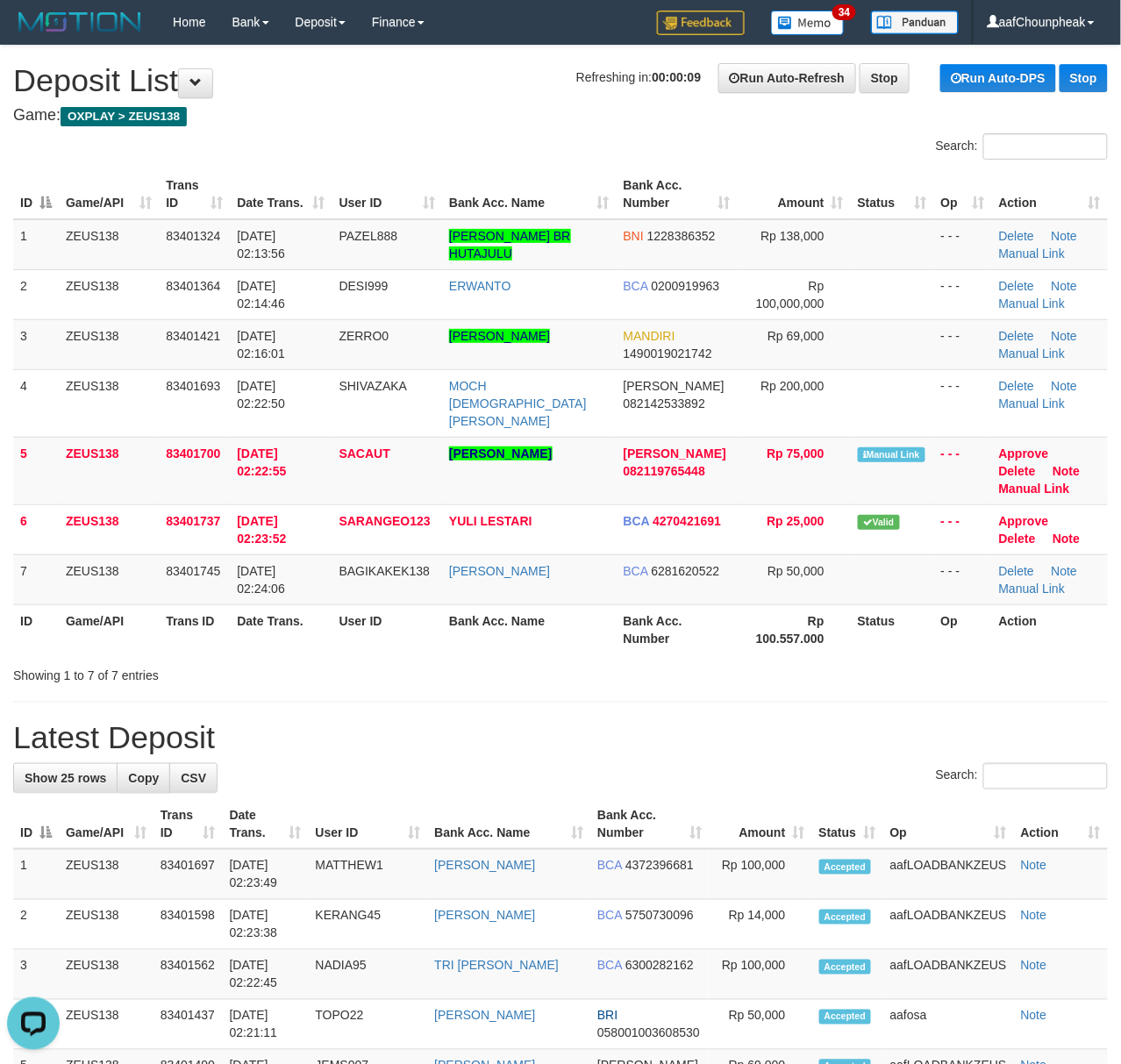 scroll, scrollTop: 0, scrollLeft: 0, axis: both 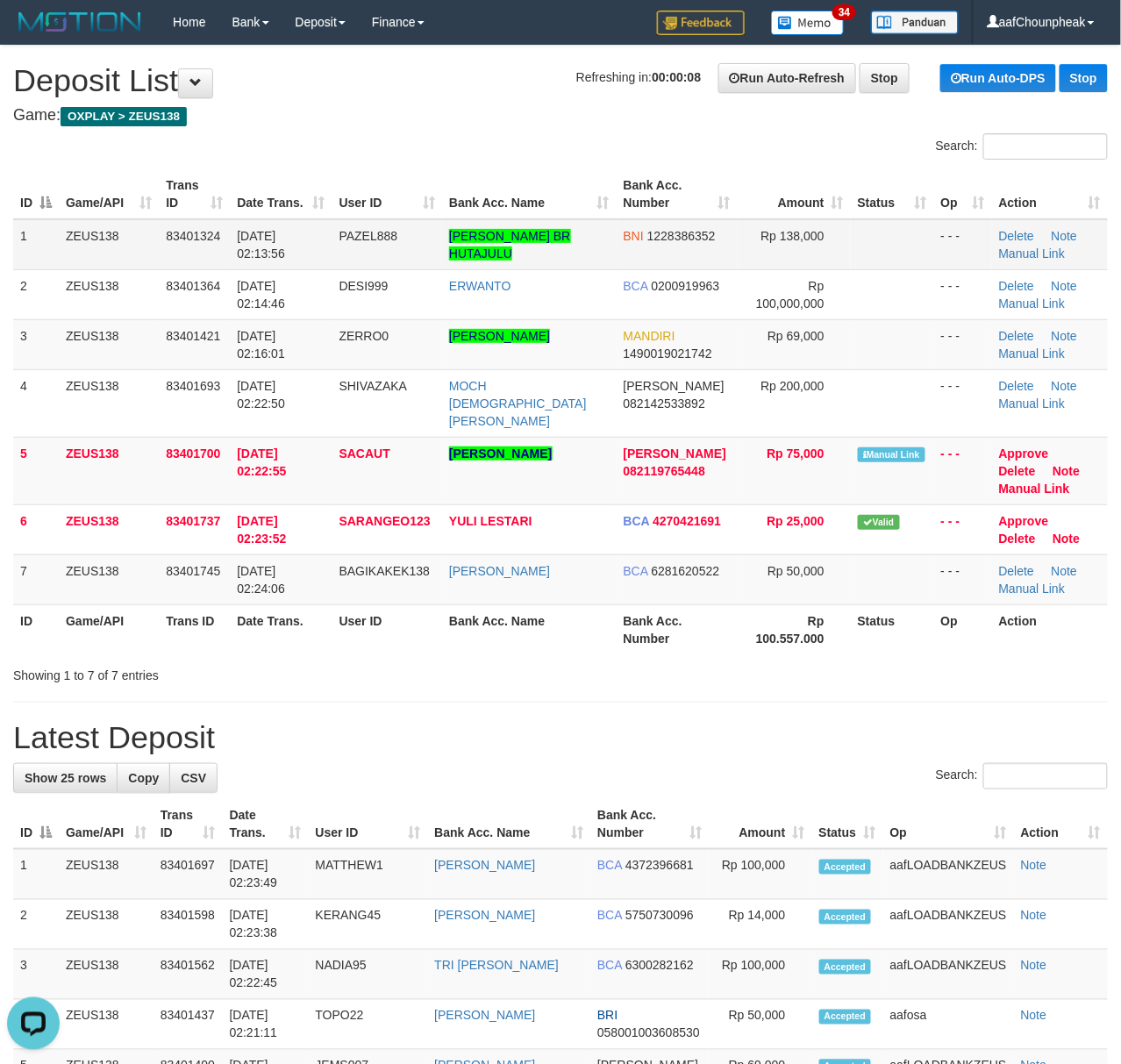 drag, startPoint x: 372, startPoint y: 112, endPoint x: 402, endPoint y: 243, distance: 134.39122 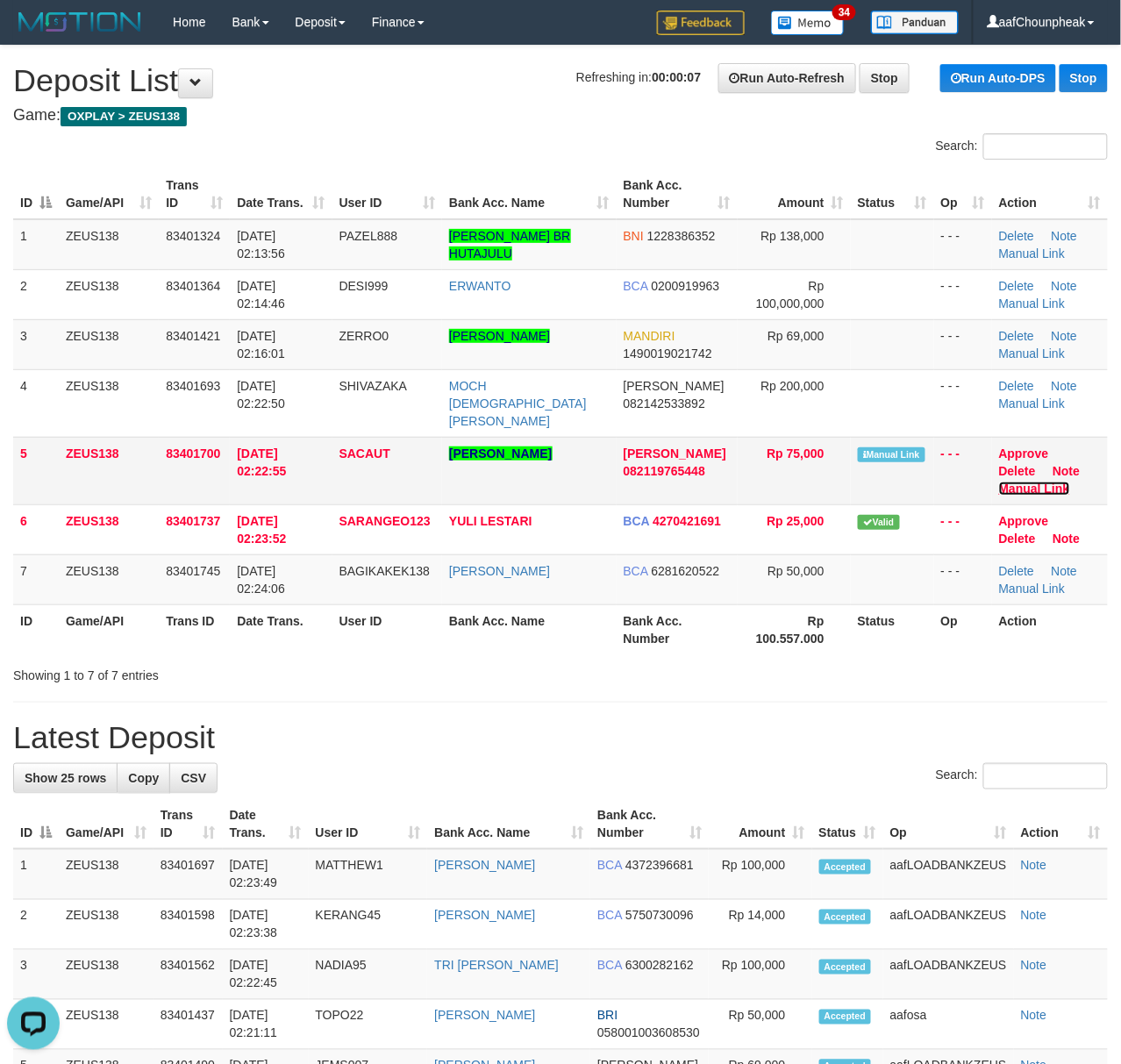 click on "Manual Link" at bounding box center [1034, 489] 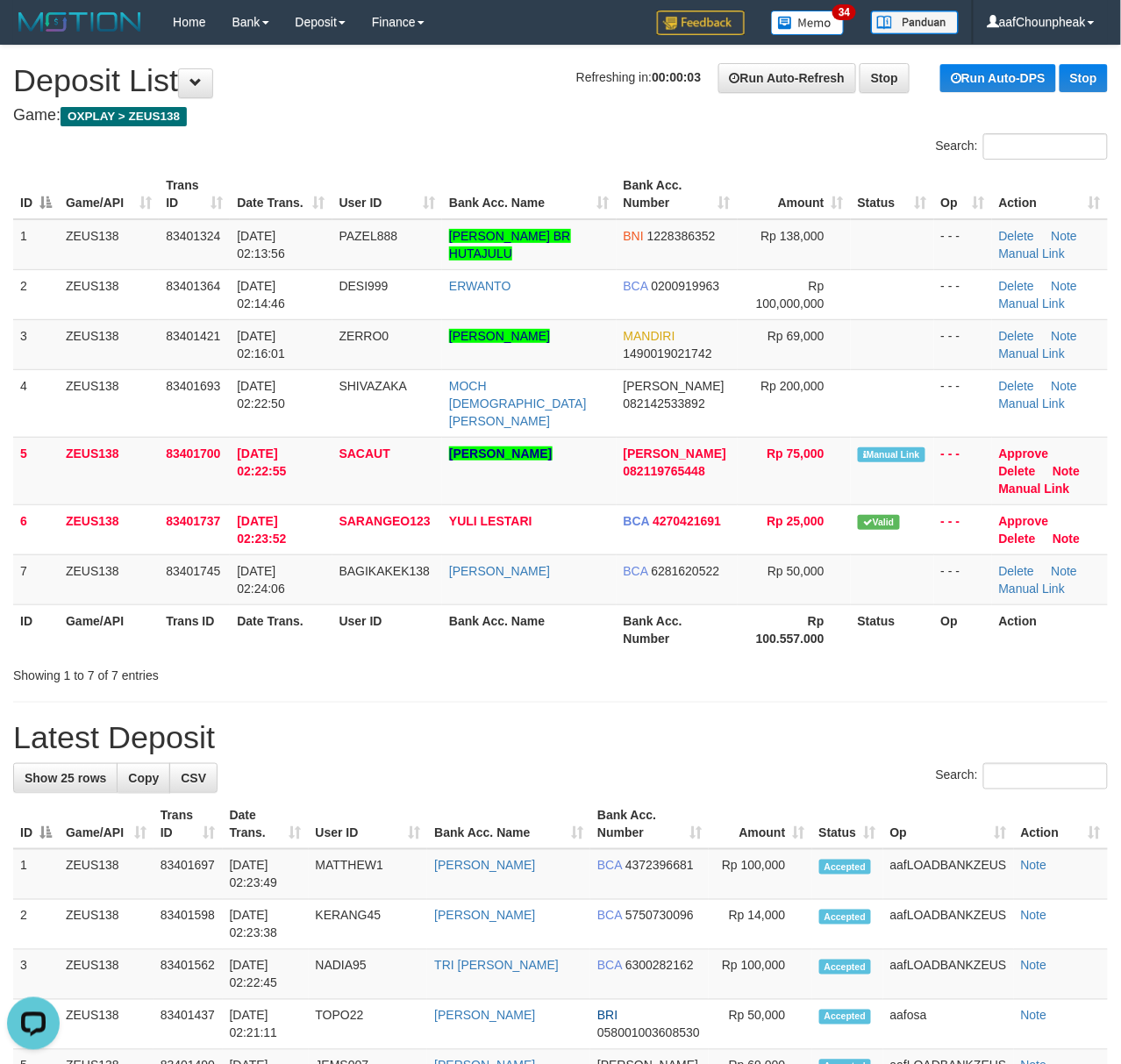 drag, startPoint x: 349, startPoint y: 155, endPoint x: 16, endPoint y: 211, distance: 337.67588 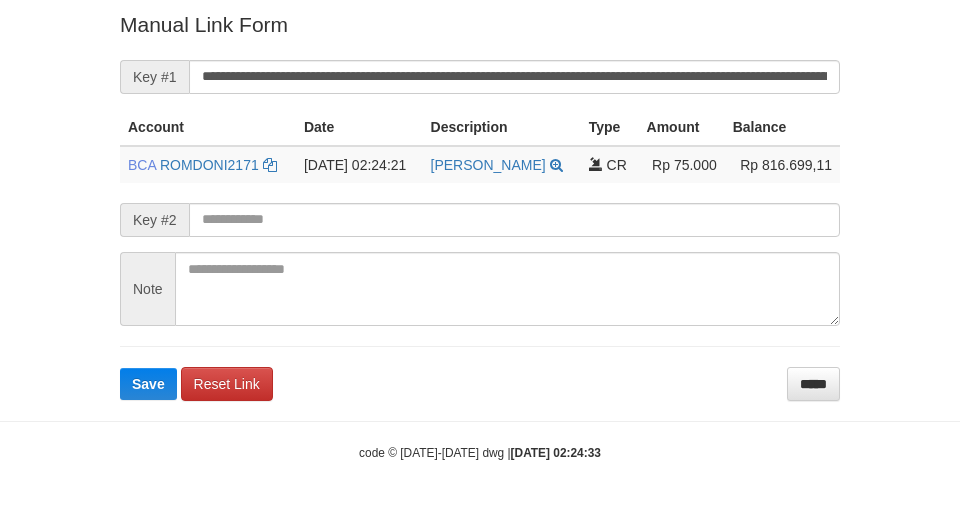 click on "**********" at bounding box center [480, 205] 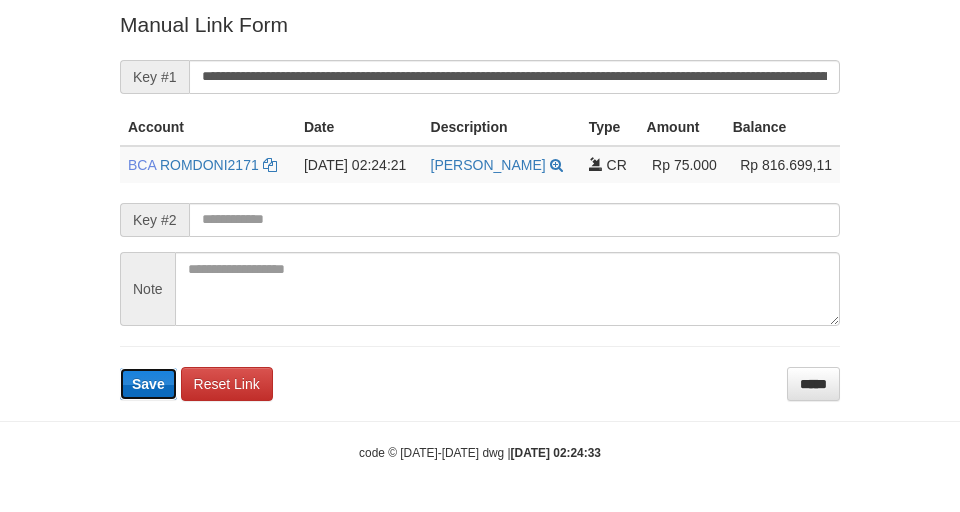 scroll, scrollTop: 424, scrollLeft: 0, axis: vertical 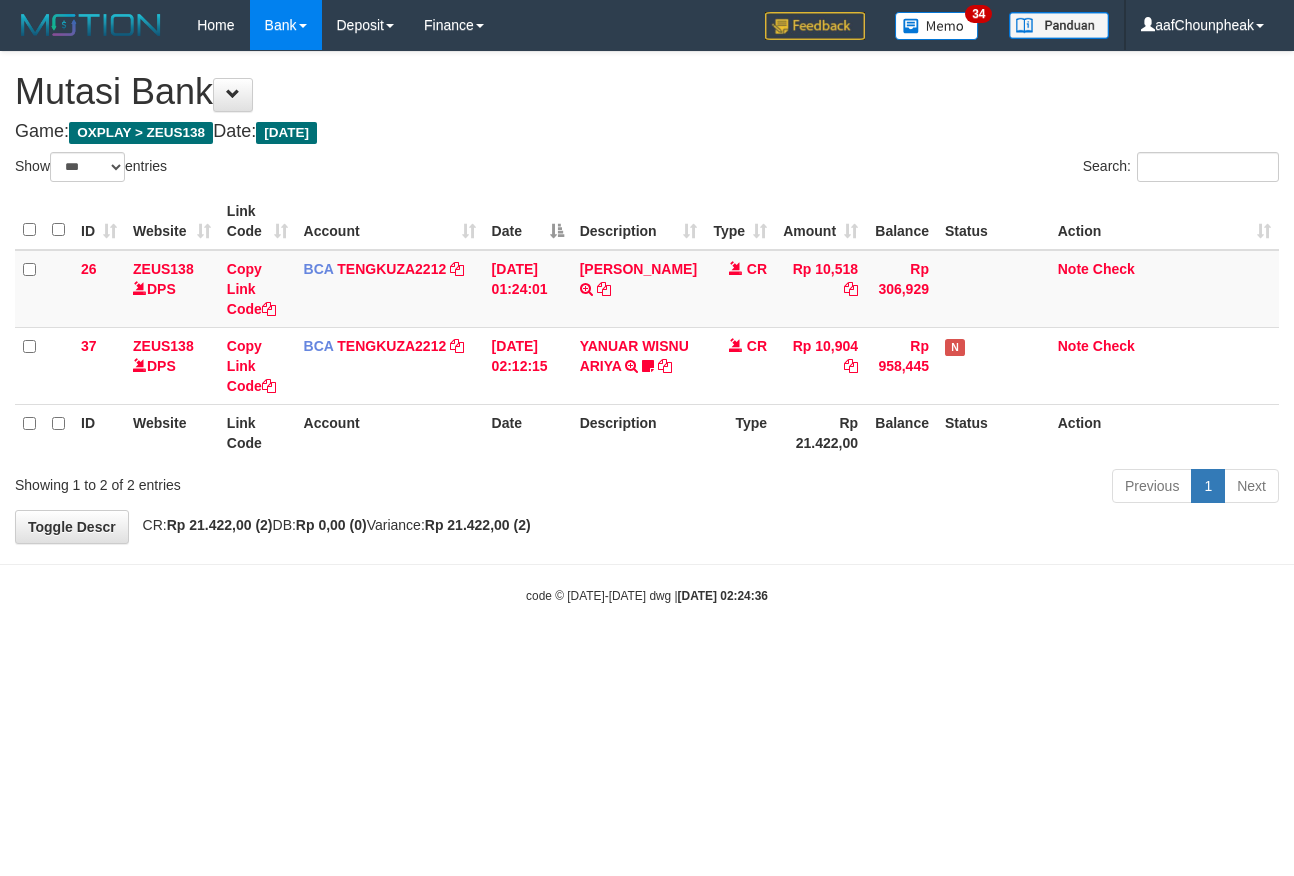select on "***" 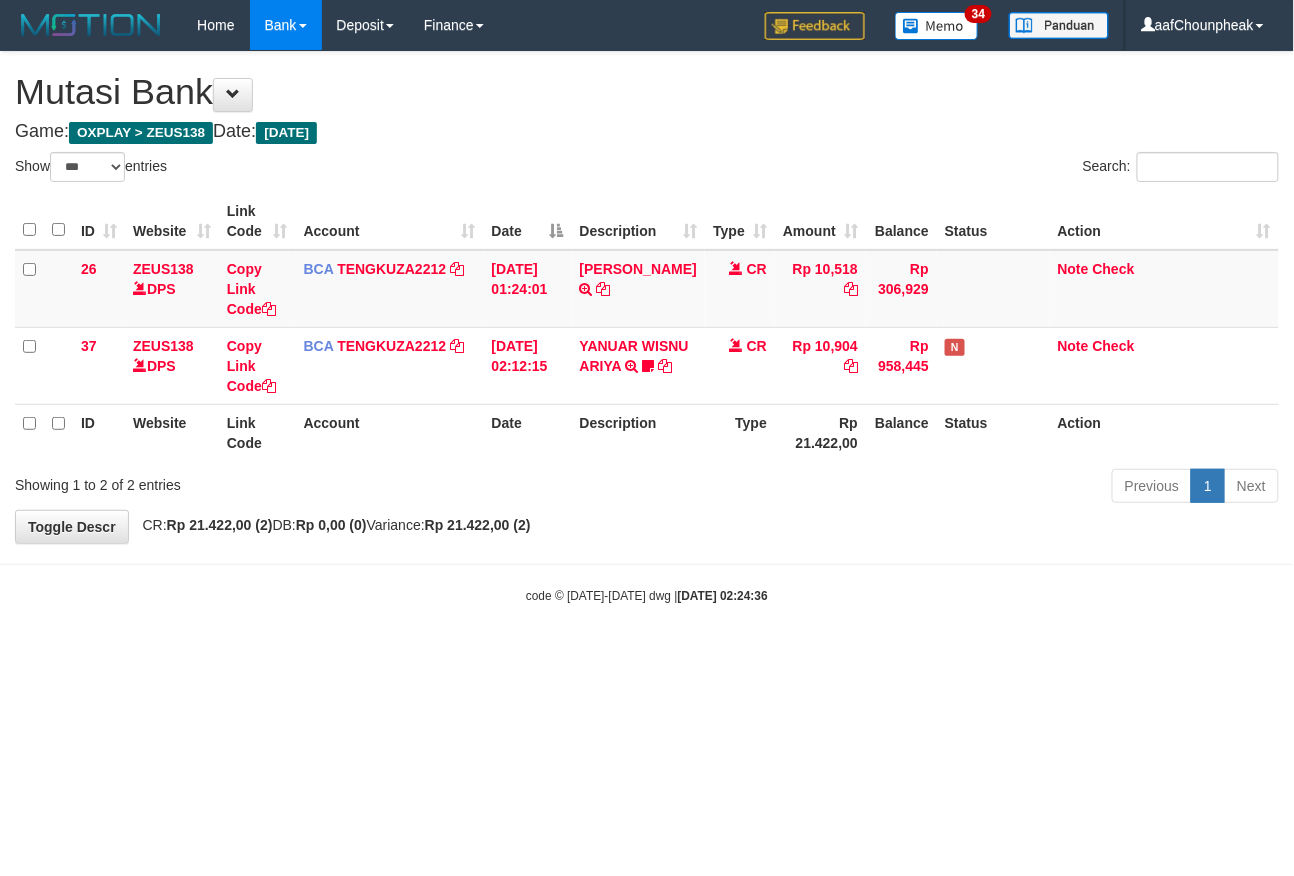 drag, startPoint x: 846, startPoint y: 600, endPoint x: 816, endPoint y: 645, distance: 54.08327 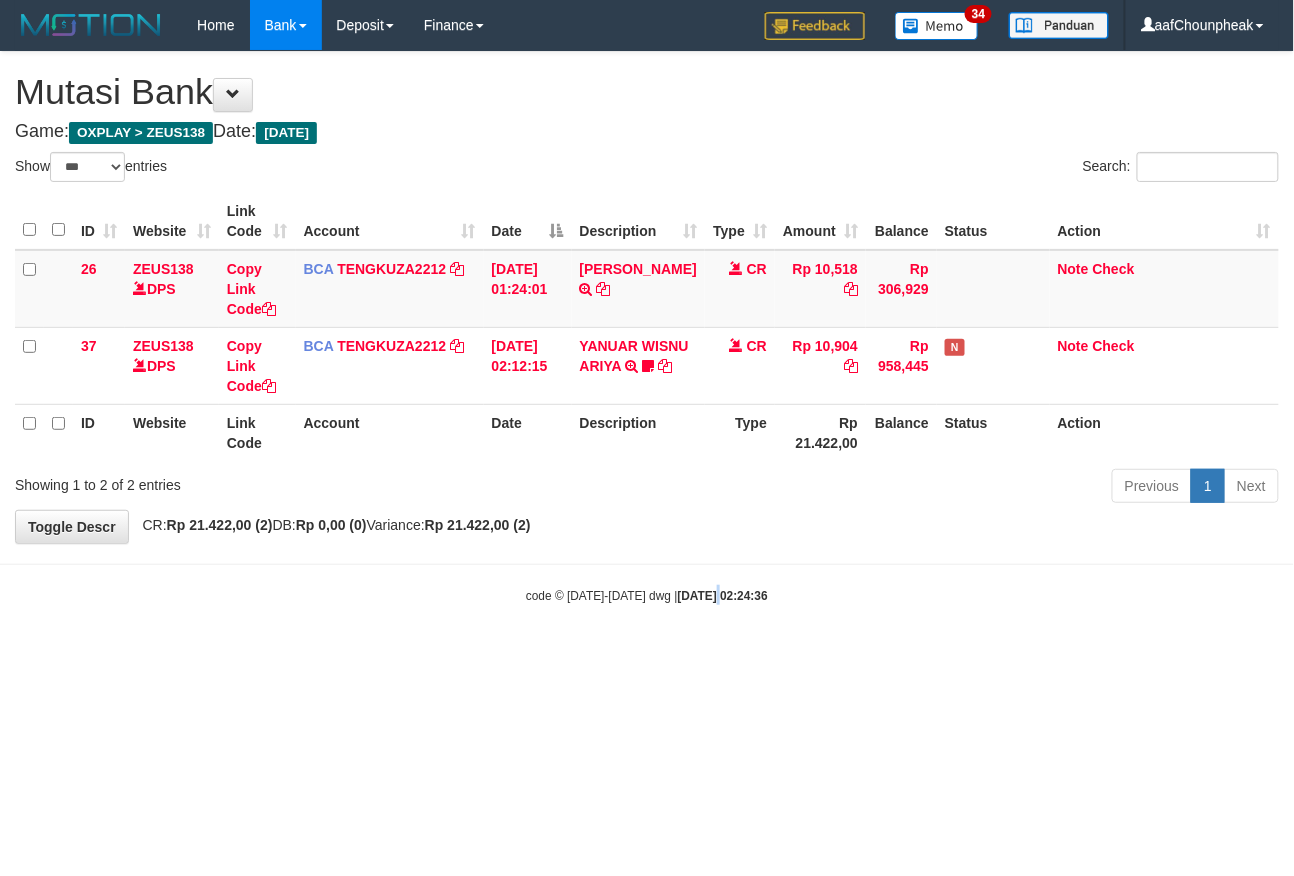 click on "Toggle navigation
Home
Bank
Account List
Mutasi Bank
Search
Note Mutasi
Deposit
DPS List
History
Finance
Financial Data
aafChounpheak
My Profile
Log Out
34" at bounding box center [647, 327] 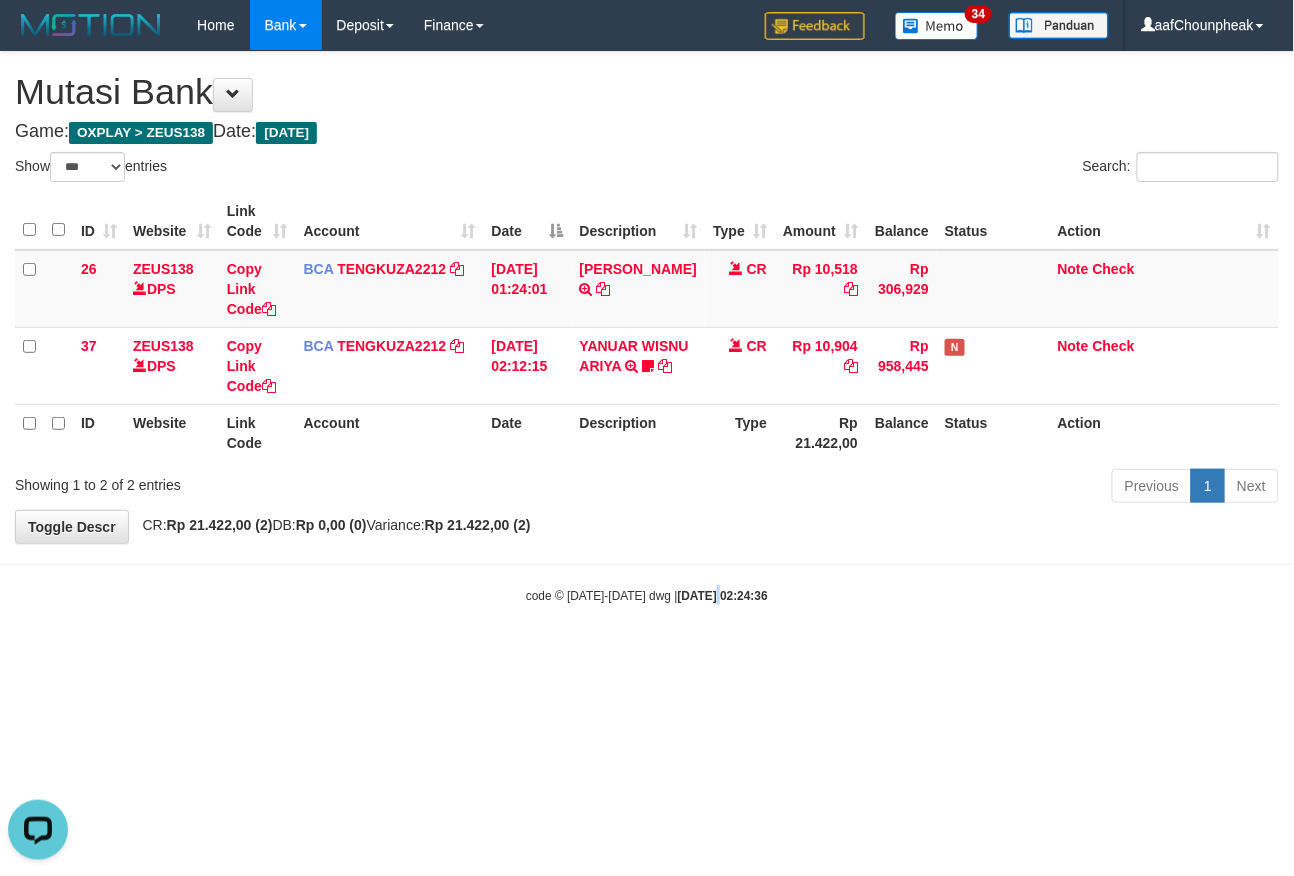 scroll, scrollTop: 0, scrollLeft: 0, axis: both 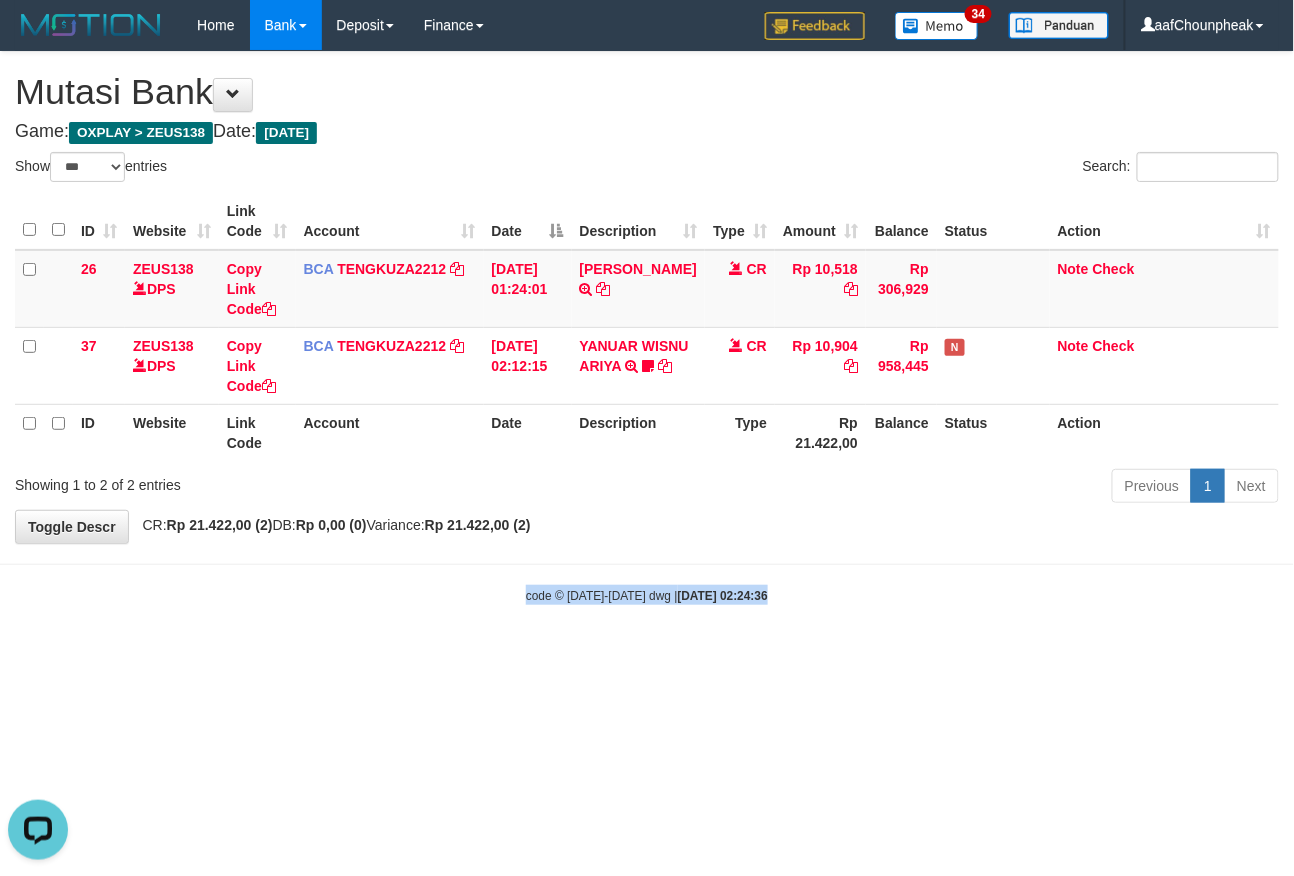 click on "Toggle navigation
Home
Bank
Account List
Mutasi Bank
Search
Note Mutasi
Deposit
DPS List
History
Finance
Financial Data
aafChounpheak
My Profile
Log Out
34" at bounding box center [647, 327] 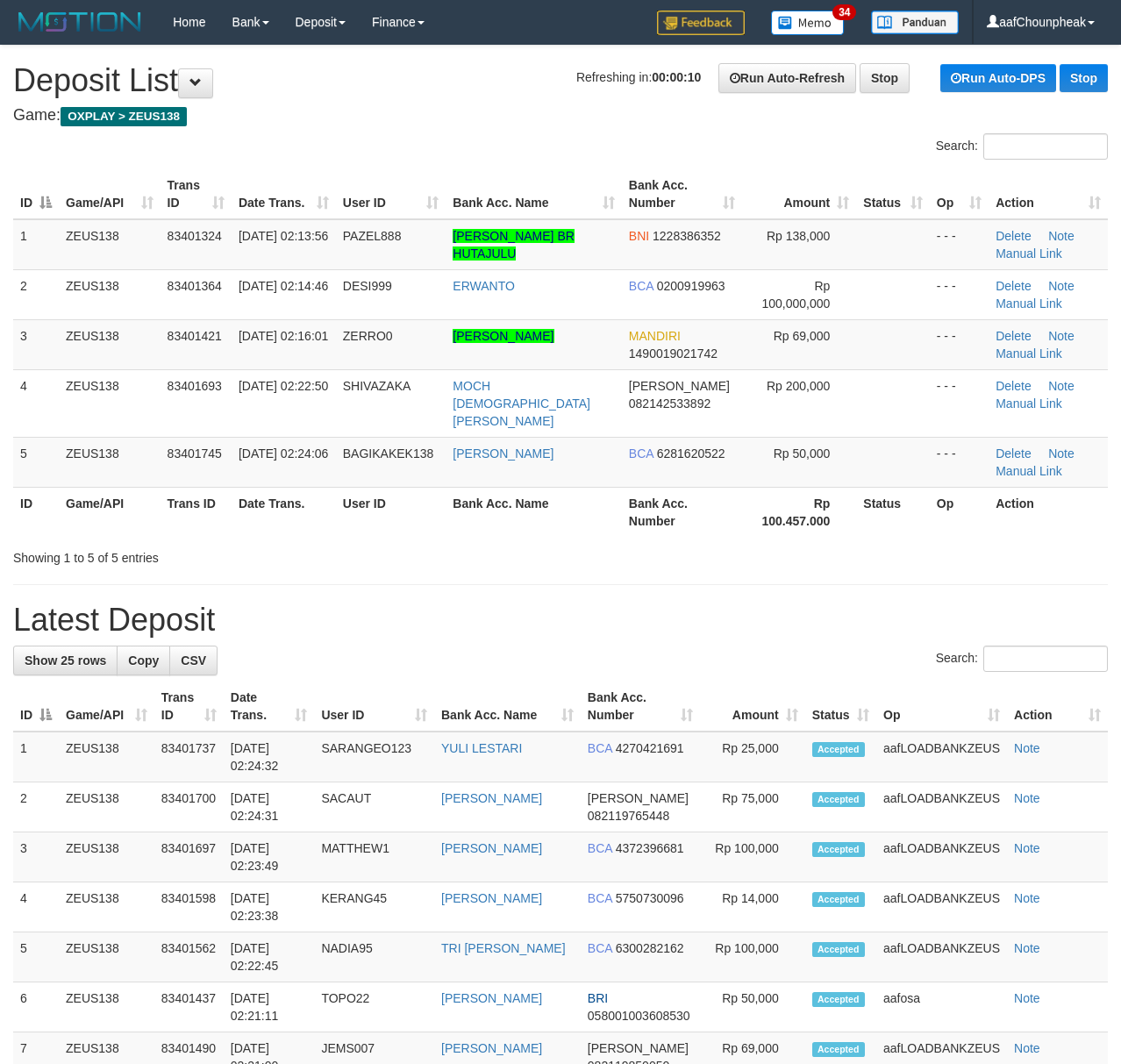 scroll, scrollTop: 0, scrollLeft: 0, axis: both 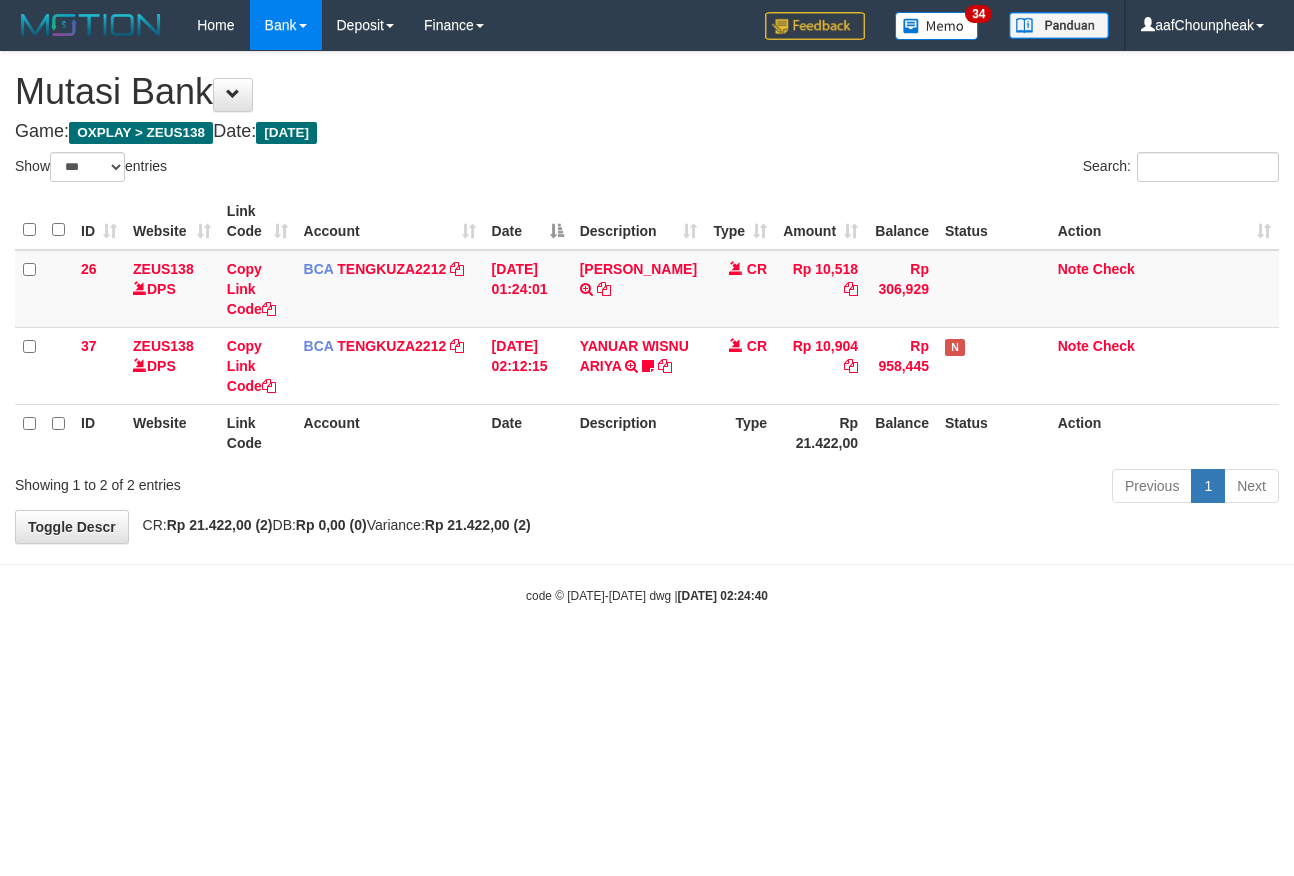select on "***" 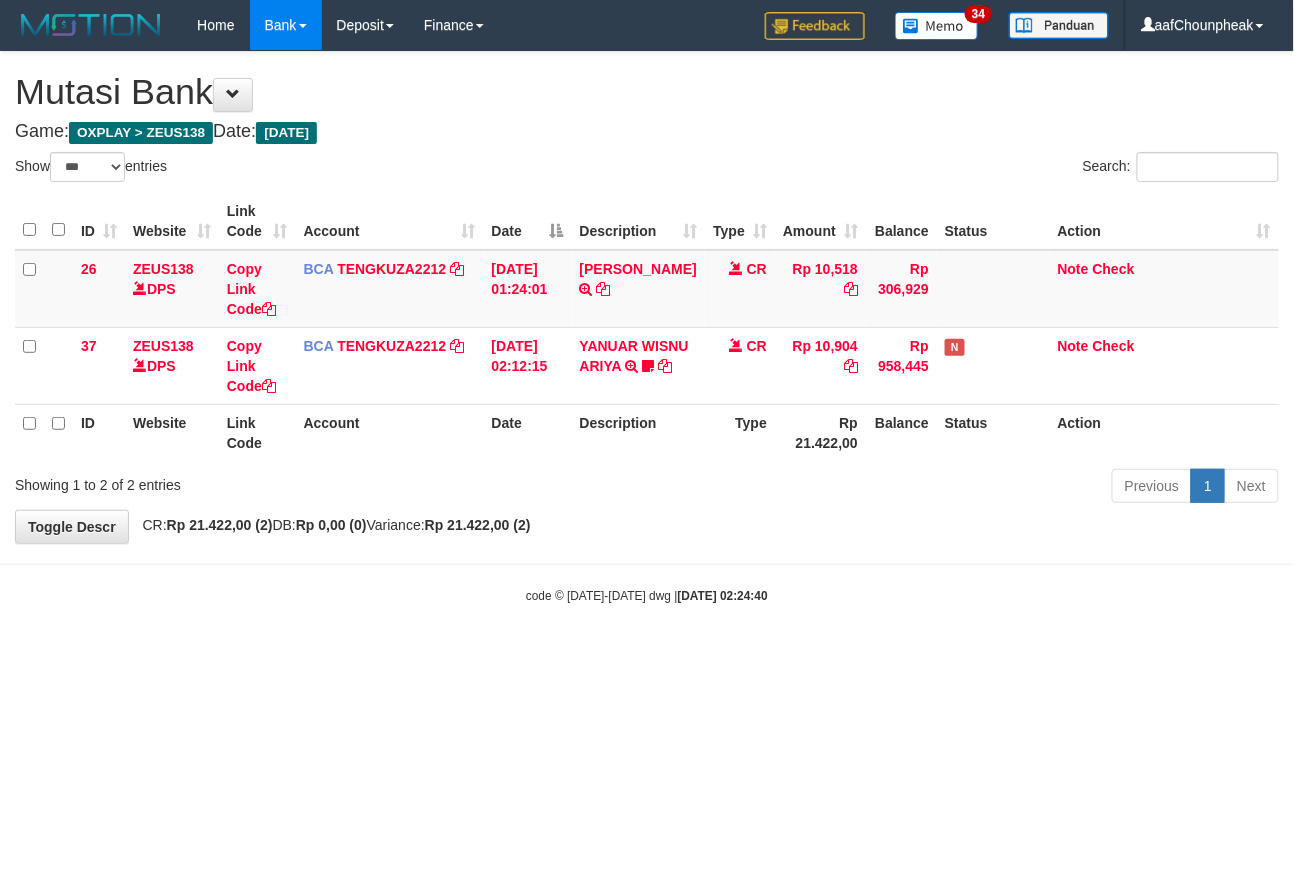 click on "Toggle navigation
Home
Bank
Account List
Mutasi Bank
Search
Note Mutasi
Deposit
DPS List
History
Finance
Financial Data
aafChounpheak
My Profile
Log Out
34" at bounding box center [647, 327] 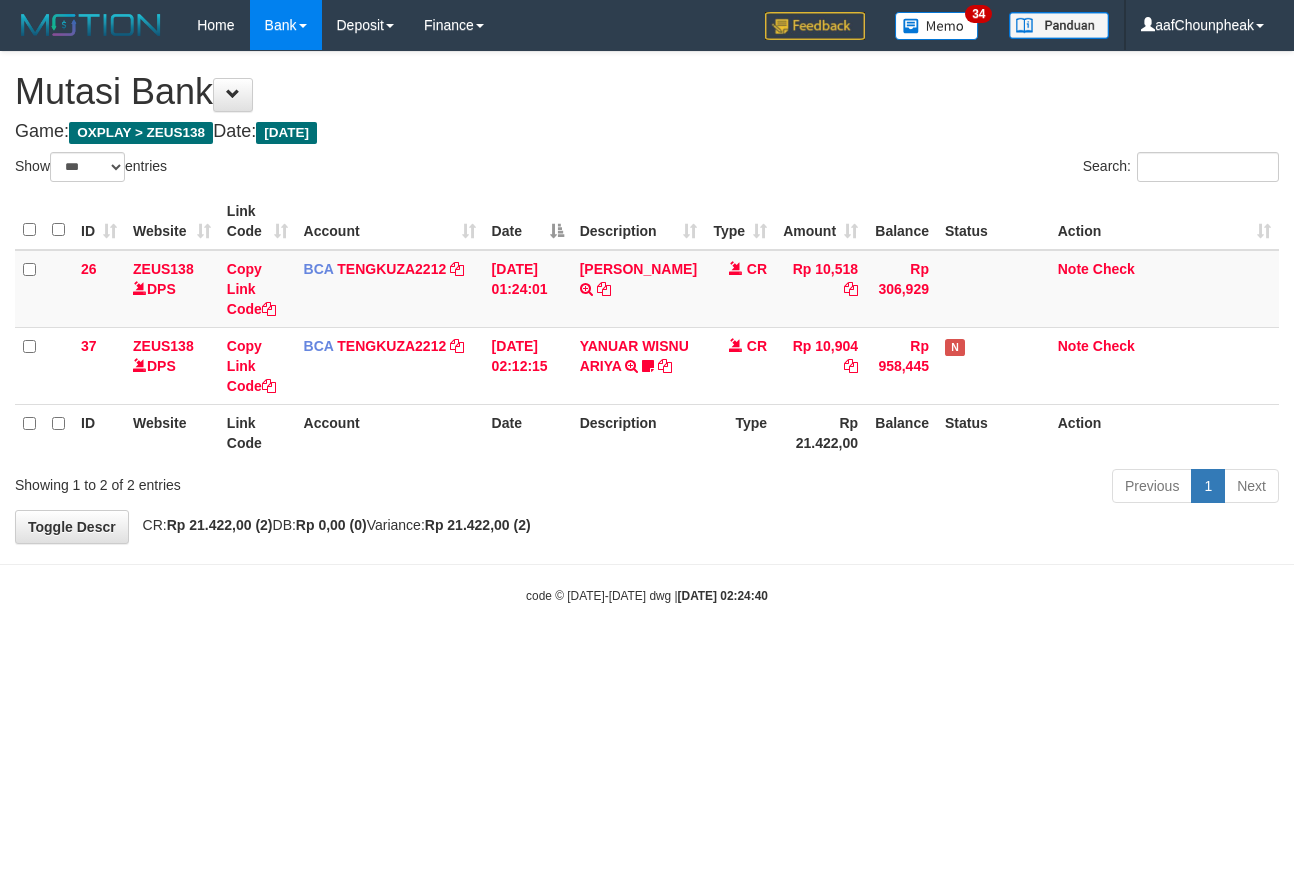 select on "***" 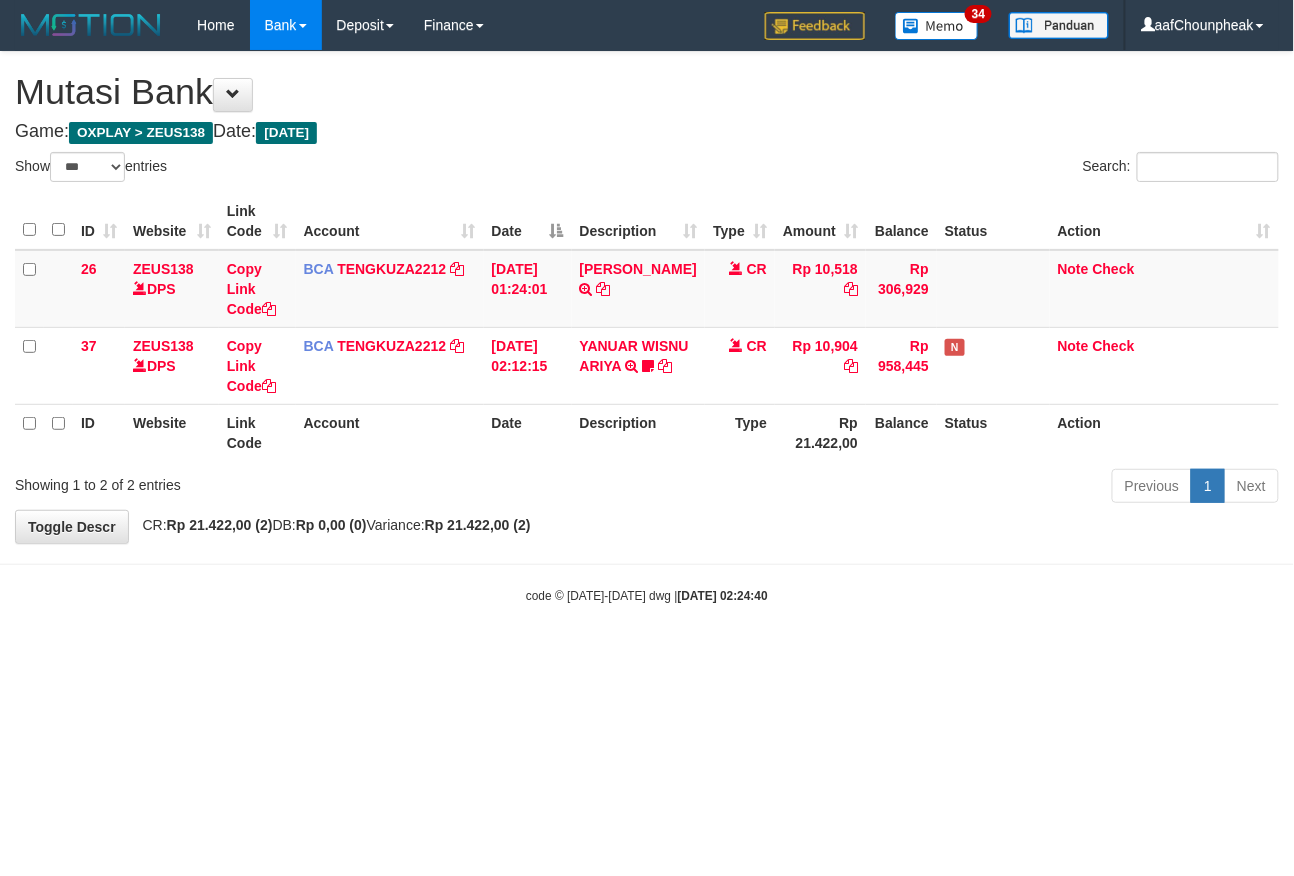 click on "Toggle navigation
Home
Bank
Account List
Mutasi Bank
Search
Note Mutasi
Deposit
DPS List
History
Finance
Financial Data
aafChounpheak
My Profile
Log Out
34" at bounding box center (647, 327) 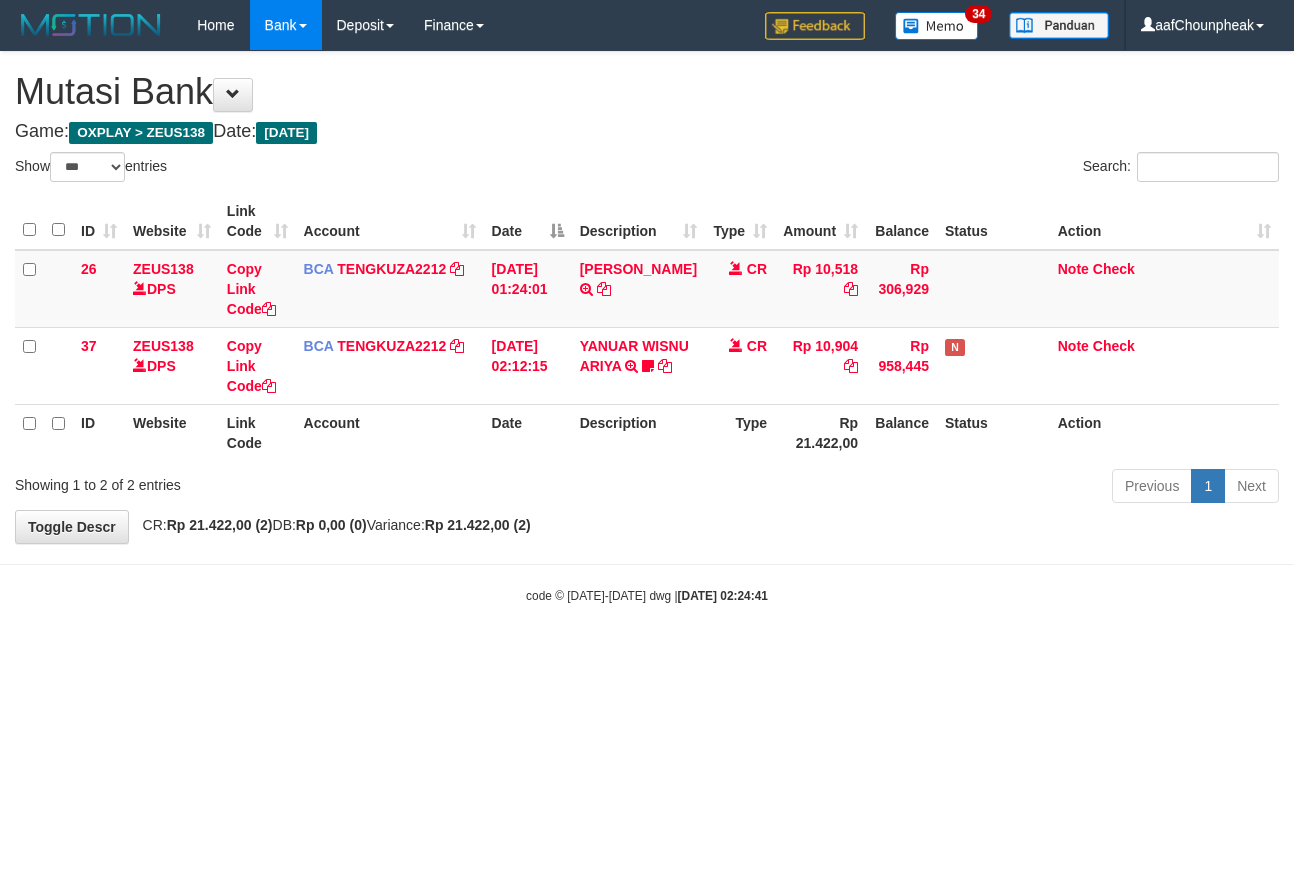 select on "***" 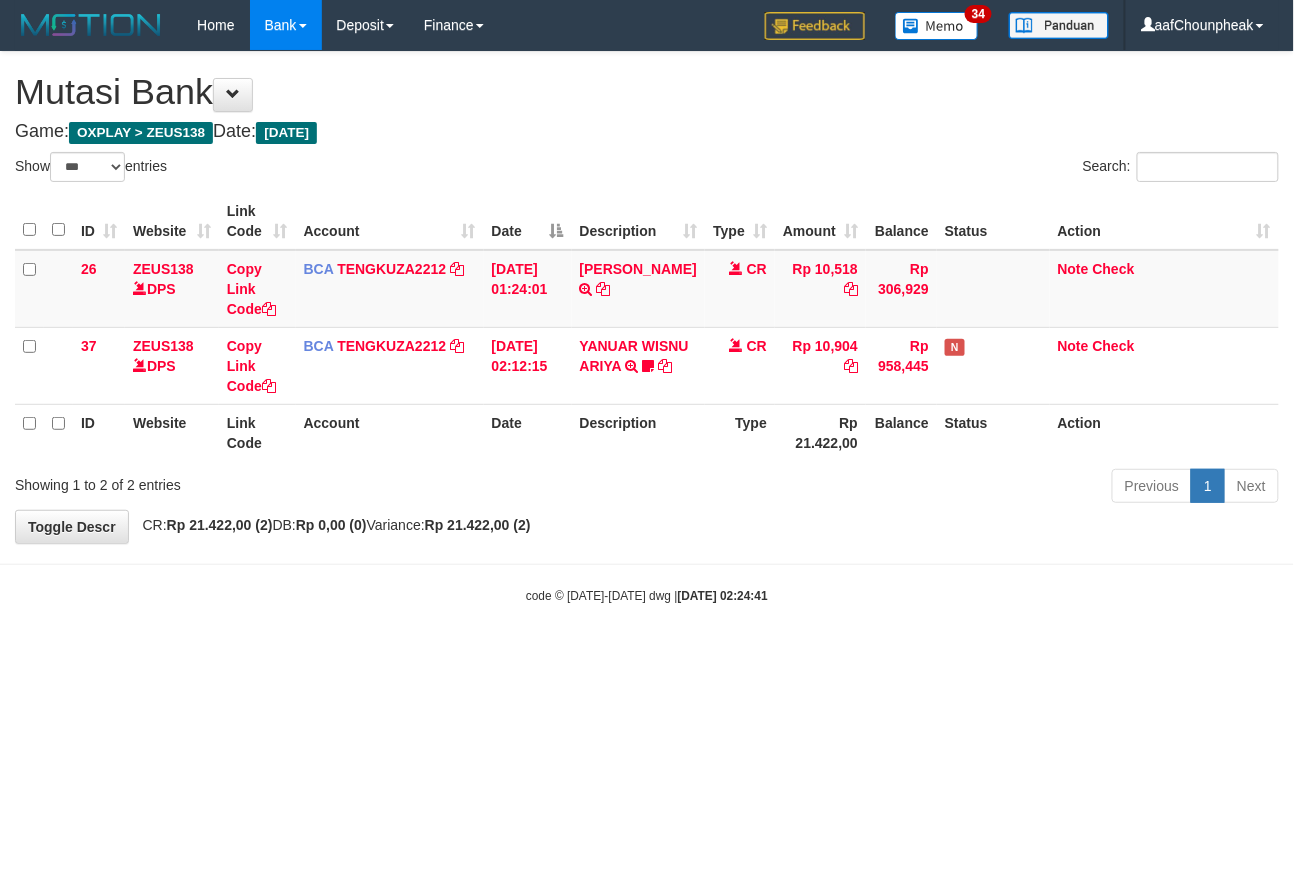 click on "Toggle navigation
Home
Bank
Account List
Mutasi Bank
Search
Note Mutasi
Deposit
DPS List
History
Finance
Financial Data
aafChounpheak
My Profile
Log Out
34" at bounding box center (647, 327) 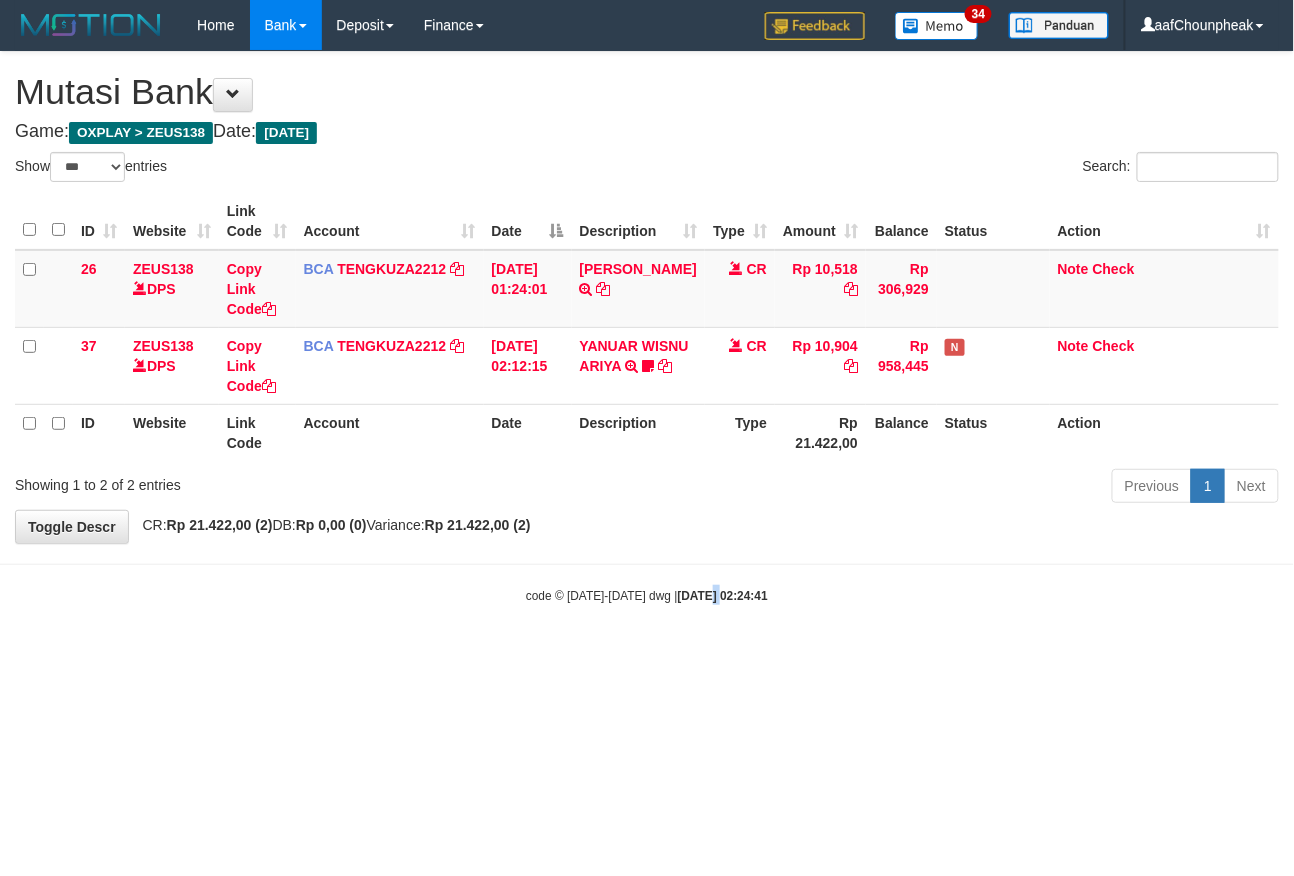 click on "Toggle navigation
Home
Bank
Account List
Mutasi Bank
Search
Note Mutasi
Deposit
DPS List
History
Finance
Financial Data
aafChounpheak
My Profile
Log Out
34" at bounding box center [647, 327] 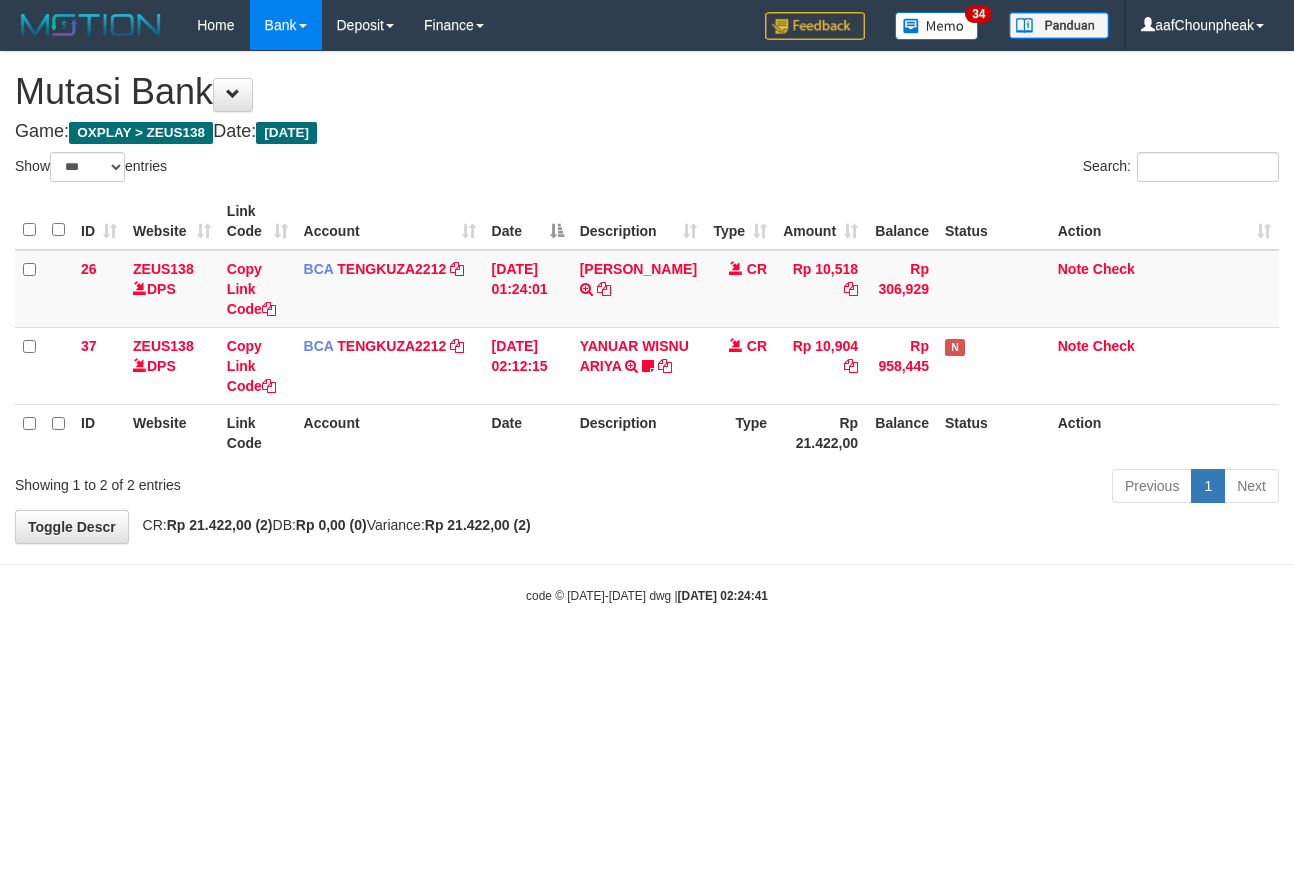 select on "***" 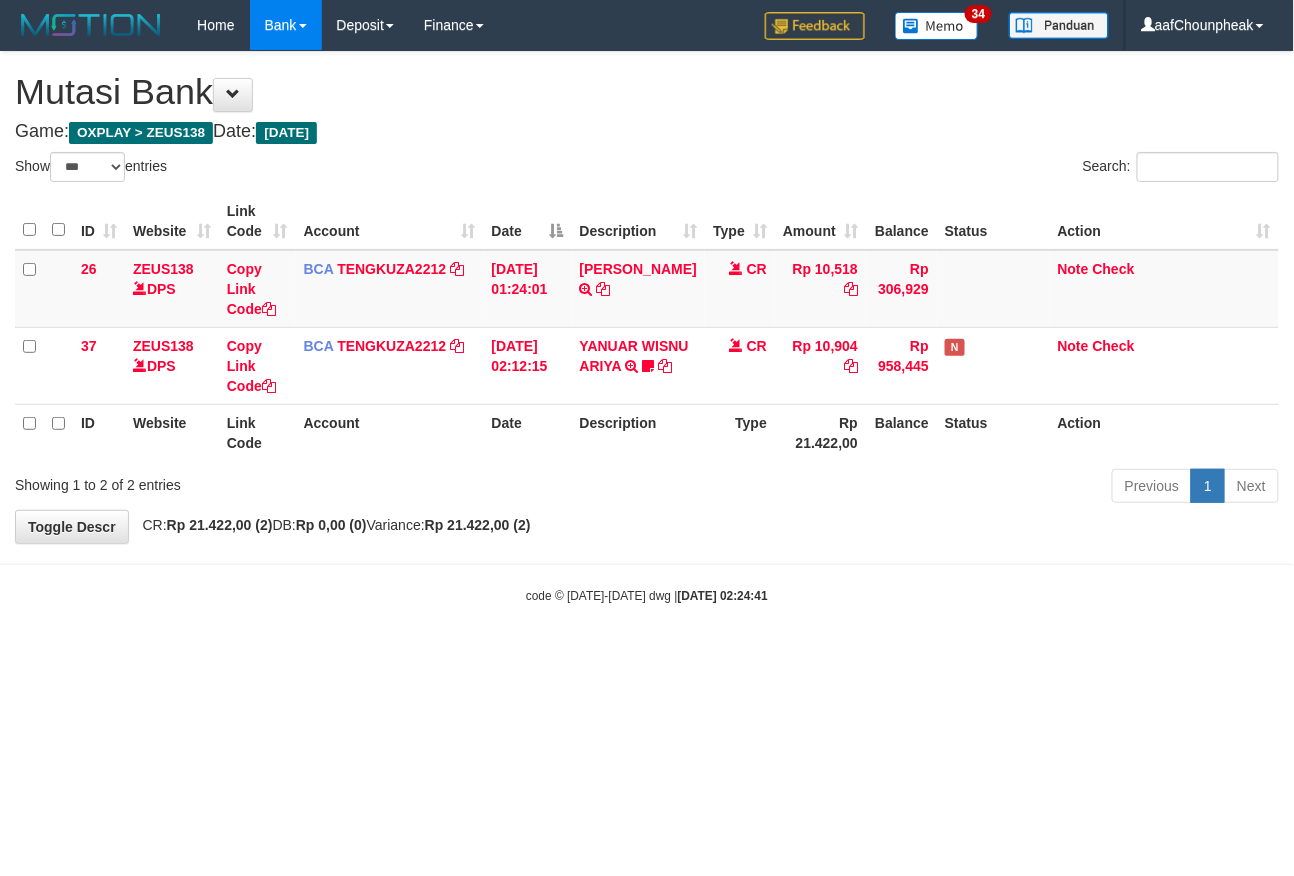 click on "Toggle navigation
Home
Bank
Account List
Mutasi Bank
Search
Note Mutasi
Deposit
DPS List
History
Finance
Financial Data
aafChounpheak
My Profile
Log Out
34" at bounding box center (647, 327) 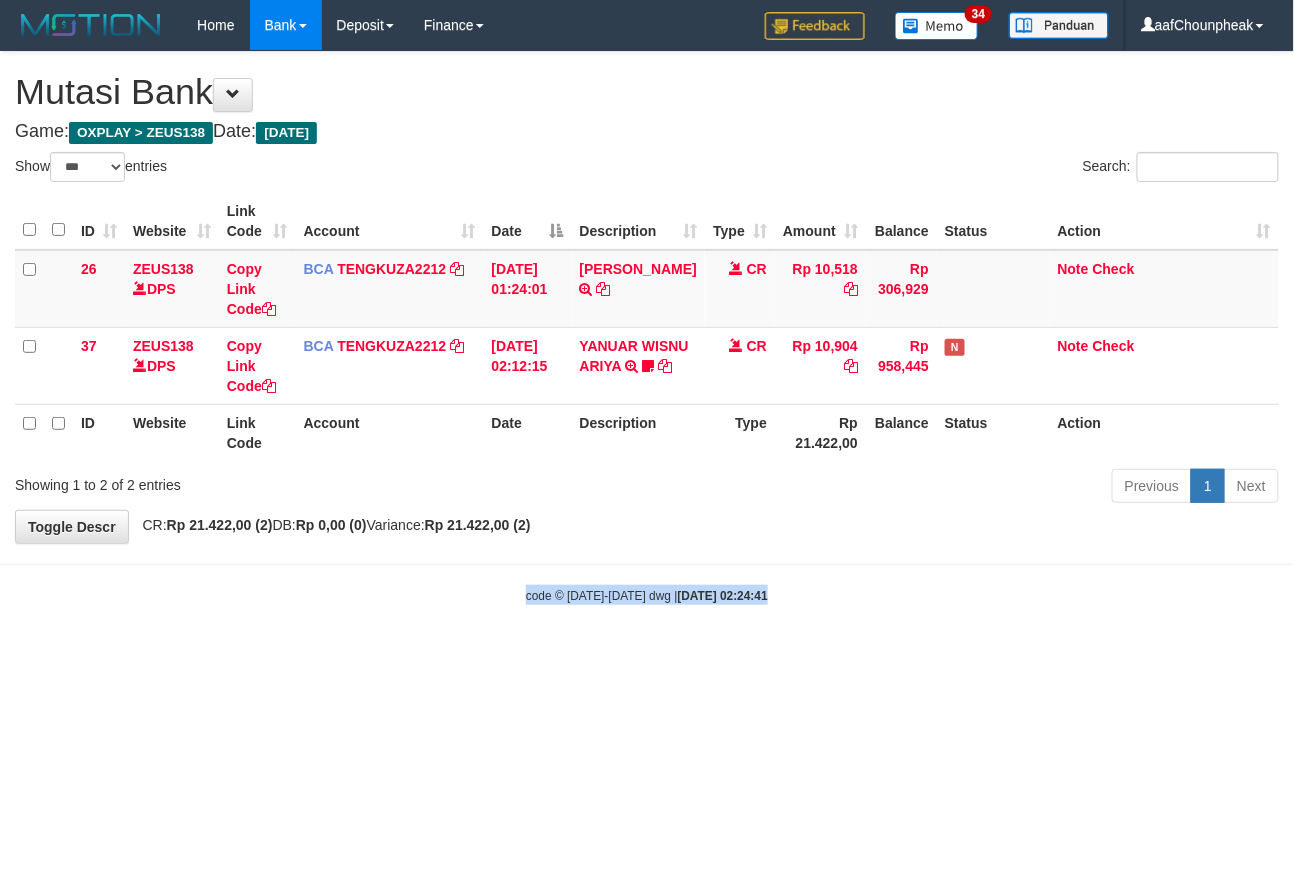 click on "Toggle navigation
Home
Bank
Account List
Mutasi Bank
Search
Note Mutasi
Deposit
DPS List
History
Finance
Financial Data
aafChounpheak
My Profile
Log Out
34" at bounding box center [647, 327] 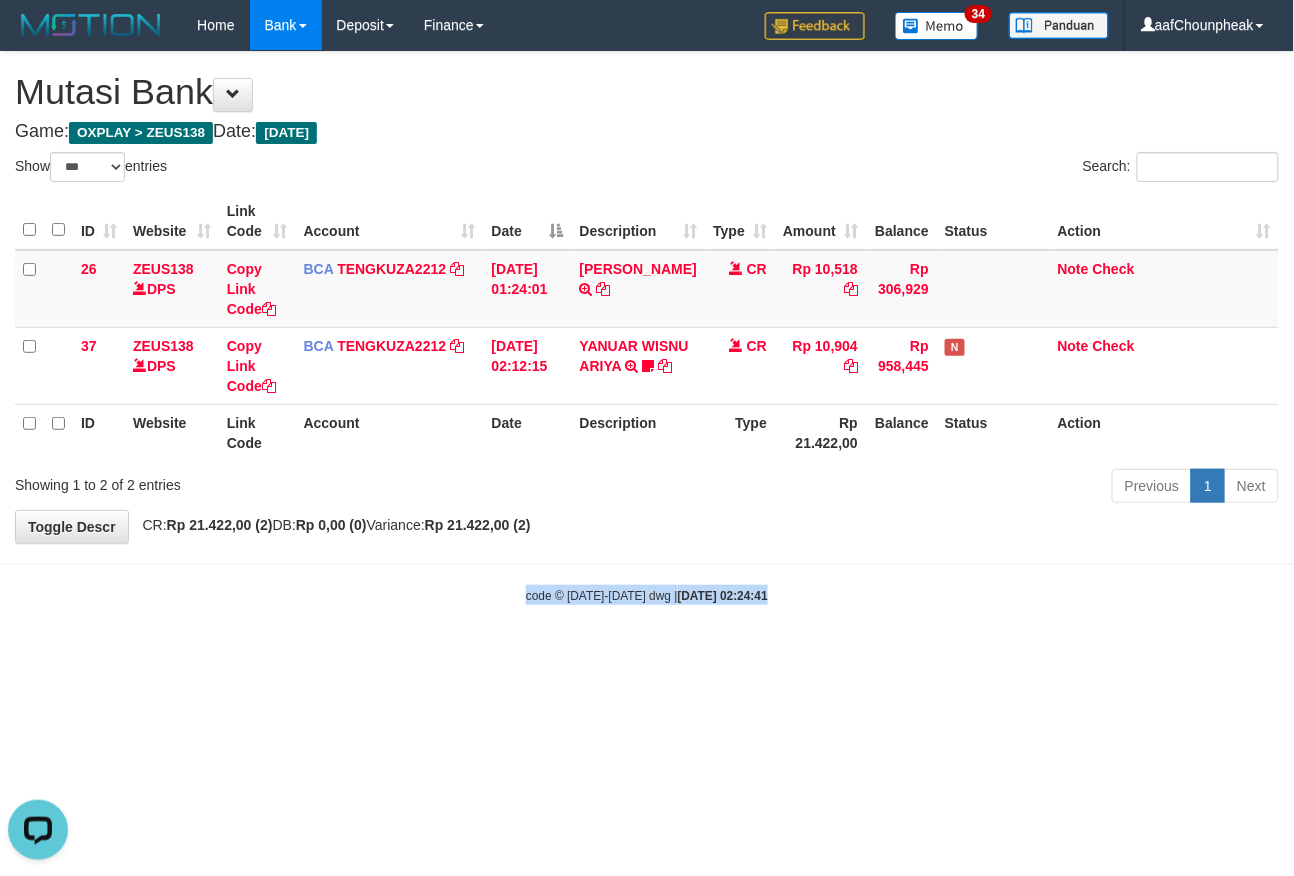 scroll, scrollTop: 0, scrollLeft: 0, axis: both 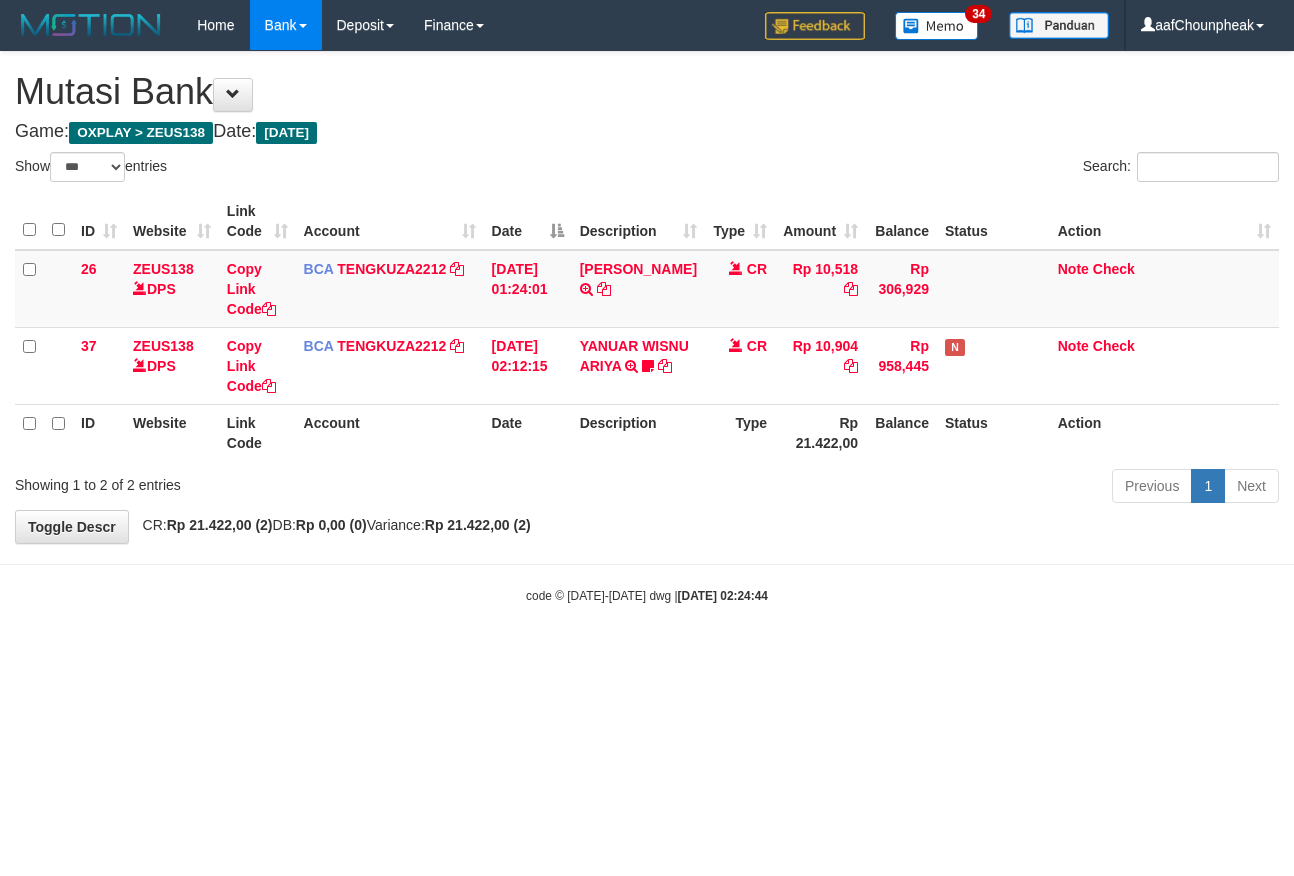 select on "***" 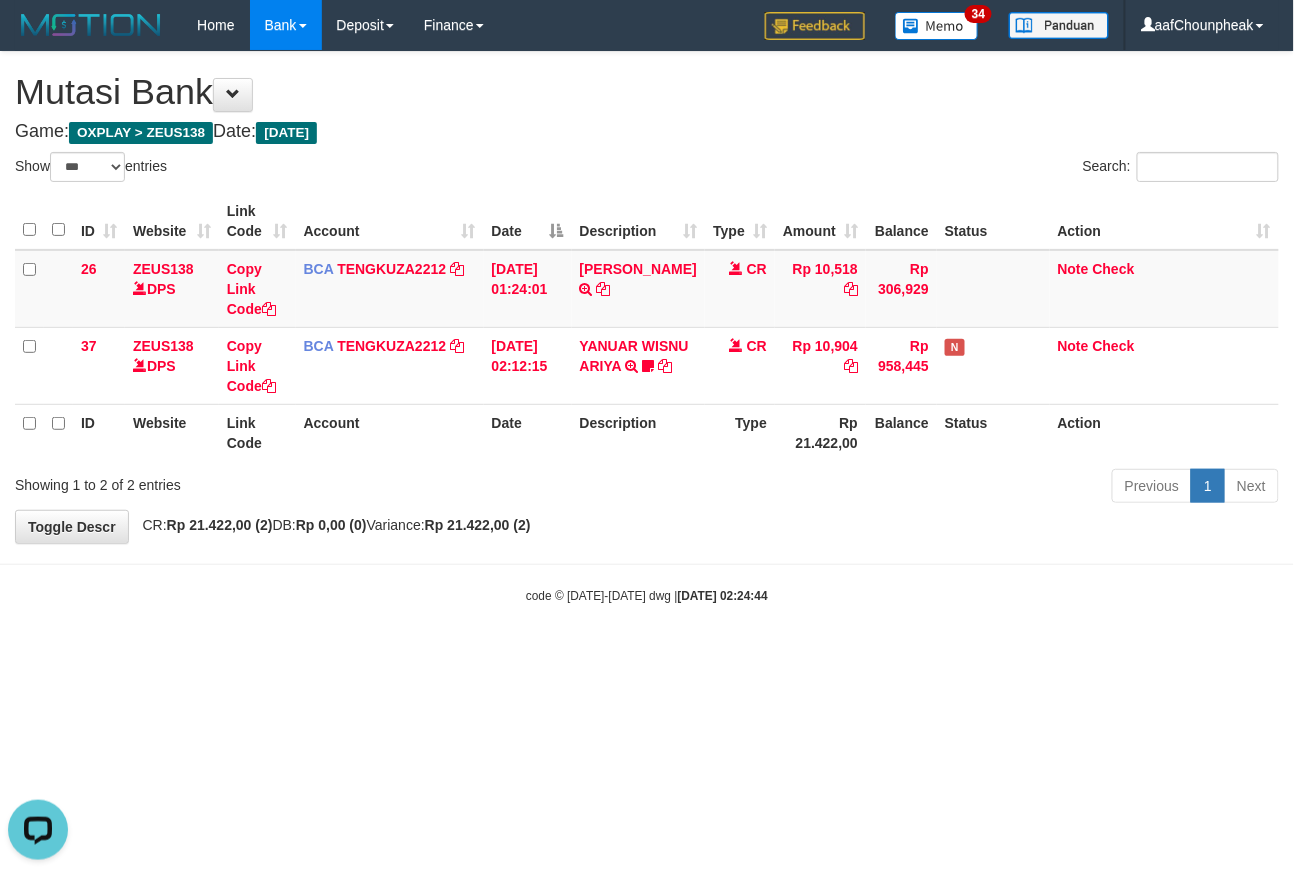 scroll, scrollTop: 0, scrollLeft: 0, axis: both 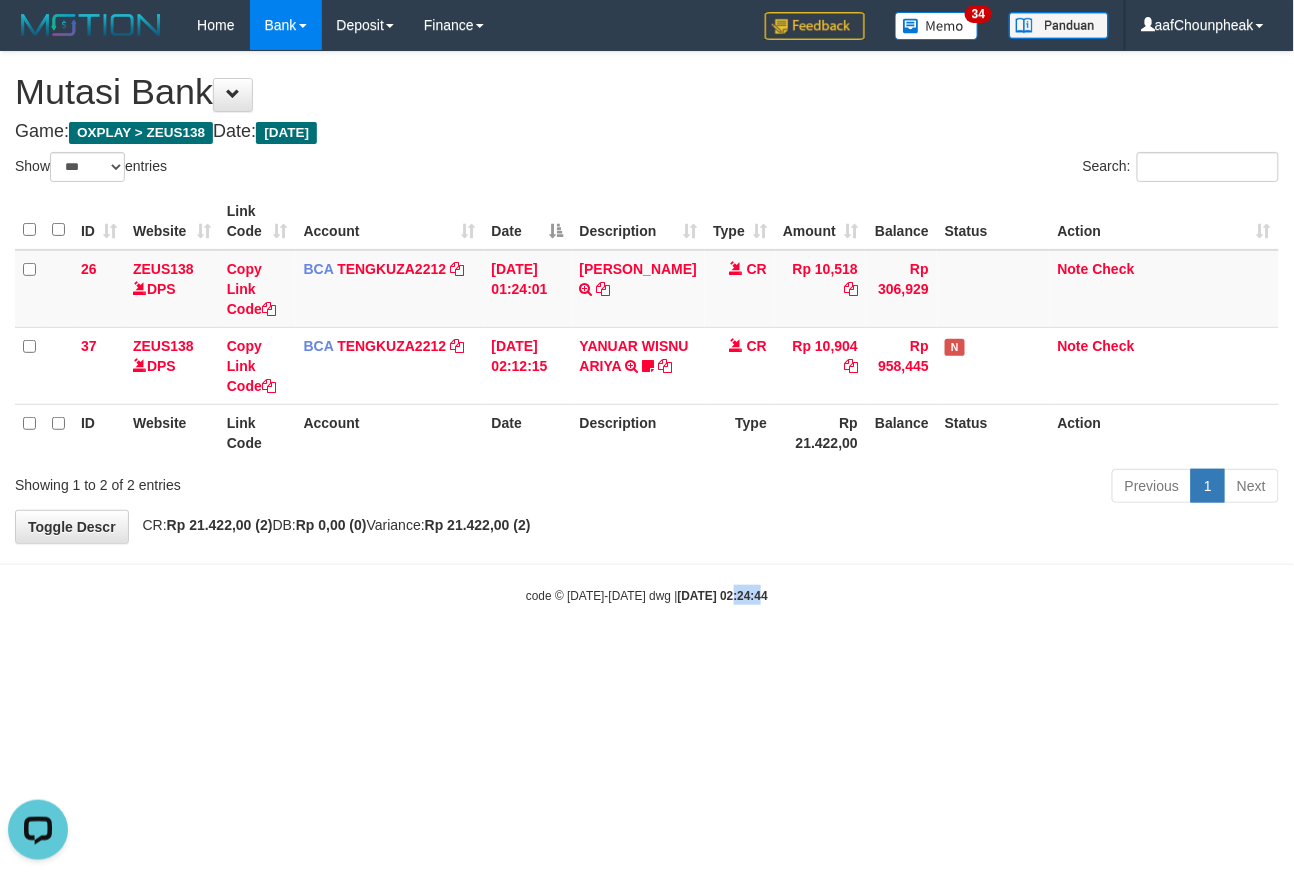 click on "Toggle navigation
Home
Bank
Account List
Mutasi Bank
Search
Note Mutasi
Deposit
DPS List
History
Finance
Financial Data
aafChounpheak
My Profile
Log Out
34" at bounding box center (647, 327) 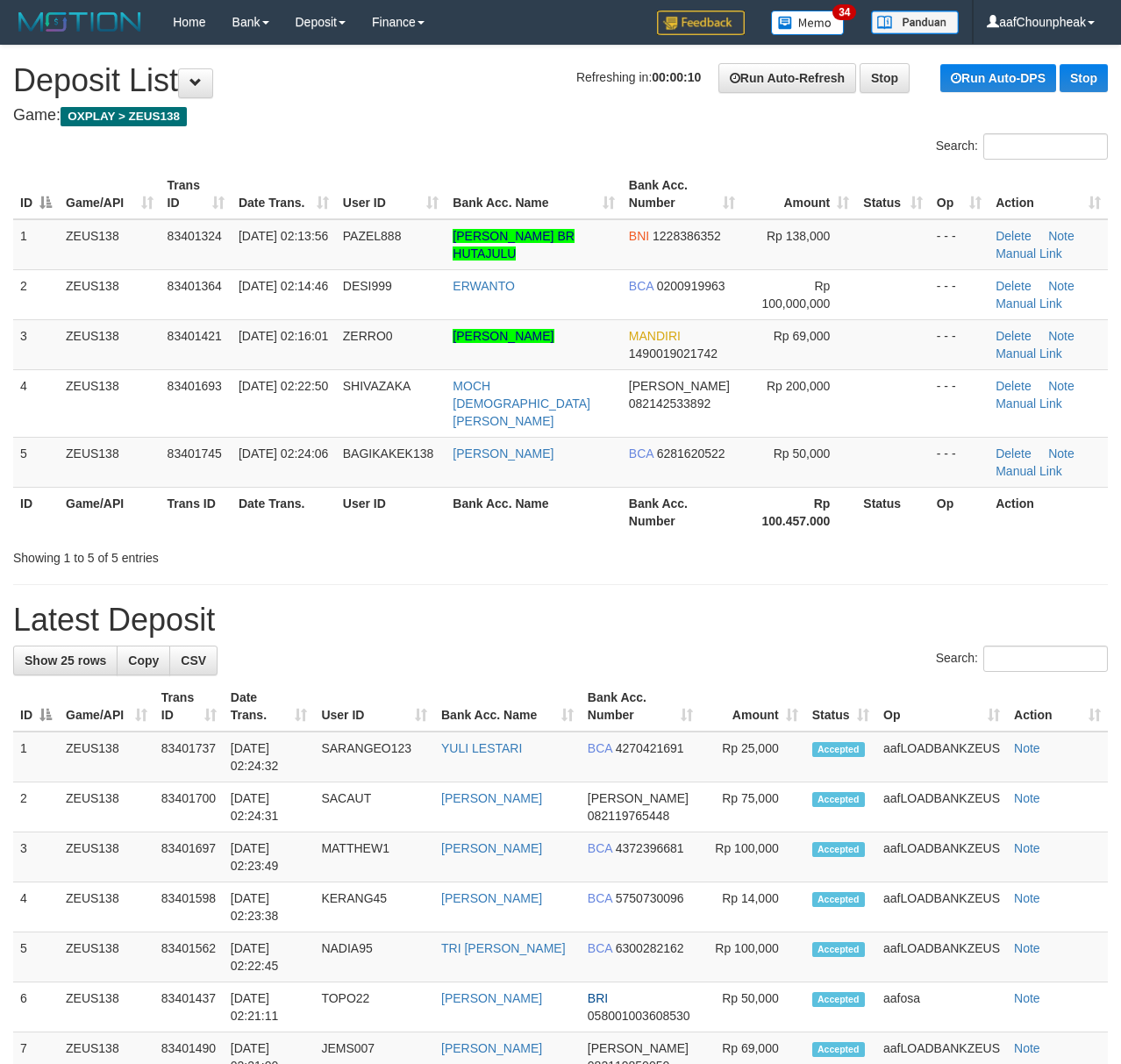 scroll, scrollTop: 0, scrollLeft: 0, axis: both 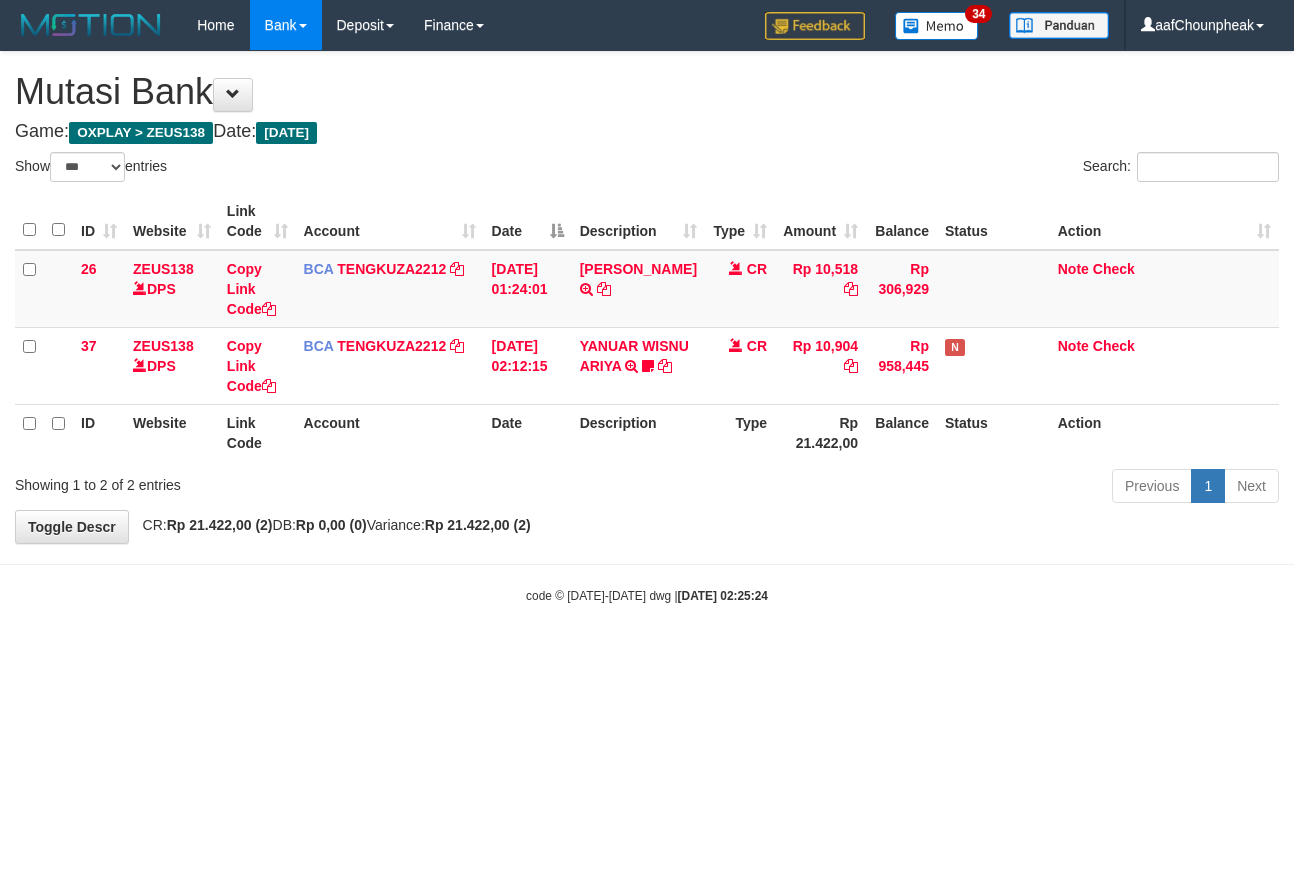 select on "***" 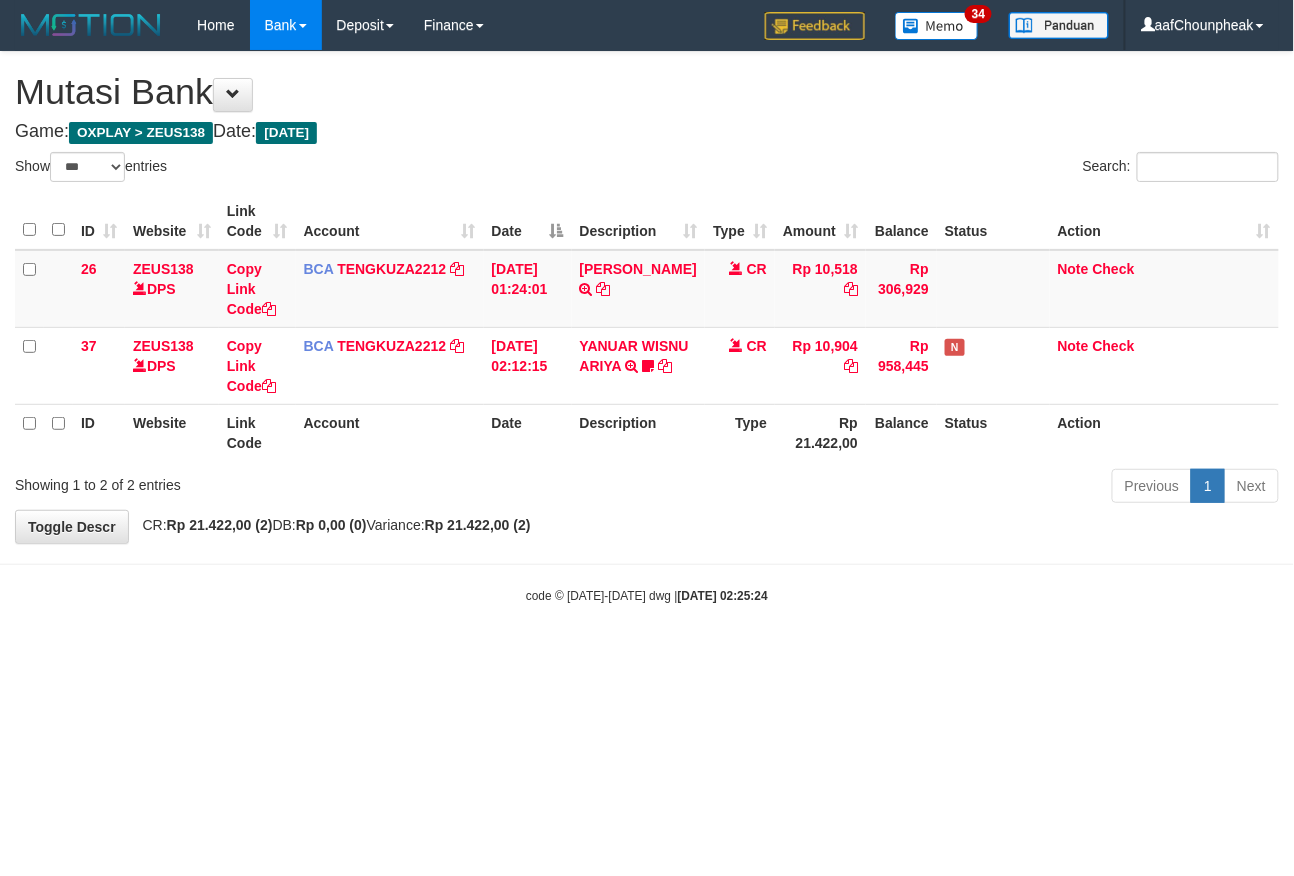 click on "Toggle navigation
Home
Bank
Account List
Mutasi Bank
Search
Note Mutasi
Deposit
DPS List
History
Finance
Financial Data
aafChounpheak
My Profile
Log Out
34" at bounding box center [647, 327] 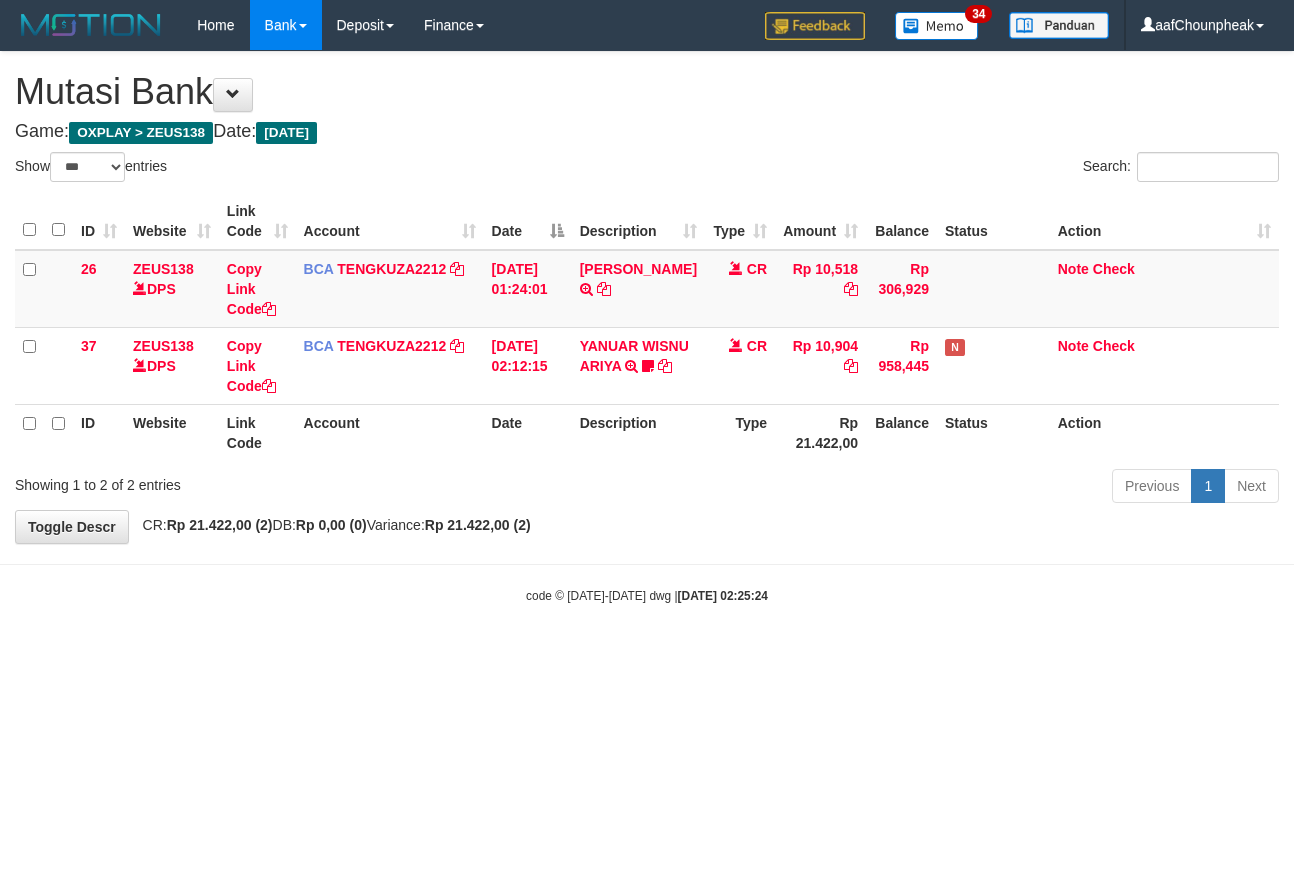 select on "***" 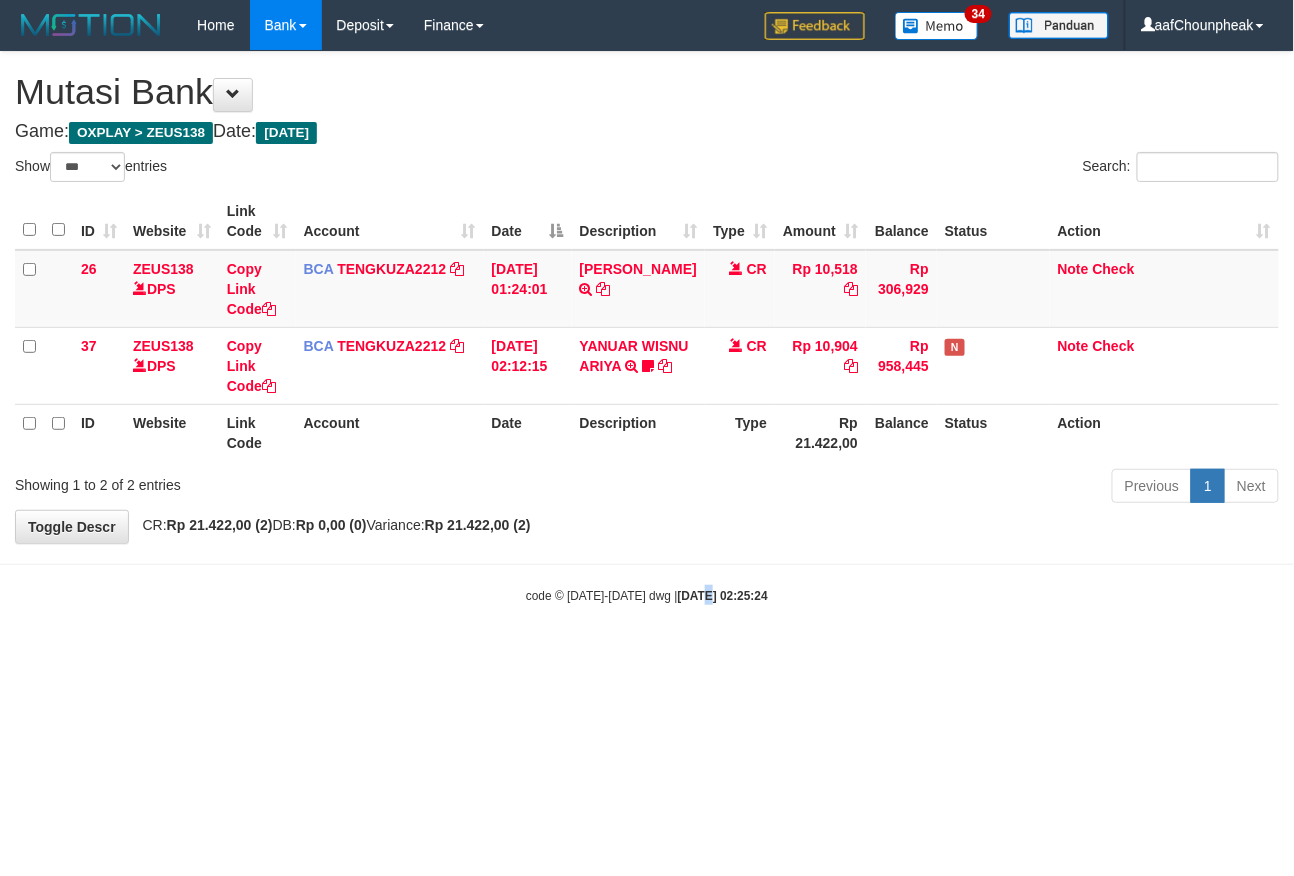 click on "Toggle navigation
Home
Bank
Account List
Mutasi Bank
Search
Note Mutasi
Deposit
DPS List
History
Finance
Financial Data
aafChounpheak
My Profile
Log Out
34" at bounding box center [647, 327] 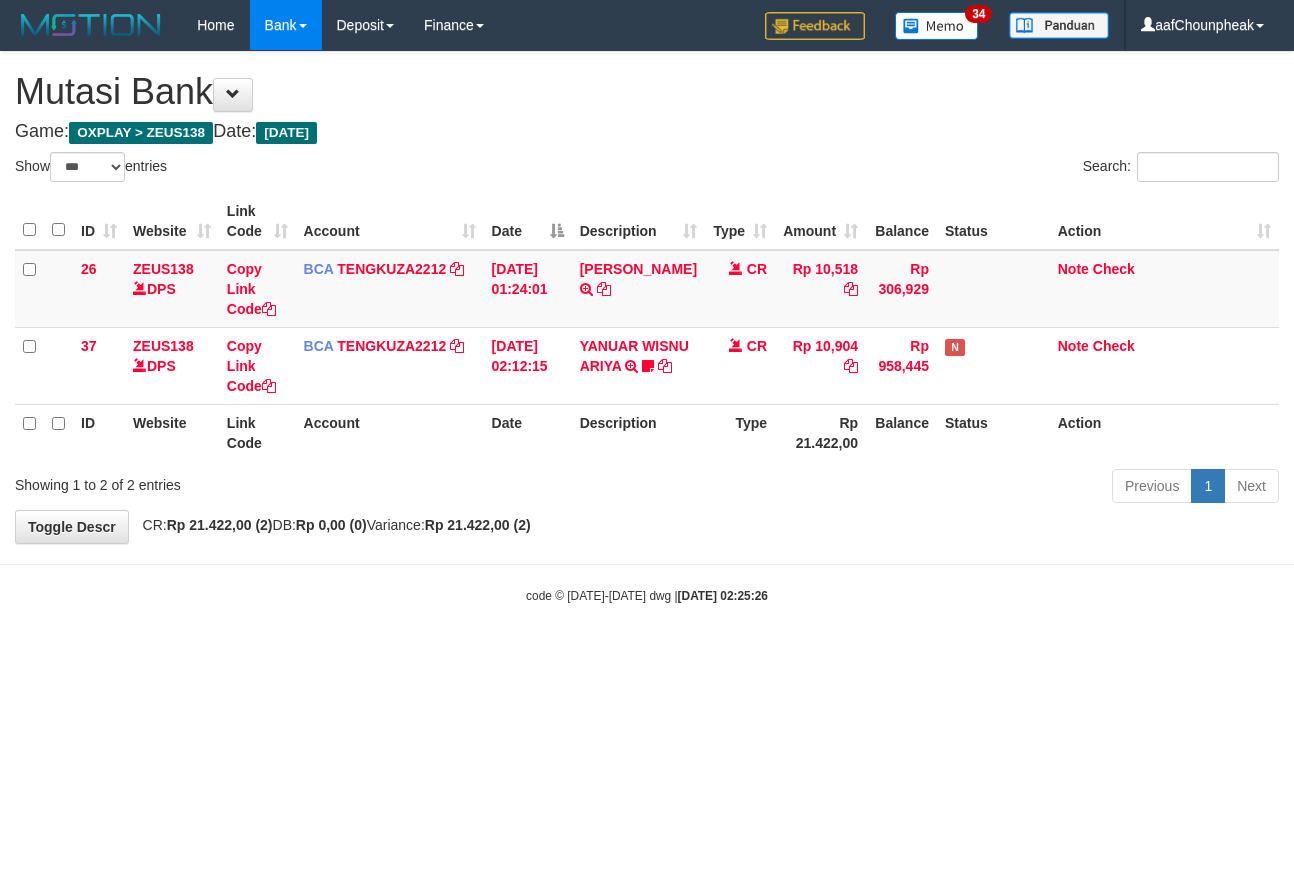 select on "***" 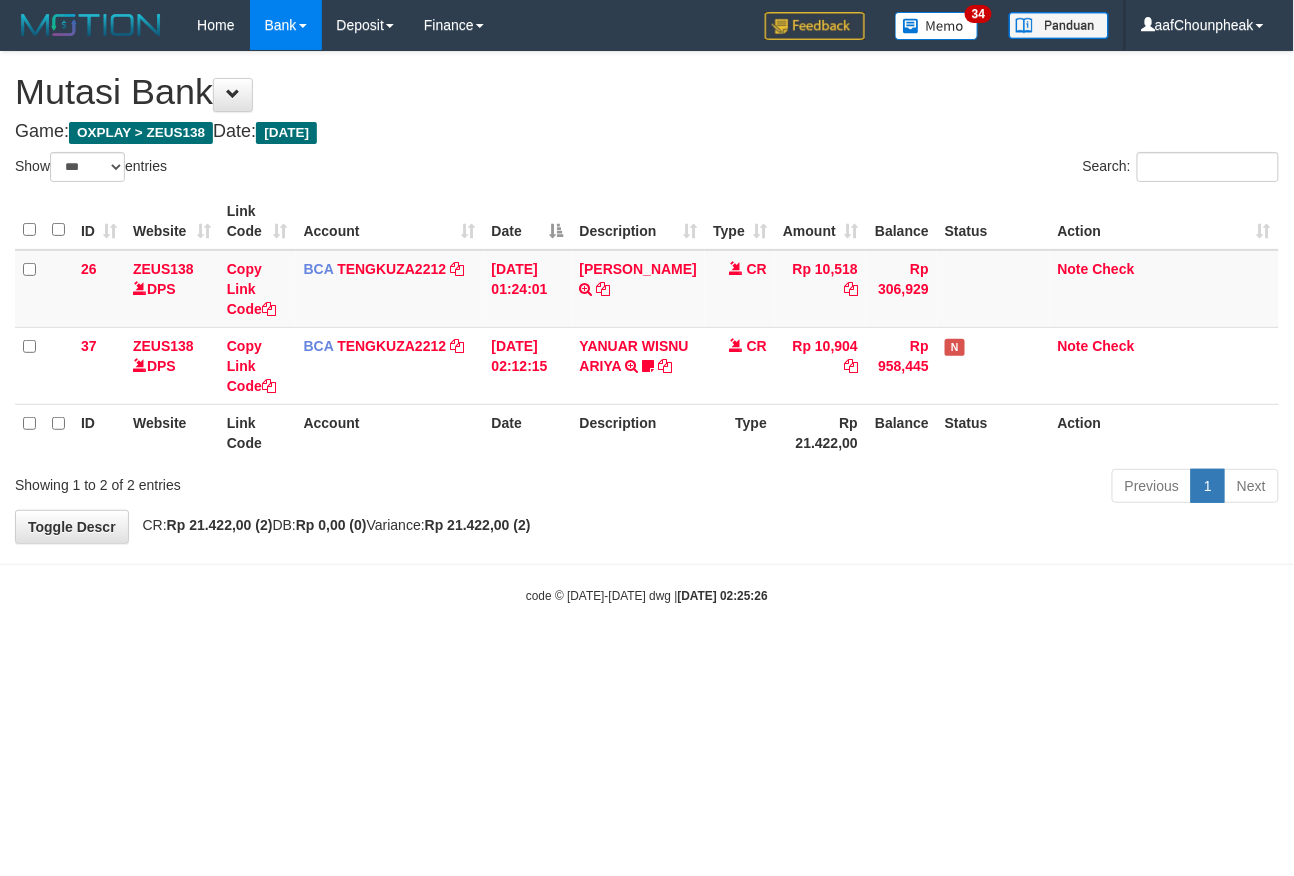 click on "Toggle navigation
Home
Bank
Account List
Mutasi Bank
Search
Note Mutasi
Deposit
DPS List
History
Finance
Financial Data
aafChounpheak
My Profile
Log Out
34" at bounding box center (647, 327) 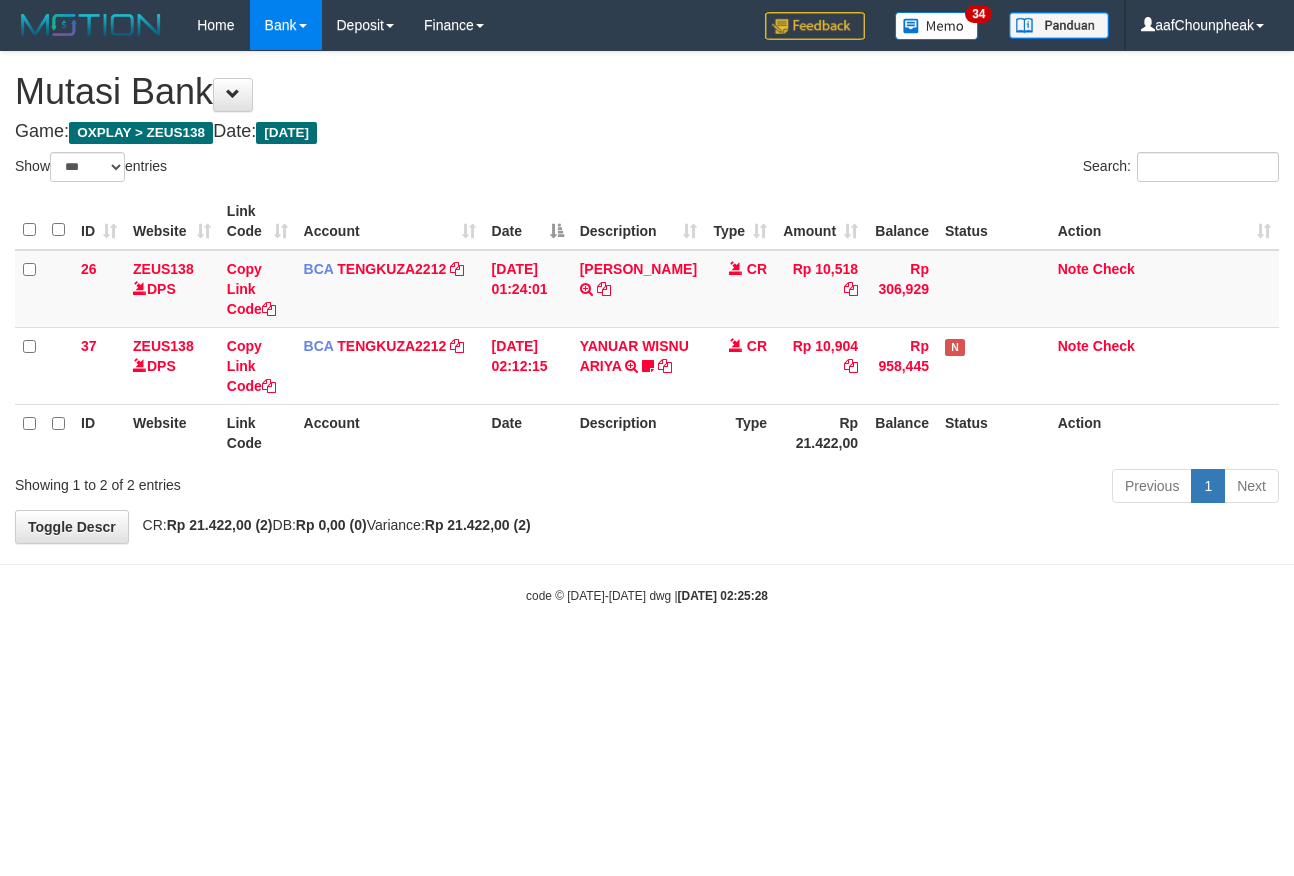select on "***" 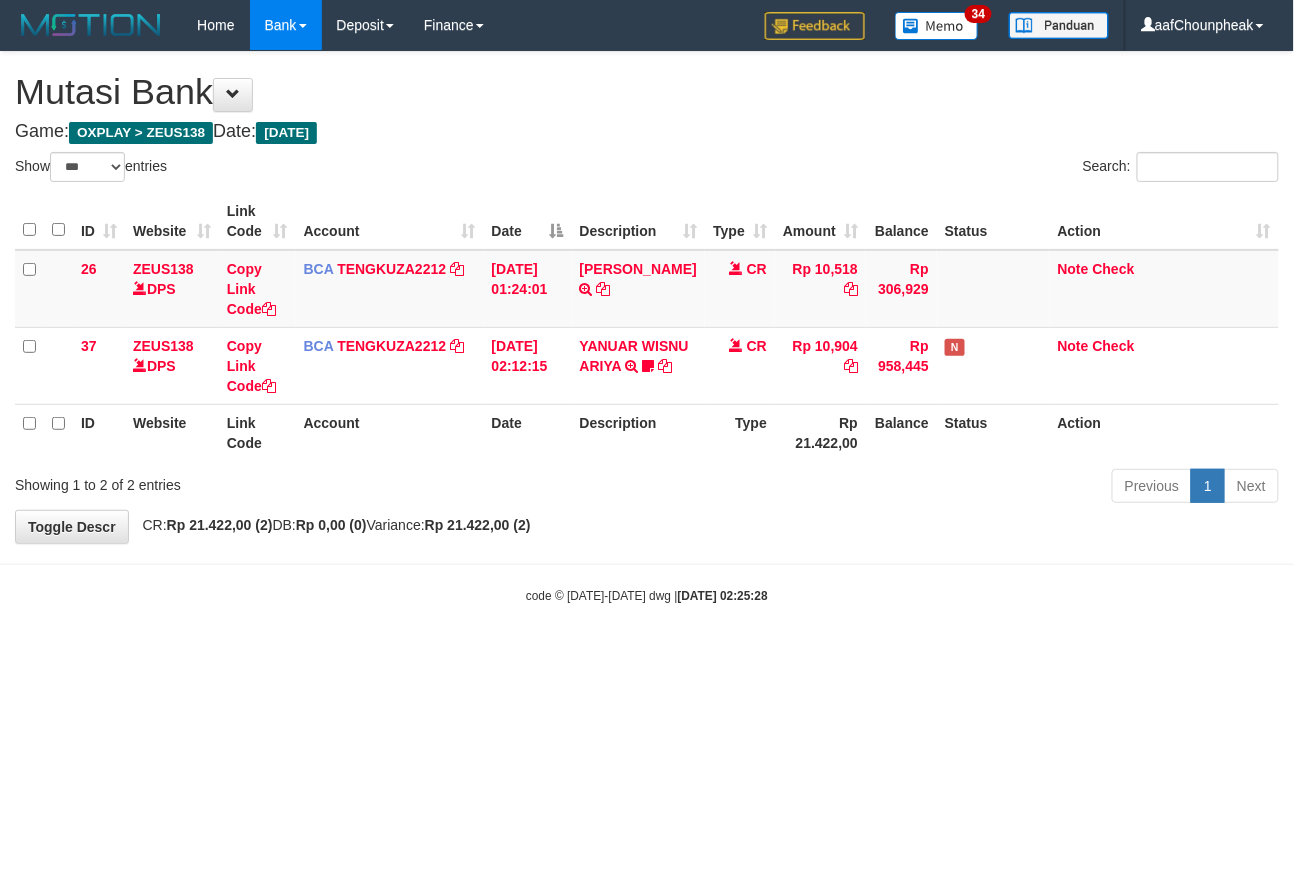 click on "Toggle navigation
Home
Bank
Account List
Mutasi Bank
Search
Note Mutasi
Deposit
DPS List
History
Finance
Financial Data
aafChounpheak
My Profile
Log Out
34" at bounding box center (647, 327) 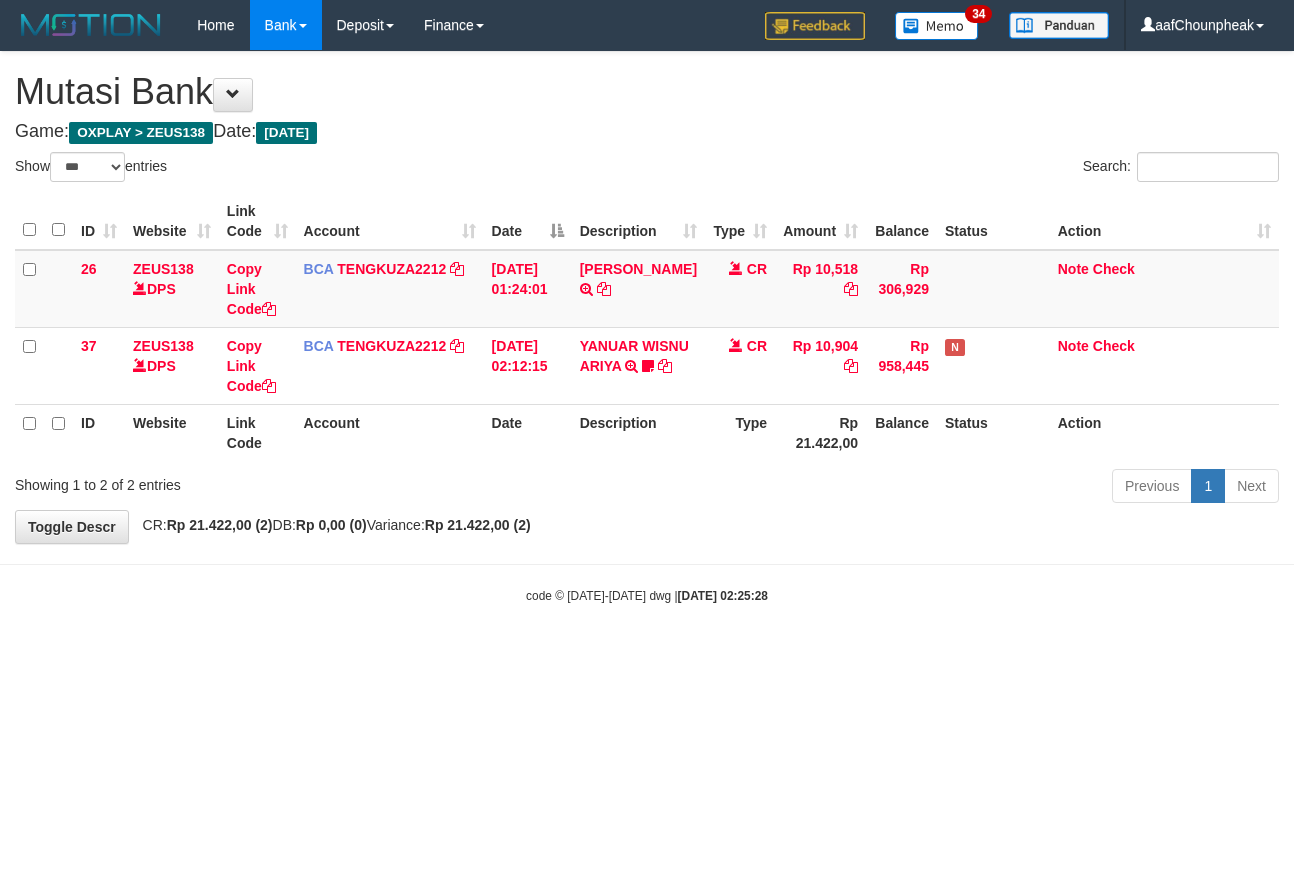 select on "***" 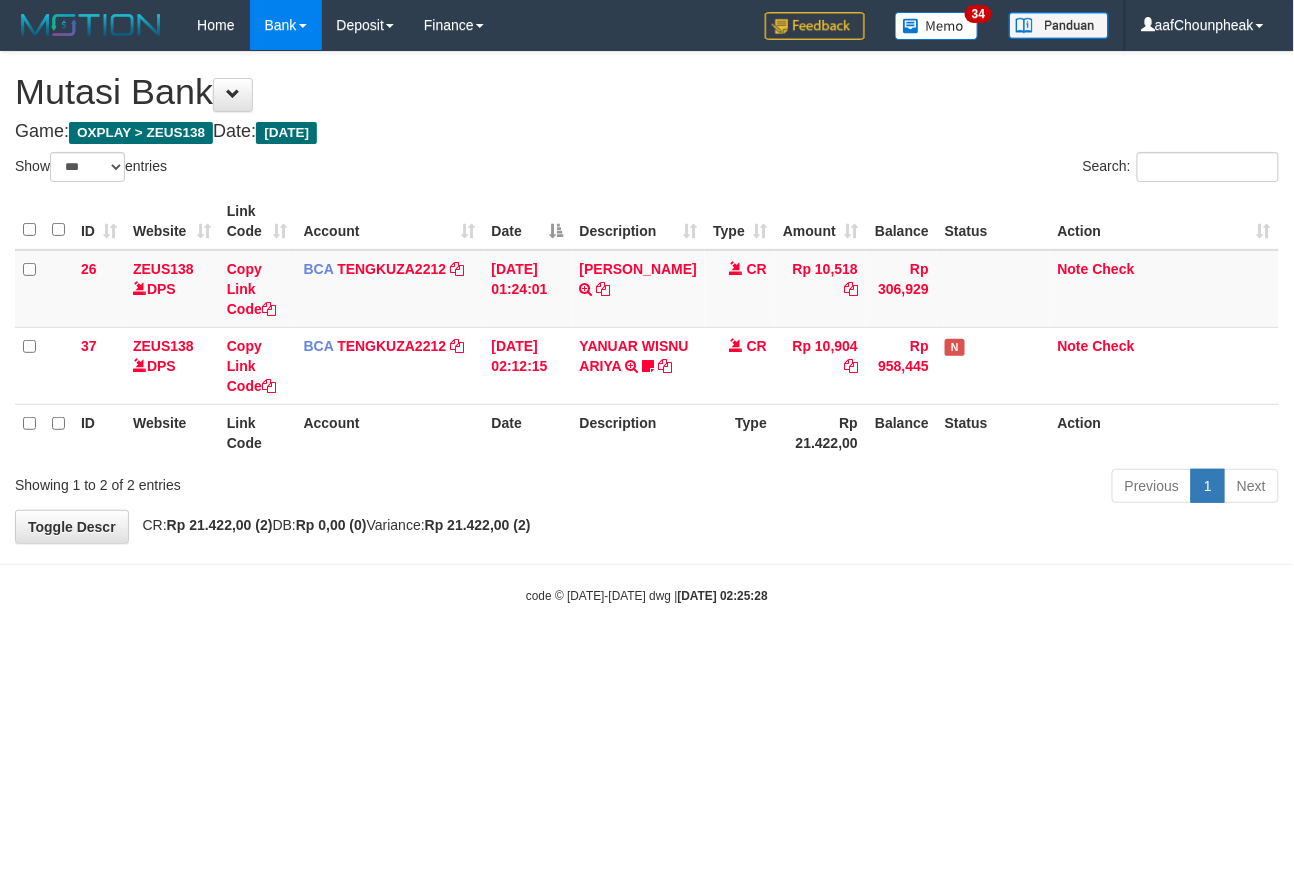 click on "Toggle navigation
Home
Bank
Account List
Mutasi Bank
Search
Note Mutasi
Deposit
DPS List
History
Finance
Financial Data
aafChounpheak
My Profile
Log Out
34" at bounding box center (647, 327) 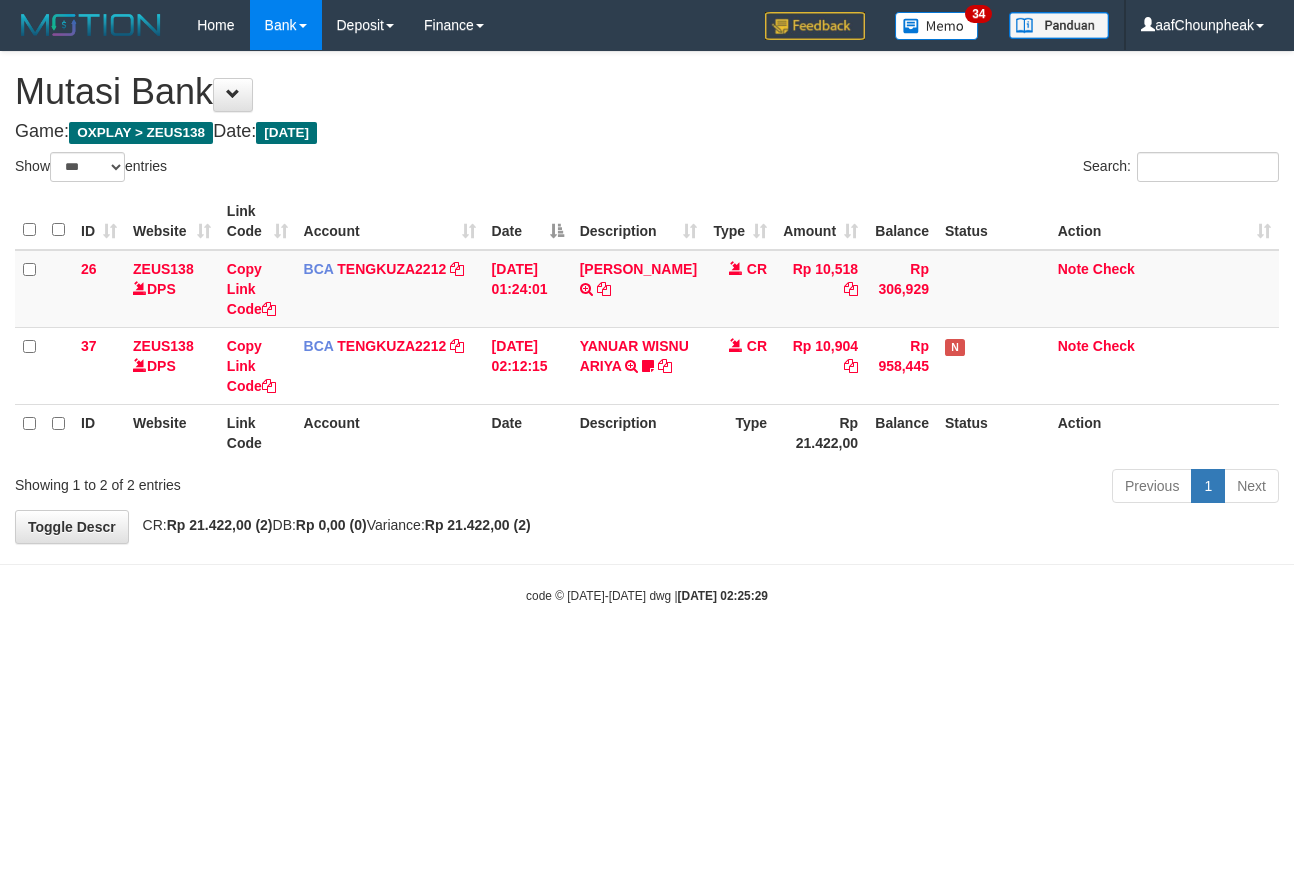select on "***" 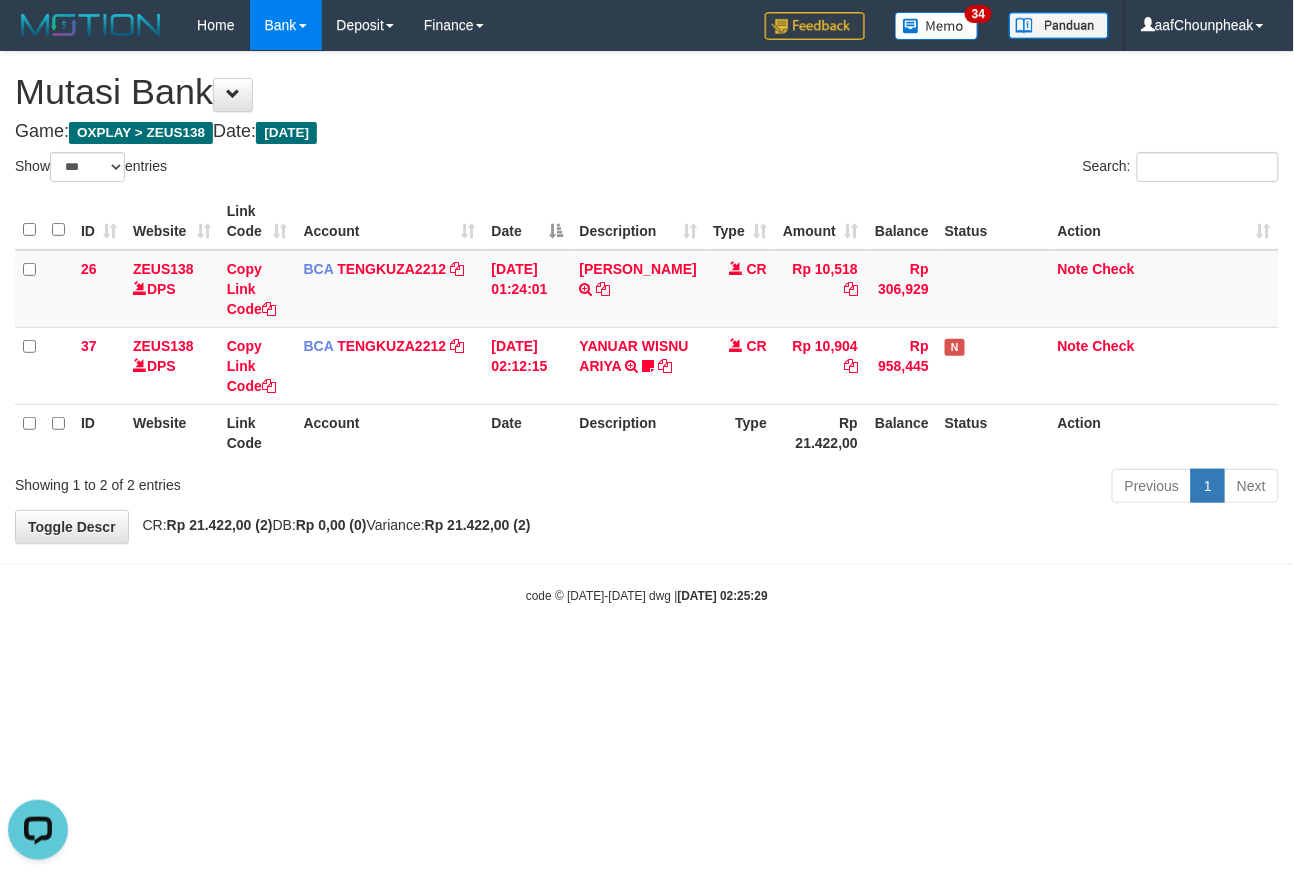 scroll, scrollTop: 0, scrollLeft: 0, axis: both 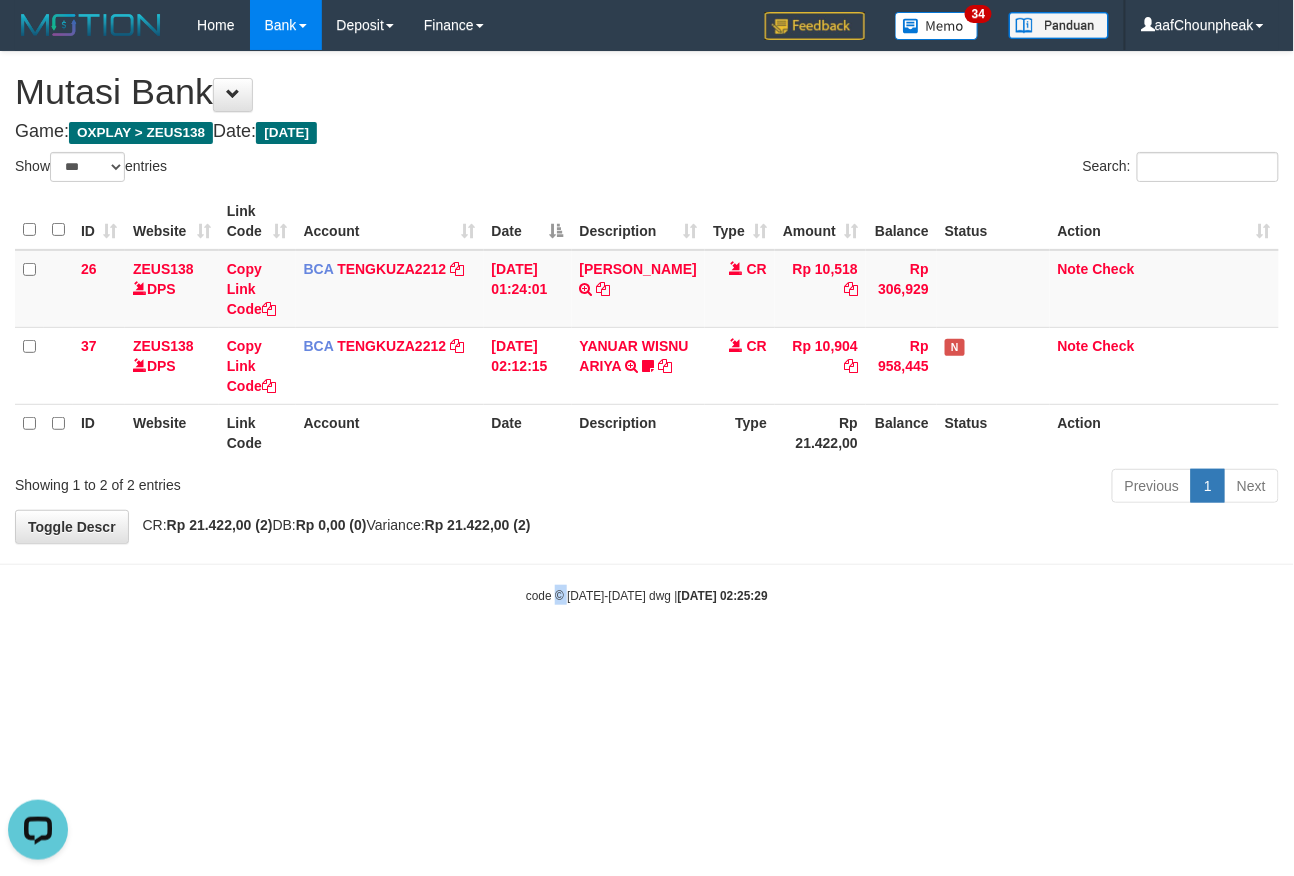 click on "Toggle navigation
Home
Bank
Account List
Mutasi Bank
Search
Note Mutasi
Deposit
DPS List
History
Finance
Financial Data
aafChounpheak
My Profile
Log Out
34" at bounding box center [647, 327] 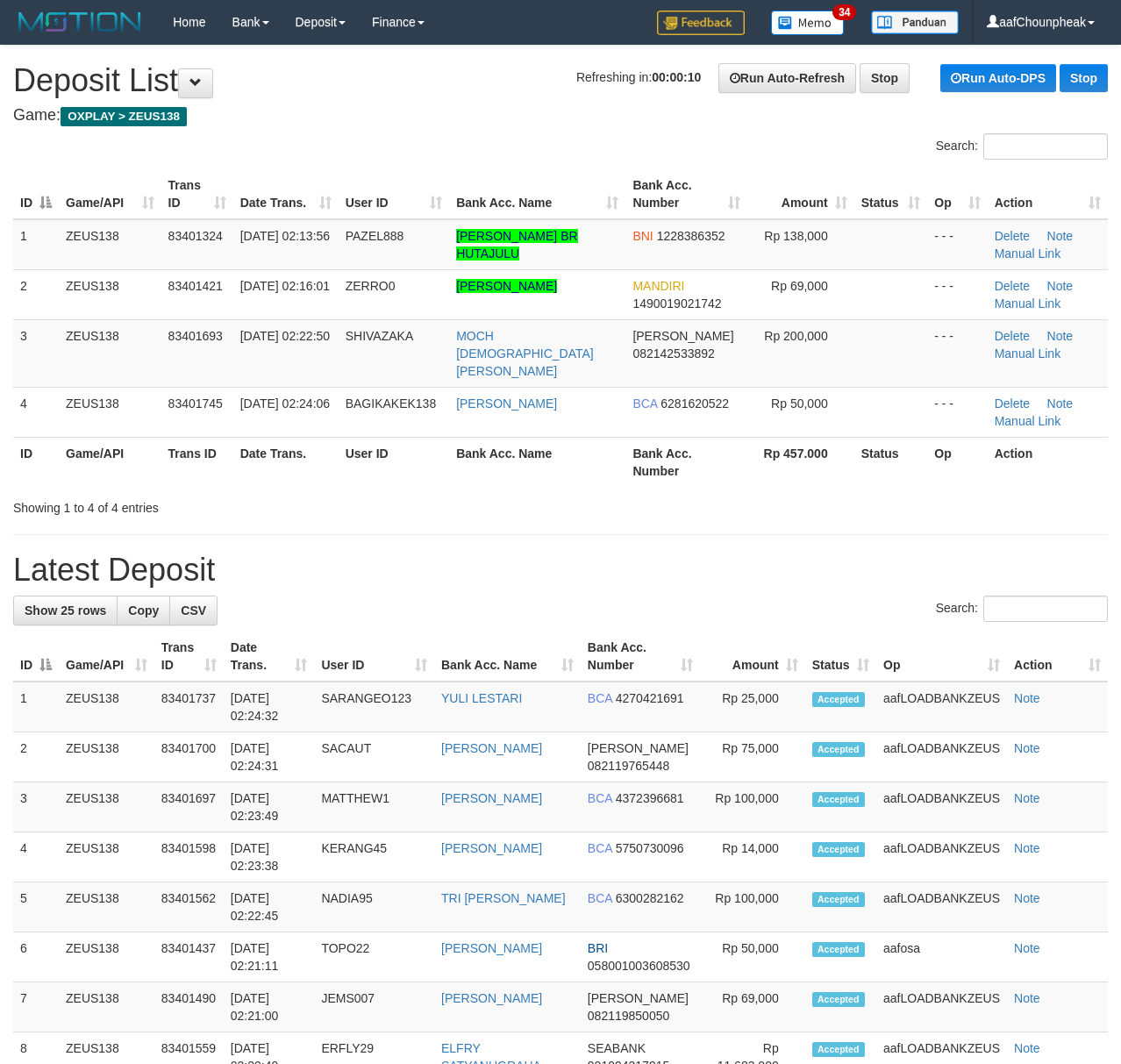 scroll, scrollTop: 0, scrollLeft: 0, axis: both 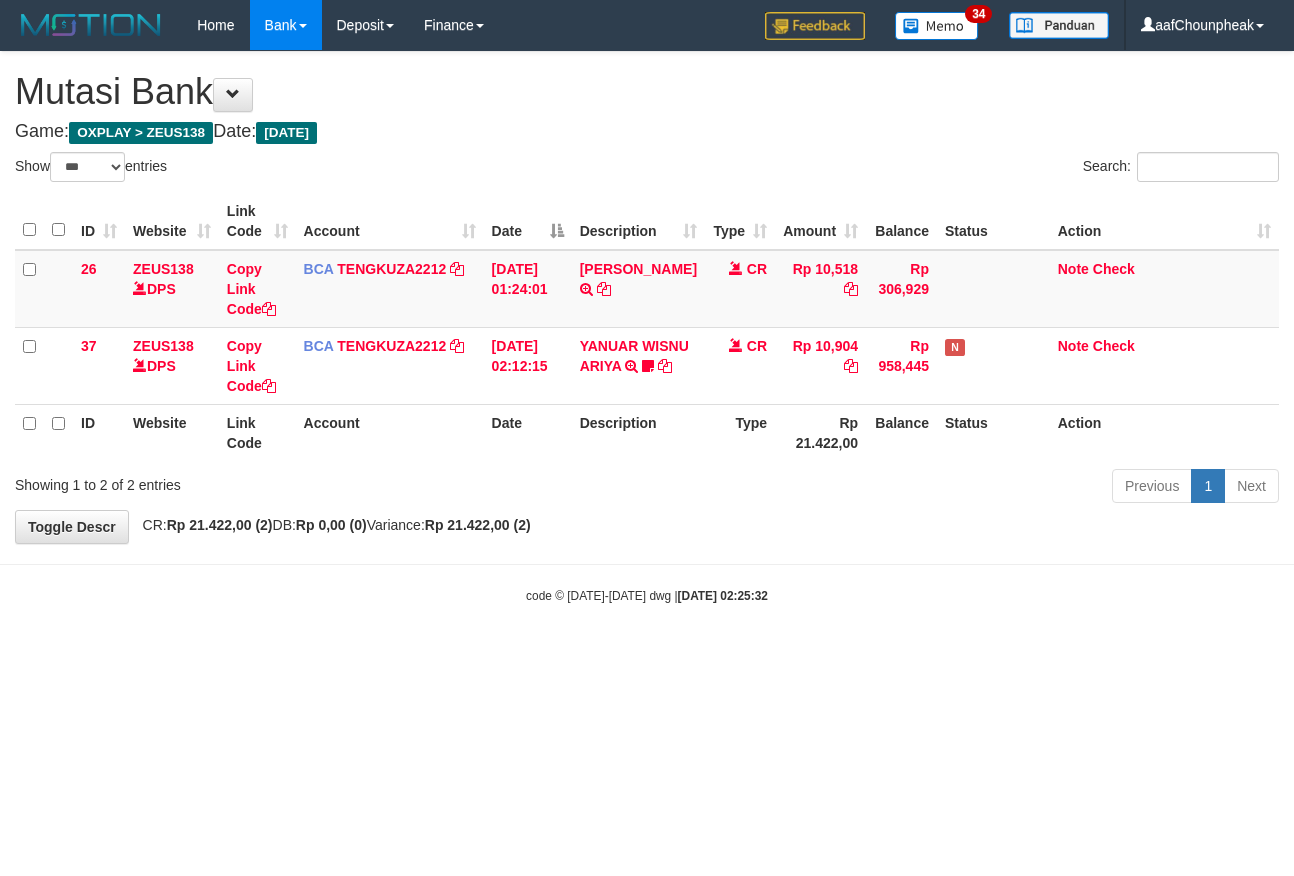 select on "***" 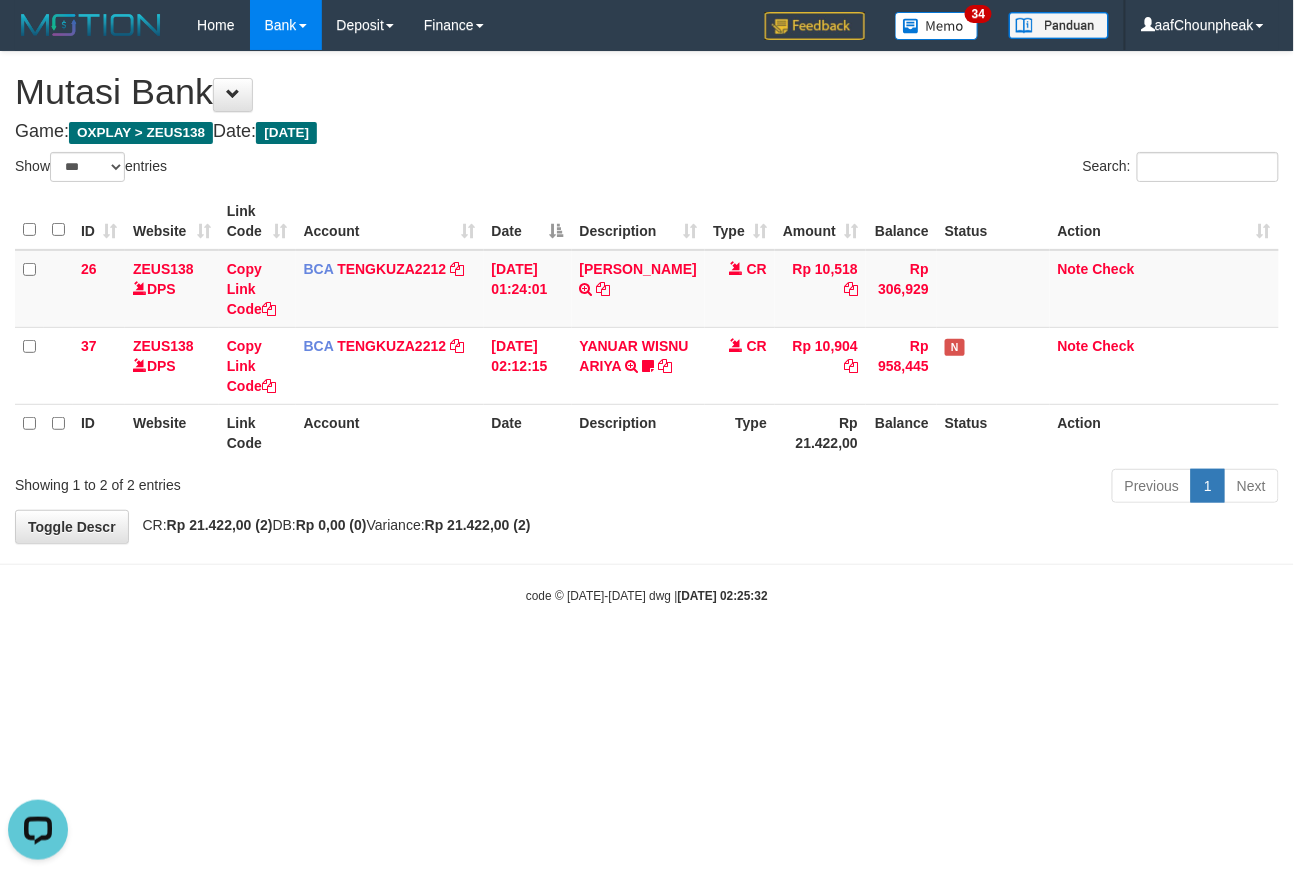 scroll, scrollTop: 0, scrollLeft: 0, axis: both 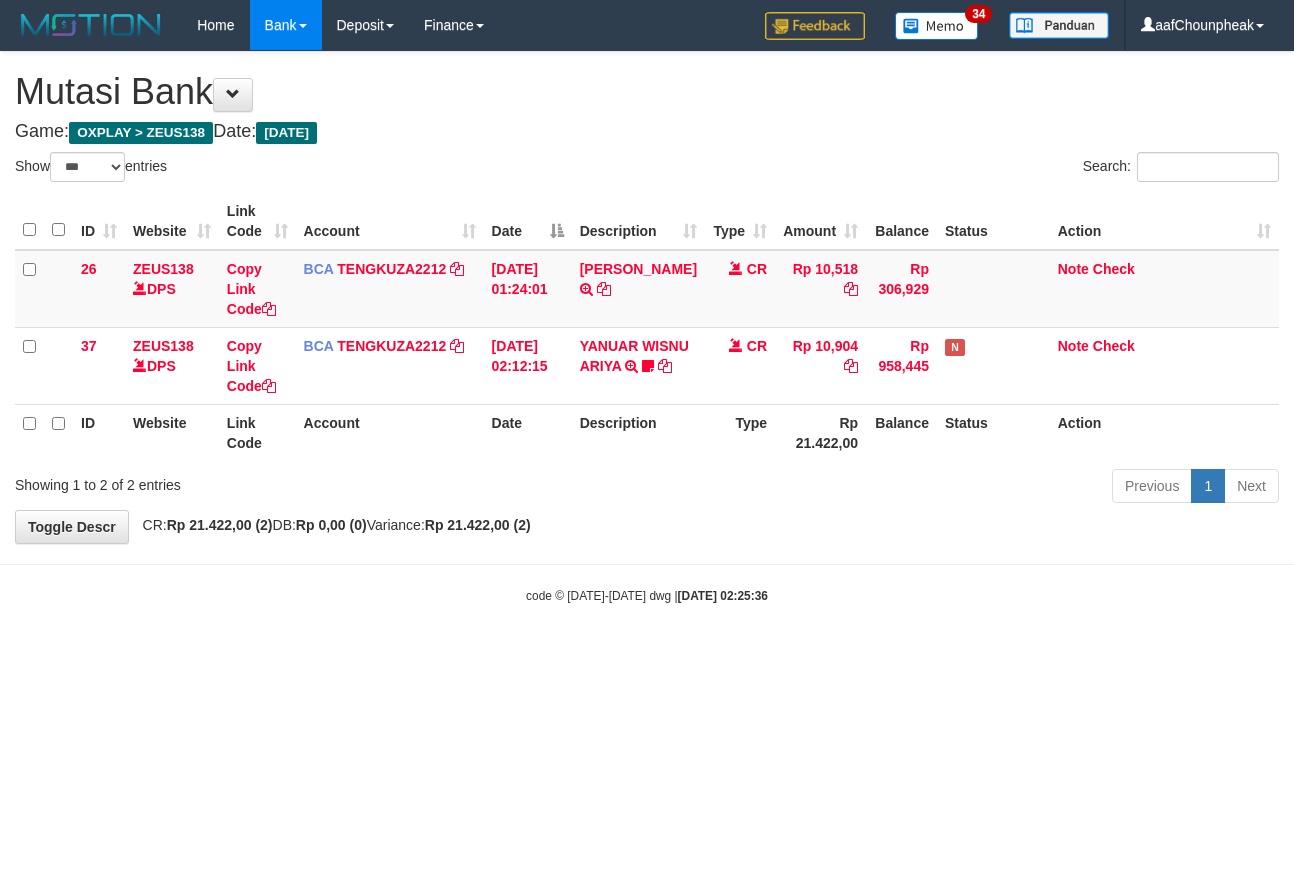 select on "***" 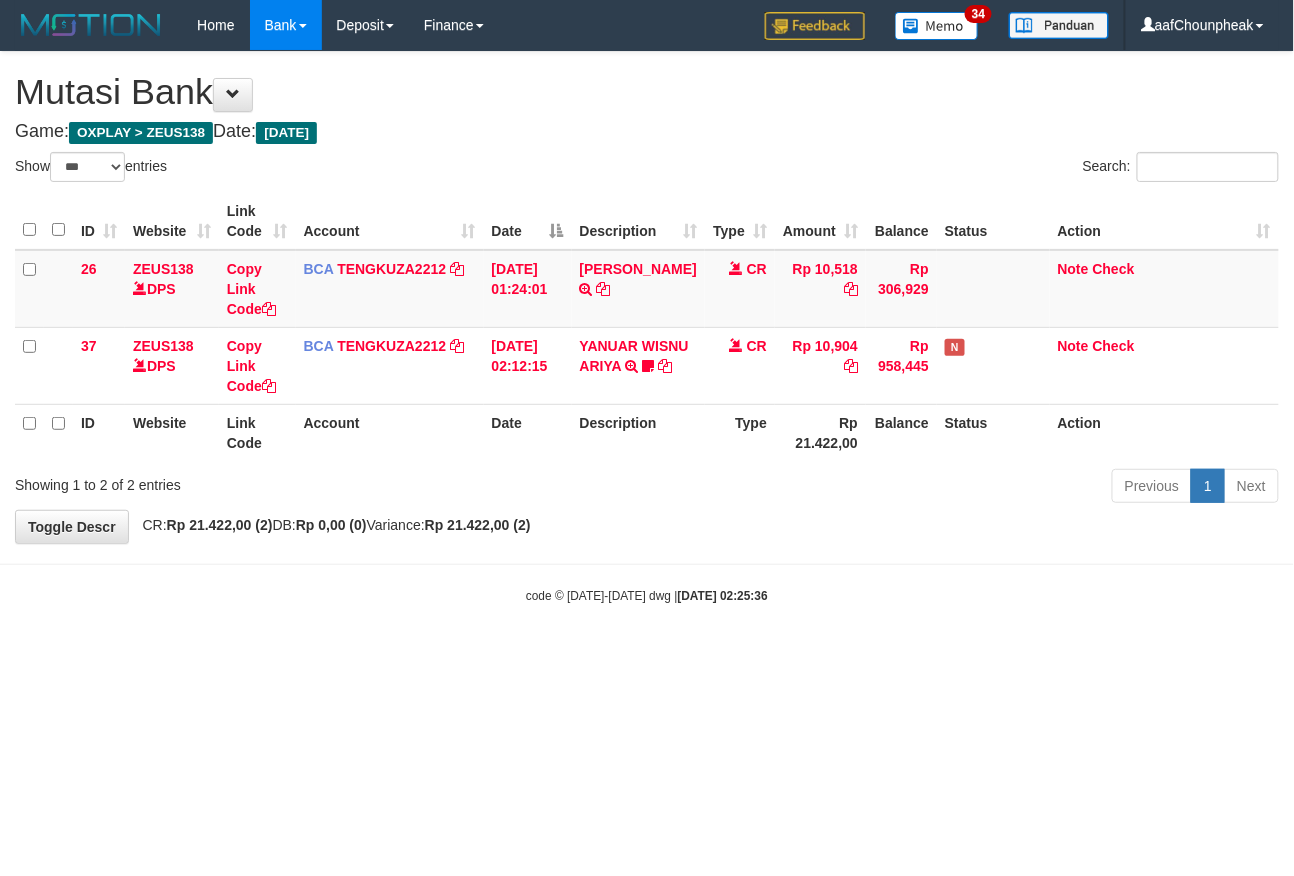 click on "Toggle navigation
Home
Bank
Account List
Mutasi Bank
Search
Note Mutasi
Deposit
DPS List
History
Finance
Financial Data
aafChounpheak
My Profile
Log Out
34" at bounding box center (647, 327) 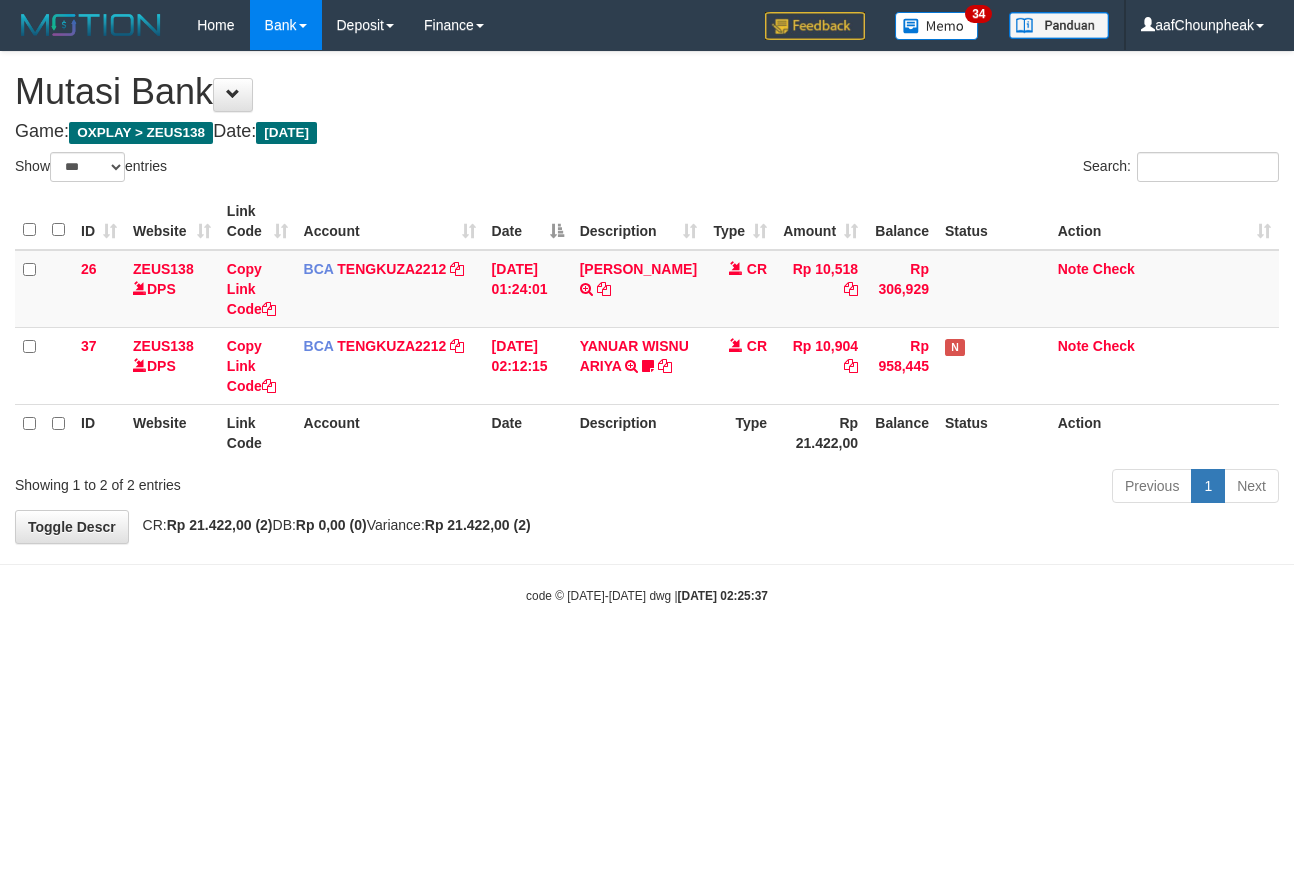 select on "***" 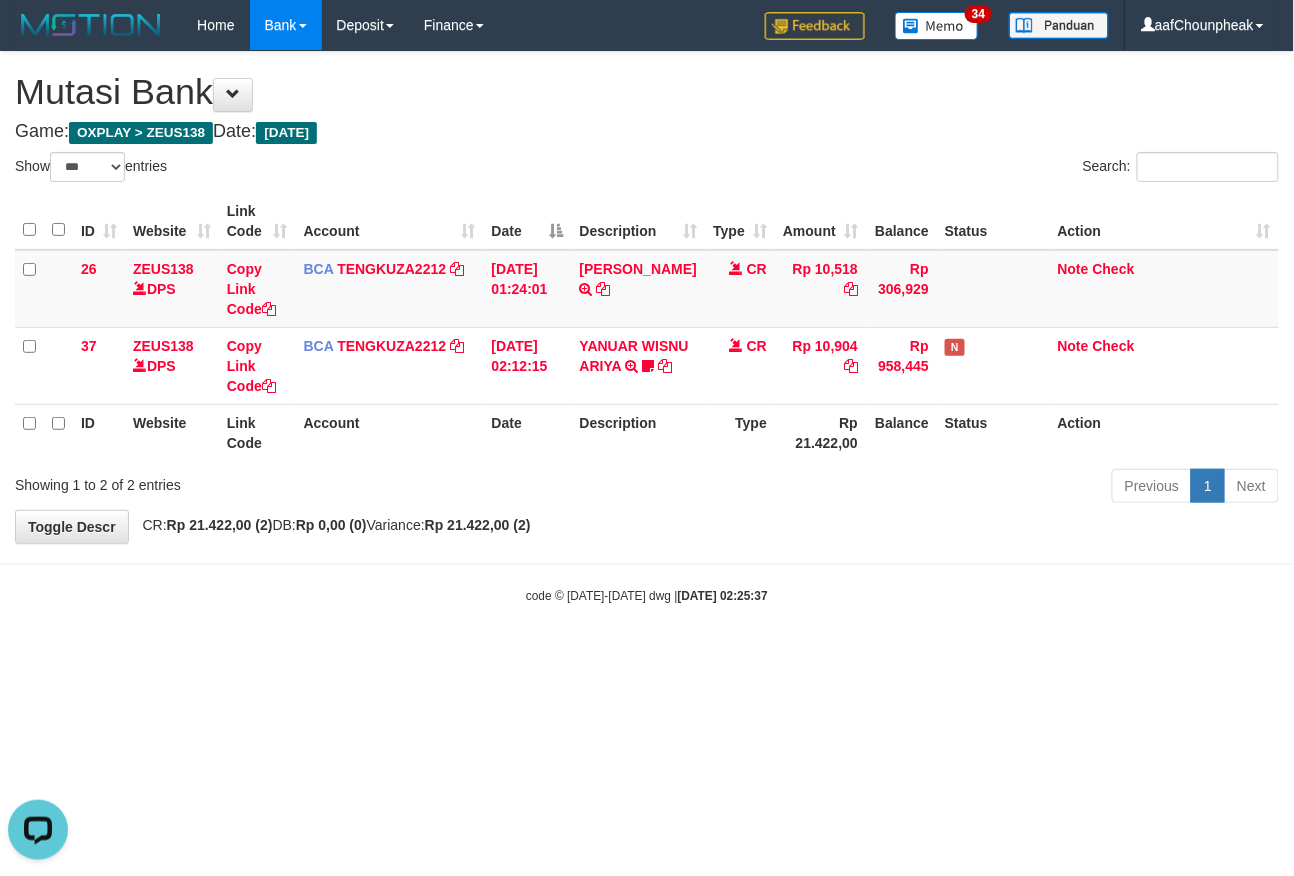 scroll, scrollTop: 0, scrollLeft: 0, axis: both 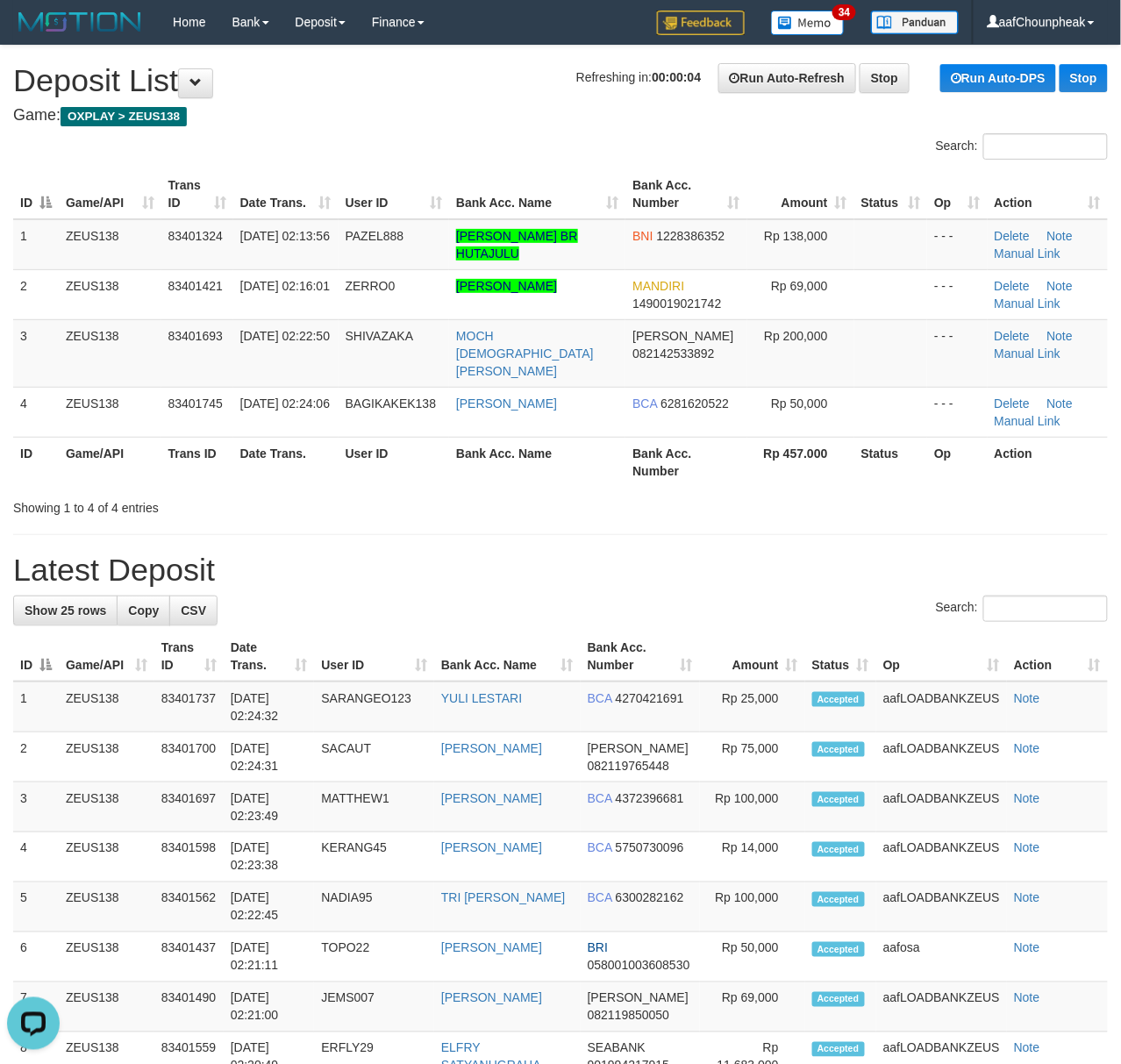 drag, startPoint x: 403, startPoint y: 135, endPoint x: 418, endPoint y: 170, distance: 38.078866 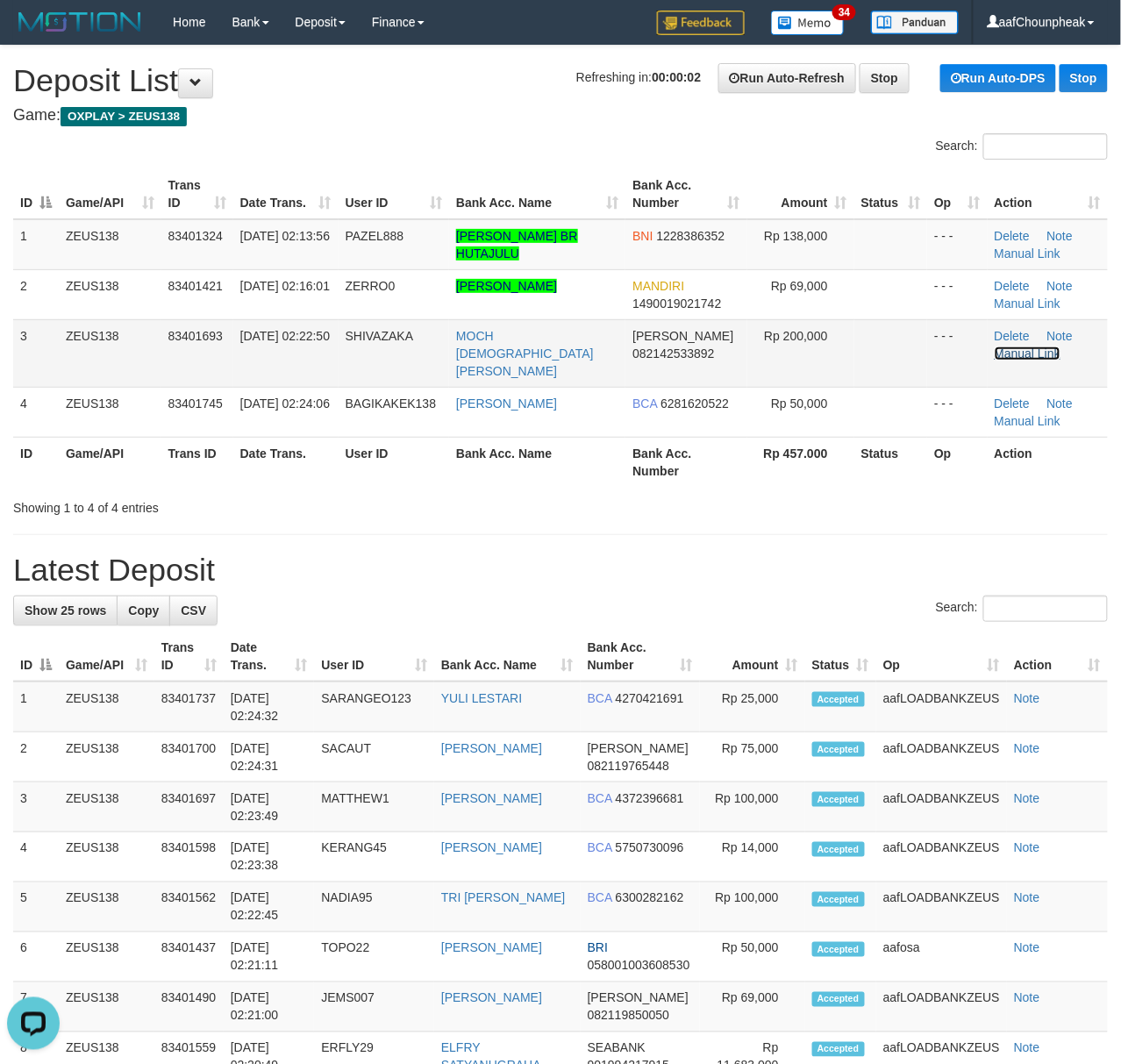 click on "Manual Link" at bounding box center [1028, 353] 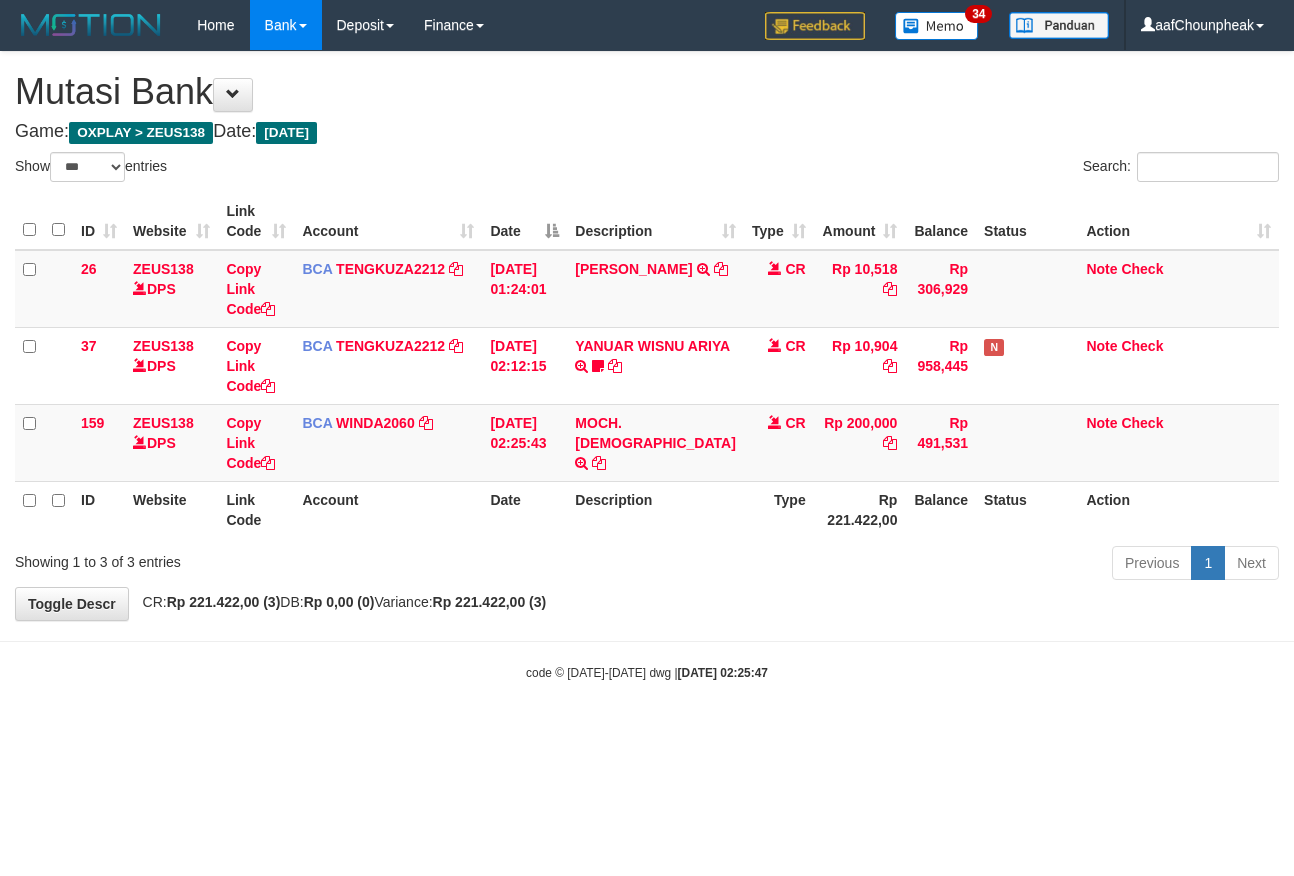 select on "***" 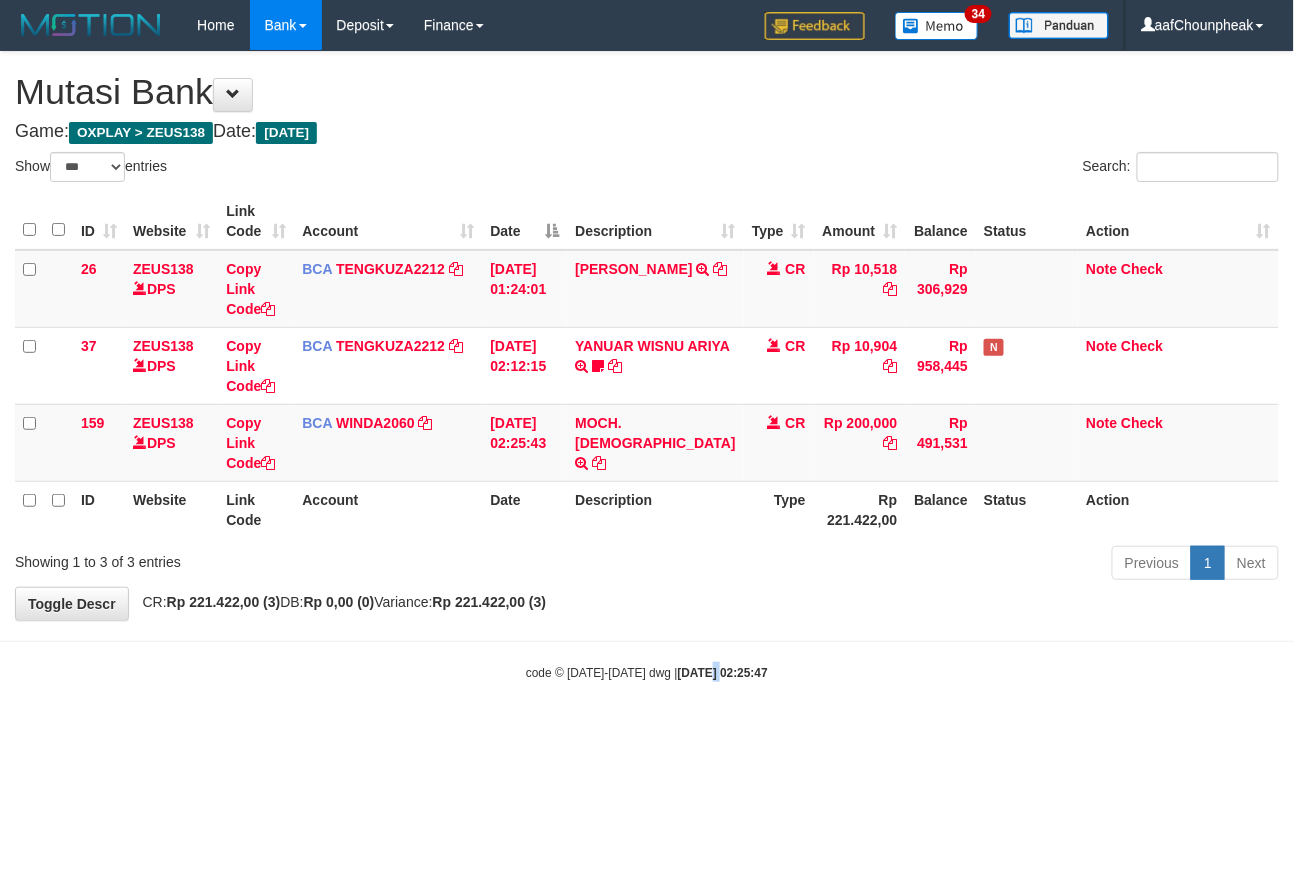 click on "2025/07/11 02:25:47" at bounding box center [723, 673] 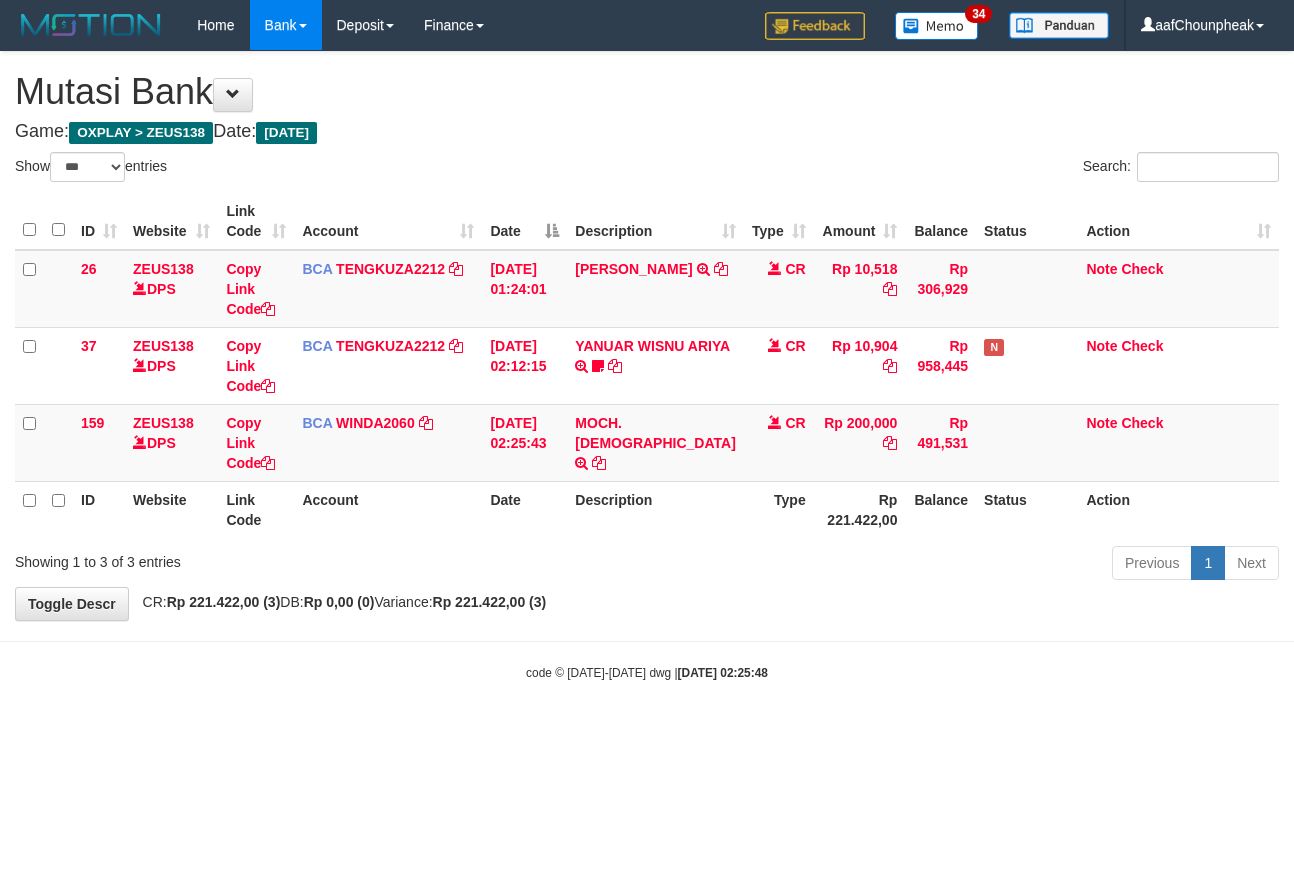 select on "***" 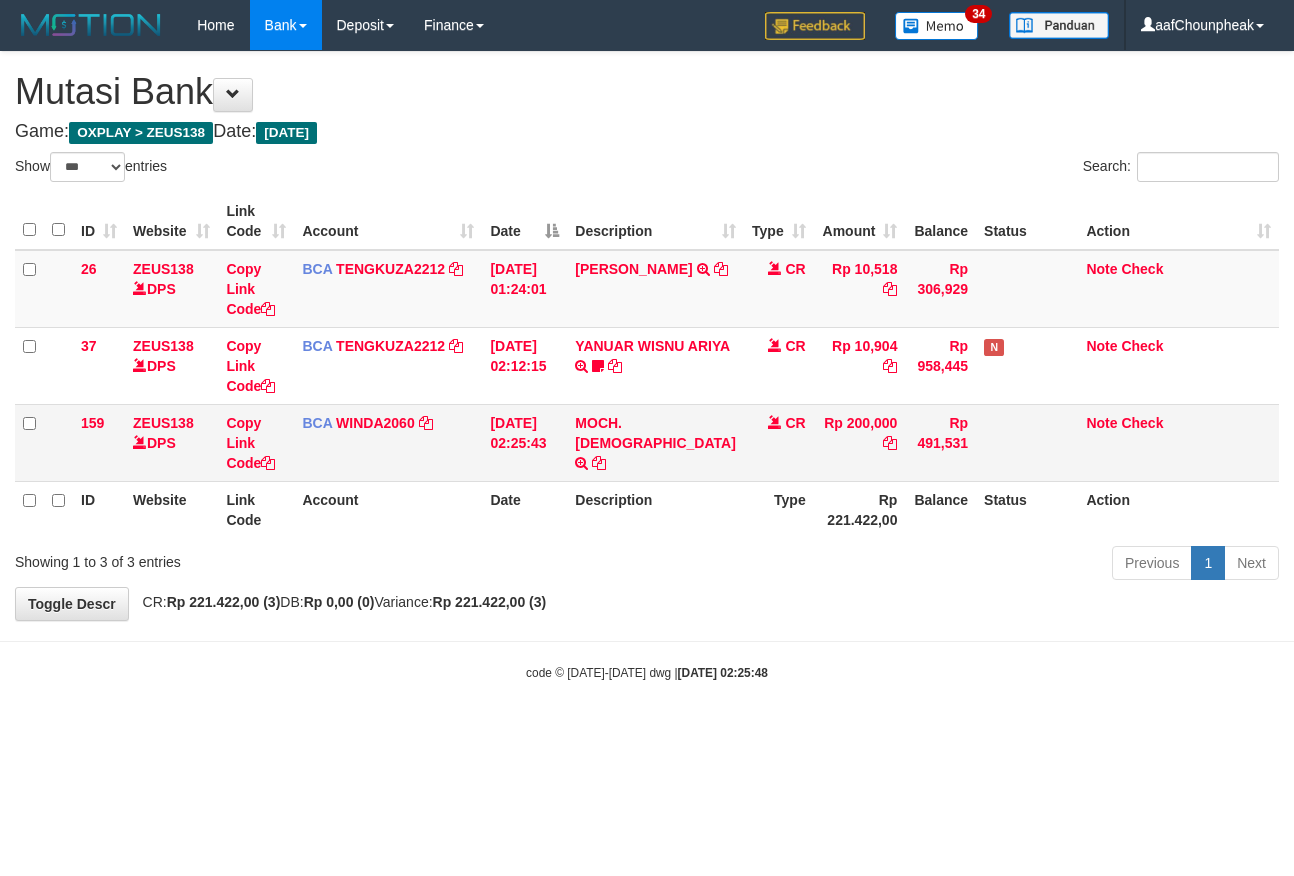scroll, scrollTop: 0, scrollLeft: 0, axis: both 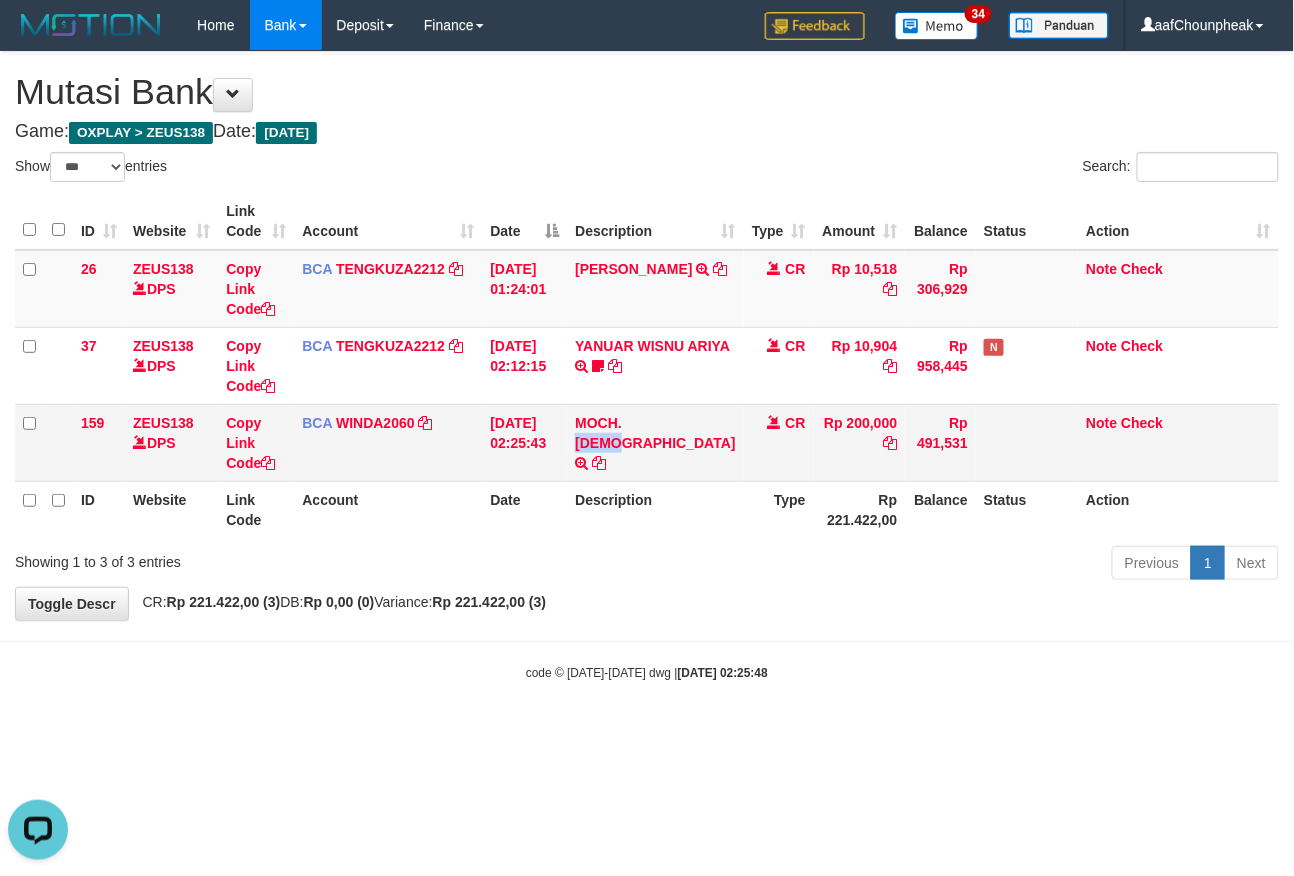 drag, startPoint x: 630, startPoint y: 408, endPoint x: 680, endPoint y: 418, distance: 50.990196 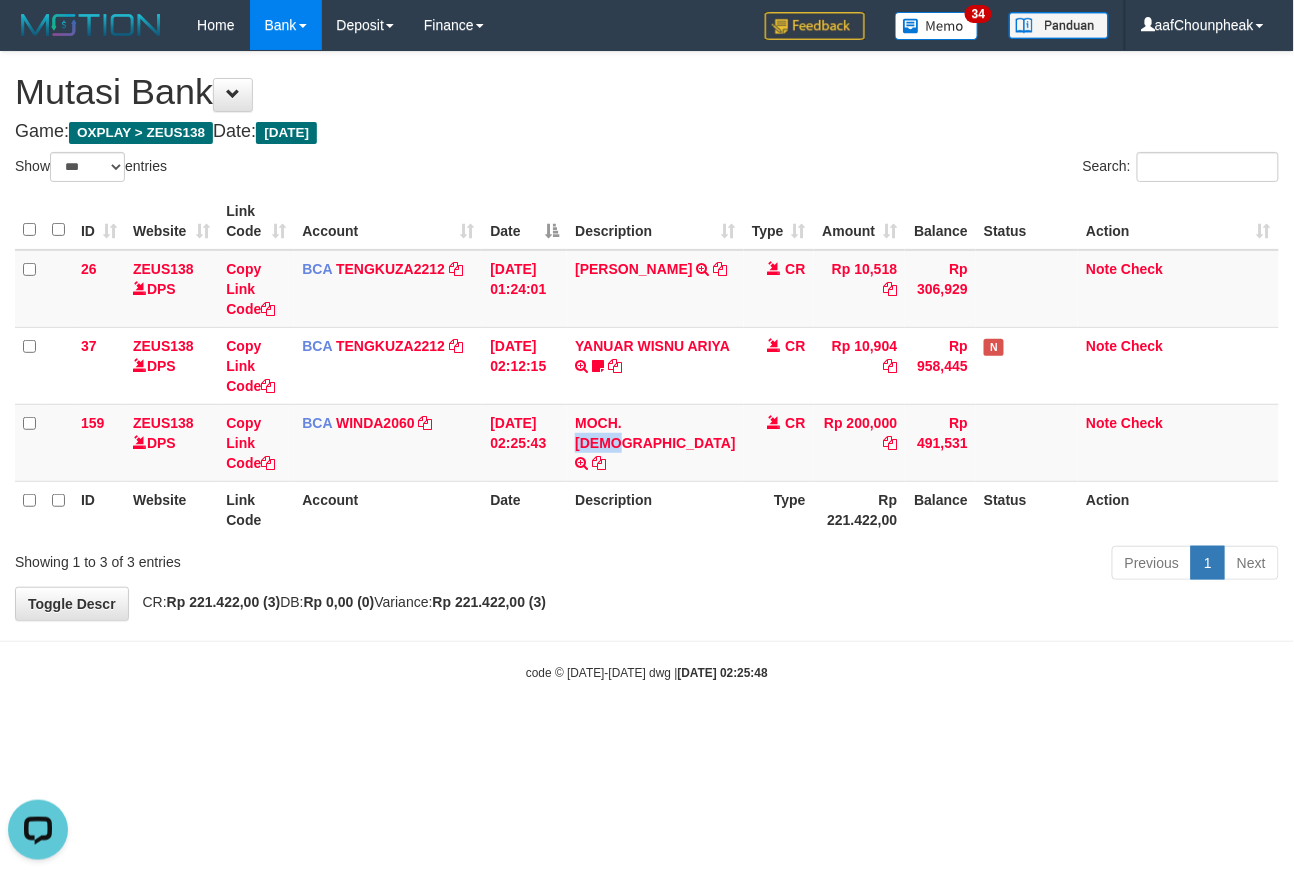 copy on "SHIVA" 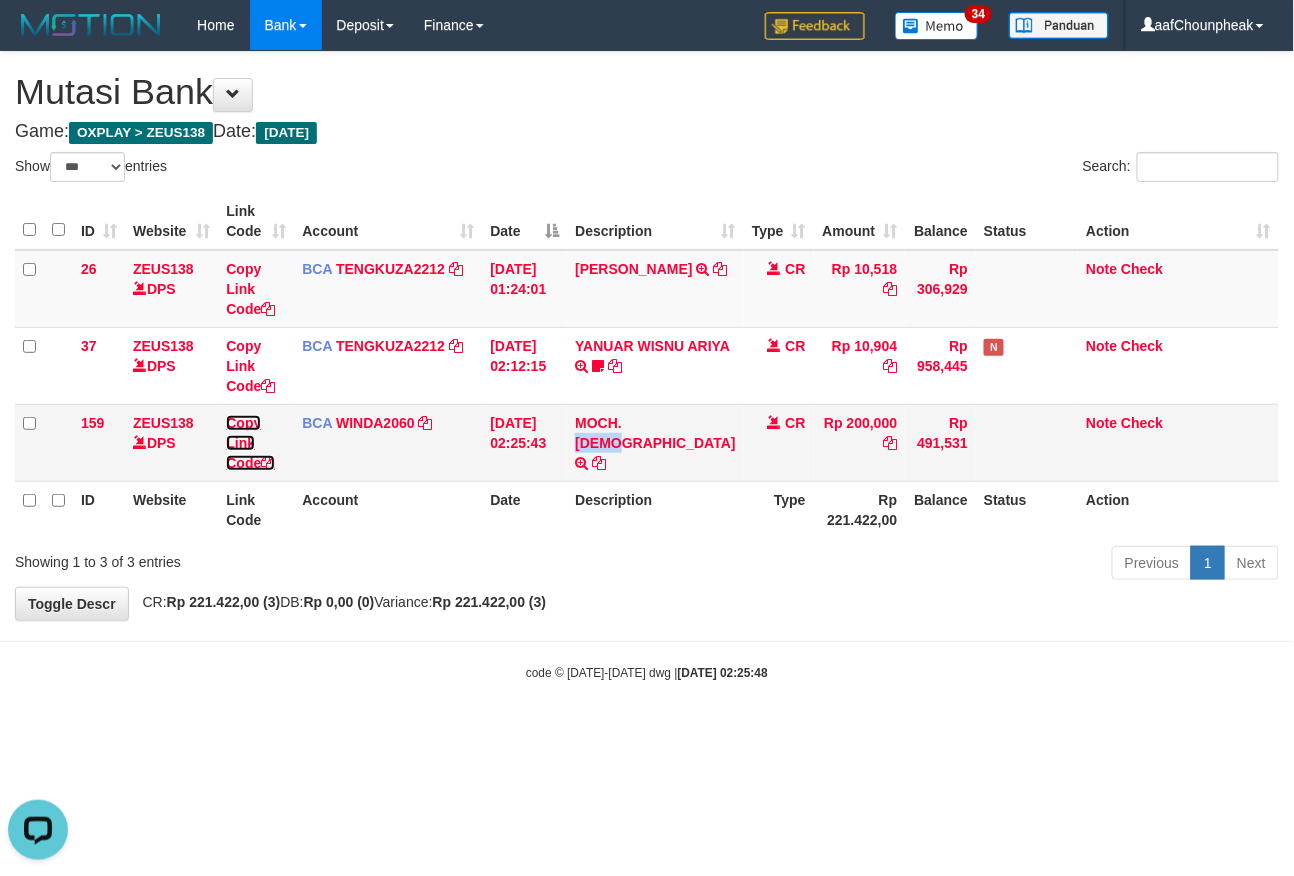 click on "Copy Link Code" at bounding box center (250, 443) 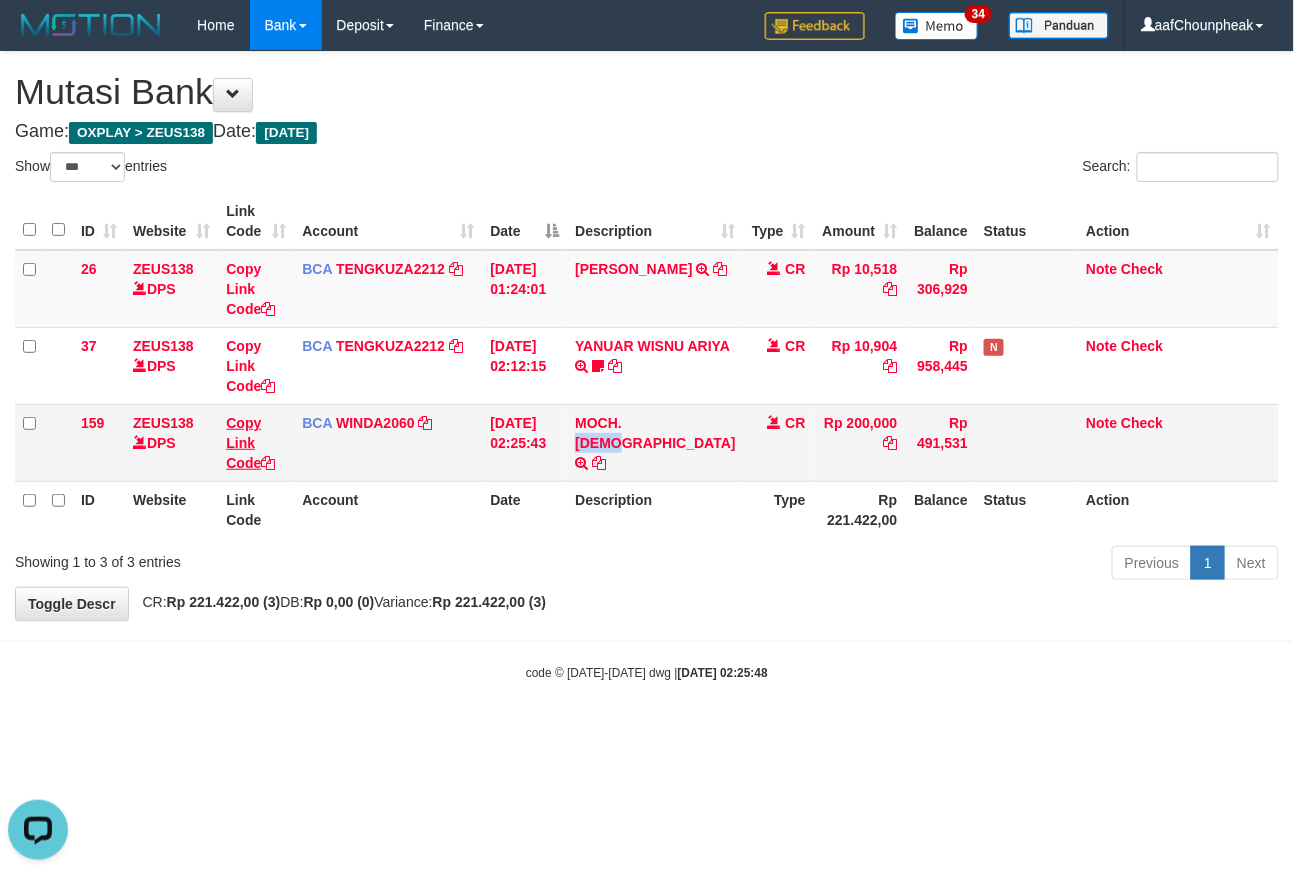copy on "SHIVA" 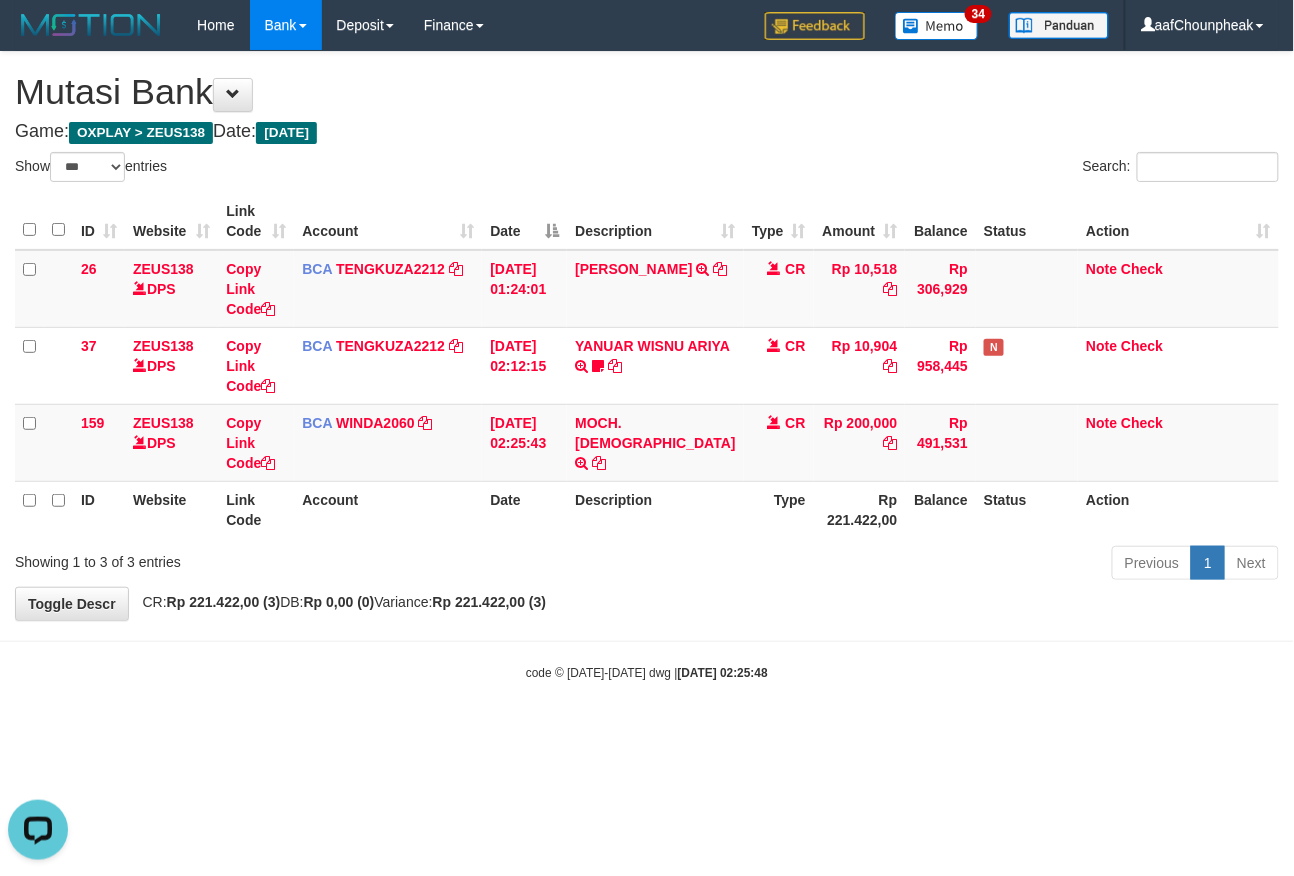 scroll, scrollTop: 297, scrollLeft: 0, axis: vertical 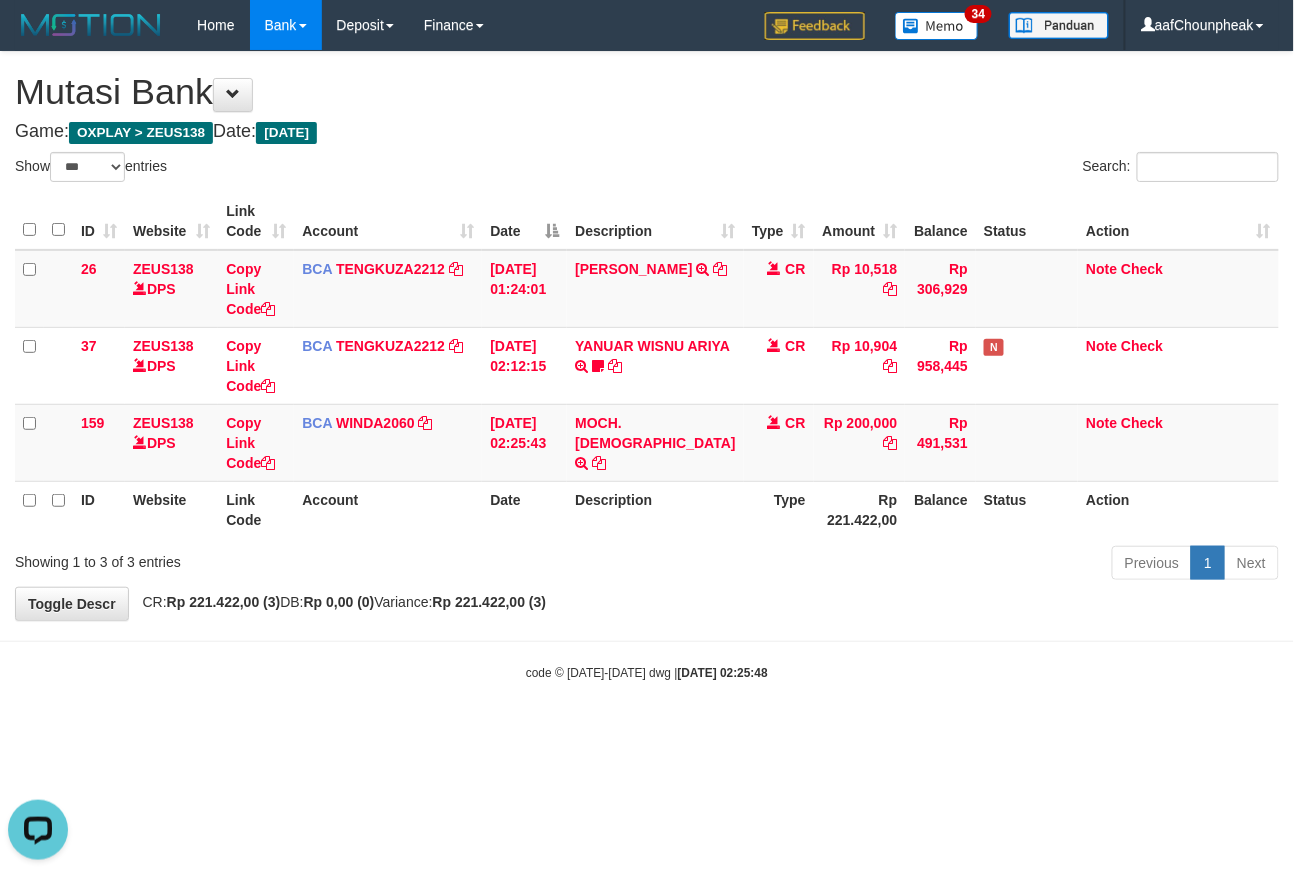 drag, startPoint x: 604, startPoint y: 557, endPoint x: 1289, endPoint y: 572, distance: 685.1642 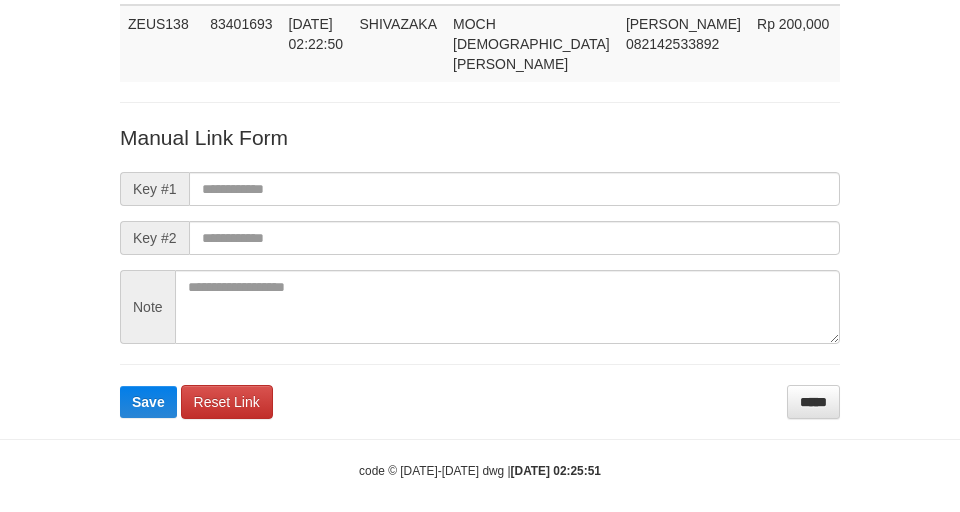 scroll, scrollTop: 146, scrollLeft: 0, axis: vertical 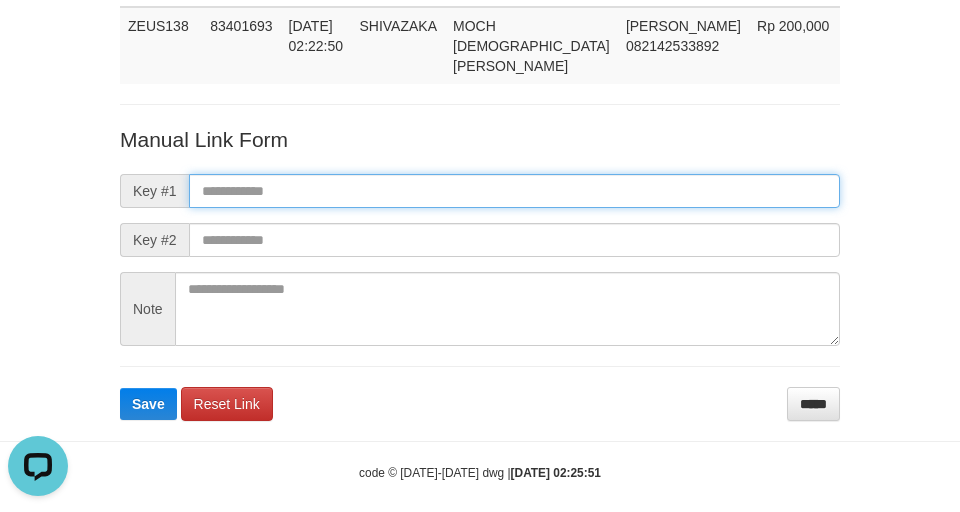 paste on "**********" 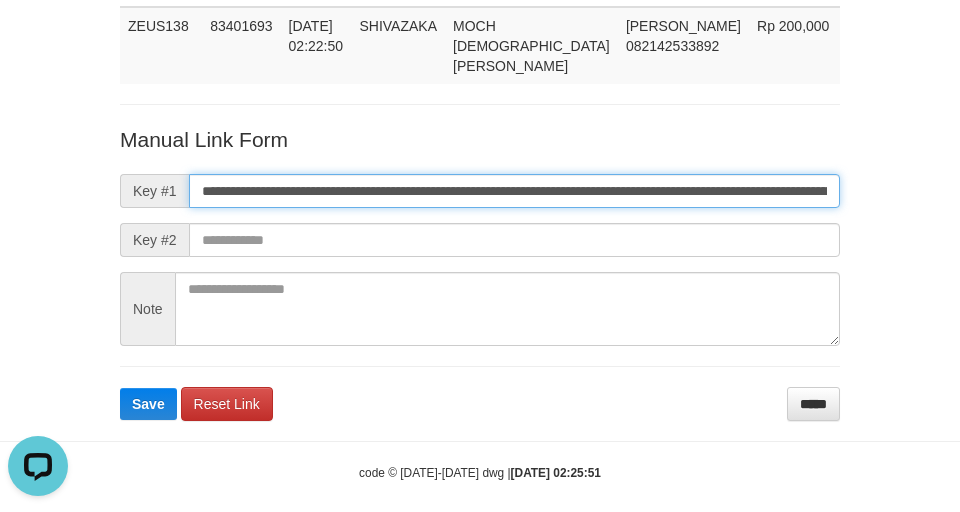 click on "**********" at bounding box center (514, 191) 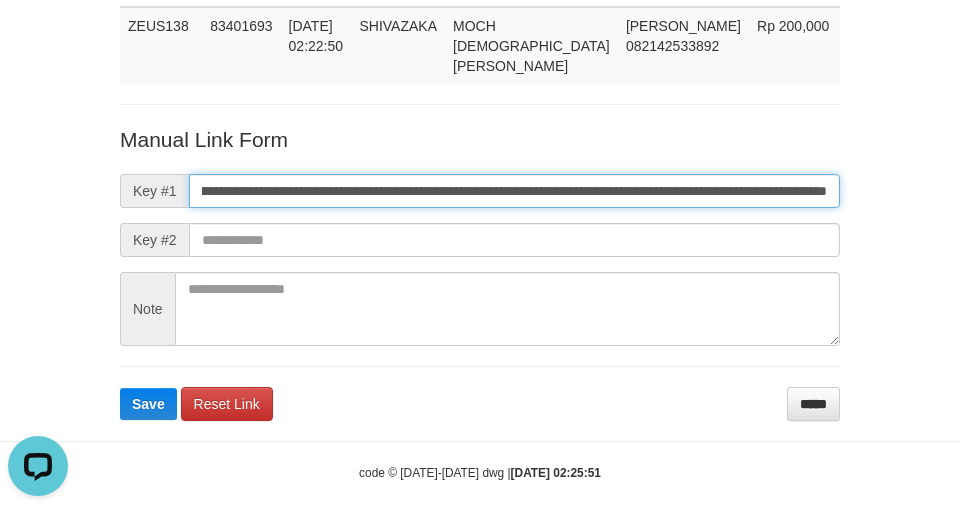 type on "**********" 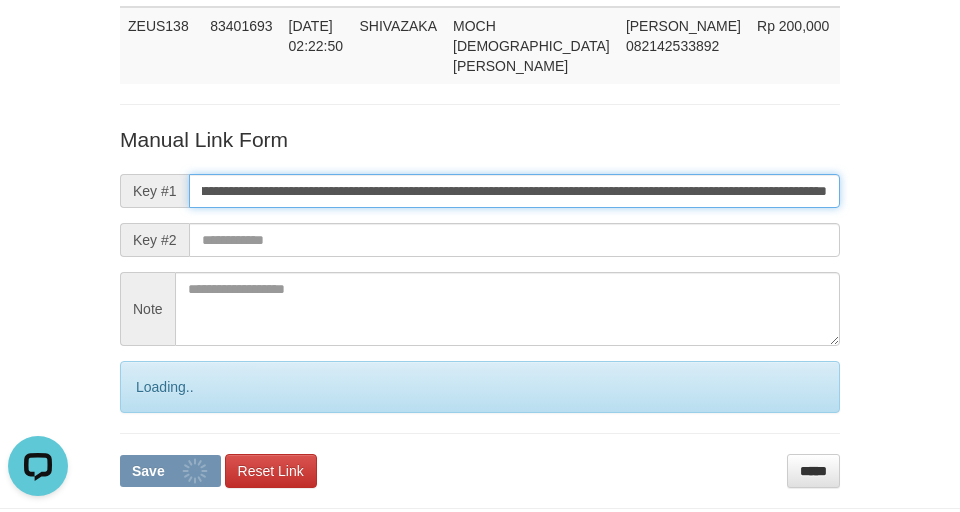 click on "Save" at bounding box center (170, 471) 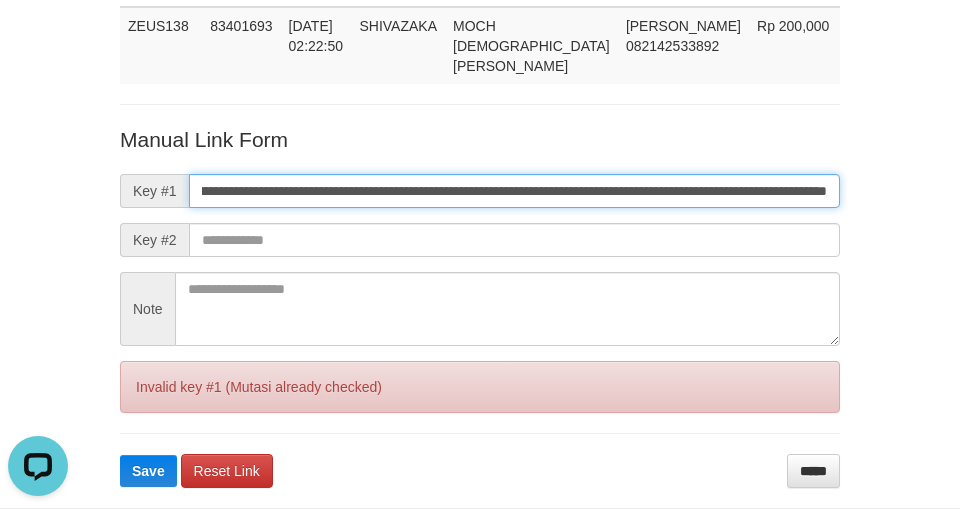 click on "Save" at bounding box center [148, 471] 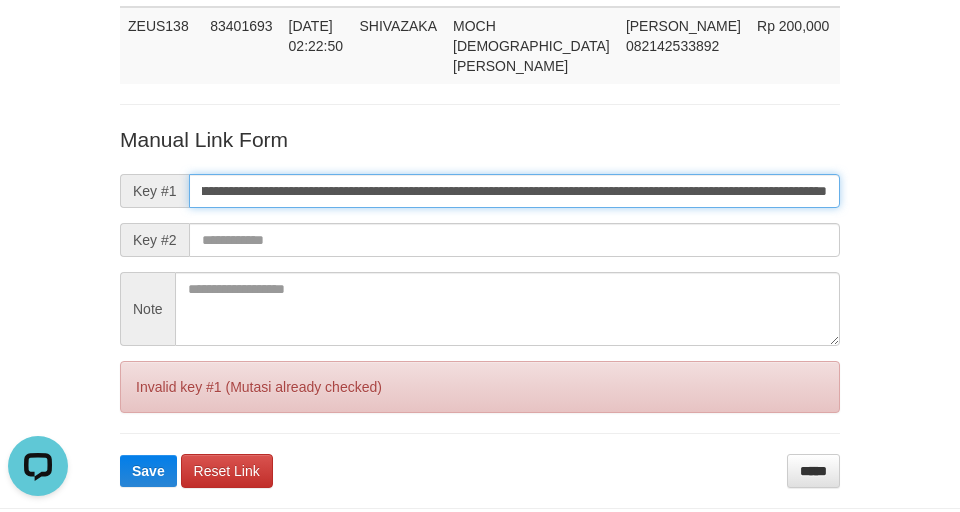 click on "Save" at bounding box center (148, 471) 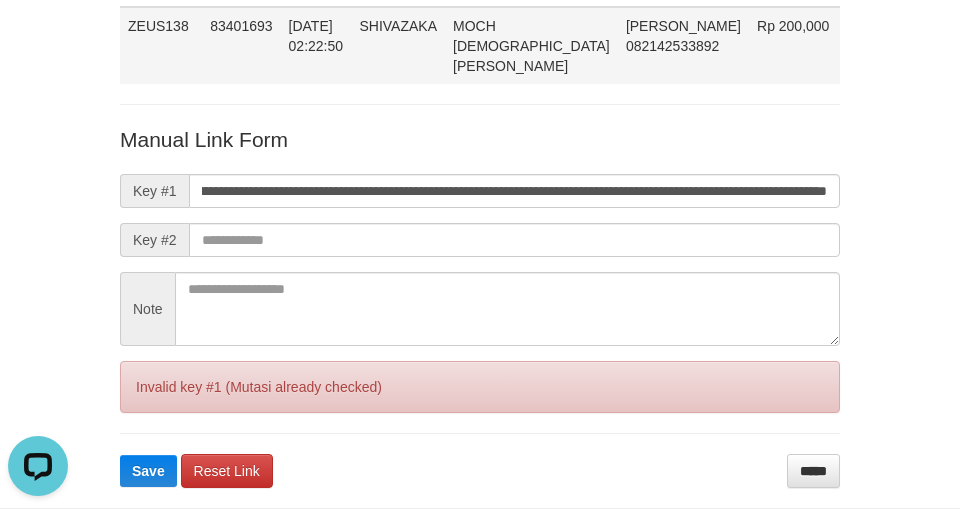 scroll, scrollTop: 0, scrollLeft: 0, axis: both 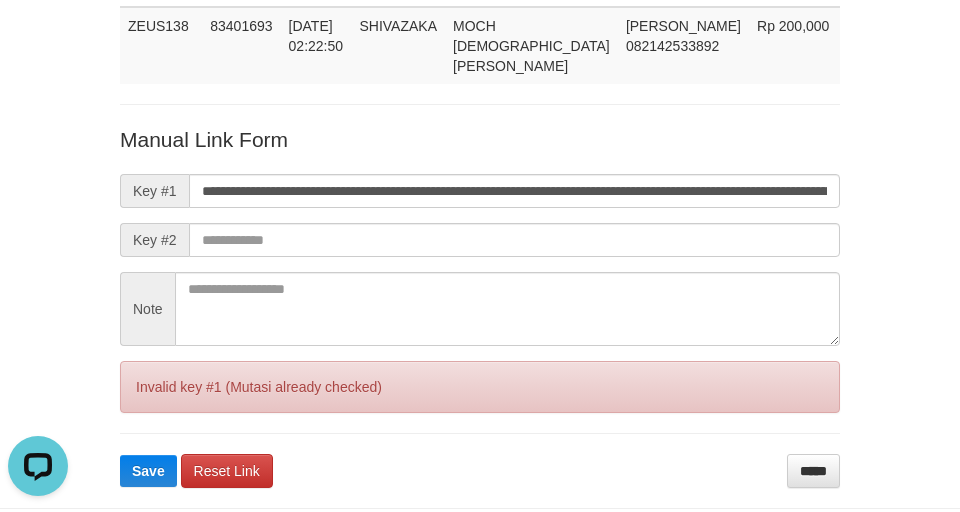 click at bounding box center [480, 104] 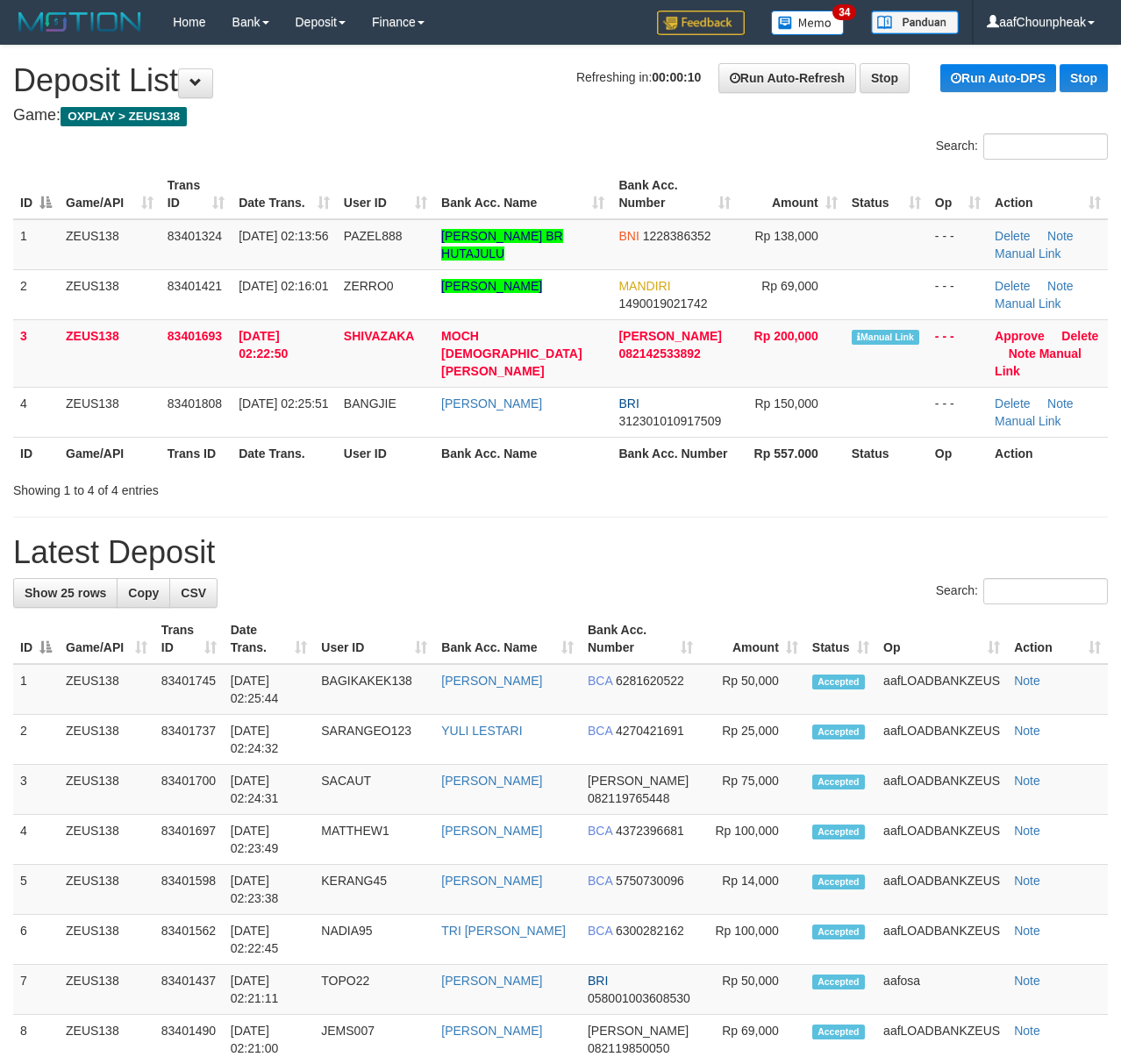 scroll, scrollTop: 0, scrollLeft: 0, axis: both 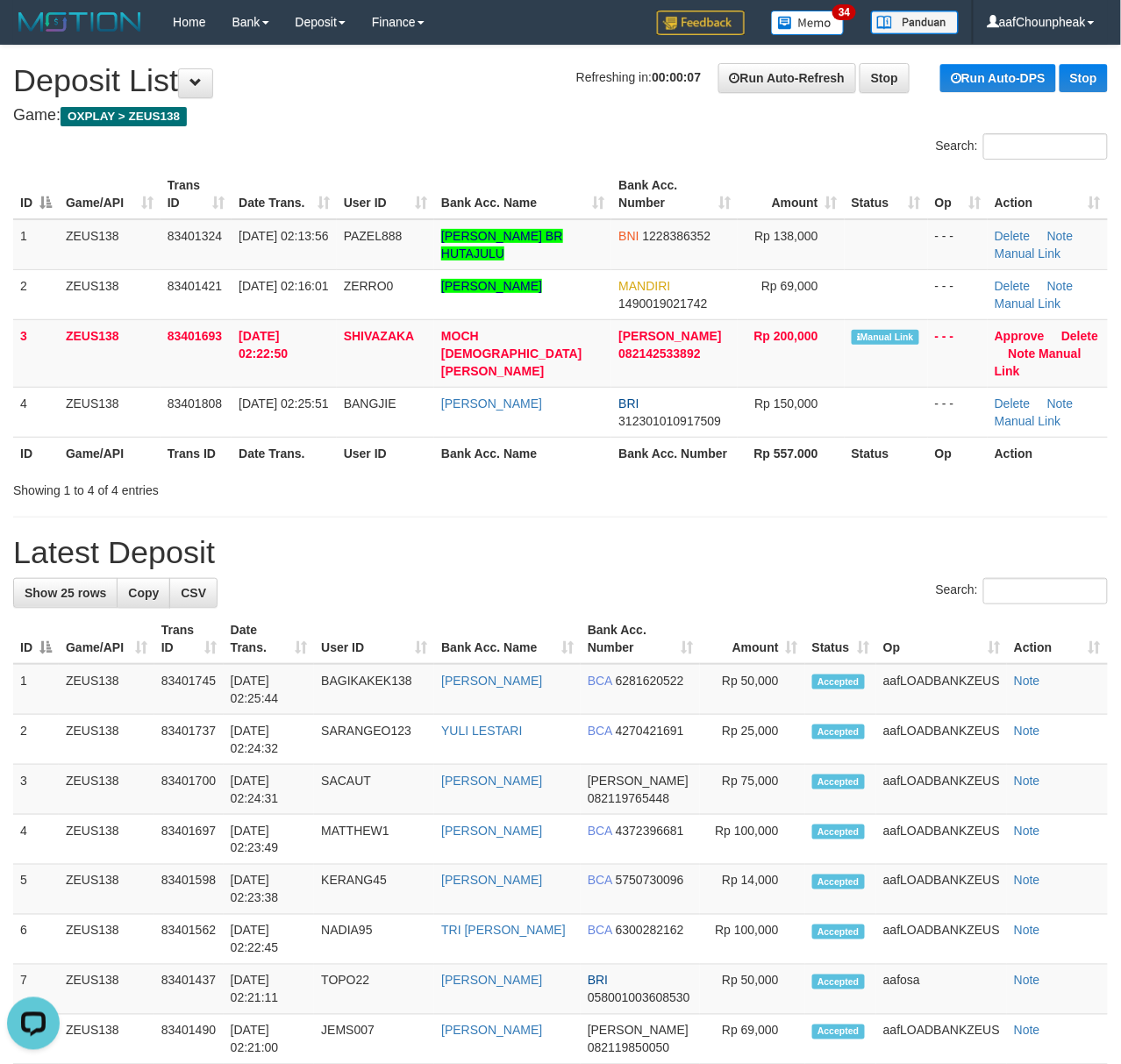 drag, startPoint x: 85, startPoint y: 168, endPoint x: 14, endPoint y: 177, distance: 71.56815 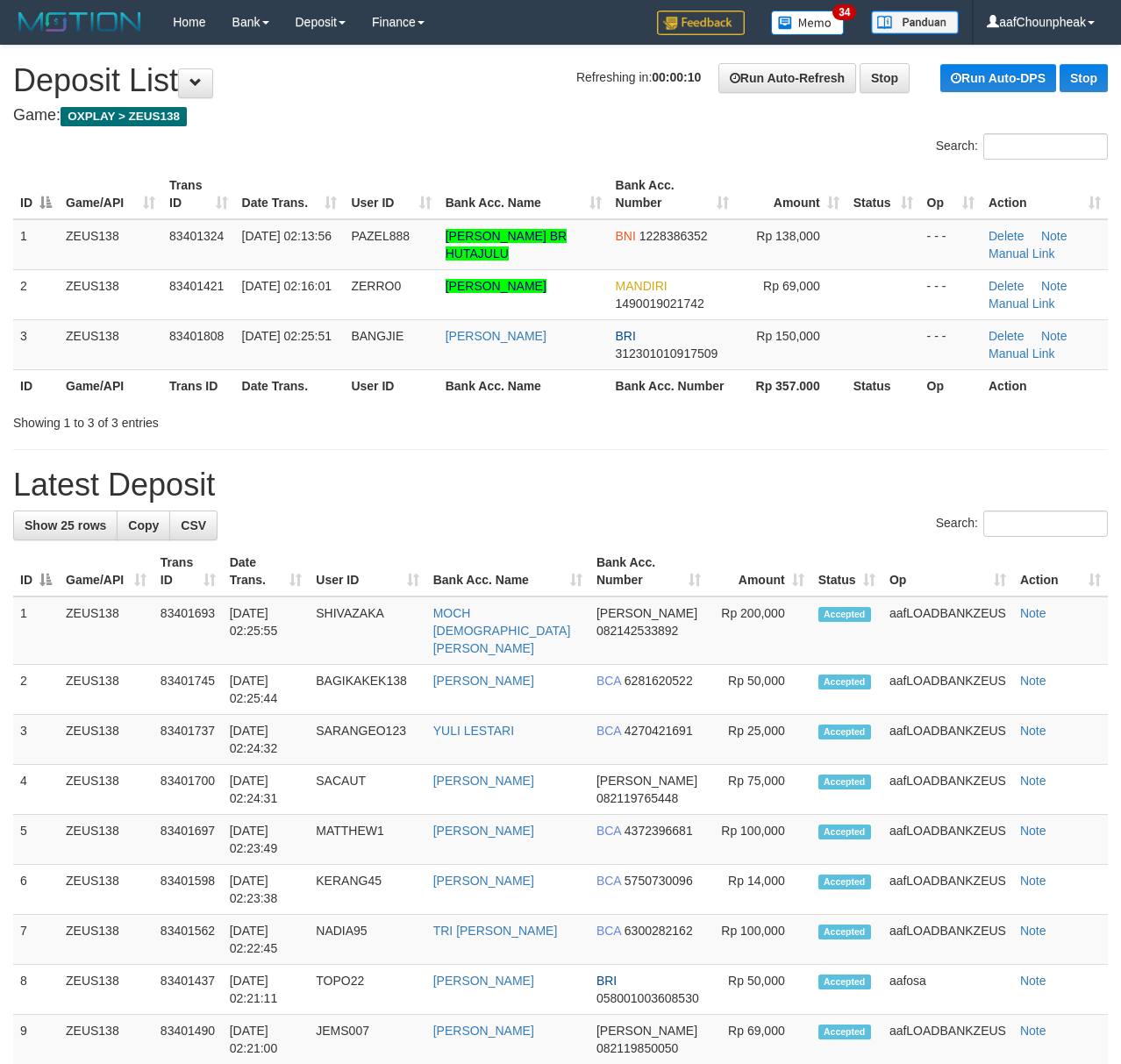 scroll, scrollTop: 0, scrollLeft: 0, axis: both 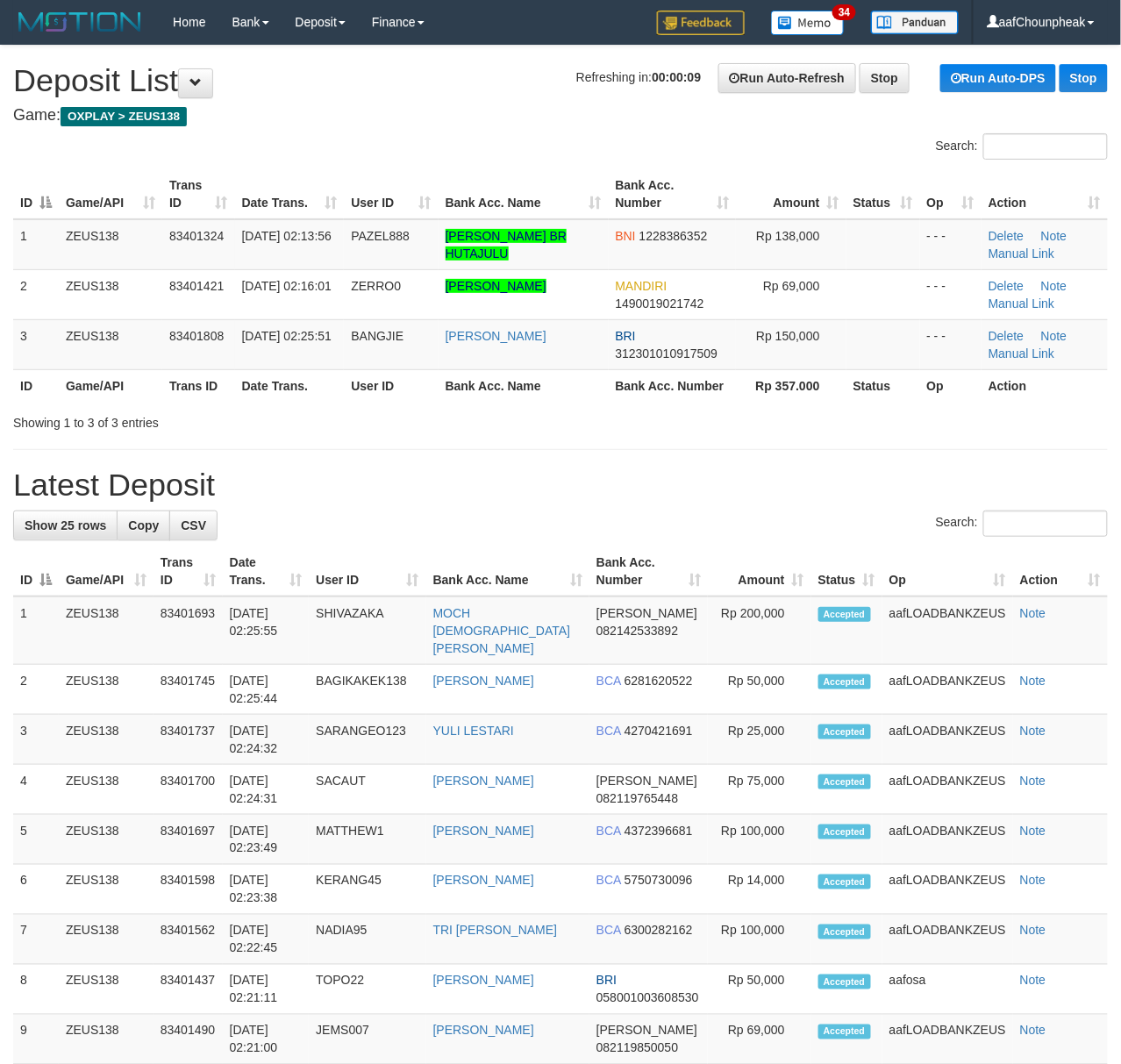 drag, startPoint x: 311, startPoint y: 193, endPoint x: 9, endPoint y: 256, distance: 308.50122 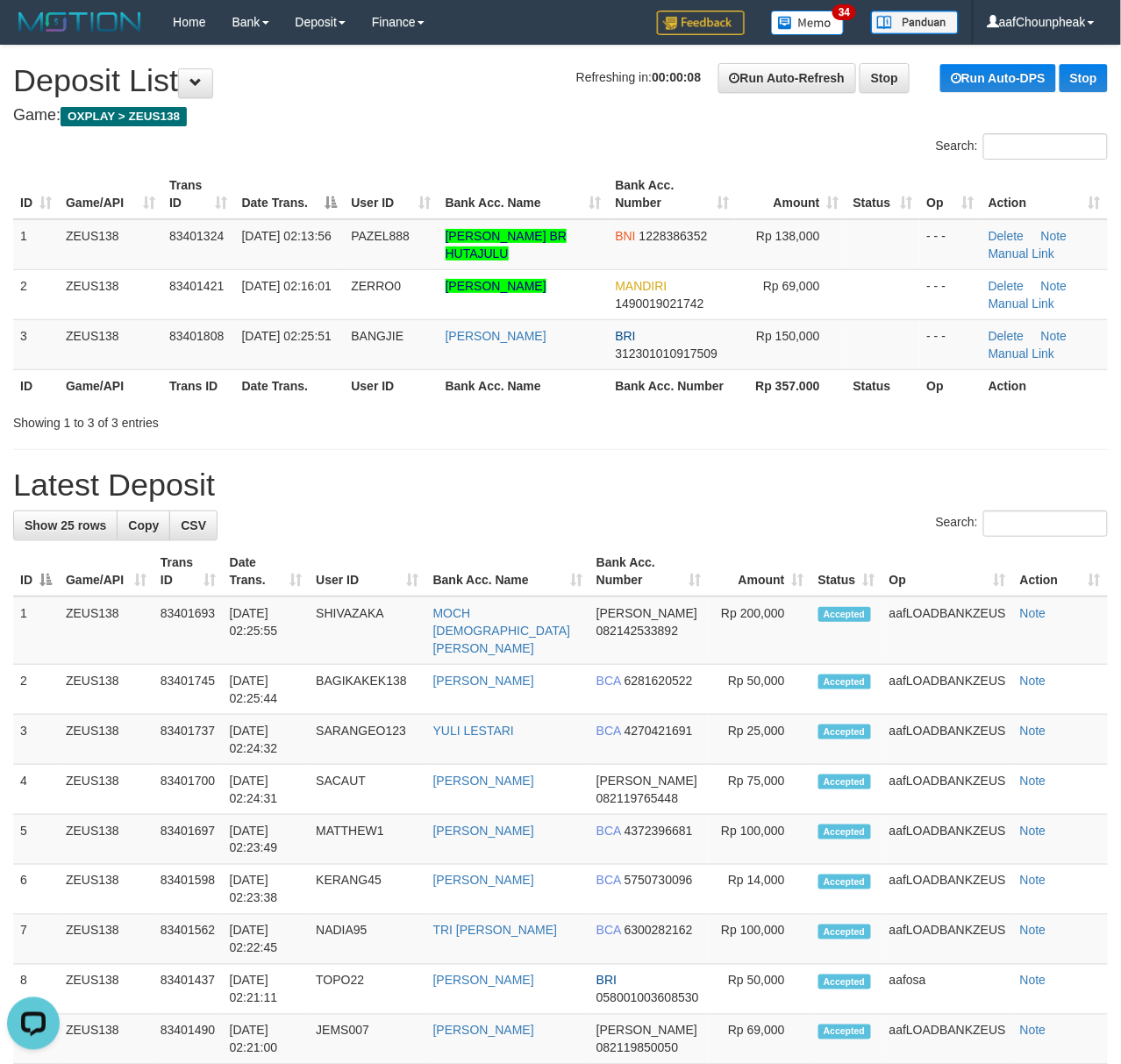 scroll, scrollTop: 0, scrollLeft: 0, axis: both 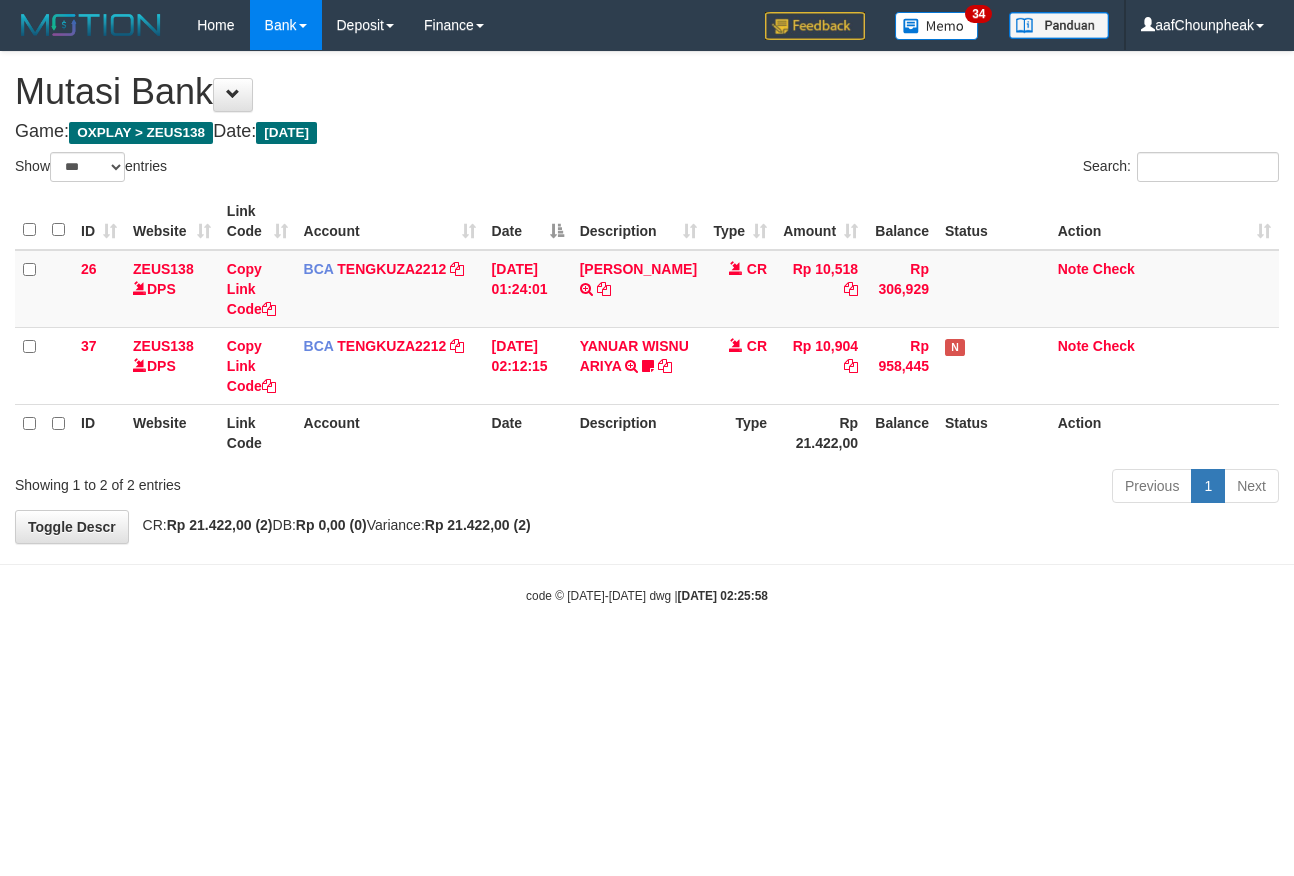 select on "***" 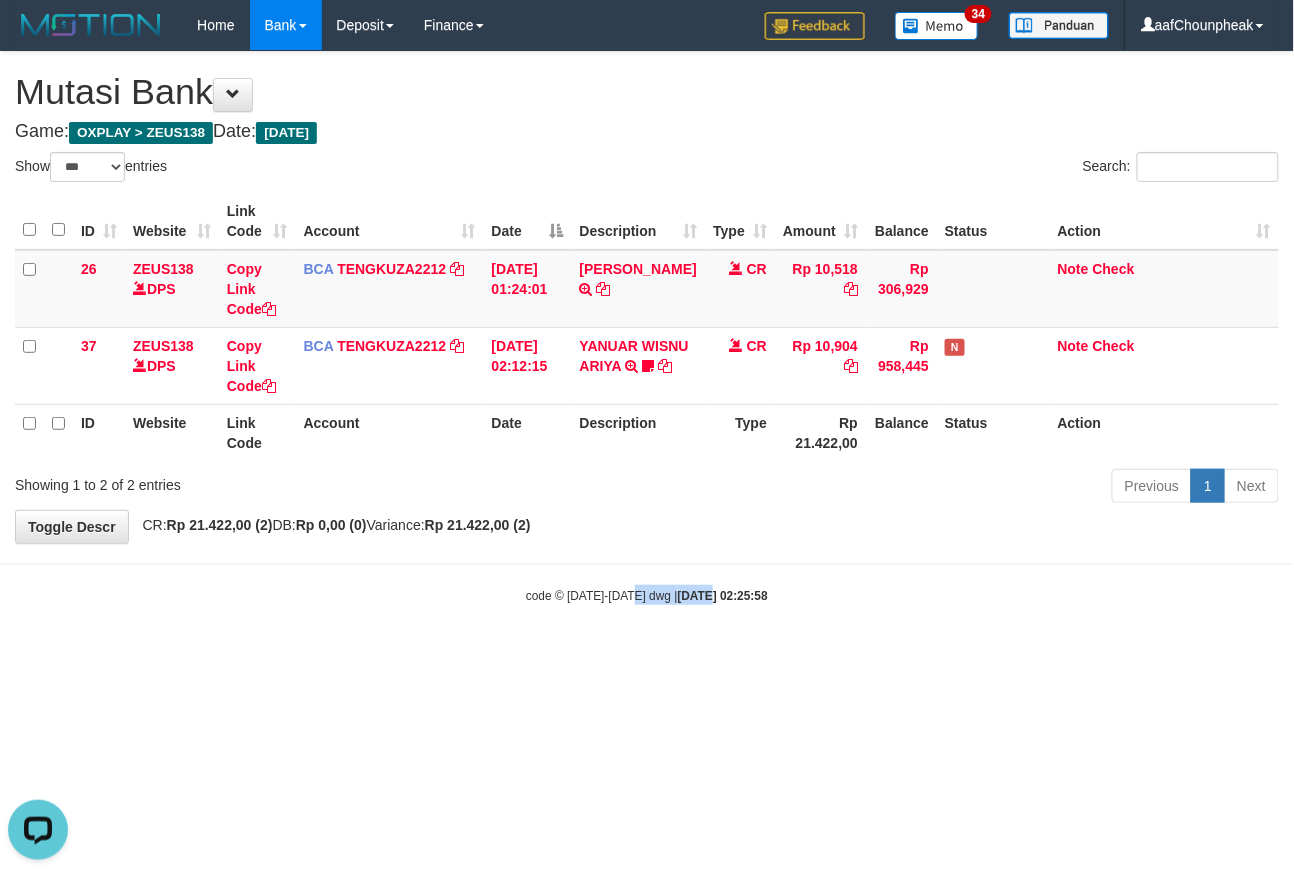 scroll, scrollTop: 0, scrollLeft: 0, axis: both 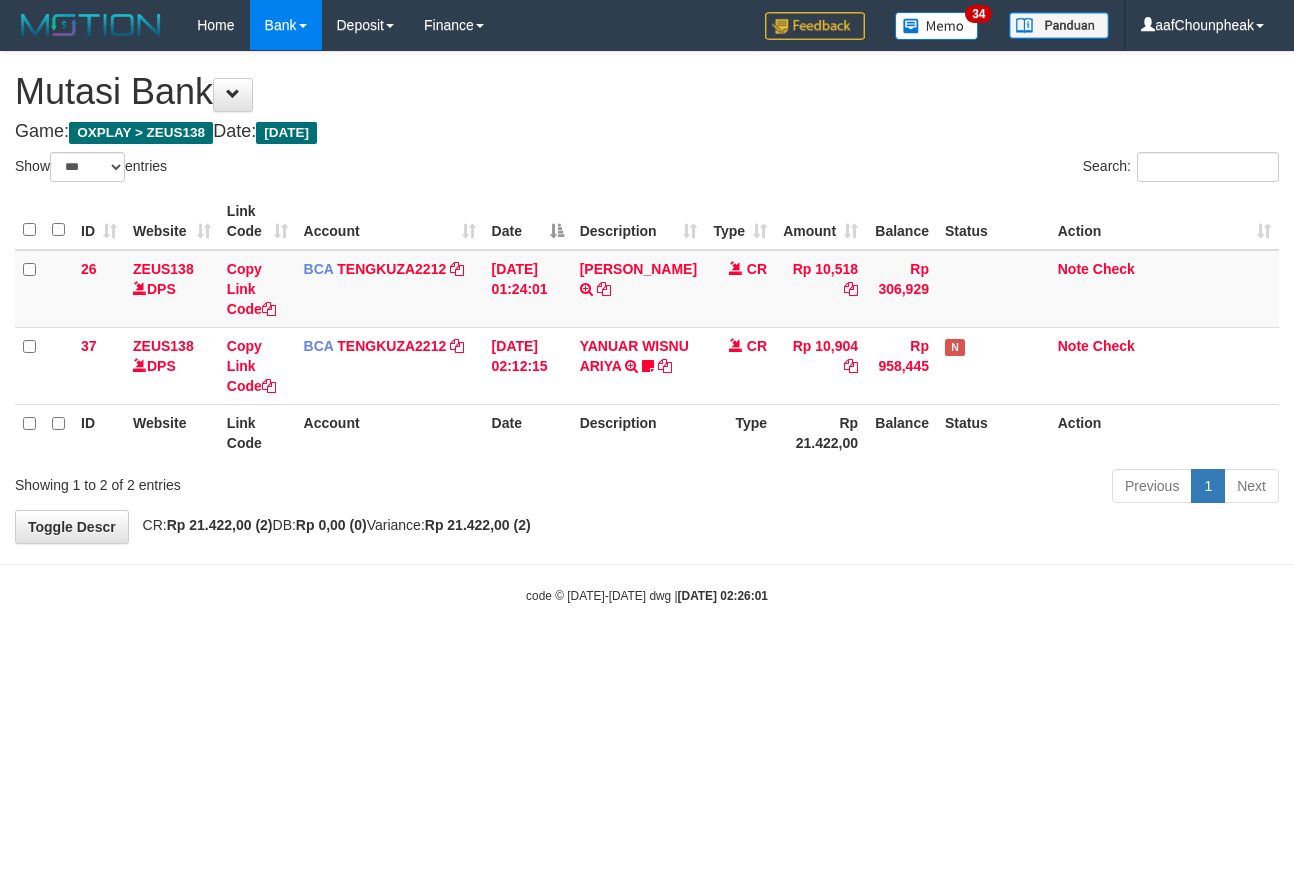 select on "***" 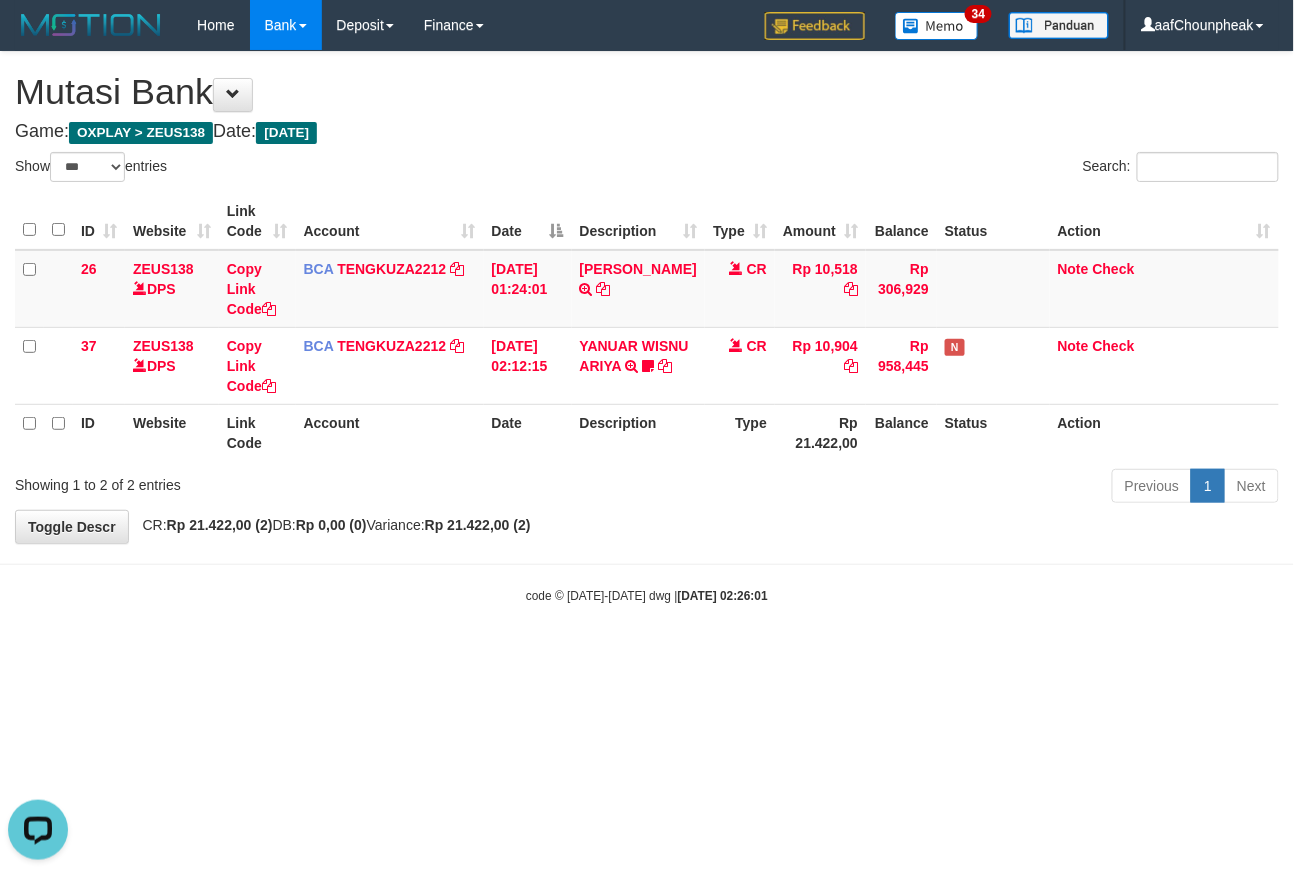 scroll, scrollTop: 0, scrollLeft: 0, axis: both 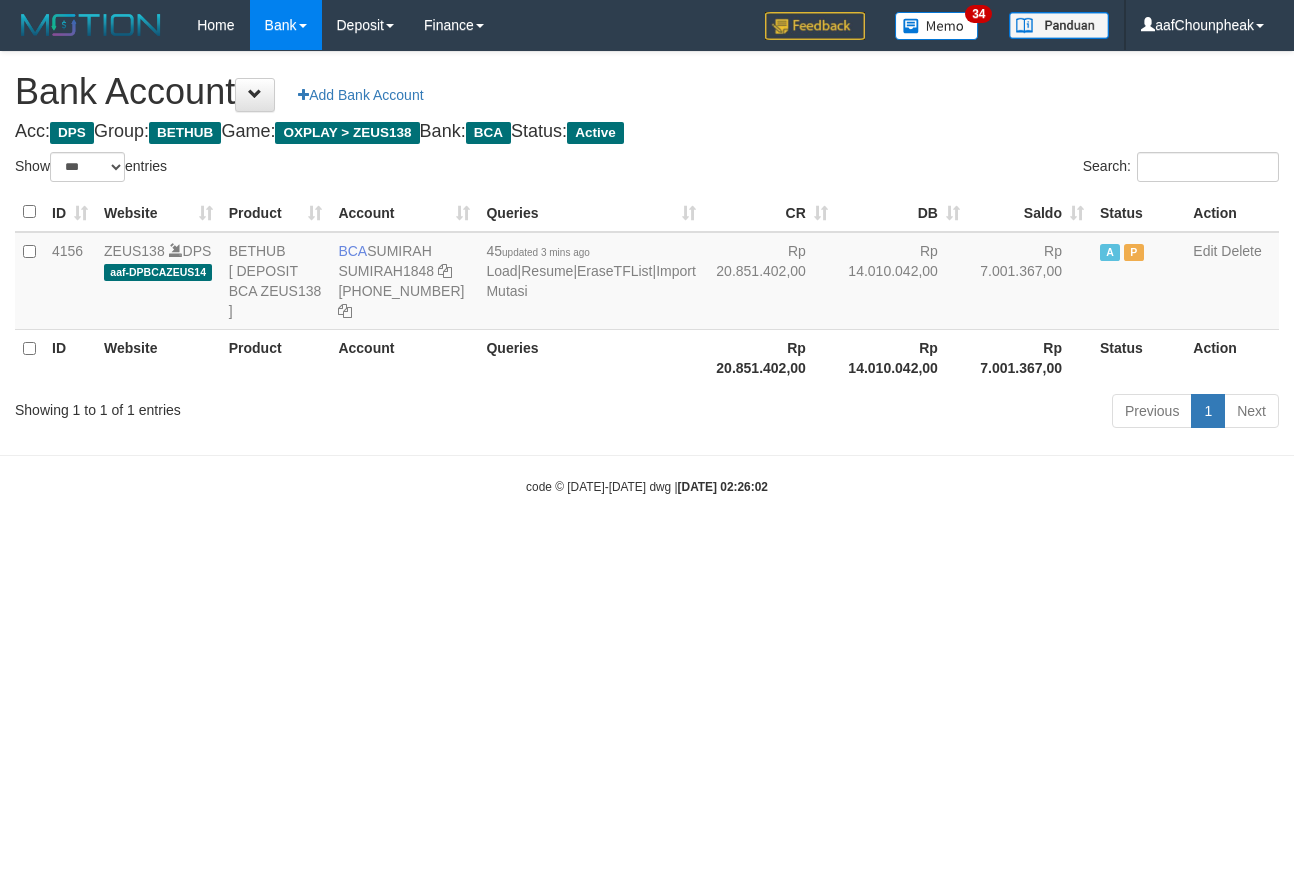select on "***" 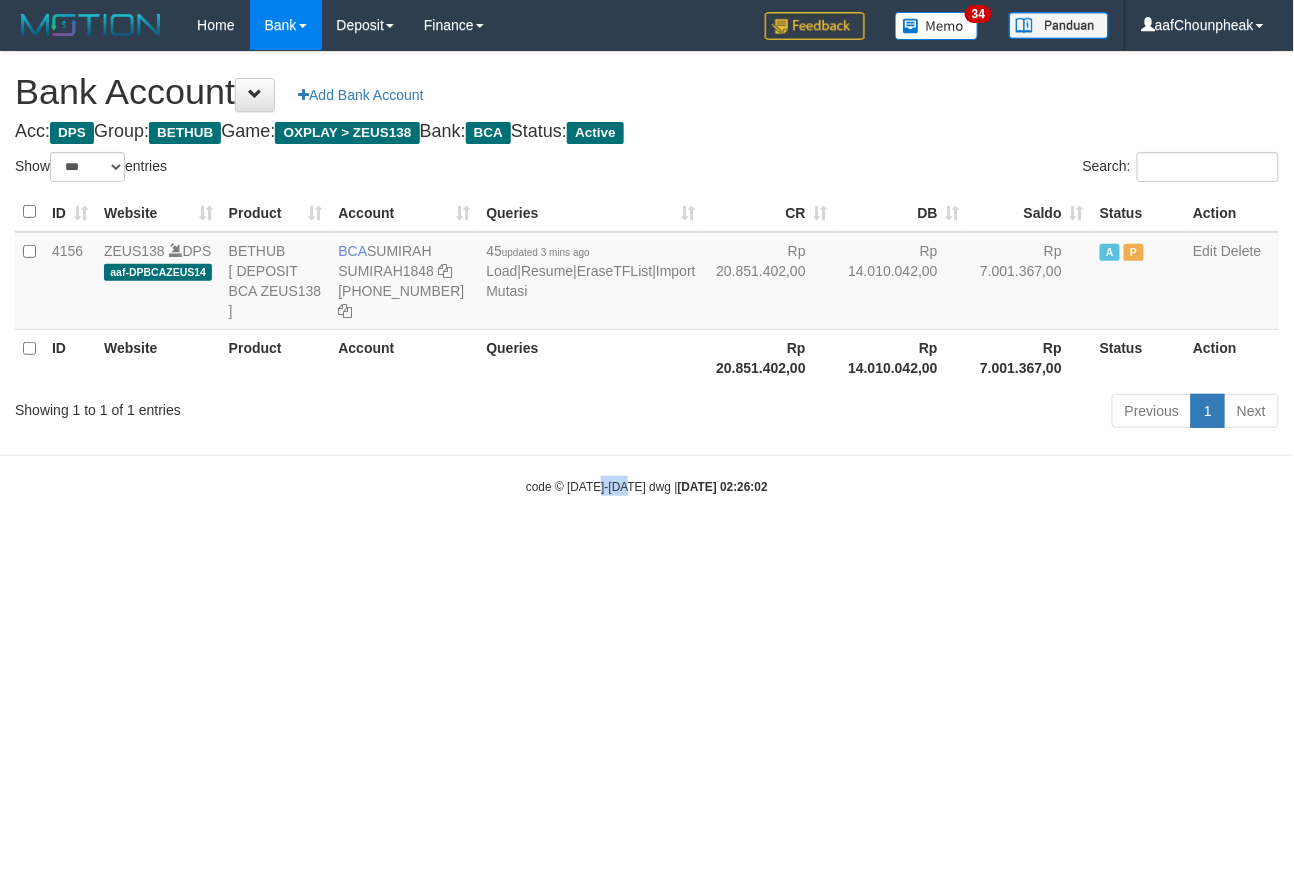 click on "Toggle navigation
Home
Bank
Account List
Mutasi Bank
Search
Note Mutasi
Deposit
DPS List
History
Finance
Financial Data
aafChounpheak
My Profile
Log Out
34" at bounding box center [647, 273] 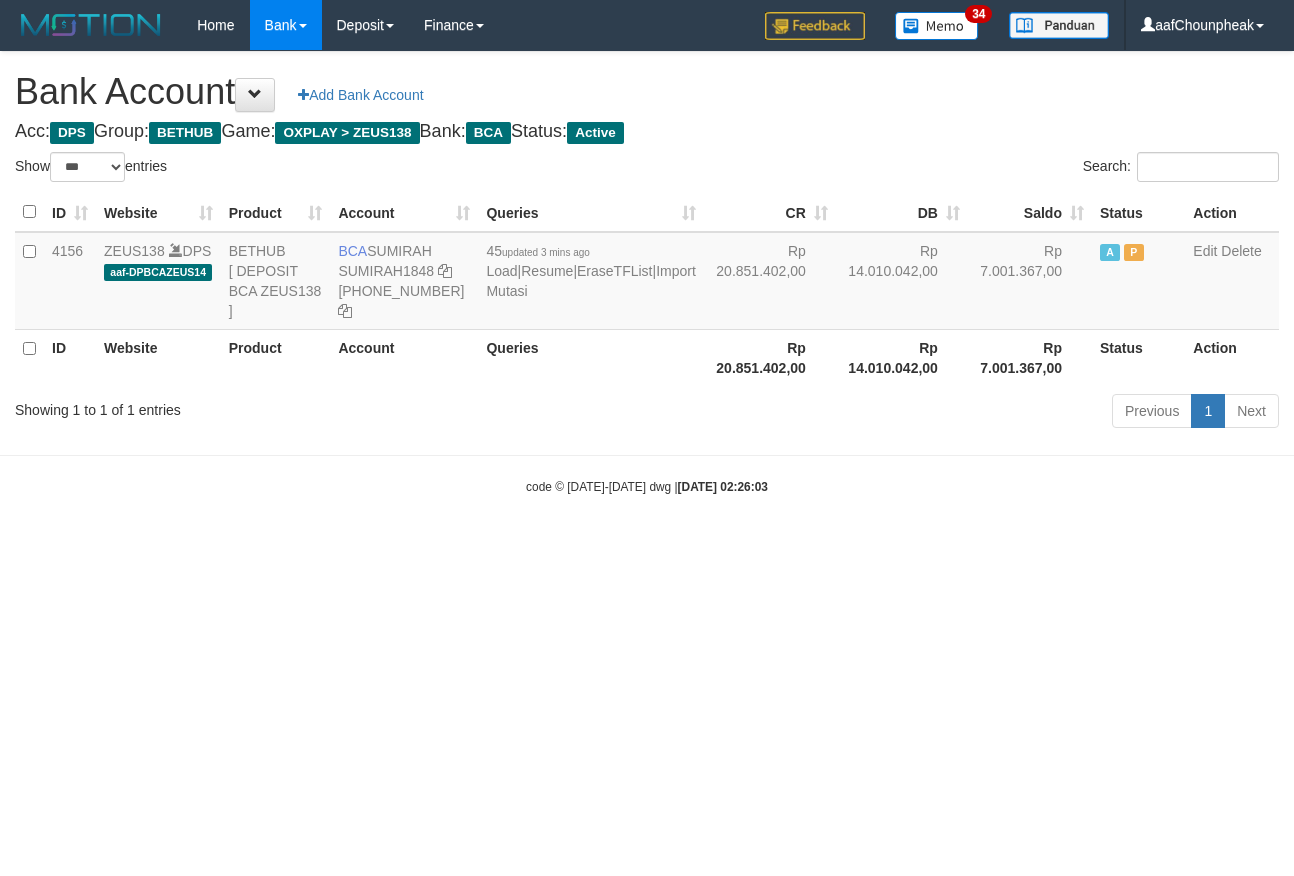 select on "***" 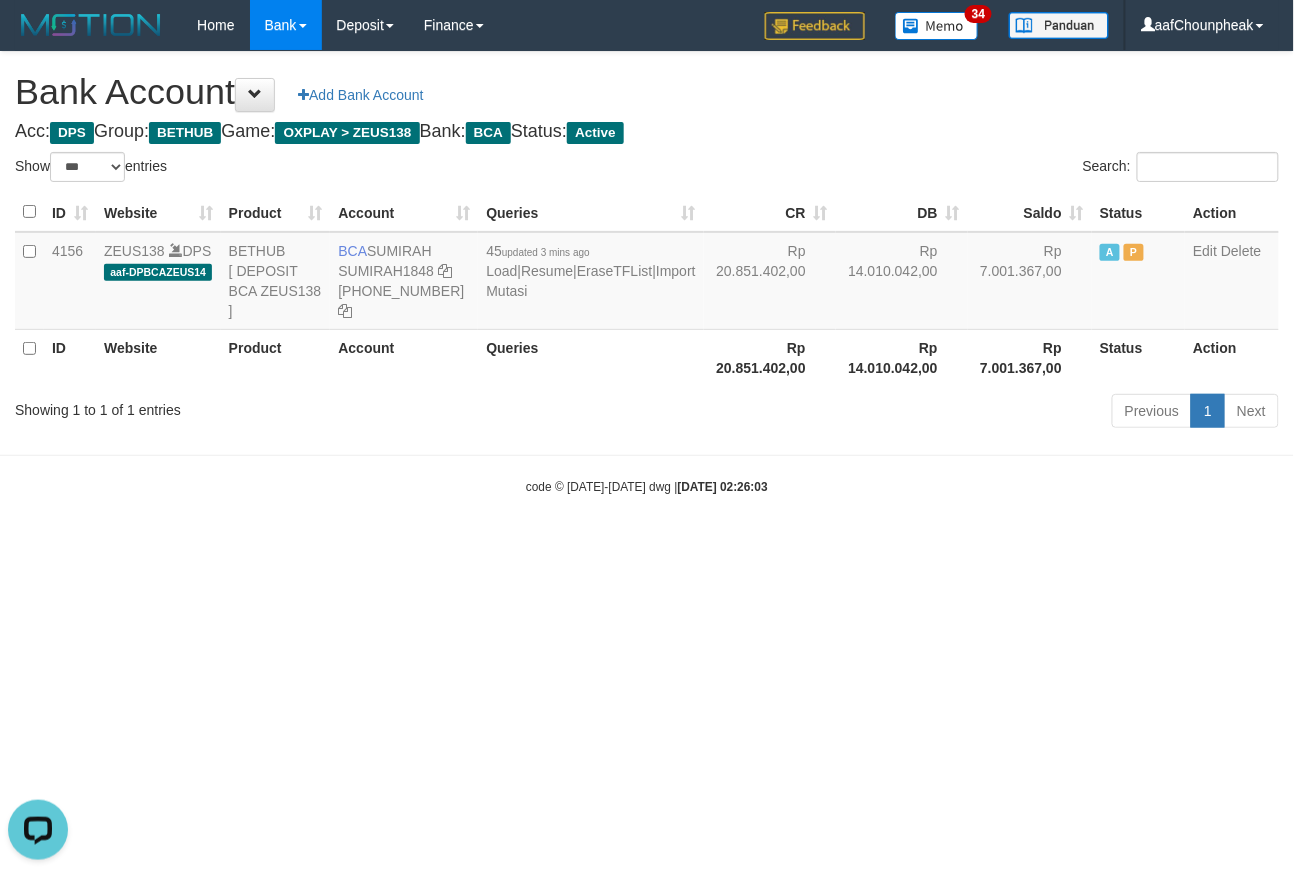 scroll, scrollTop: 0, scrollLeft: 0, axis: both 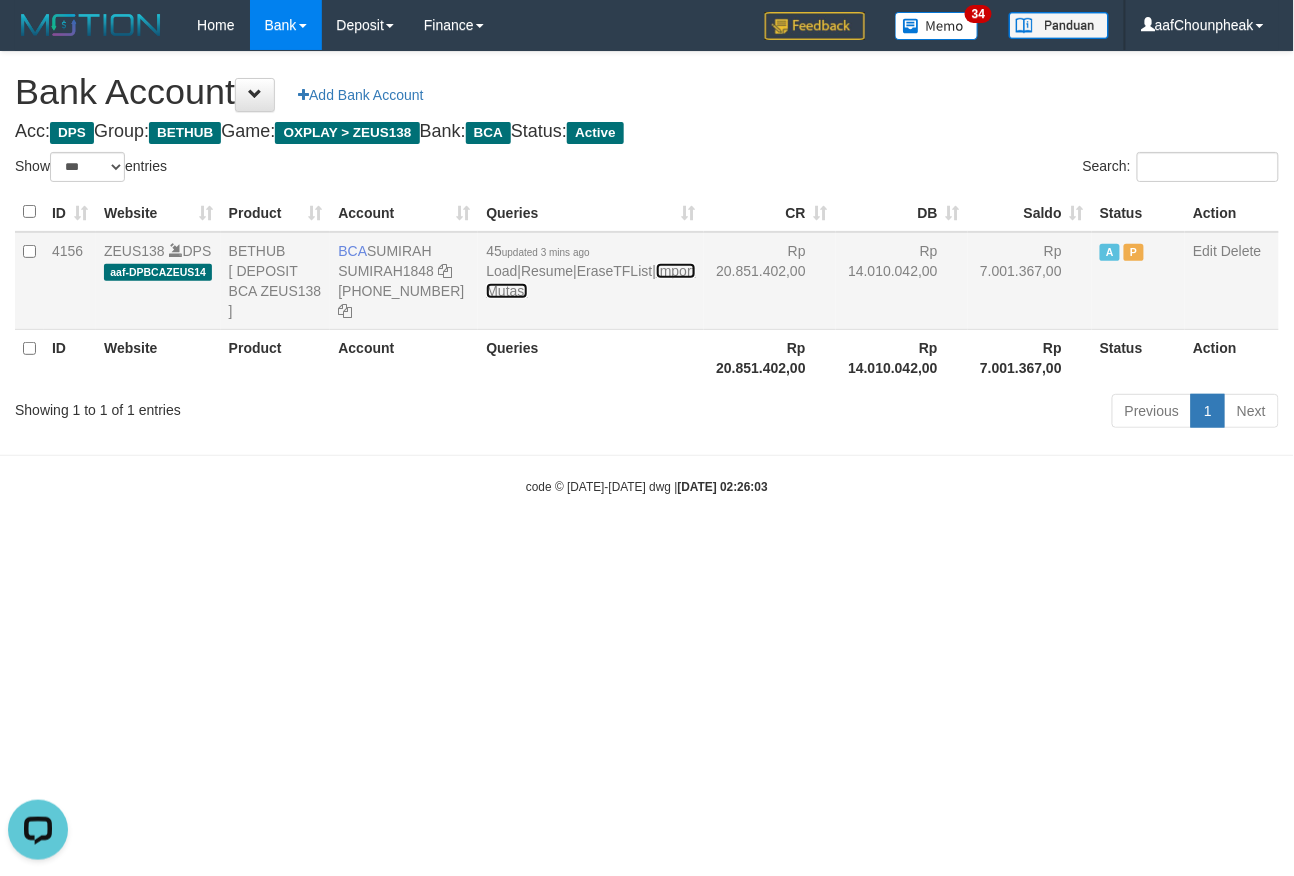 click on "Import Mutasi" at bounding box center [590, 281] 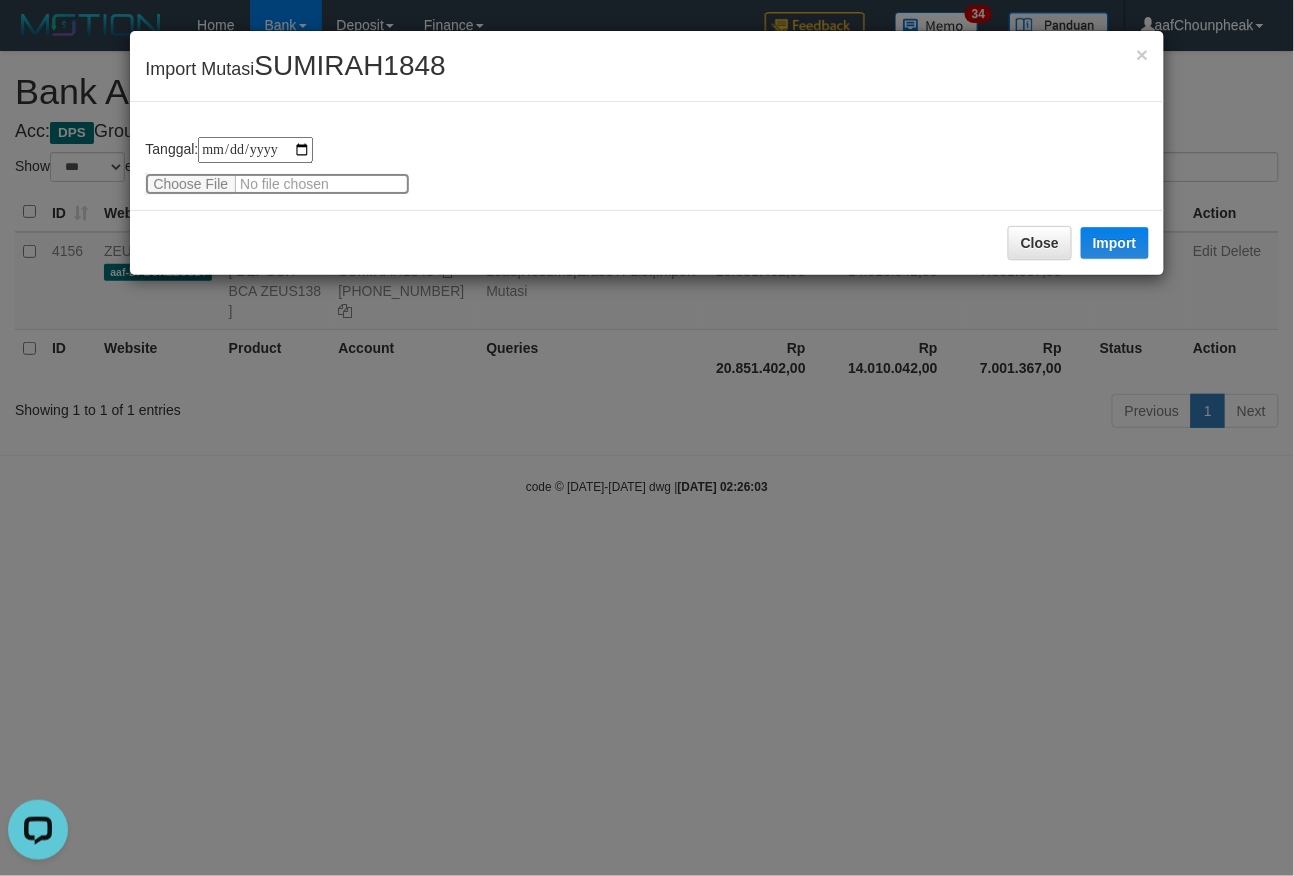 click at bounding box center (277, 184) 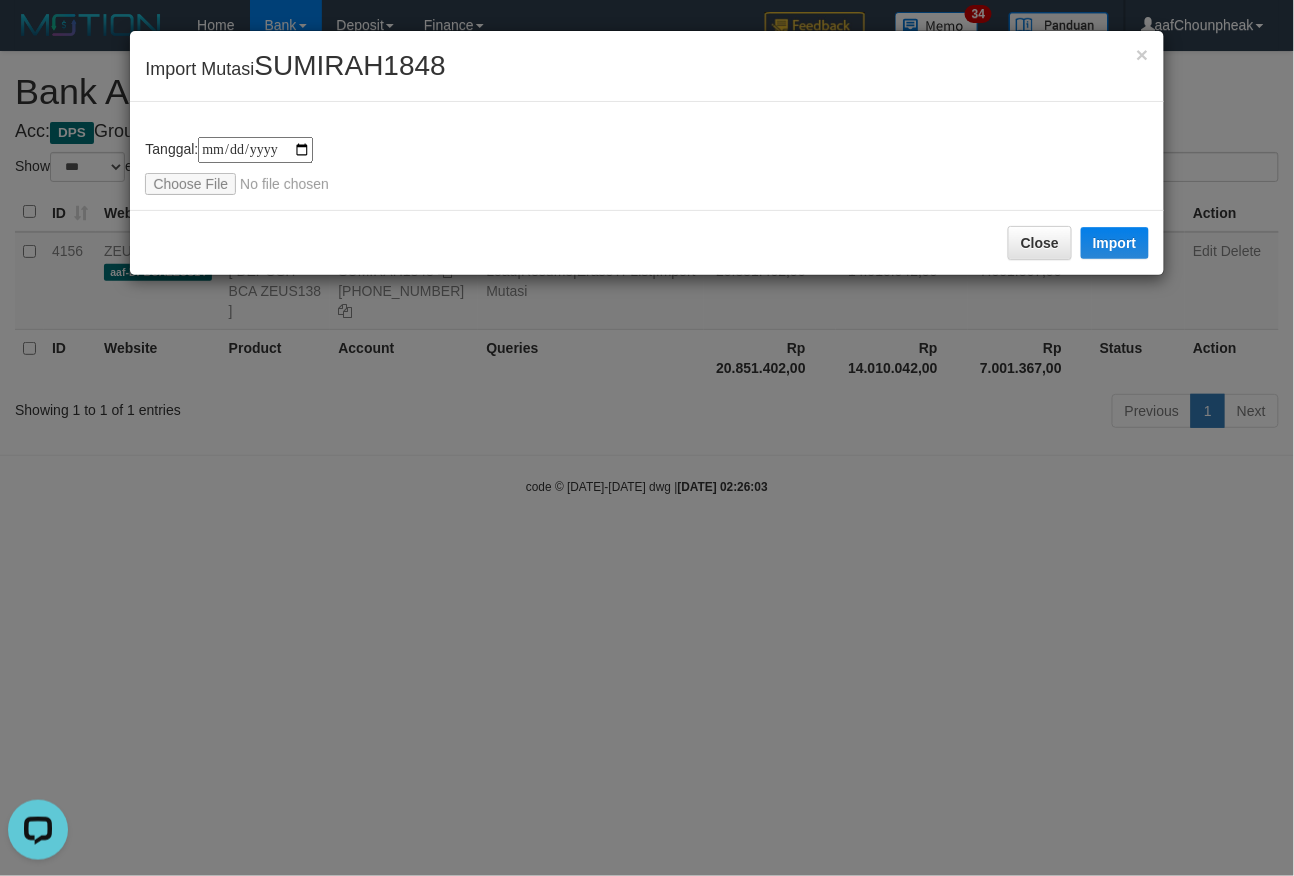 click on "Close
Import" at bounding box center [646, 242] 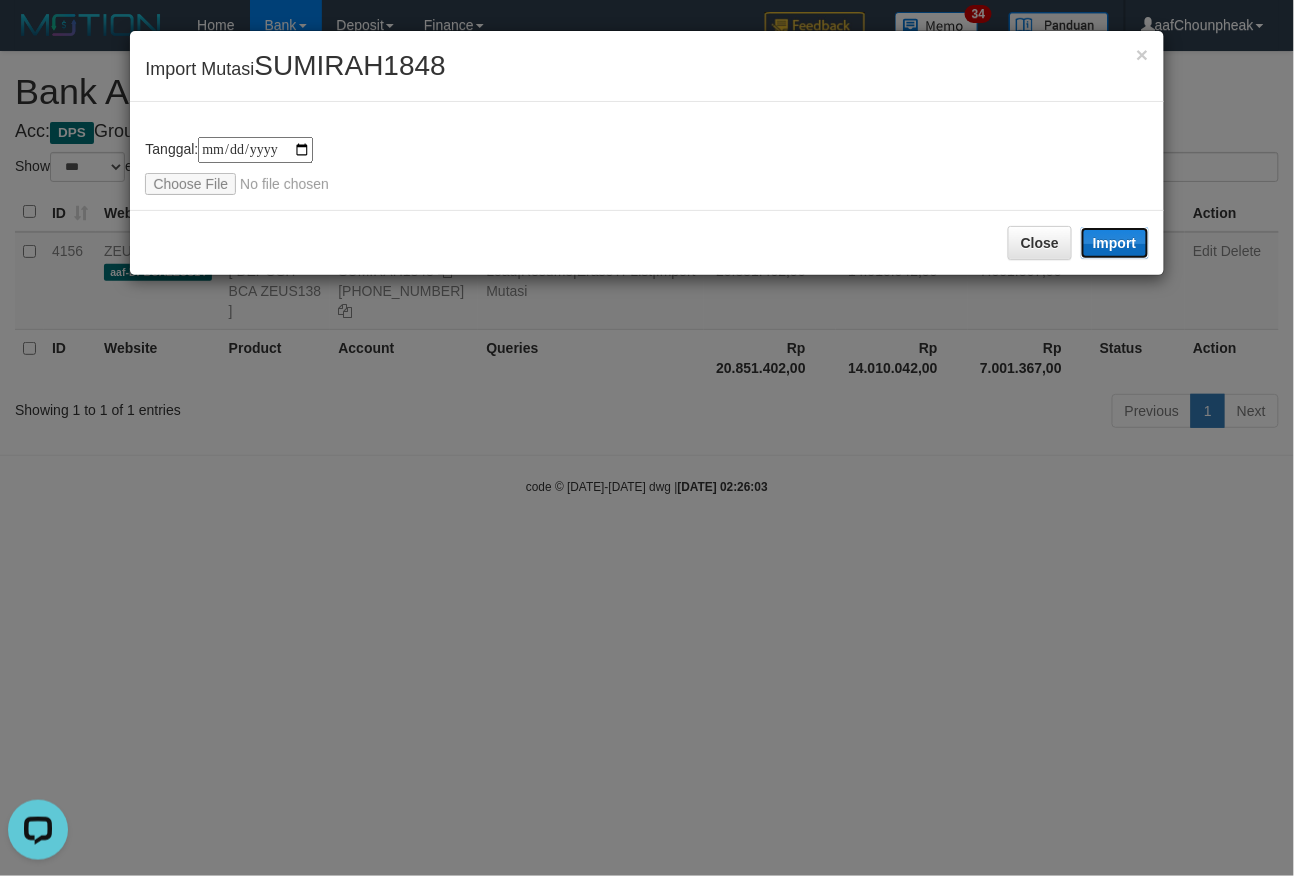 click on "Import" at bounding box center [1115, 243] 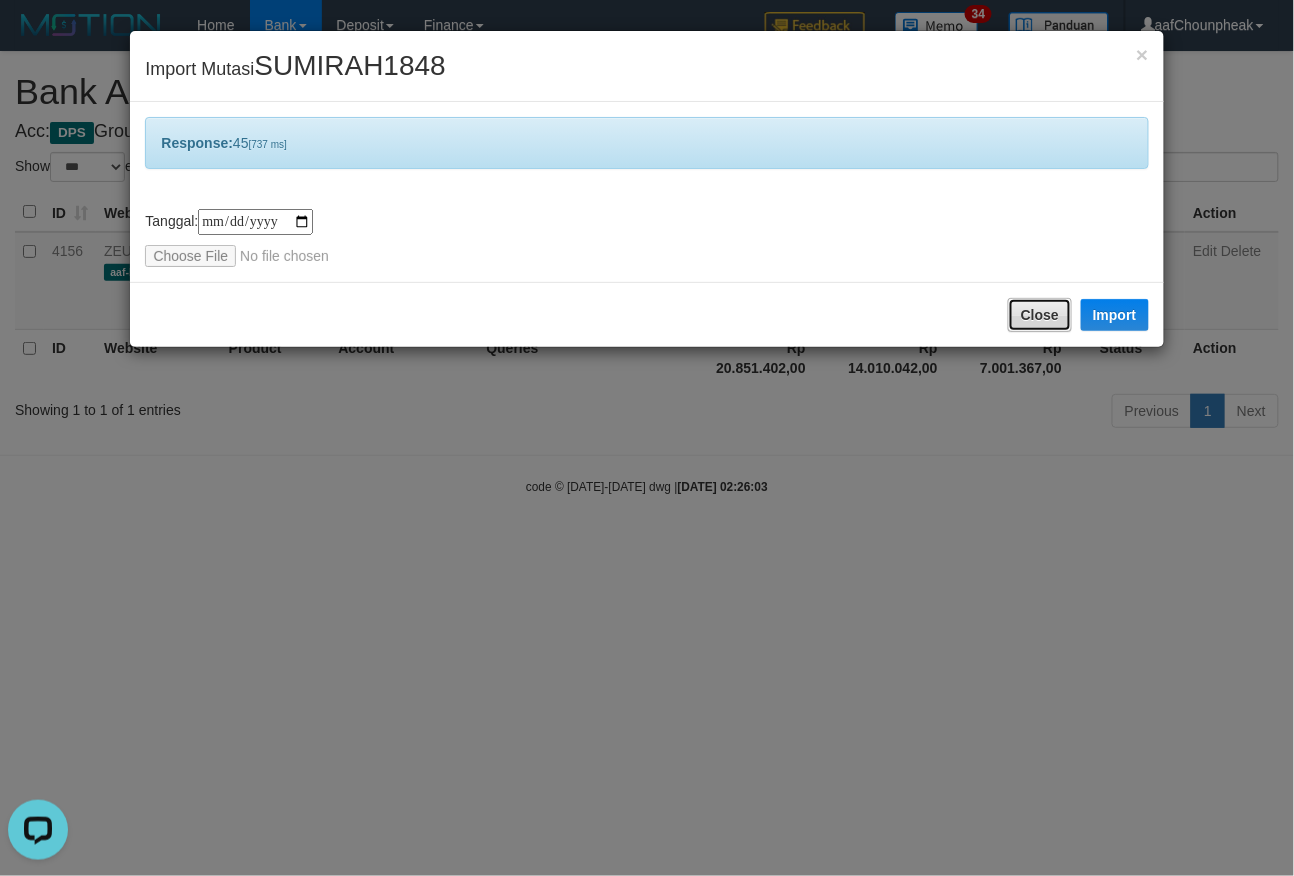 click on "Close" at bounding box center (1040, 315) 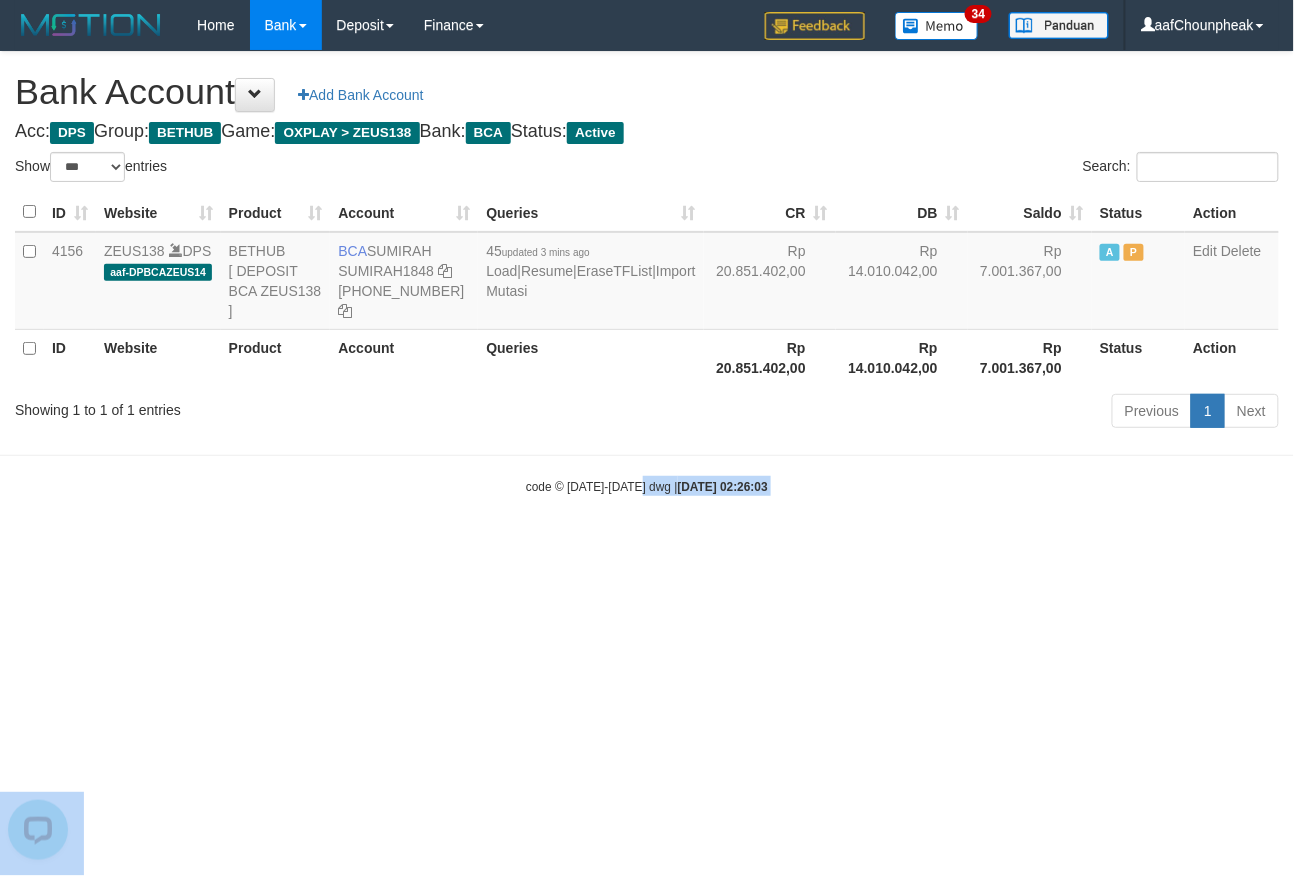drag, startPoint x: 640, startPoint y: 584, endPoint x: 642, endPoint y: 598, distance: 14.142136 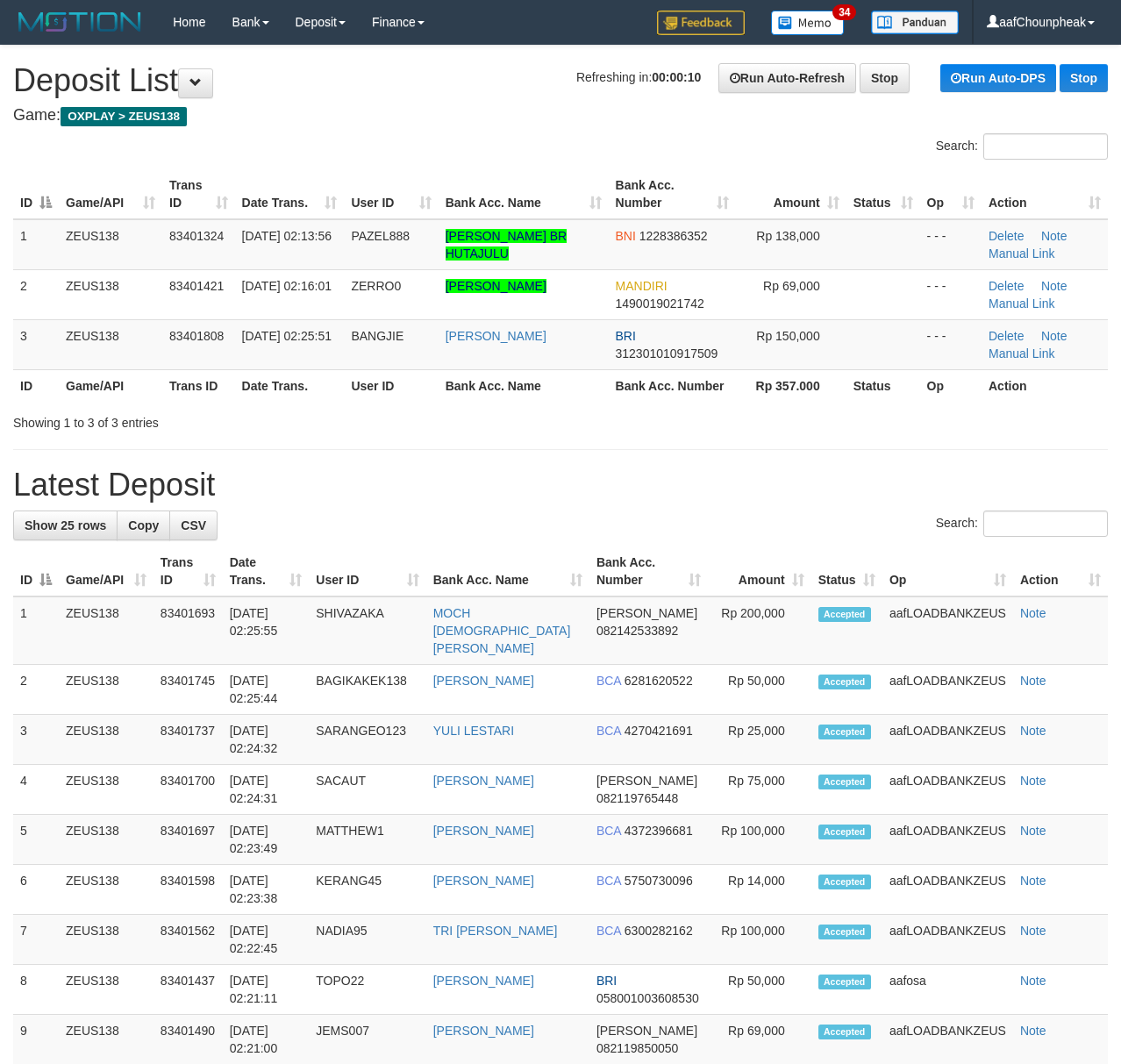 scroll, scrollTop: 0, scrollLeft: 0, axis: both 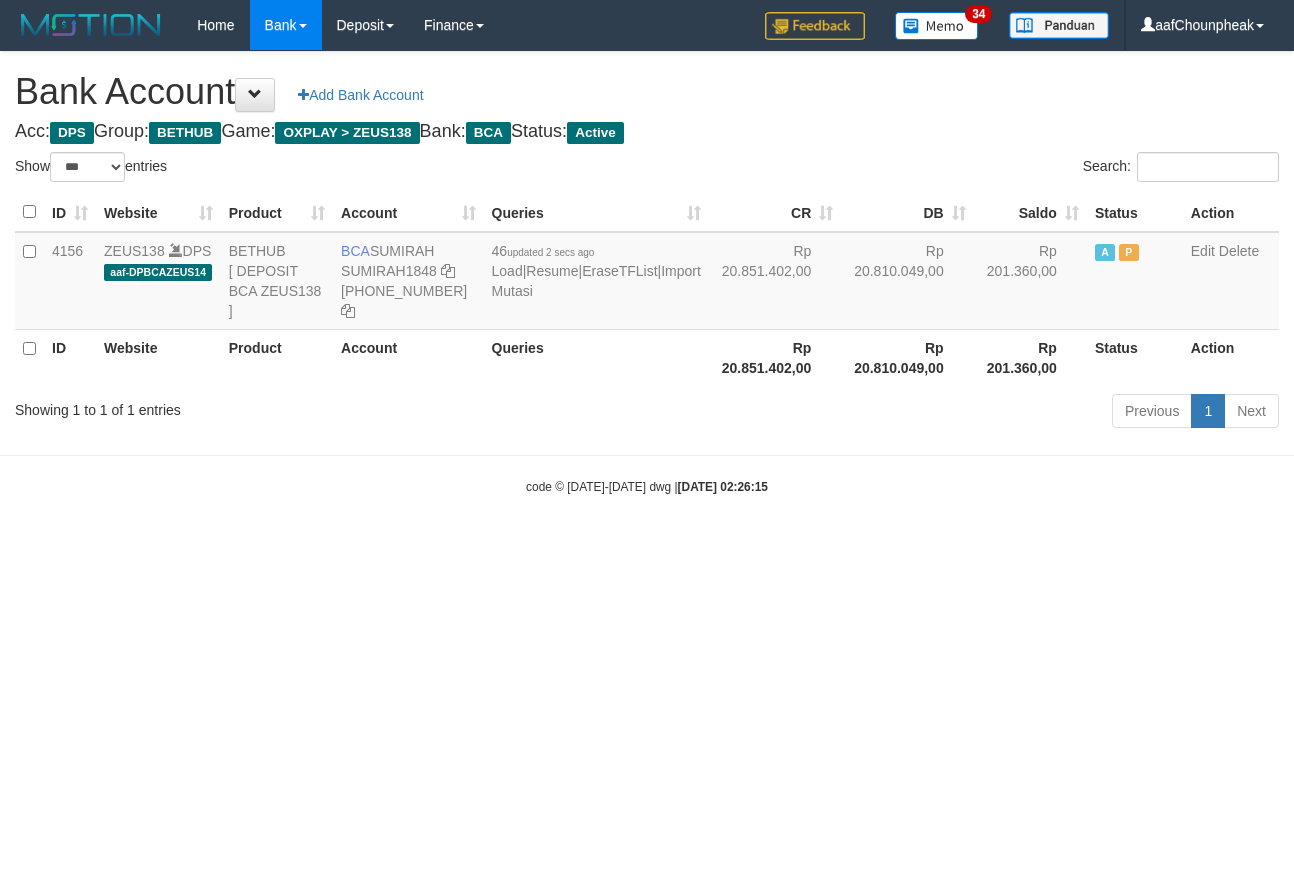 select on "***" 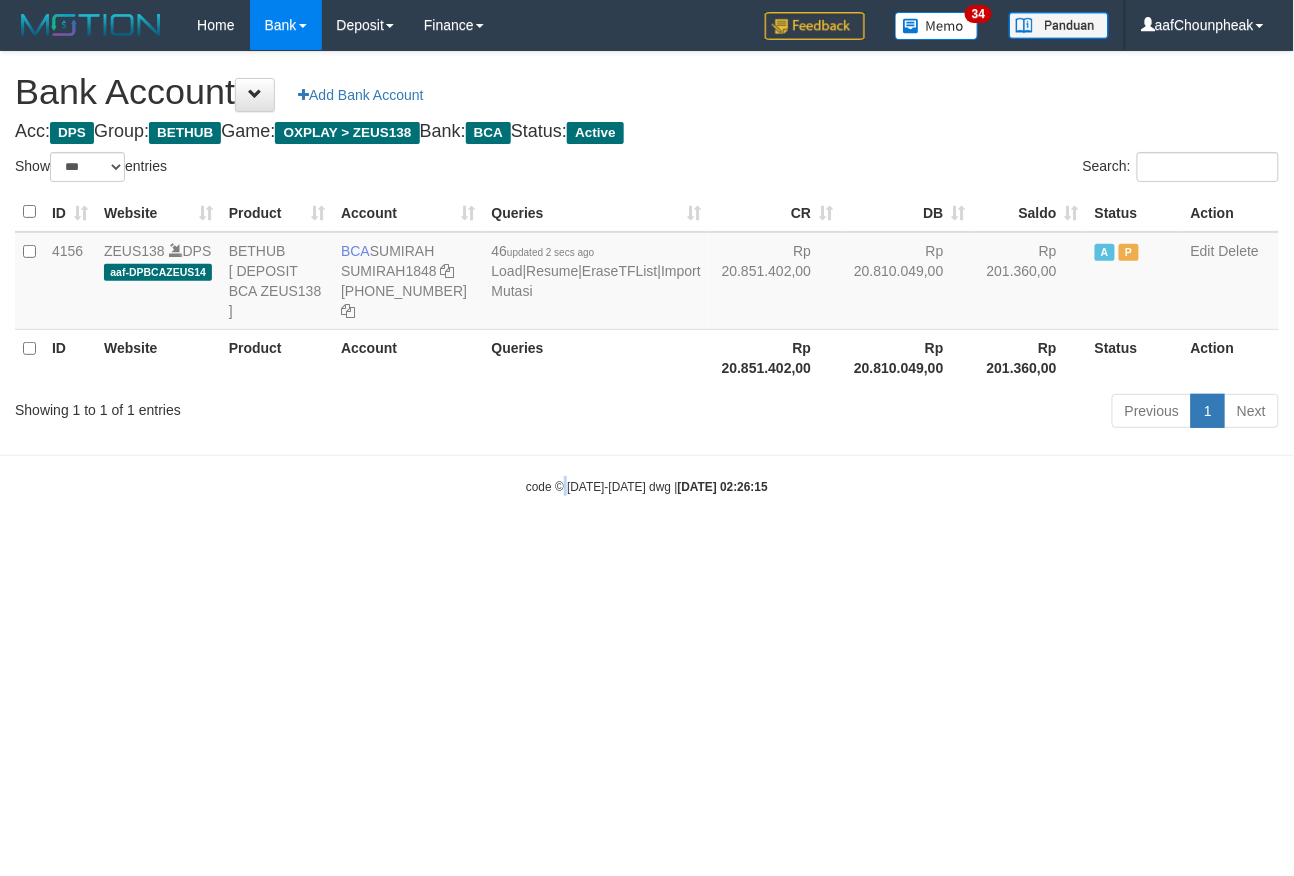 click on "Toggle navigation
Home
Bank
Account List
Mutasi Bank
Search
Note Mutasi
Deposit
DPS List
History
Finance
Financial Data
aafChounpheak
My Profile
Log Out
34" at bounding box center [647, 273] 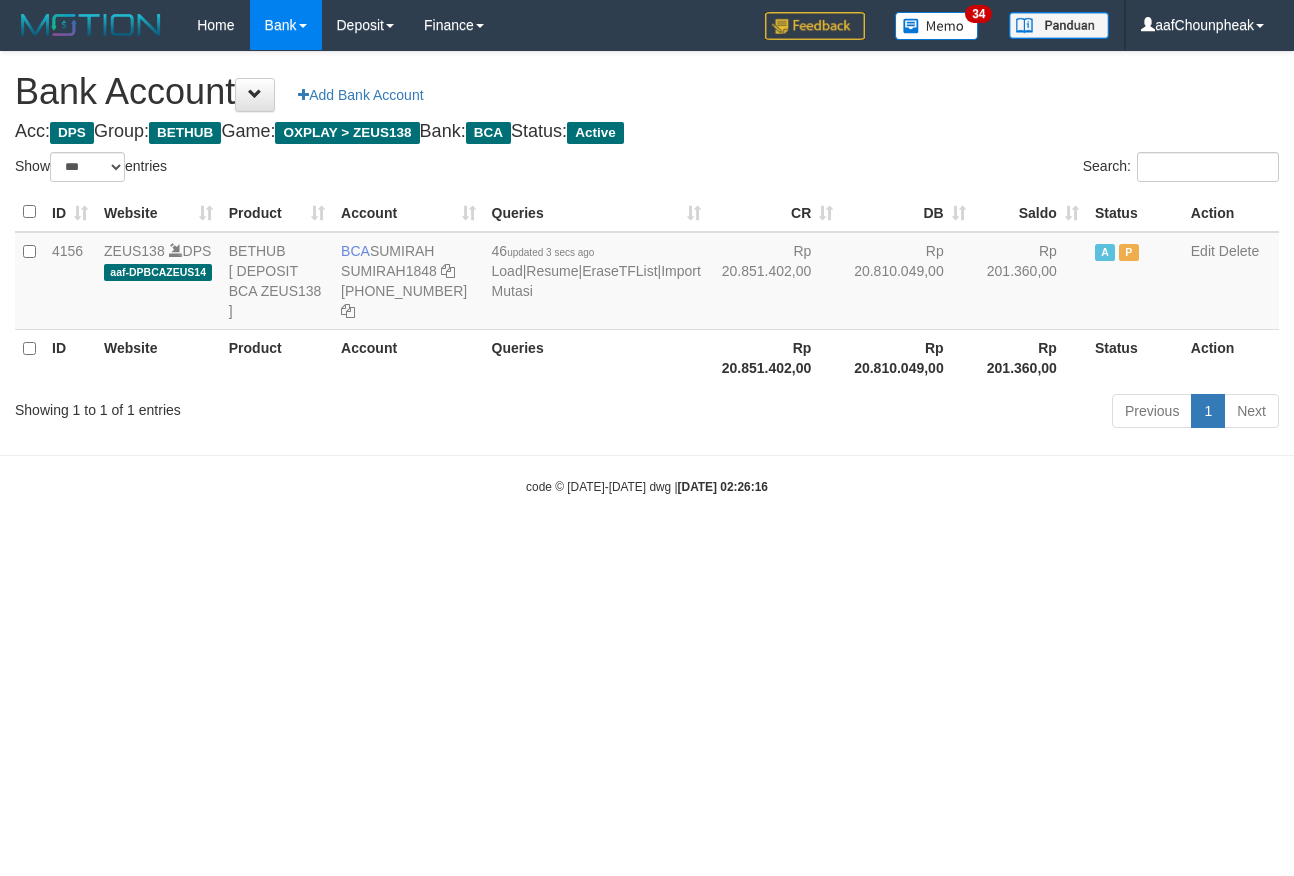 select on "***" 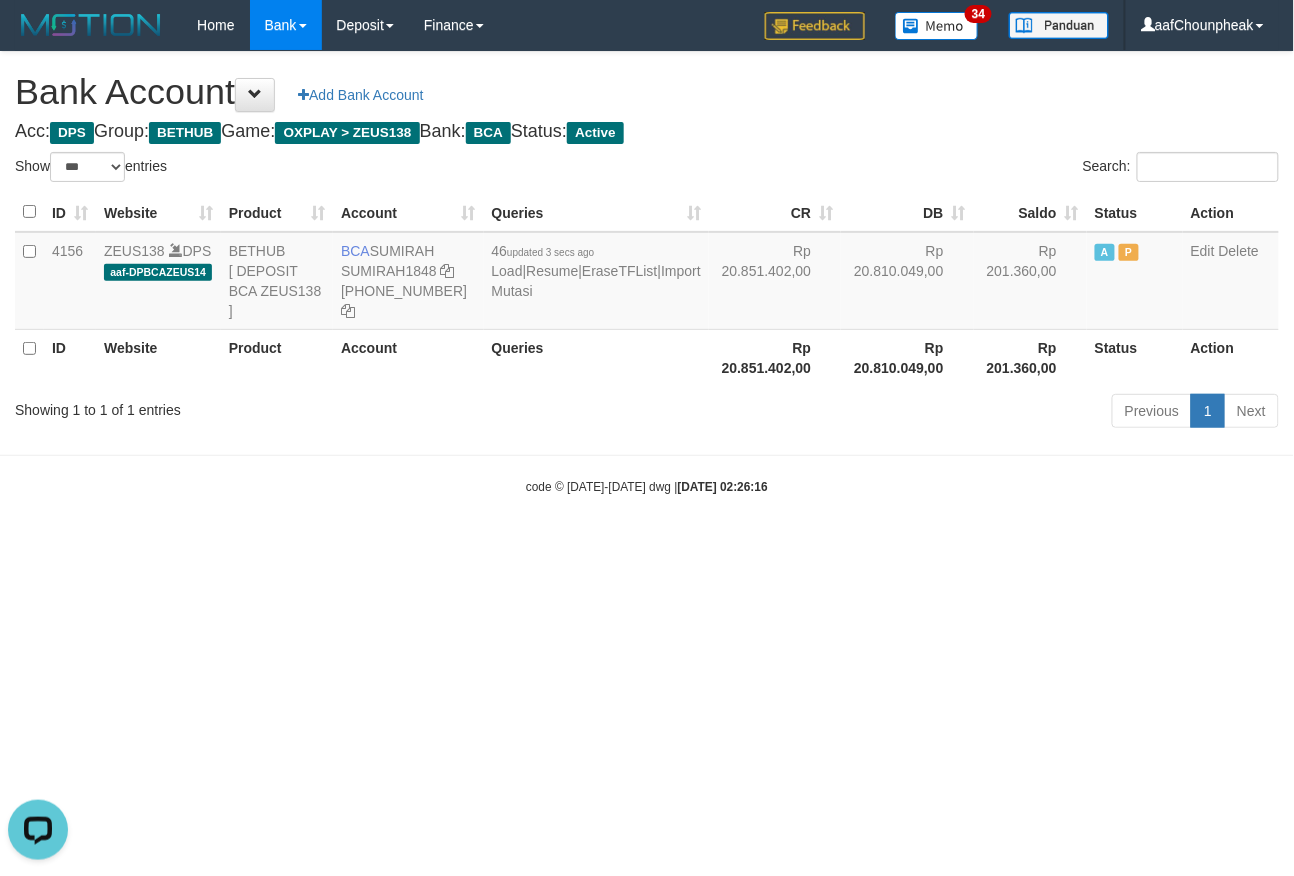 scroll, scrollTop: 0, scrollLeft: 0, axis: both 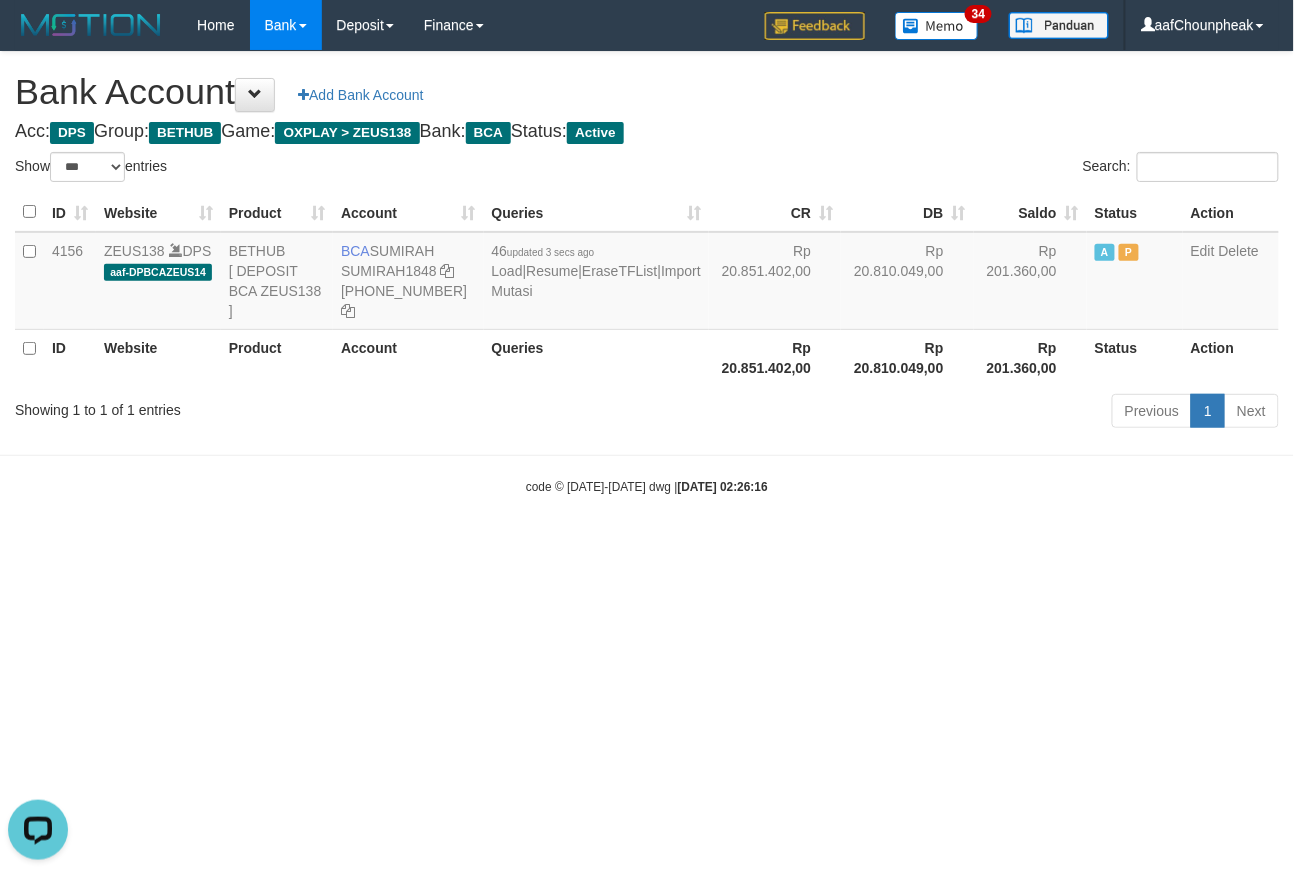 click on "Toggle navigation
Home
Bank
Account List
Mutasi Bank
Search
Note Mutasi
Deposit
DPS List
History
Finance
Financial Data
aafChounpheak
My Profile
Log Out
34" at bounding box center (647, 273) 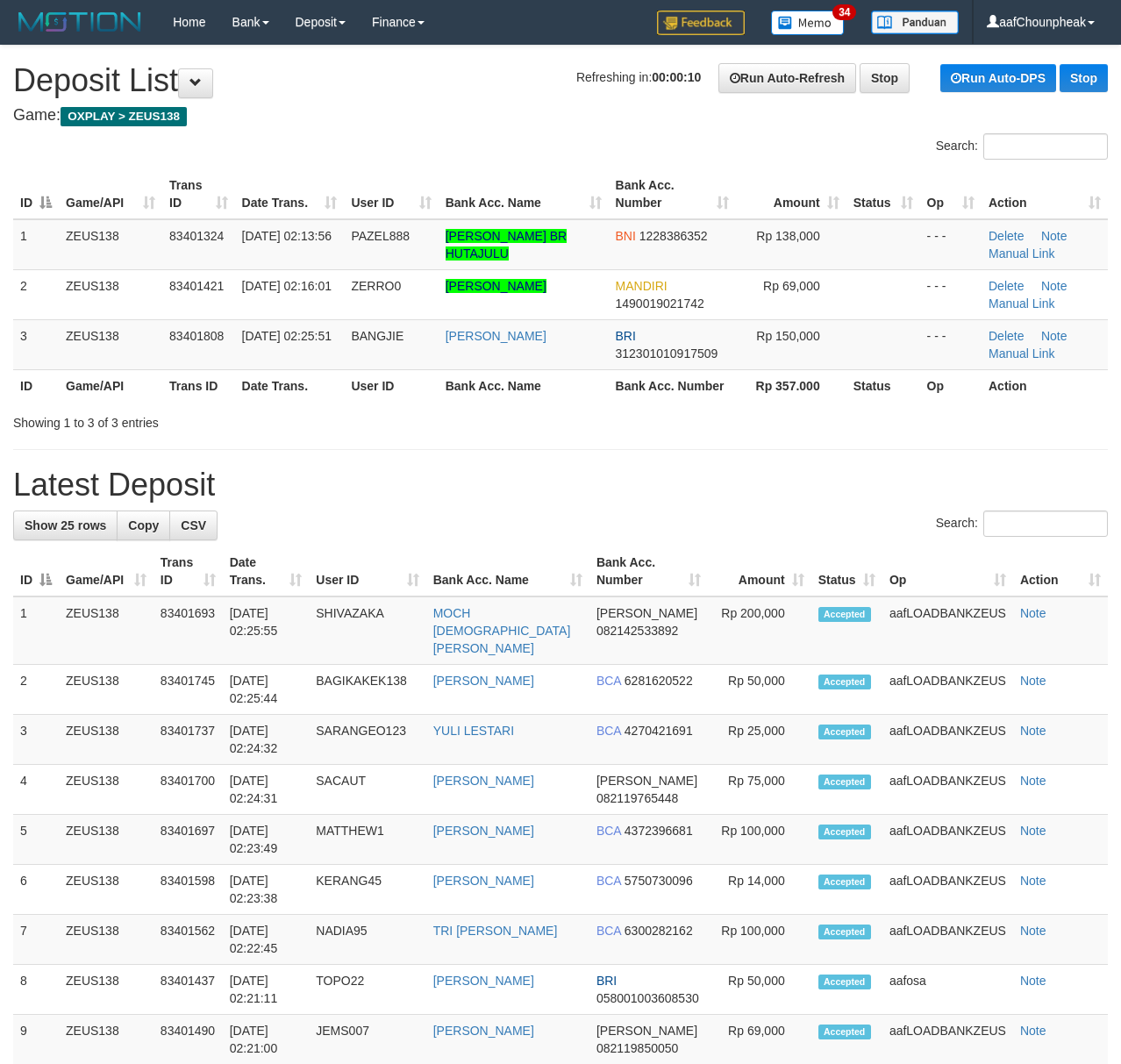 scroll, scrollTop: 0, scrollLeft: 0, axis: both 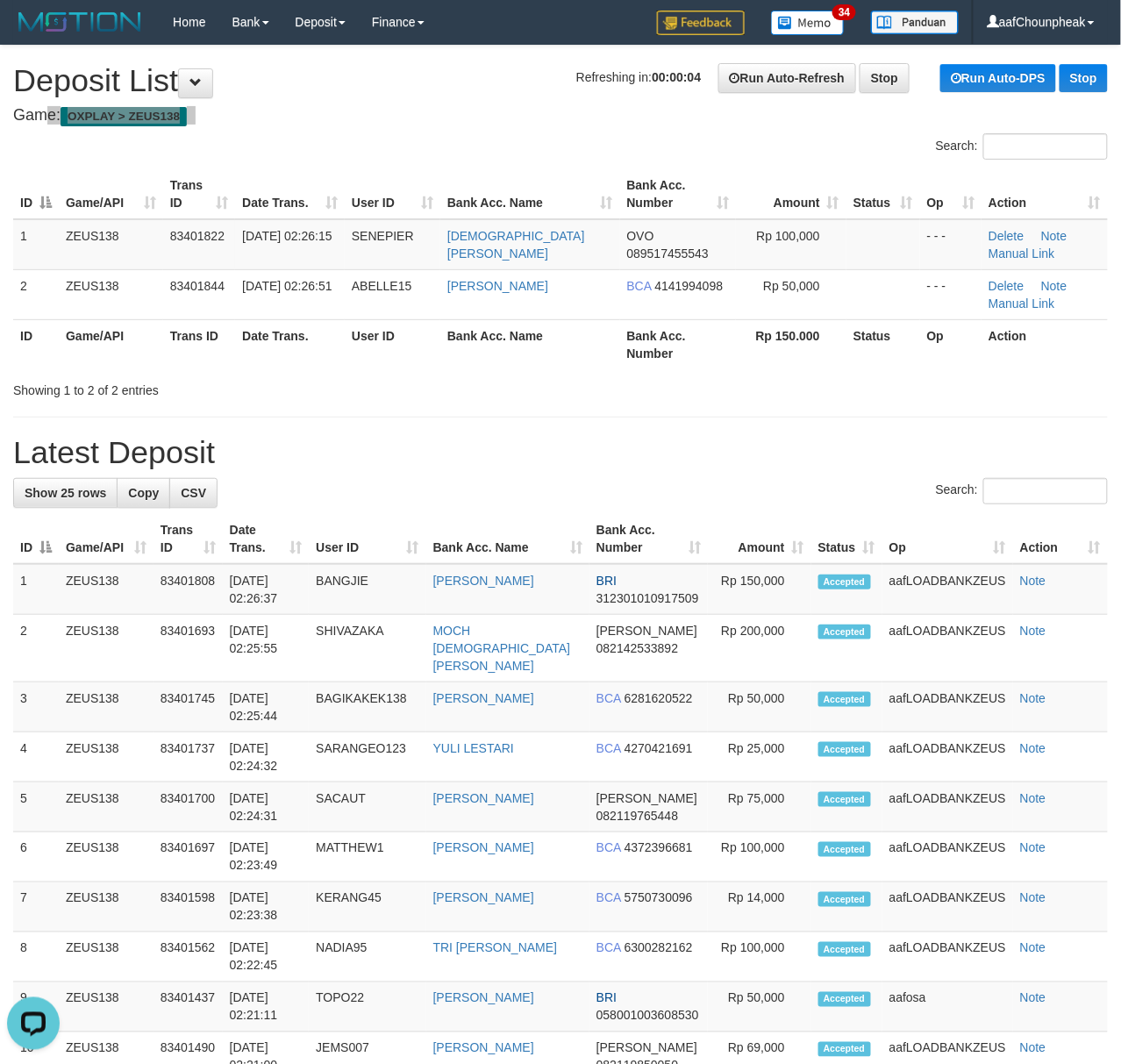 click on "**********" at bounding box center (560, 997) 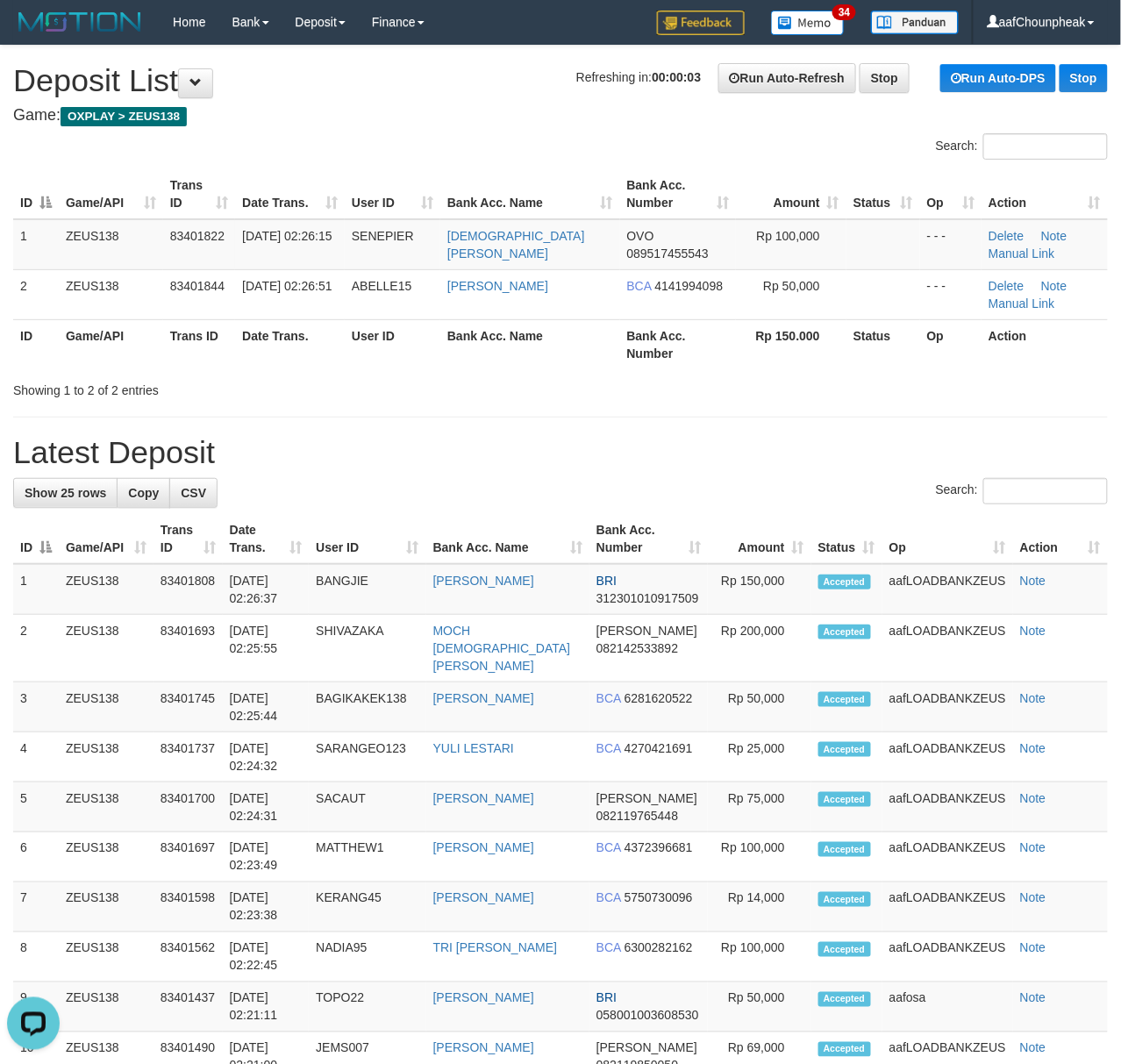 drag, startPoint x: 369, startPoint y: 96, endPoint x: 7, endPoint y: 174, distance: 370.30798 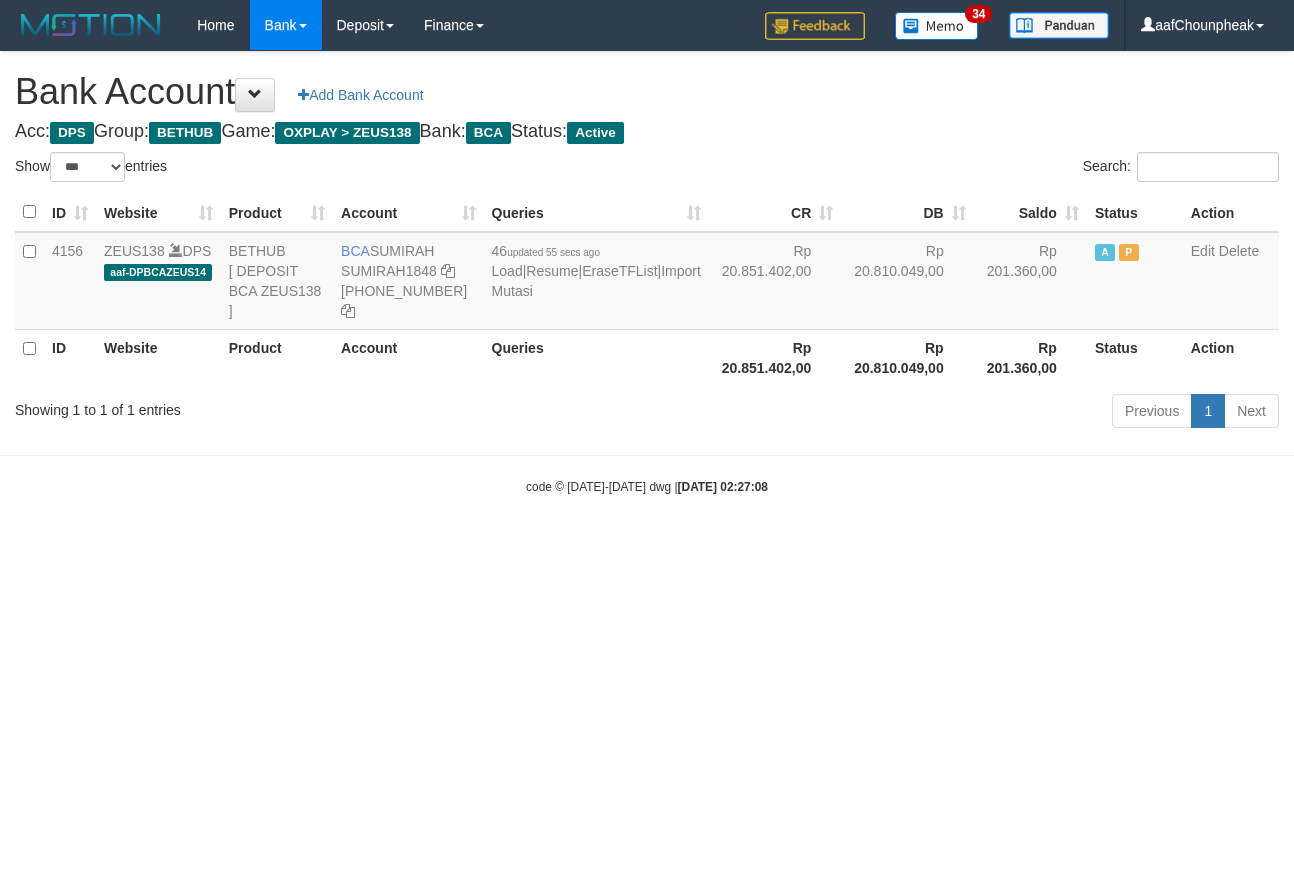select on "***" 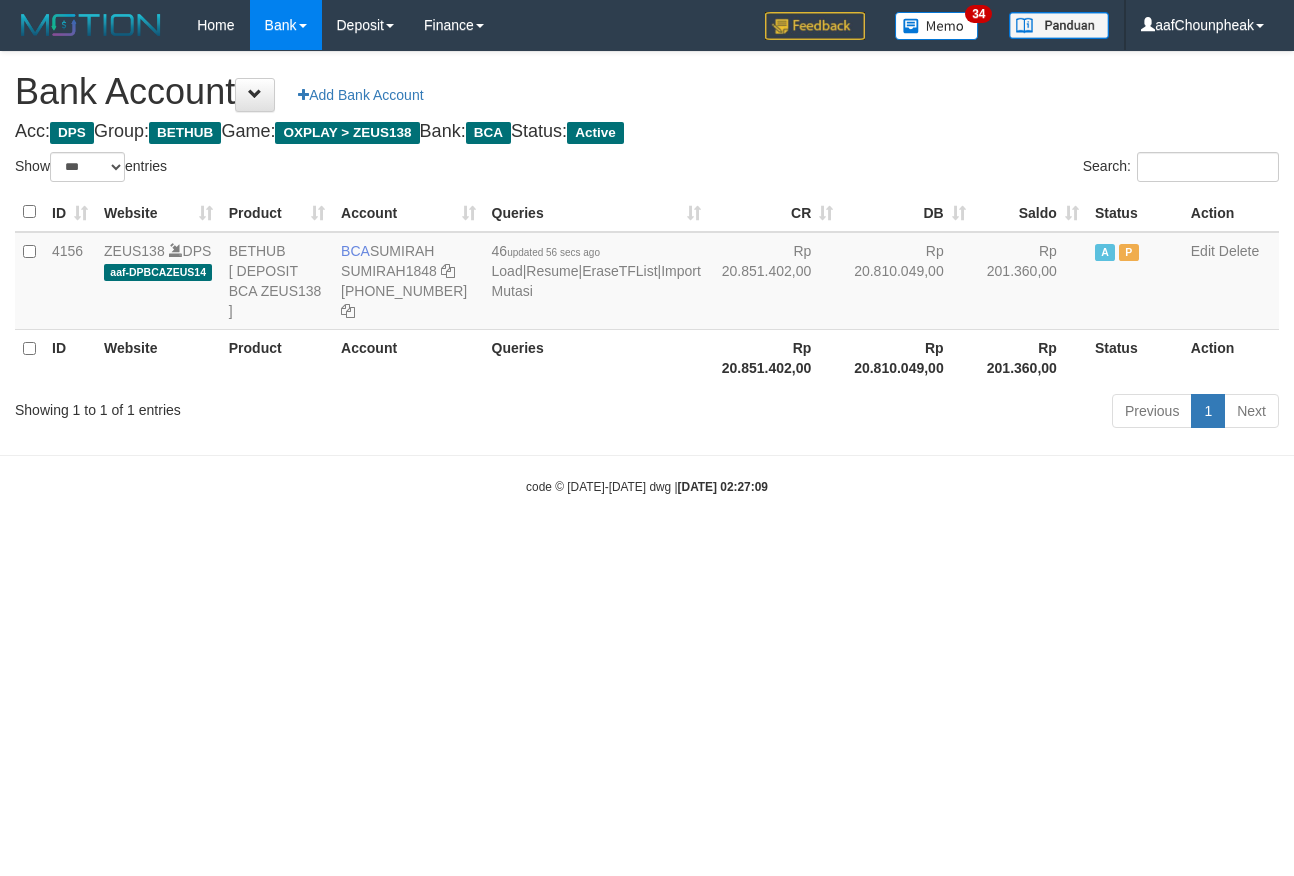 select on "***" 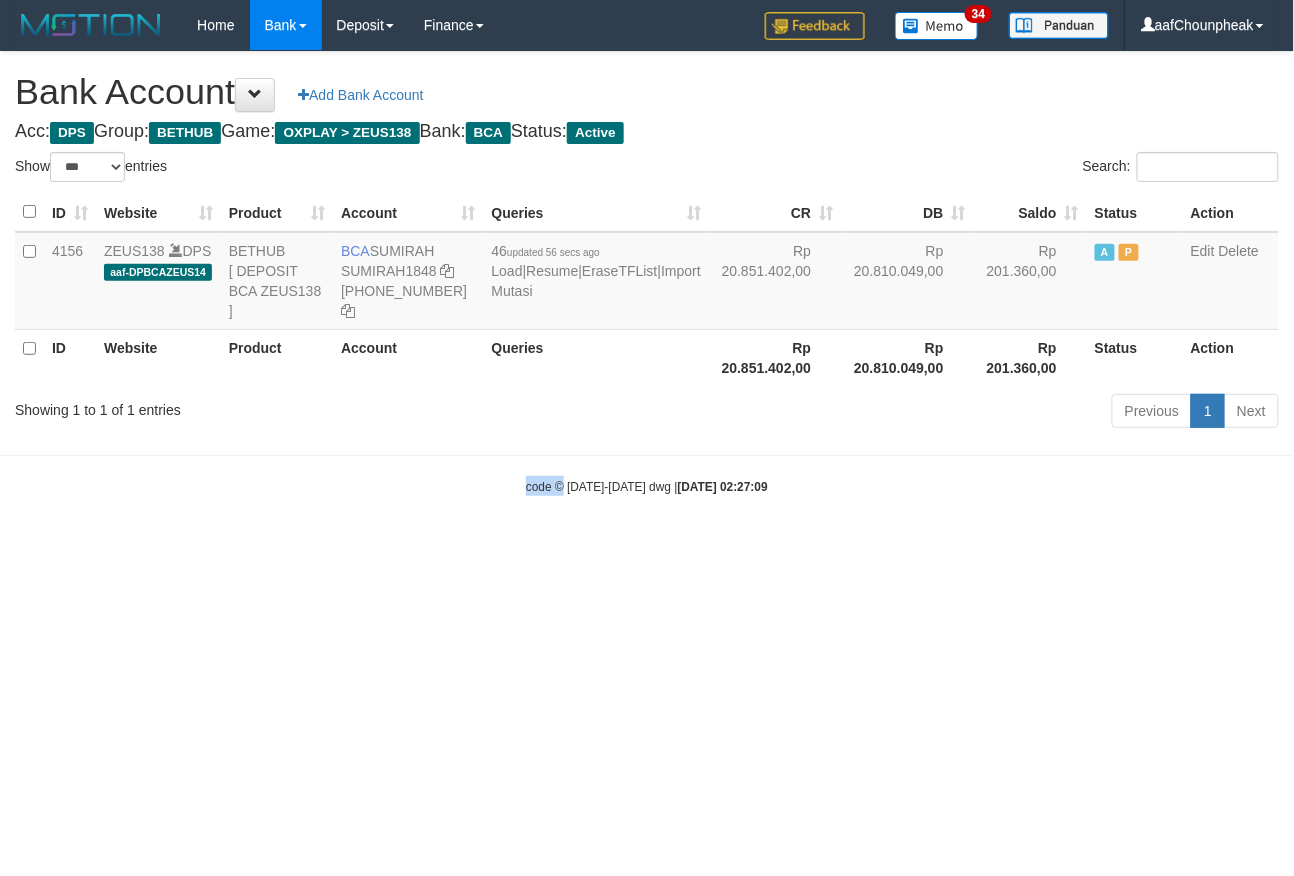 drag, startPoint x: 518, startPoint y: 584, endPoint x: 454, endPoint y: 525, distance: 87.04597 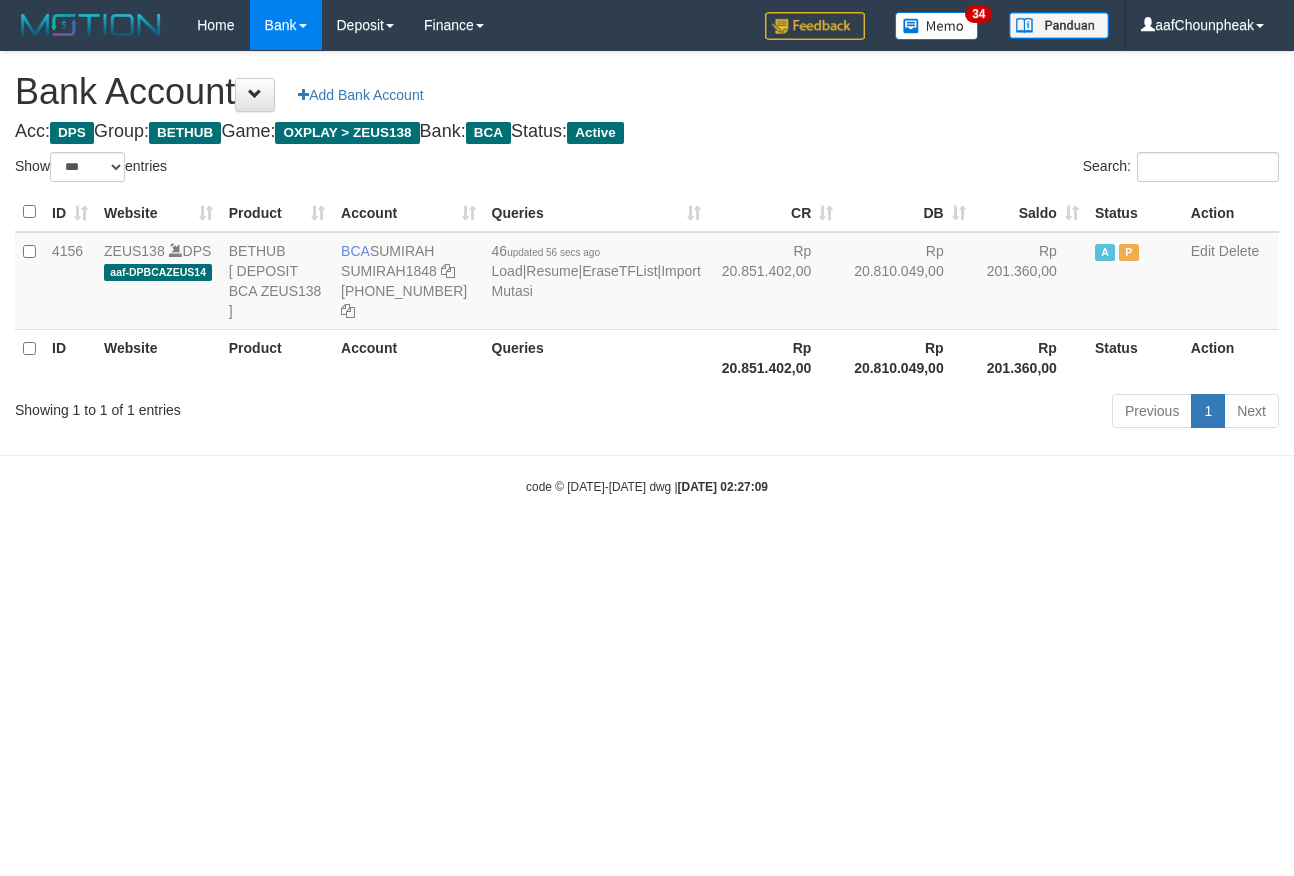 select on "***" 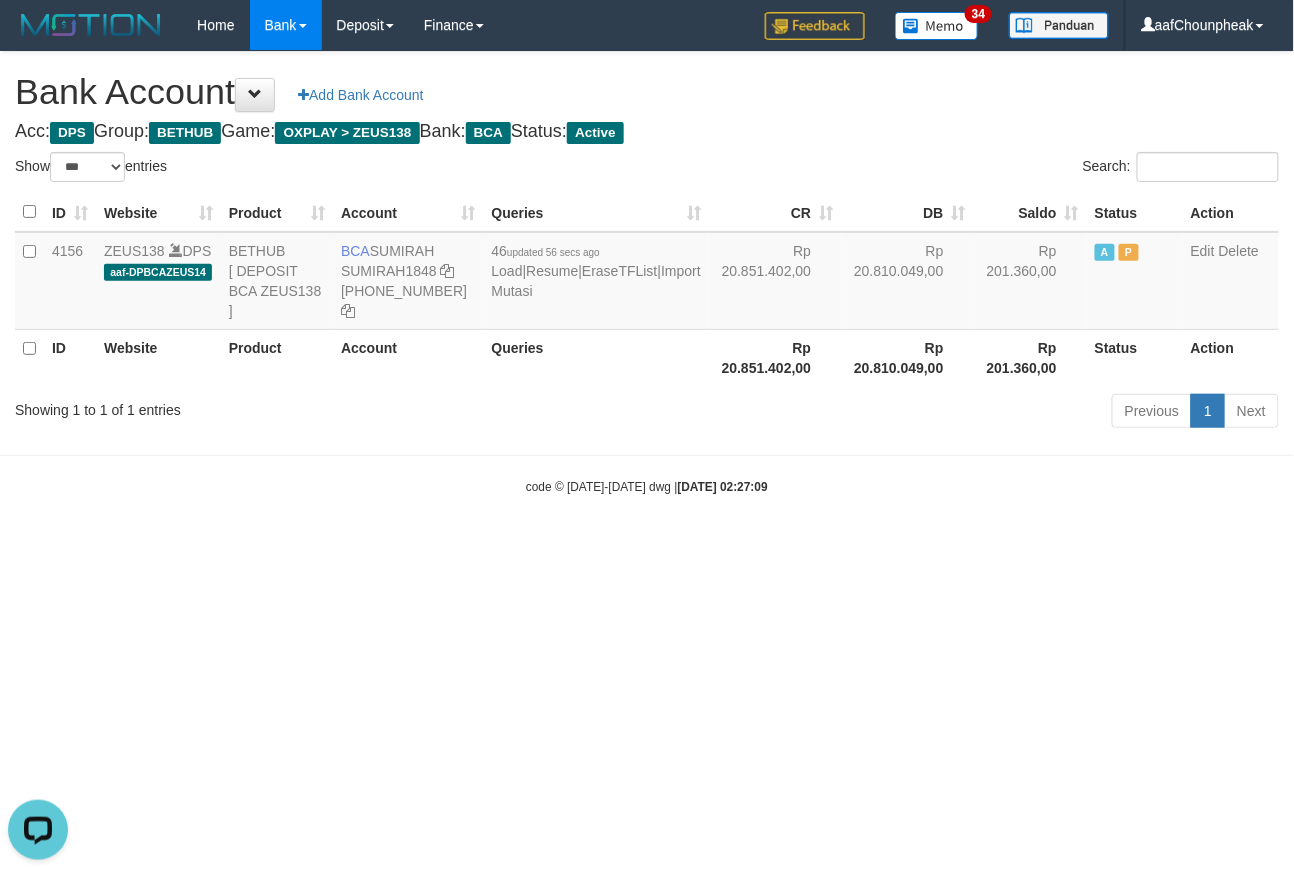 scroll, scrollTop: 0, scrollLeft: 0, axis: both 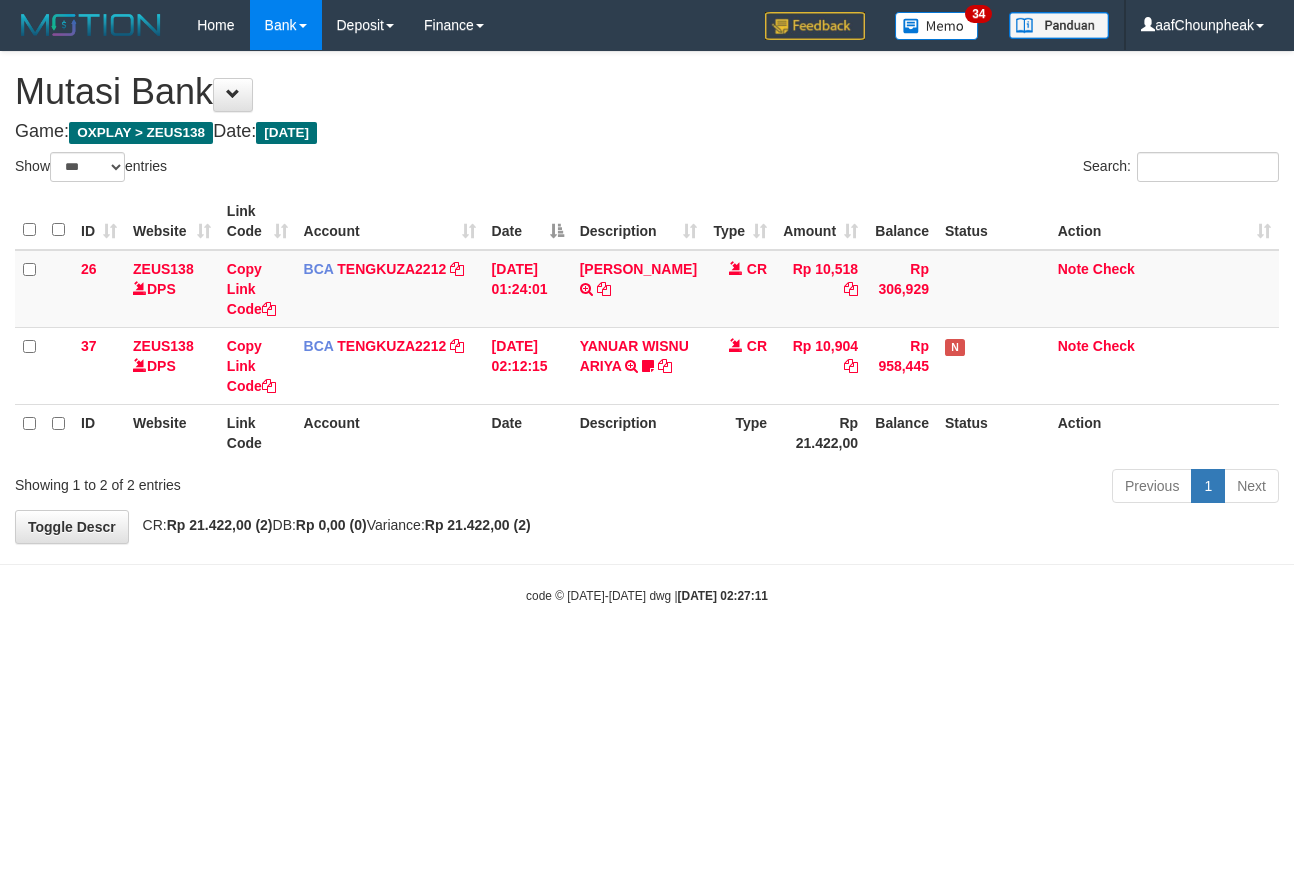 select on "***" 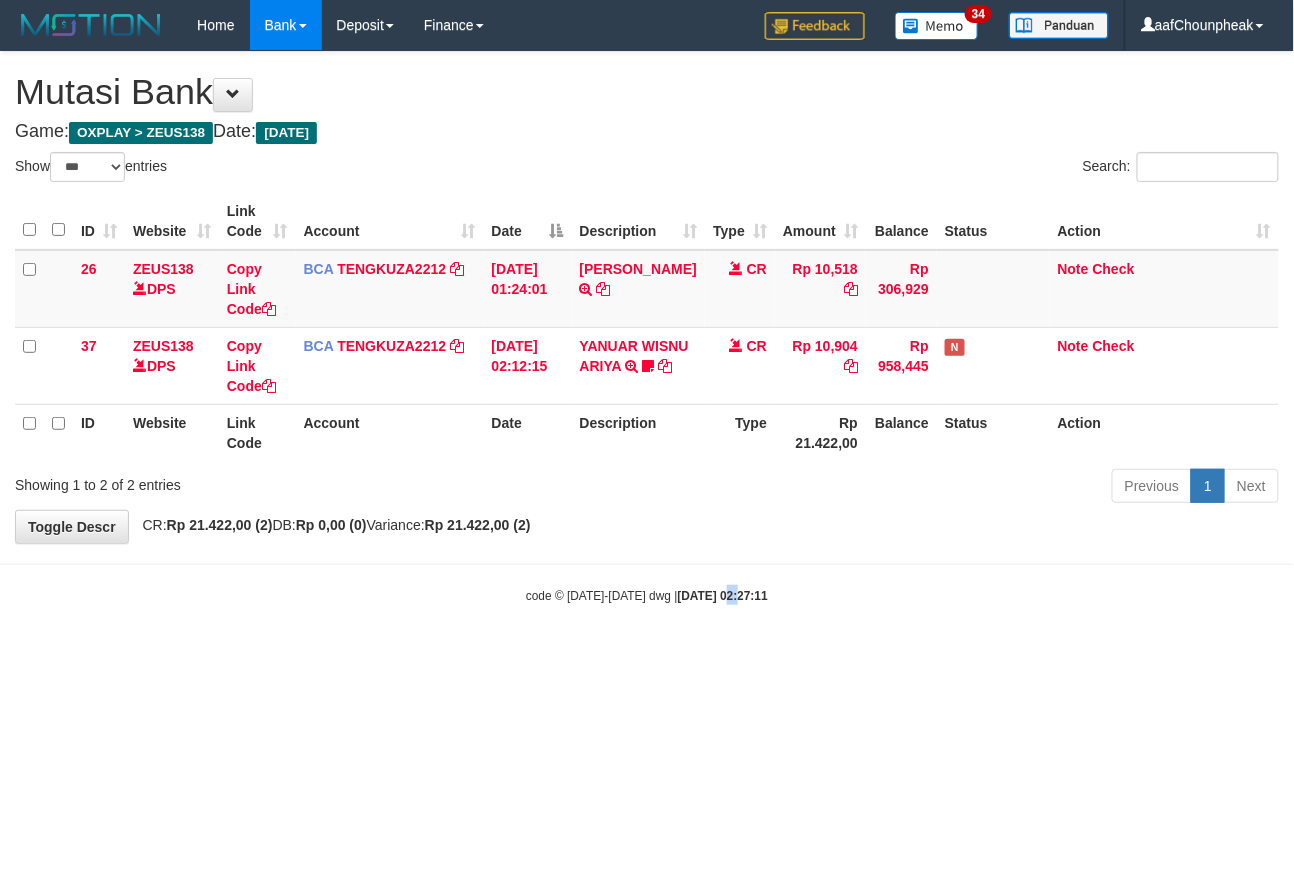 click on "Toggle navigation
Home
Bank
Account List
Mutasi Bank
Search
Note Mutasi
Deposit
DPS List
History
Finance
Financial Data
aafChounpheak
My Profile
Log Out
34" at bounding box center [647, 327] 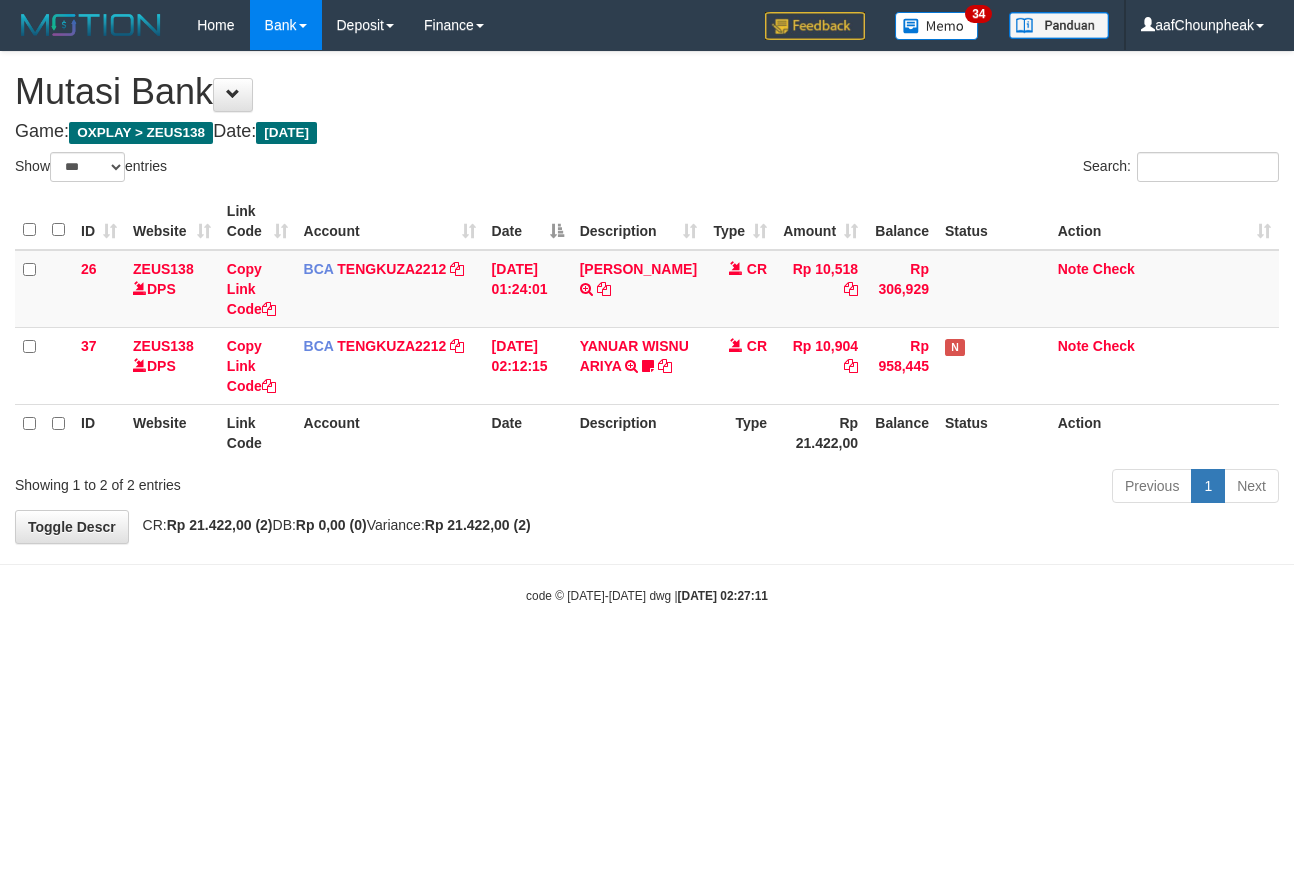 select on "***" 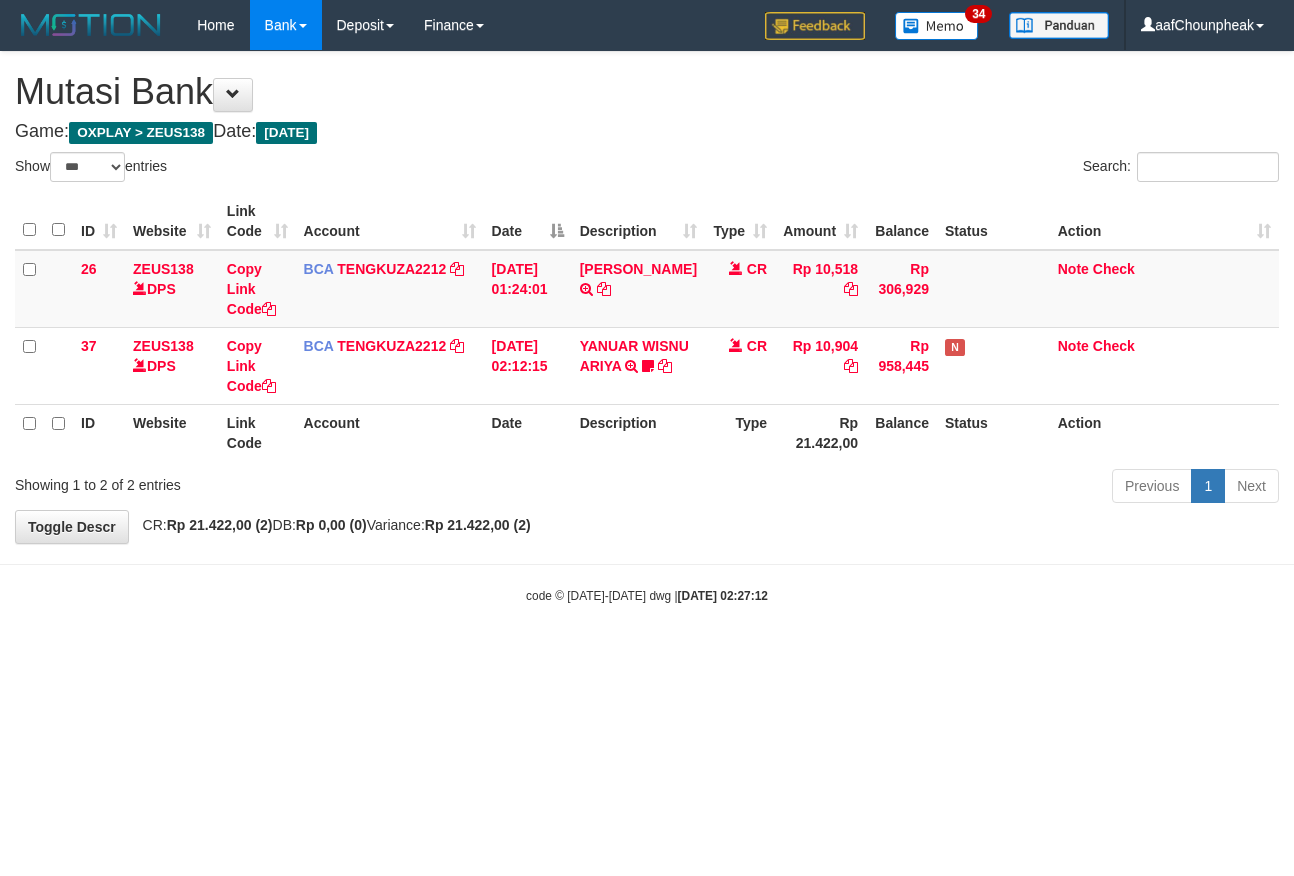 select on "***" 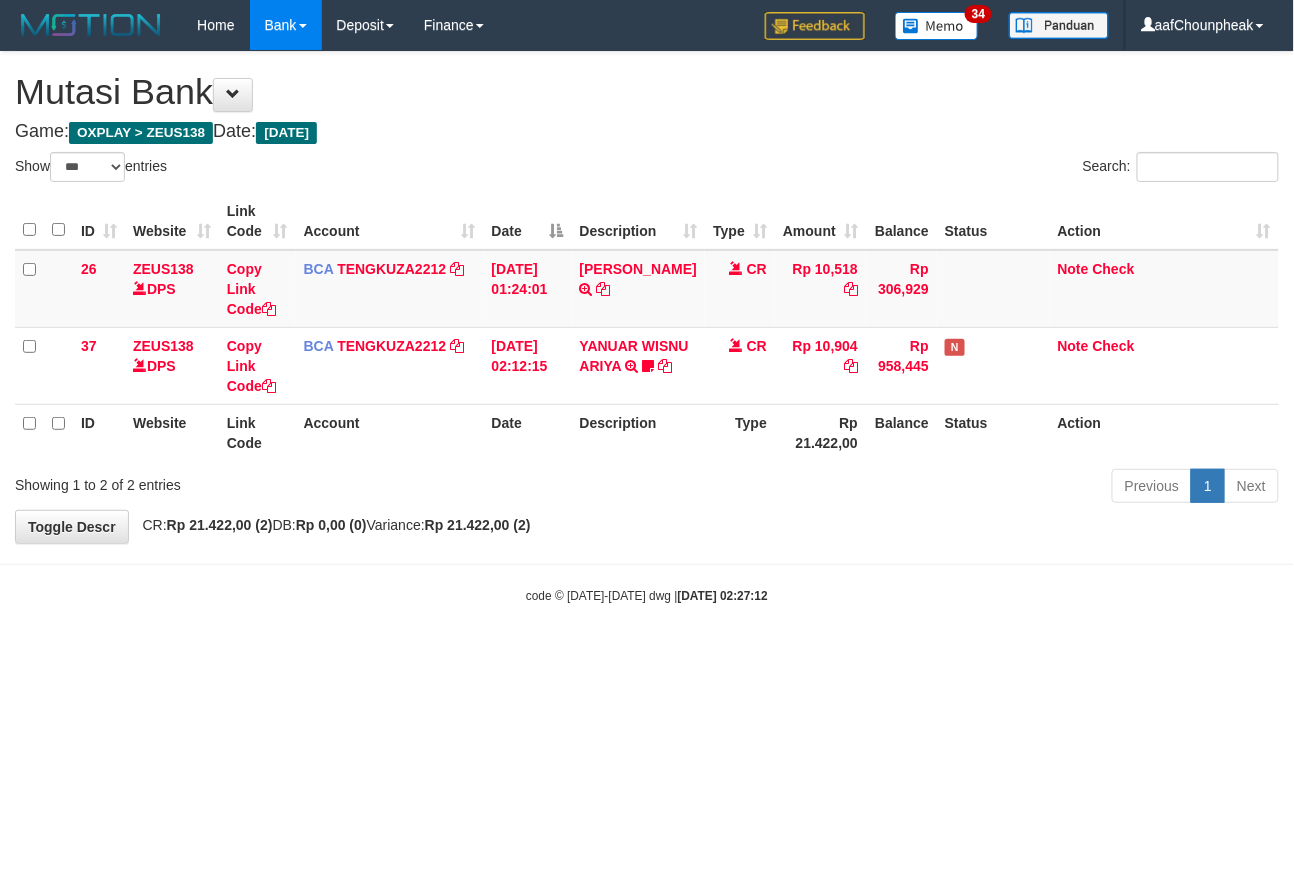 click on "YANUAR WISNU ARIYA" at bounding box center [634, 356] 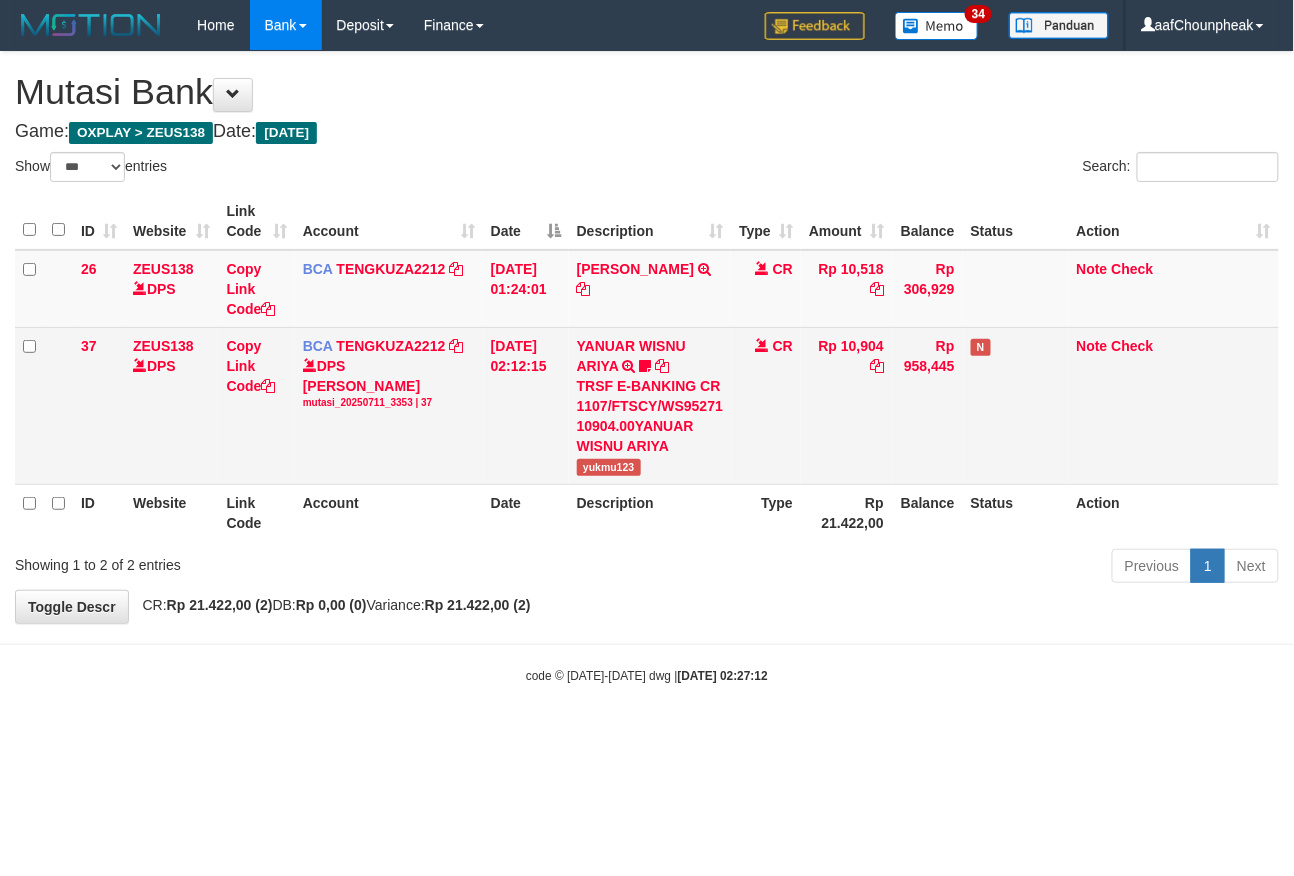 click on "yukmu123" at bounding box center [609, 467] 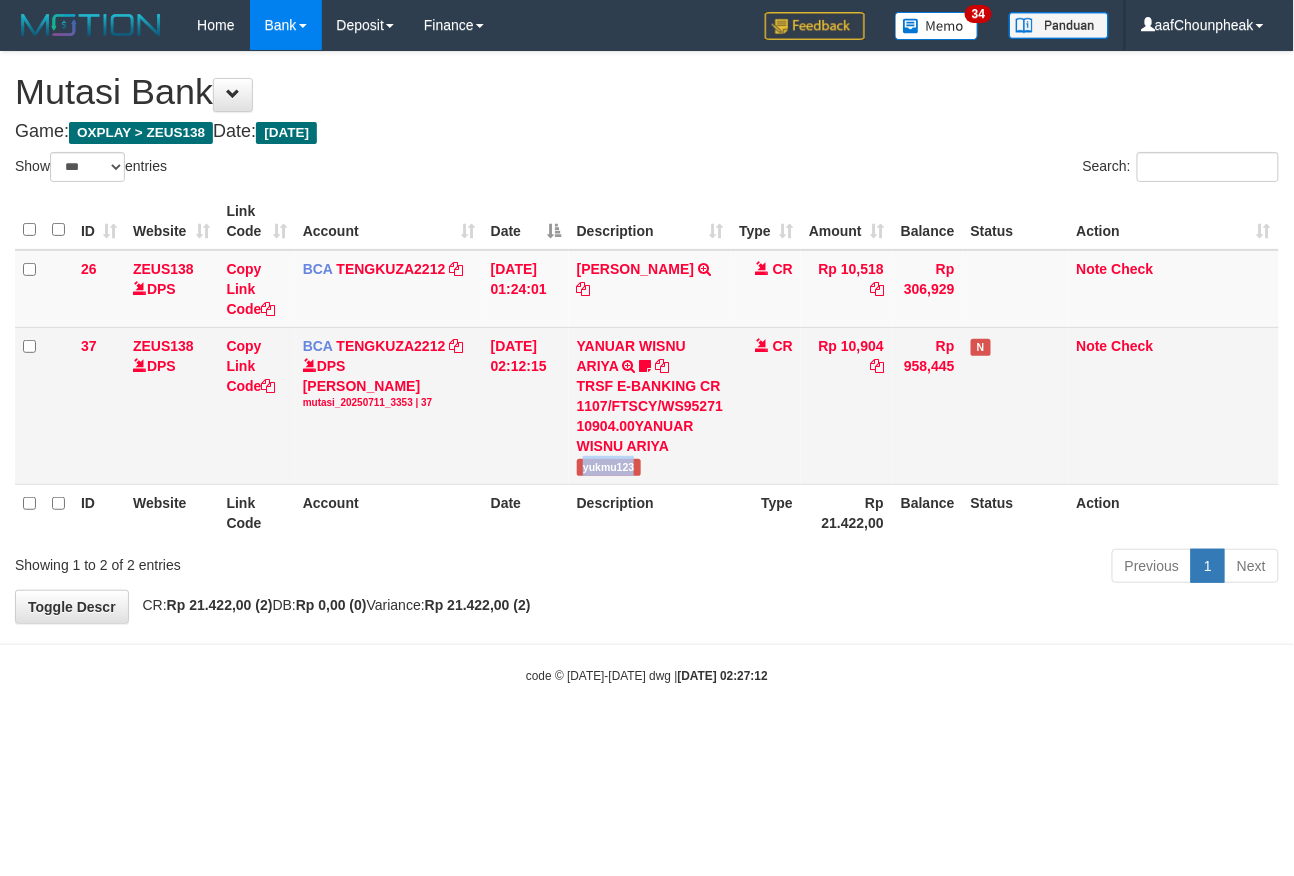 click on "yukmu123" at bounding box center [609, 467] 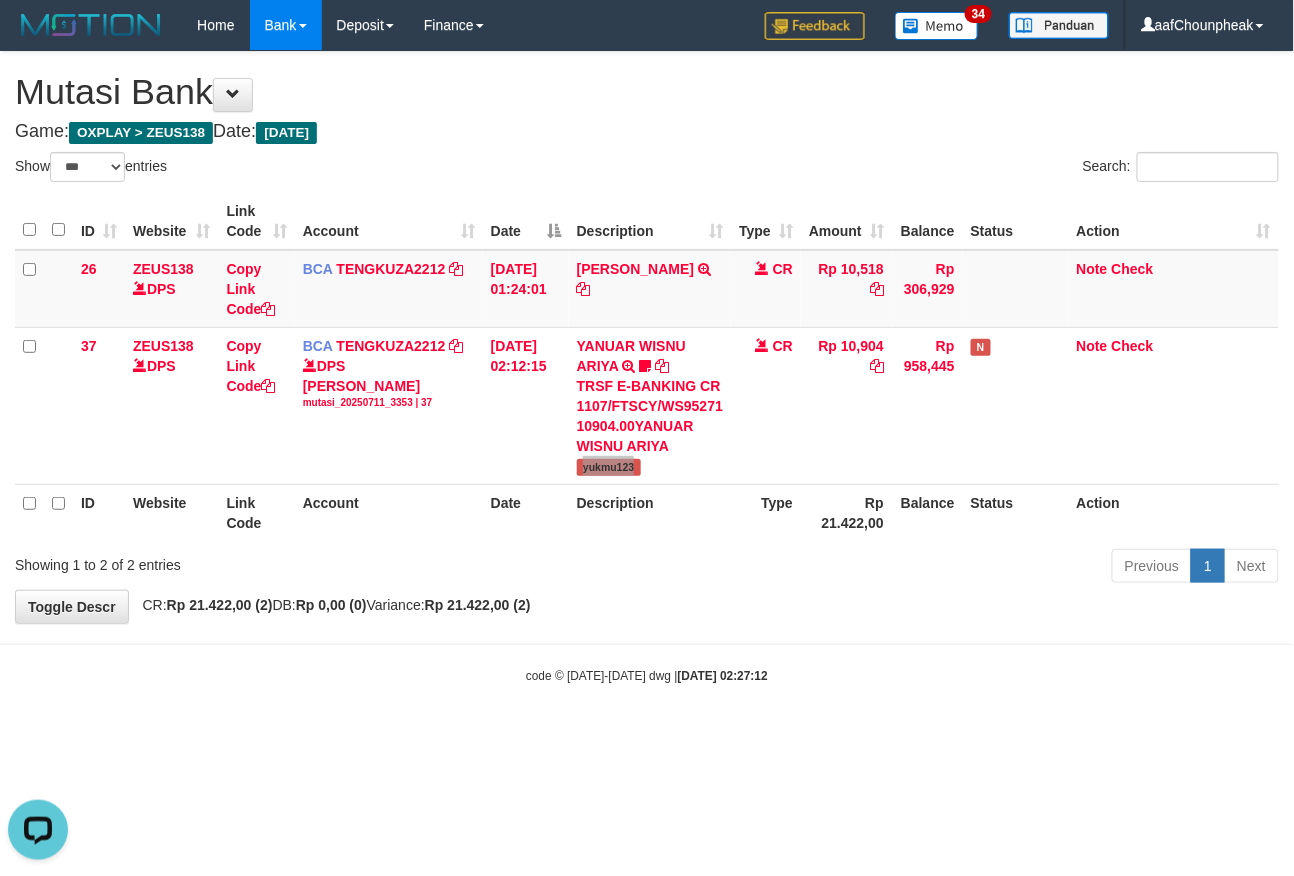 scroll, scrollTop: 0, scrollLeft: 0, axis: both 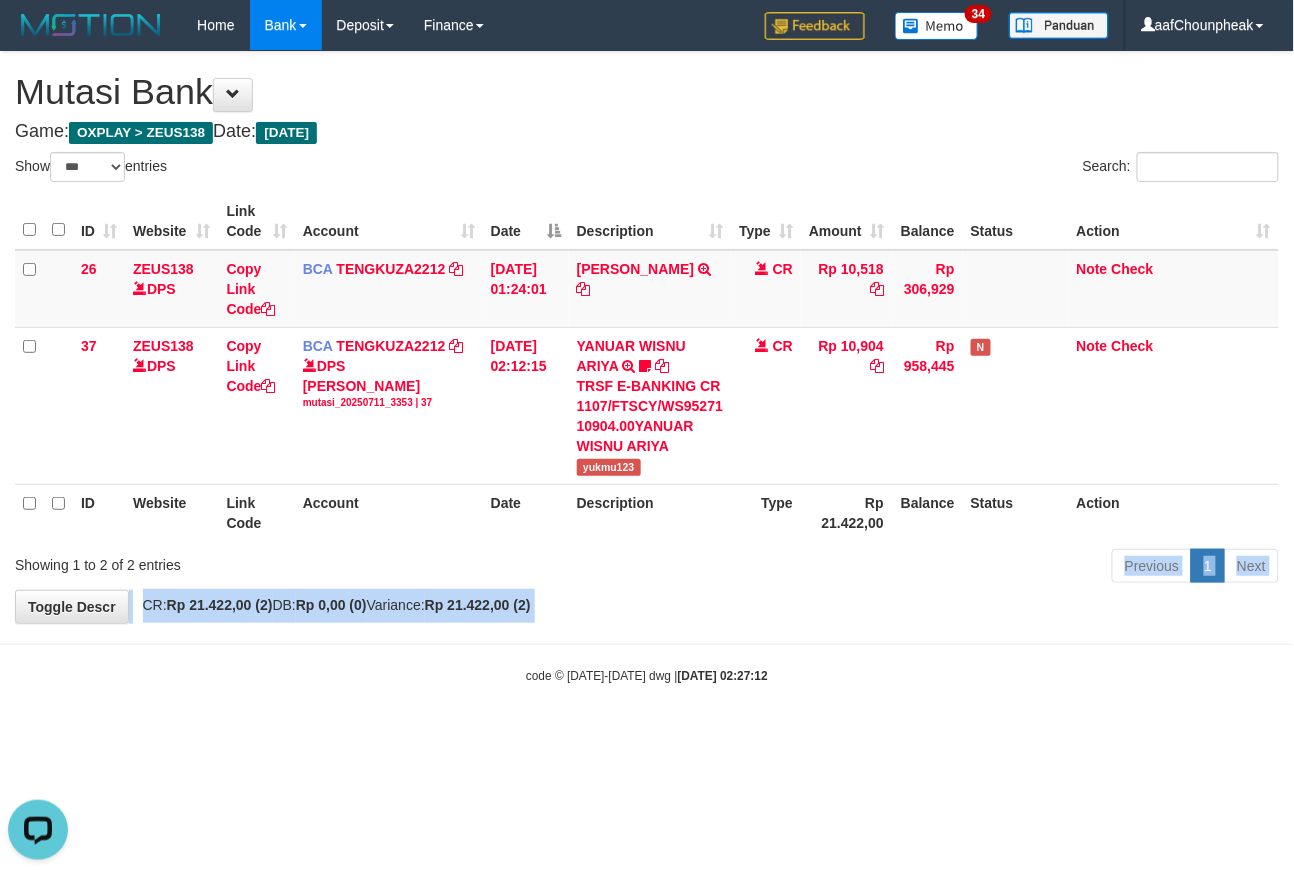 drag, startPoint x: 541, startPoint y: 609, endPoint x: 496, endPoint y: 692, distance: 94.41398 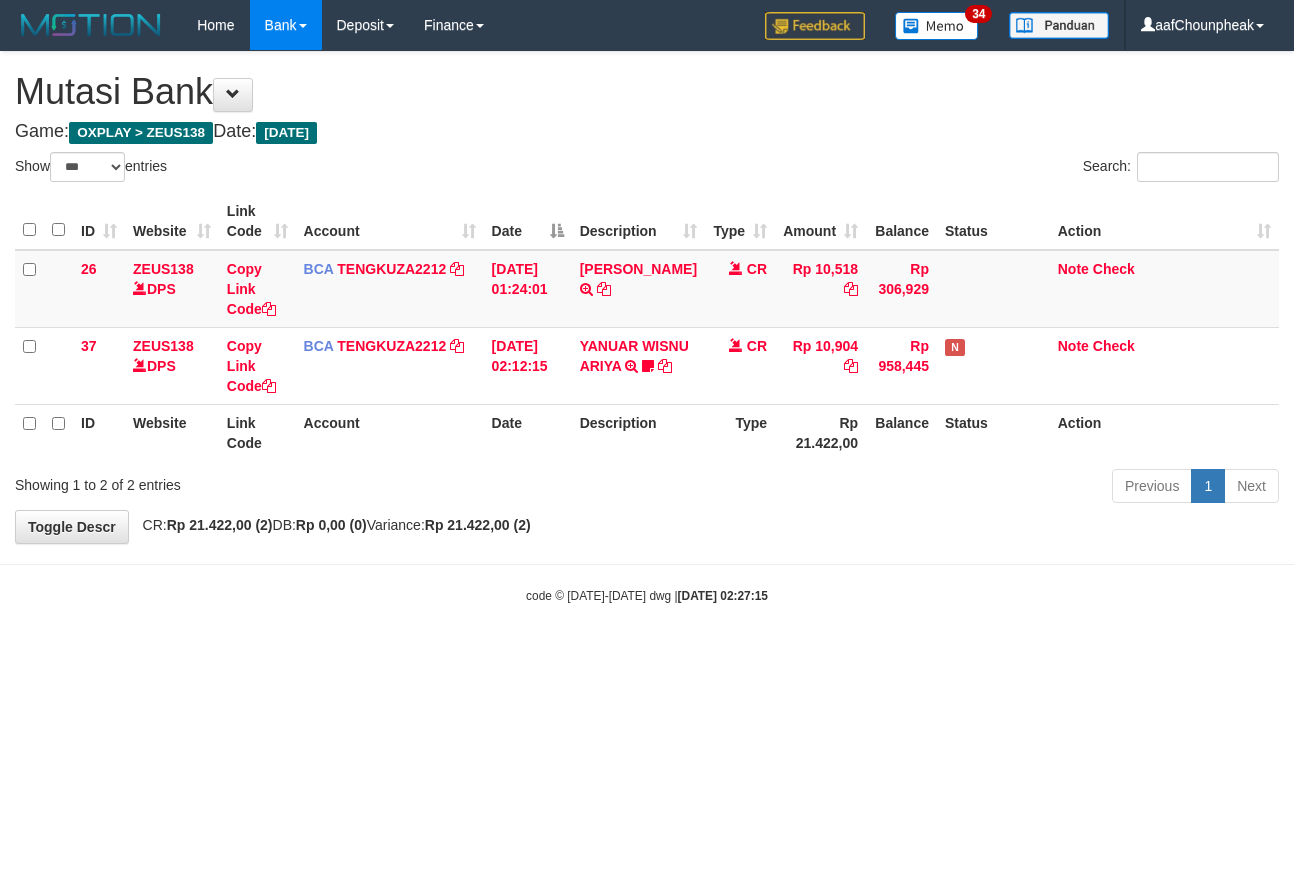 select on "***" 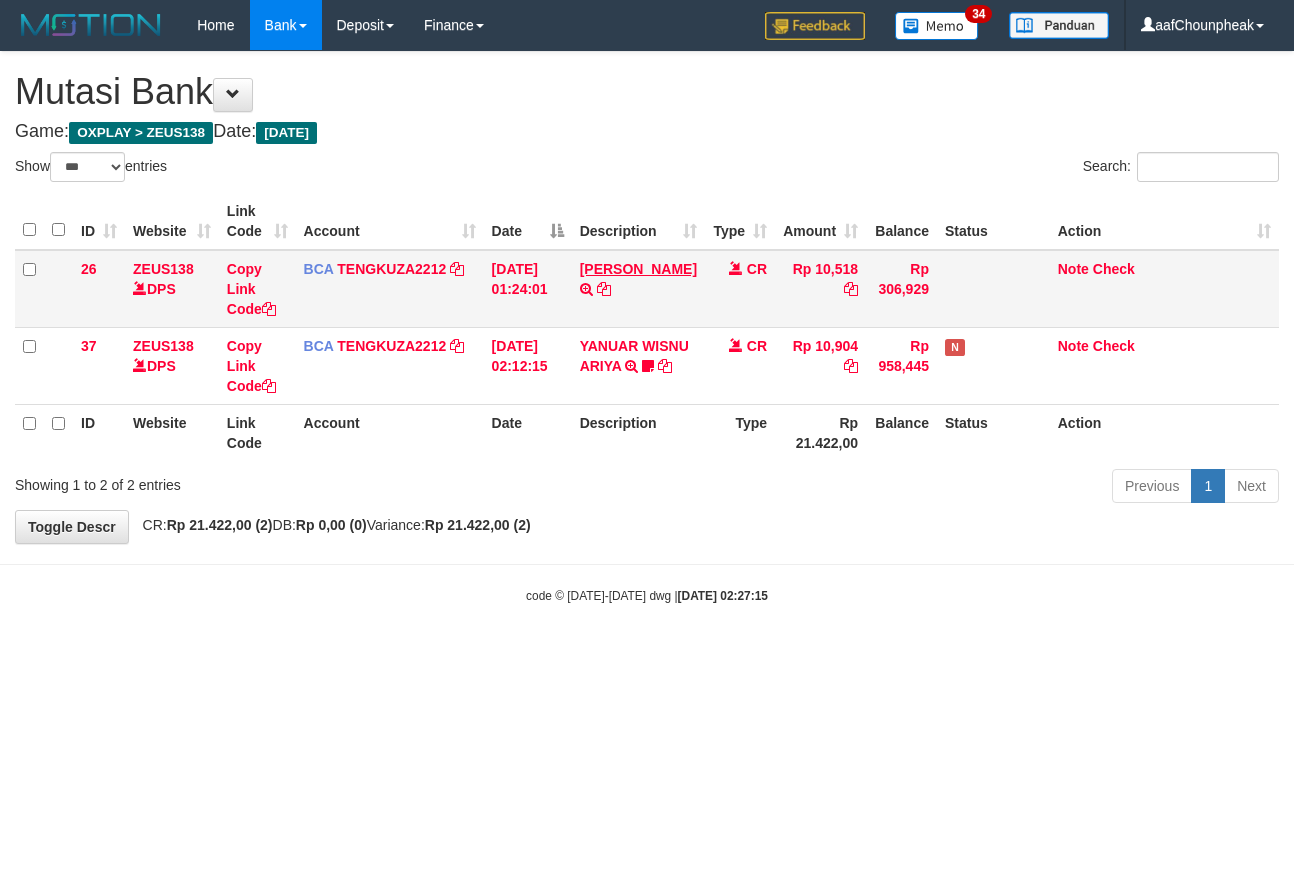 scroll, scrollTop: 0, scrollLeft: 0, axis: both 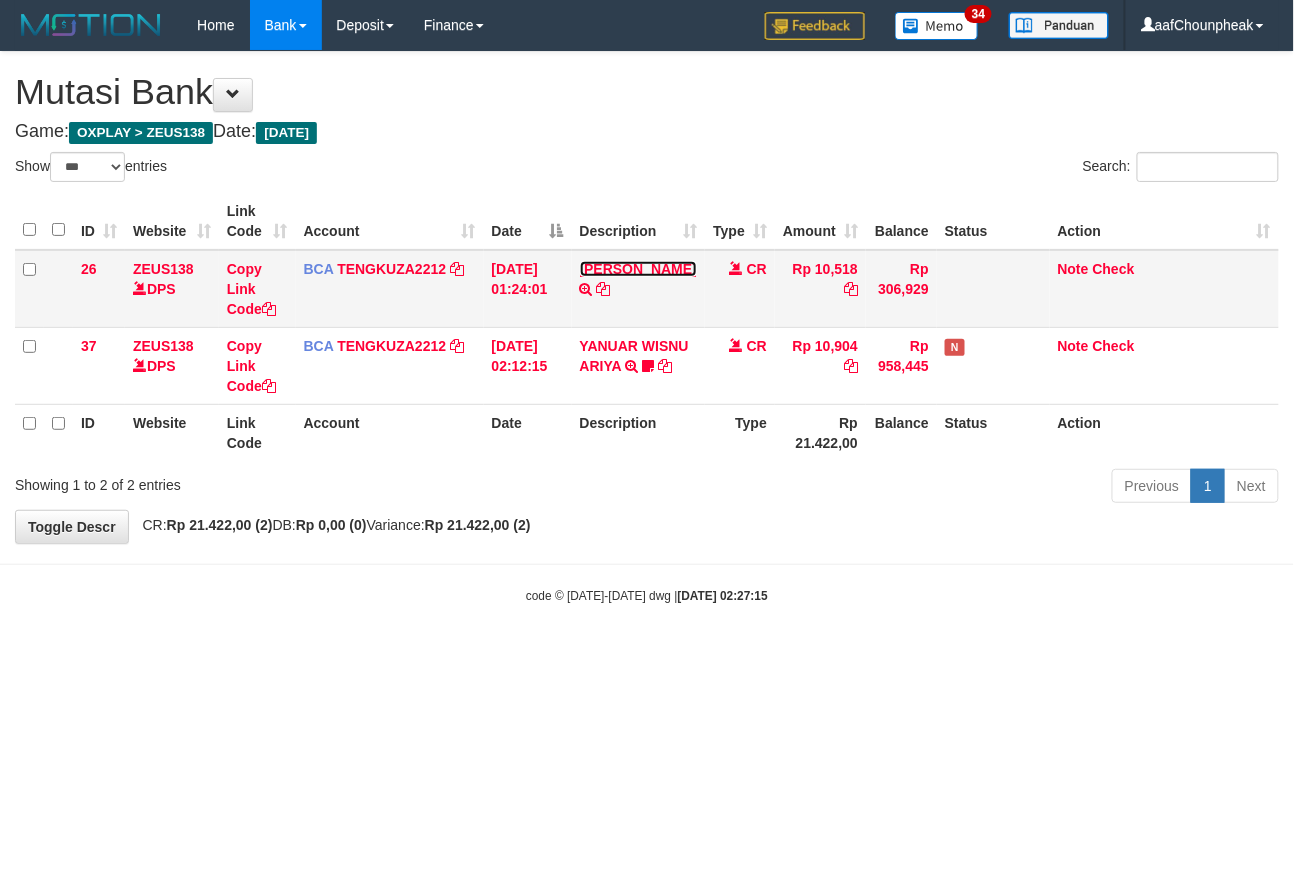 click on "[PERSON_NAME]" at bounding box center (638, 269) 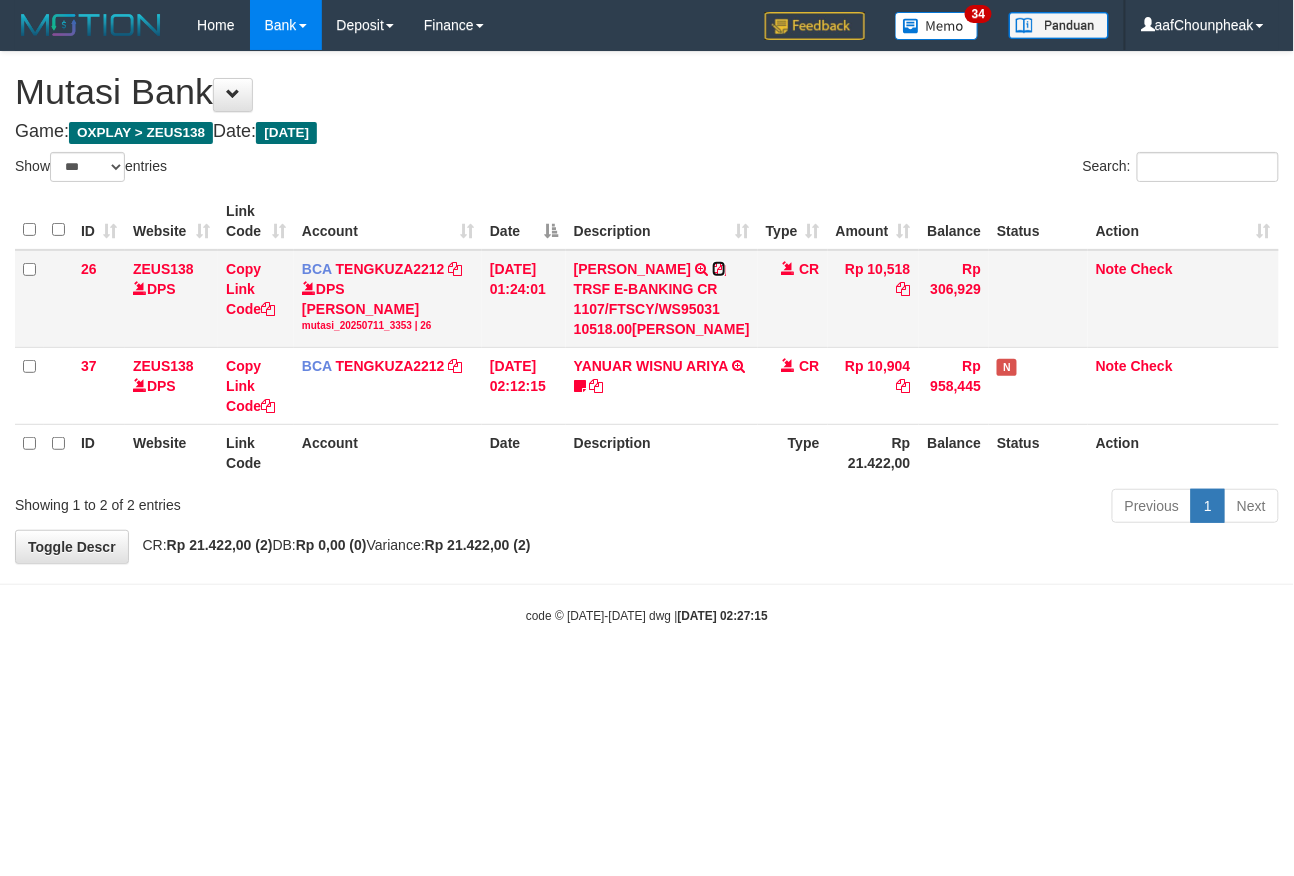 click at bounding box center [719, 269] 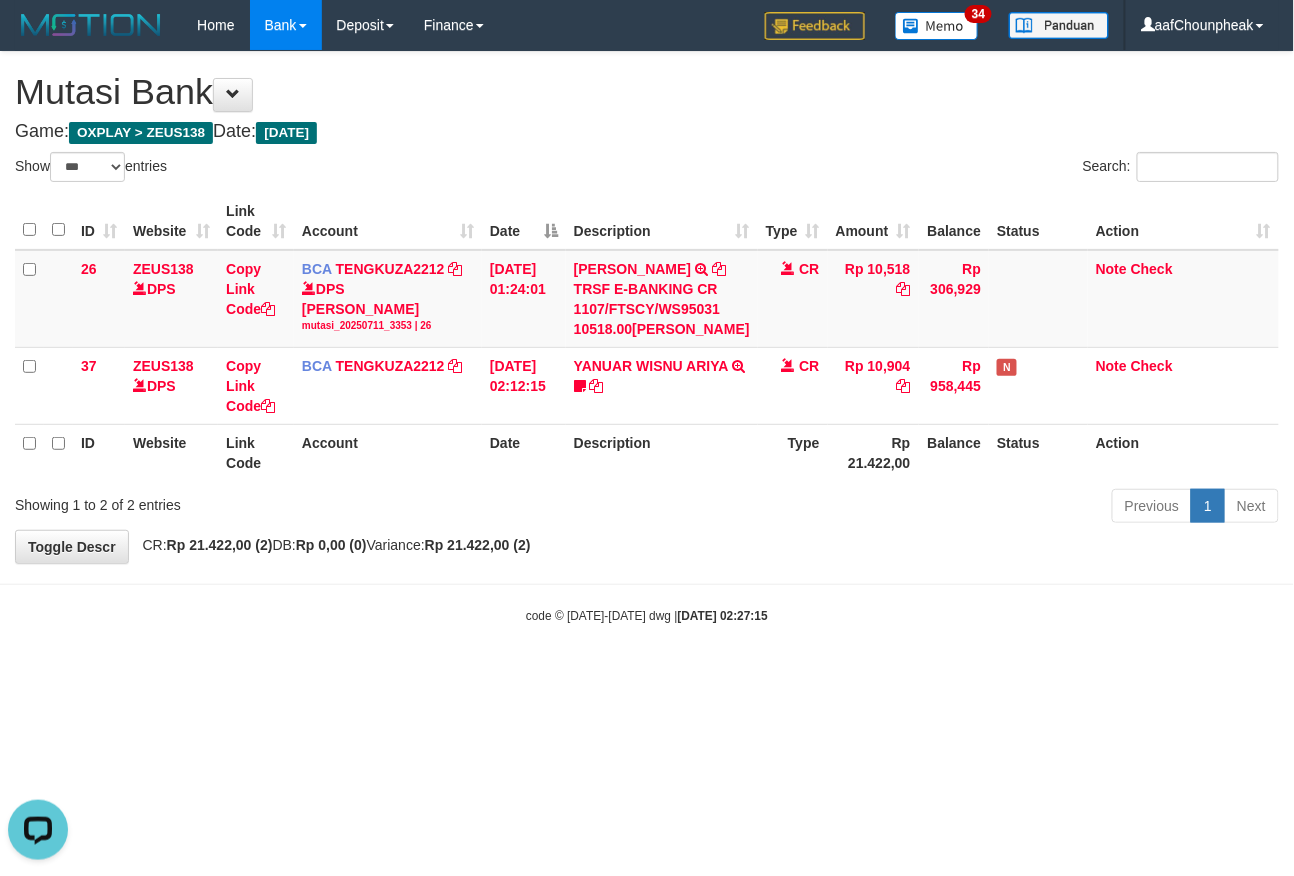 scroll, scrollTop: 0, scrollLeft: 0, axis: both 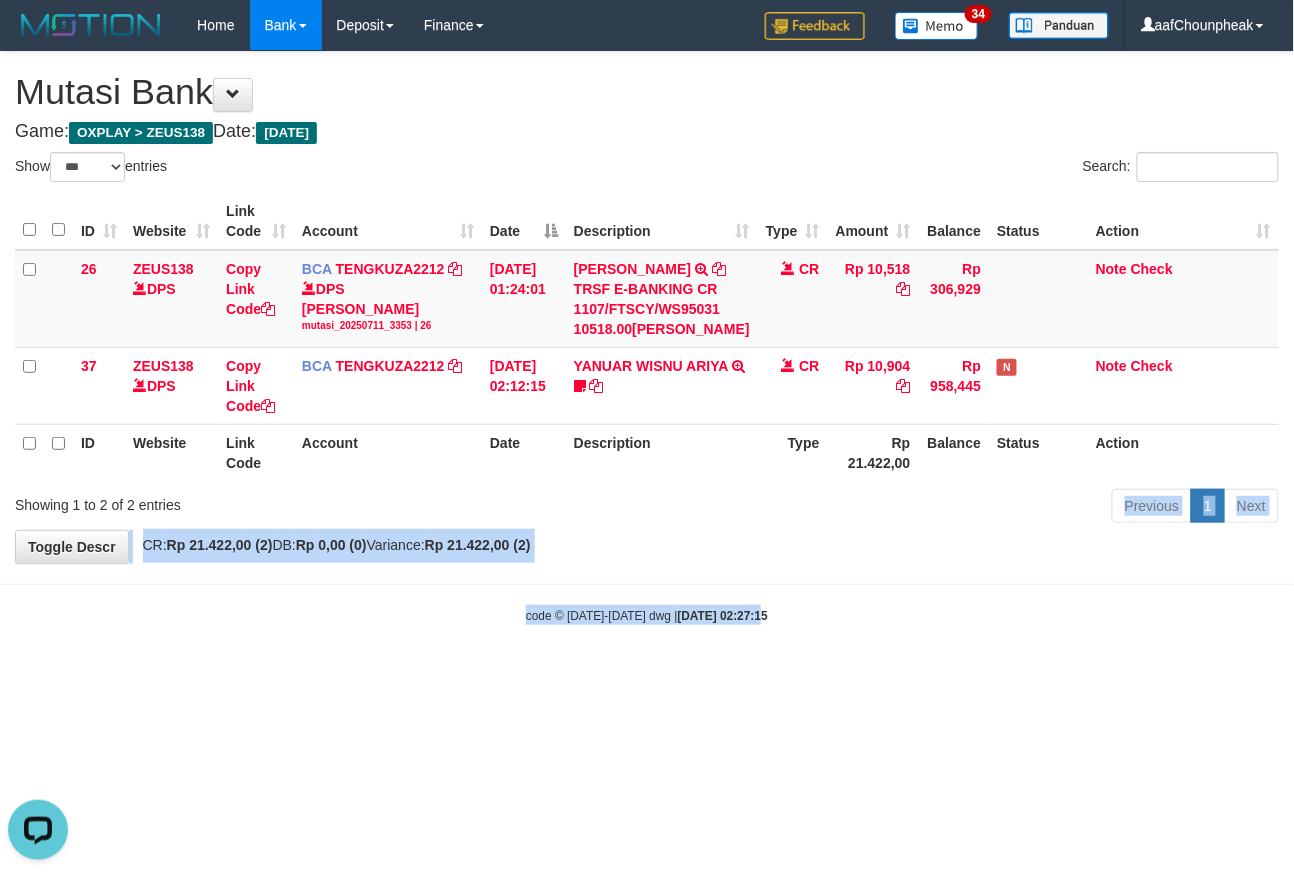 click on "Toggle navigation
Home
Bank
Account List
Mutasi Bank
Search
Note Mutasi
Deposit
DPS List
History
Finance
Financial Data
aafChounpheak
My Profile
Log Out
34" at bounding box center [647, 337] 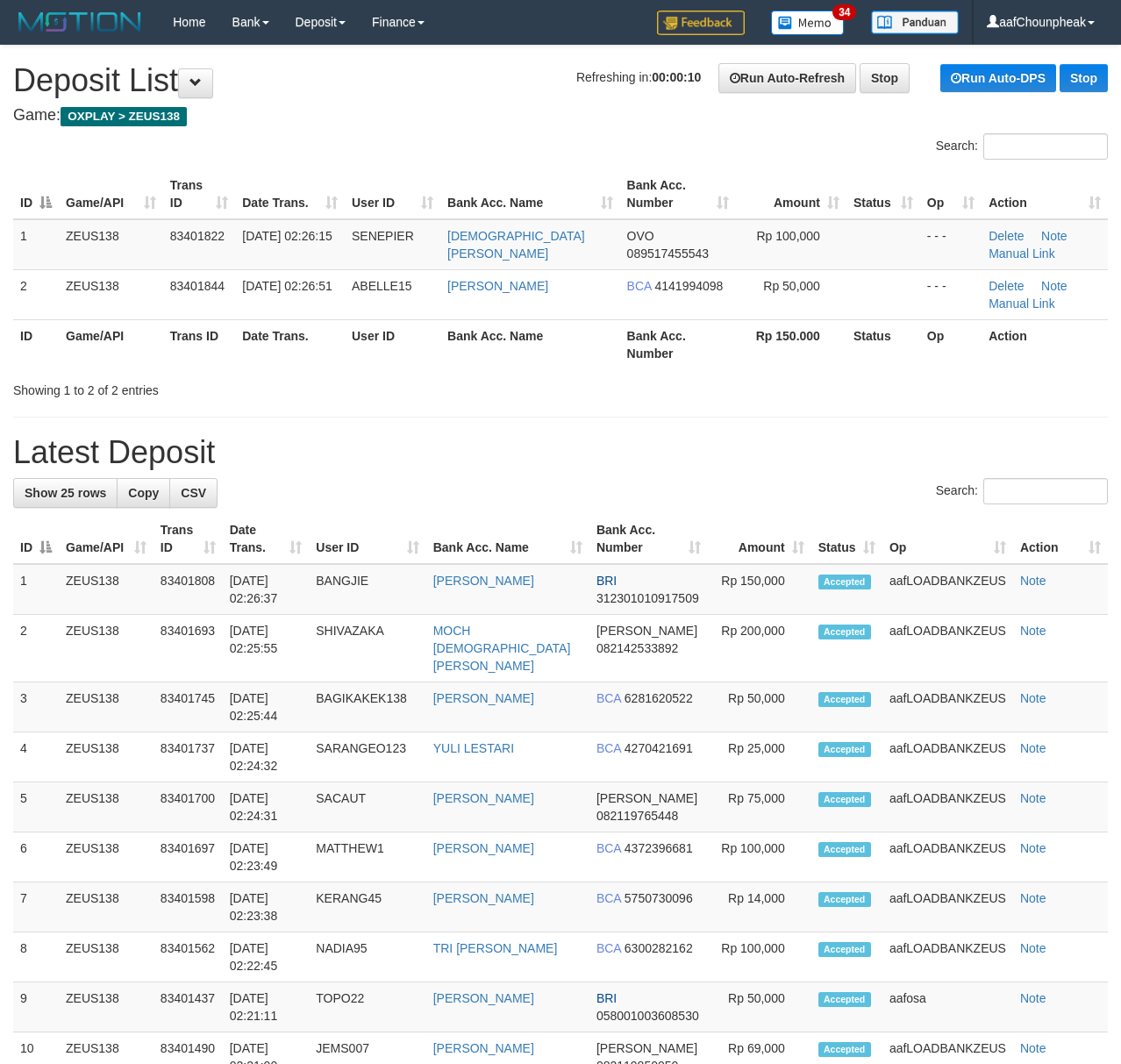 scroll, scrollTop: 0, scrollLeft: 0, axis: both 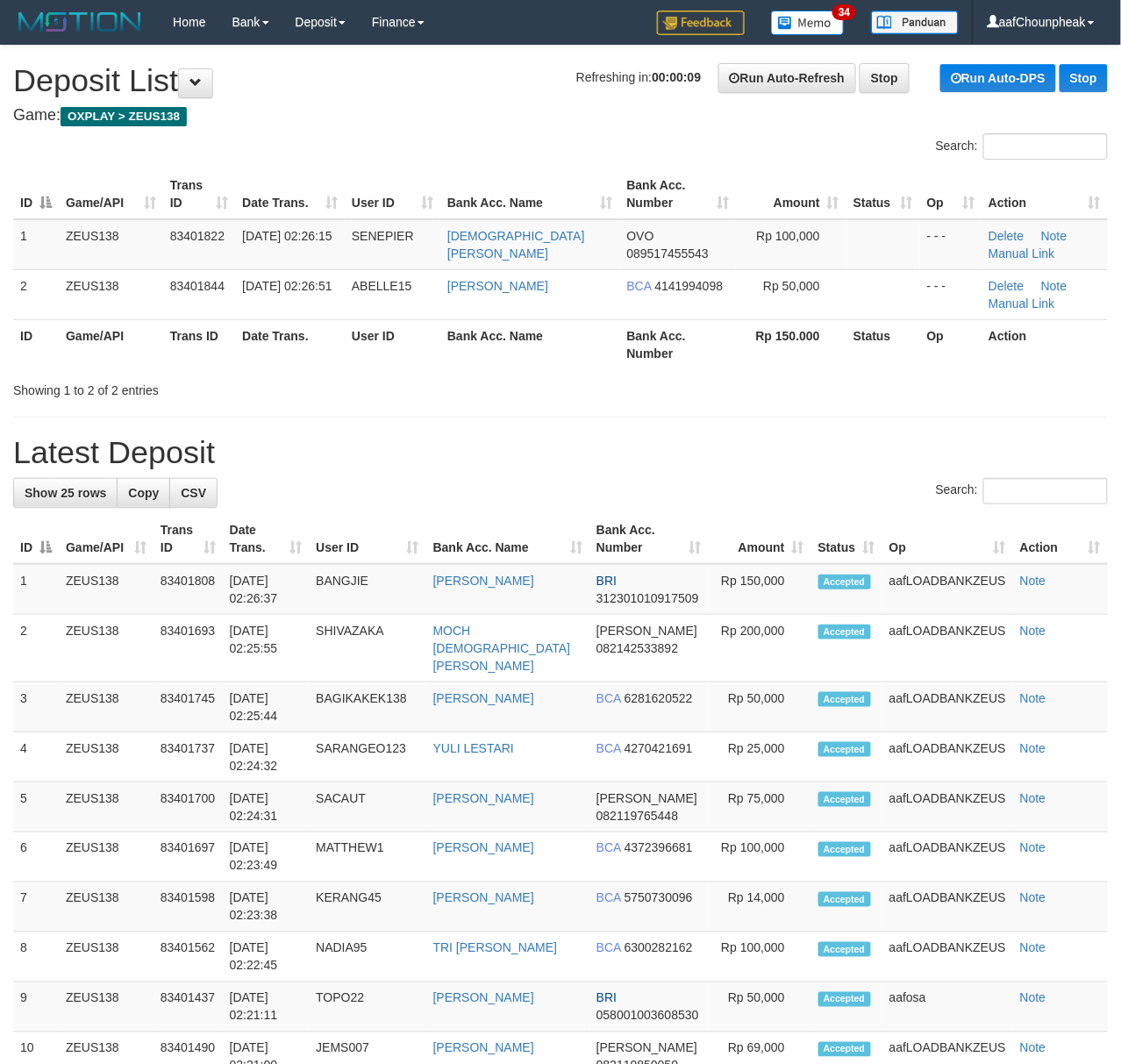 drag, startPoint x: 388, startPoint y: 161, endPoint x: 404, endPoint y: 155, distance: 17.088007 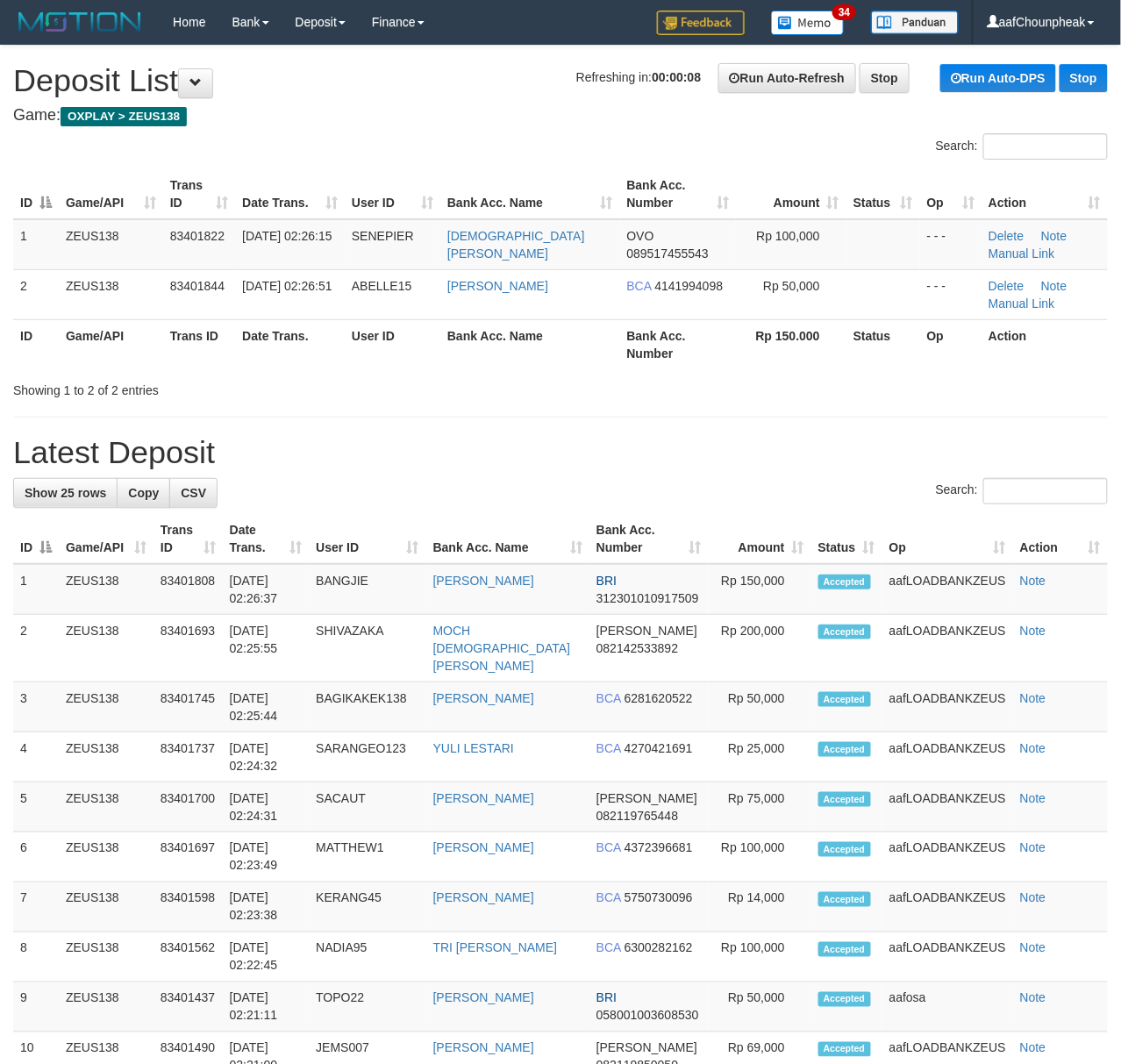 drag, startPoint x: 373, startPoint y: 133, endPoint x: 312, endPoint y: 127, distance: 61.294372 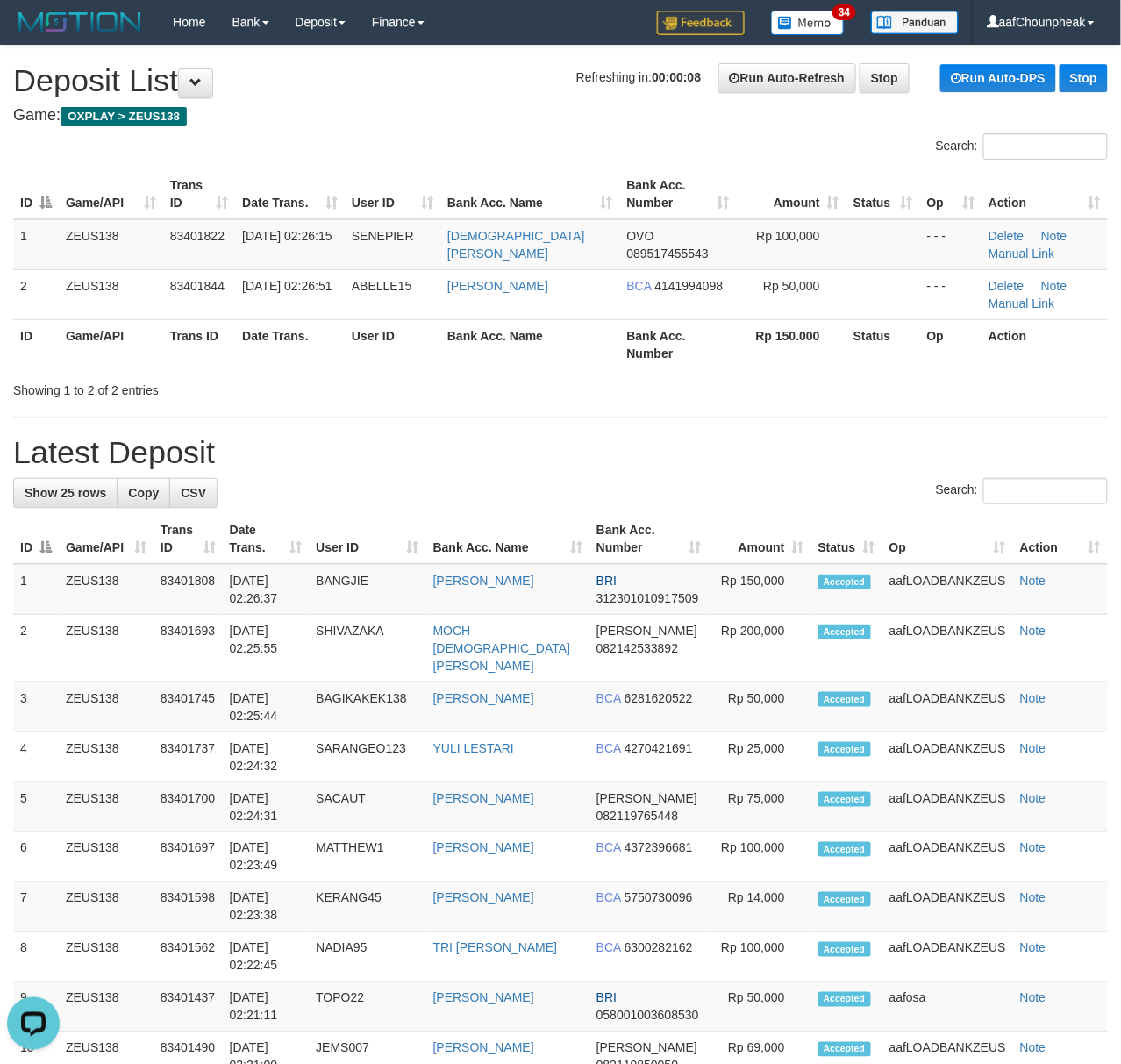 scroll, scrollTop: 0, scrollLeft: 0, axis: both 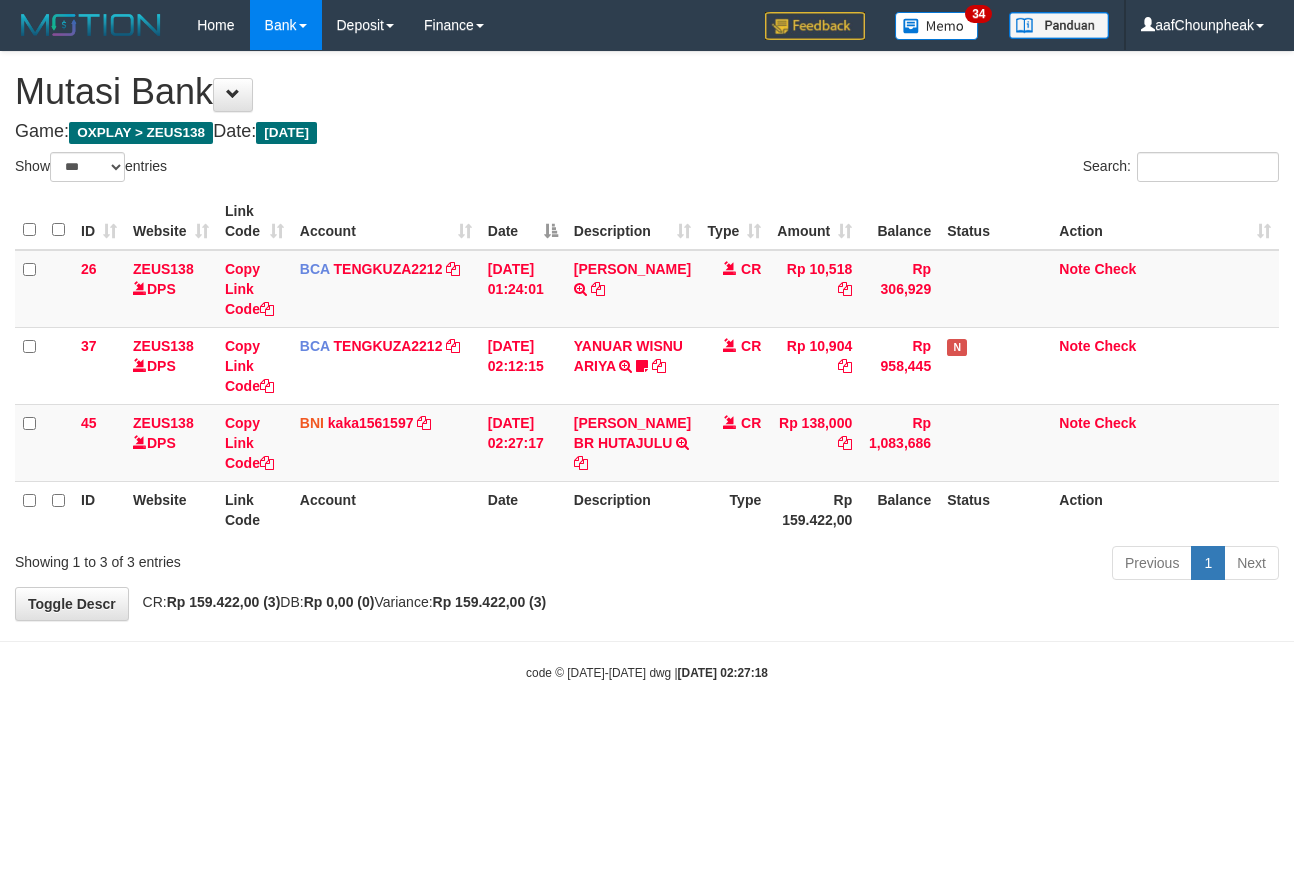select on "***" 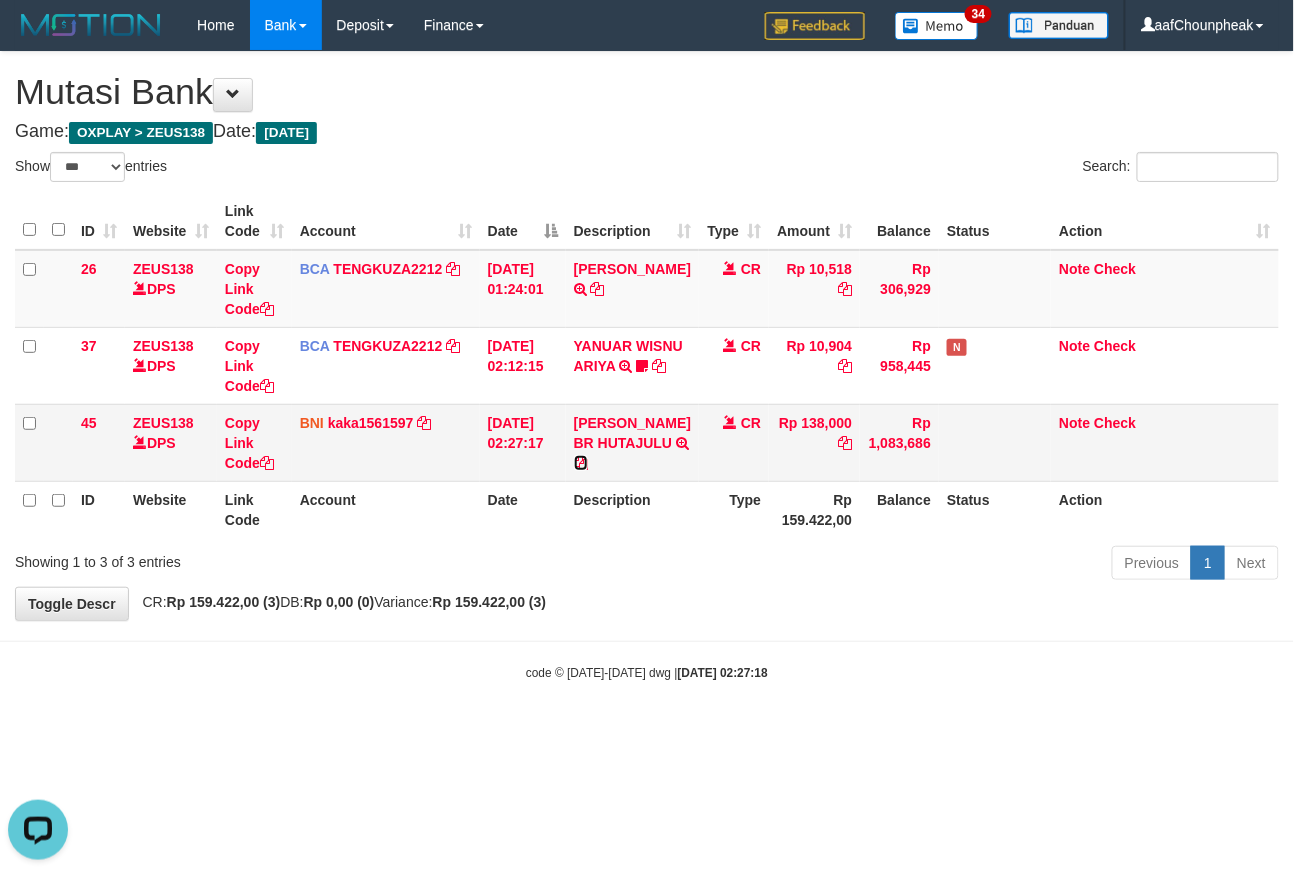 scroll, scrollTop: 0, scrollLeft: 0, axis: both 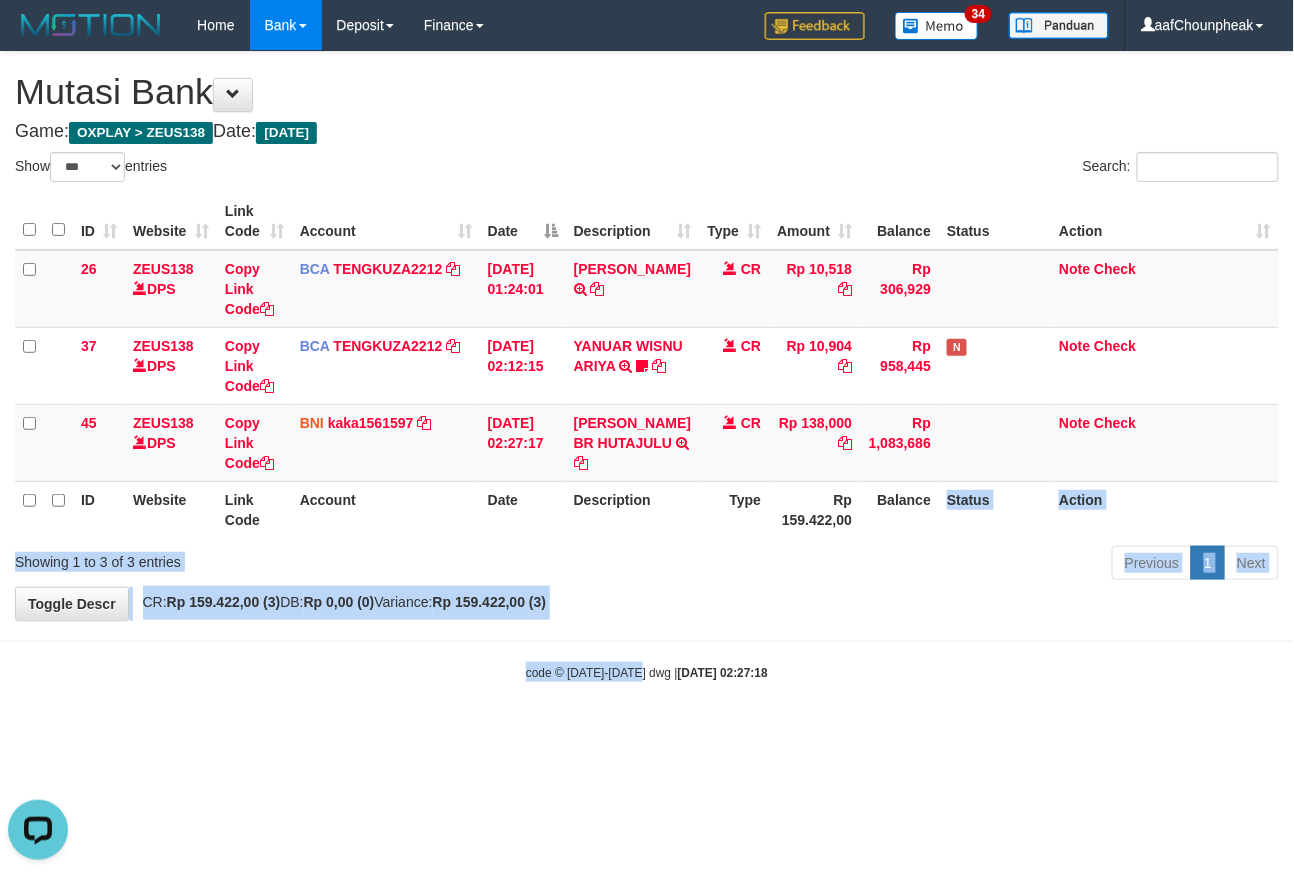 click on "Toggle navigation
Home
Bank
Account List
Mutasi Bank
Search
Note Mutasi
Deposit
DPS List
History
Finance
Financial Data
aafChounpheak
My Profile
Log Out
34" at bounding box center (647, 366) 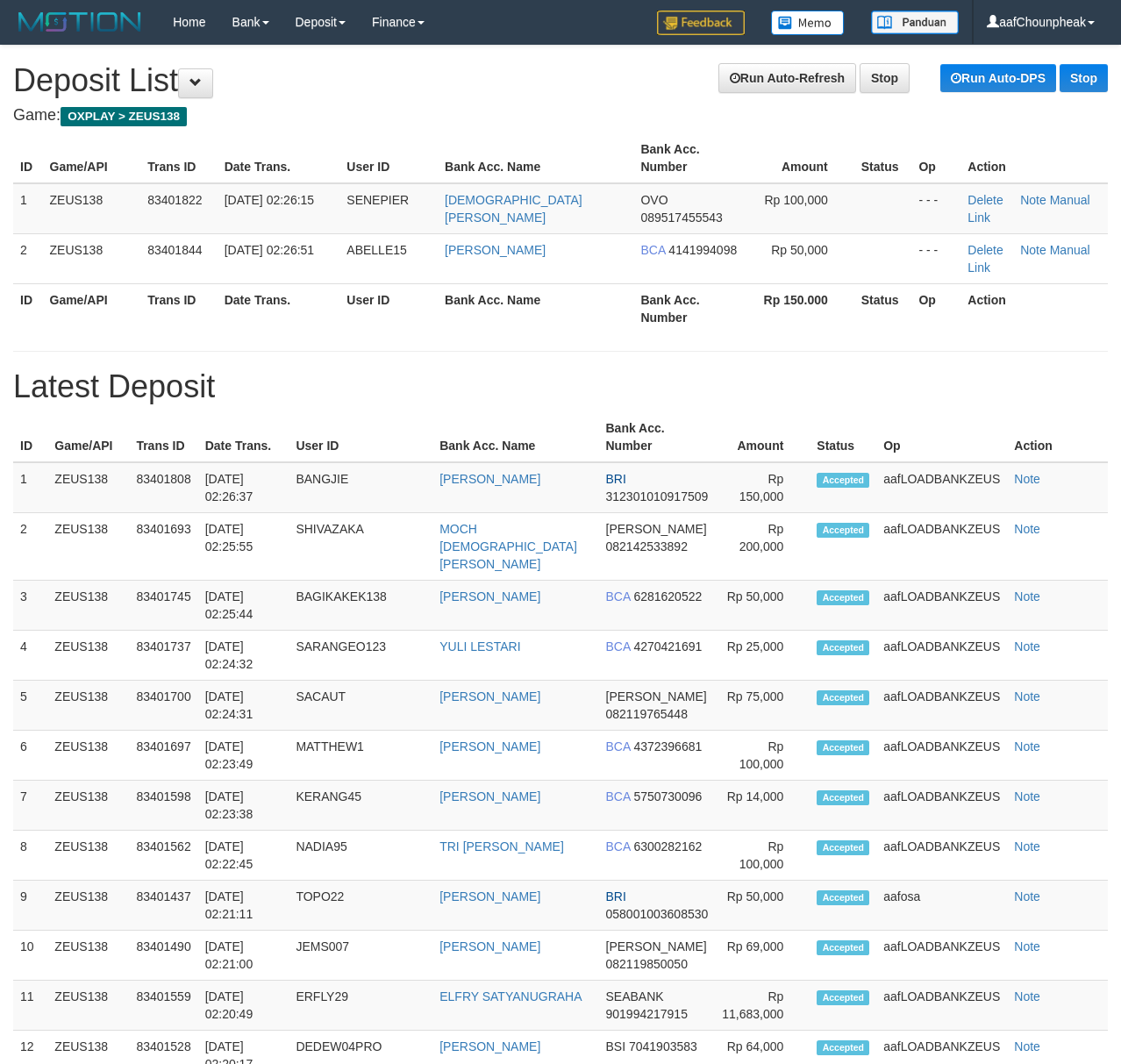 scroll, scrollTop: 0, scrollLeft: 0, axis: both 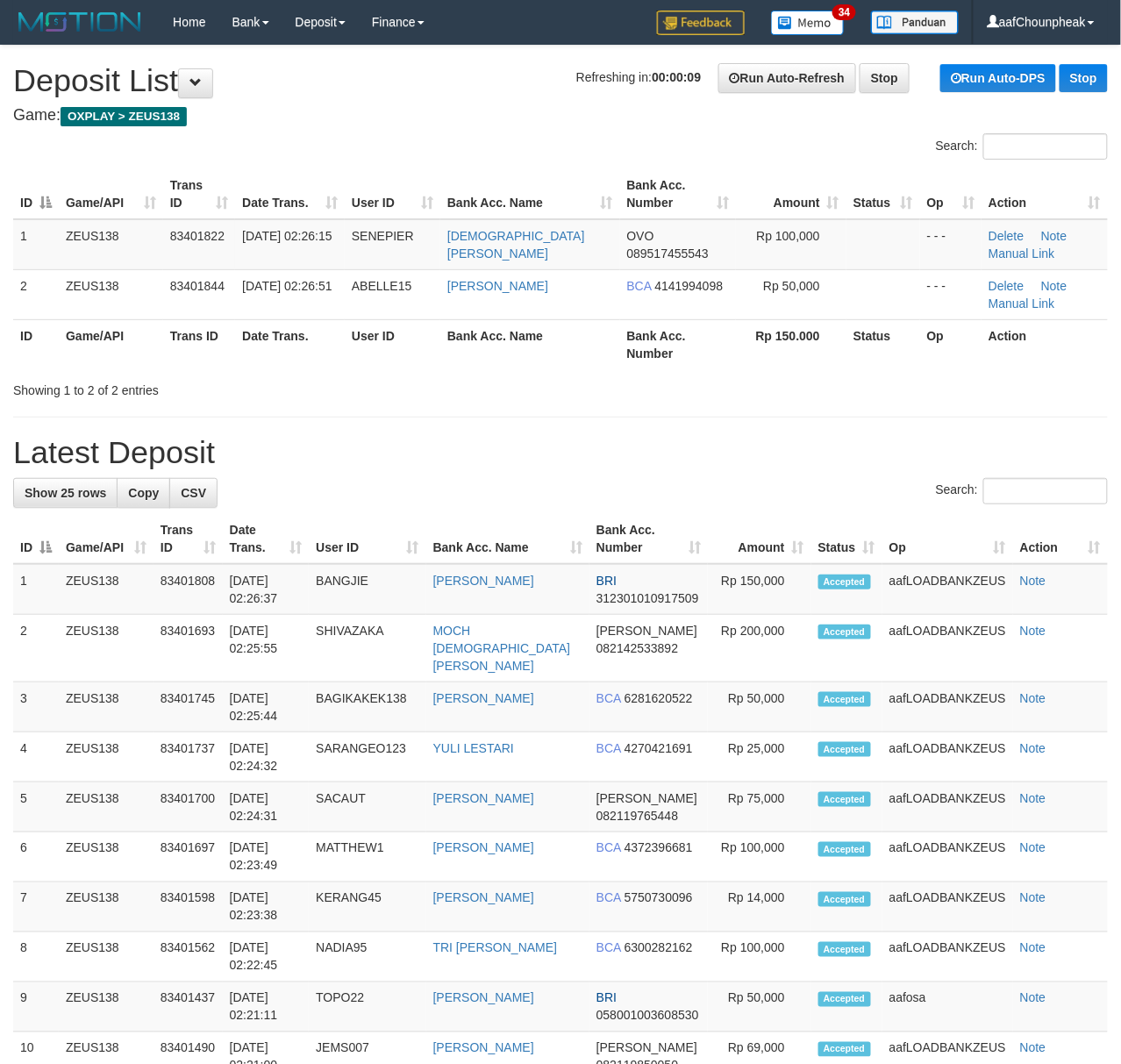 click on "Search:
ID Game/API Trans ID Date Trans. User ID Bank Acc. Name Bank Acc. Number Amount Status Op Action
1
ZEUS138
83401822
11/07/2025 02:26:15
SENEPIER
SYIFA ANISA
OVO
089517455543
Rp 100,000
- - -
Delete
Note
Manual Link
2
ZEUS138
83401844
11/07/2025 02:26:51
ABELLE15
ELVIRA ROSALINA
BCA
4141994098
Rp 50,000
- - -
Delete Note" at bounding box center (560, 266) 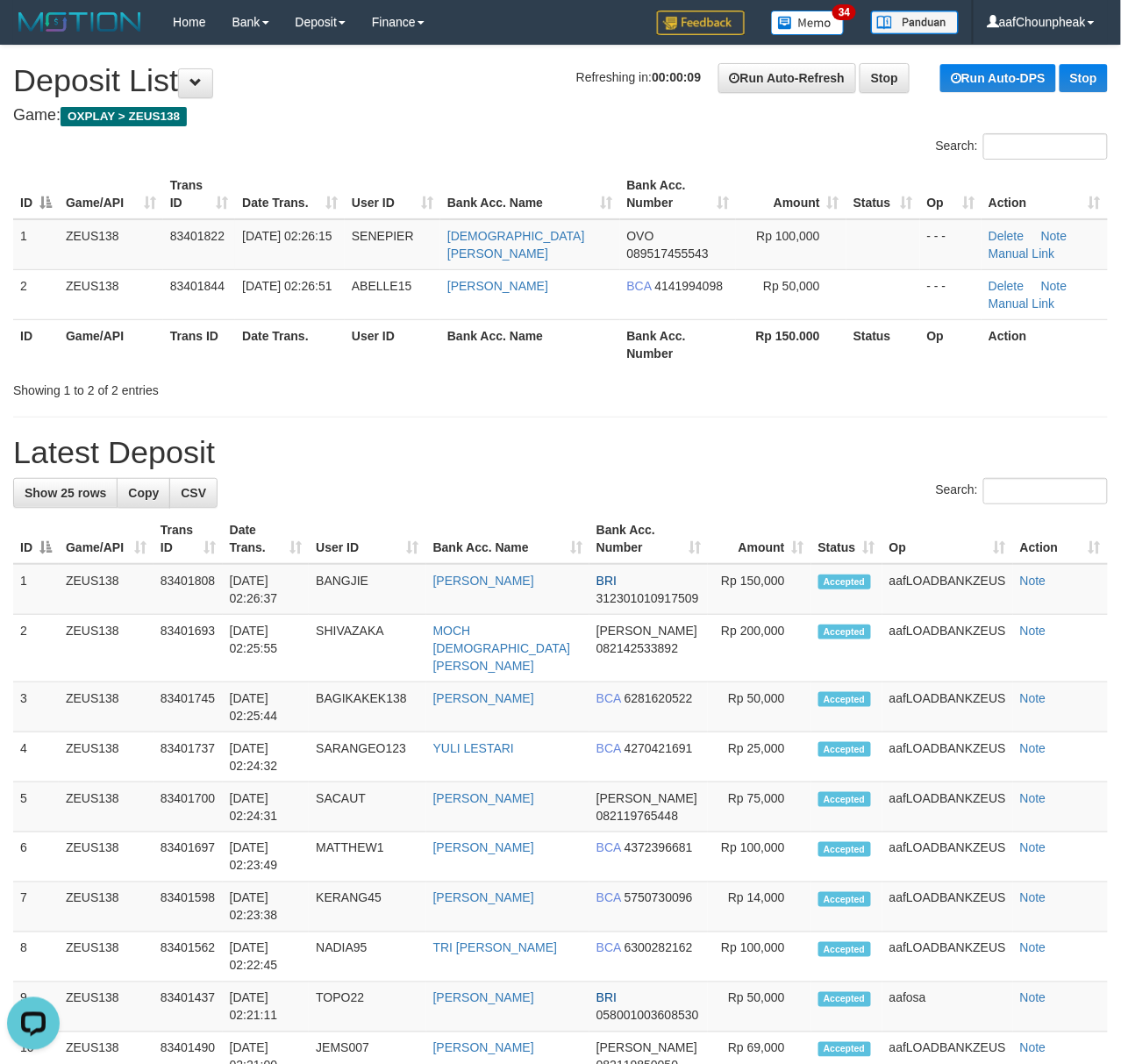 scroll, scrollTop: 0, scrollLeft: 0, axis: both 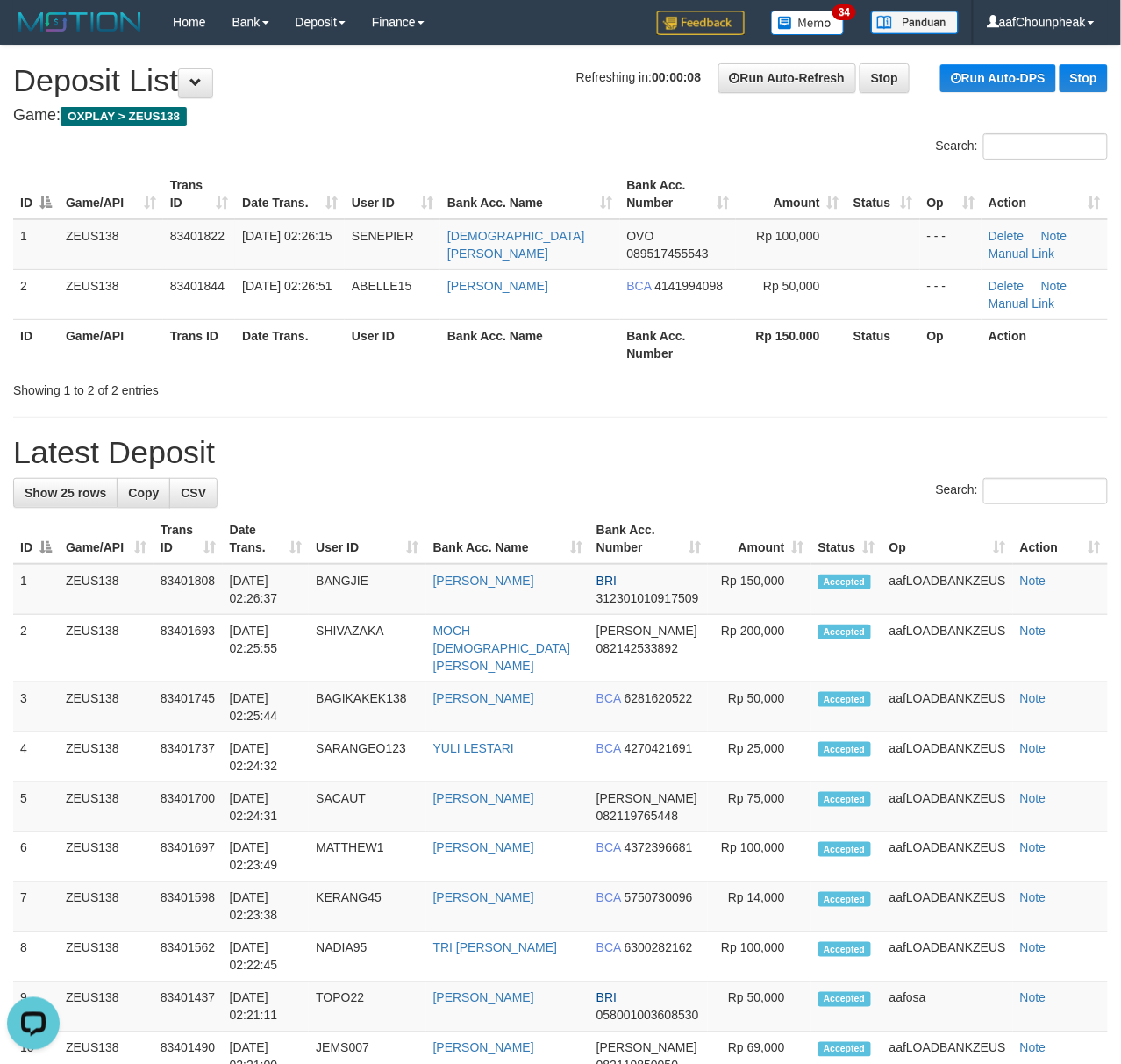 drag, startPoint x: 489, startPoint y: 132, endPoint x: 470, endPoint y: 128, distance: 19.416488 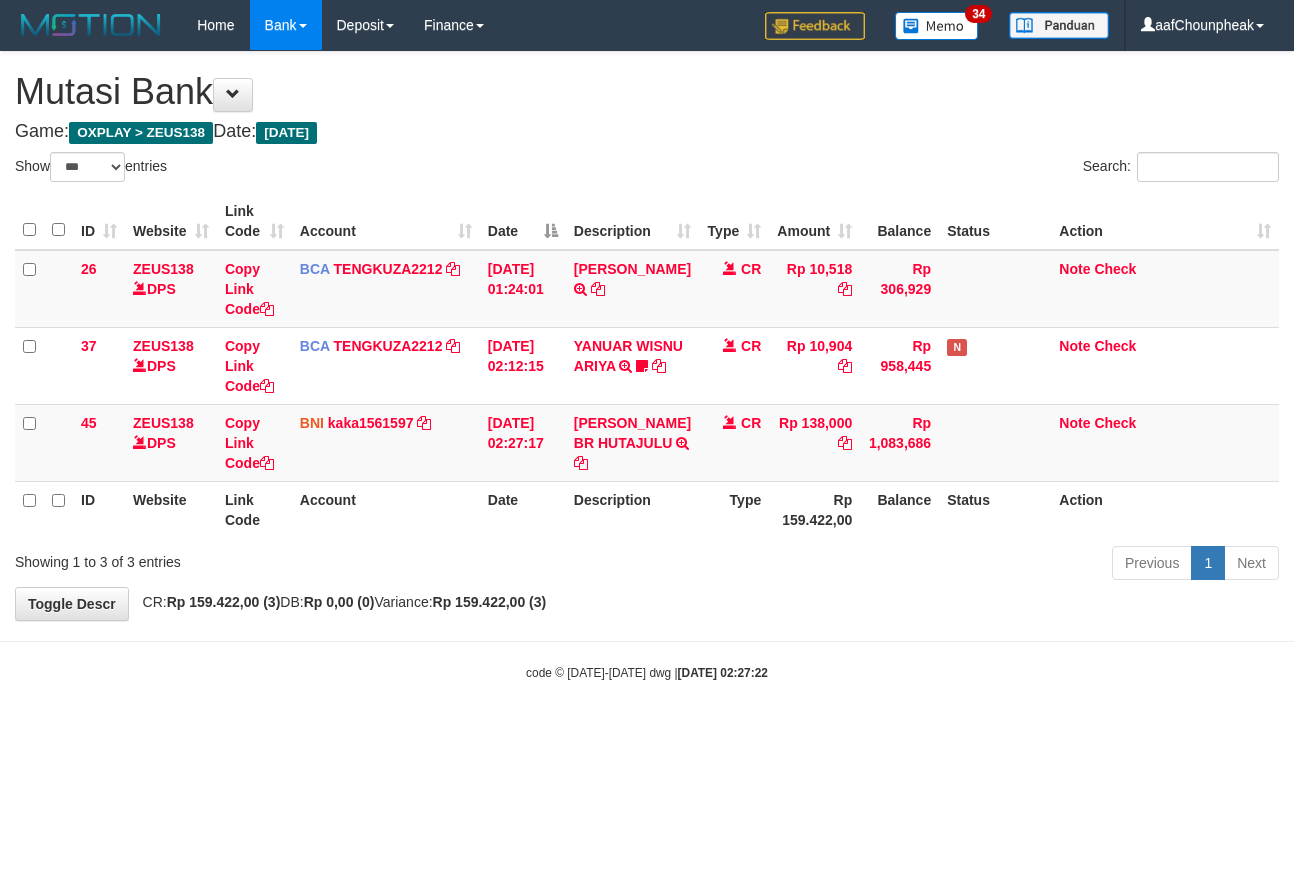 select on "***" 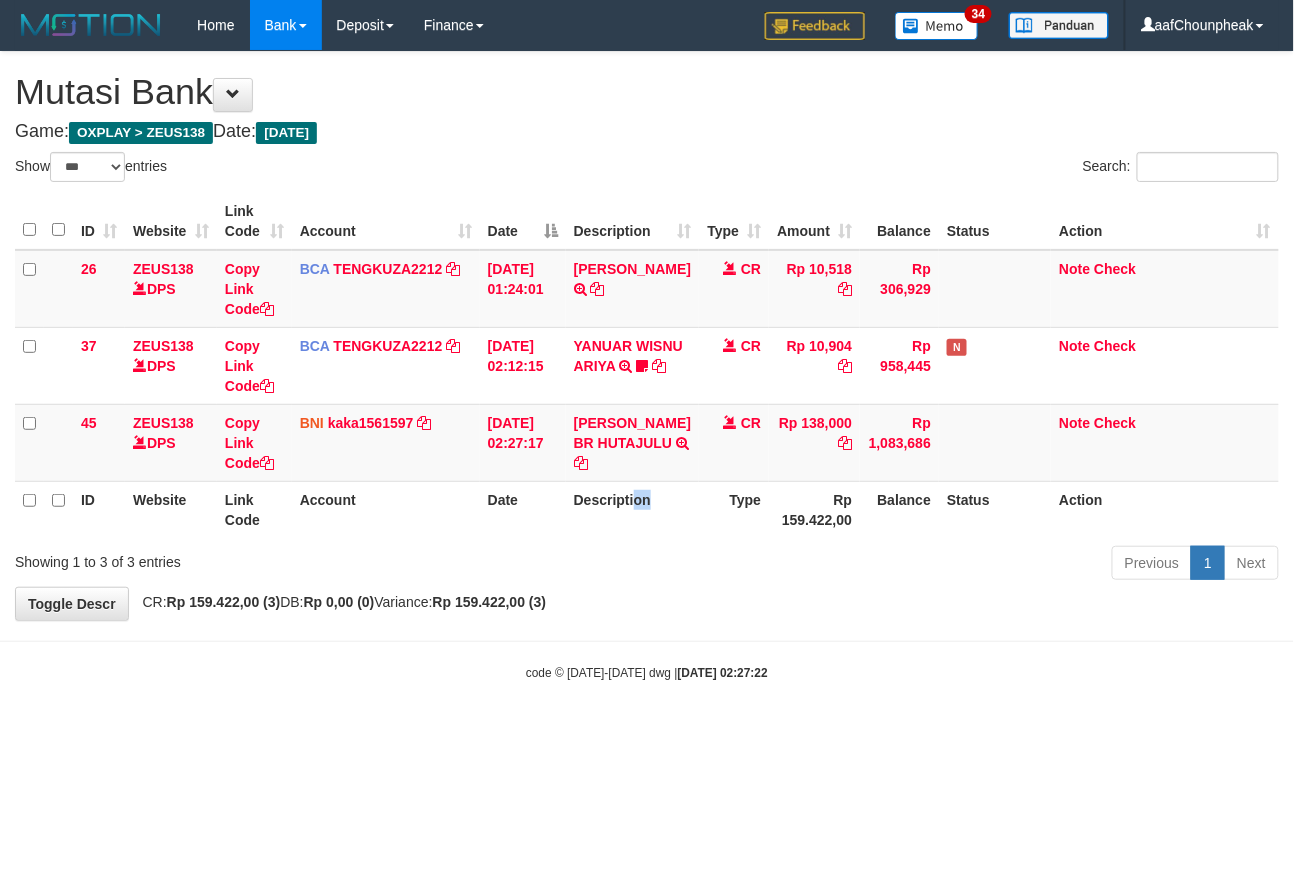 drag, startPoint x: 636, startPoint y: 517, endPoint x: 658, endPoint y: 549, distance: 38.832977 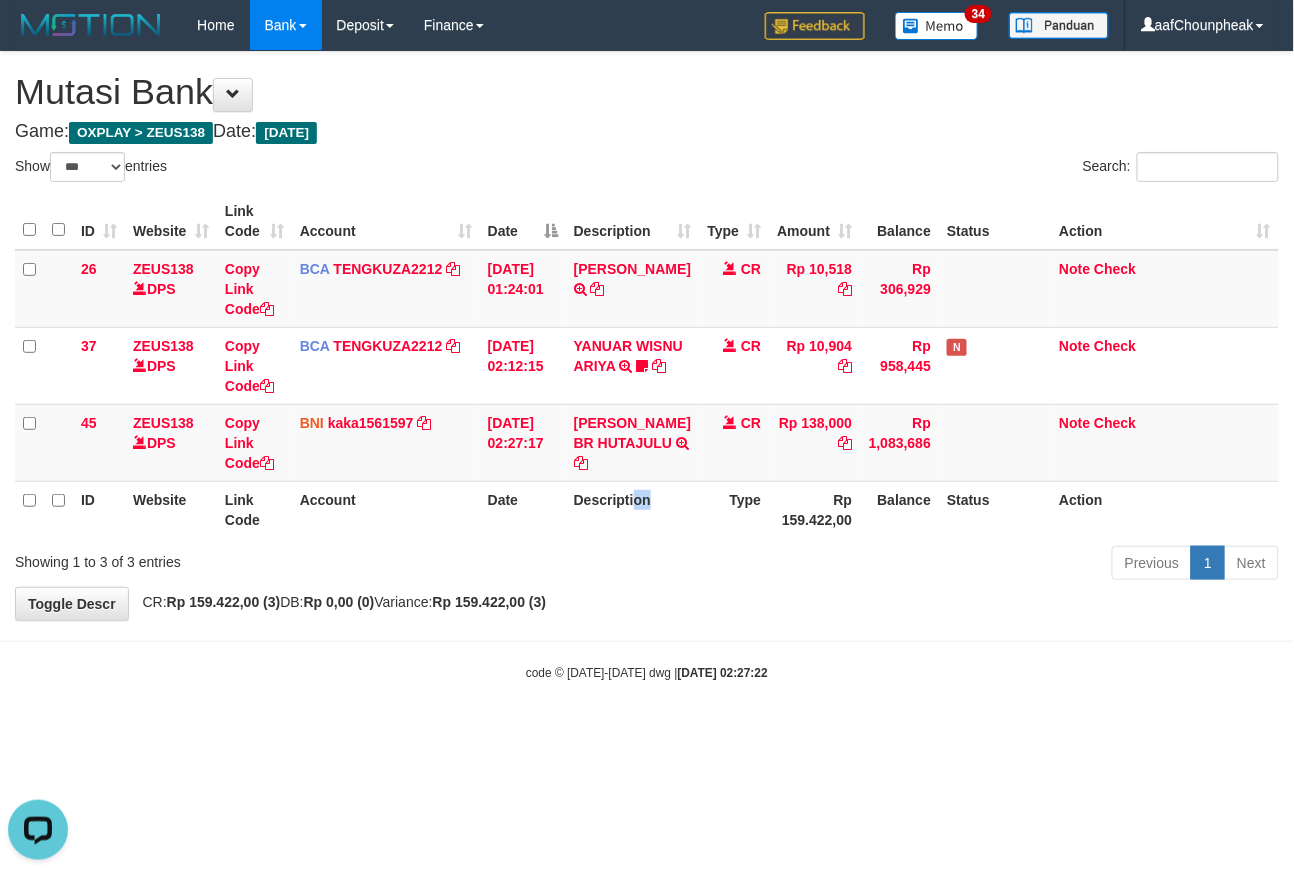 scroll, scrollTop: 0, scrollLeft: 0, axis: both 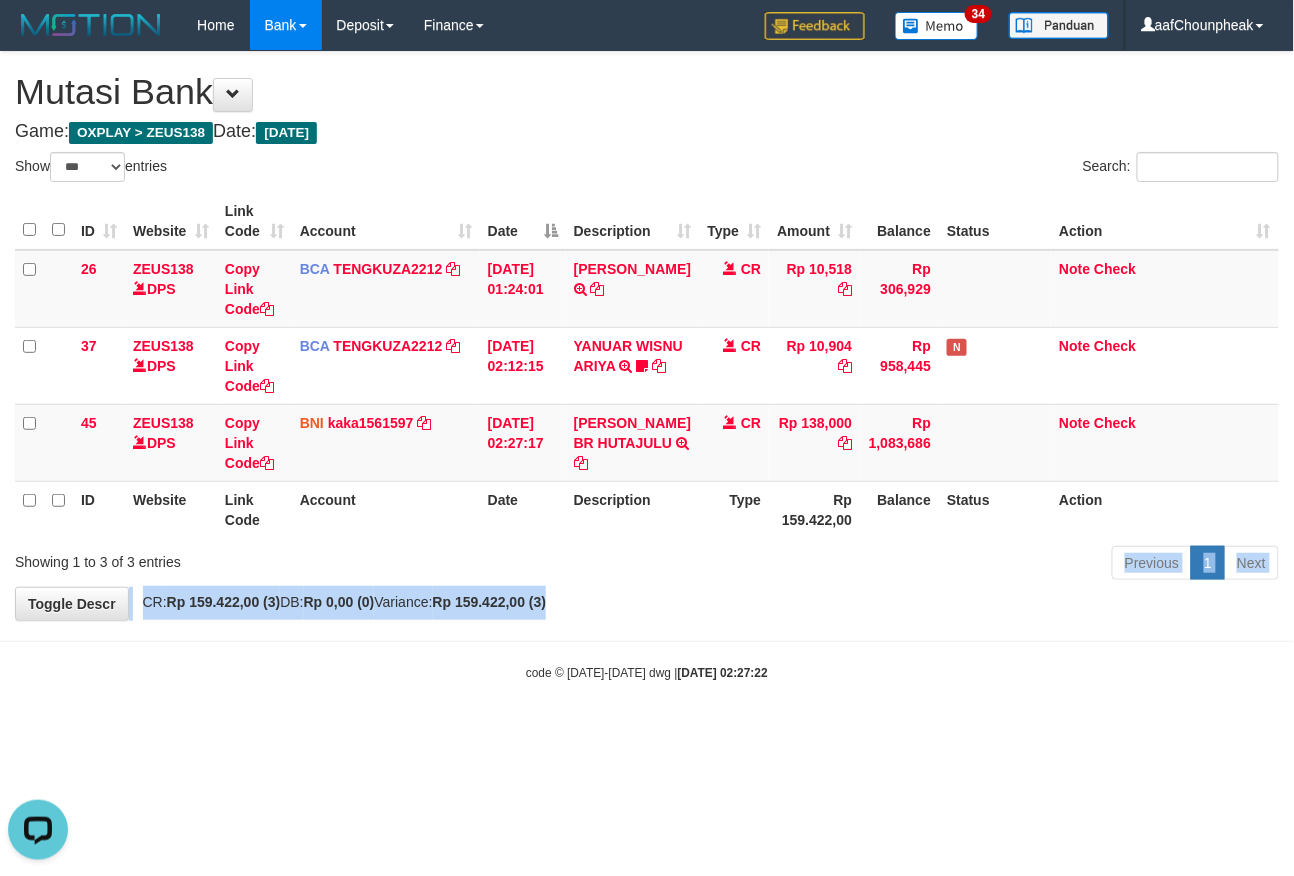 drag, startPoint x: 684, startPoint y: 616, endPoint x: 693, endPoint y: 633, distance: 19.235384 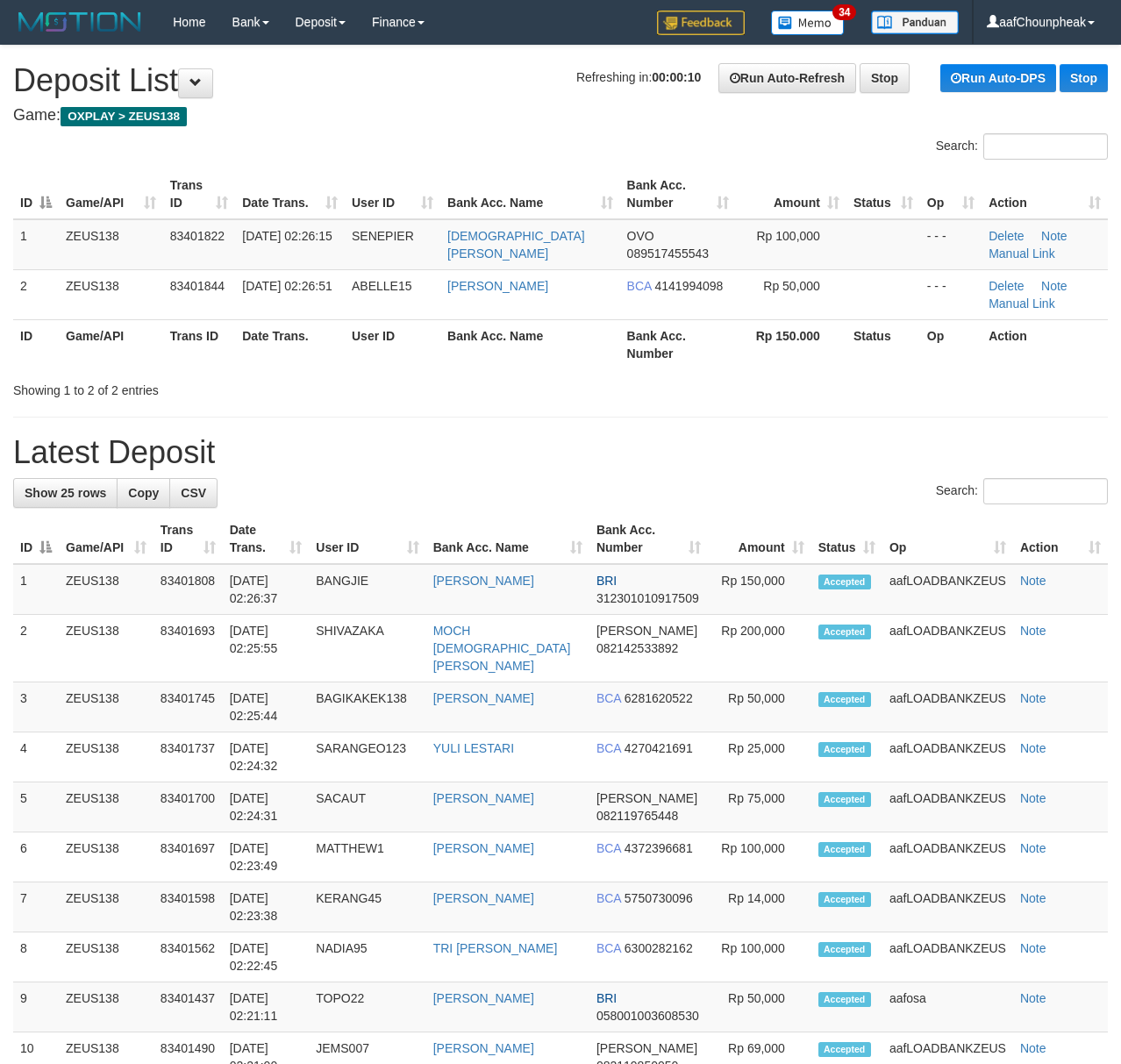 scroll, scrollTop: 0, scrollLeft: 0, axis: both 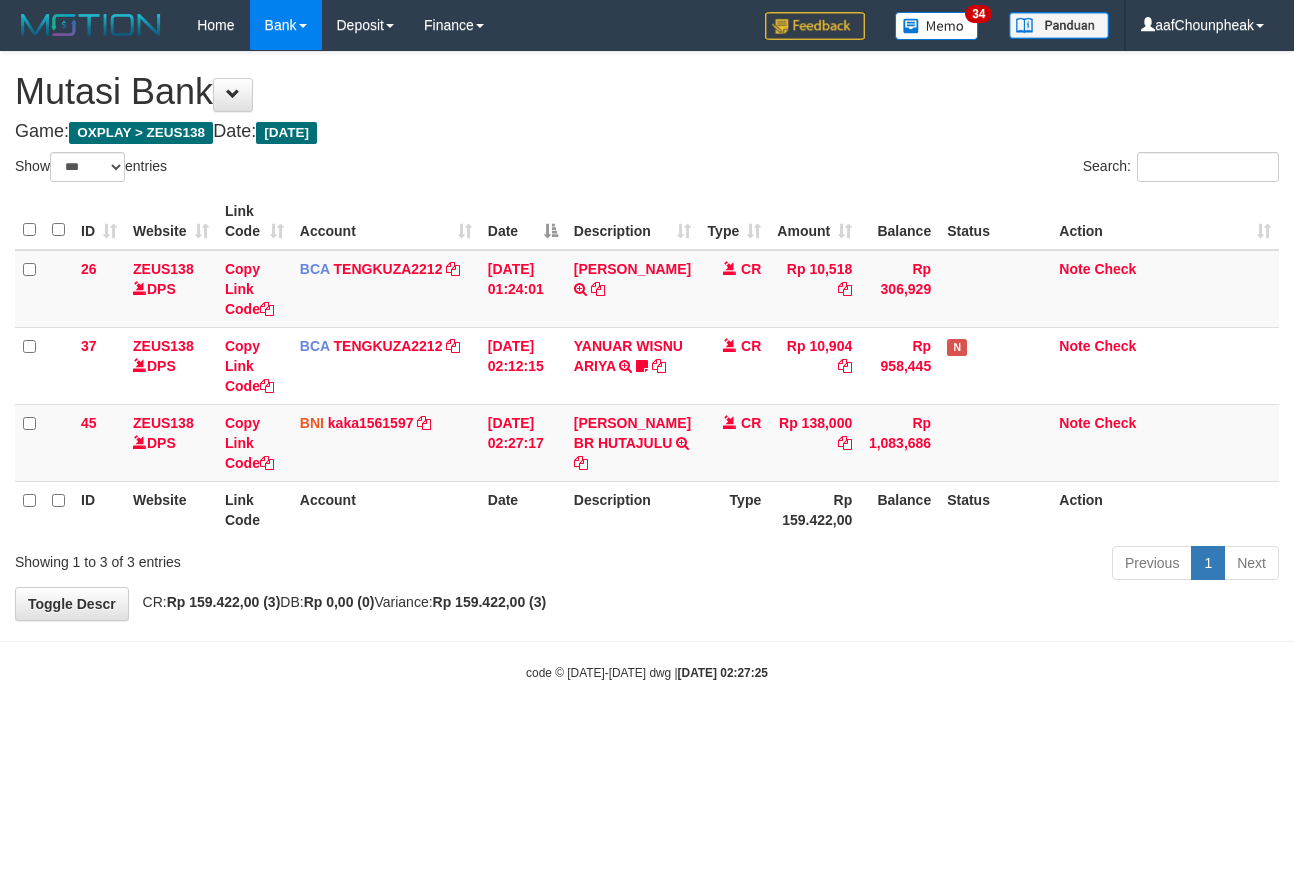 select on "***" 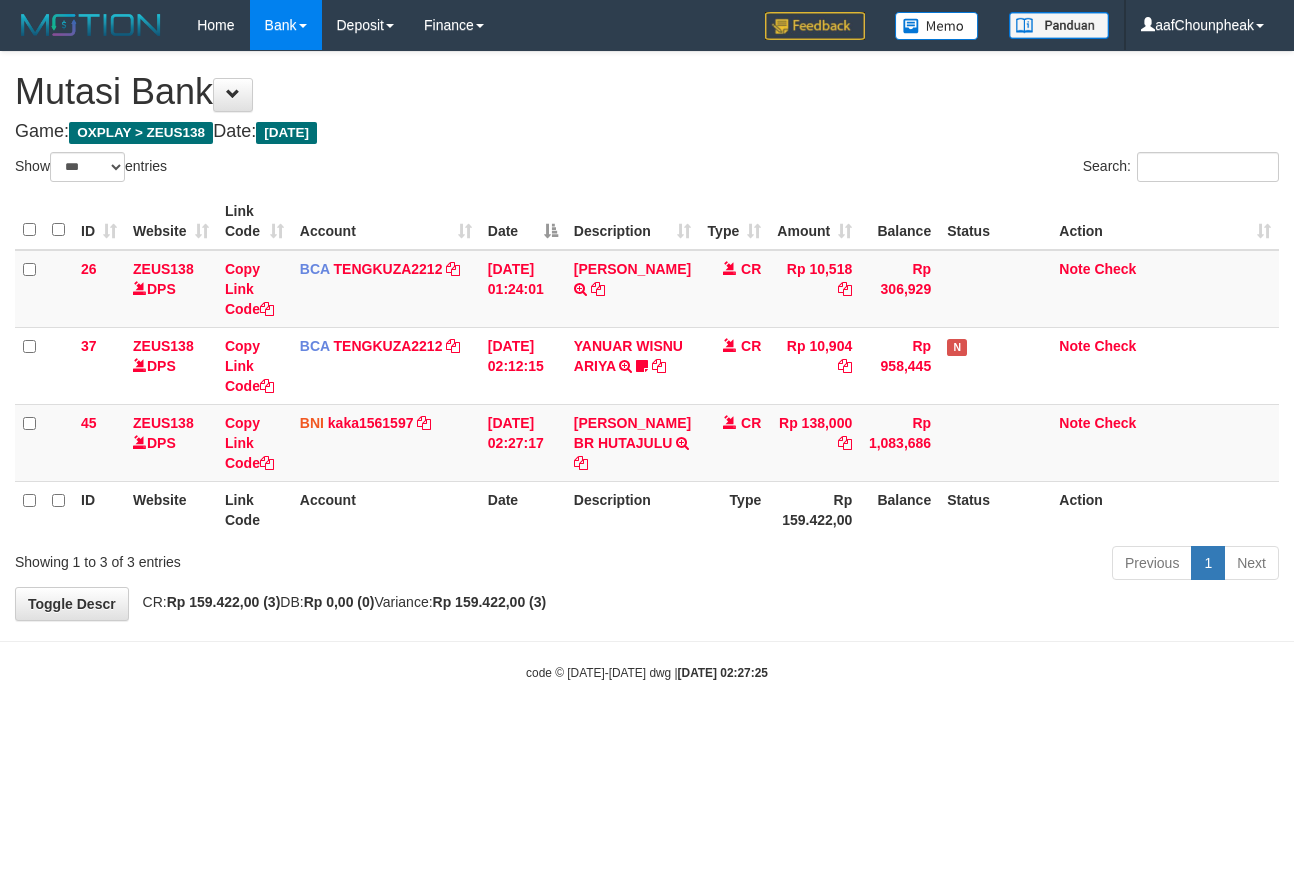 select on "***" 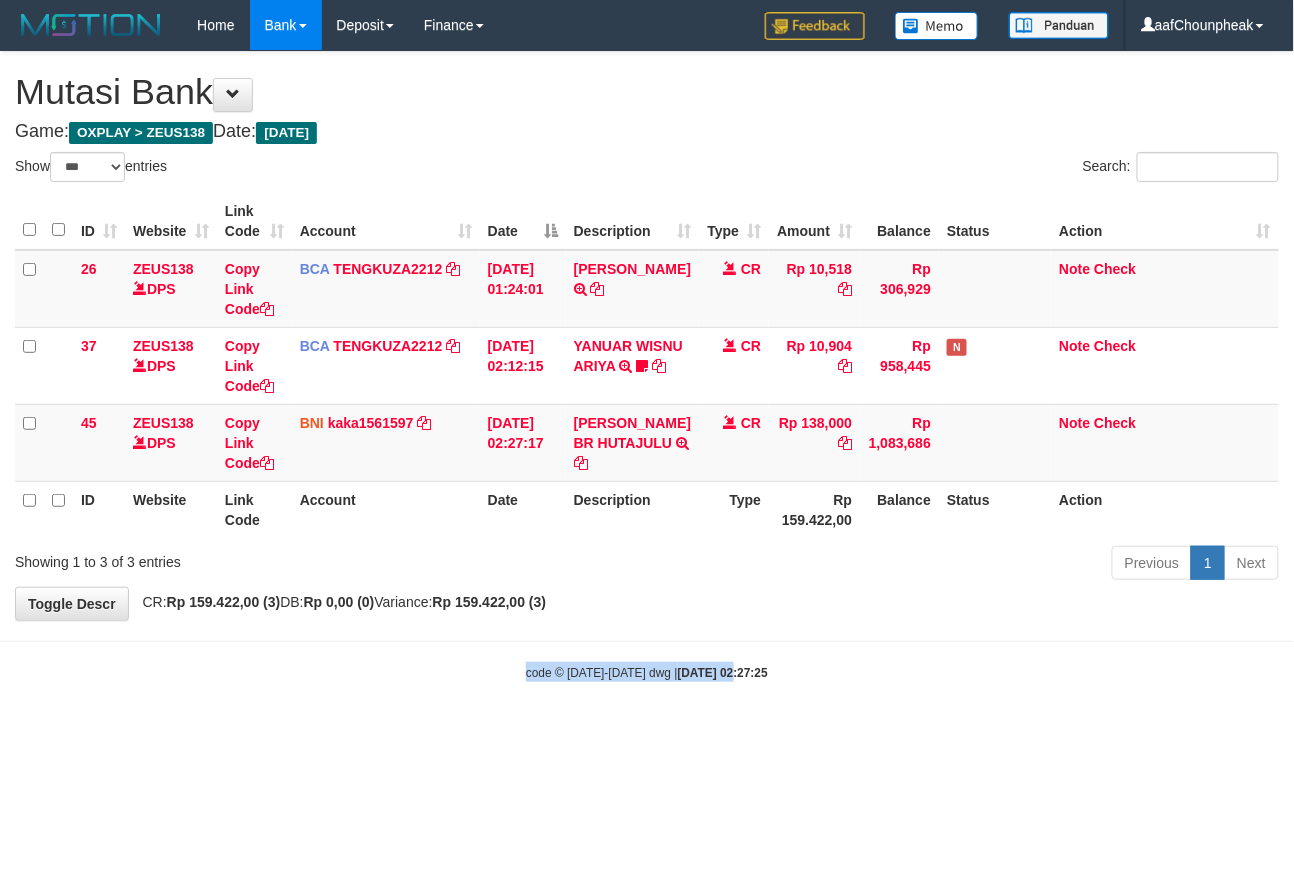 click on "Toggle navigation
Home
Bank
Account List
Mutasi Bank
Search
Note Mutasi
Deposit
DPS List
History
Finance
Financial Data
aafChounpheak
My Profile
Log Out
-" at bounding box center (647, 366) 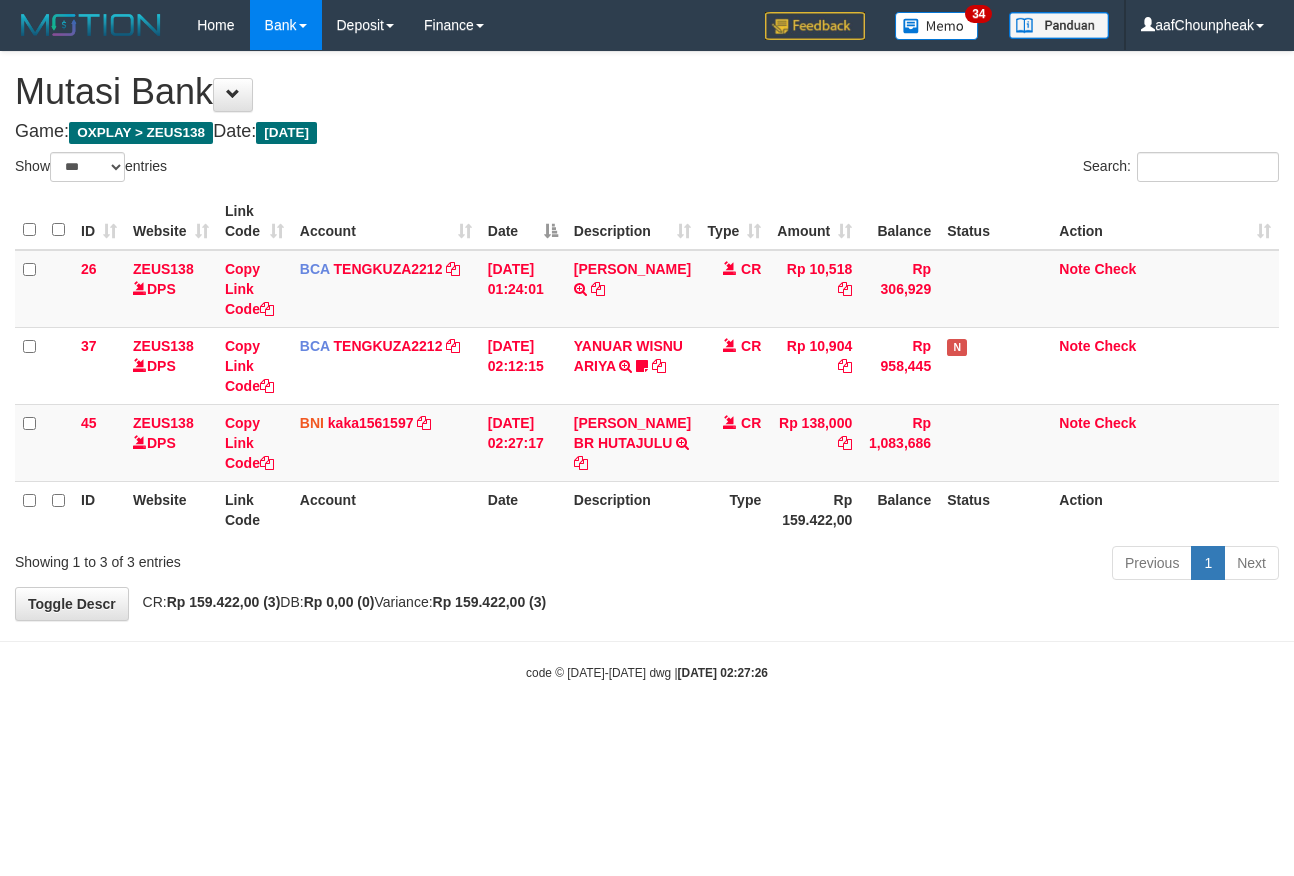 select on "***" 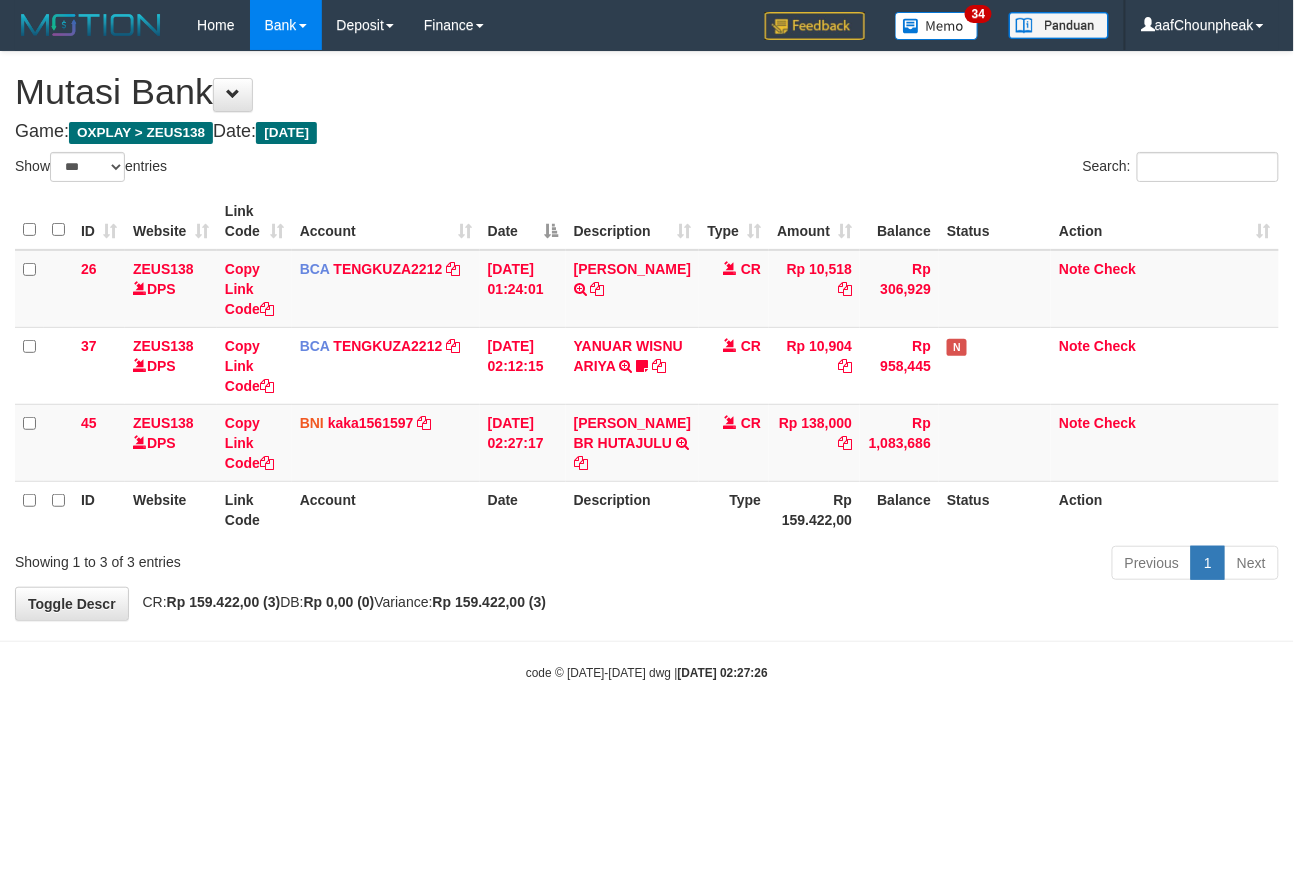 click at bounding box center (647, 641) 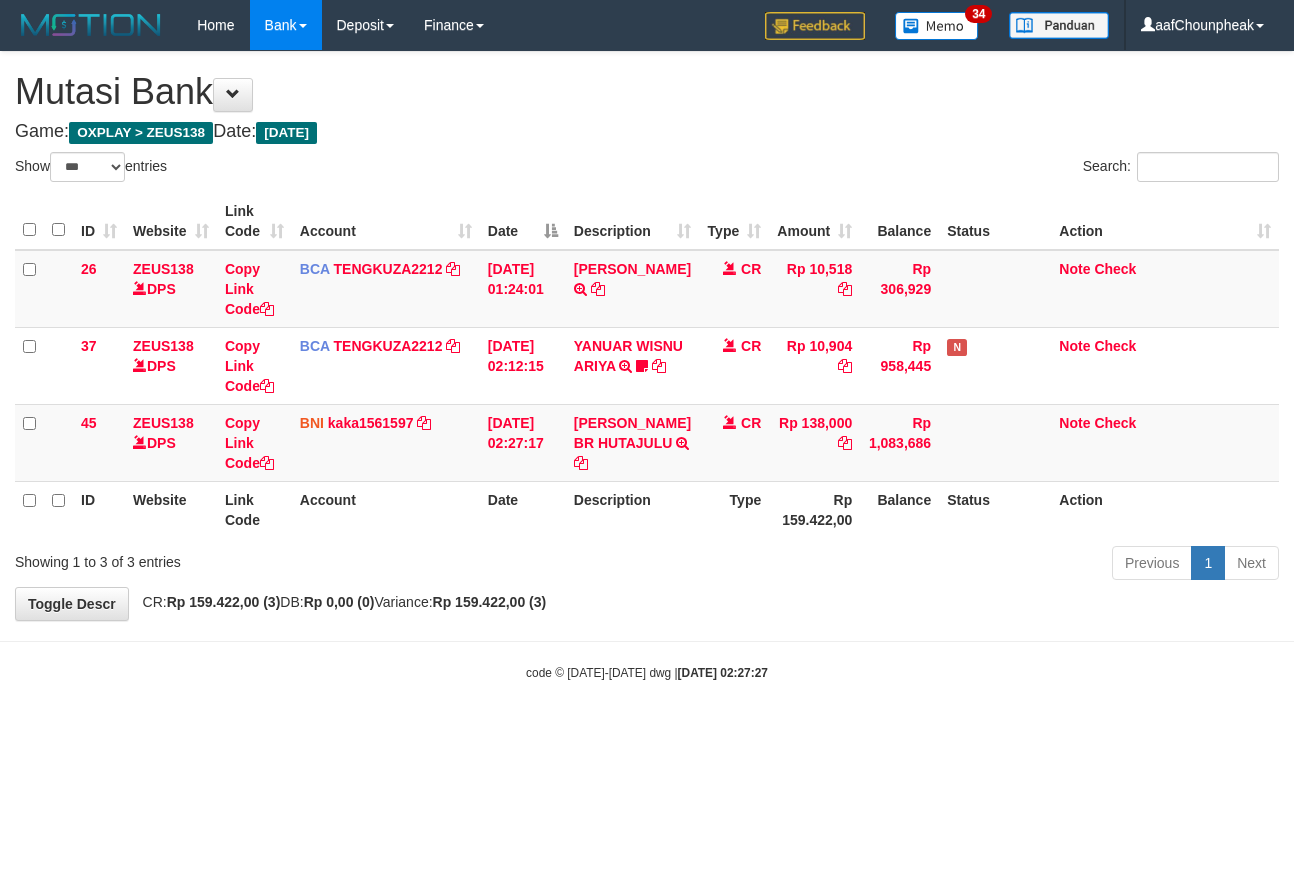 select on "***" 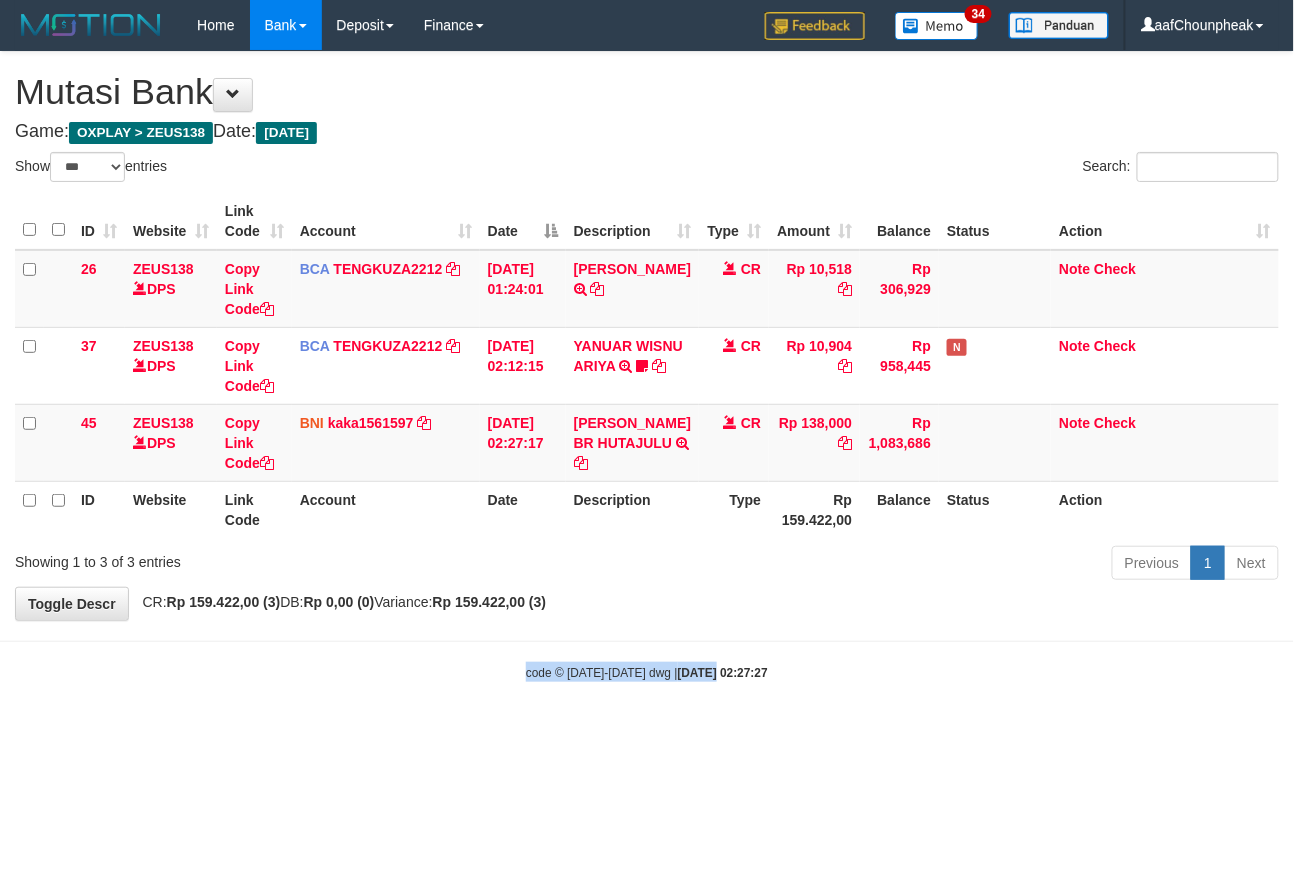 drag, startPoint x: 0, startPoint y: 0, endPoint x: 697, endPoint y: 666, distance: 964.03577 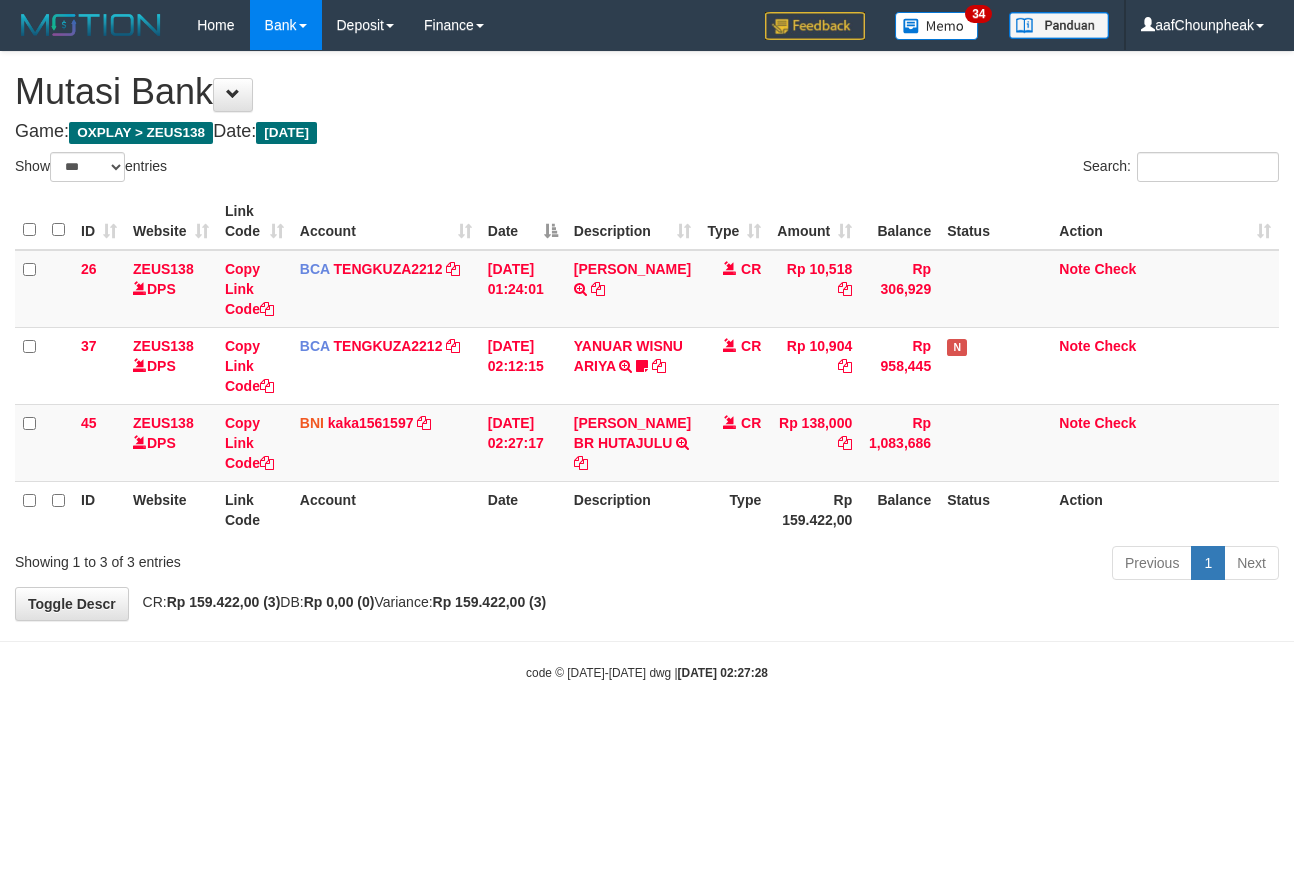 select on "***" 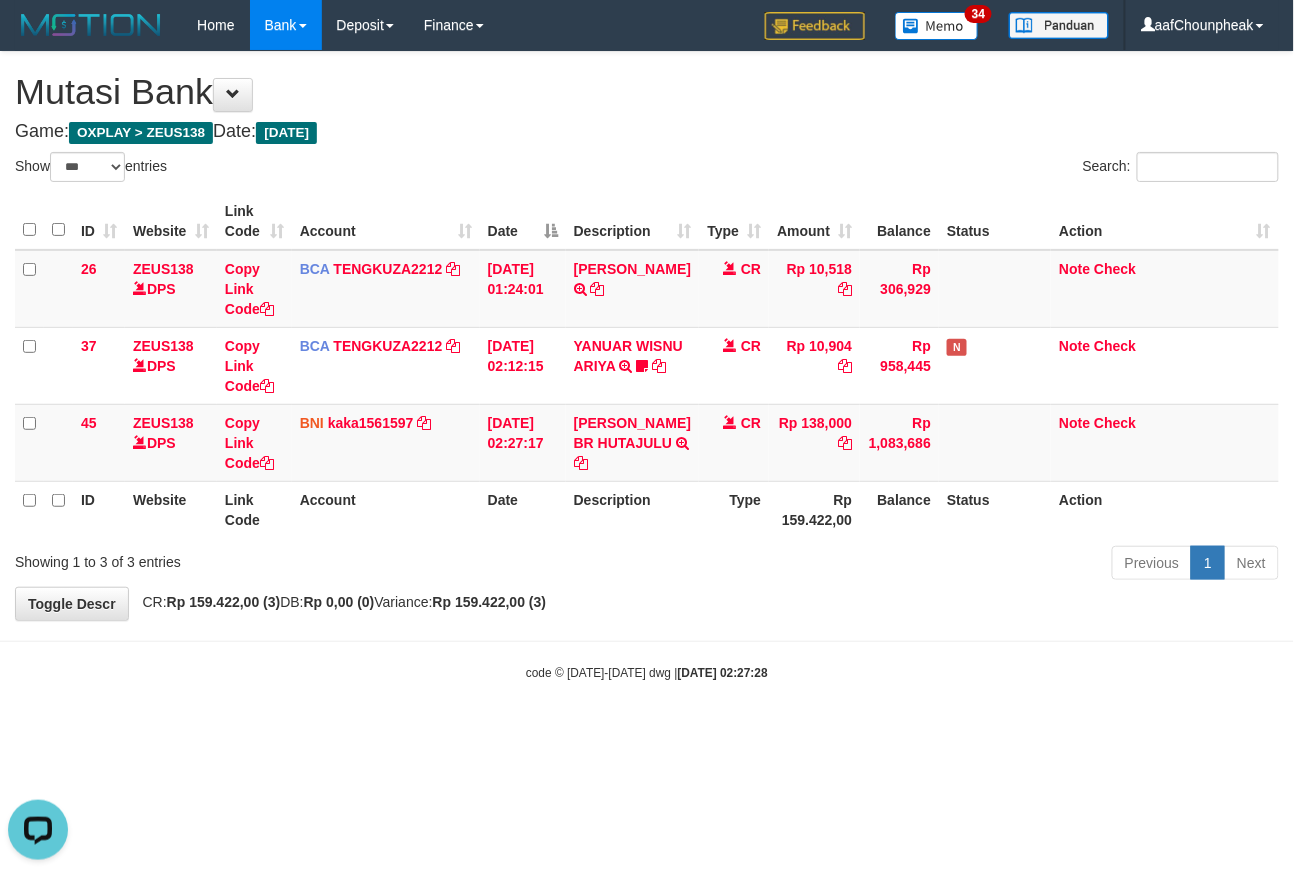 scroll, scrollTop: 0, scrollLeft: 0, axis: both 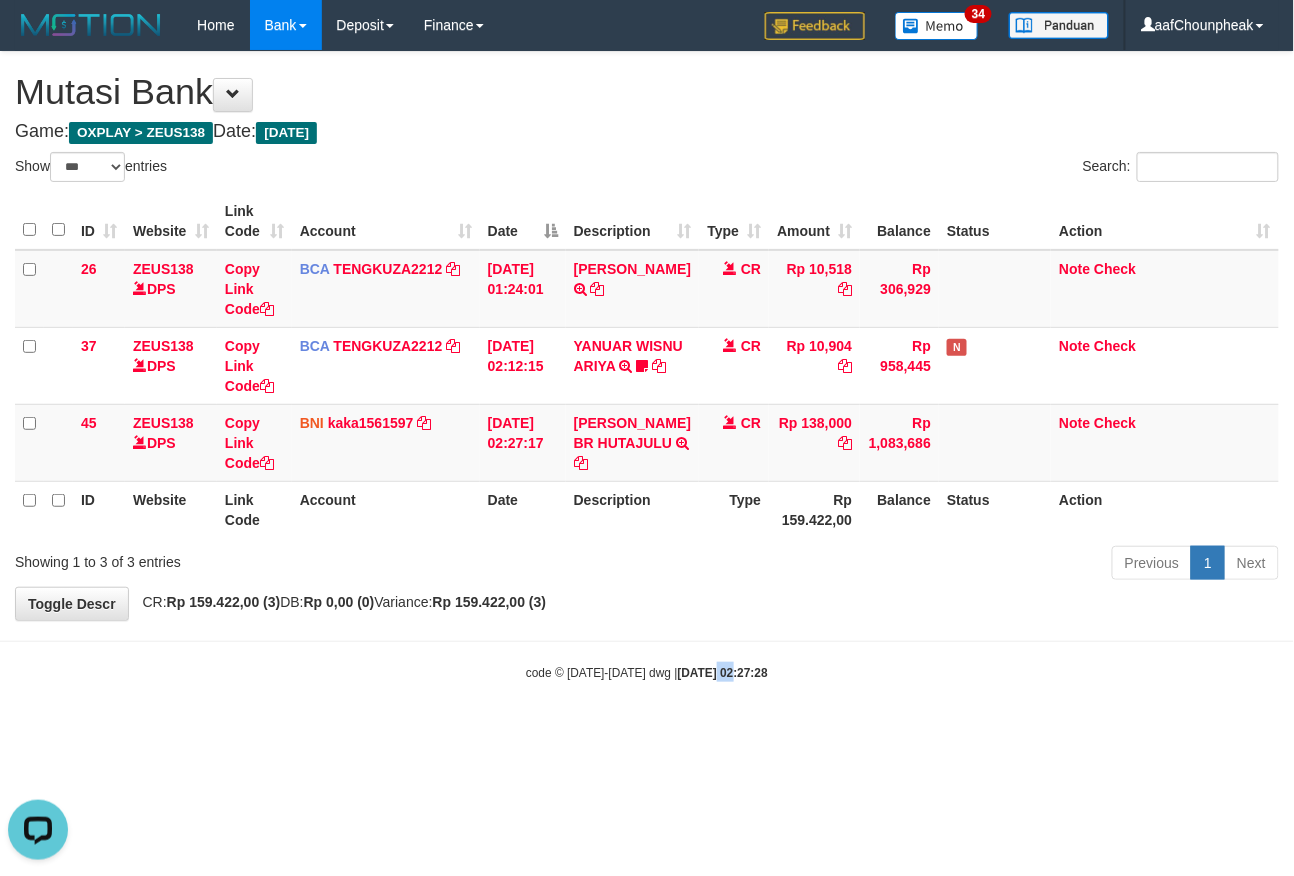 click on "Toggle navigation
Home
Bank
Account List
Mutasi Bank
Search
Note Mutasi
Deposit
DPS List
History
Finance
Financial Data
aafChounpheak
My Profile
Log Out
34" at bounding box center [647, 366] 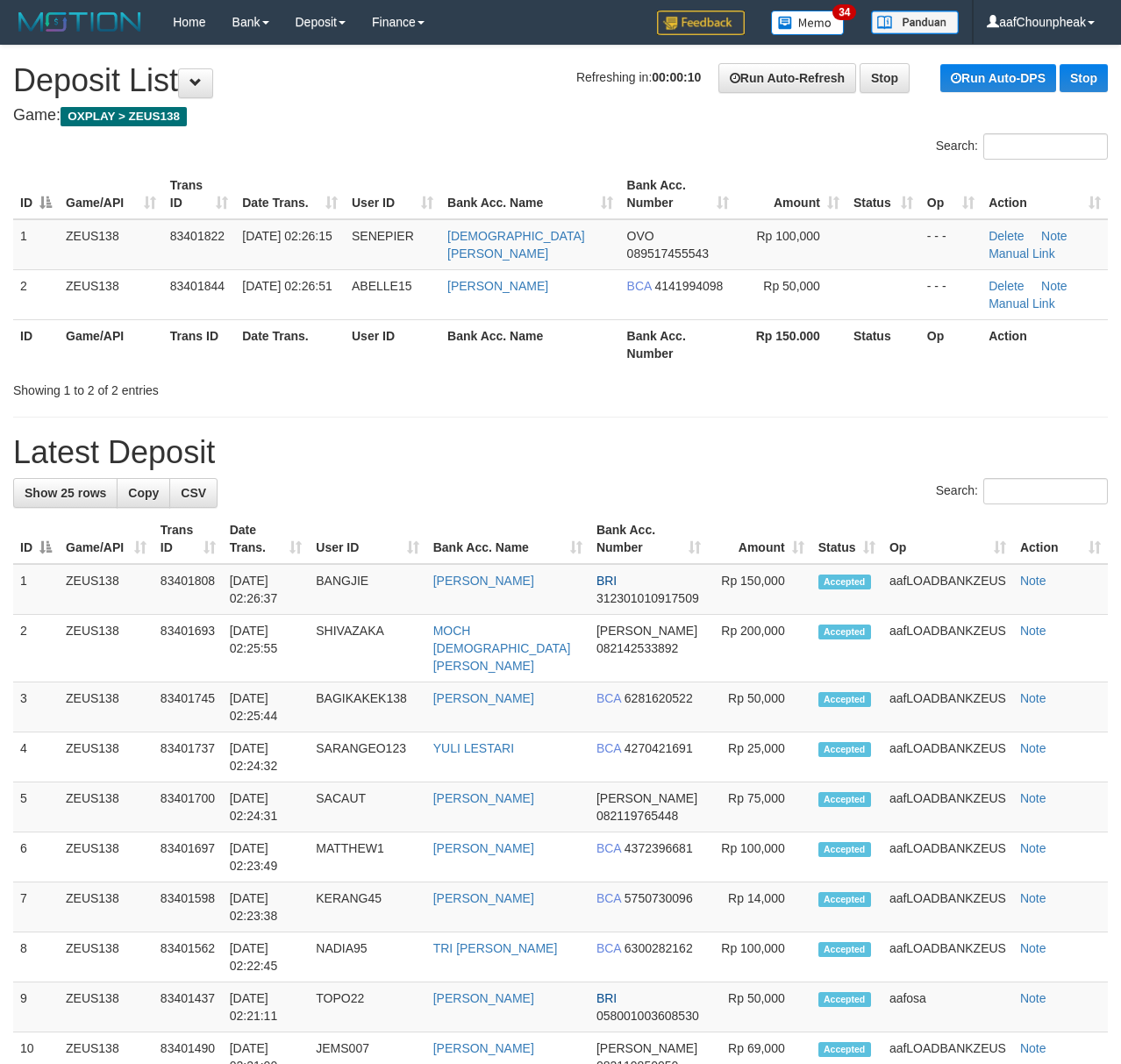 scroll, scrollTop: 0, scrollLeft: 0, axis: both 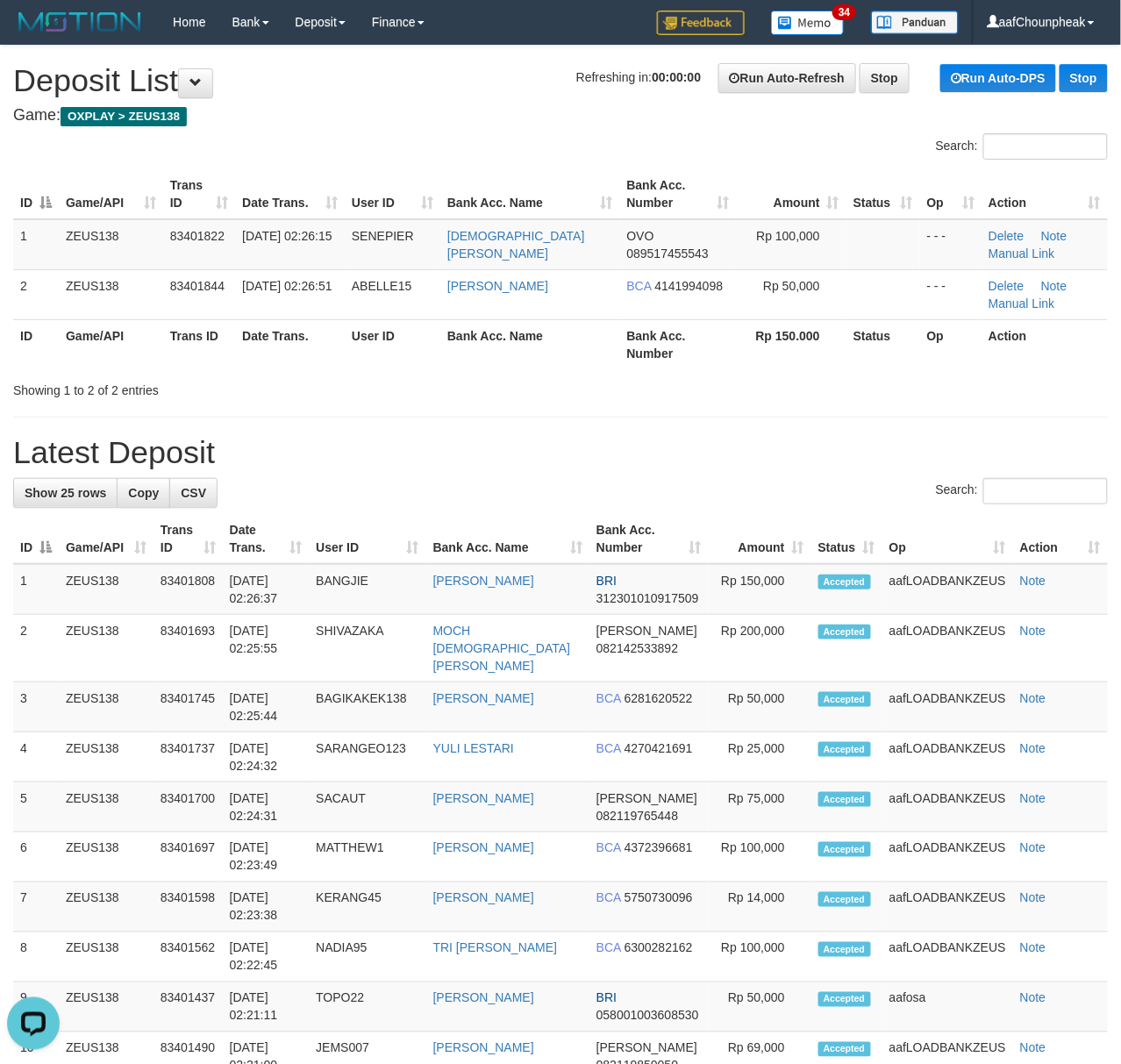drag, startPoint x: 181, startPoint y: 156, endPoint x: 187, endPoint y: 165, distance: 10.816654 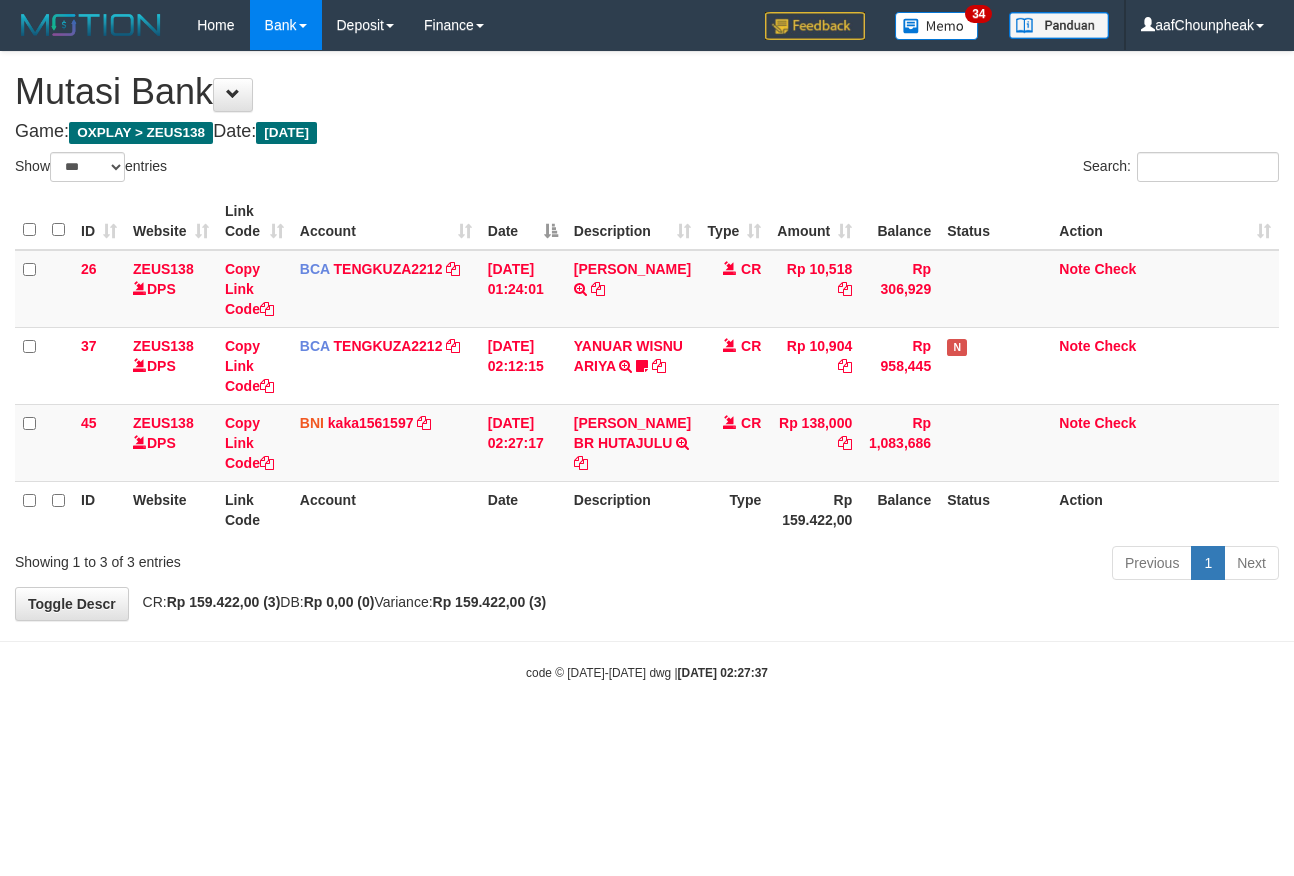 select on "***" 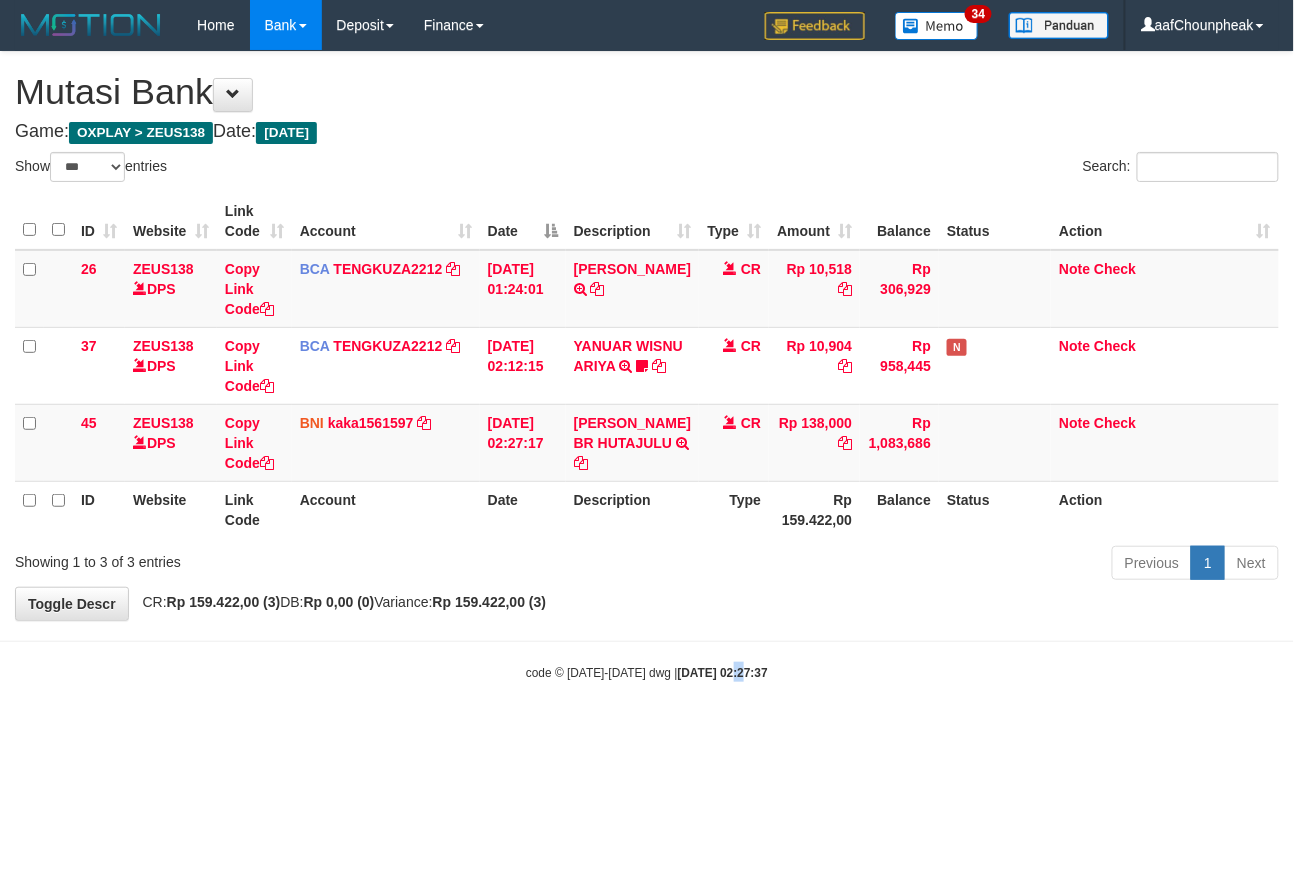 drag, startPoint x: 0, startPoint y: 0, endPoint x: 724, endPoint y: 680, distance: 993.2653 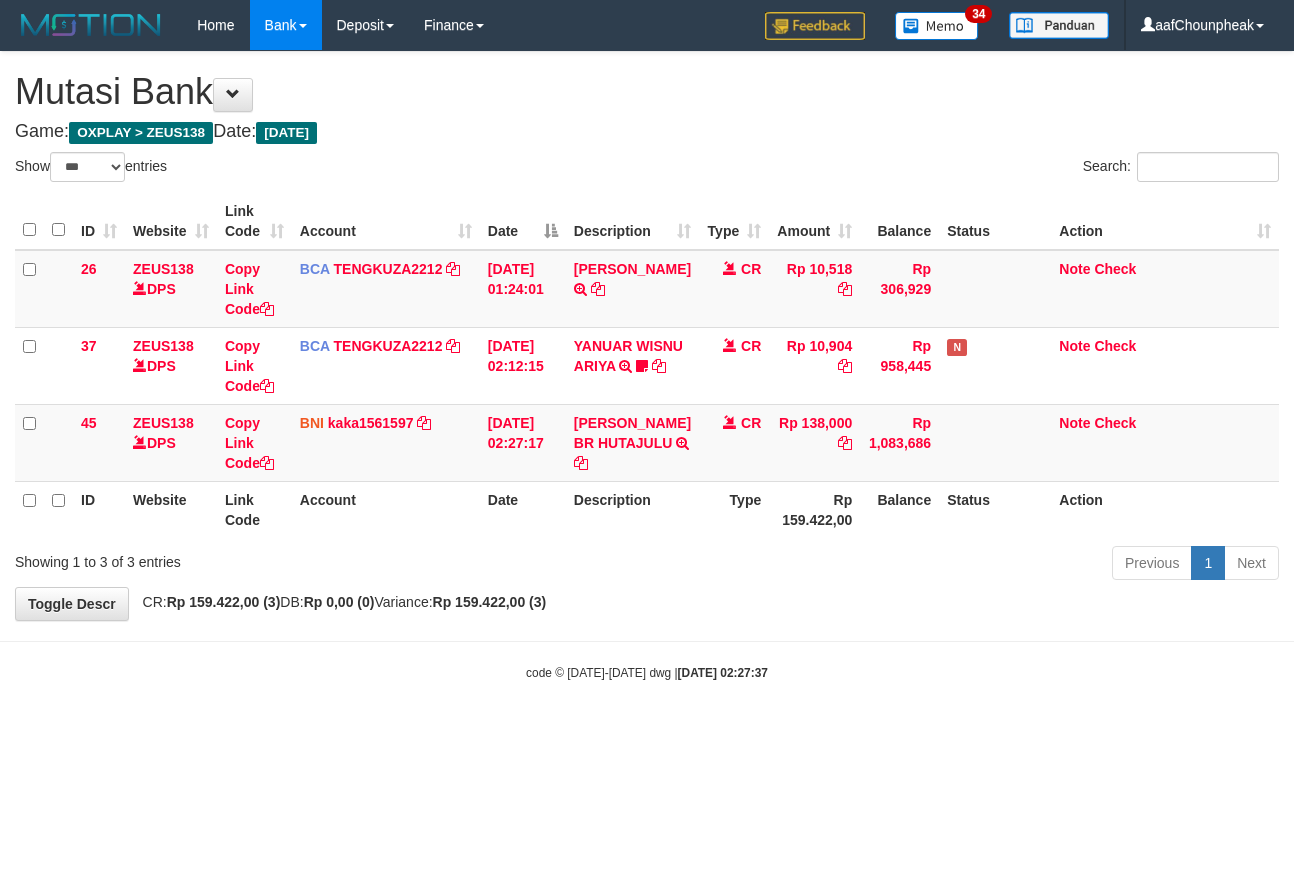 select on "***" 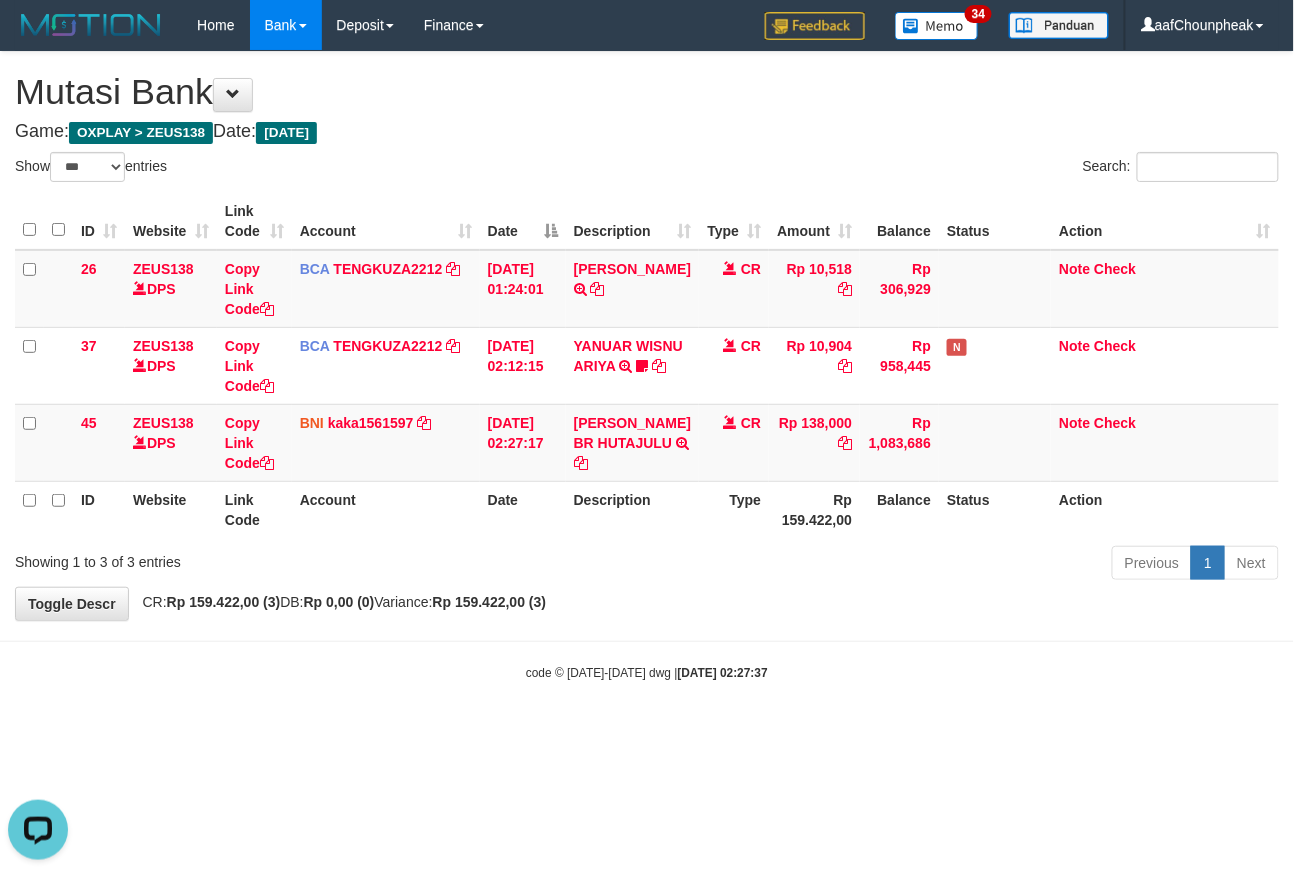 scroll, scrollTop: 0, scrollLeft: 0, axis: both 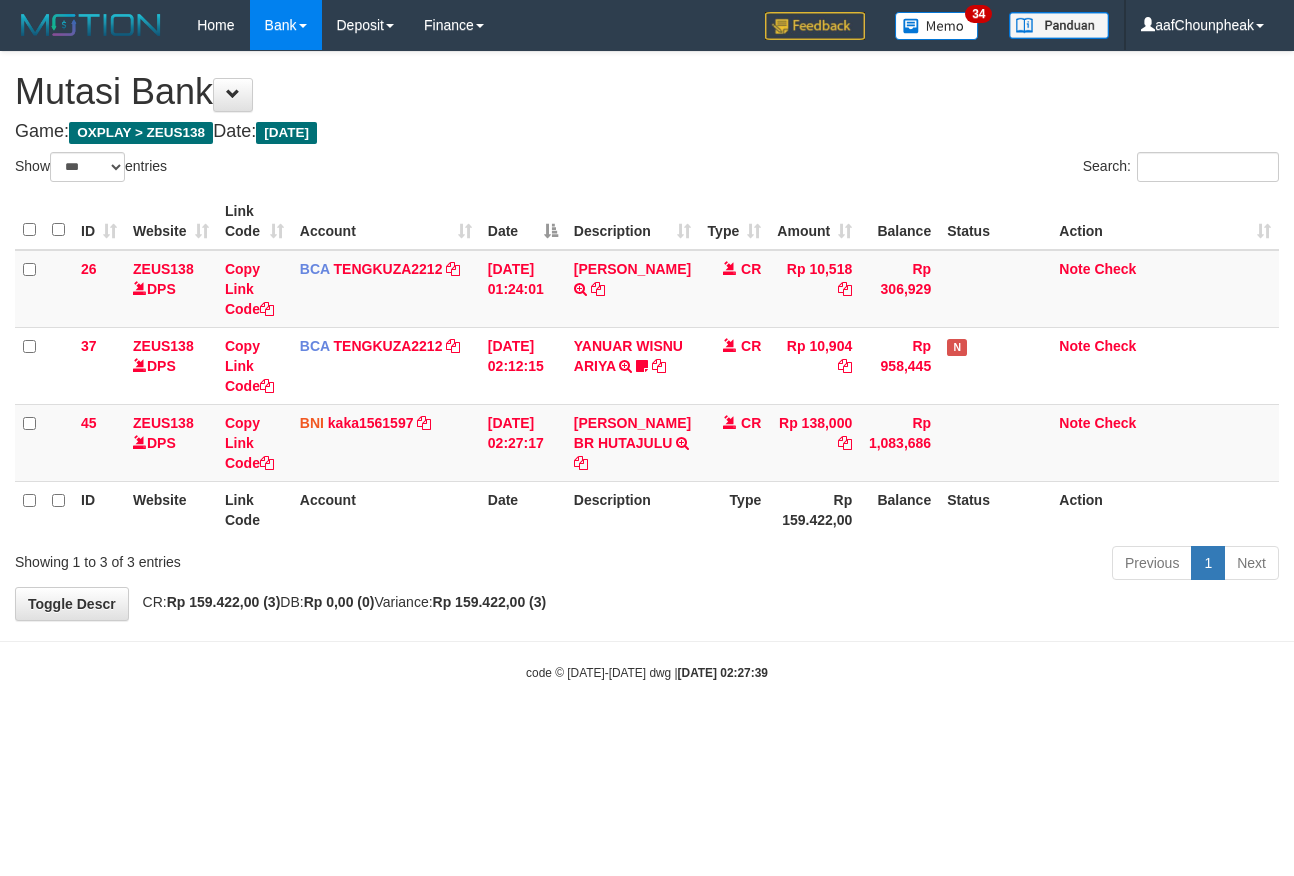select on "***" 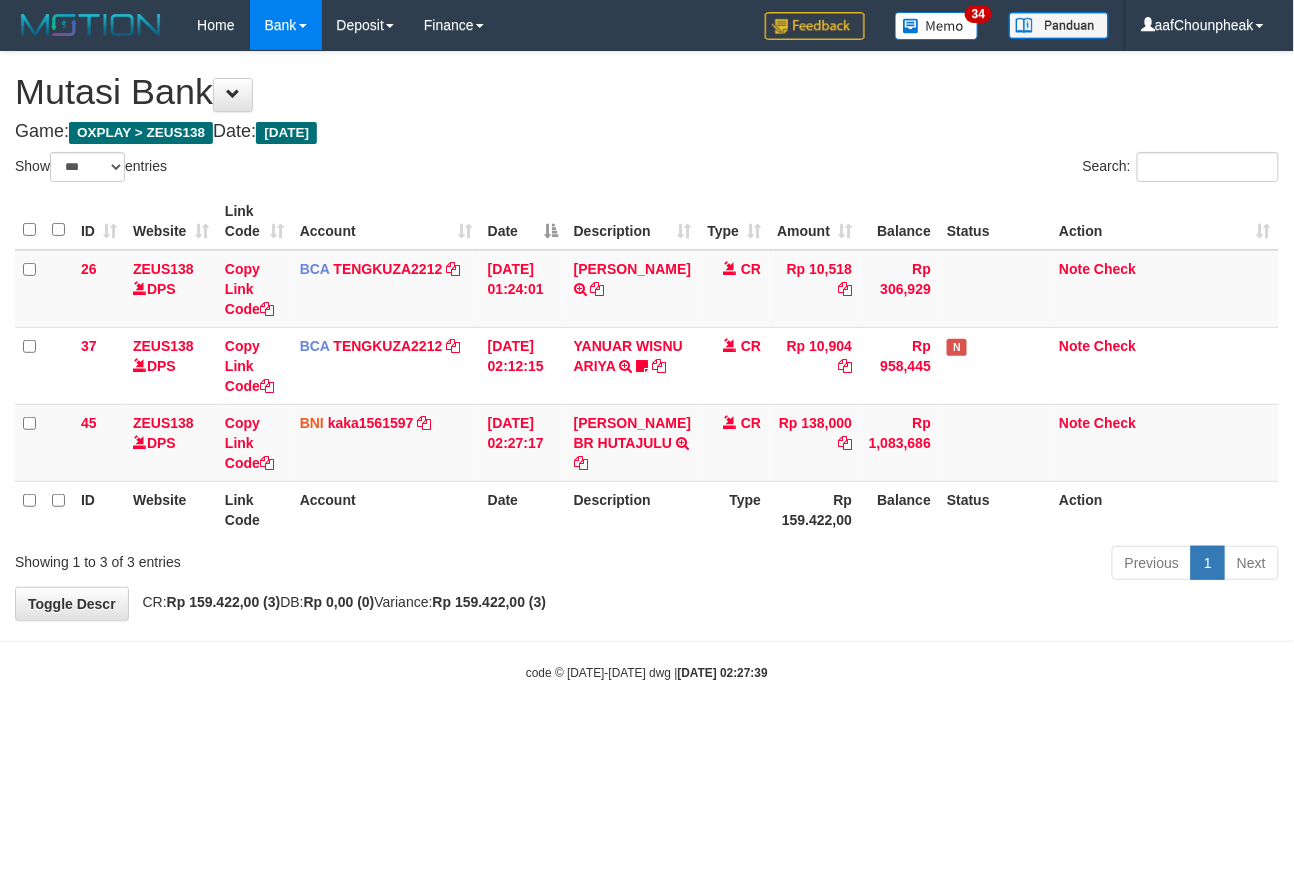 click on "Toggle navigation
Home
Bank
Account List
Mutasi Bank
Search
Note Mutasi
Deposit
DPS List
History
Finance
Financial Data
aafChounpheak
My Profile
Log Out
34" at bounding box center (647, 366) 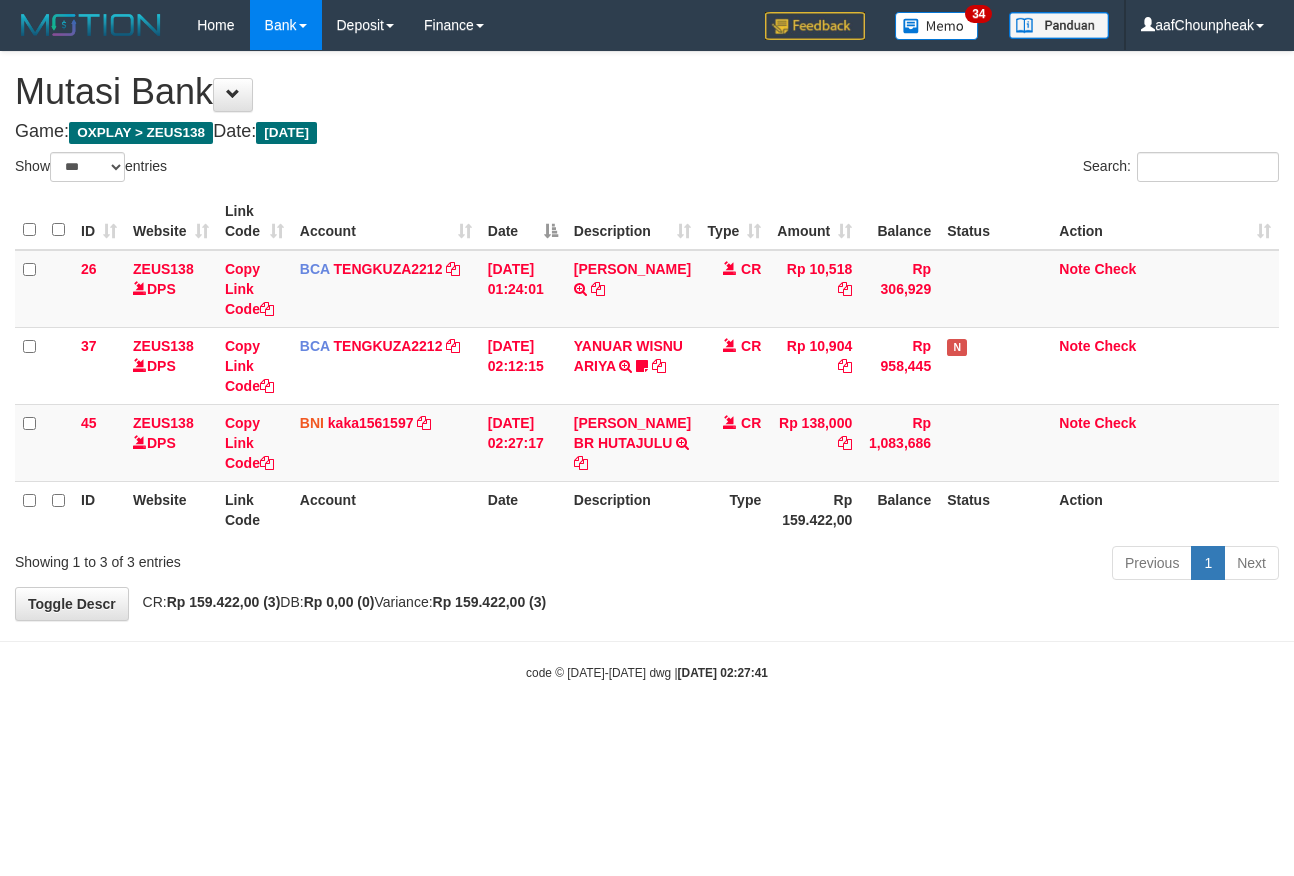 select on "***" 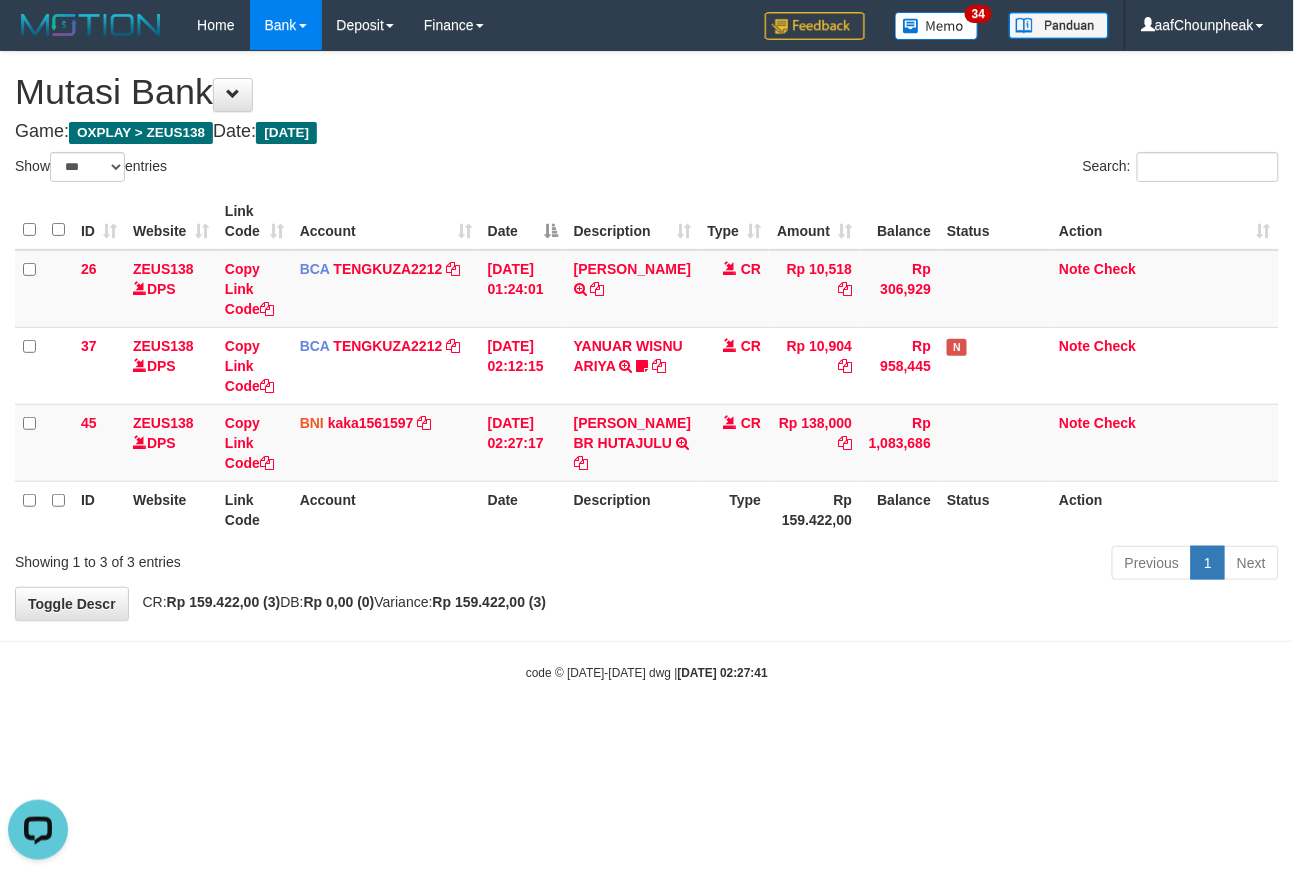scroll, scrollTop: 0, scrollLeft: 0, axis: both 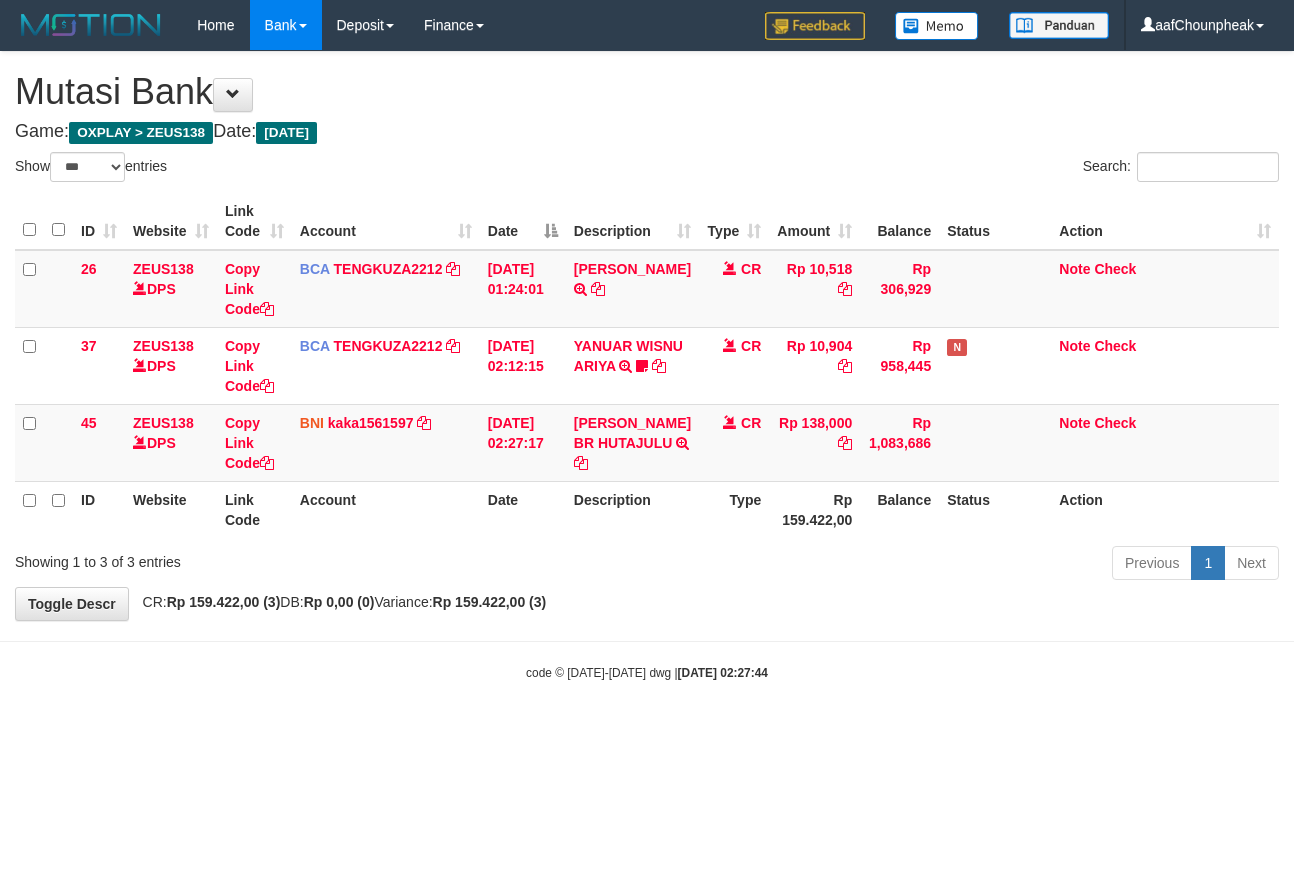select on "***" 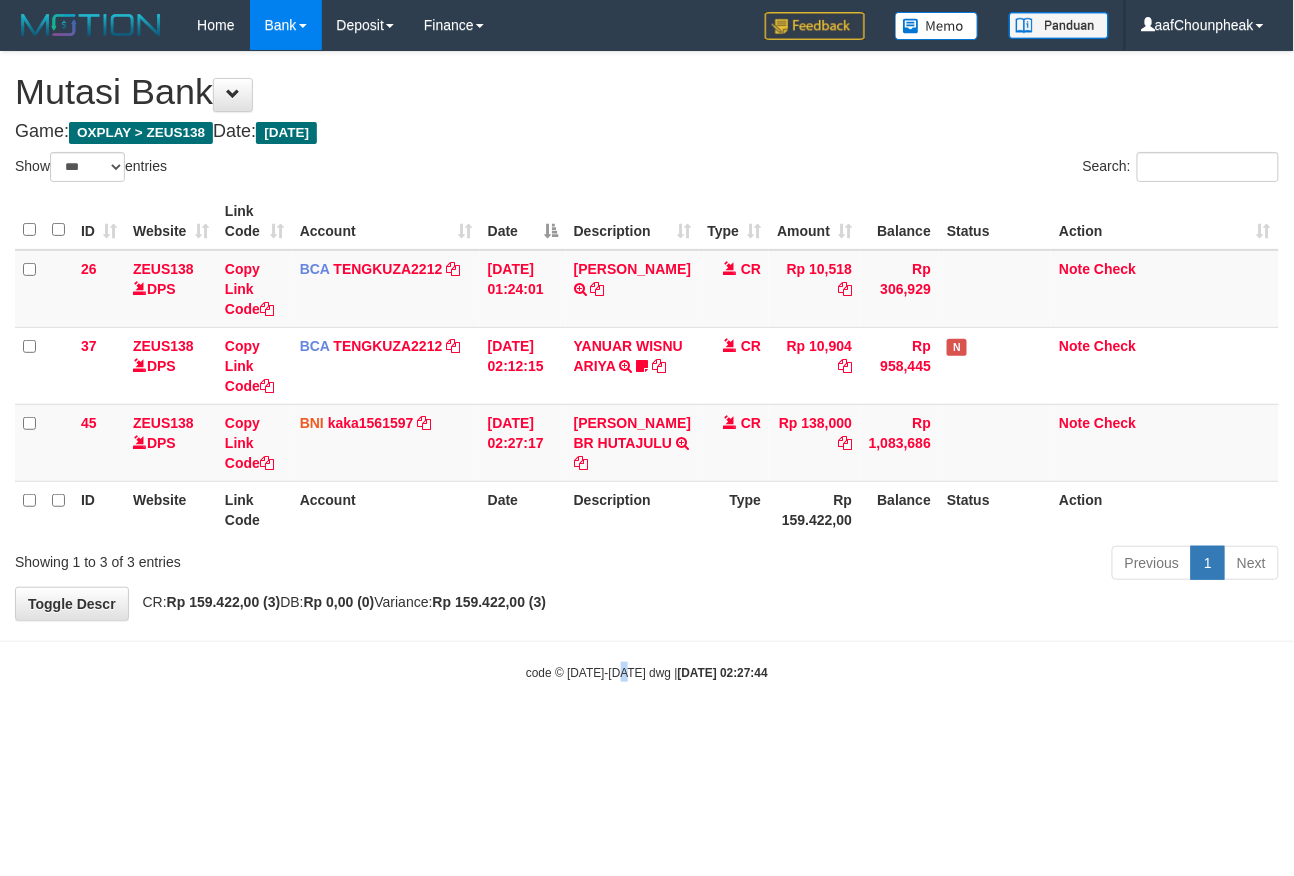 click on "Toggle navigation
Home
Bank
Account List
Mutasi Bank
Search
Note Mutasi
Deposit
DPS List
History
Finance
Financial Data
aafChounpheak
My Profile
Log Out
-" at bounding box center (647, 366) 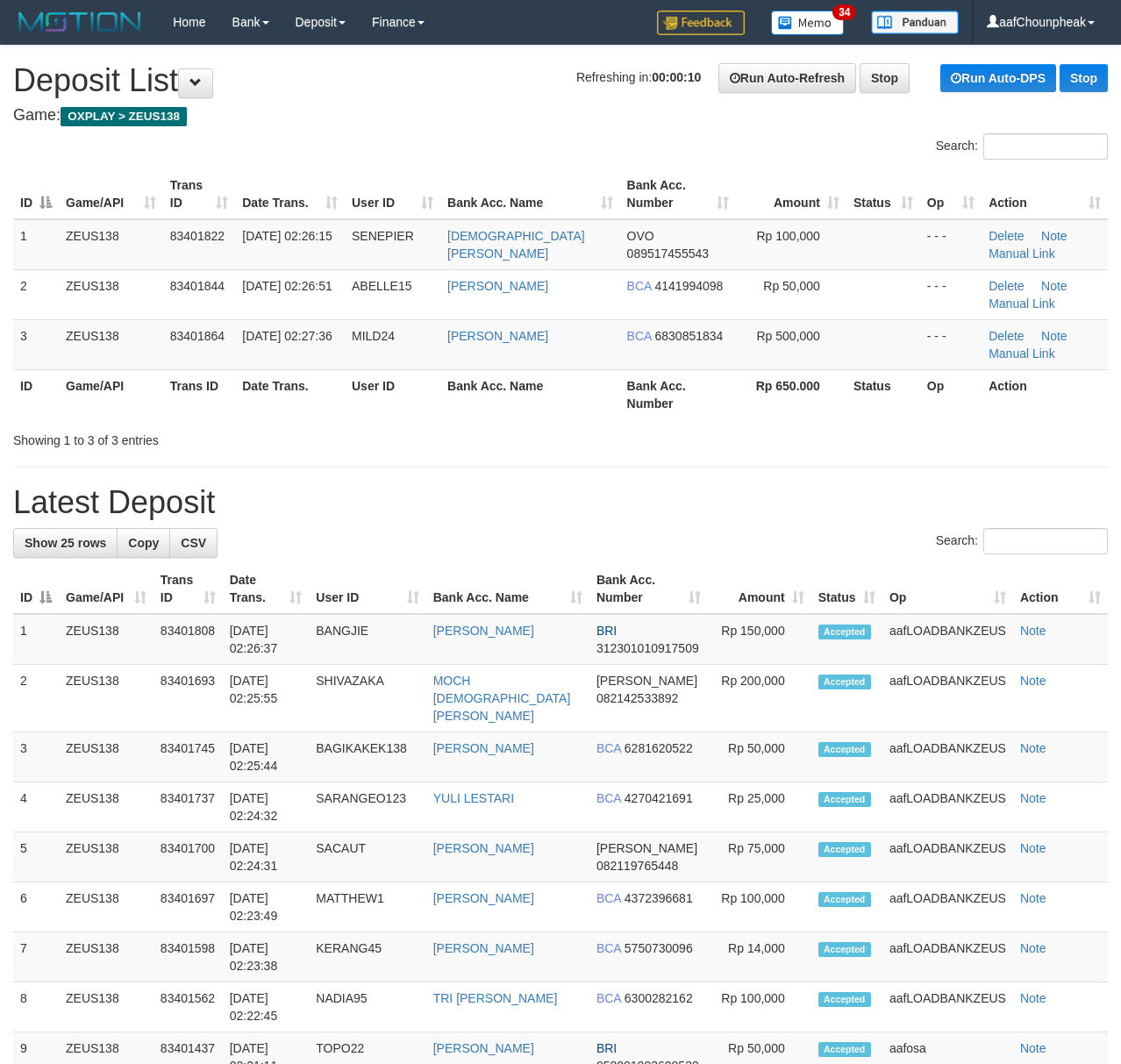 scroll, scrollTop: 0, scrollLeft: 0, axis: both 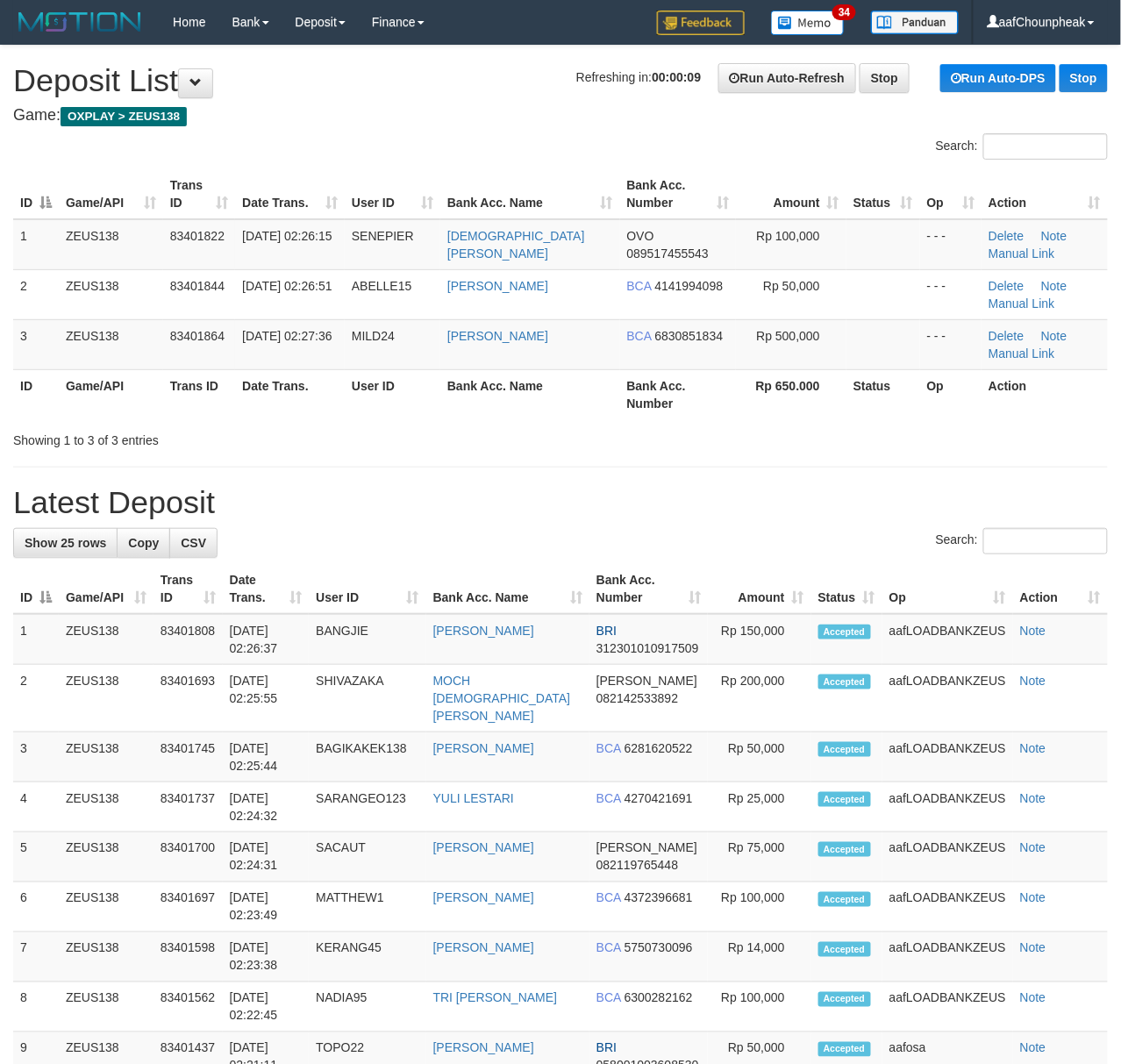 click on "Game:   OXPLAY > ZEUS138" at bounding box center (560, 116) 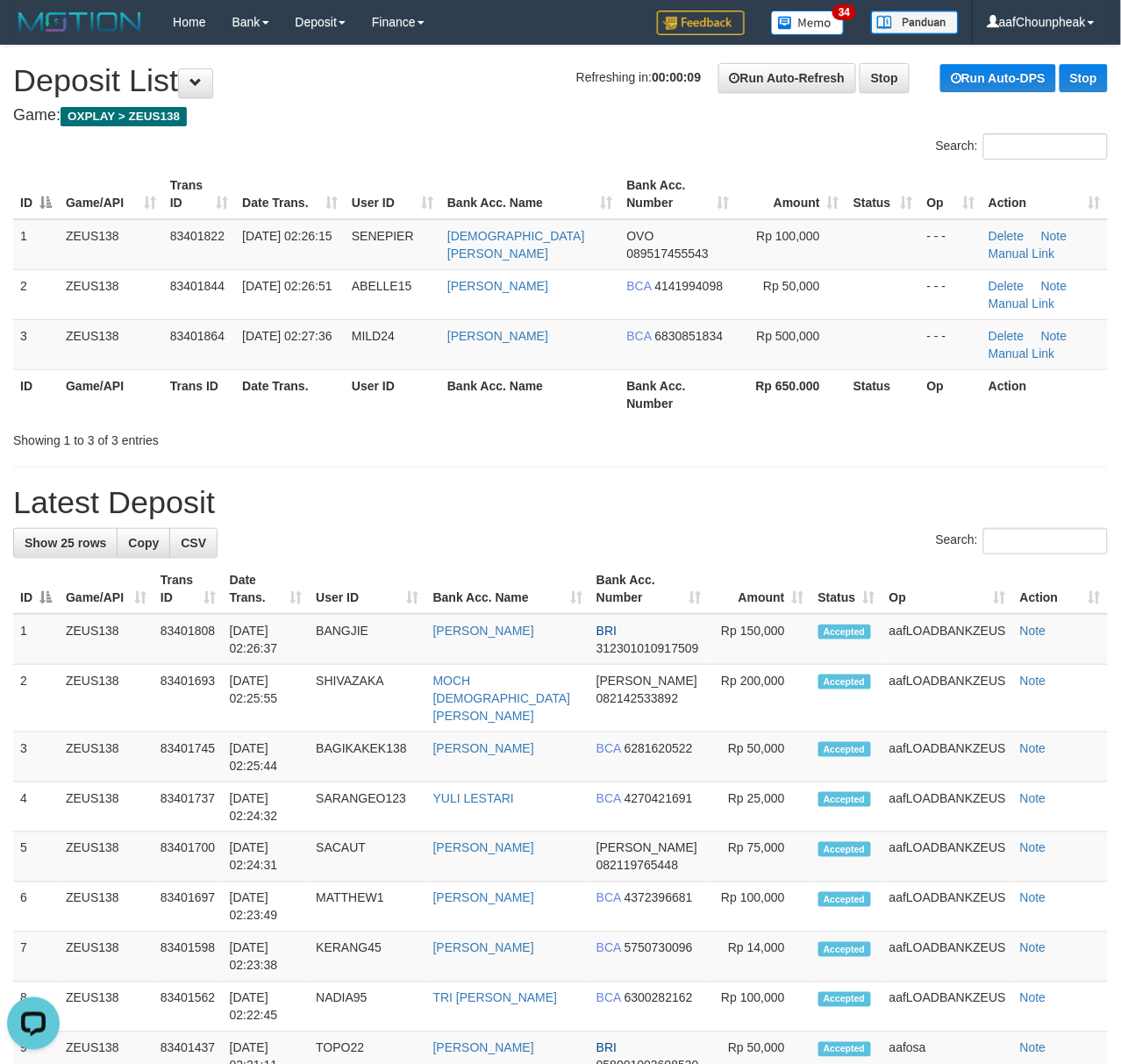 scroll, scrollTop: 0, scrollLeft: 0, axis: both 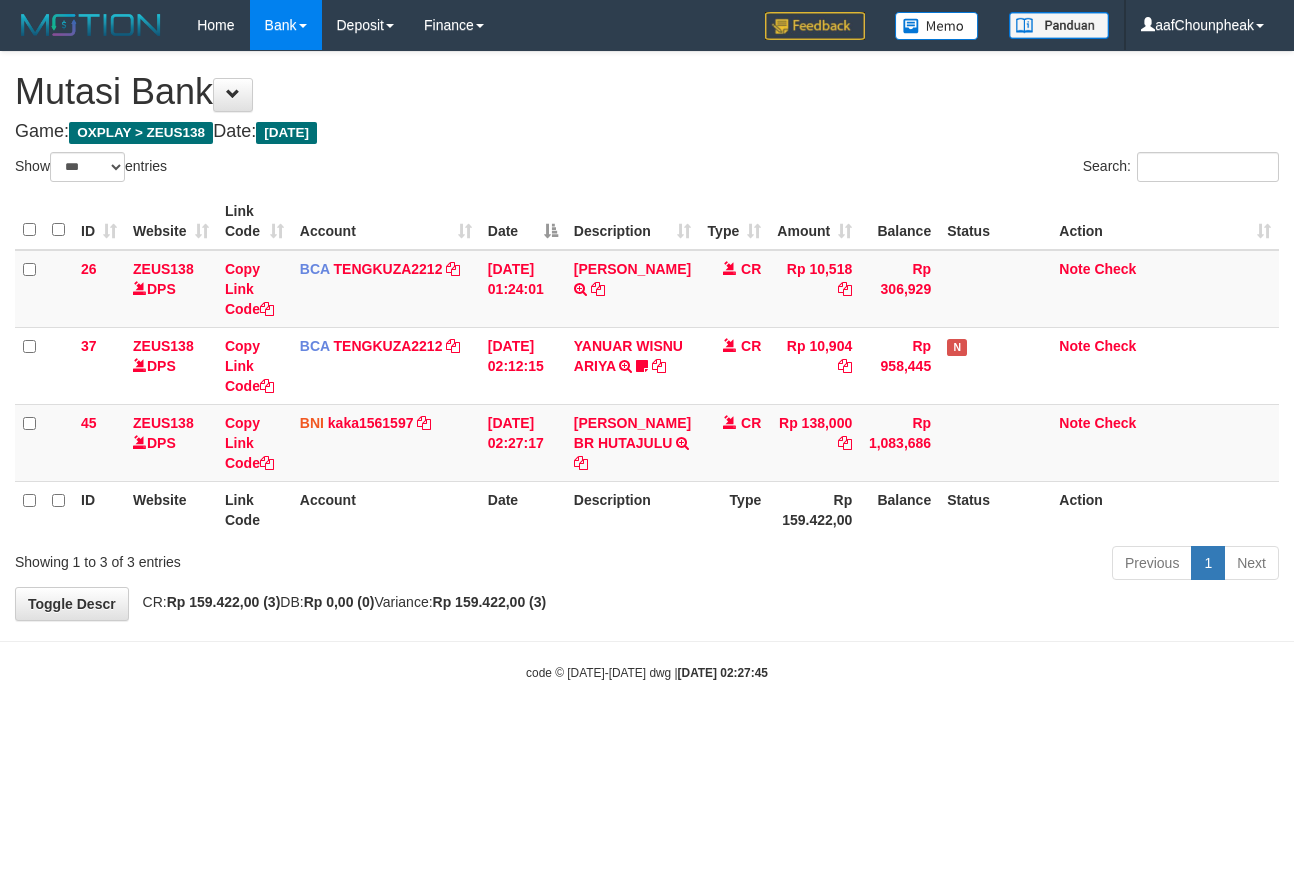 select on "***" 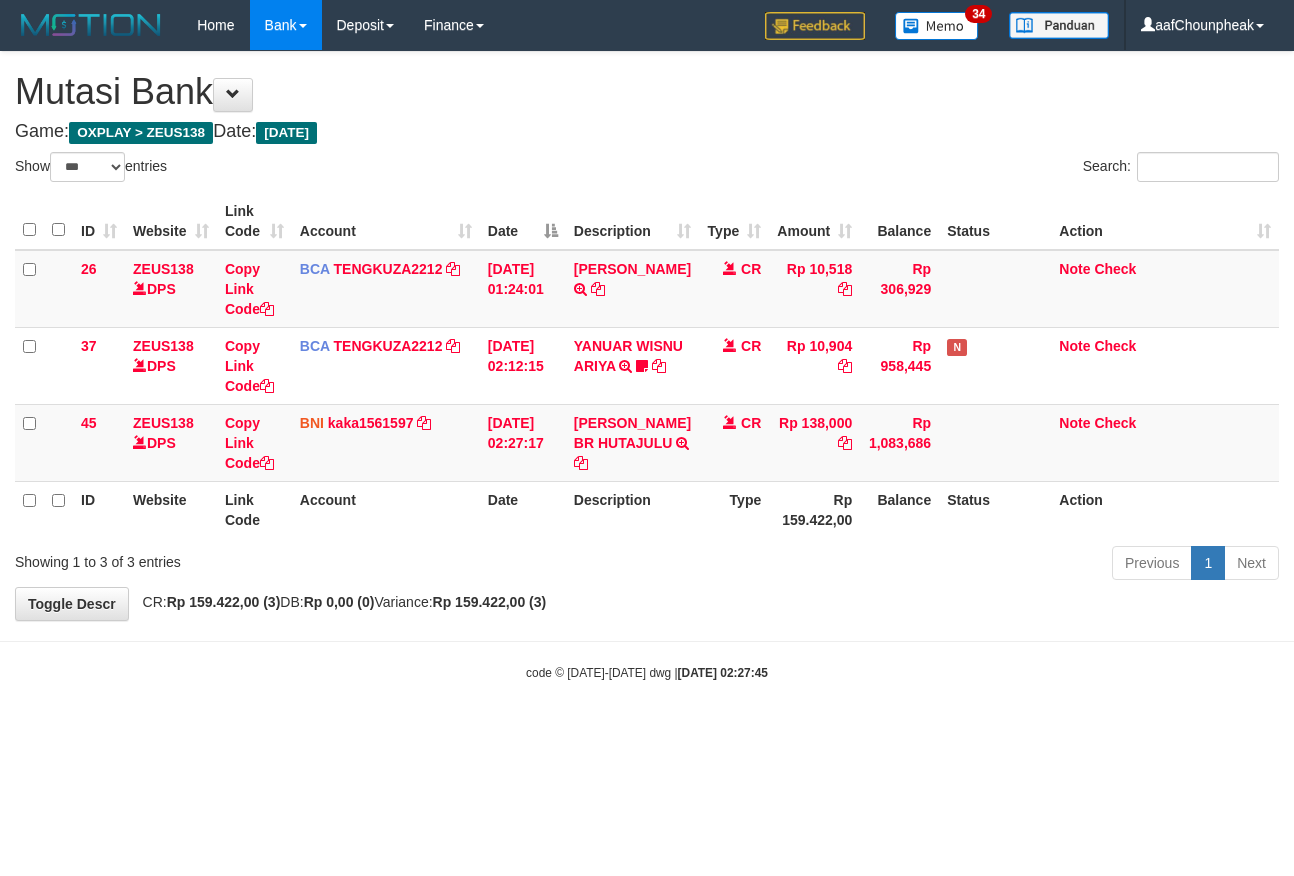 select on "***" 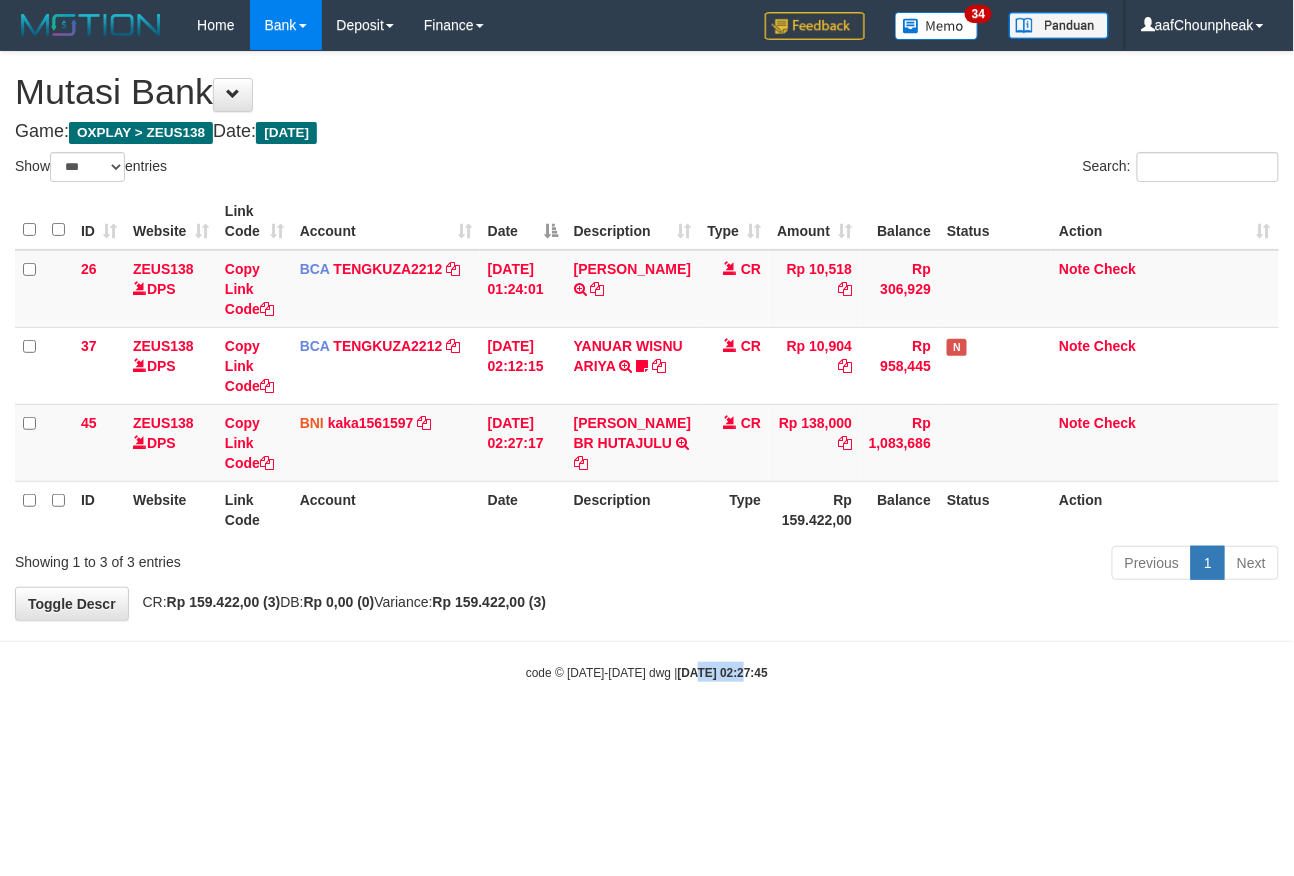 click on "Toggle navigation
Home
Bank
Account List
Mutasi Bank
Search
Note Mutasi
Deposit
DPS List
History
Finance
Financial Data
aafChounpheak
My Profile
Log Out
34" at bounding box center [647, 366] 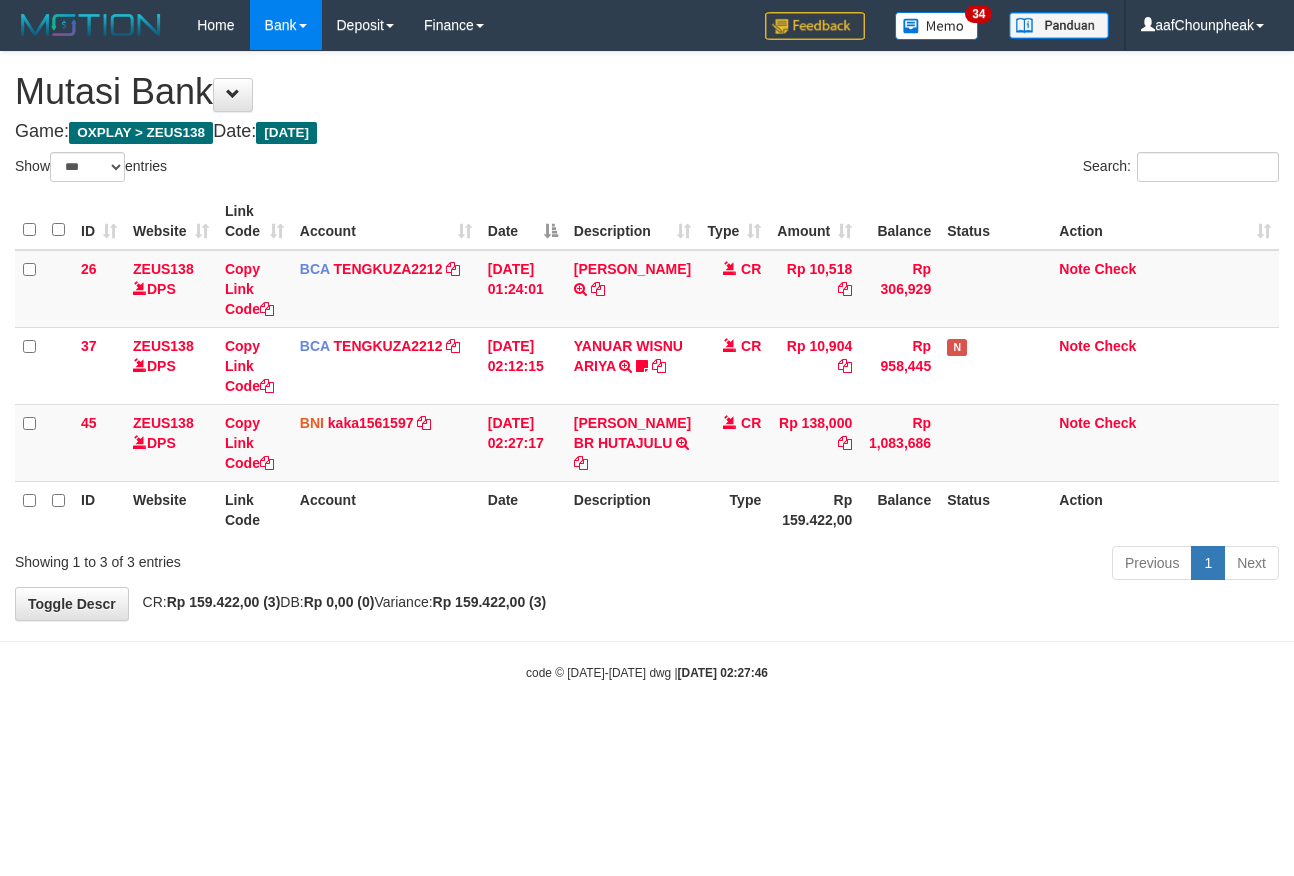 select on "***" 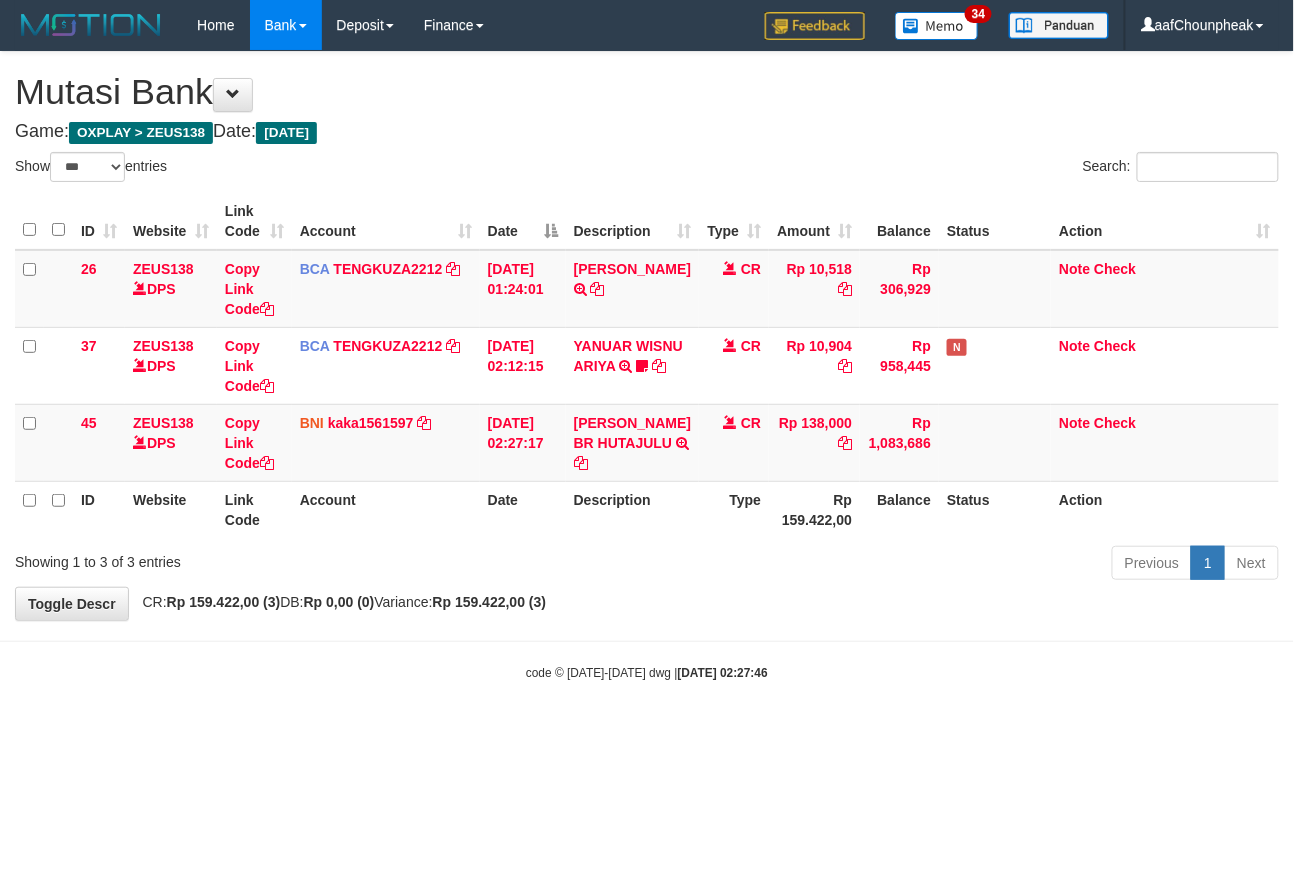 click on "Toggle navigation
Home
Bank
Account List
Mutasi Bank
Search
Note Mutasi
Deposit
DPS List
History
Finance
Financial Data
aafChounpheak
My Profile
Log Out
34" at bounding box center [647, 366] 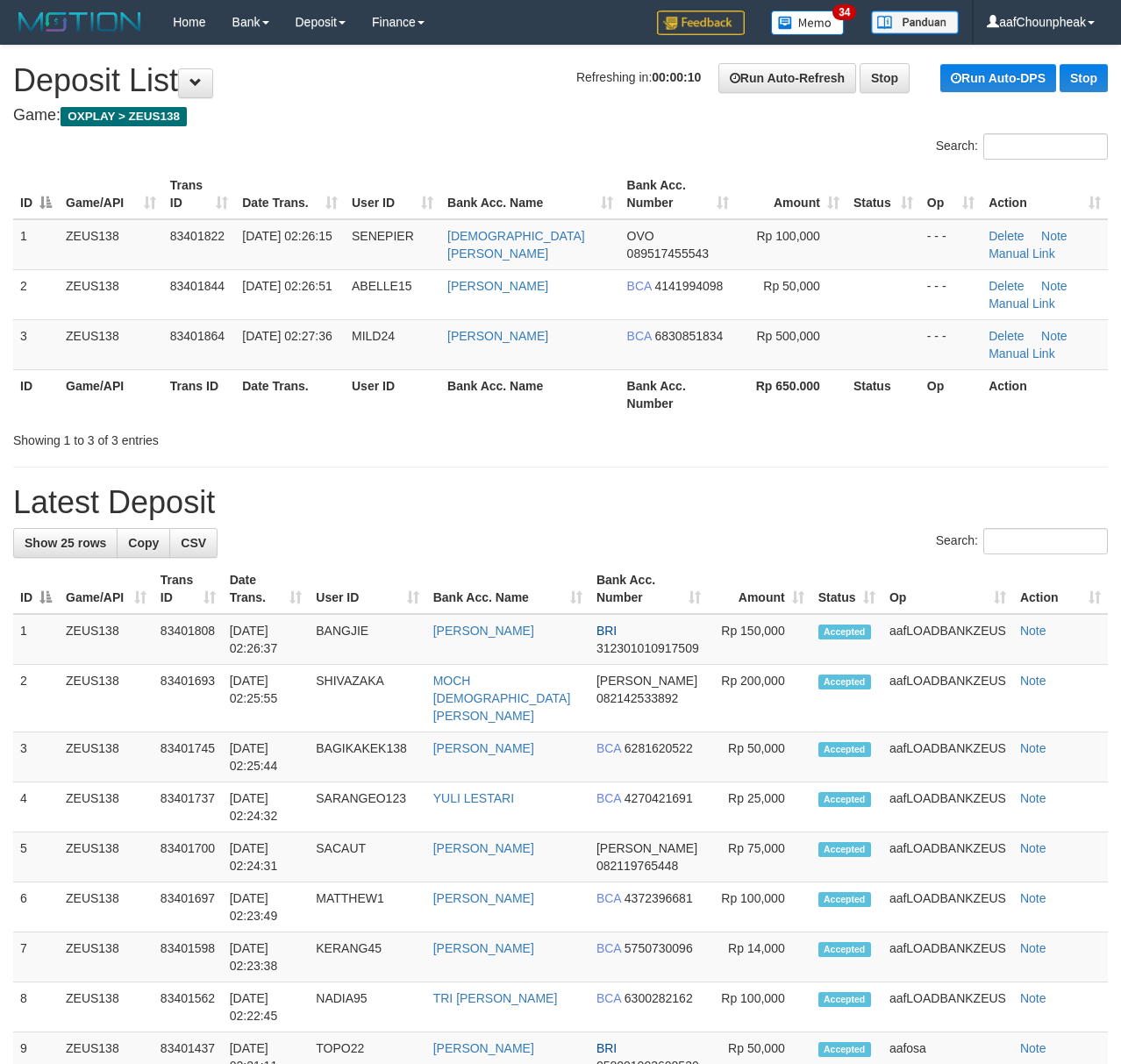 scroll, scrollTop: 0, scrollLeft: 0, axis: both 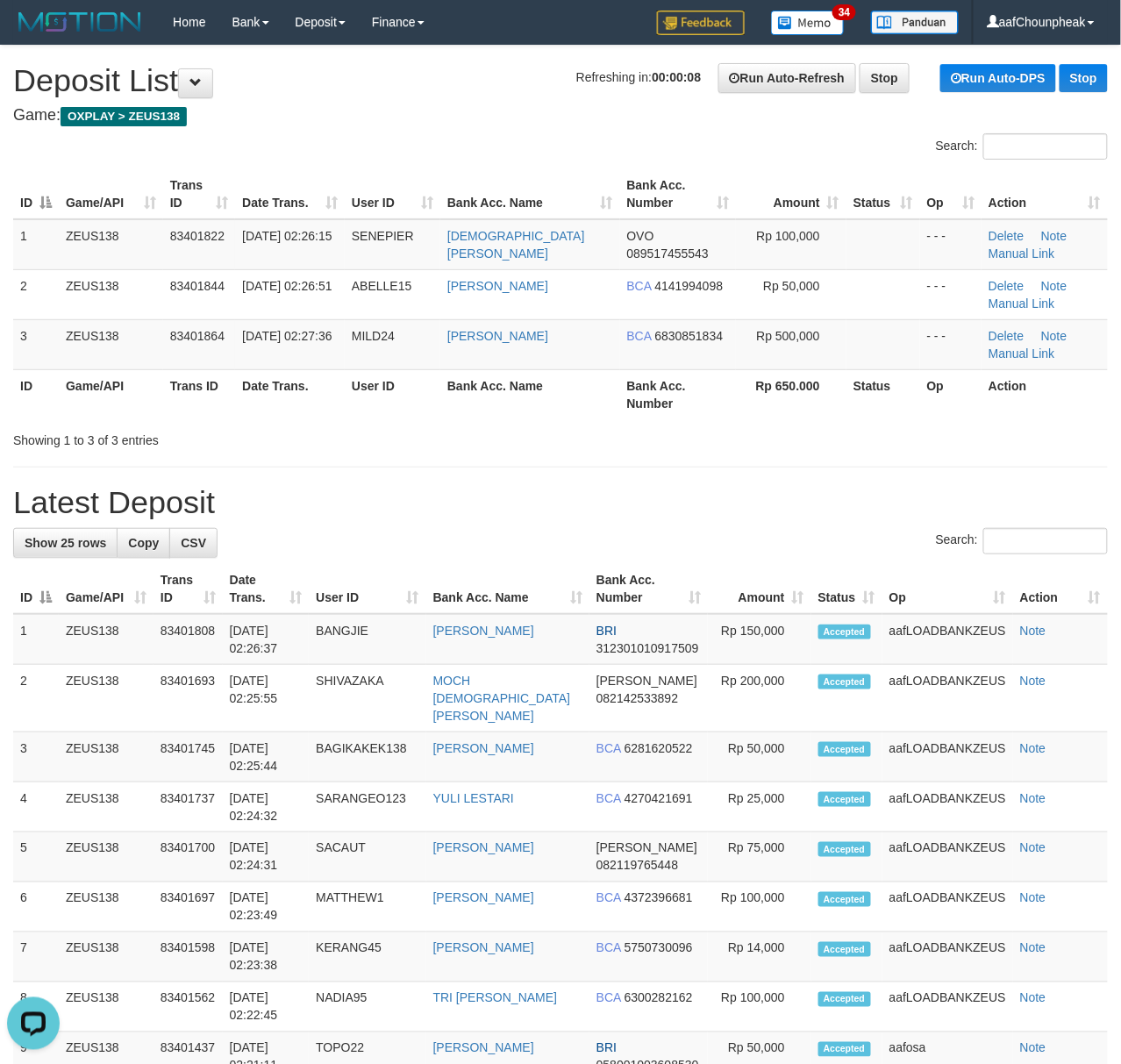 drag, startPoint x: 300, startPoint y: 166, endPoint x: 1, endPoint y: 229, distance: 305.56505 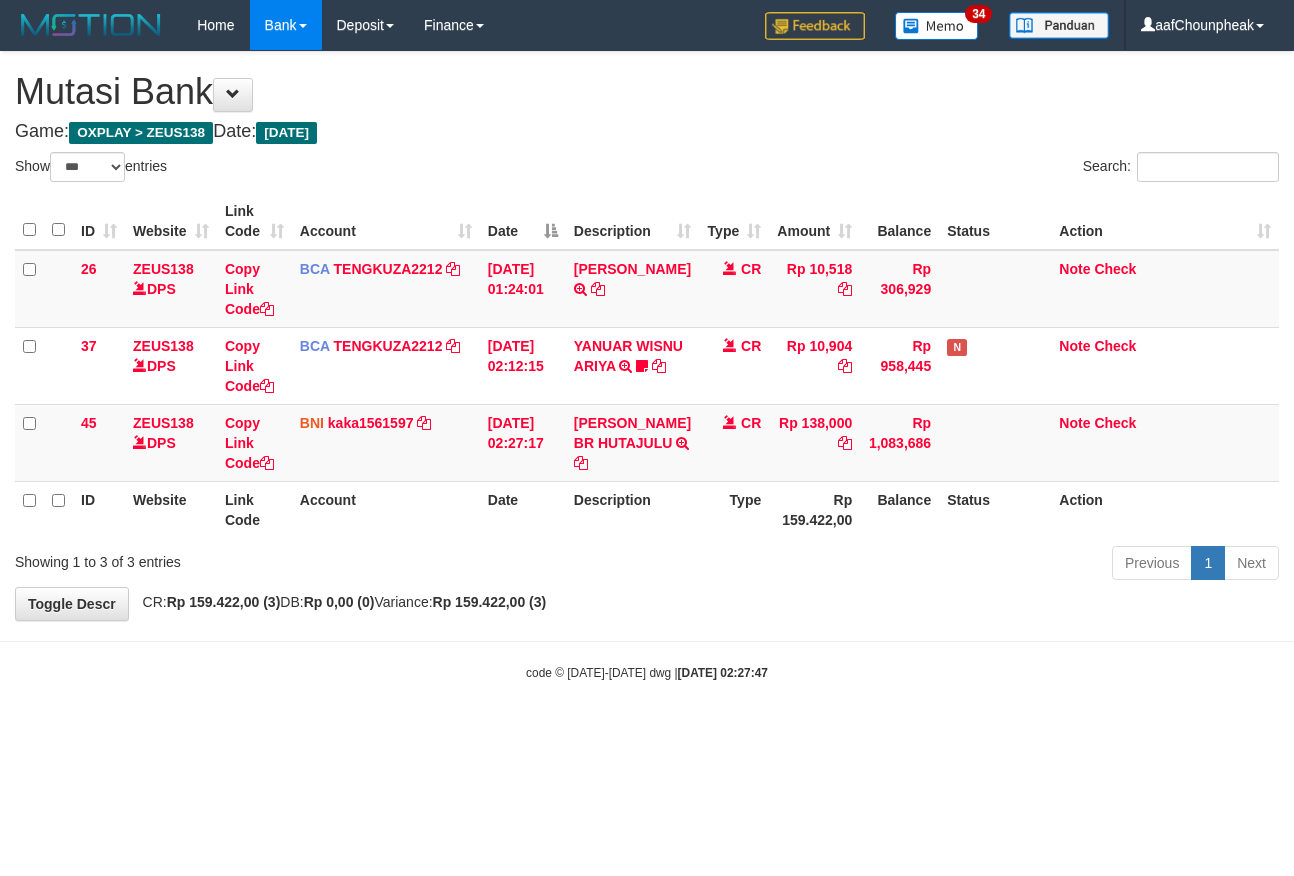 select on "***" 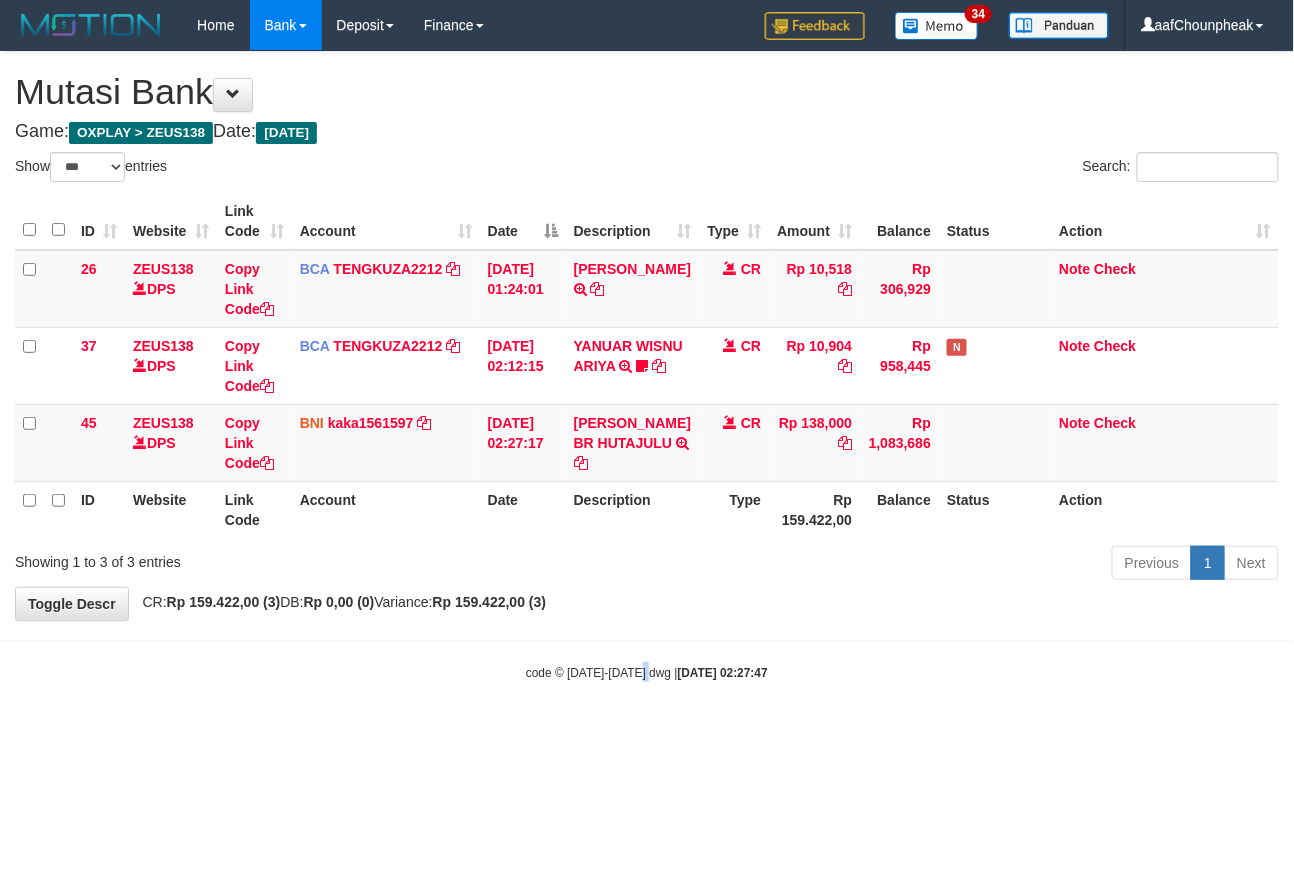 click on "Toggle navigation
Home
Bank
Account List
Mutasi Bank
Search
Note Mutasi
Deposit
DPS List
History
Finance
Financial Data
aafChounpheak
My Profile
Log Out
34" at bounding box center [647, 366] 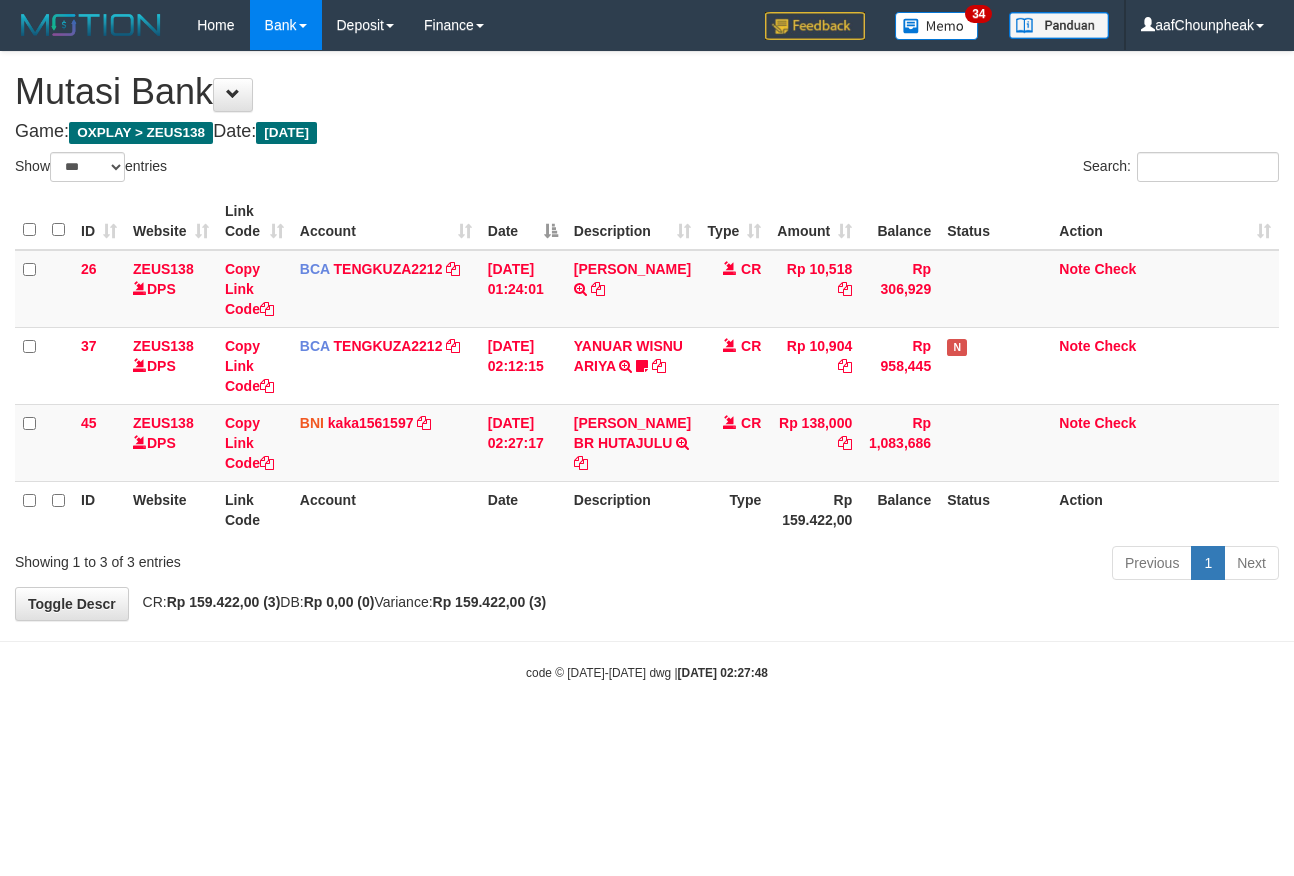 select on "***" 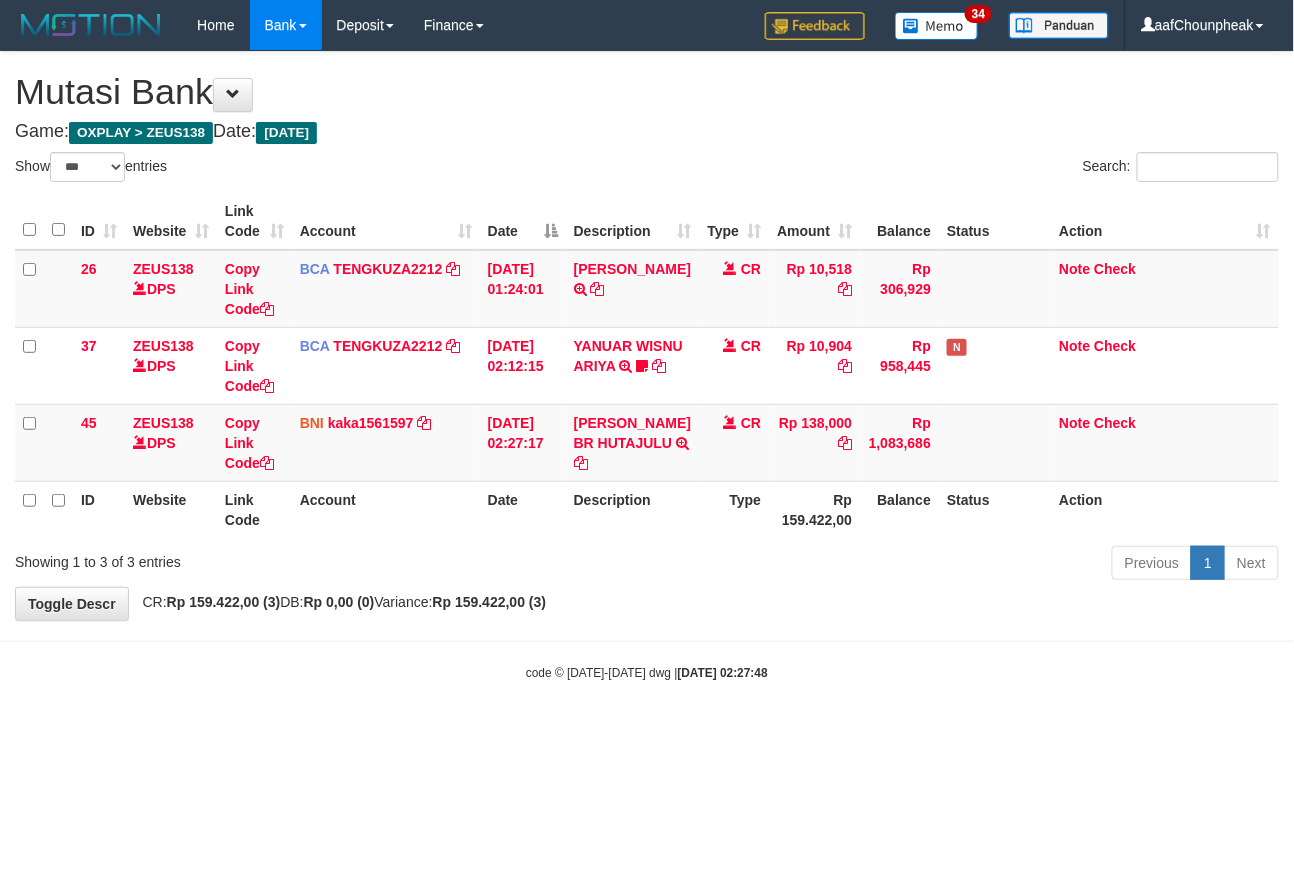 click on "Toggle navigation
Home
Bank
Account List
Mutasi Bank
Search
Note Mutasi
Deposit
DPS List
History
Finance
Financial Data
aafChounpheak
My Profile
Log Out
34" at bounding box center (647, 366) 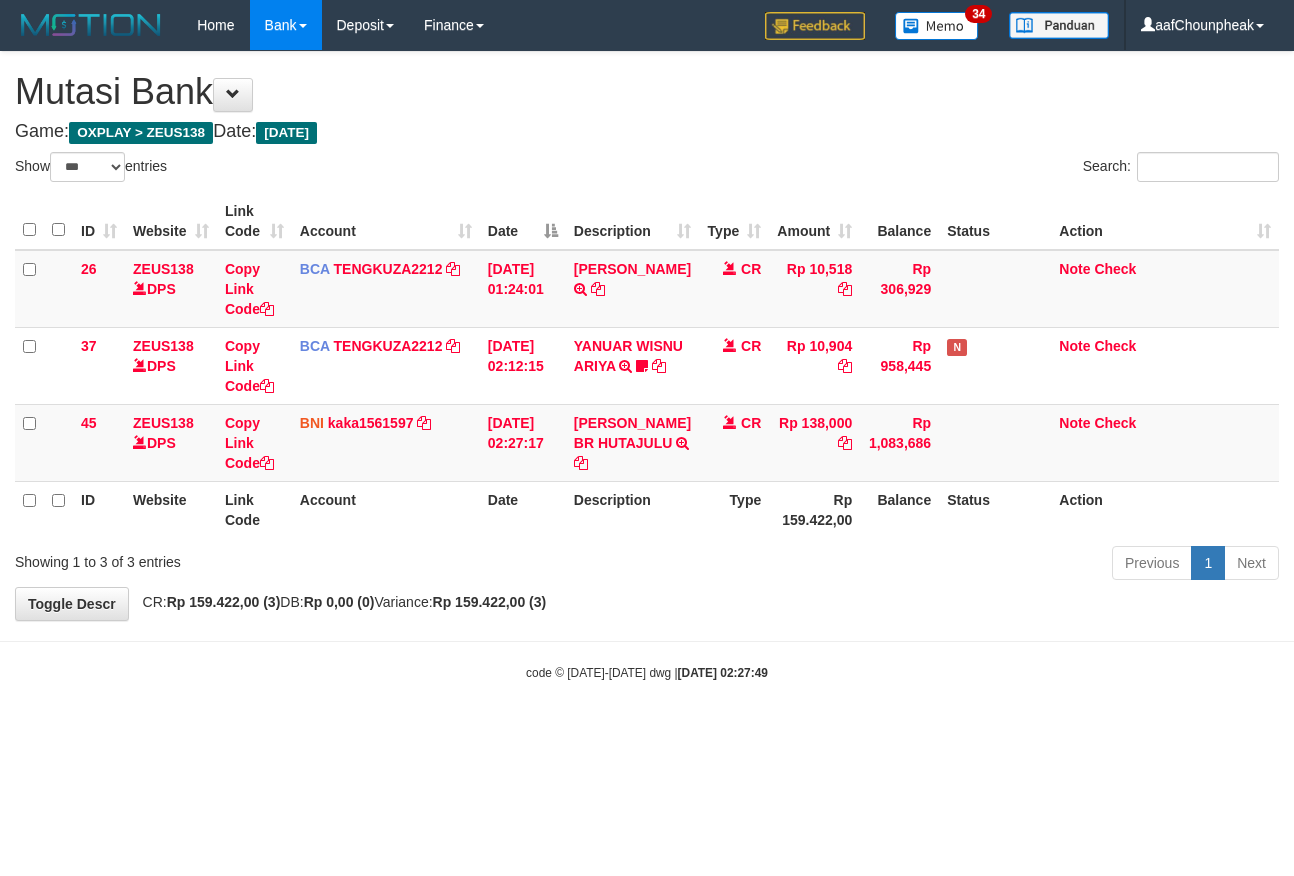select on "***" 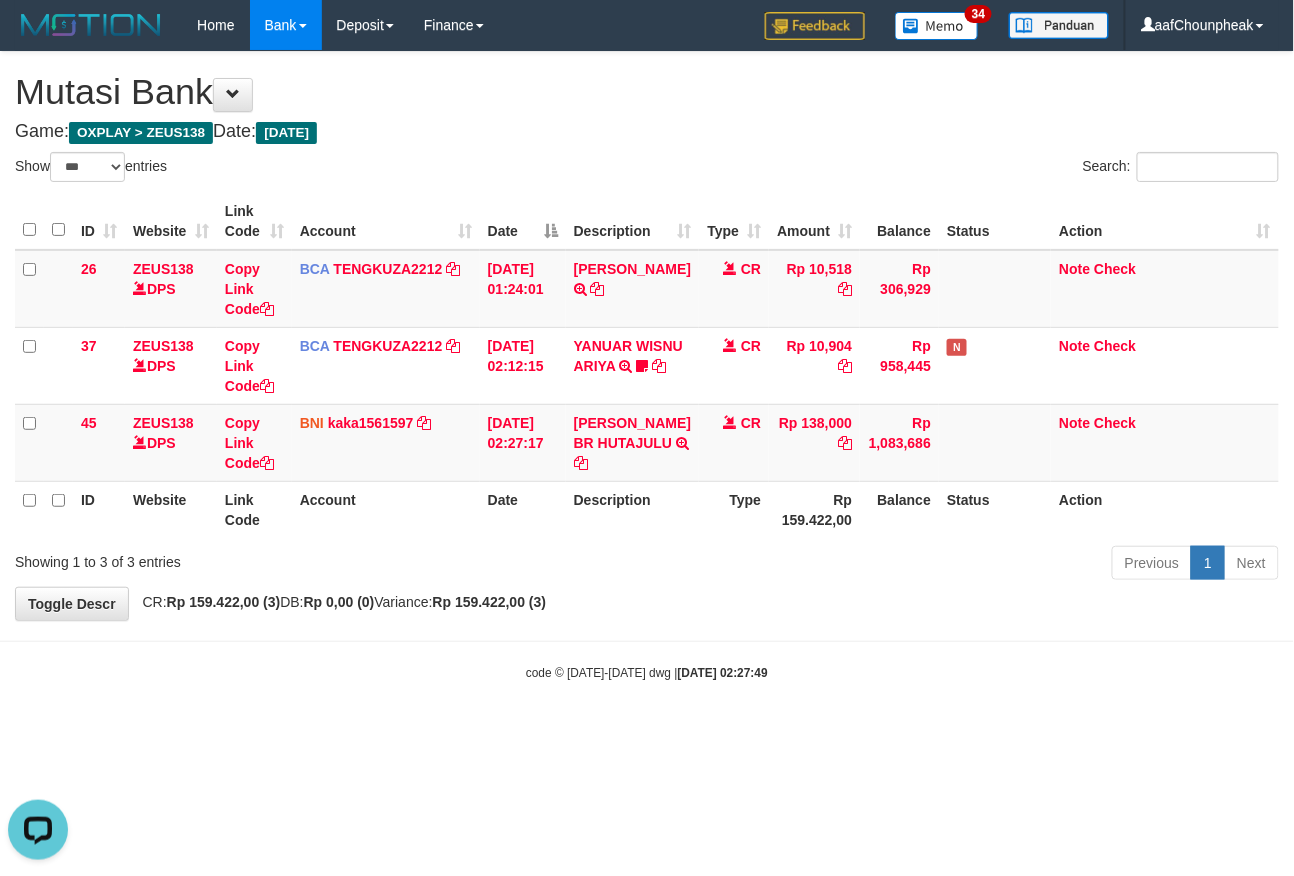 scroll, scrollTop: 0, scrollLeft: 0, axis: both 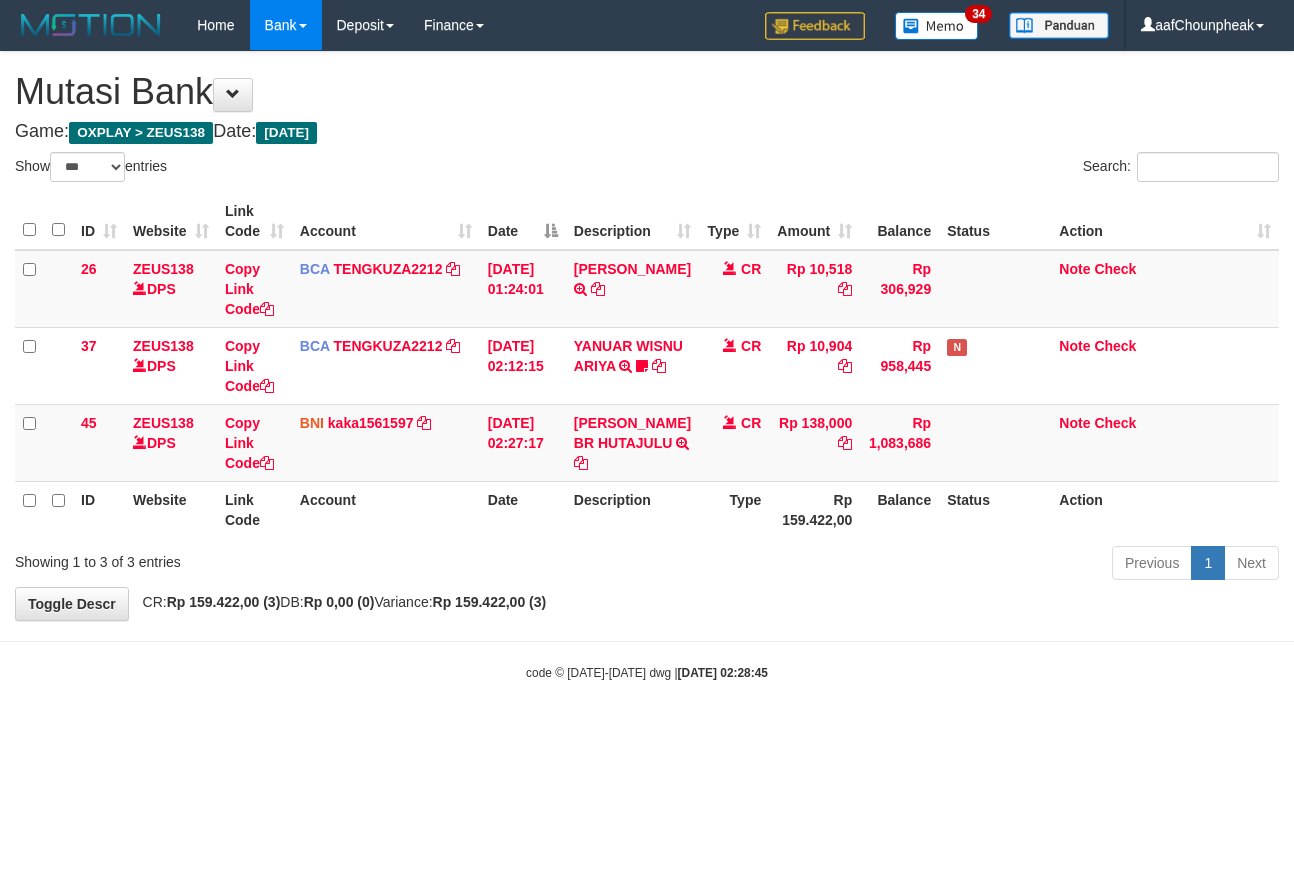 select on "***" 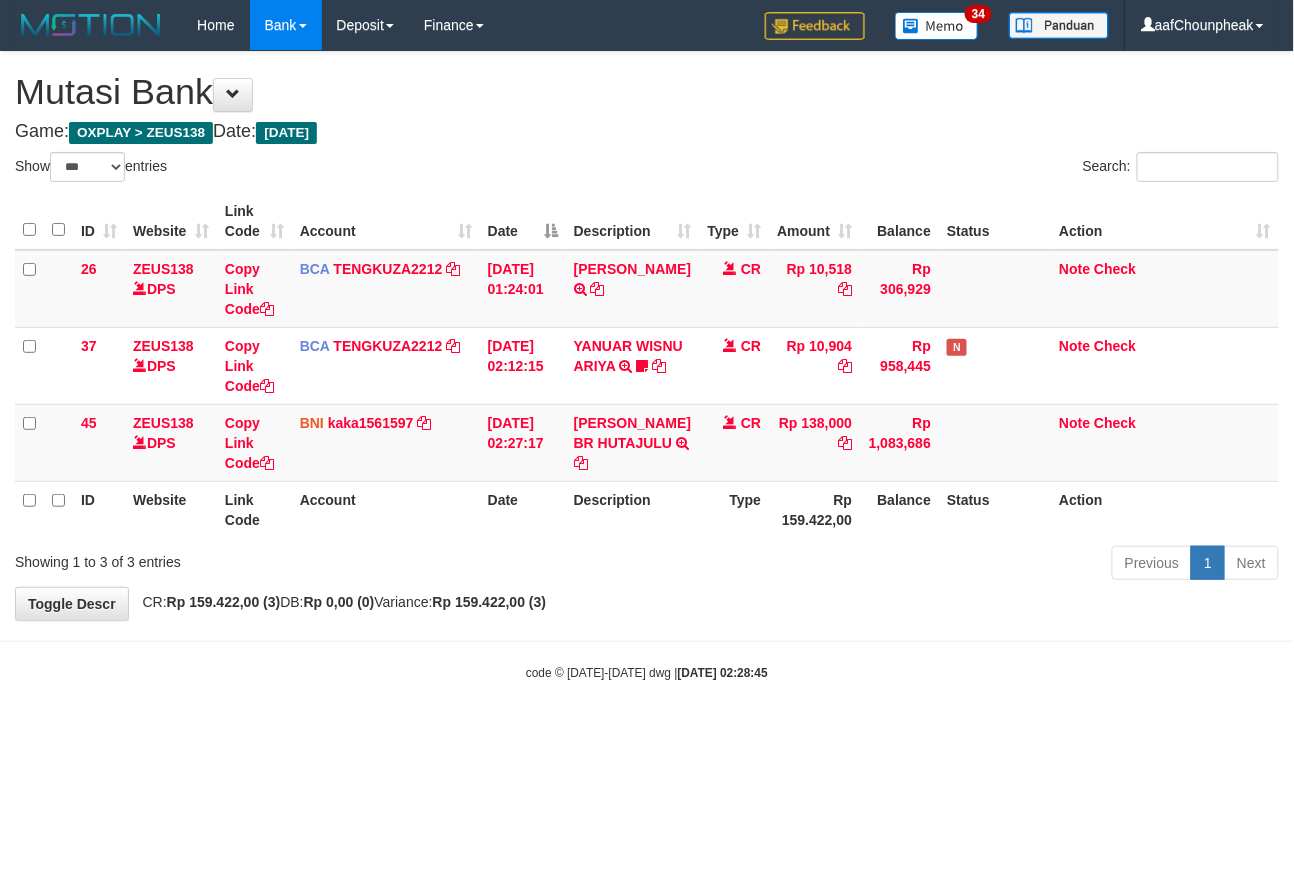 click on "Toggle navigation
Home
Bank
Account List
Mutasi Bank
Search
Note Mutasi
Deposit
DPS List
History
Finance
Financial Data
aafChounpheak
My Profile
Log Out
34" at bounding box center (647, 366) 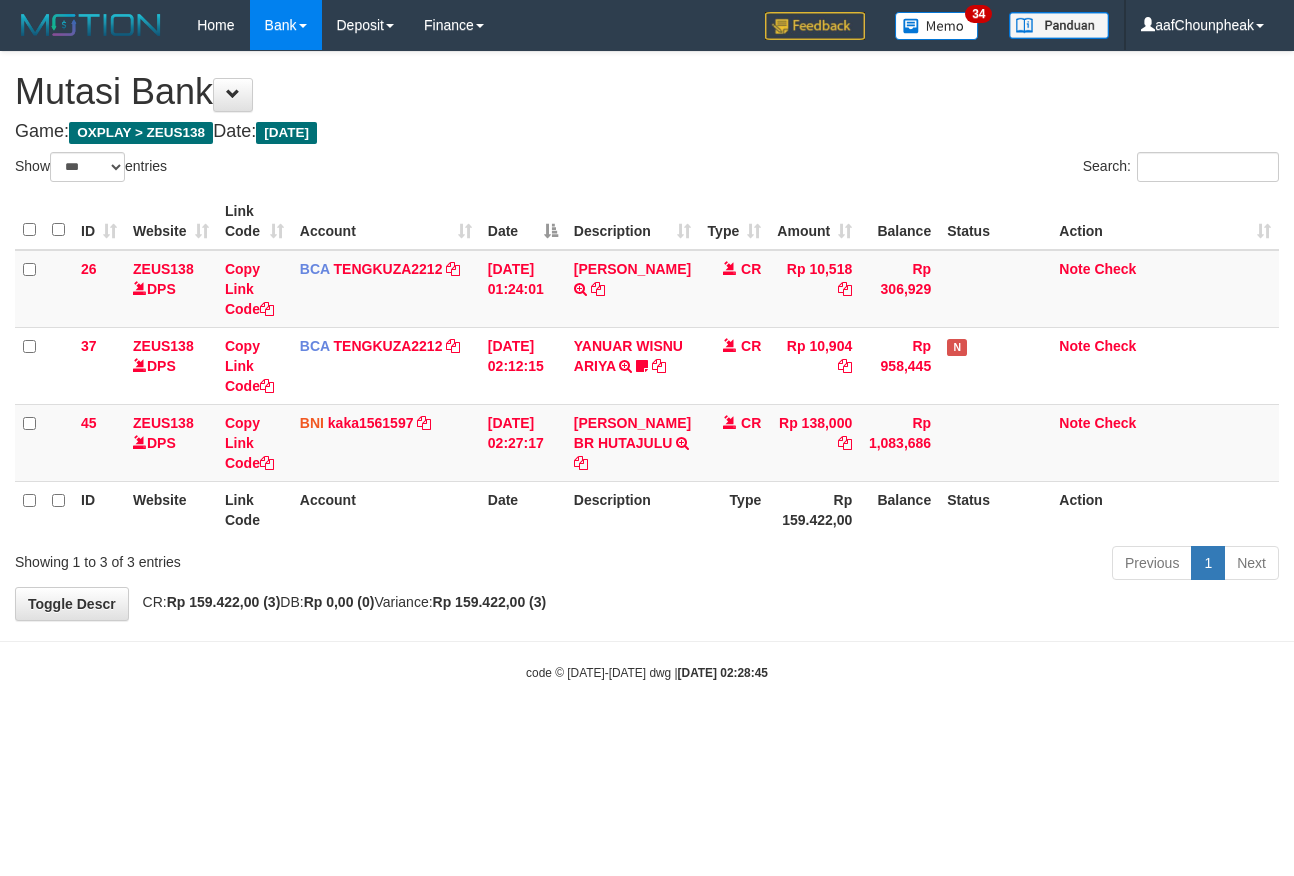select on "***" 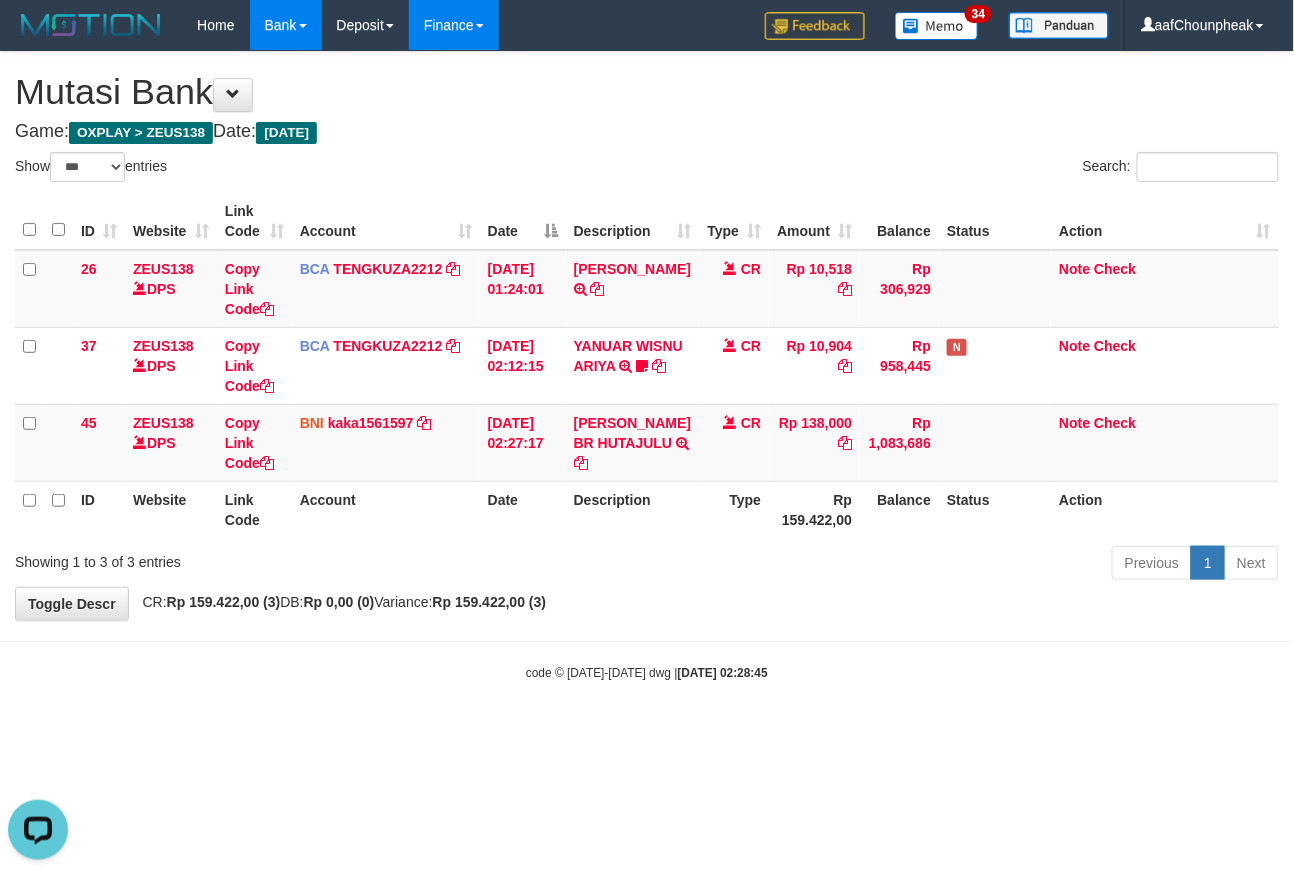scroll, scrollTop: 0, scrollLeft: 0, axis: both 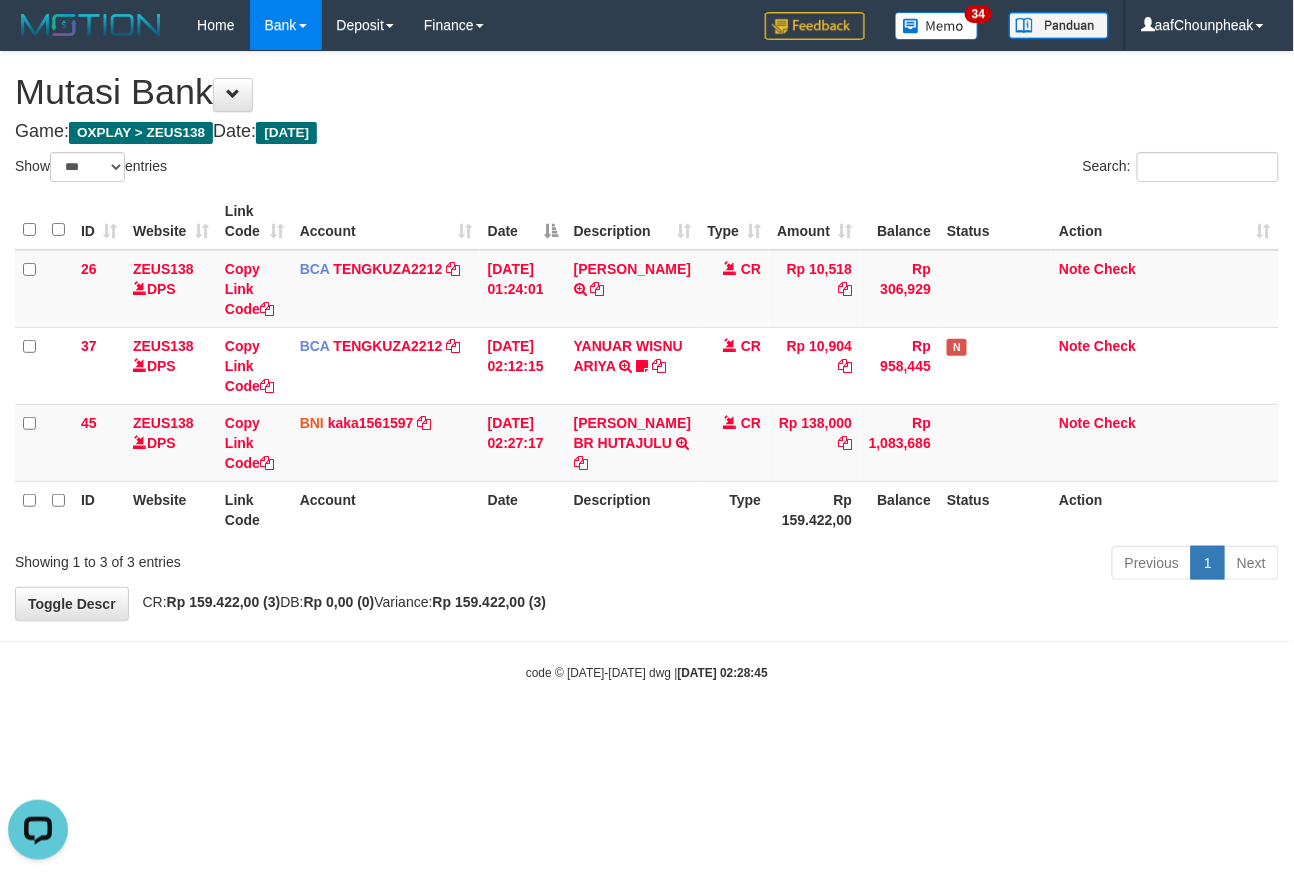 drag, startPoint x: 897, startPoint y: 626, endPoint x: 904, endPoint y: 710, distance: 84.29116 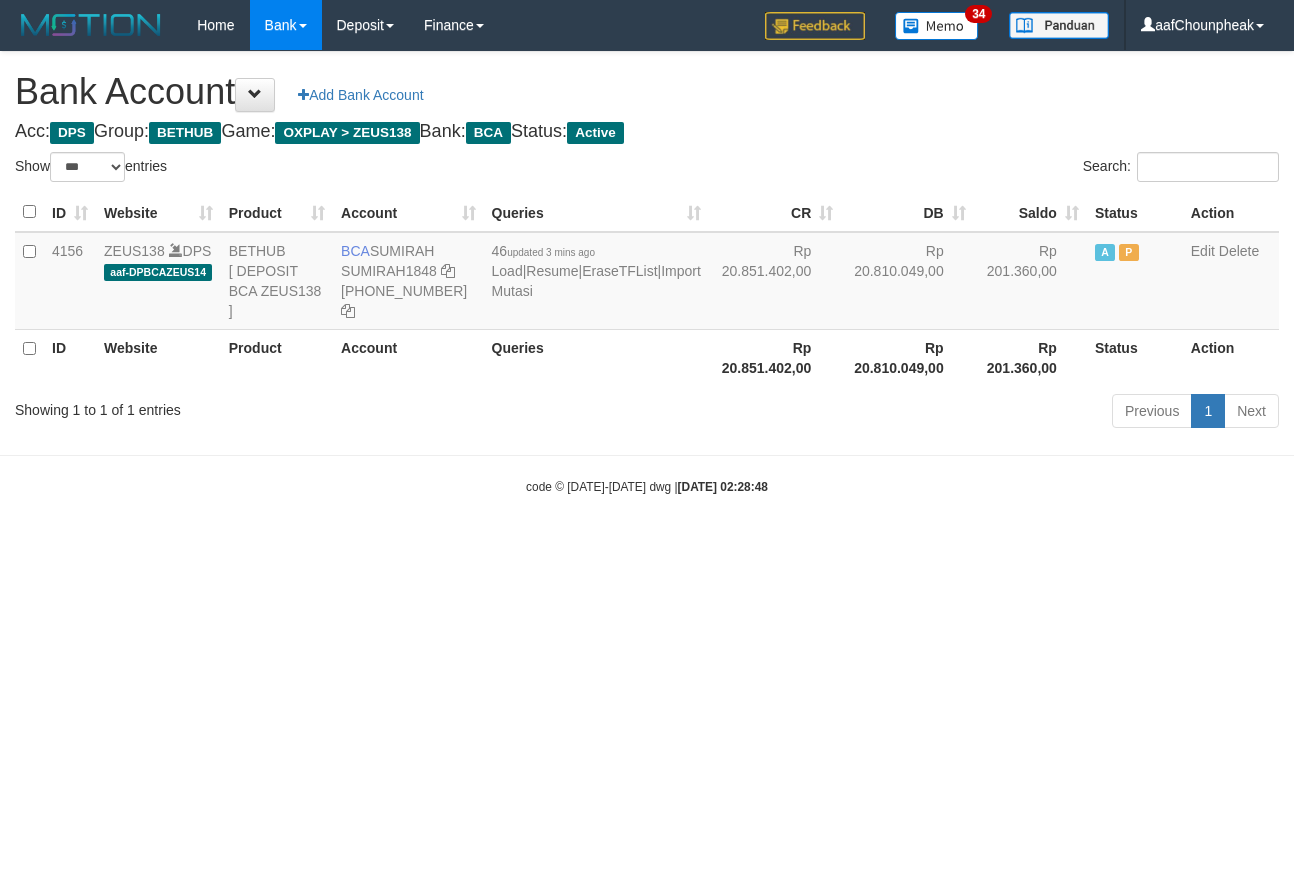 select on "***" 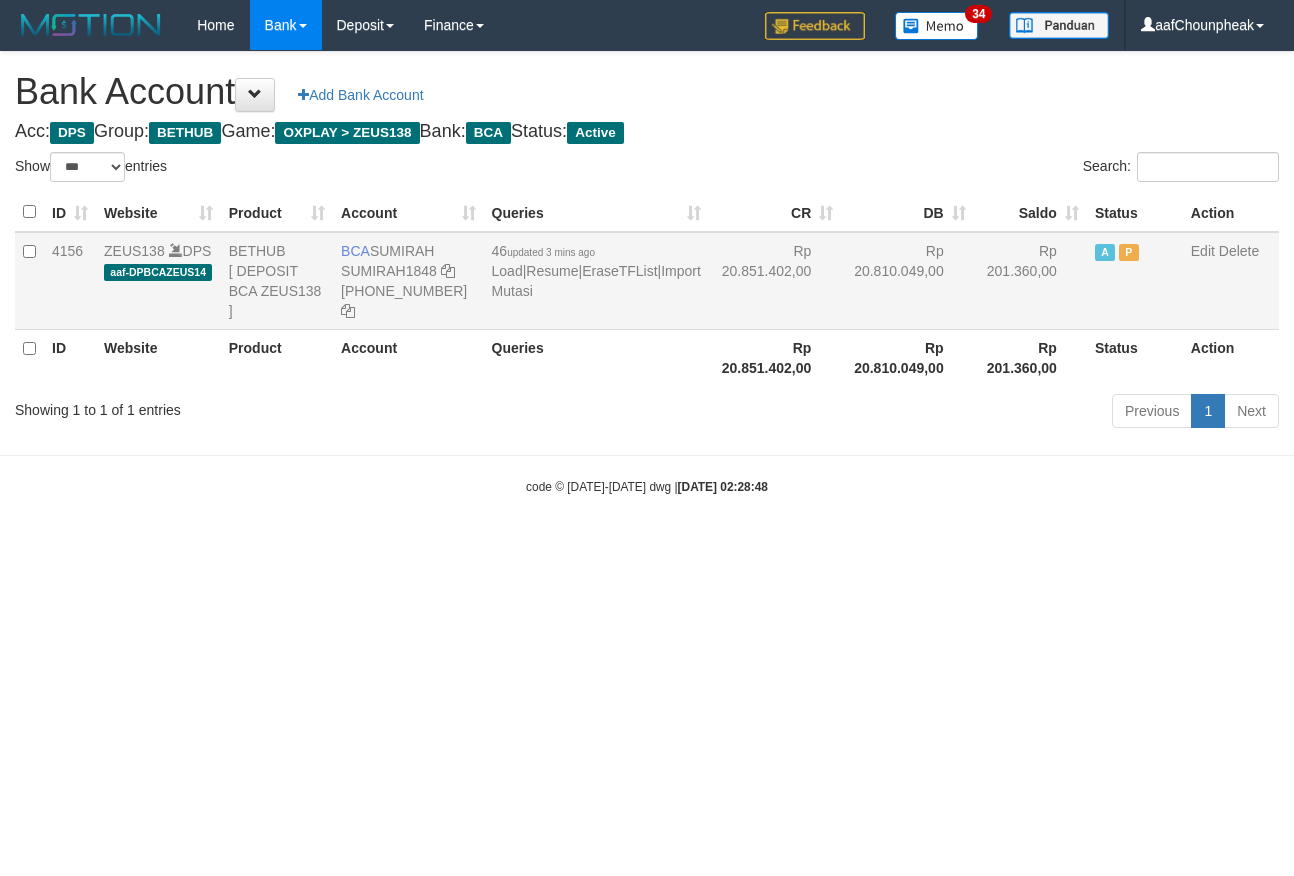 scroll, scrollTop: 0, scrollLeft: 0, axis: both 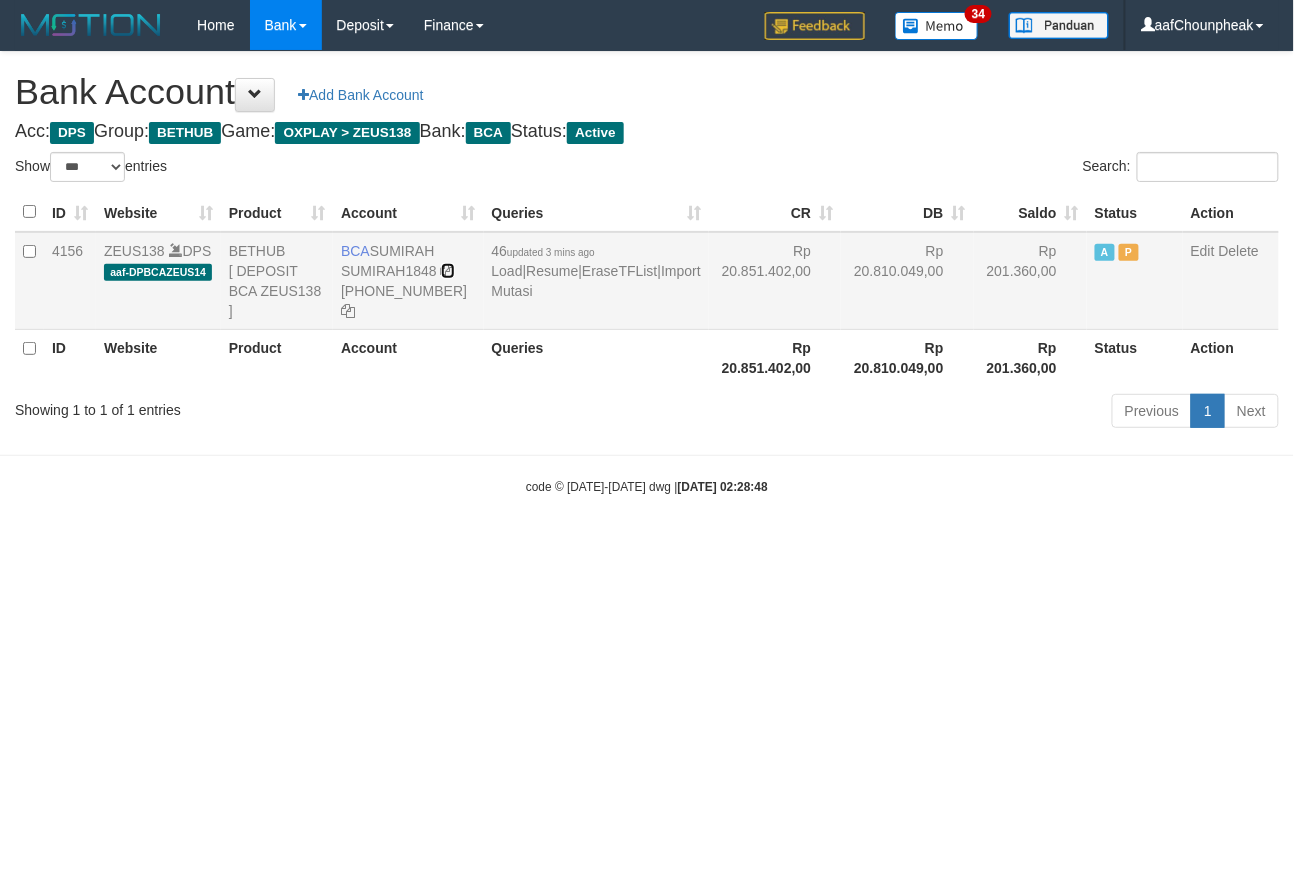 click at bounding box center (448, 271) 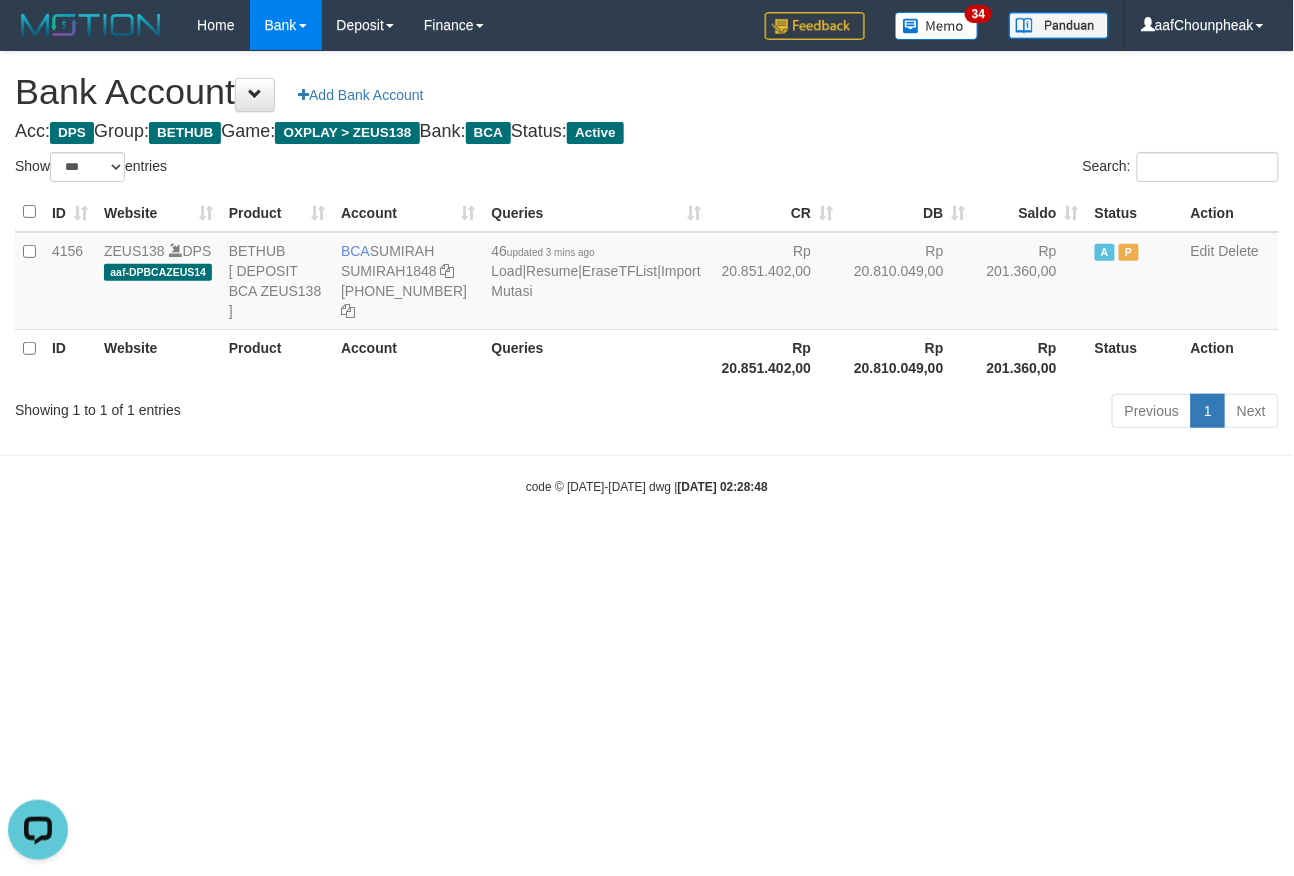 scroll, scrollTop: 0, scrollLeft: 0, axis: both 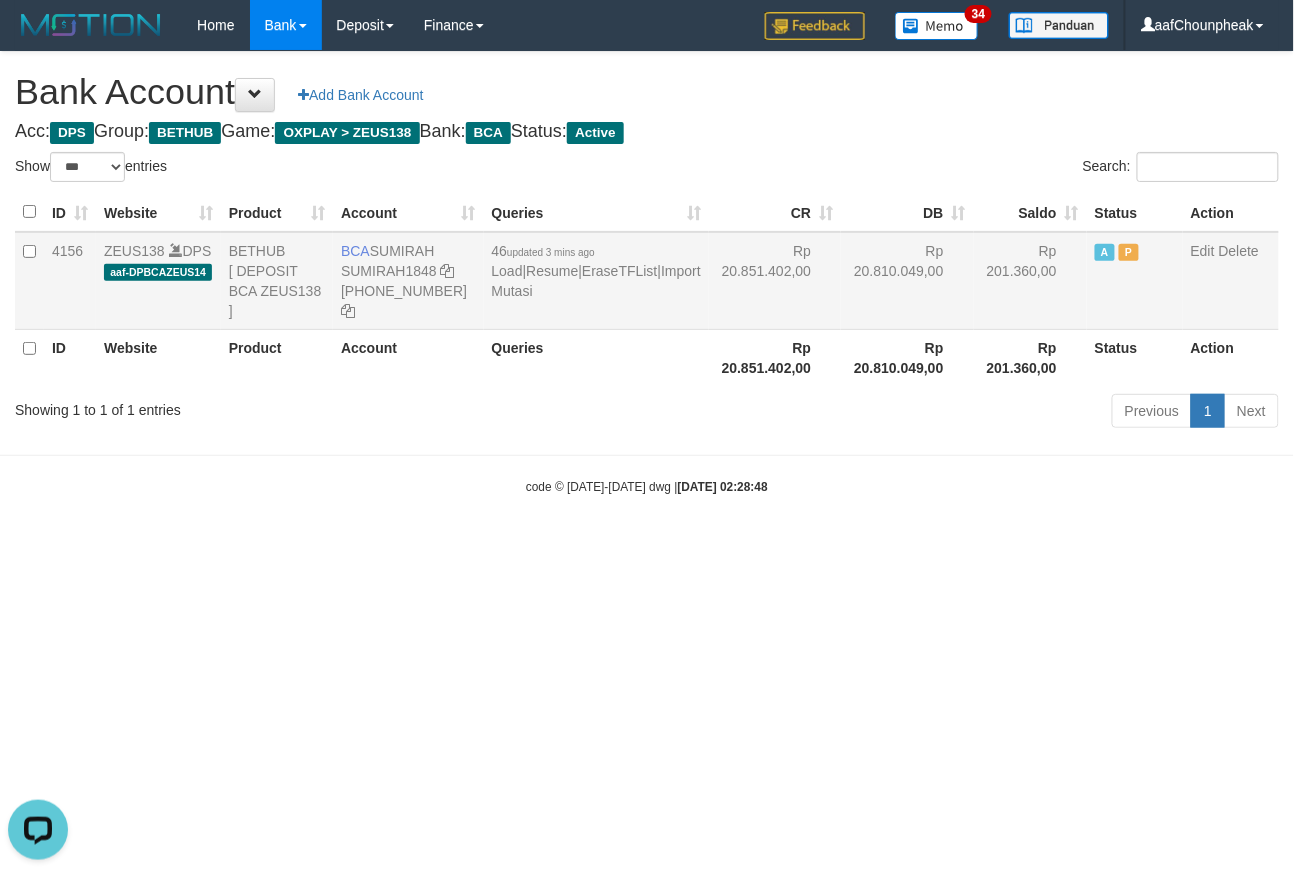 drag, startPoint x: 384, startPoint y: 246, endPoint x: 450, endPoint y: 248, distance: 66.0303 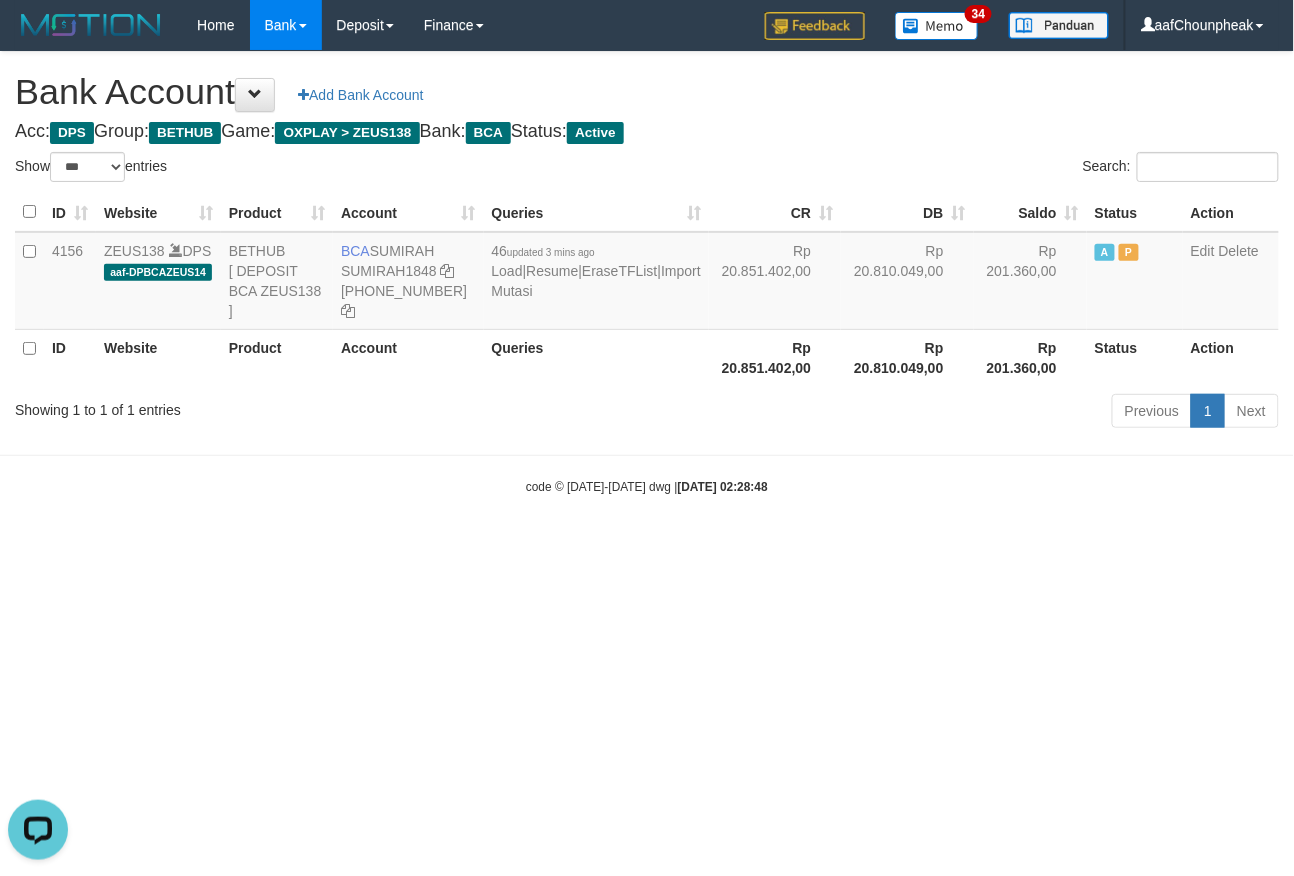 copy on "SUMIRAH" 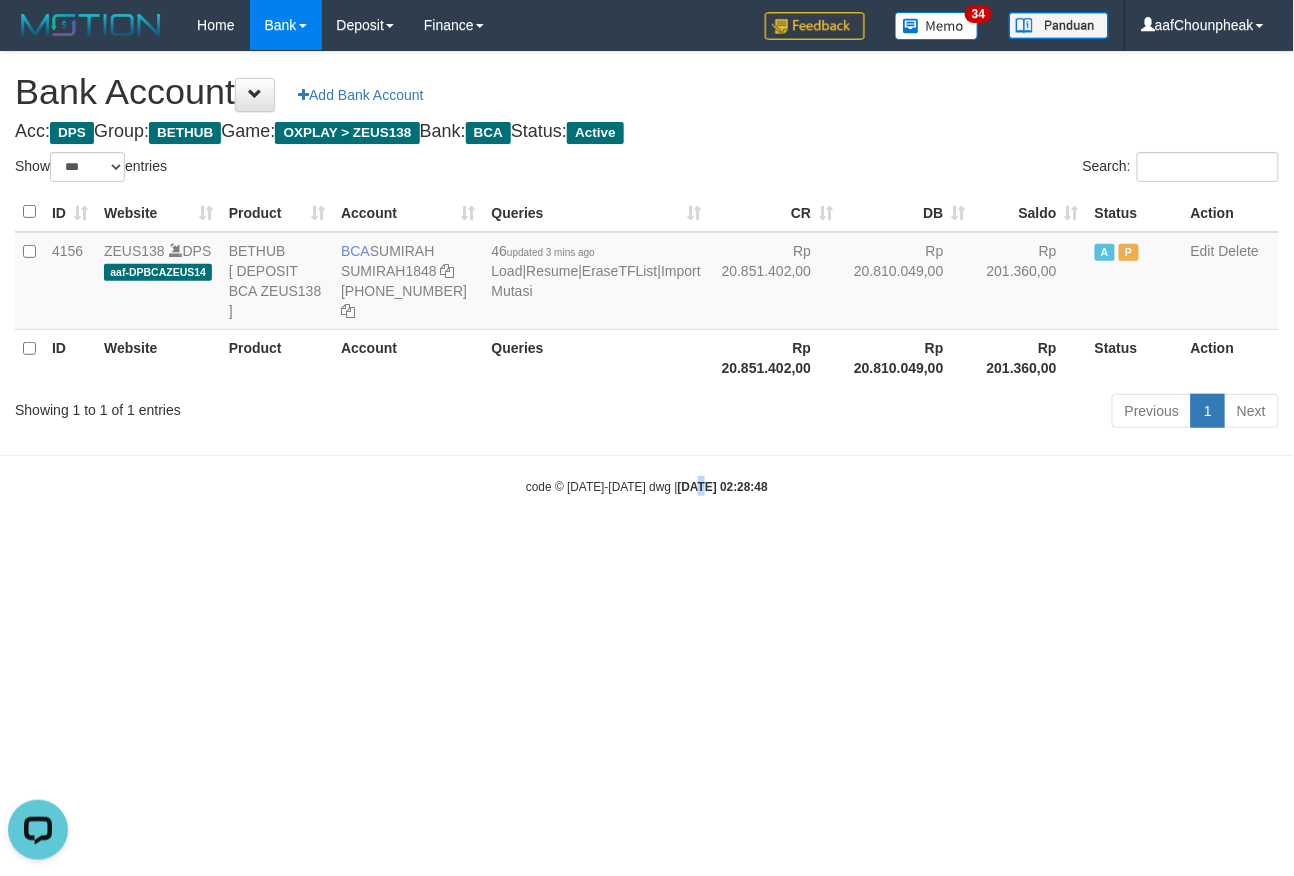 click on "Toggle navigation
Home
Bank
Account List
Mutasi Bank
Search
Note Mutasi
Deposit
DPS List
History
Finance
Financial Data
aafChounpheak
My Profile
Log Out
34" at bounding box center [647, 273] 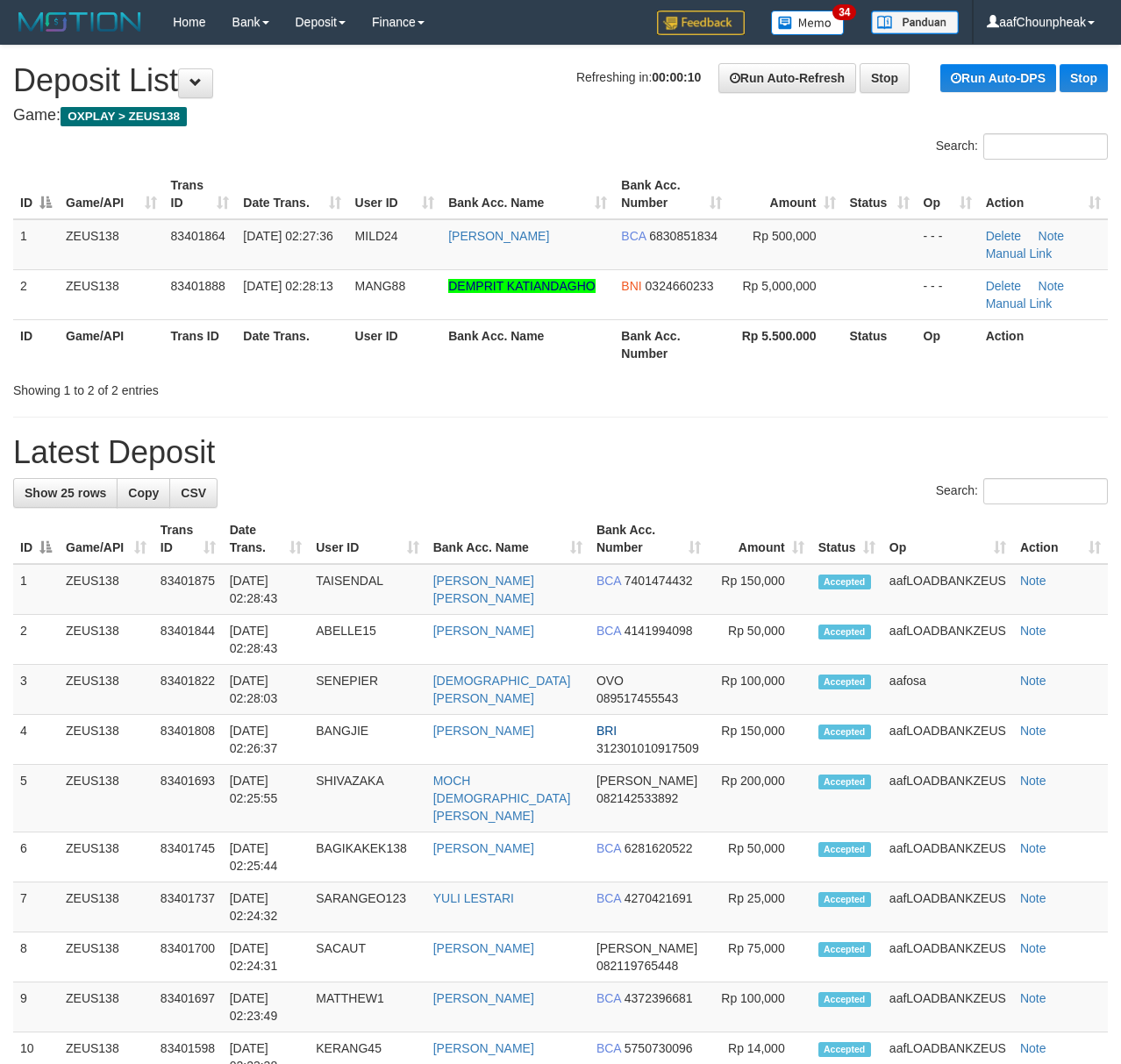 scroll, scrollTop: 0, scrollLeft: 0, axis: both 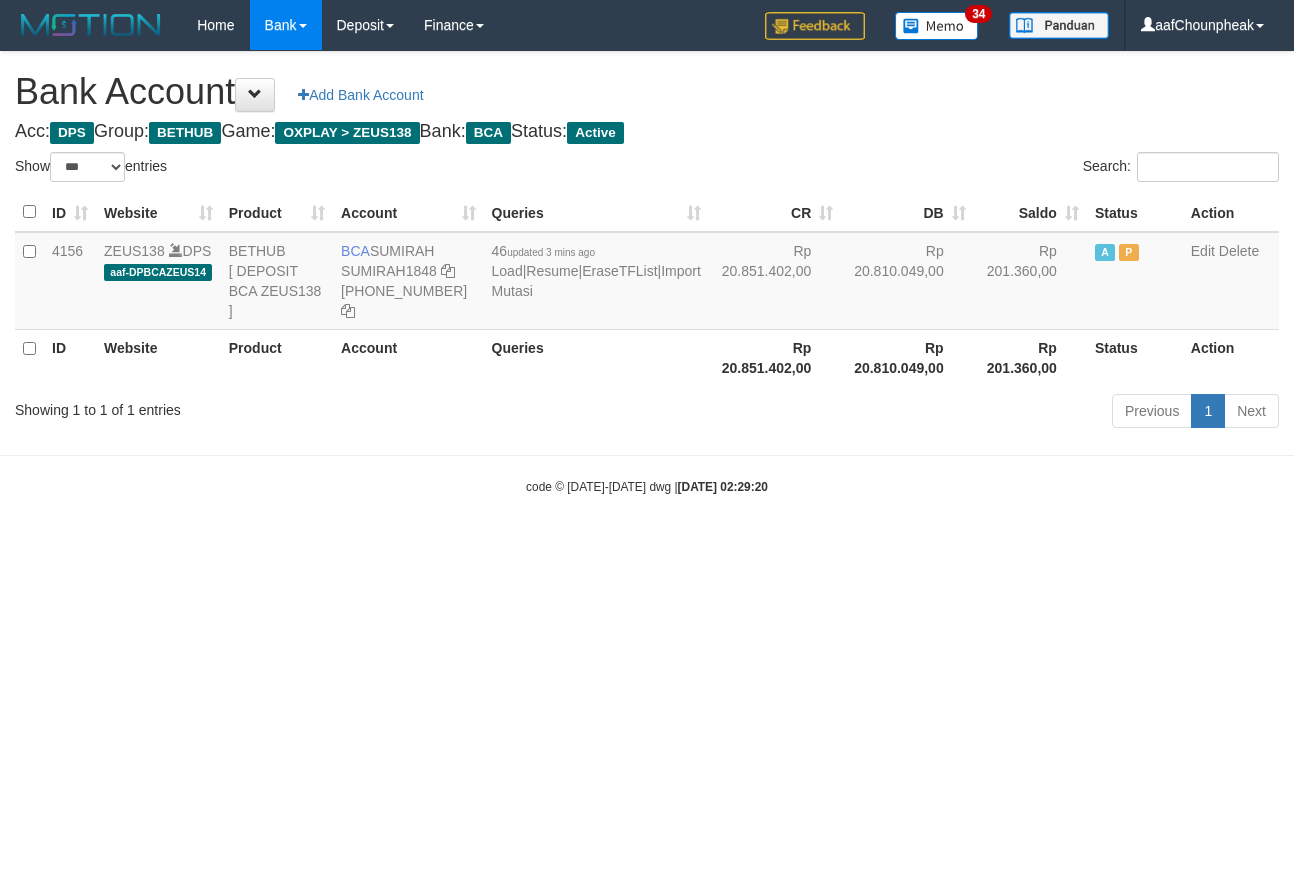 select on "***" 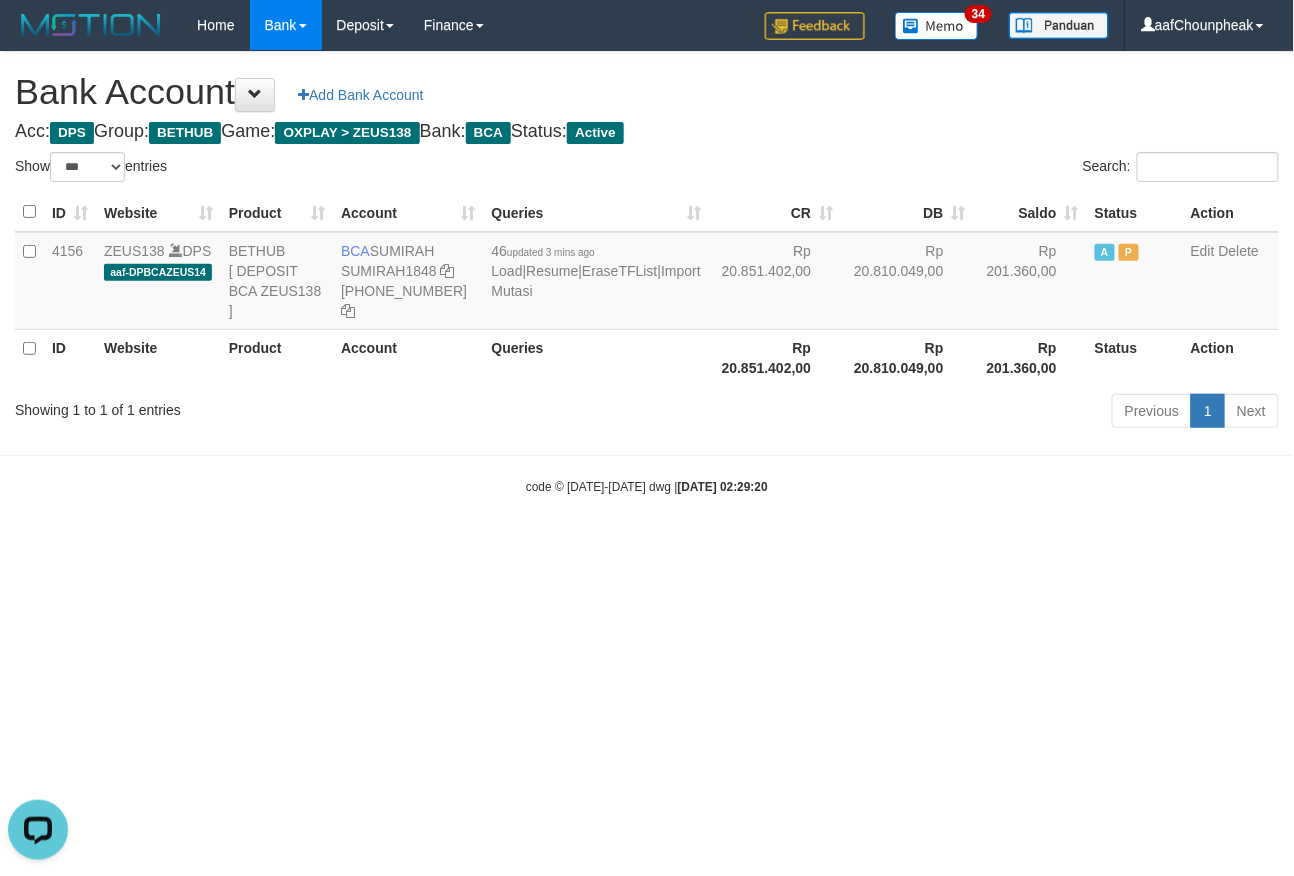 scroll, scrollTop: 0, scrollLeft: 0, axis: both 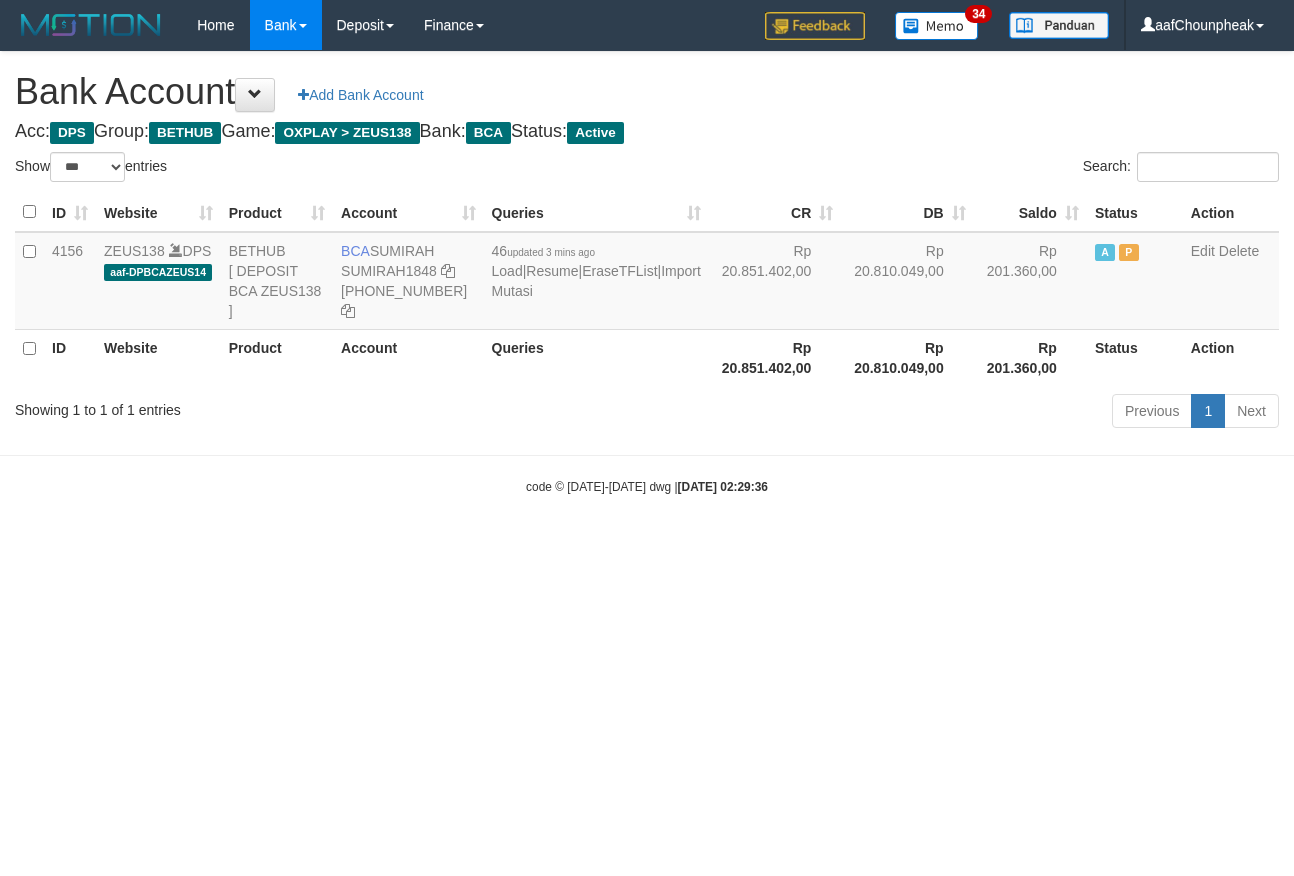 select on "***" 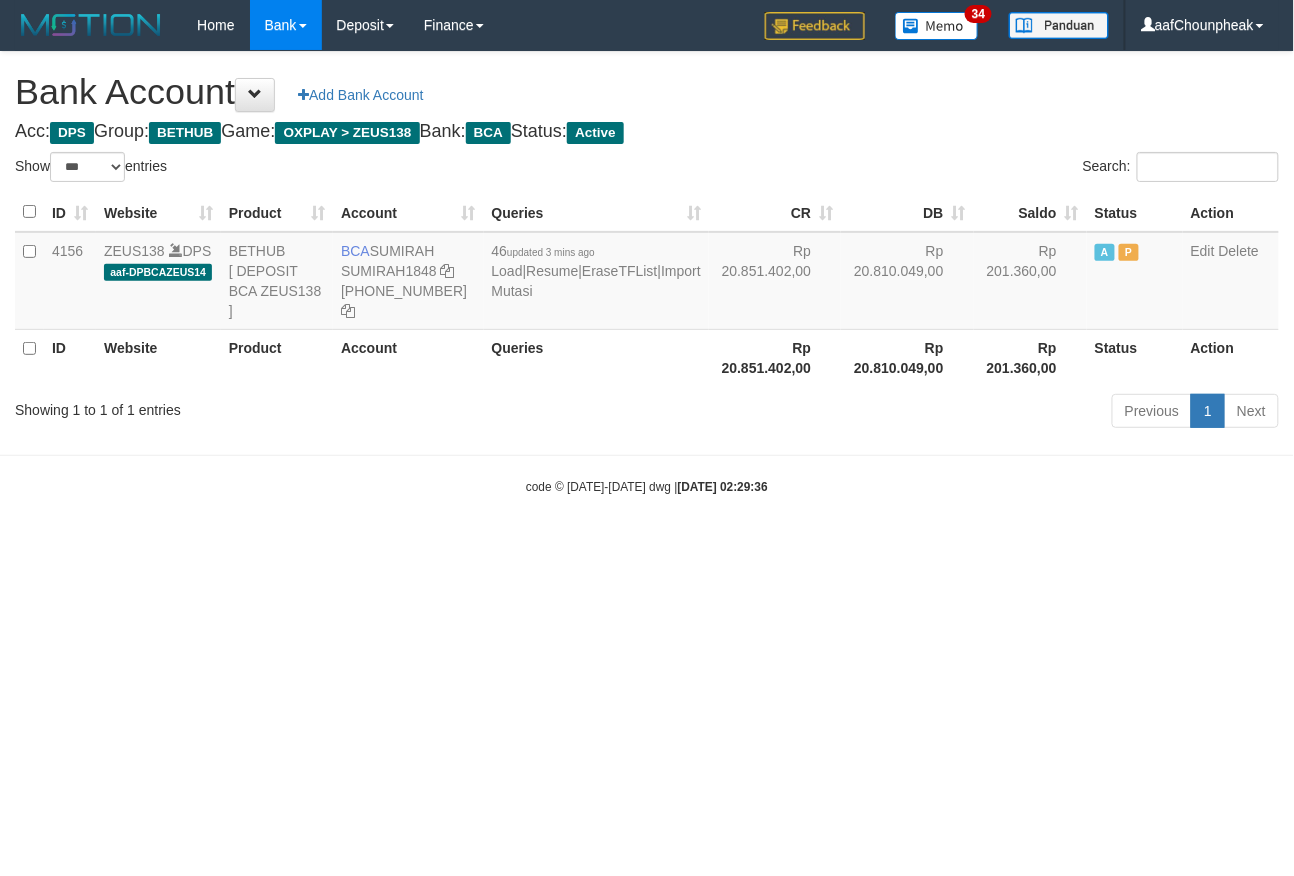 click on "Toggle navigation
Home
Bank
Account List
Mutasi Bank
Search
Note Mutasi
Deposit
DPS List
History
Finance
Financial Data
aafChounpheak
My Profile
Log Out
34" at bounding box center (647, 273) 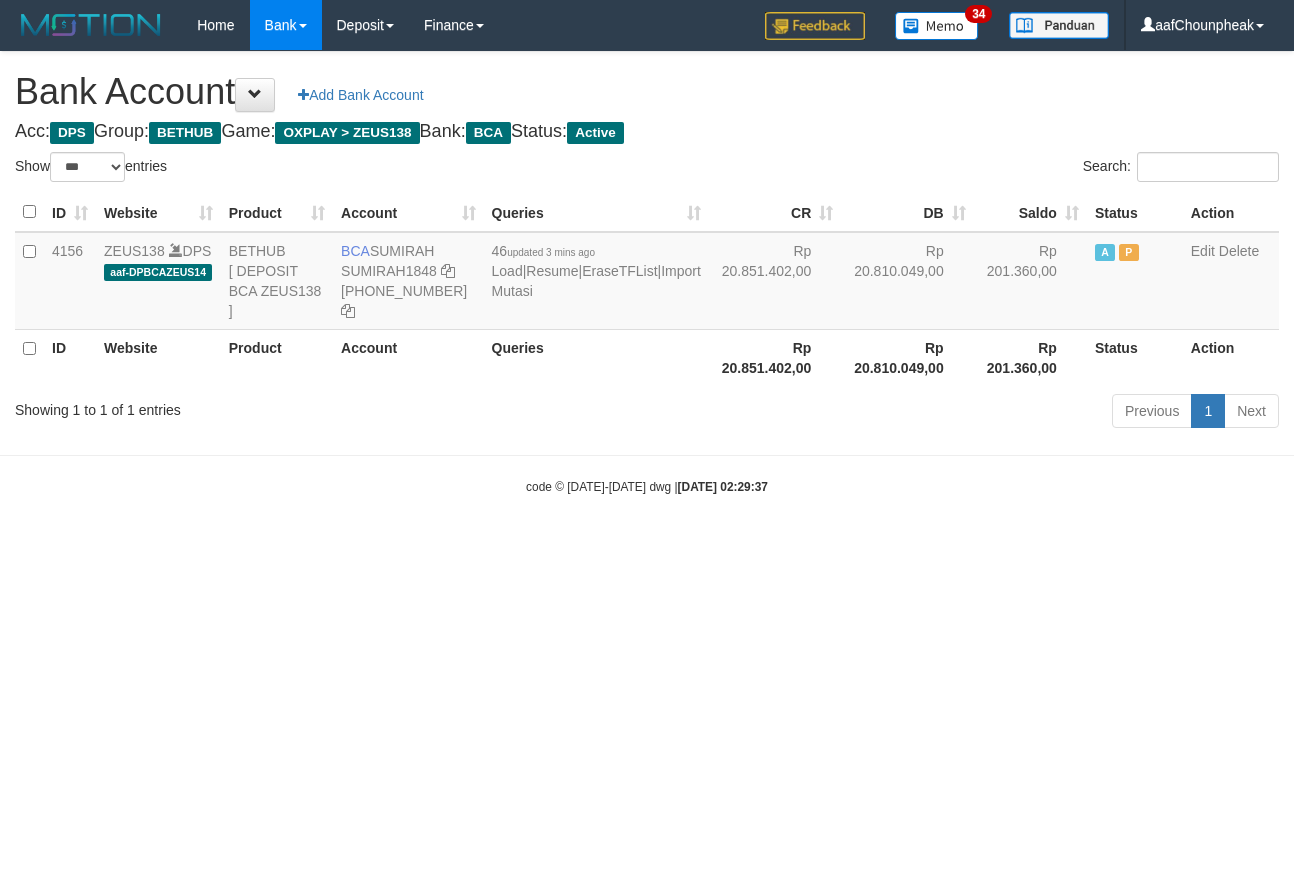 select on "***" 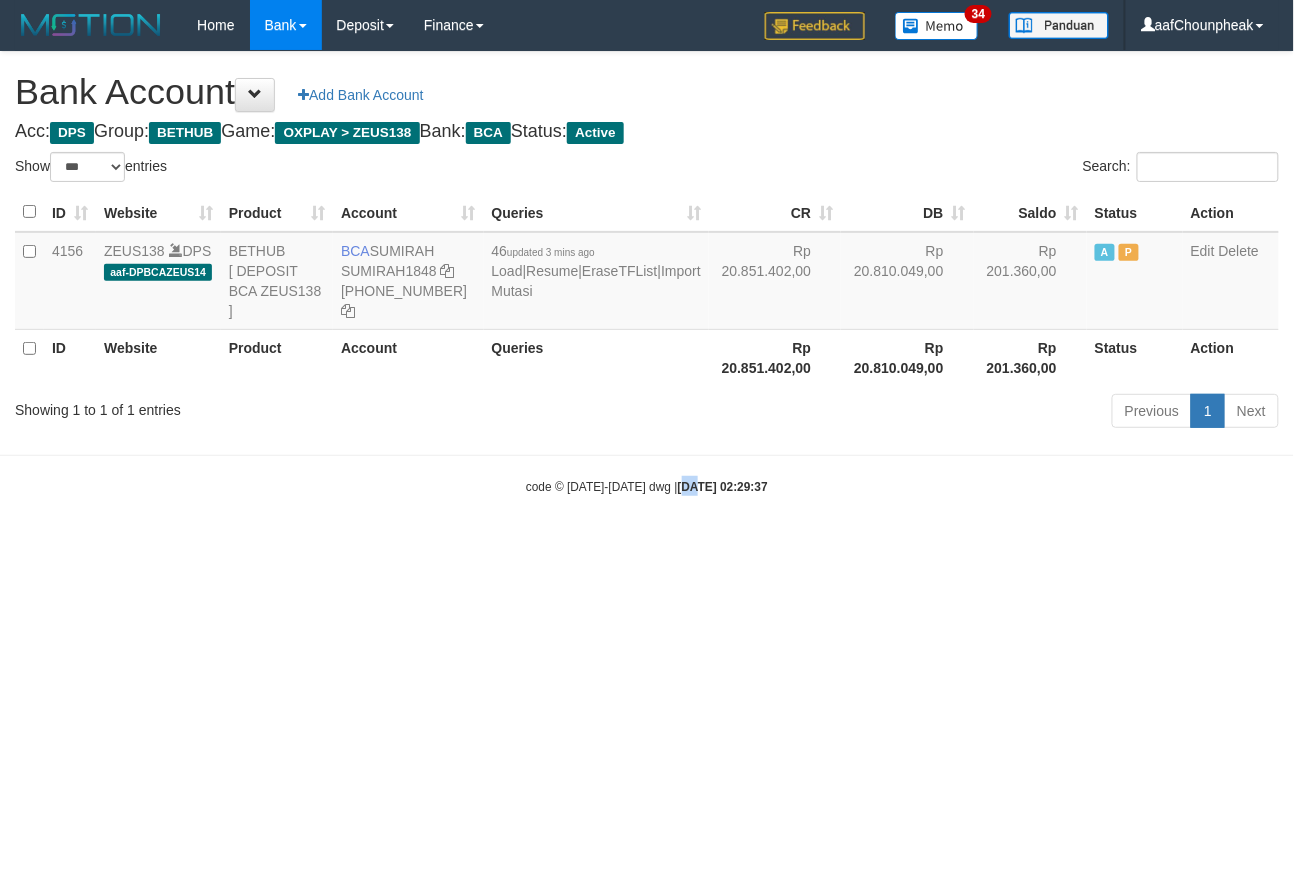 drag, startPoint x: 678, startPoint y: 645, endPoint x: 664, endPoint y: 670, distance: 28.653097 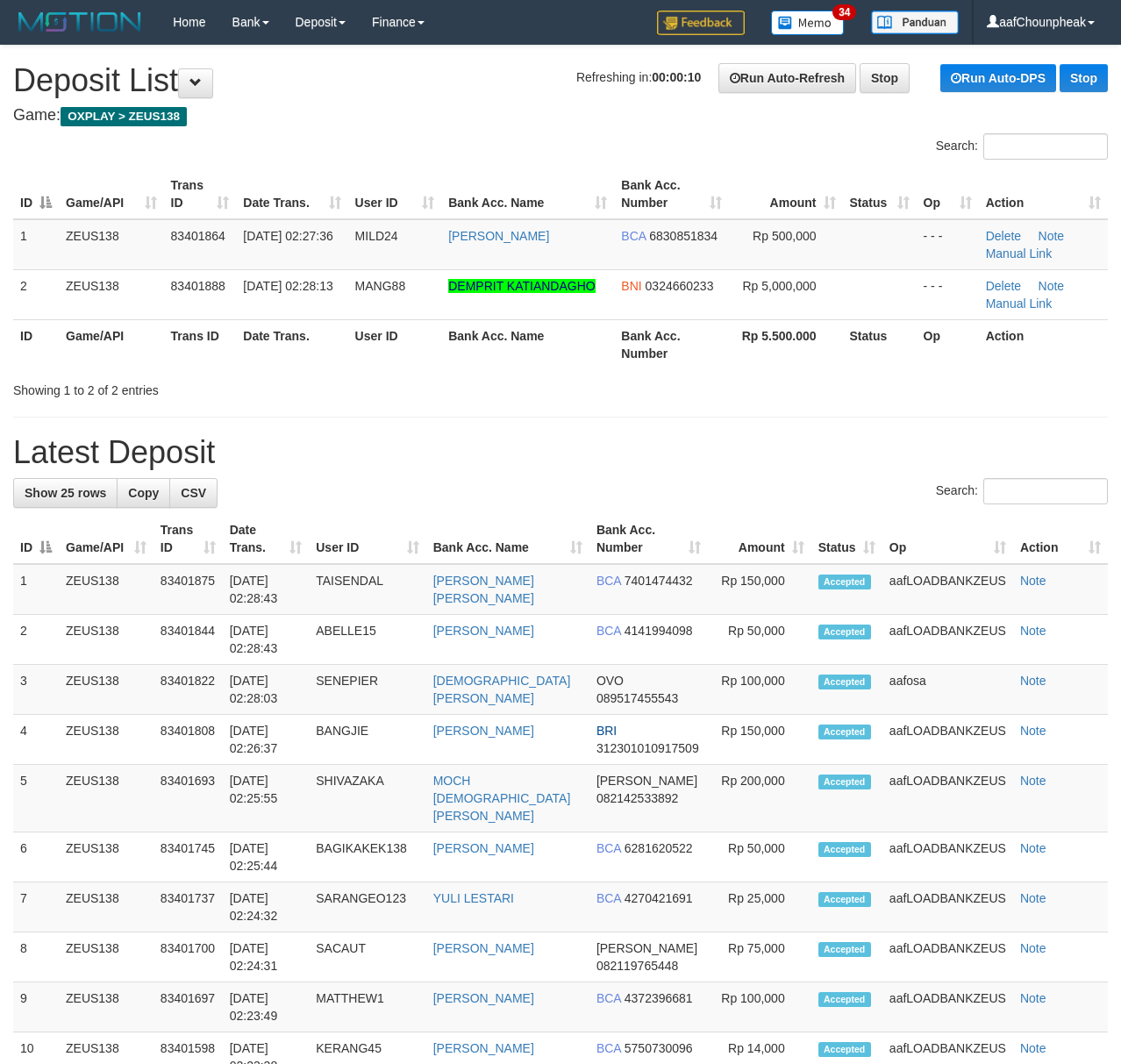 scroll, scrollTop: 0, scrollLeft: 0, axis: both 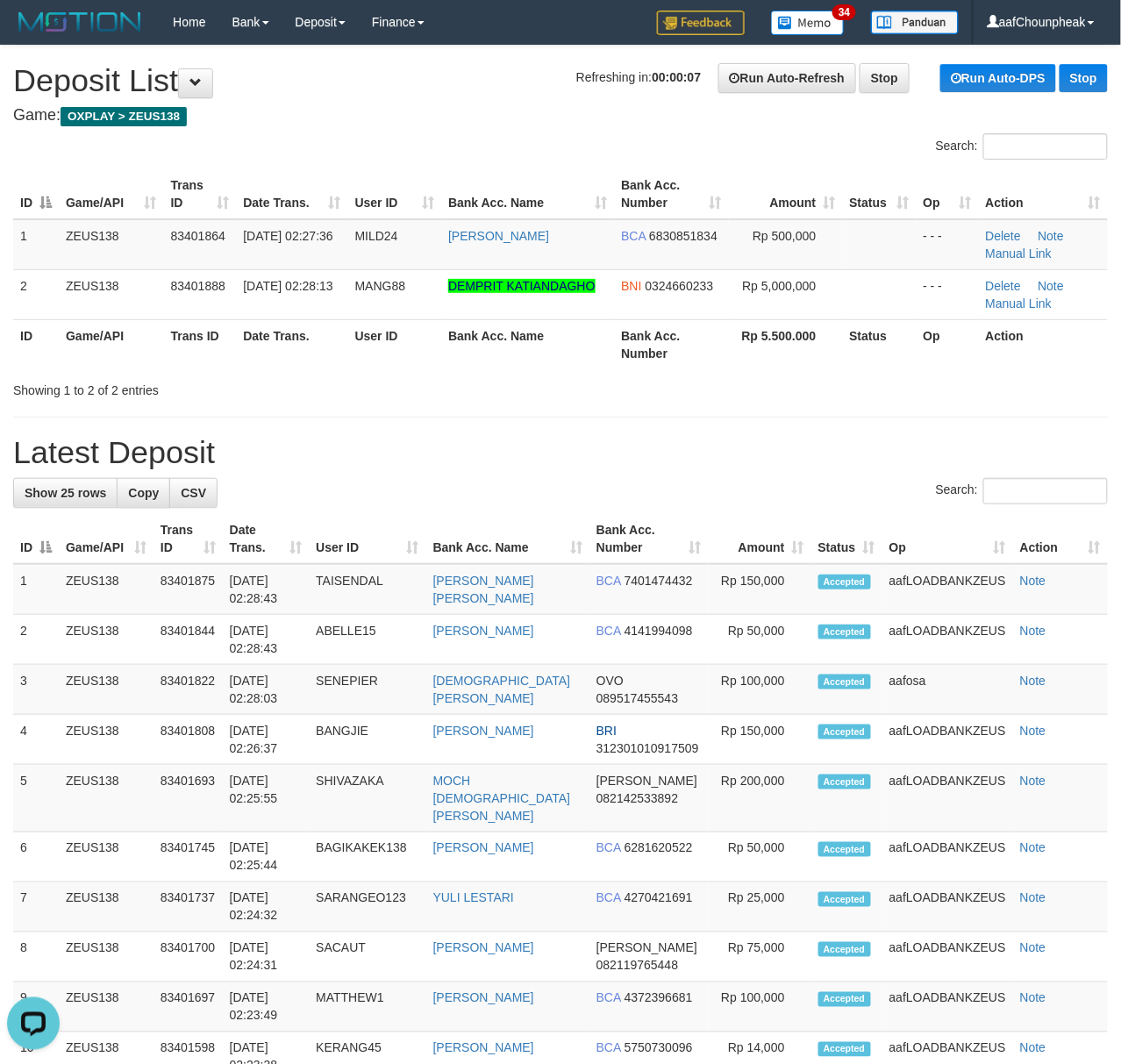 click on "ID Game/API Trans ID Date Trans. User ID Bank Acc. Name Bank Acc. Number Amount Status Op Action" at bounding box center (560, 194) 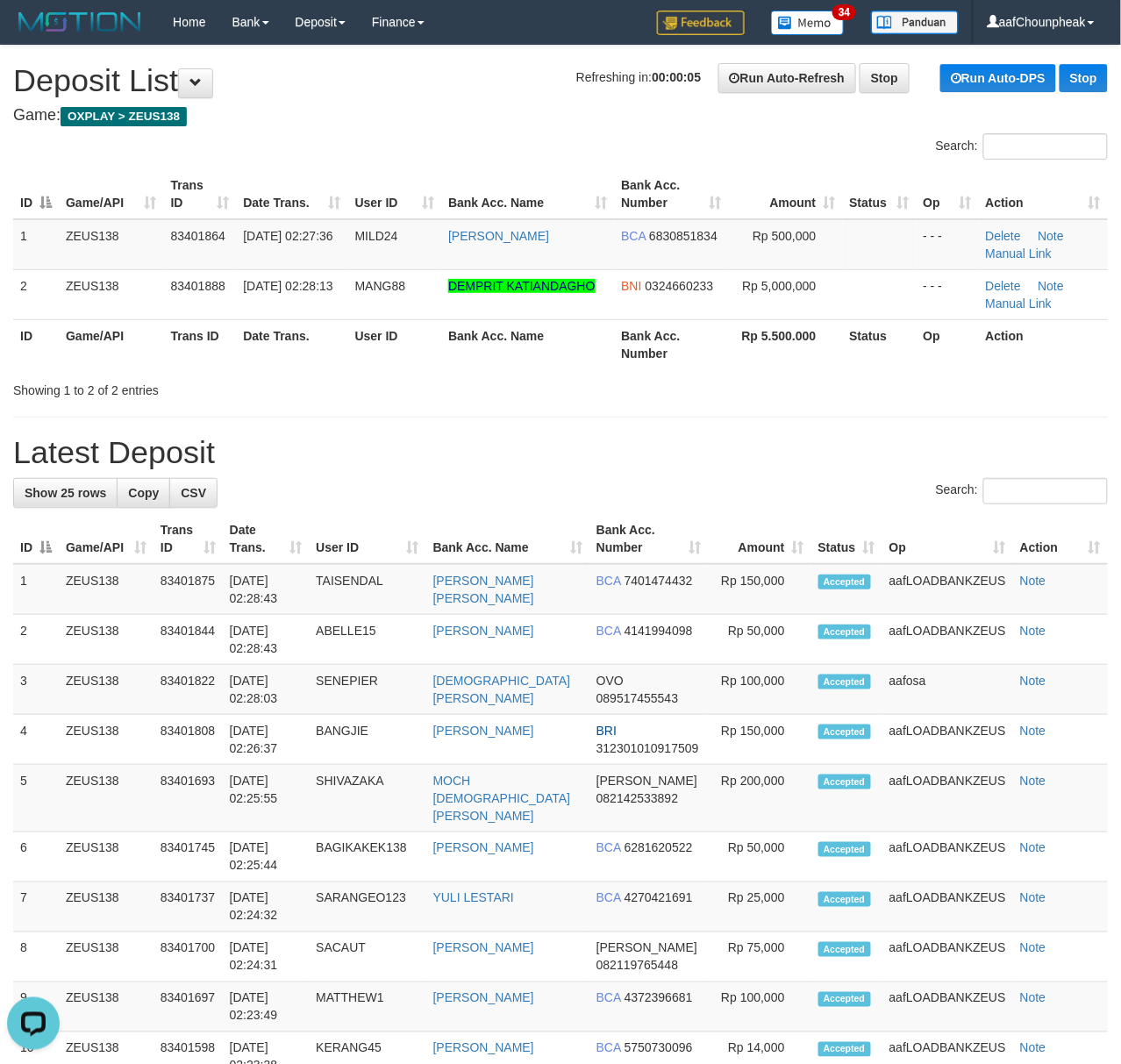 drag, startPoint x: 293, startPoint y: 133, endPoint x: 4, endPoint y: 200, distance: 296.66479 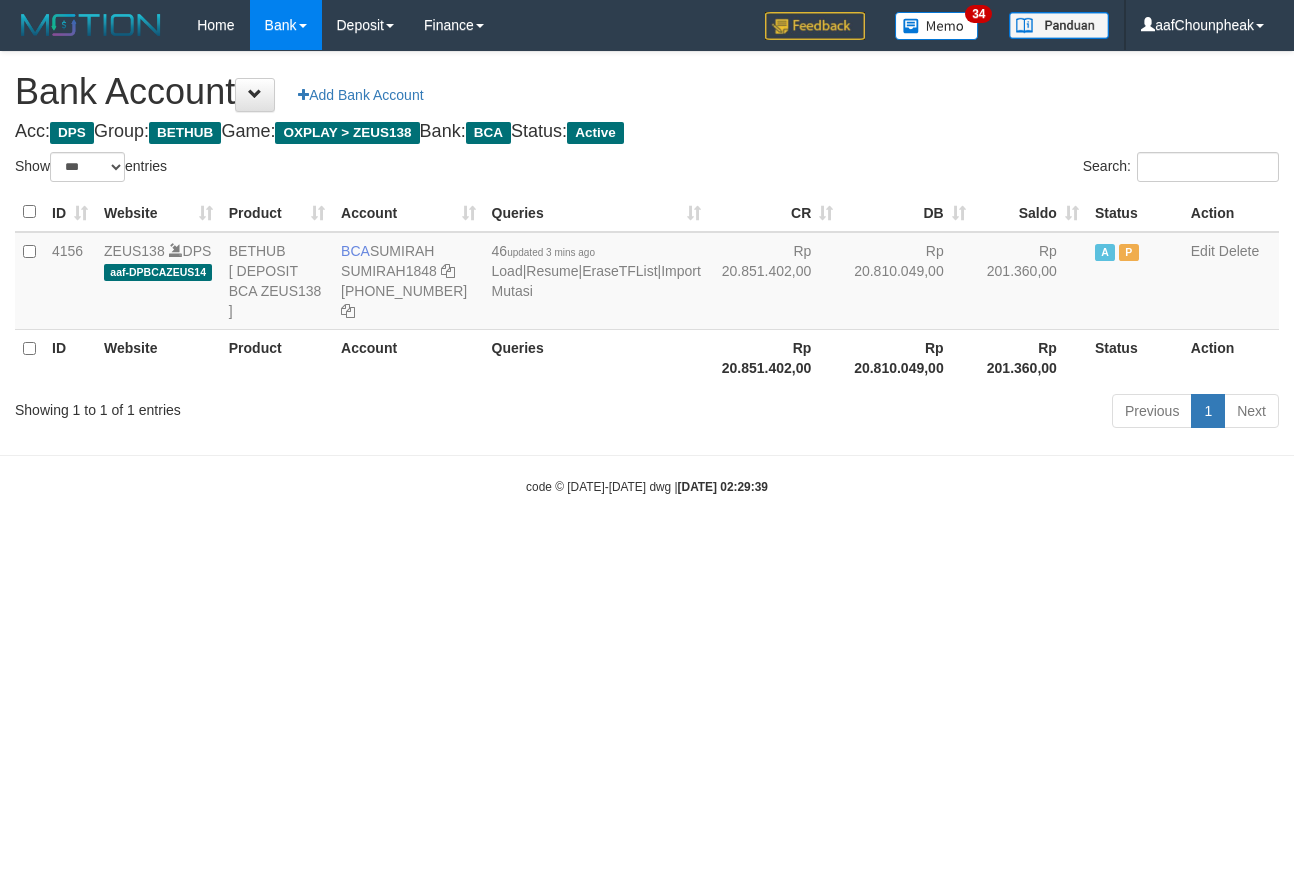 select on "***" 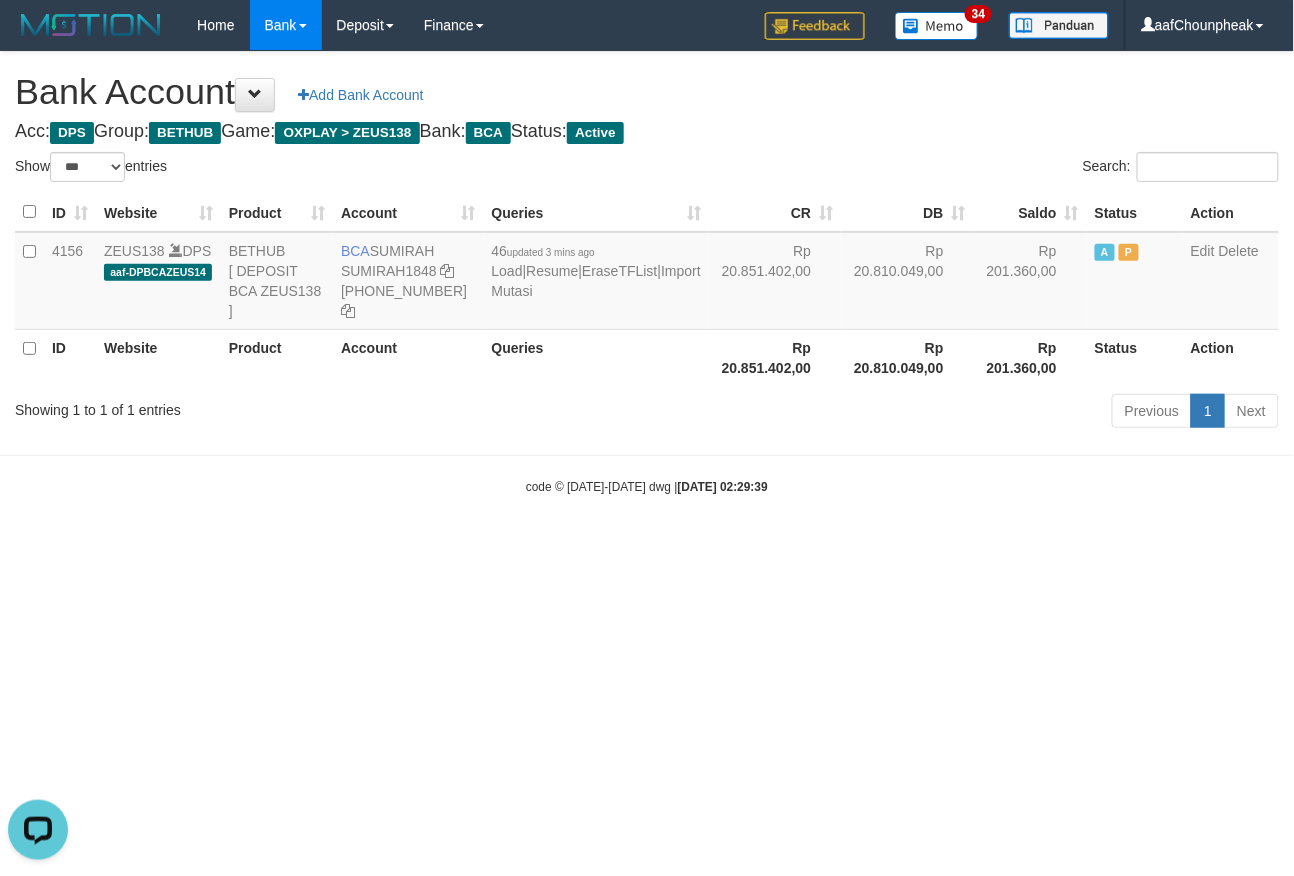 scroll, scrollTop: 0, scrollLeft: 0, axis: both 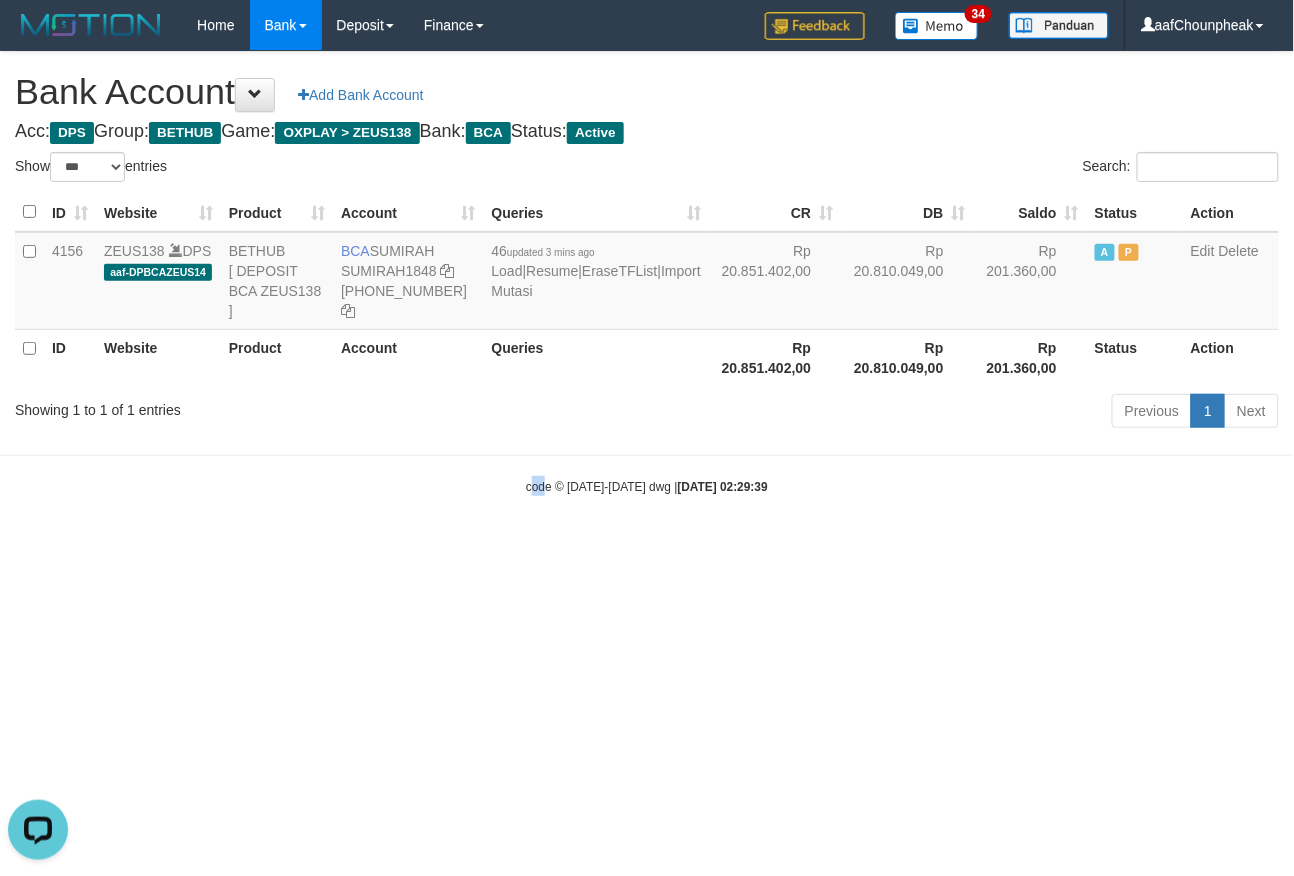 click on "Toggle navigation
Home
Bank
Account List
Mutasi Bank
Search
Note Mutasi
Deposit
DPS List
History
Finance
Financial Data
aafChounpheak
My Profile
Log Out
34" at bounding box center [647, 273] 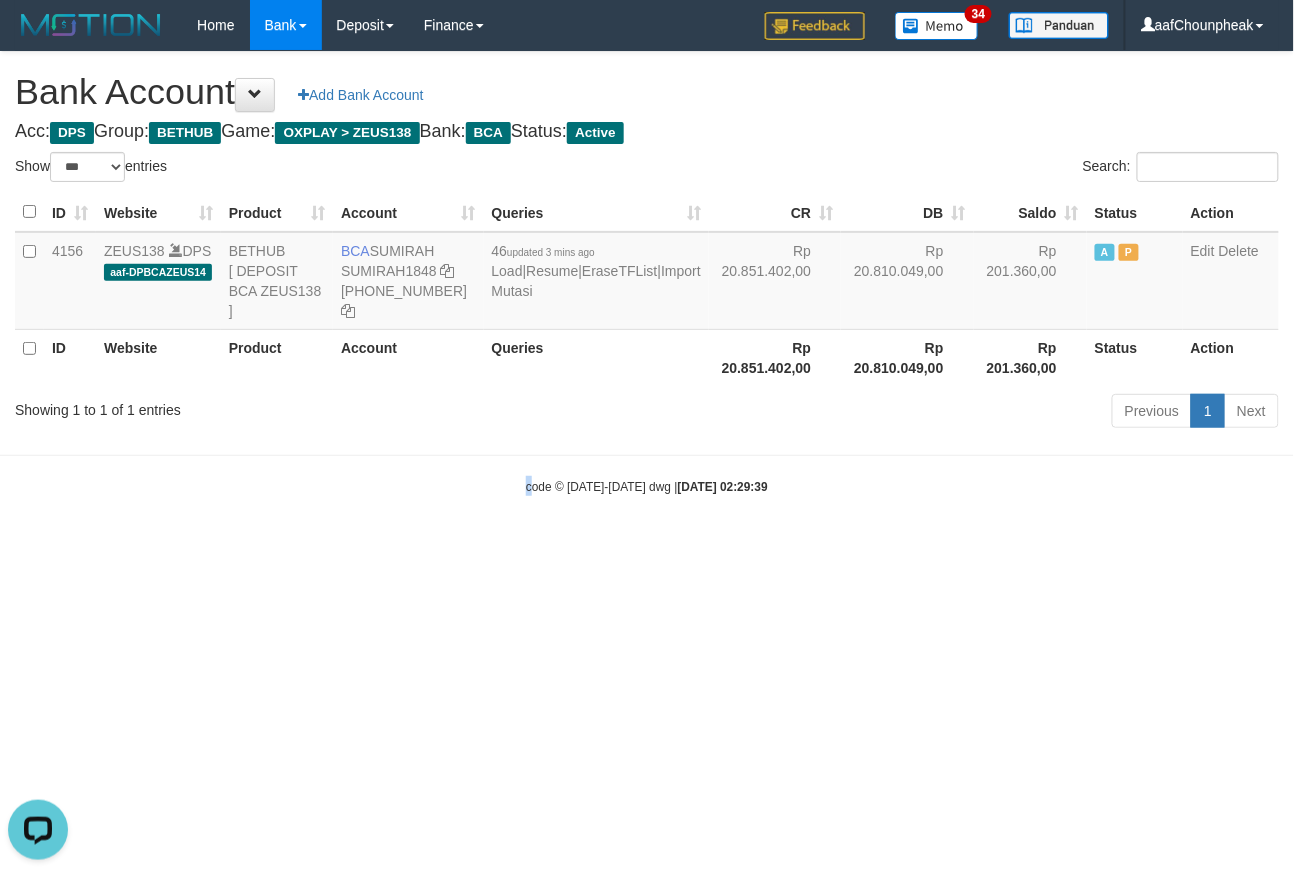 drag, startPoint x: 526, startPoint y: 589, endPoint x: 529, endPoint y: 604, distance: 15.297058 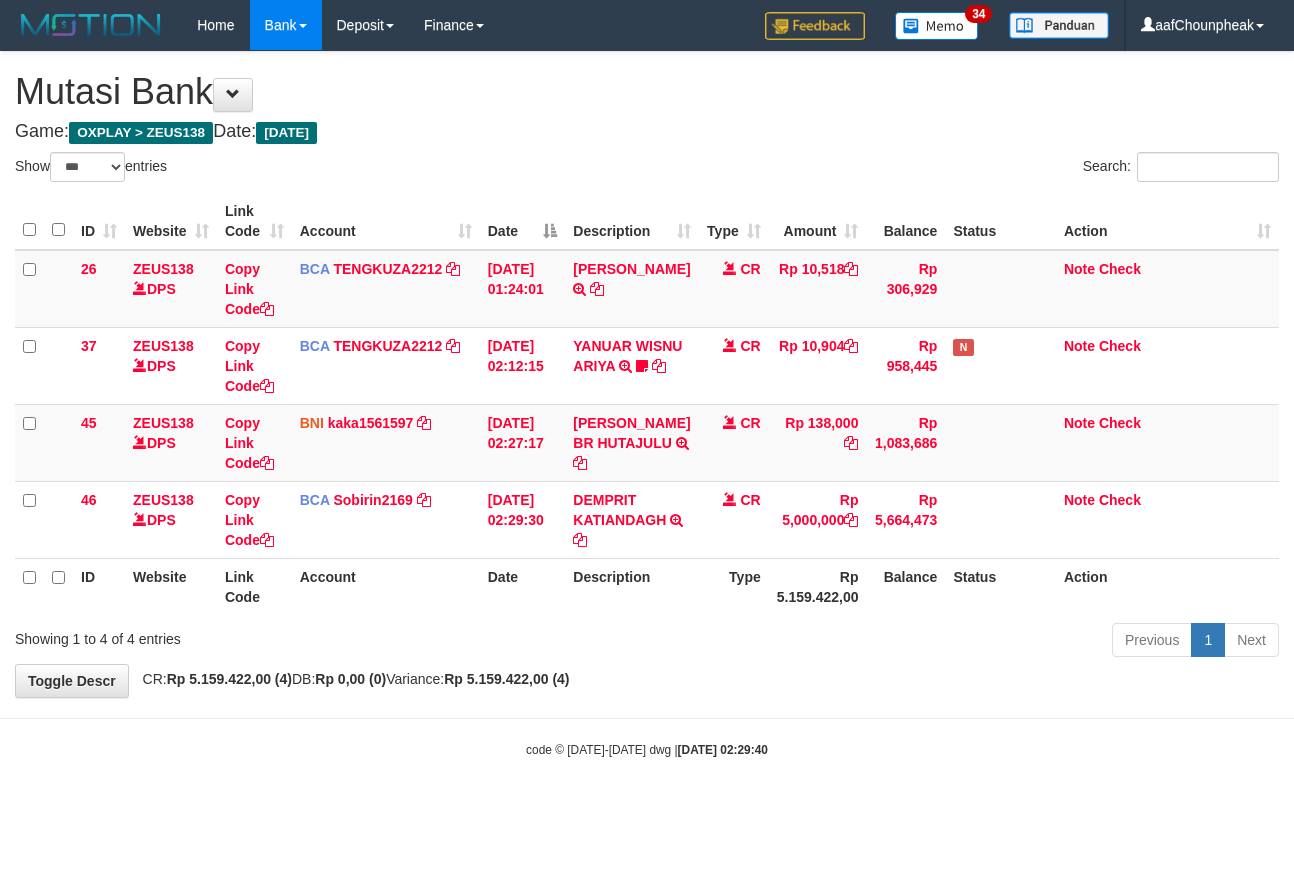 select on "***" 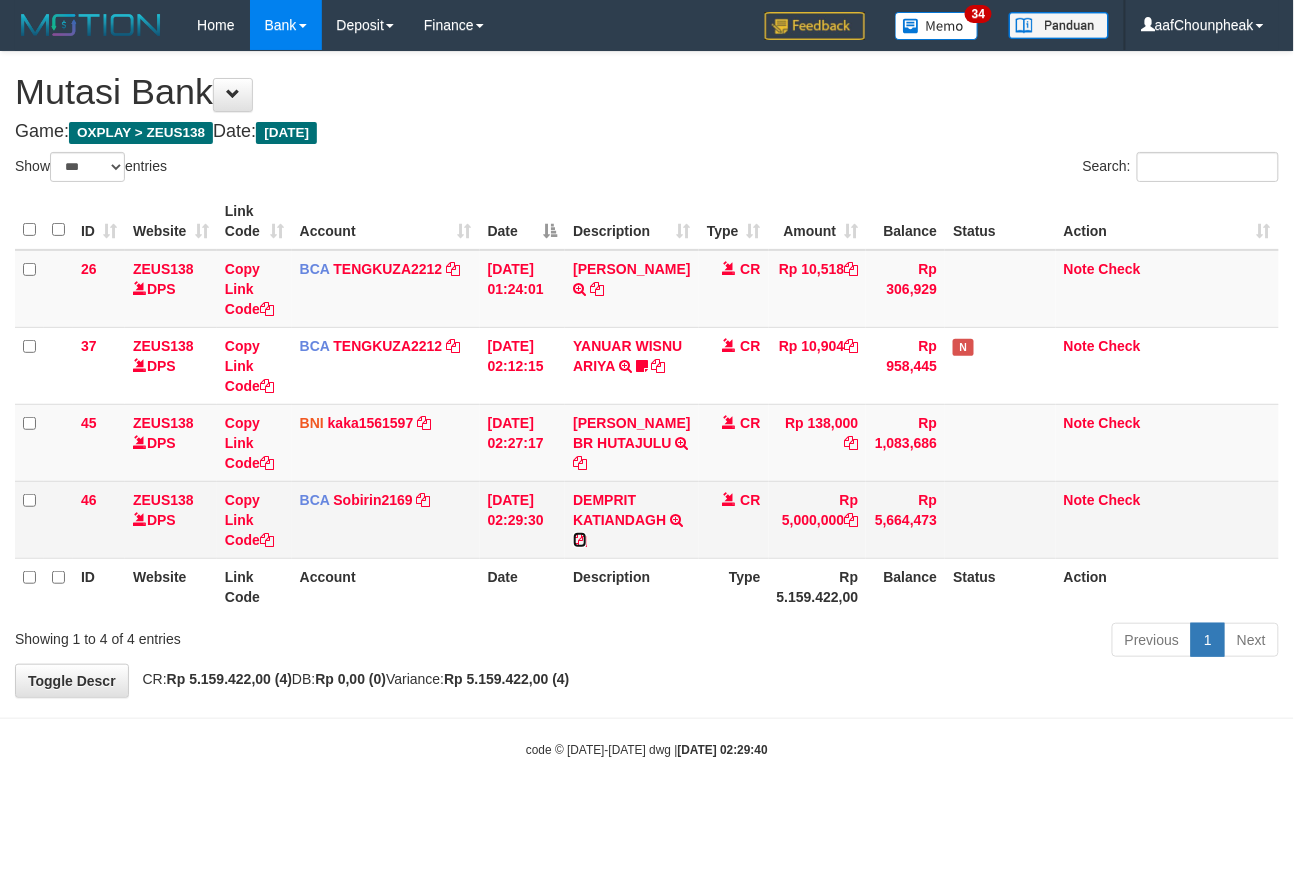 click at bounding box center [580, 540] 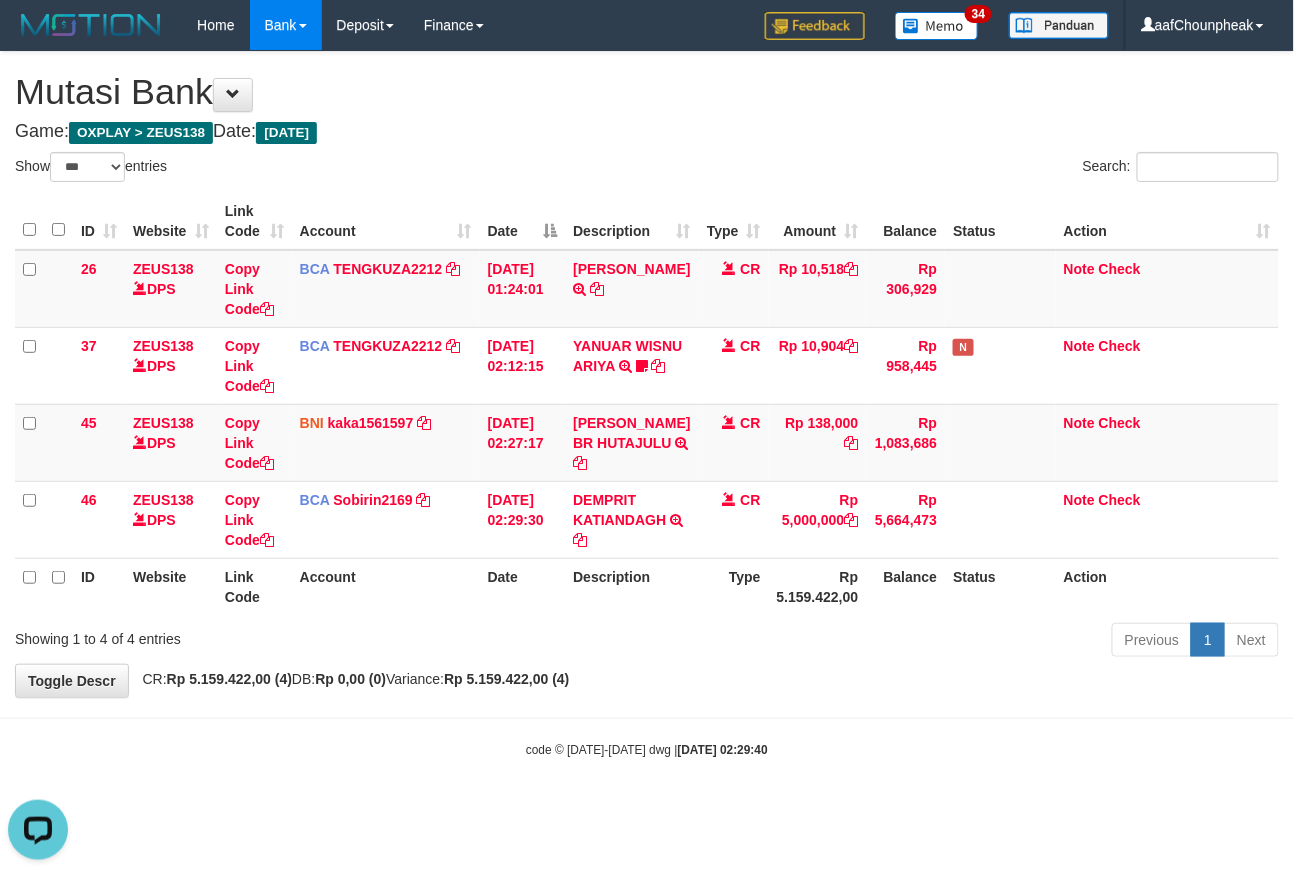 scroll, scrollTop: 0, scrollLeft: 0, axis: both 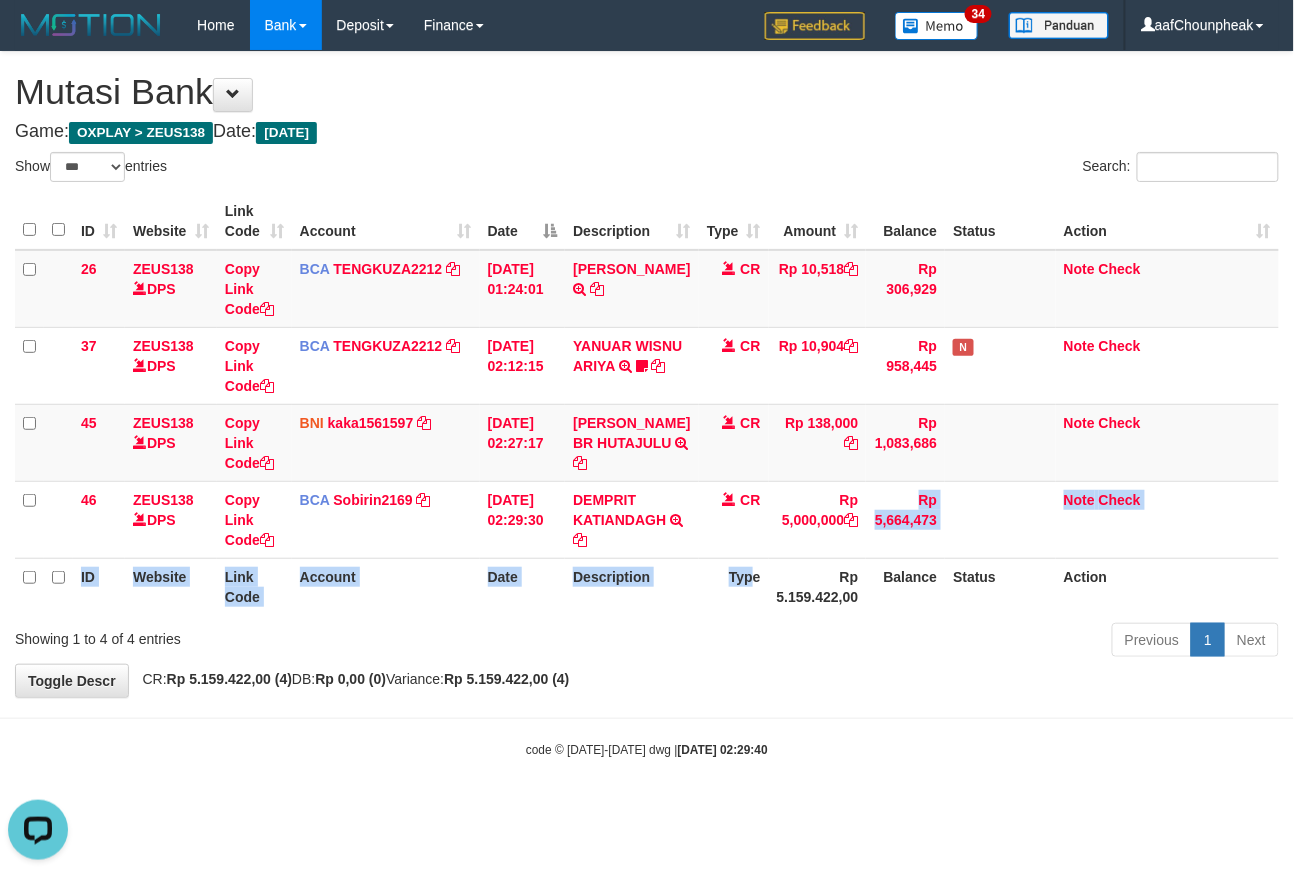 click on "ID Website Link Code Account Date Description Type Amount Balance Status Action
26
ZEUS138    DPS
Copy Link Code
BCA
TENGKUZA2212
DPS
TENGKU ZAKI
mutasi_20250711_3353 | 26
mutasi_20250711_3353 | 26
11/07/2025 01:24:01
JONI AFRIZAL         TRSF E-BANKING CR 1107/FTSCY/WS95031
10518.00JONI AFRIZAL
CR
Rp 10,518
Rp 306,929
Note
Check
37
ZEUS138    DPS
Copy Link Code
BCA
TENGKUZA2212
DPS
TENGKU ZAKI" at bounding box center (647, 404) 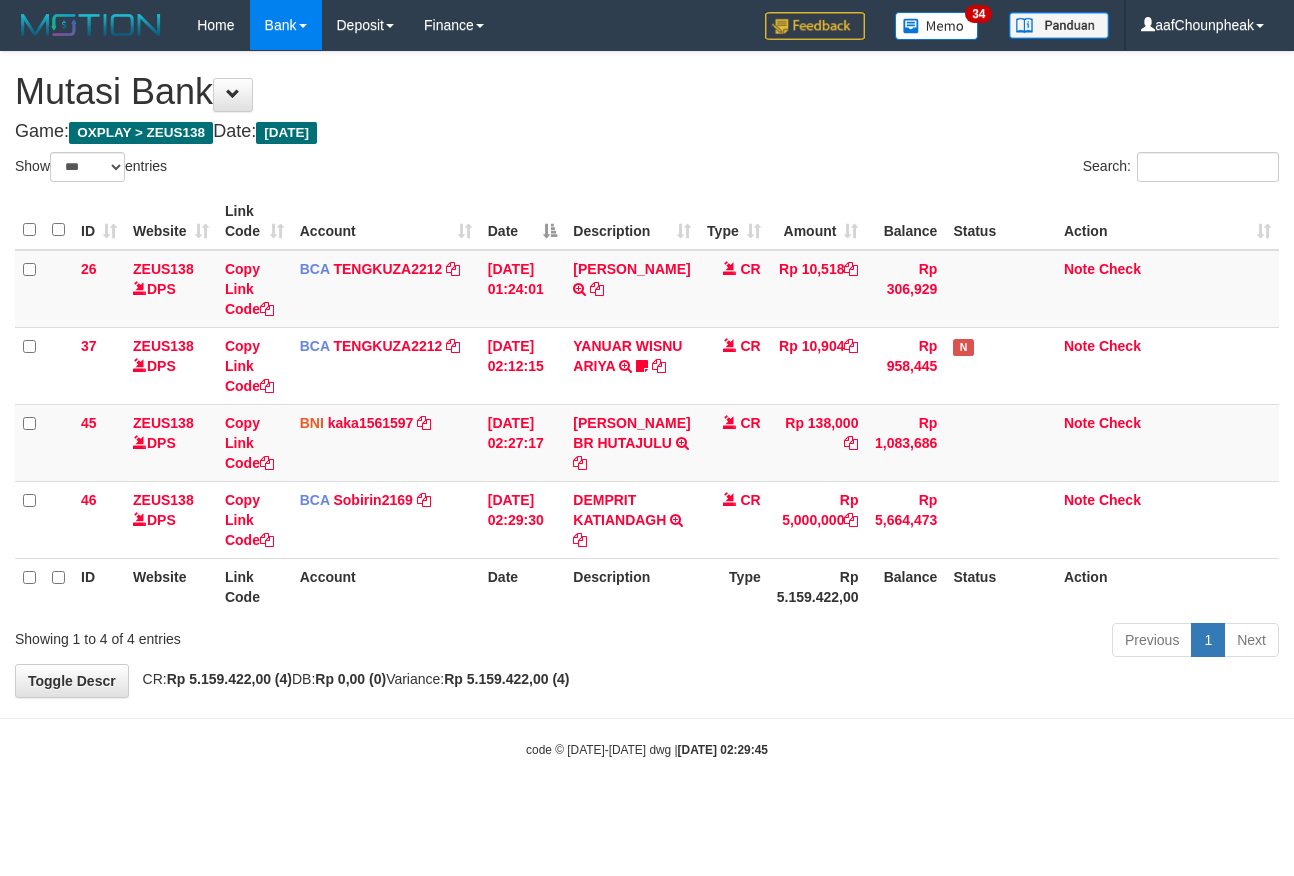 select on "***" 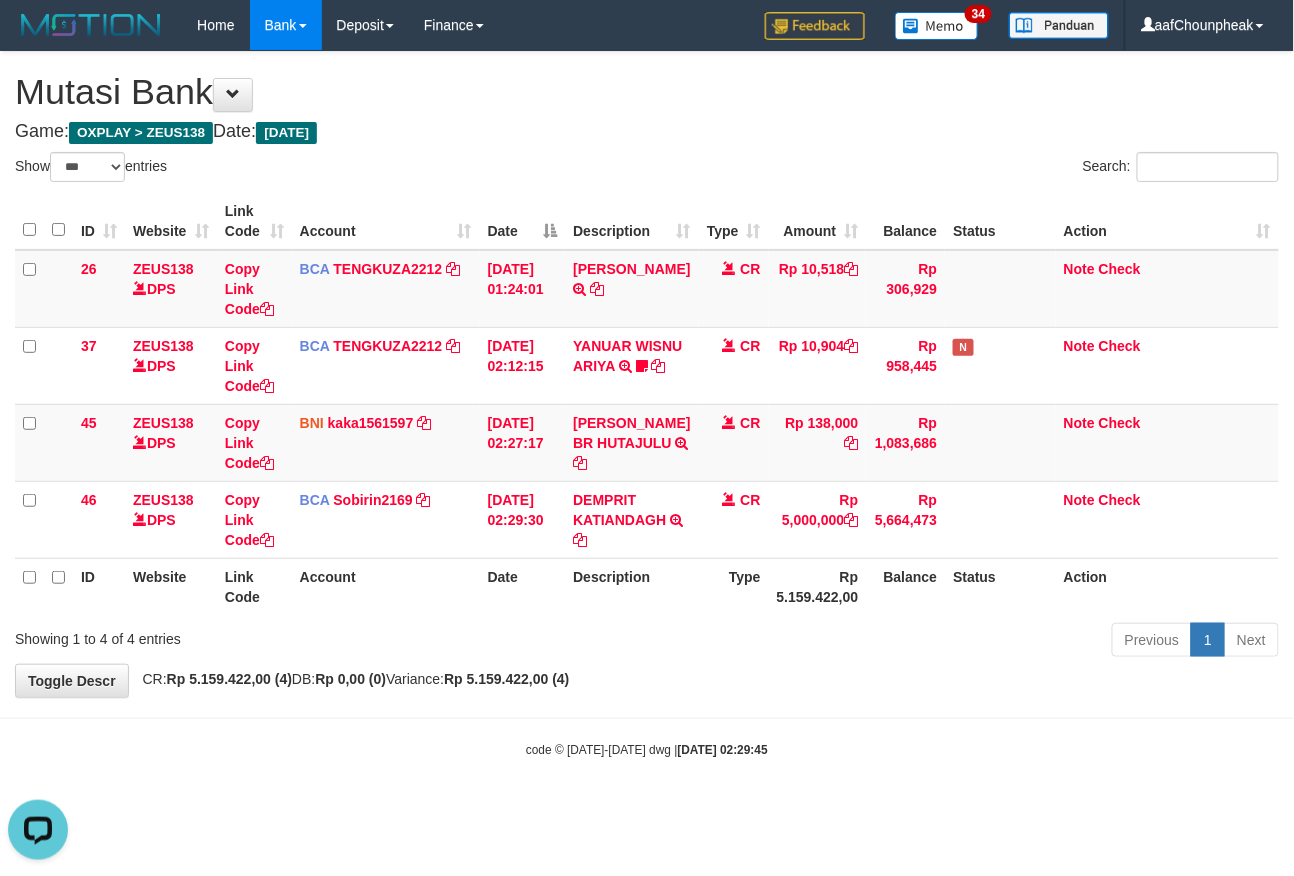 scroll, scrollTop: 0, scrollLeft: 0, axis: both 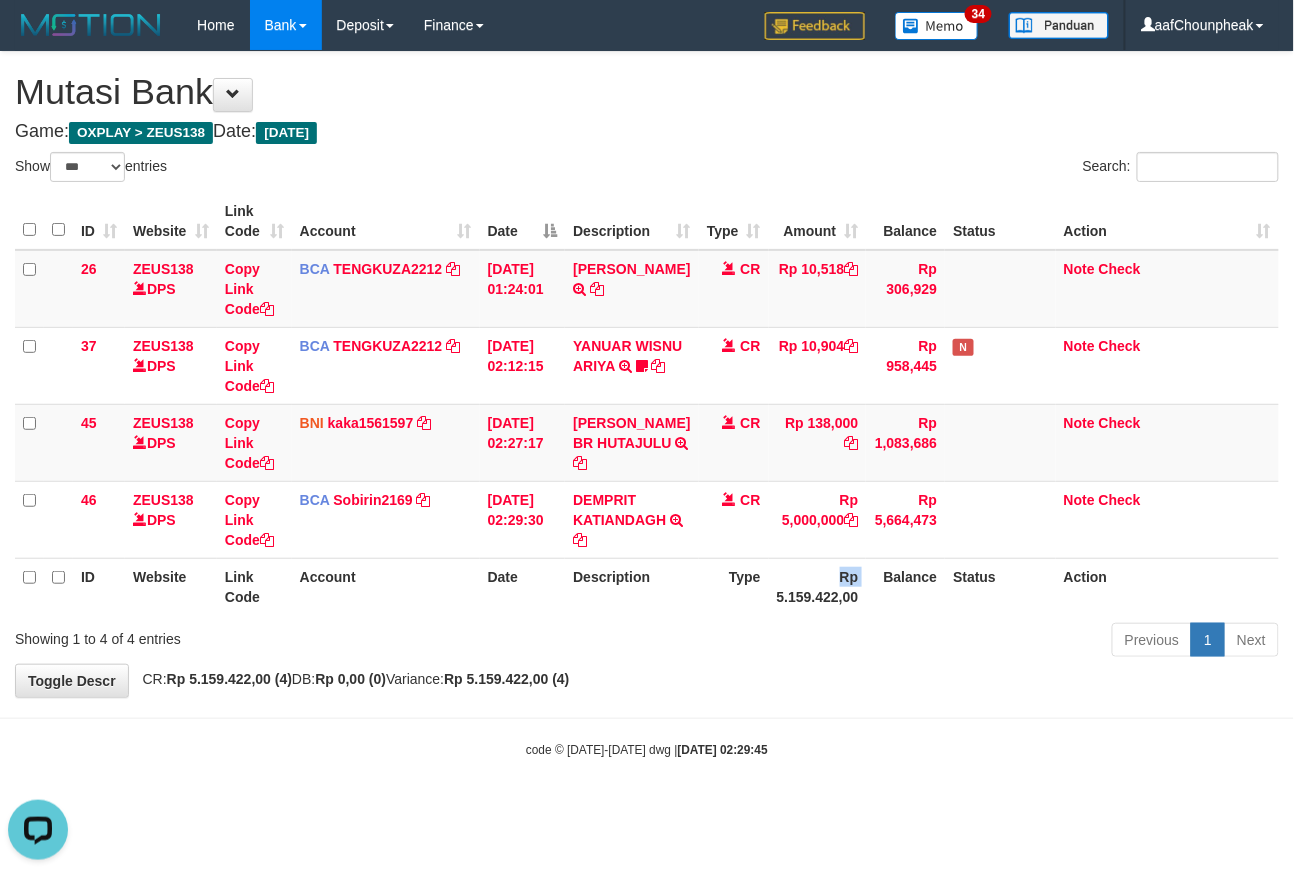 click on "ID Website Link Code Account Date Description Type Rp 5.159.422,00 Balance Status Action" at bounding box center [647, 586] 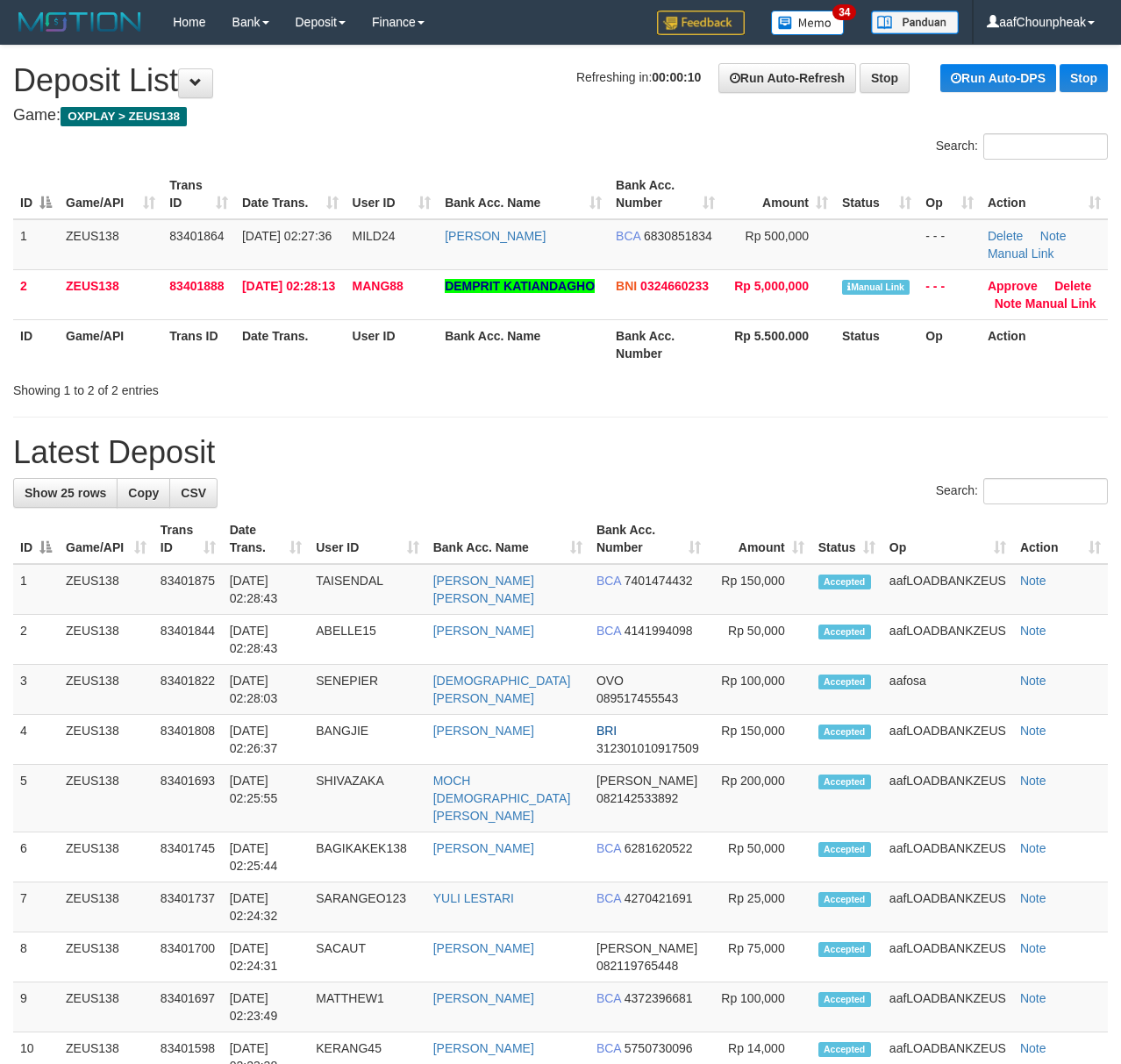 scroll, scrollTop: 0, scrollLeft: 0, axis: both 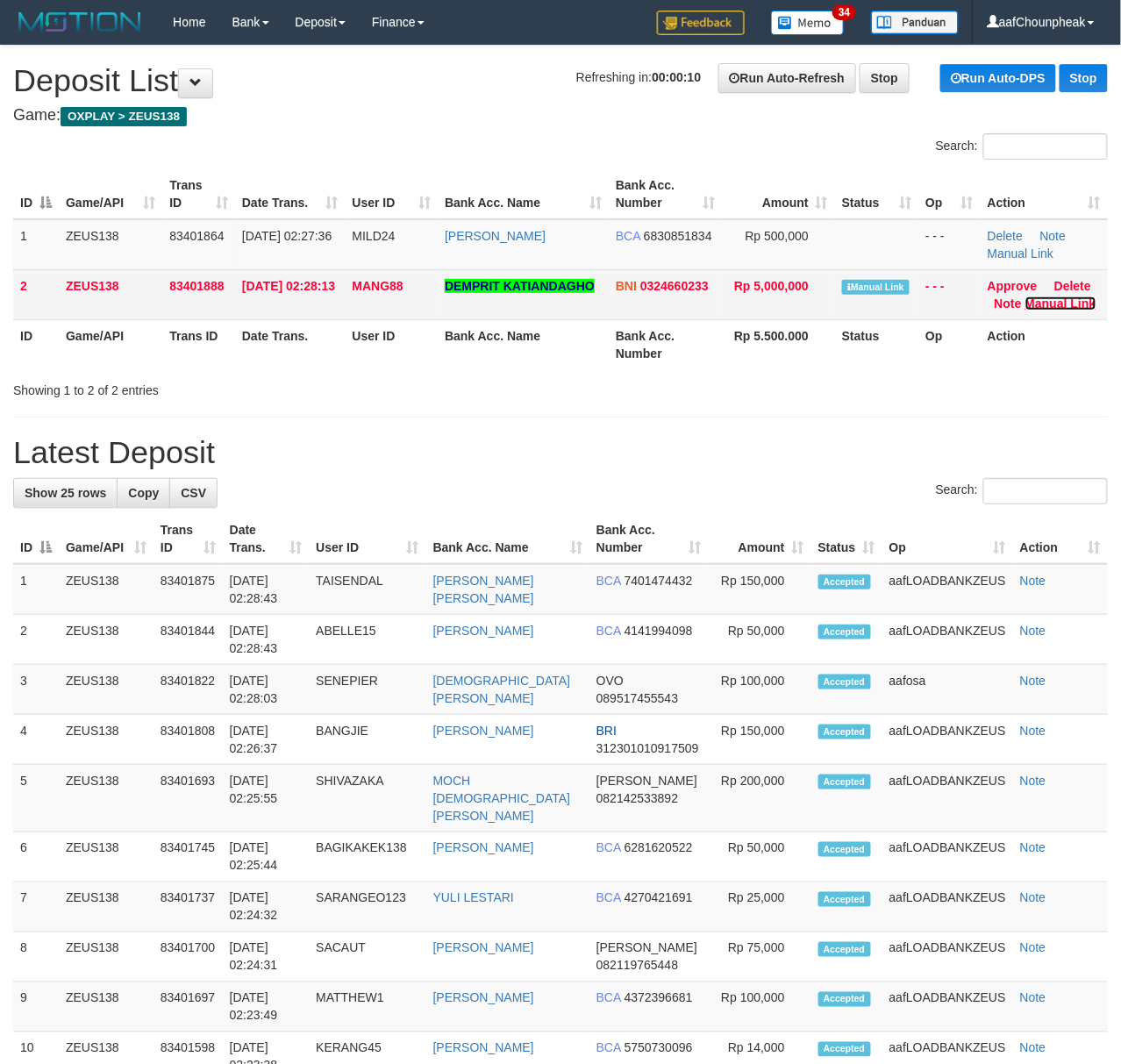 click on "Manual Link" at bounding box center [1060, 303] 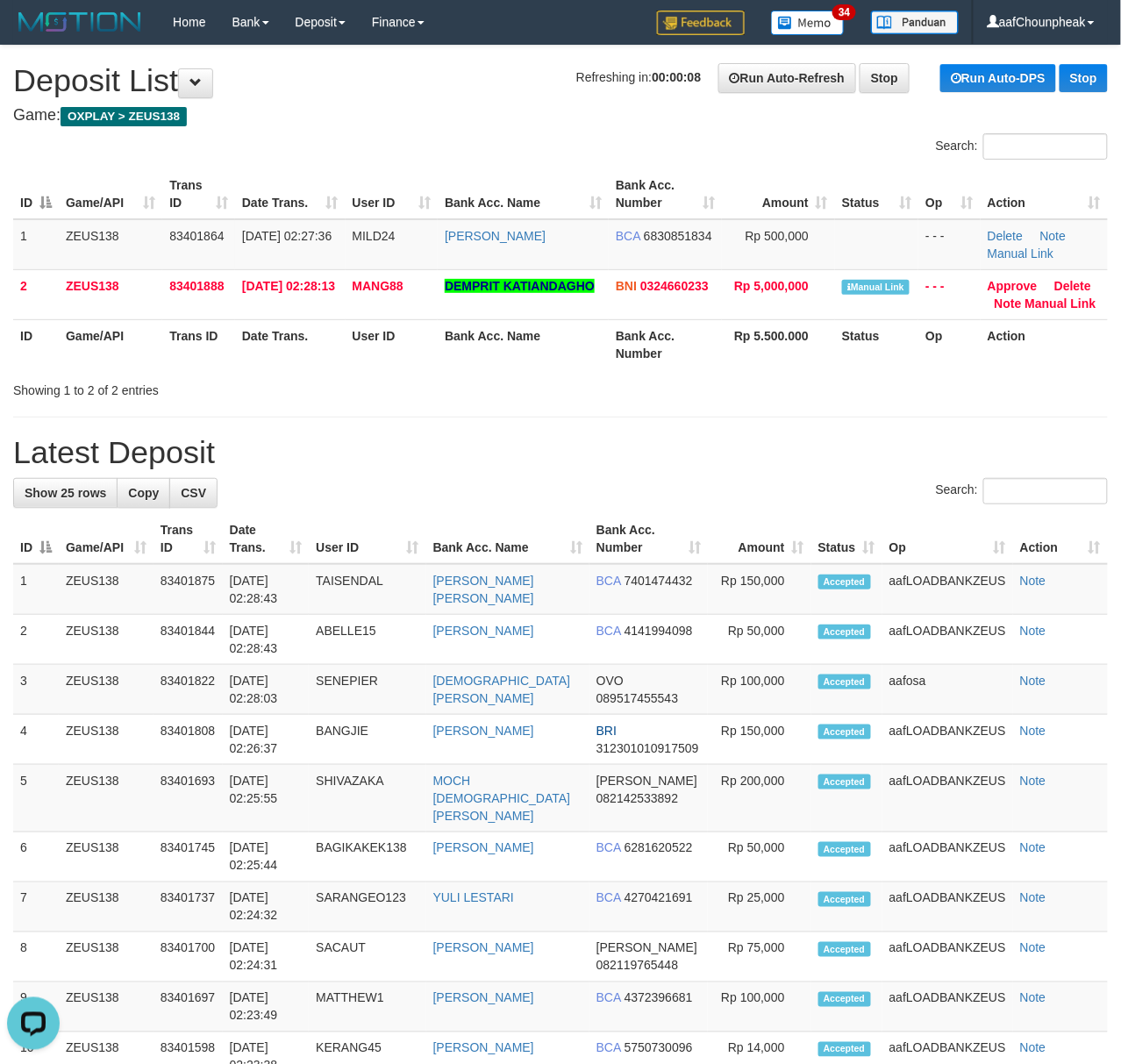 scroll, scrollTop: 0, scrollLeft: 0, axis: both 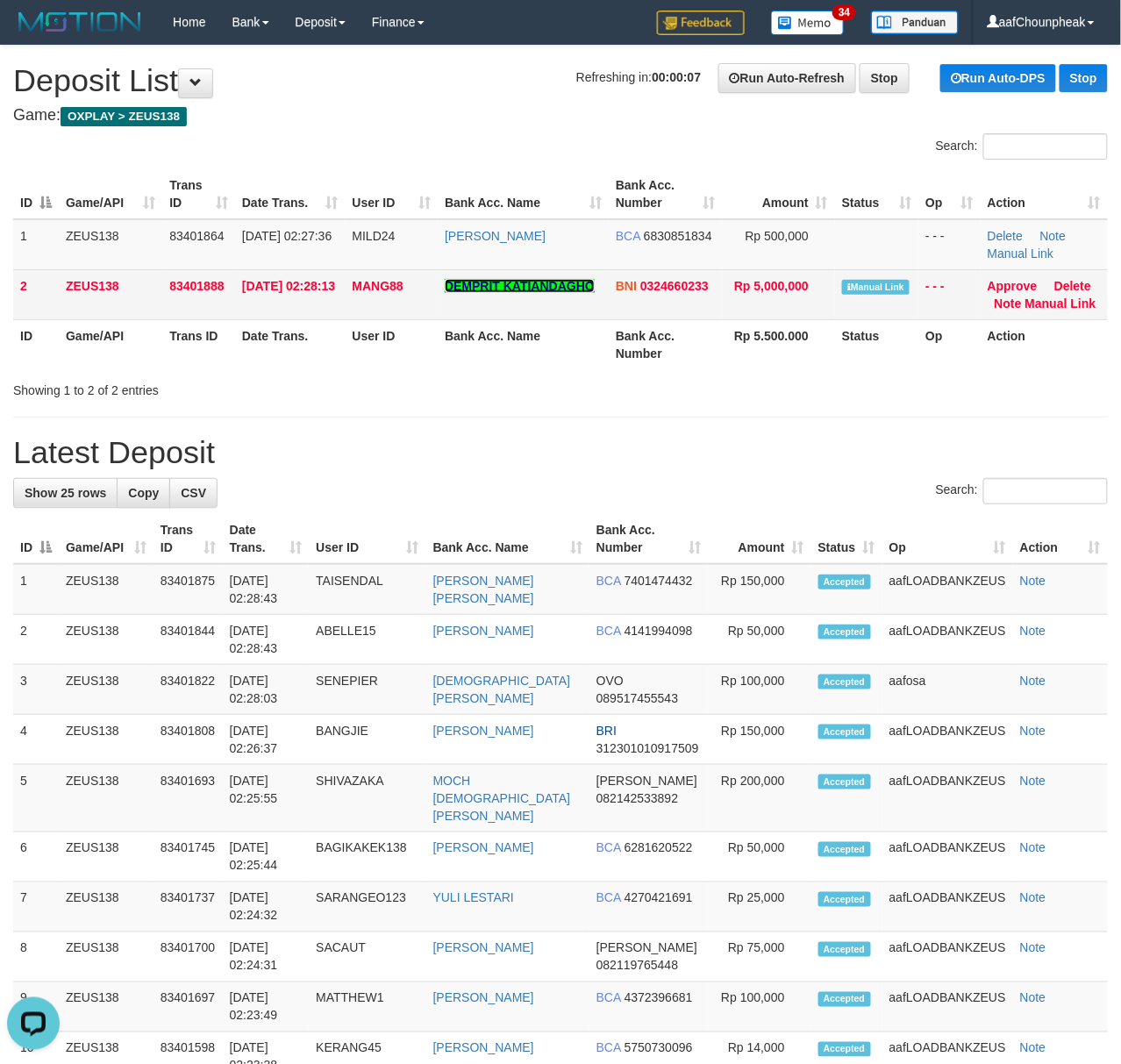 click on "DEMPRIT KATIANDAGHO" at bounding box center (519, 286) 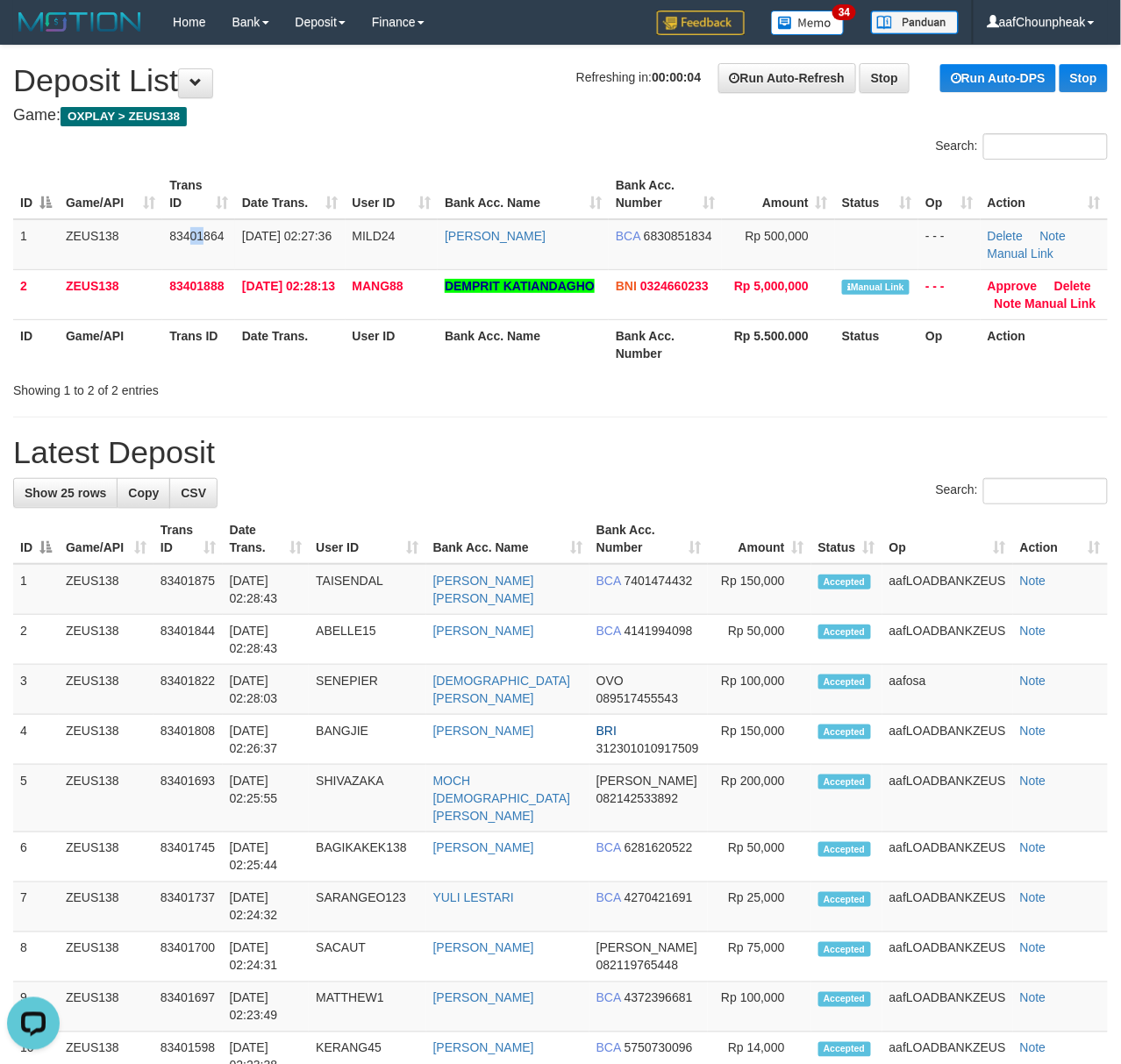 drag, startPoint x: 187, startPoint y: 232, endPoint x: 1, endPoint y: 296, distance: 196.70282 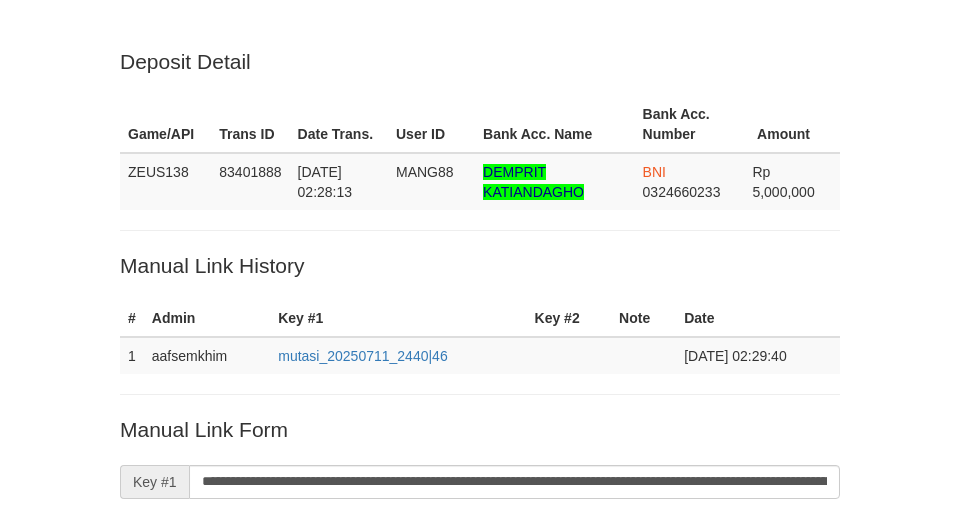 scroll, scrollTop: 414, scrollLeft: 0, axis: vertical 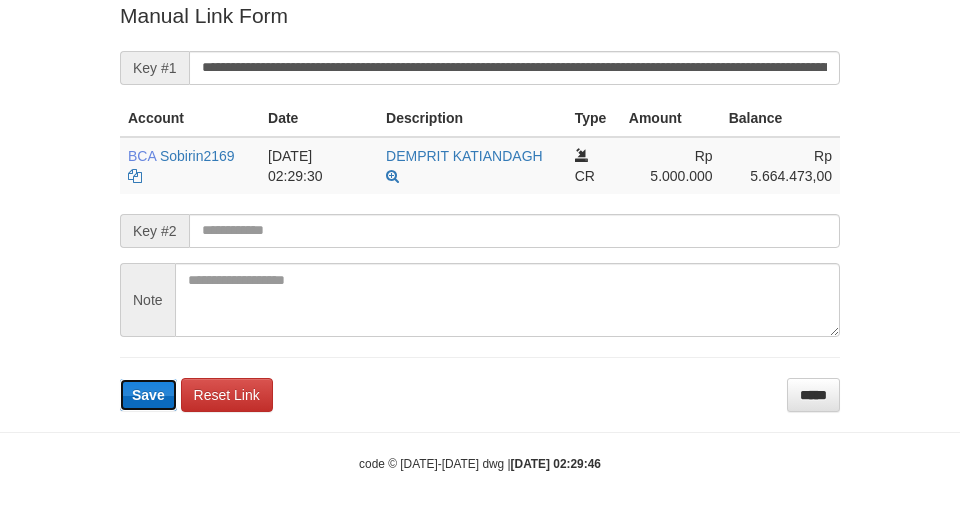 type 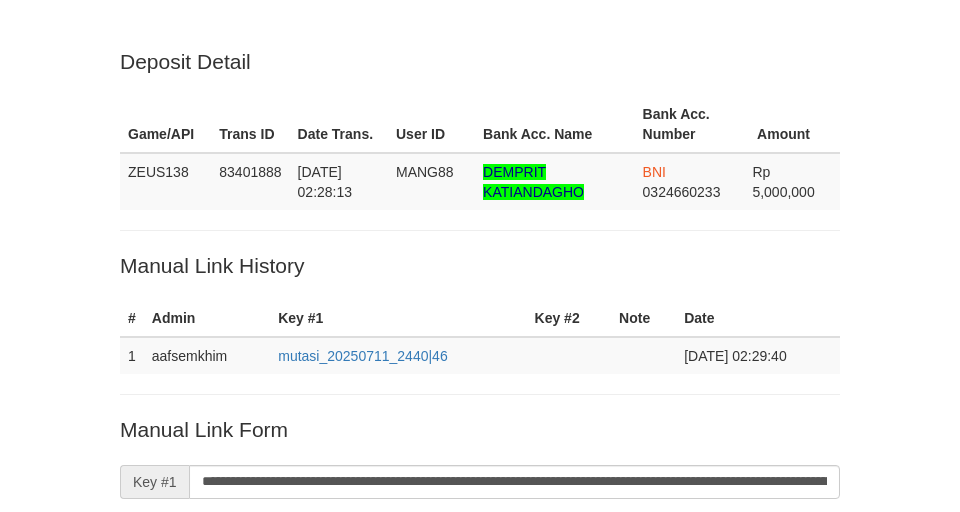 scroll, scrollTop: 412, scrollLeft: 0, axis: vertical 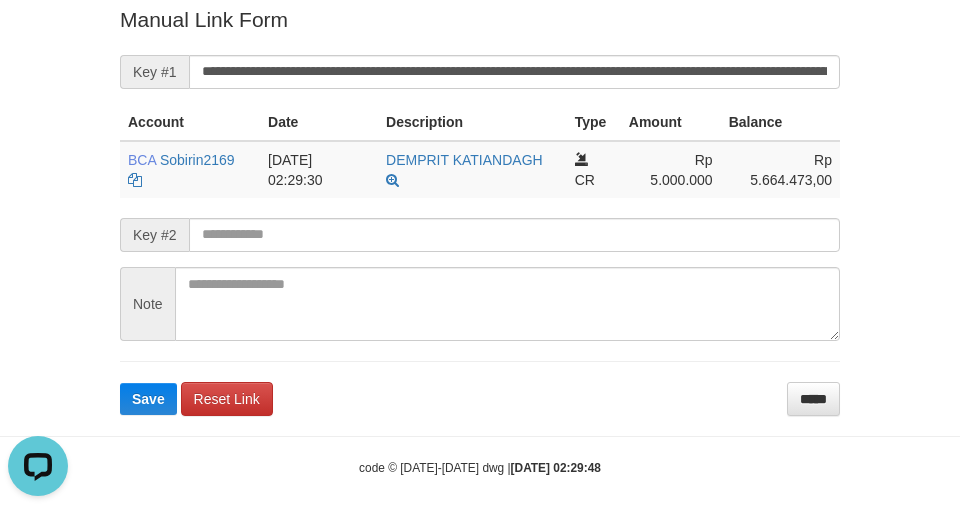 drag, startPoint x: 405, startPoint y: 37, endPoint x: 441, endPoint y: 29, distance: 36.878178 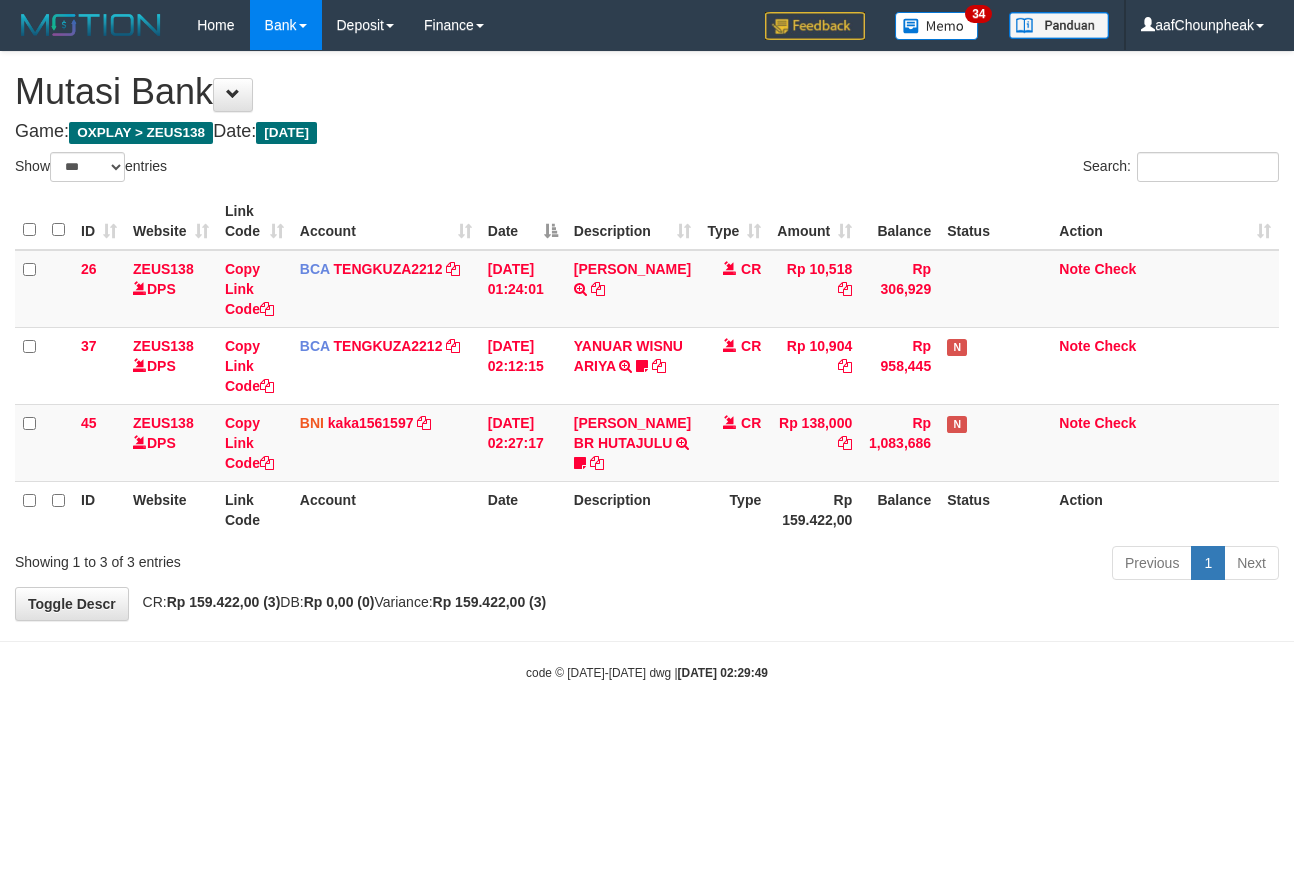 select on "***" 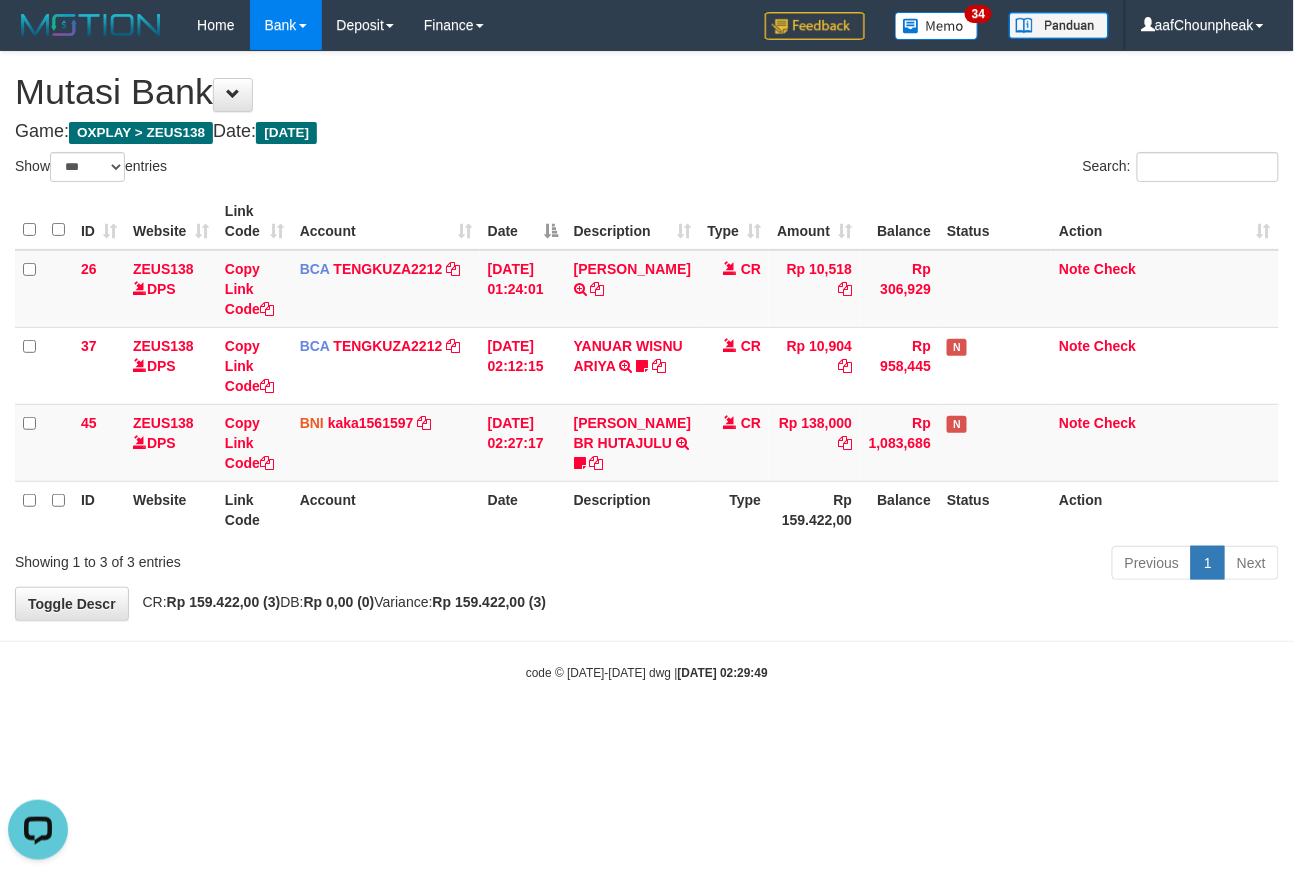 scroll, scrollTop: 0, scrollLeft: 0, axis: both 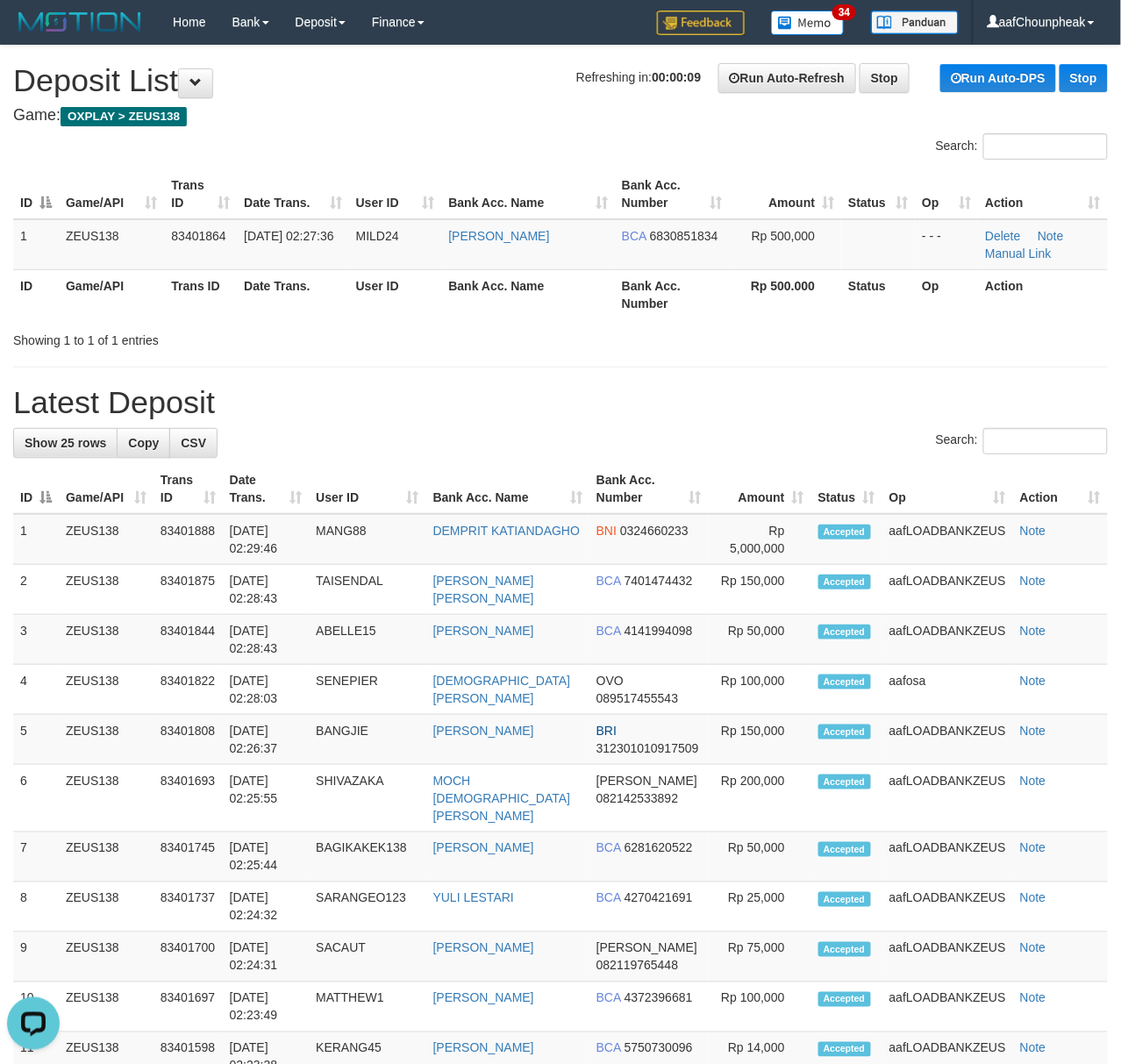 click on "Search:" at bounding box center [560, 148] 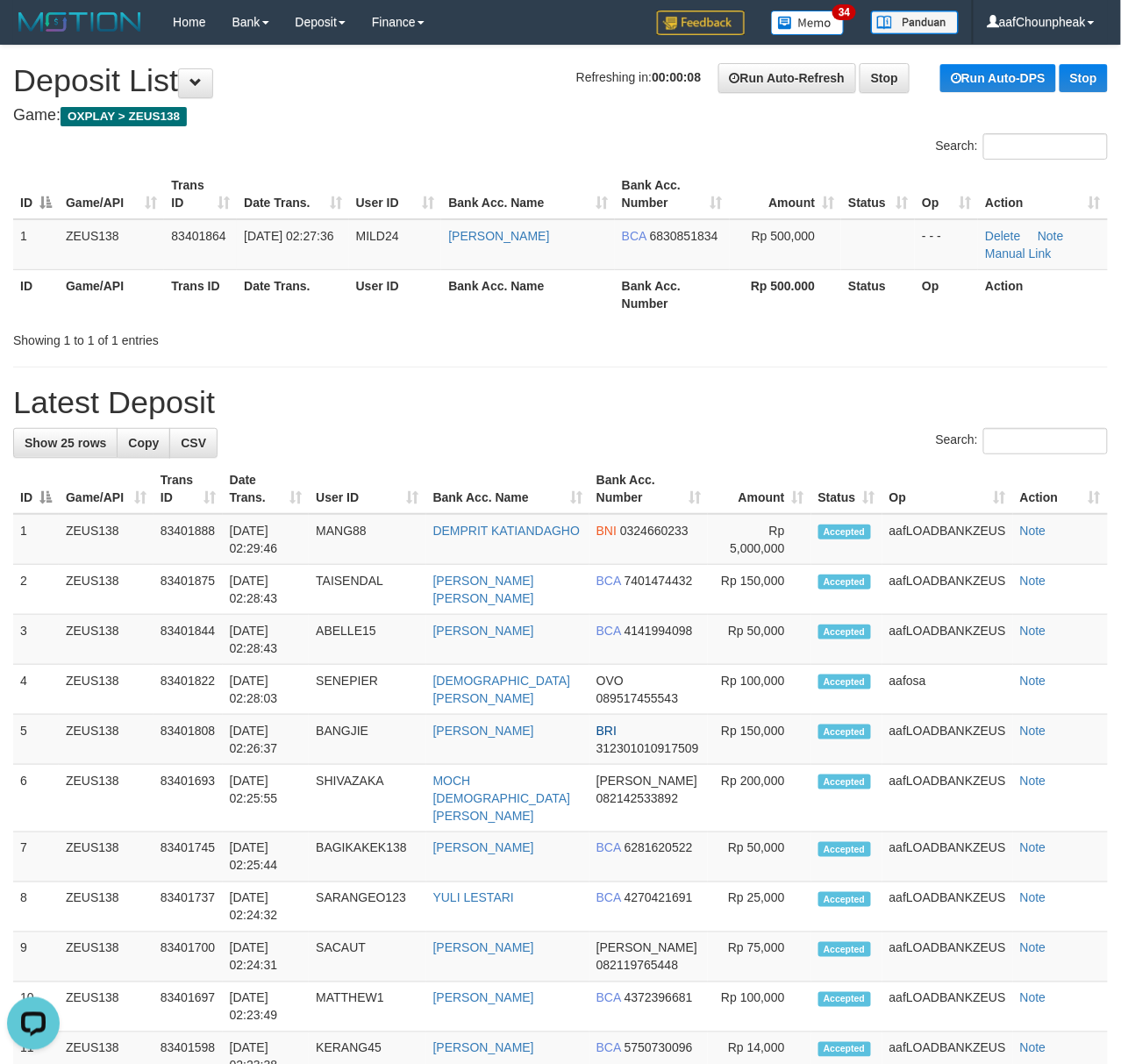 drag, startPoint x: 382, startPoint y: 95, endPoint x: 302, endPoint y: 102, distance: 80.30567 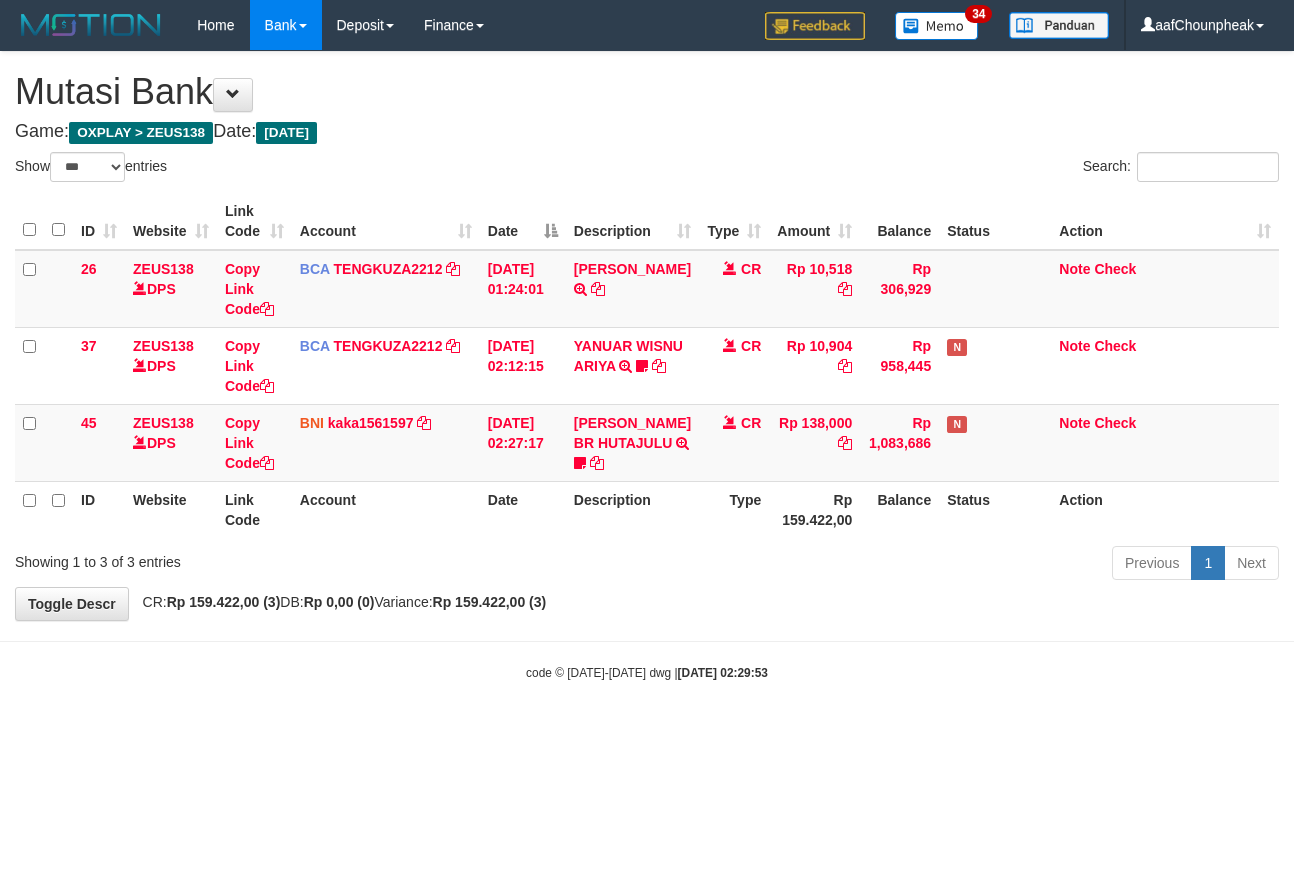 select on "***" 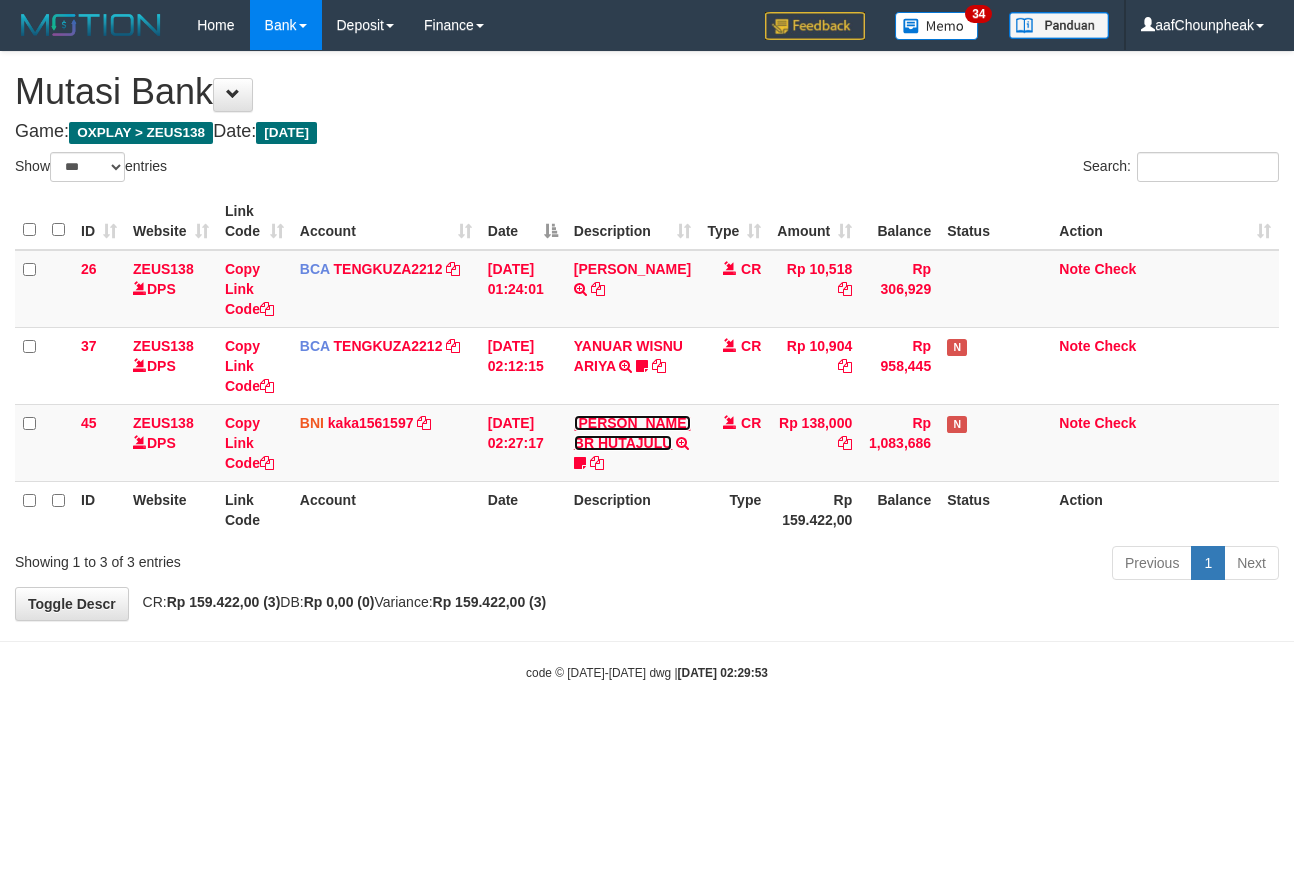 scroll, scrollTop: 0, scrollLeft: 0, axis: both 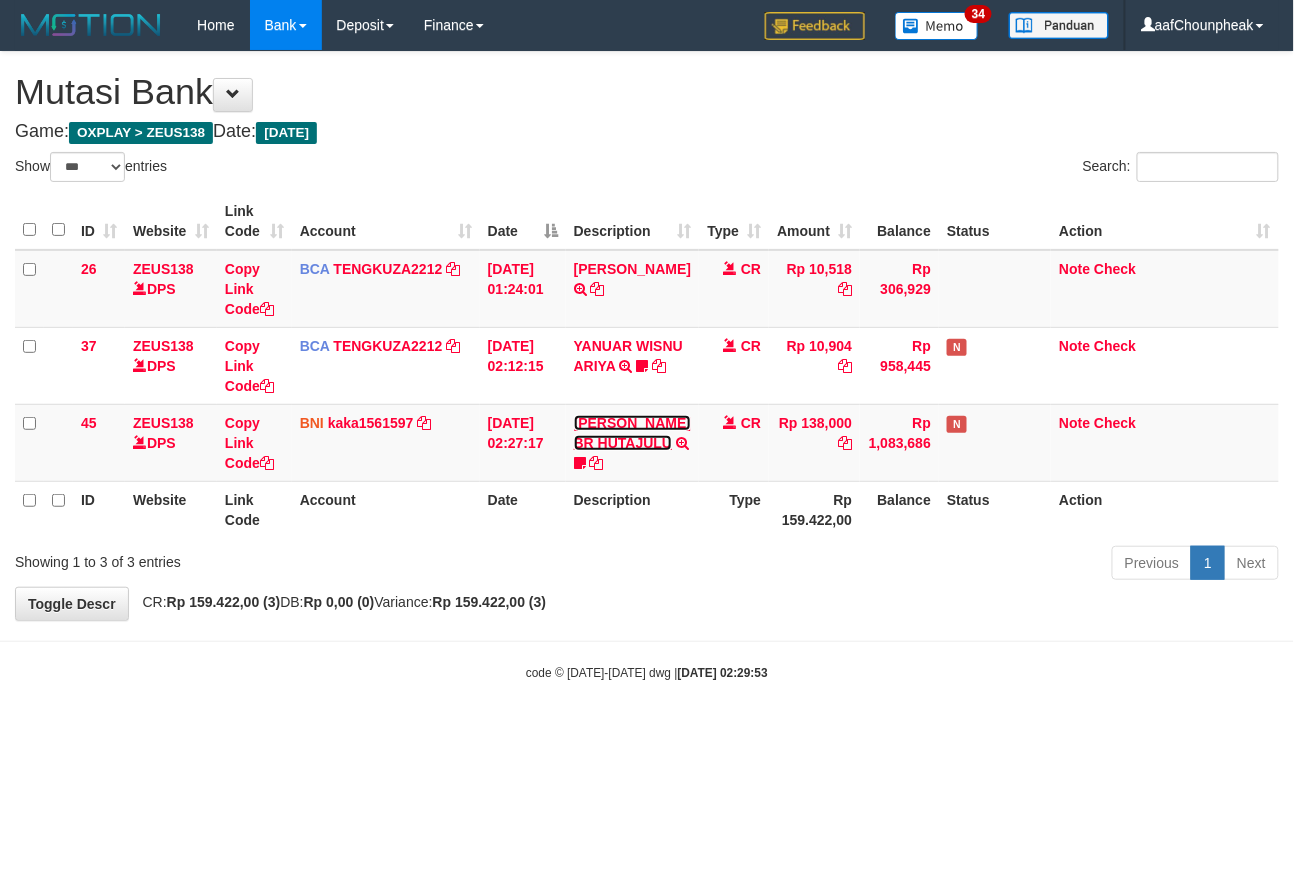 click on "[PERSON_NAME] BR HUTAJULU" at bounding box center [632, 433] 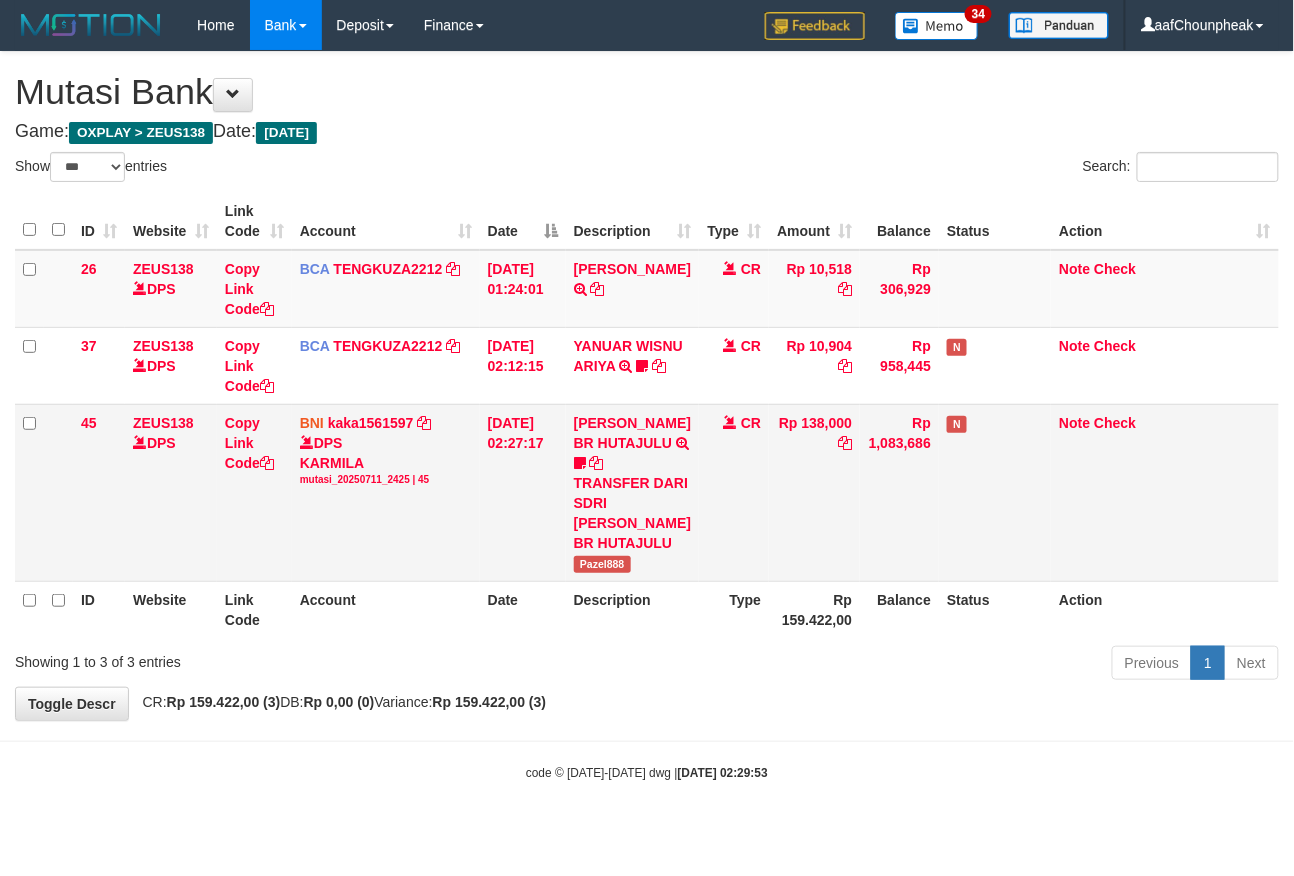 click on "Pazel888" at bounding box center [602, 564] 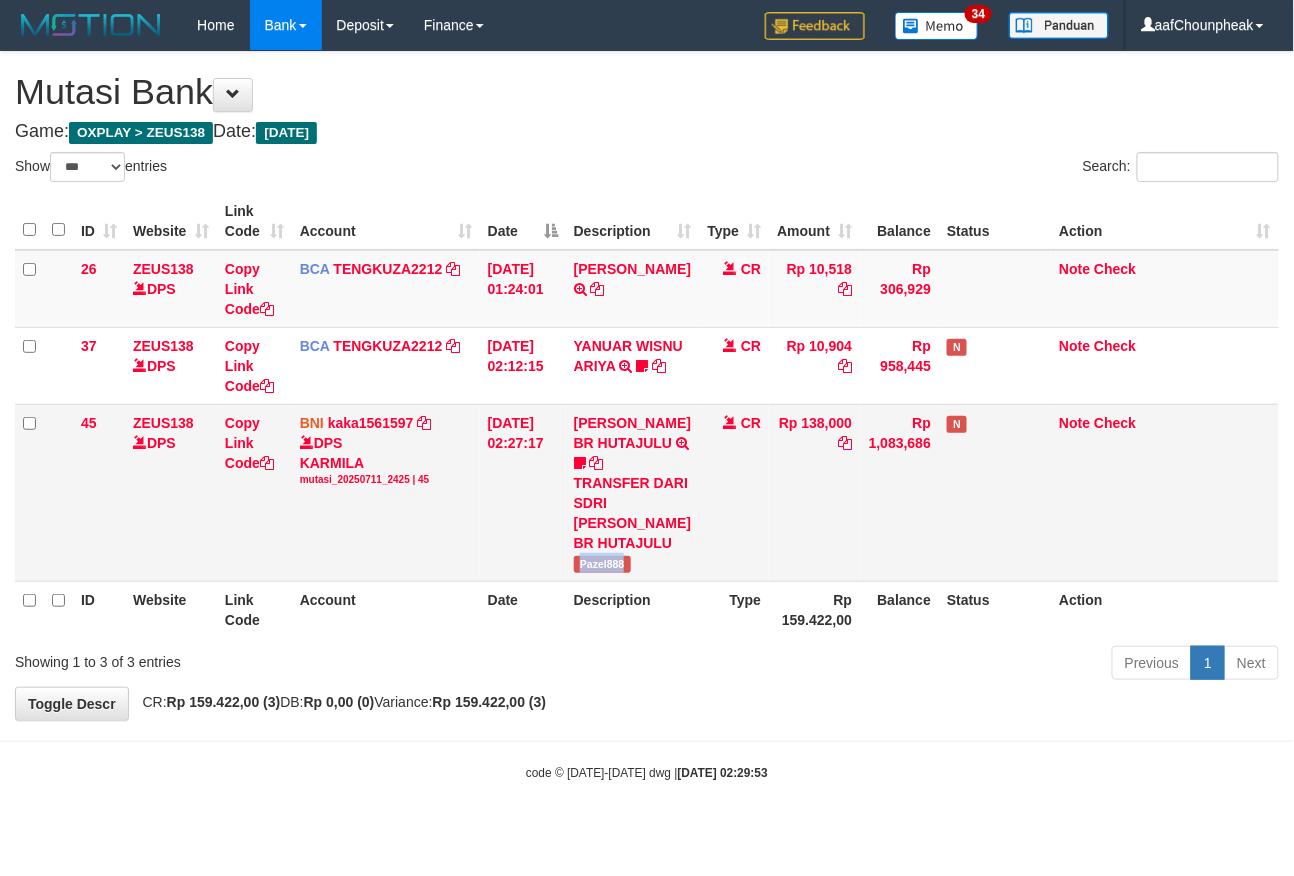 click on "Pazel888" at bounding box center [602, 564] 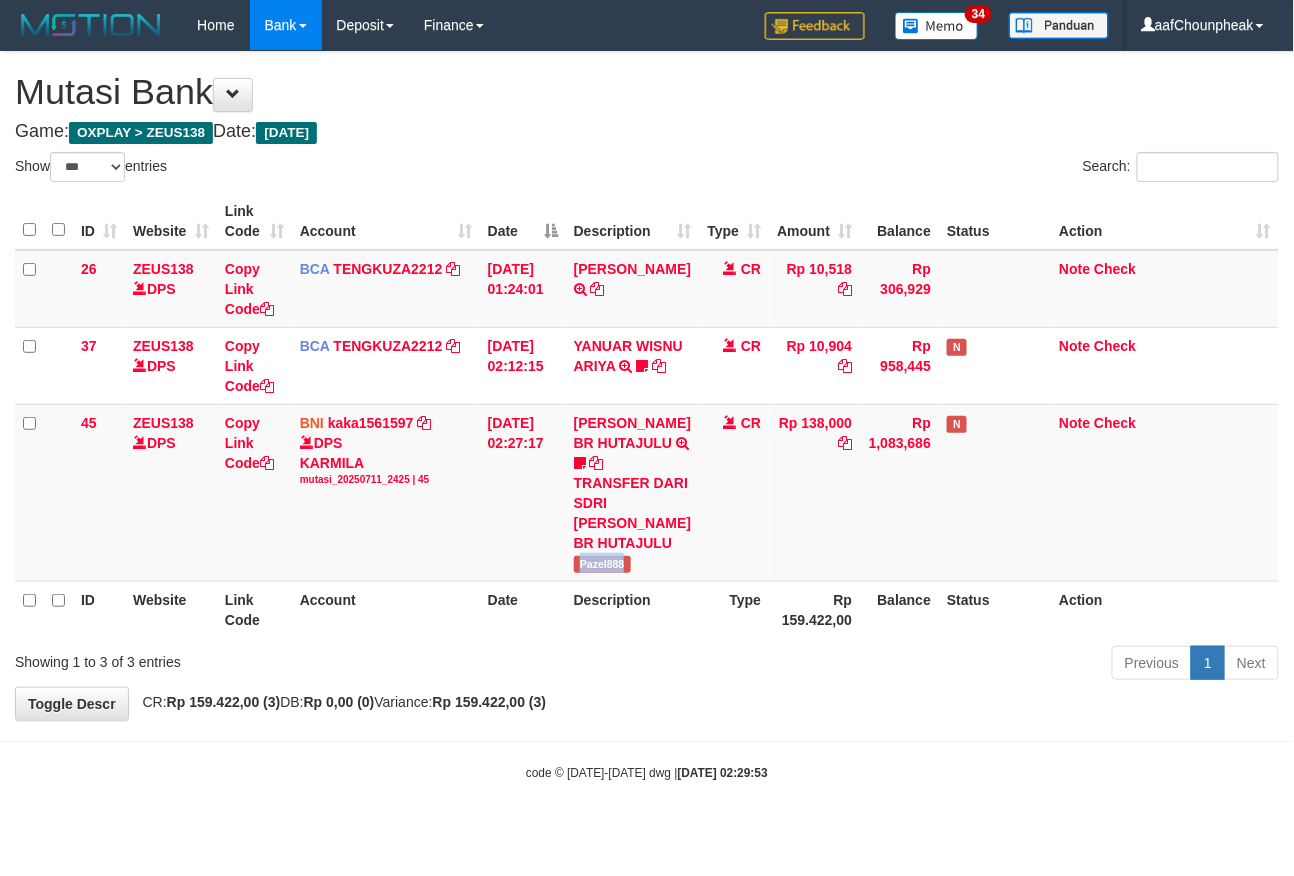 copy on "Pazel888" 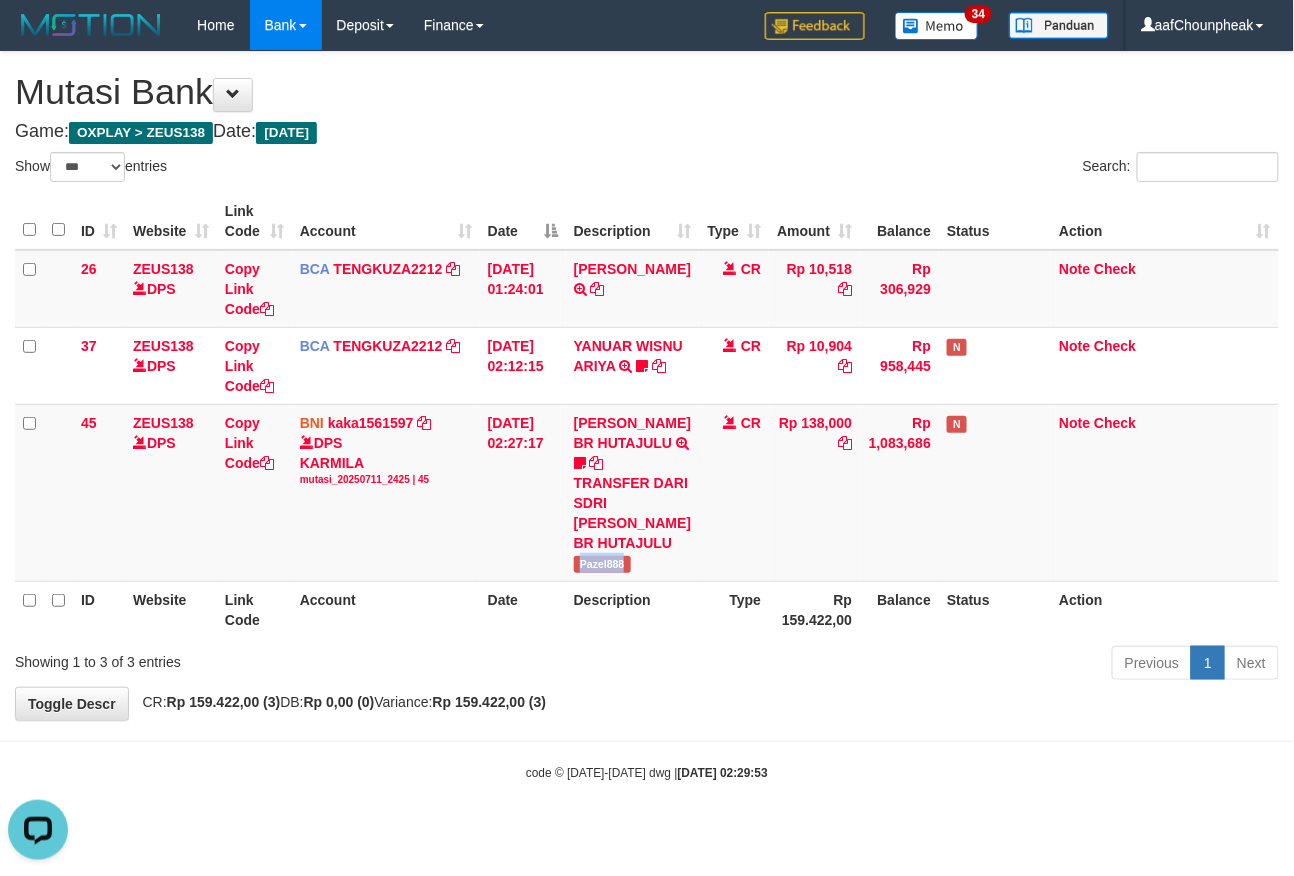 scroll, scrollTop: 0, scrollLeft: 0, axis: both 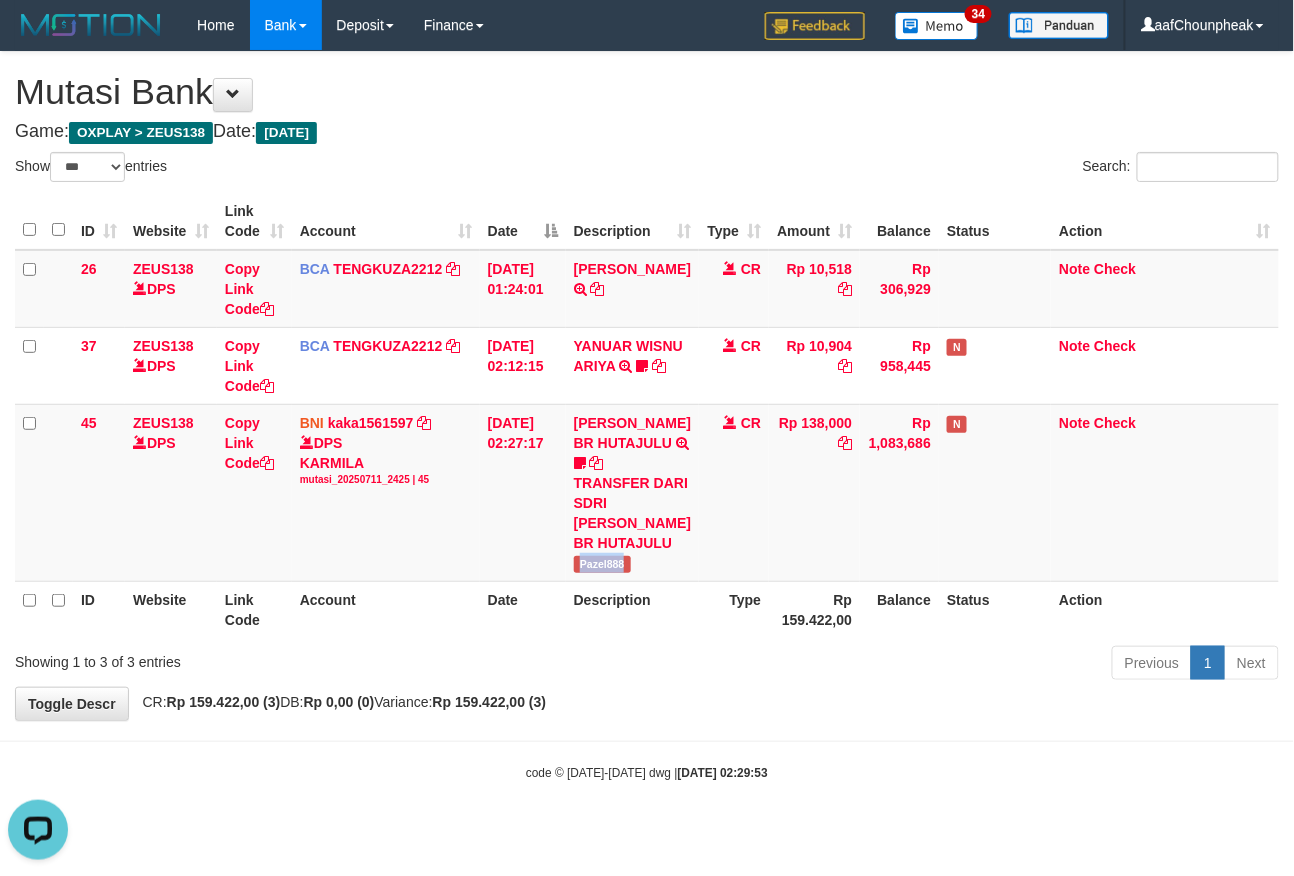 drag, startPoint x: 757, startPoint y: 749, endPoint x: 749, endPoint y: 680, distance: 69.46222 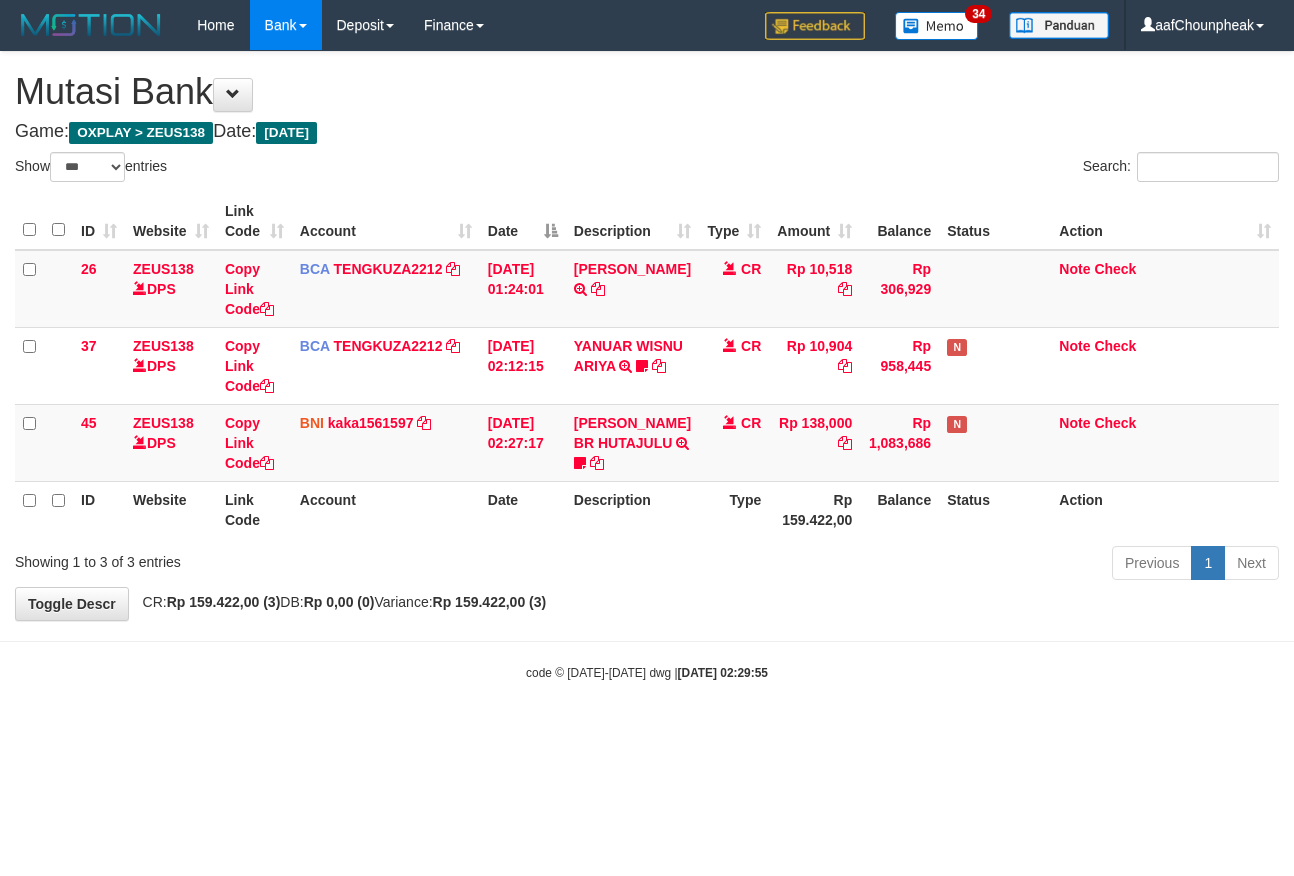 select on "***" 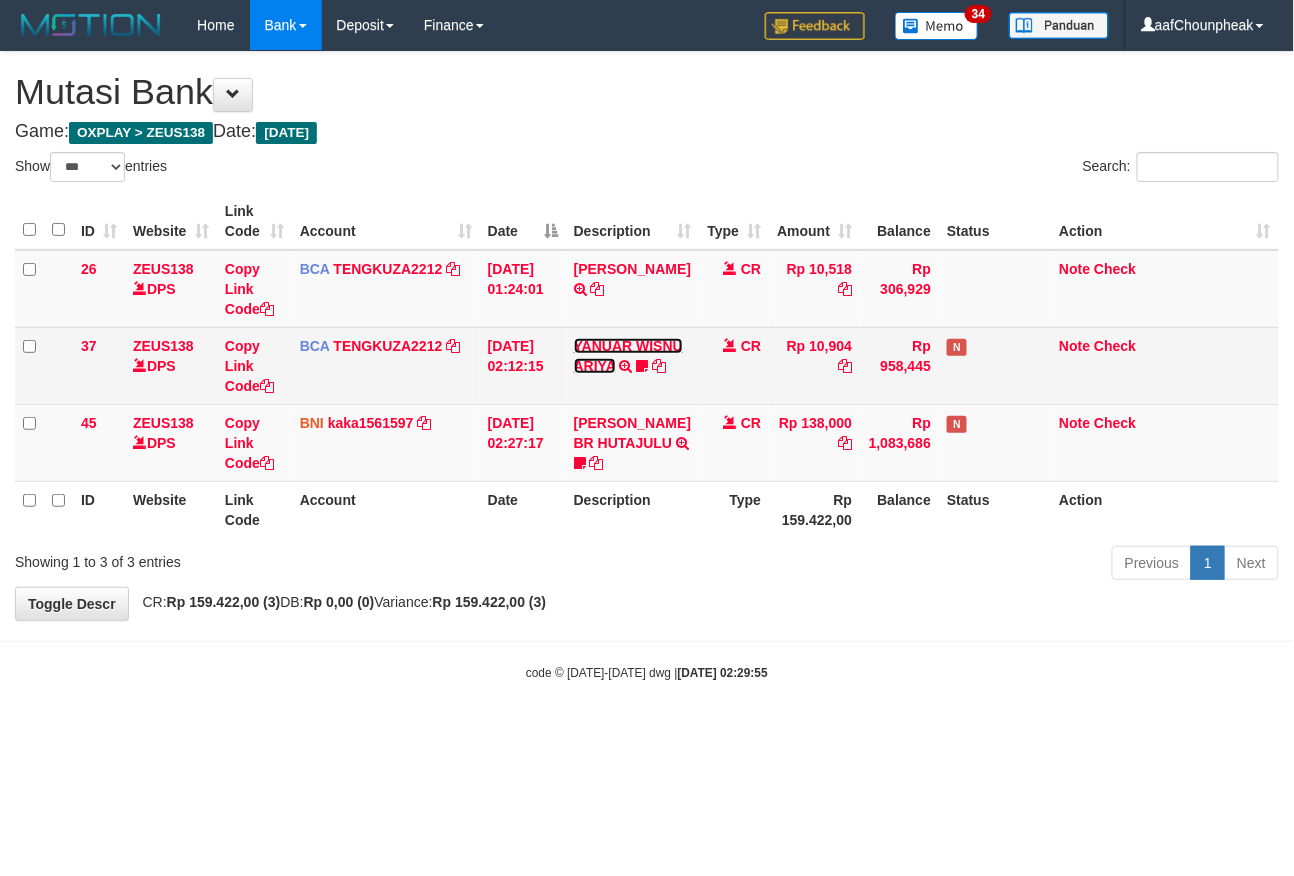 drag, startPoint x: 0, startPoint y: 0, endPoint x: 626, endPoint y: 358, distance: 721.138 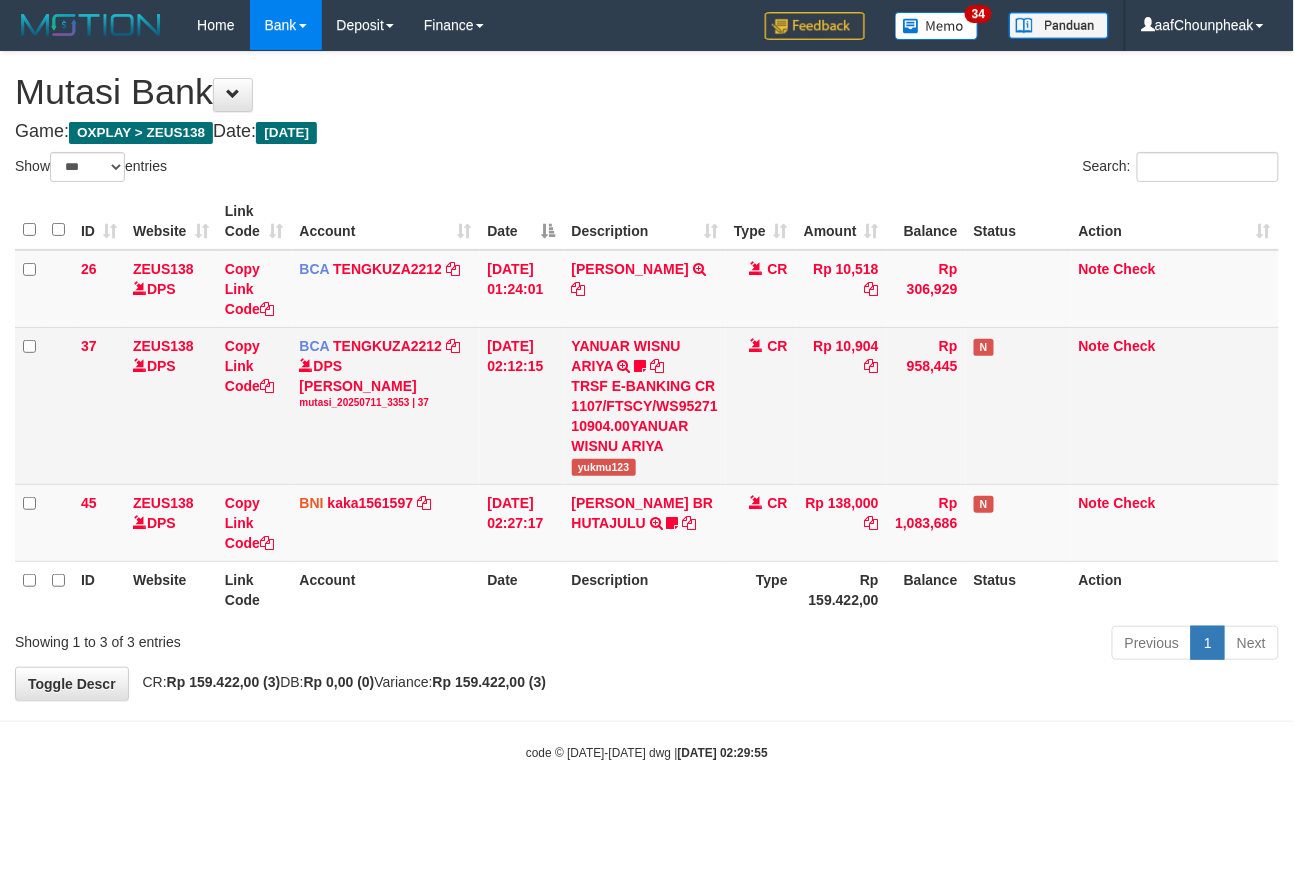 click on "yukmu123" at bounding box center (604, 467) 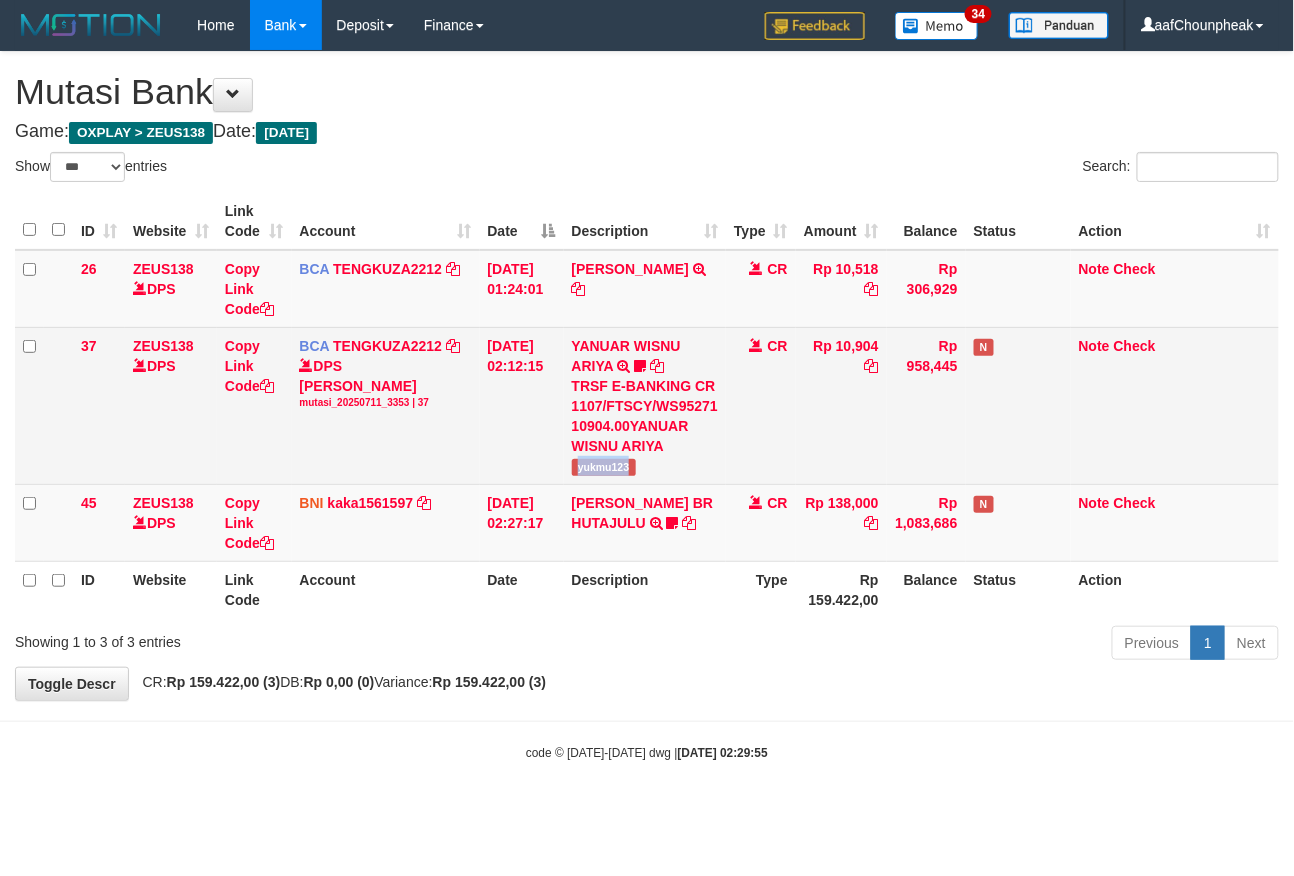 click on "yukmu123" at bounding box center (604, 467) 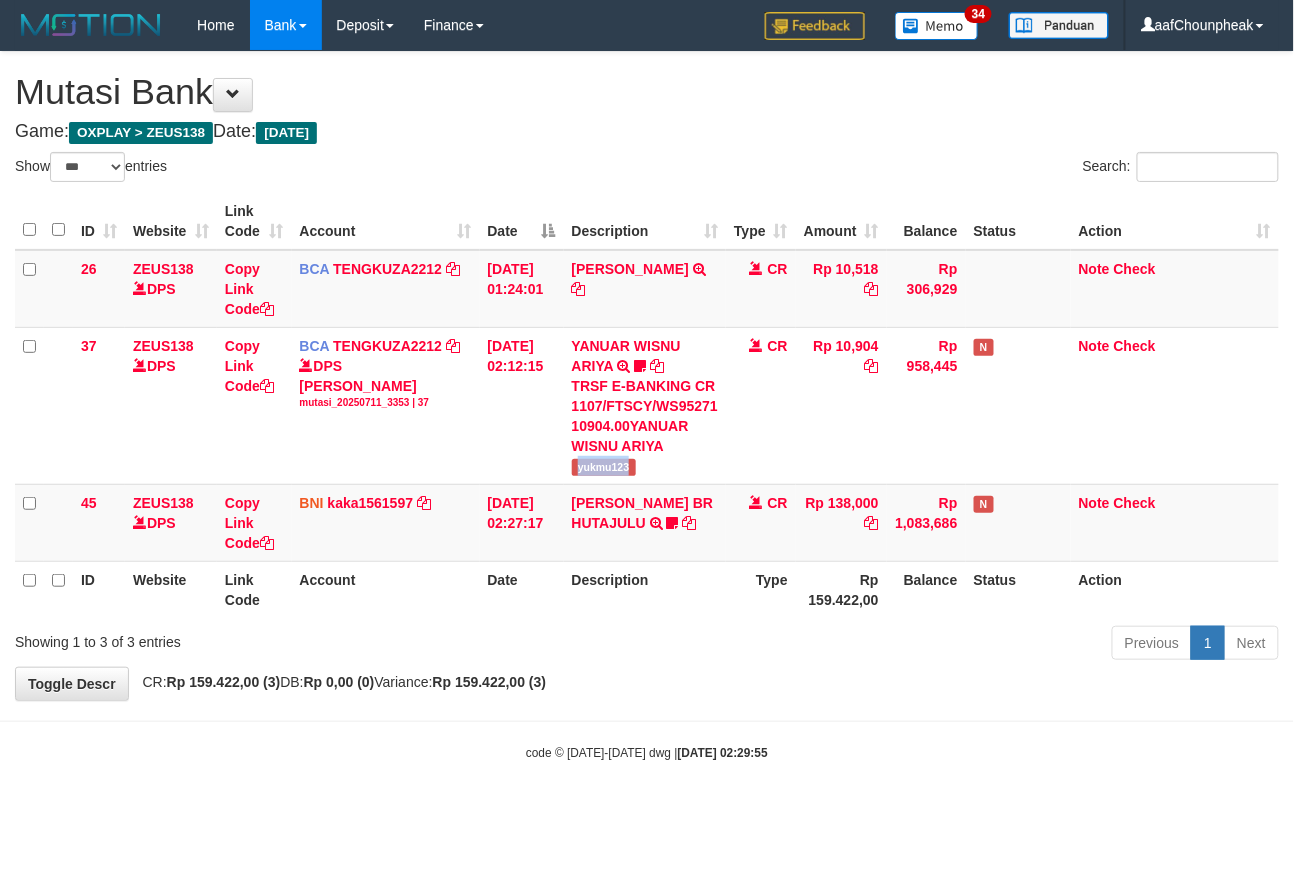 copy on "yukmu123" 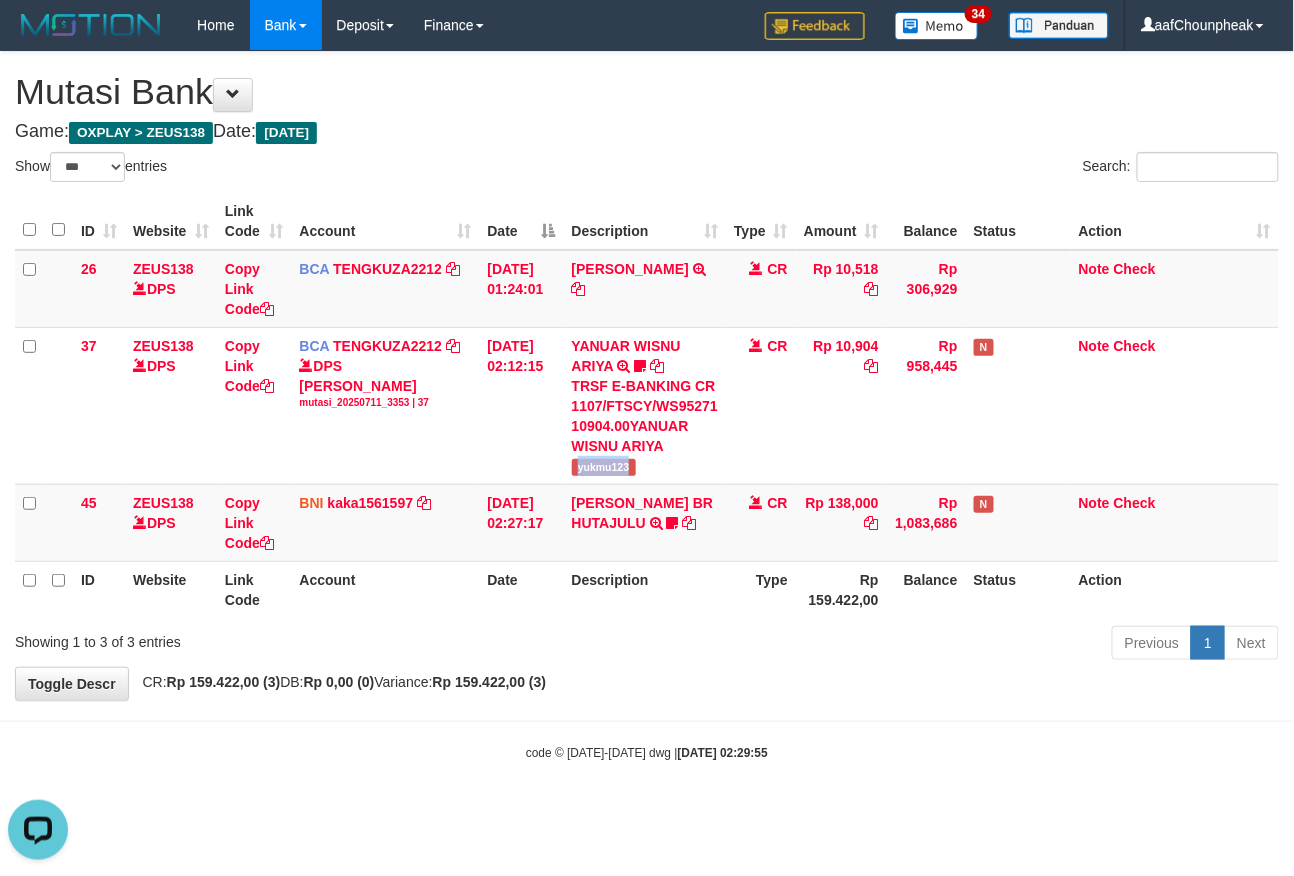 scroll, scrollTop: 0, scrollLeft: 0, axis: both 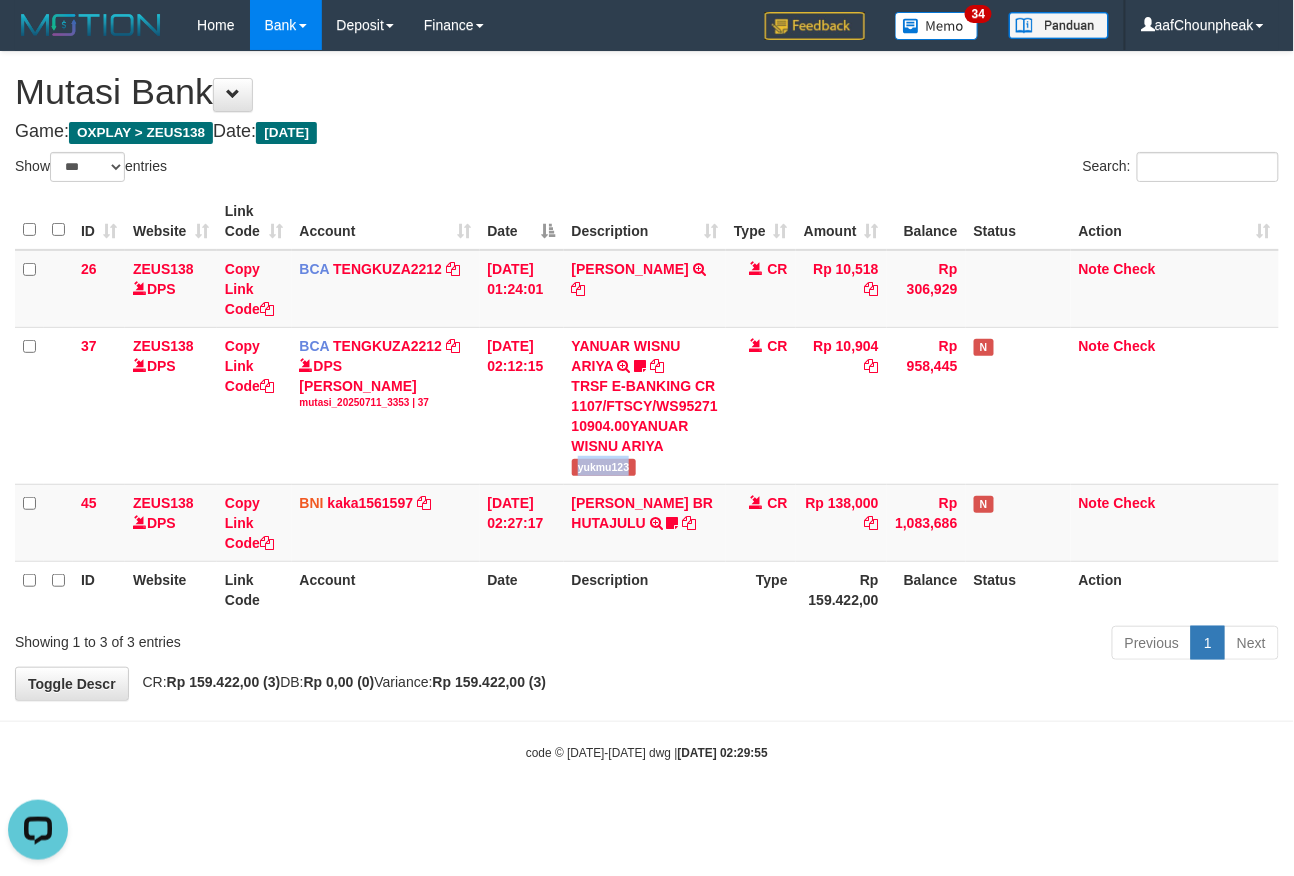 click on "Toggle navigation
Home
Bank
Account List
Mutasi Bank
Search
Note Mutasi
Deposit
DPS List
History
Finance
Financial Data
aafChounpheak
My Profile
Log Out
34" at bounding box center [647, 406] 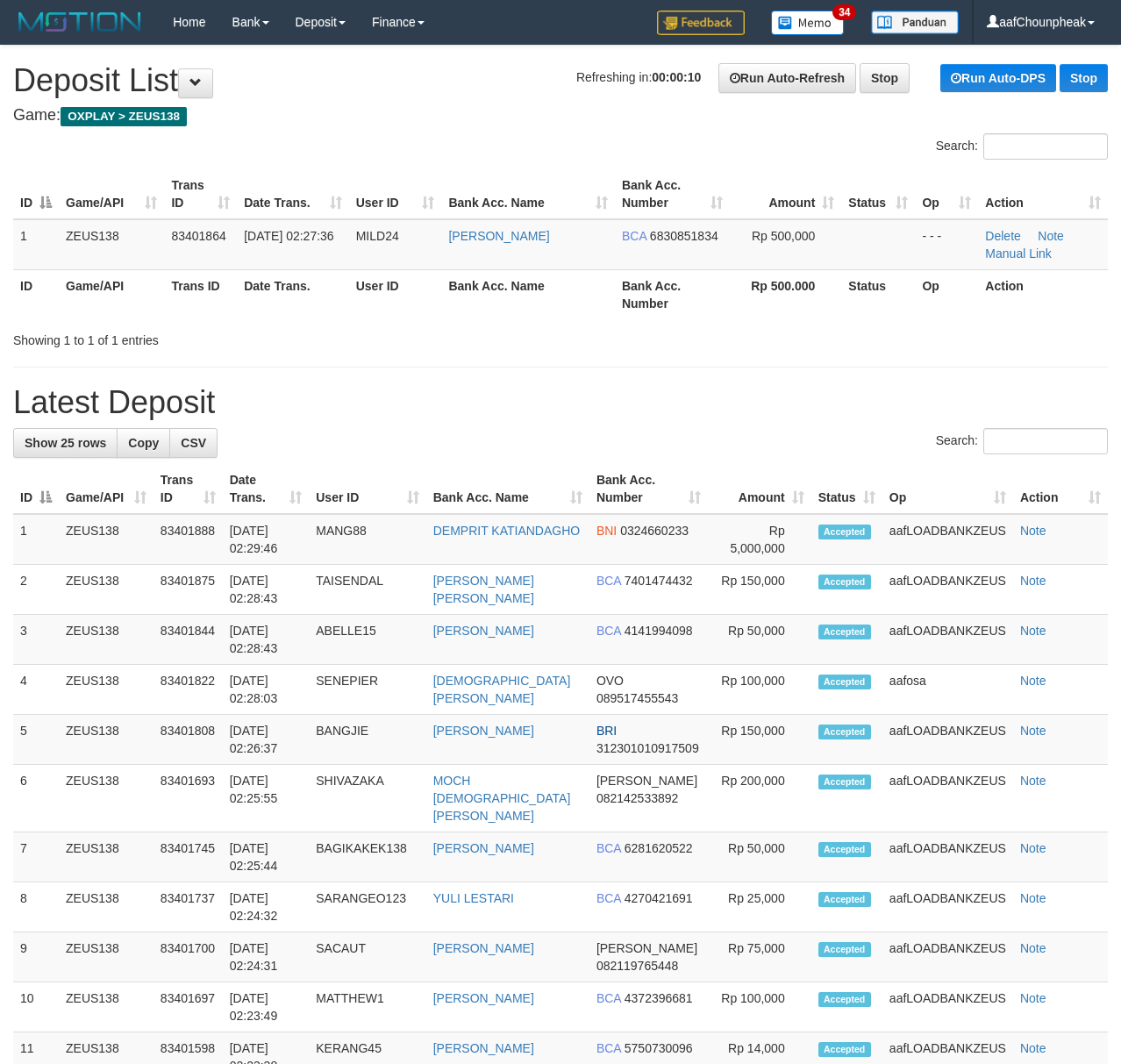 scroll, scrollTop: 0, scrollLeft: 0, axis: both 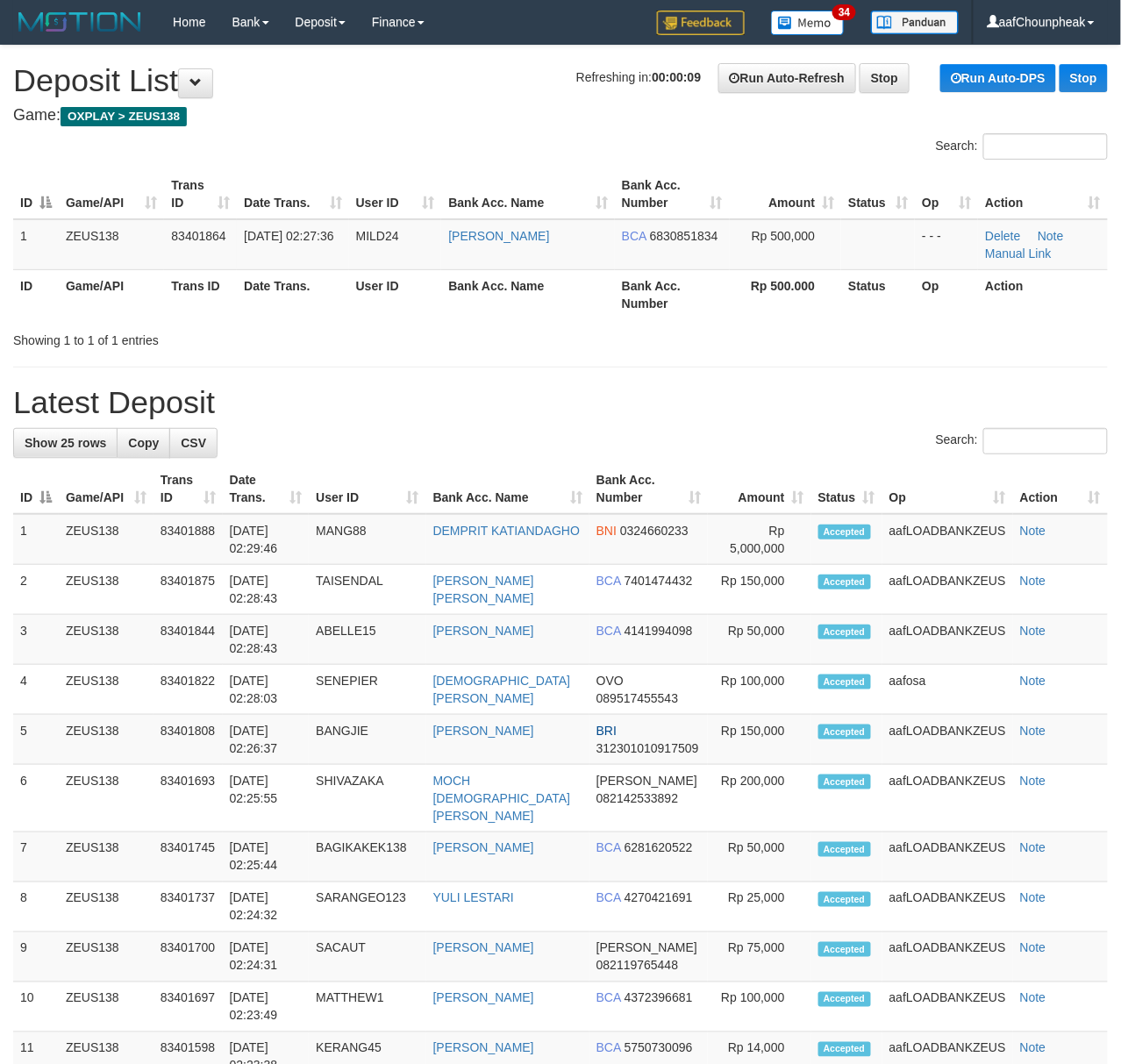 click on "Search:
ID Game/API Trans ID Date Trans. User ID Bank Acc. Name Bank Acc. Number Amount Status Op Action
1
ZEUS138
83401864
11/07/2025 02:27:36
MILD24
TAUFIK HIDAYAT
BCA
6830851834
Rp 500,000
- - -
Delete
Note
Manual Link
ID Game/API Trans ID Date Trans. User ID Bank Acc. Name Bank Acc. Number Rp 500.000 Status Op Action
Showing 1 to 1 of 1 entries" at bounding box center [560, 241] 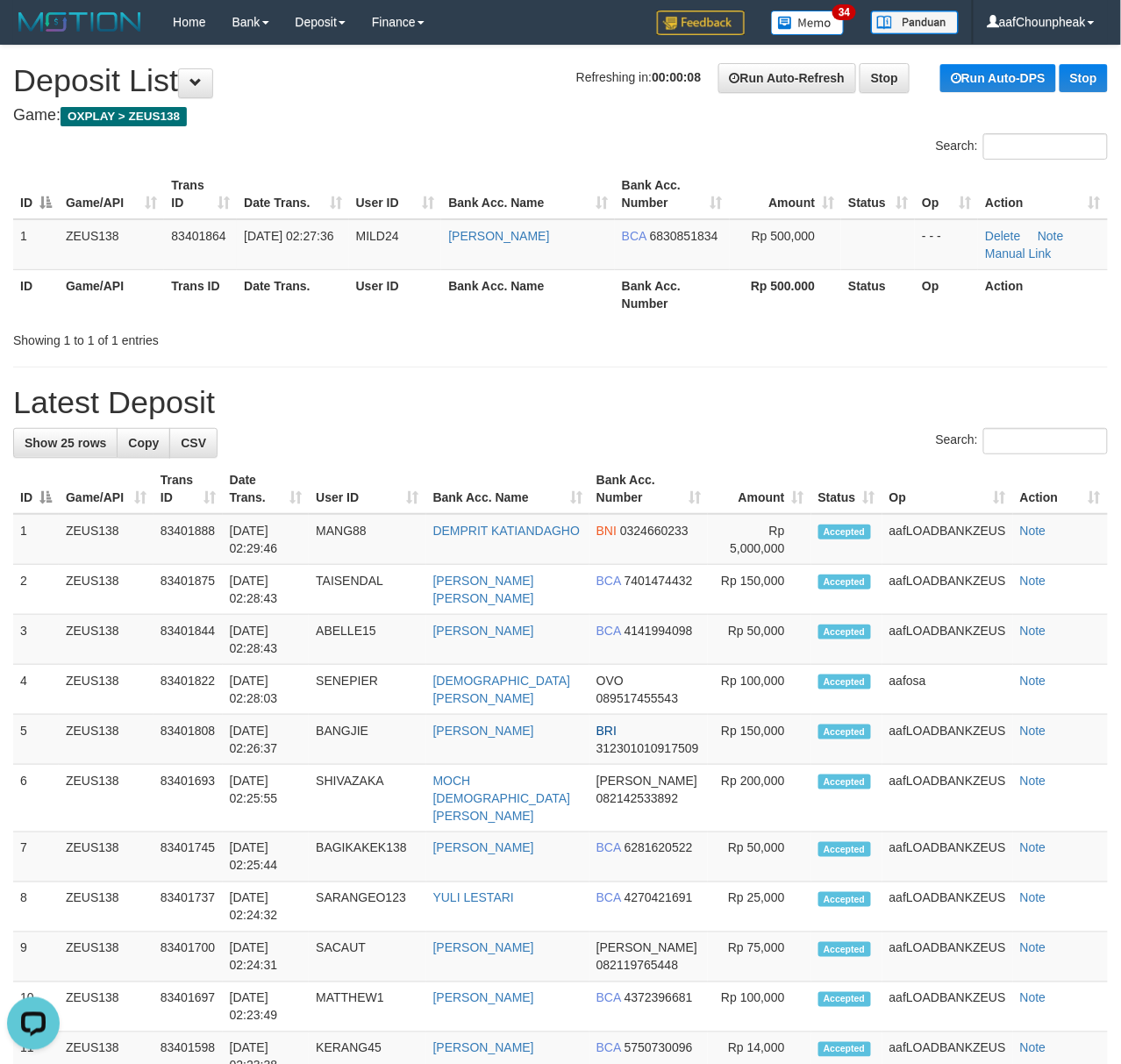 scroll, scrollTop: 0, scrollLeft: 0, axis: both 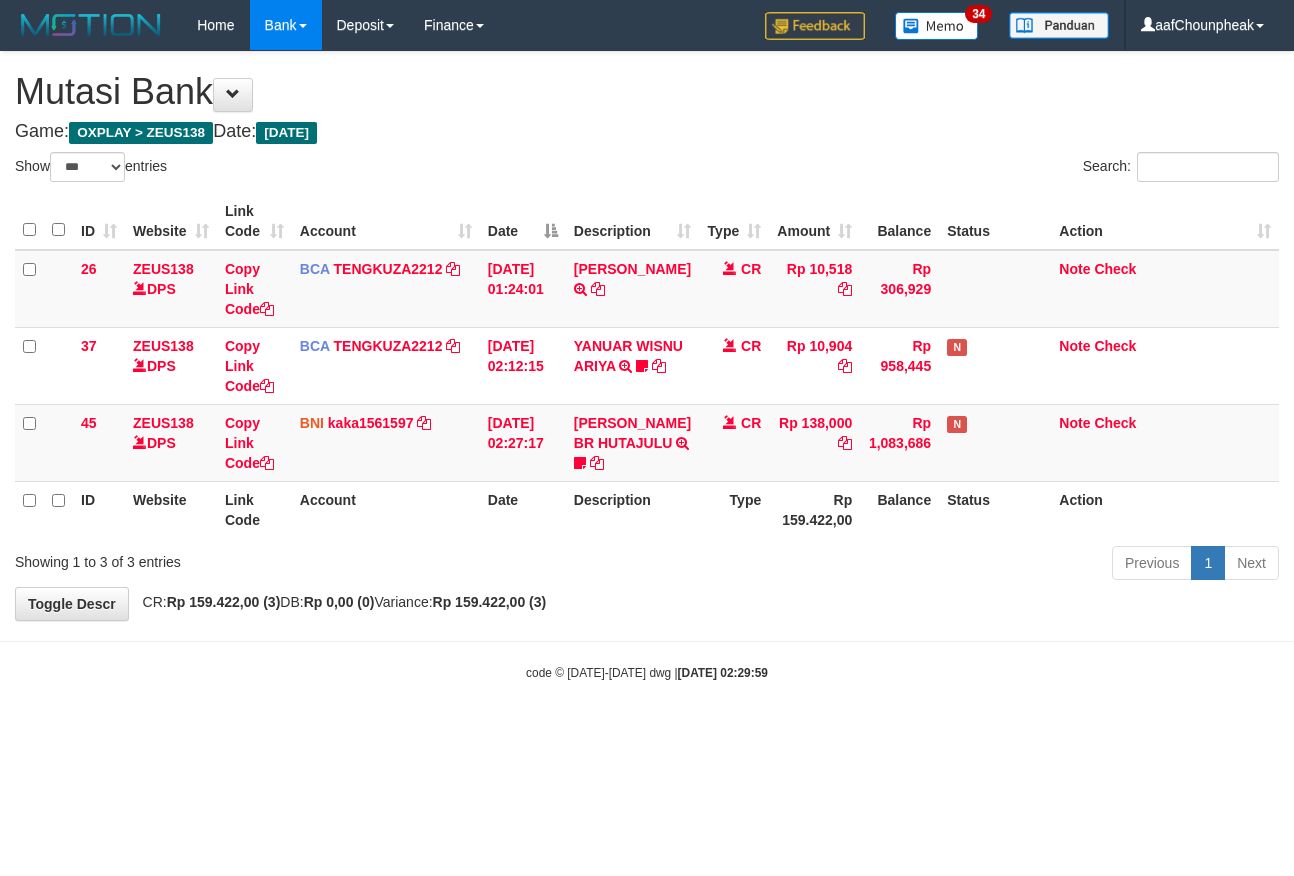 select on "***" 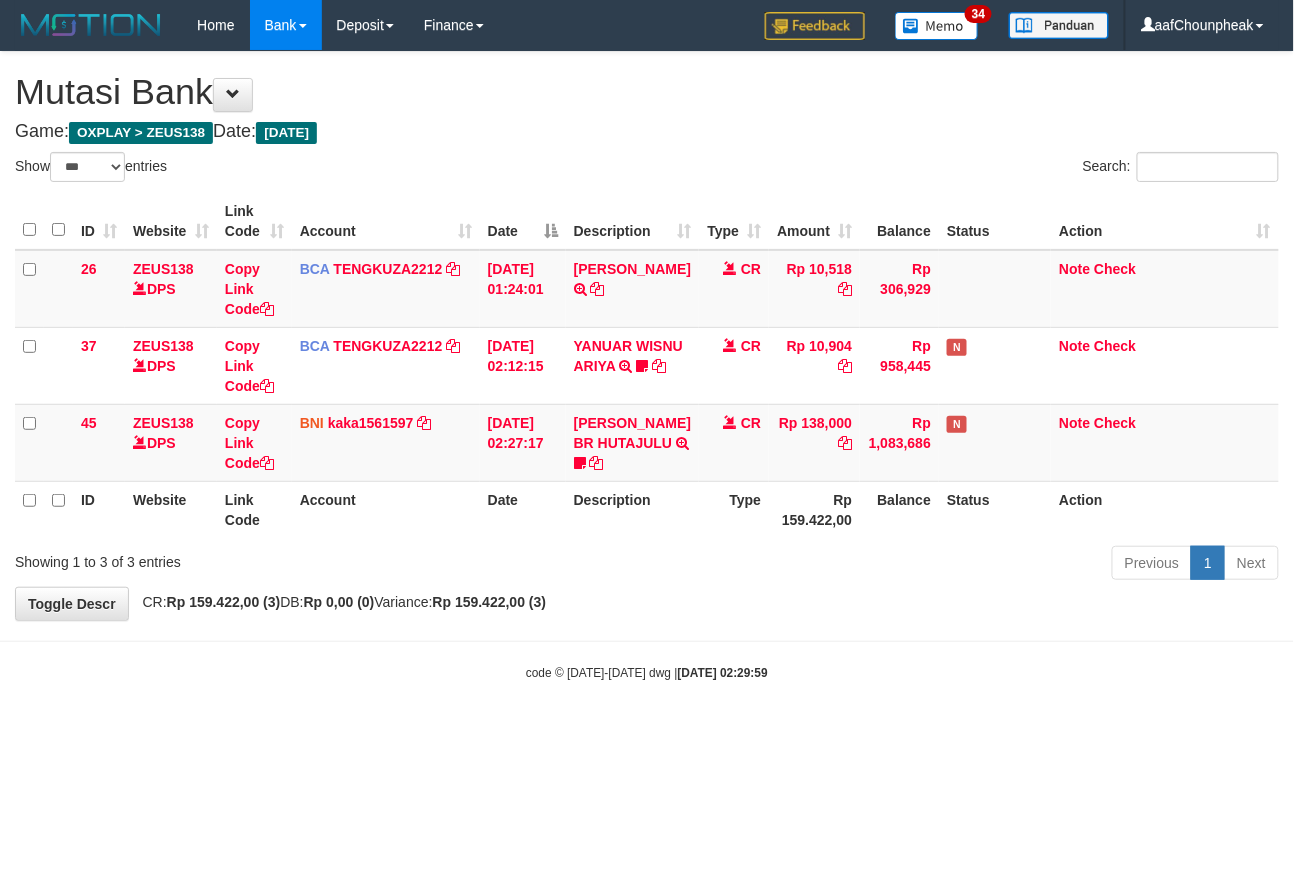 click on "Toggle navigation
Home
Bank
Account List
Mutasi Bank
Search
Note Mutasi
Deposit
DPS List
History
Finance
Financial Data
aafChounpheak
My Profile
Log Out
34" at bounding box center [647, 366] 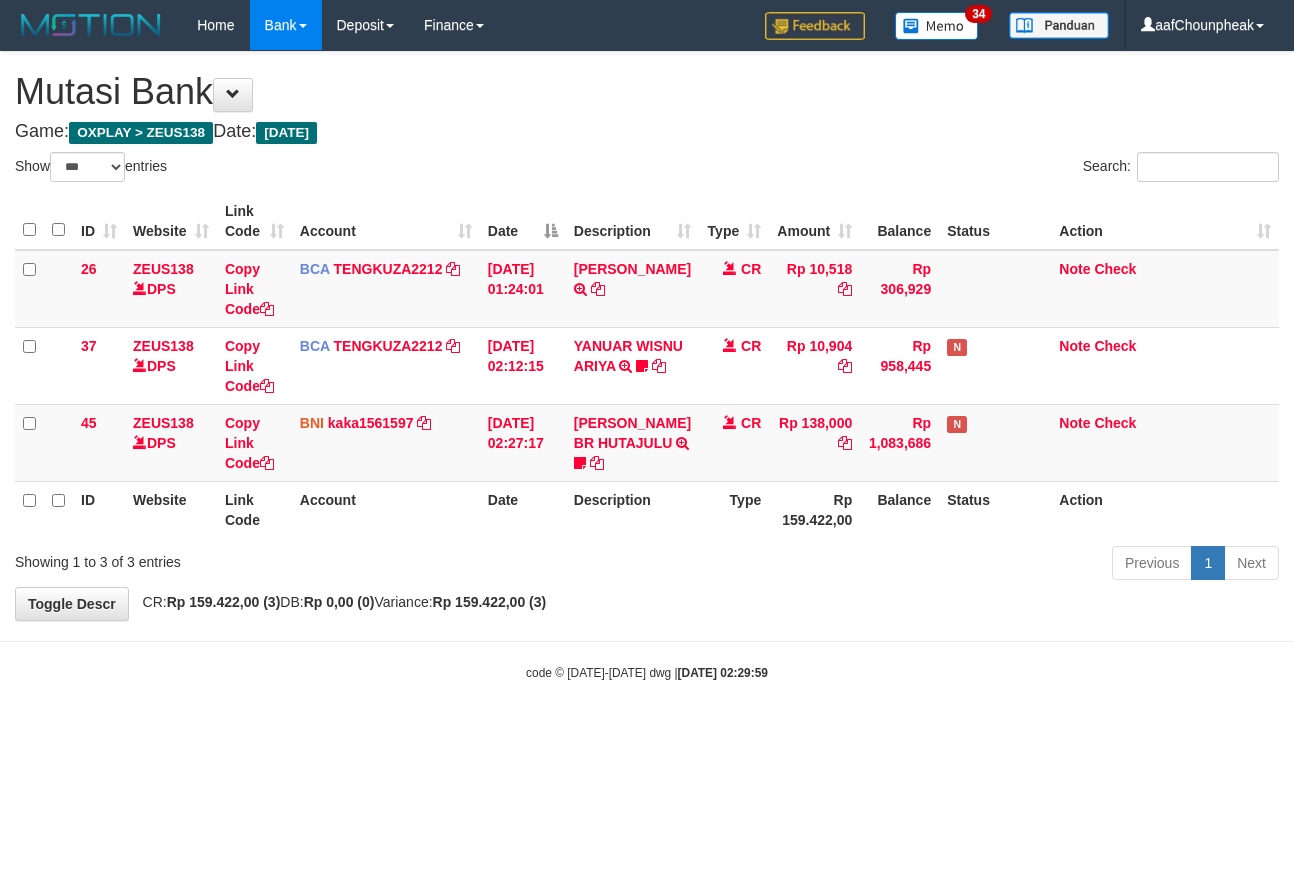 select on "***" 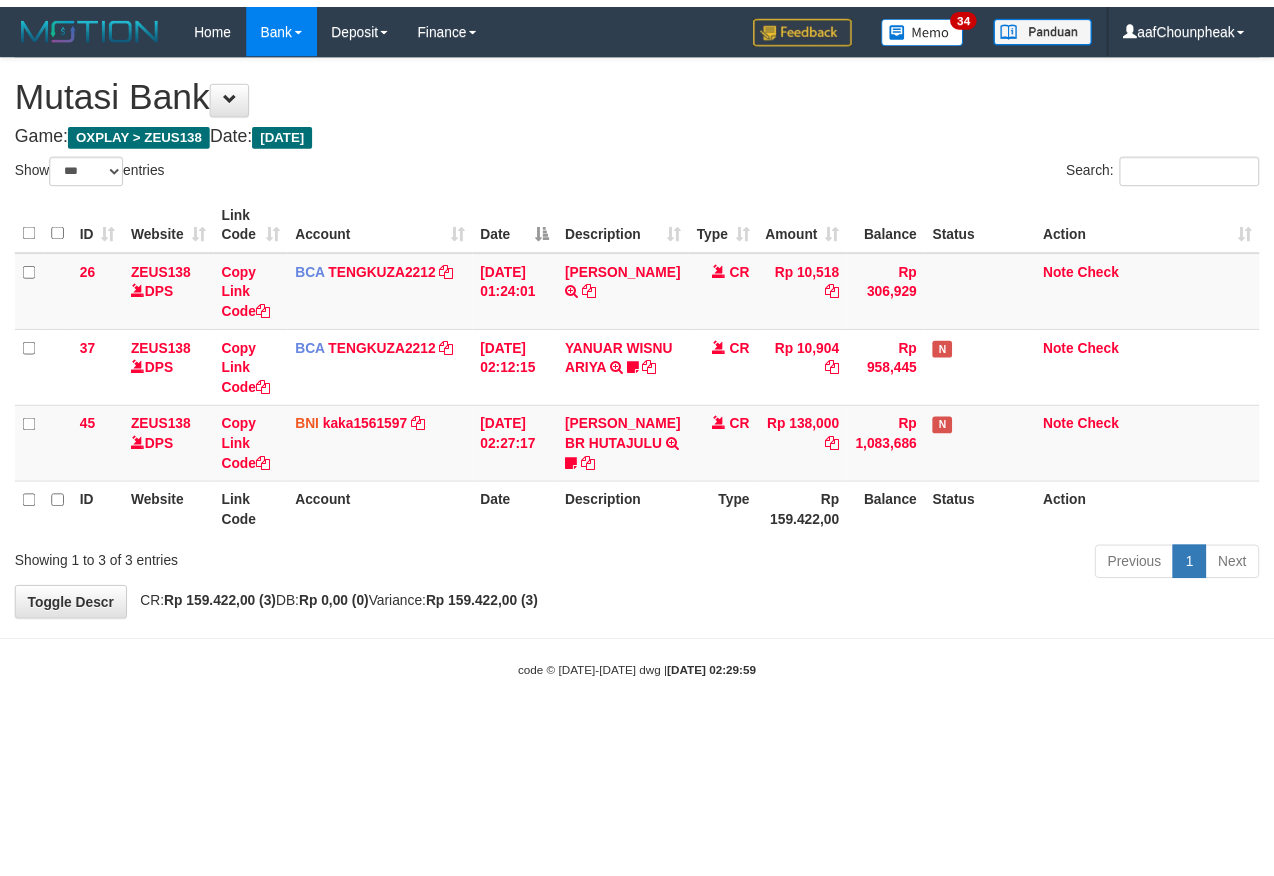 scroll, scrollTop: 0, scrollLeft: 0, axis: both 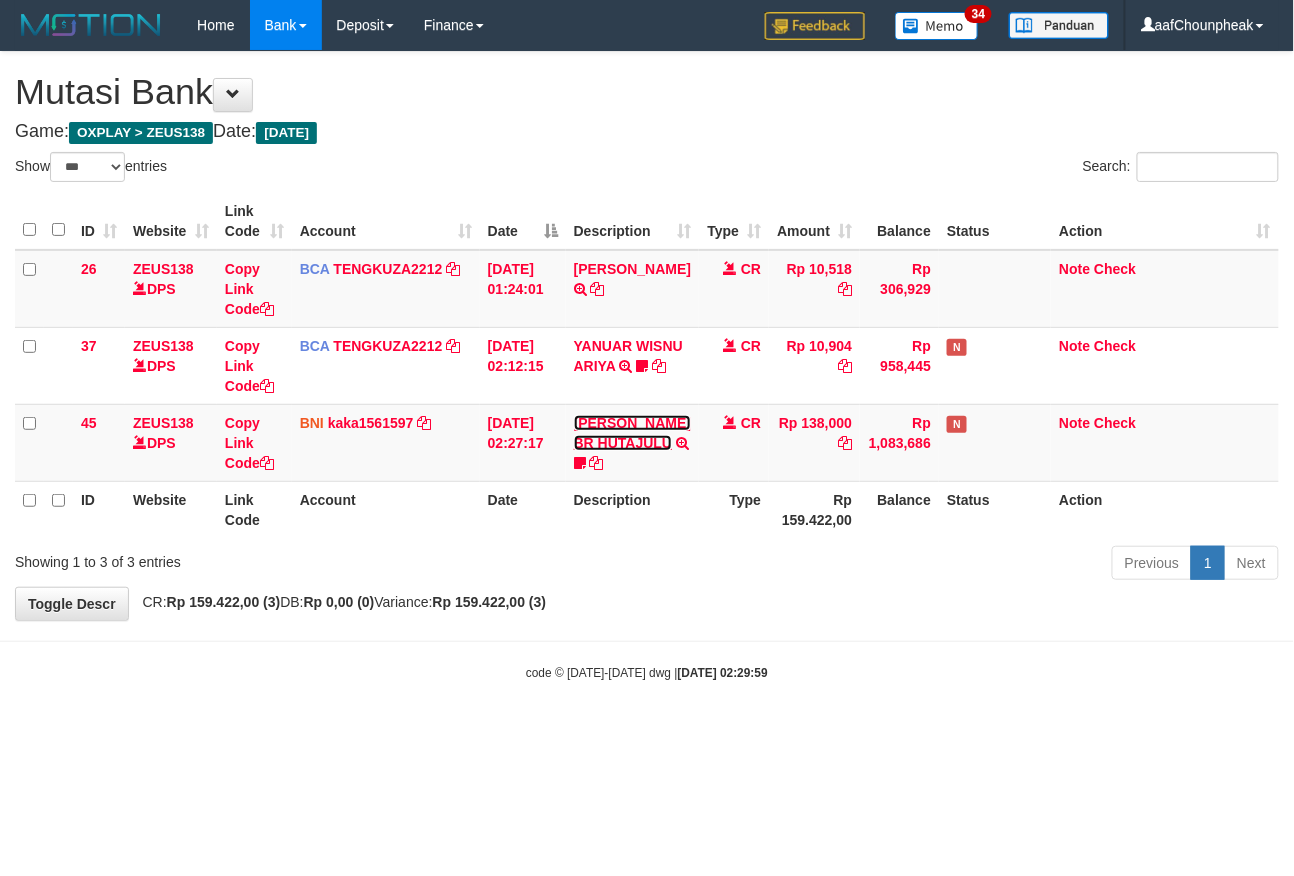 click on "[PERSON_NAME] BR HUTAJULU" at bounding box center (632, 433) 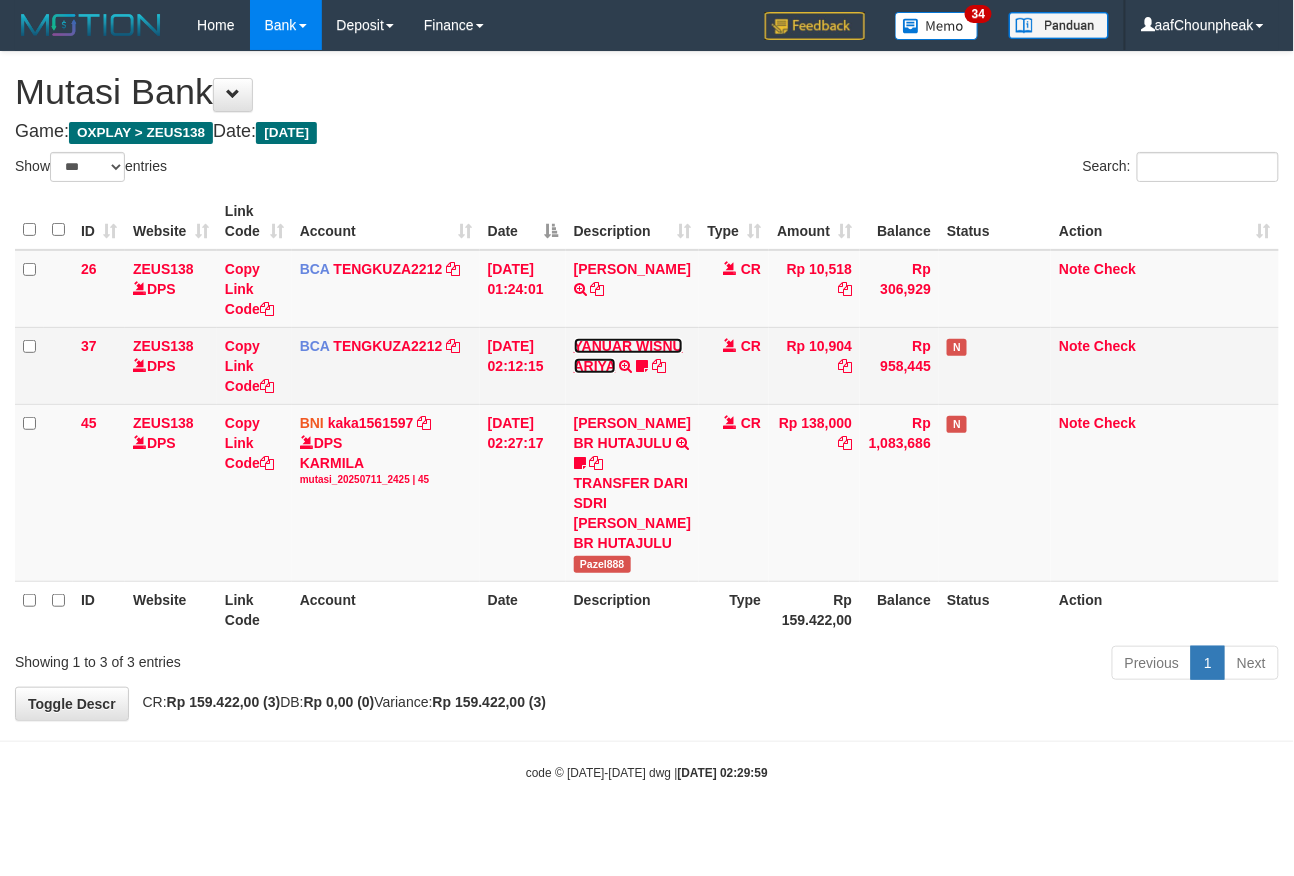 click on "YANUAR WISNU ARIYA" at bounding box center (628, 356) 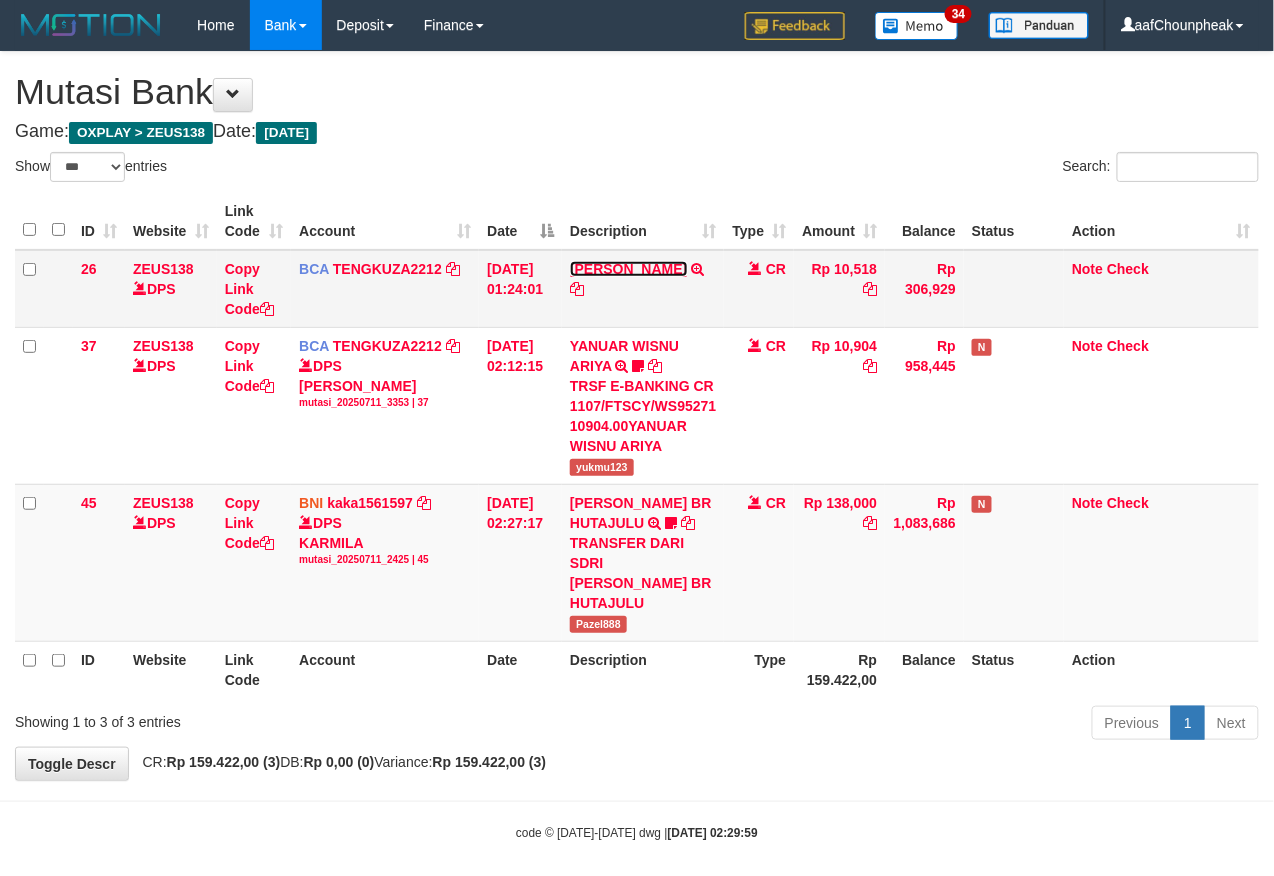 click on "[PERSON_NAME]" at bounding box center [628, 269] 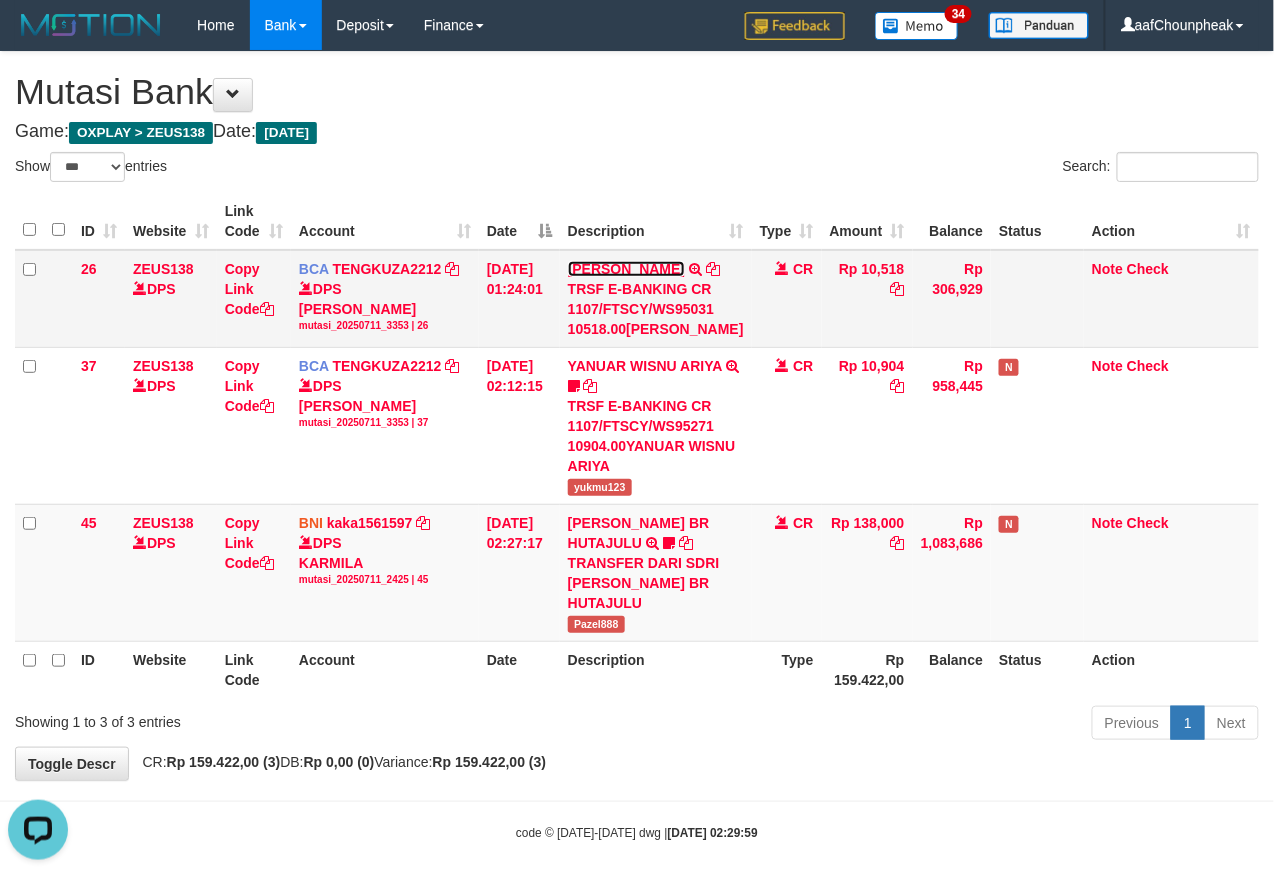 scroll, scrollTop: 0, scrollLeft: 0, axis: both 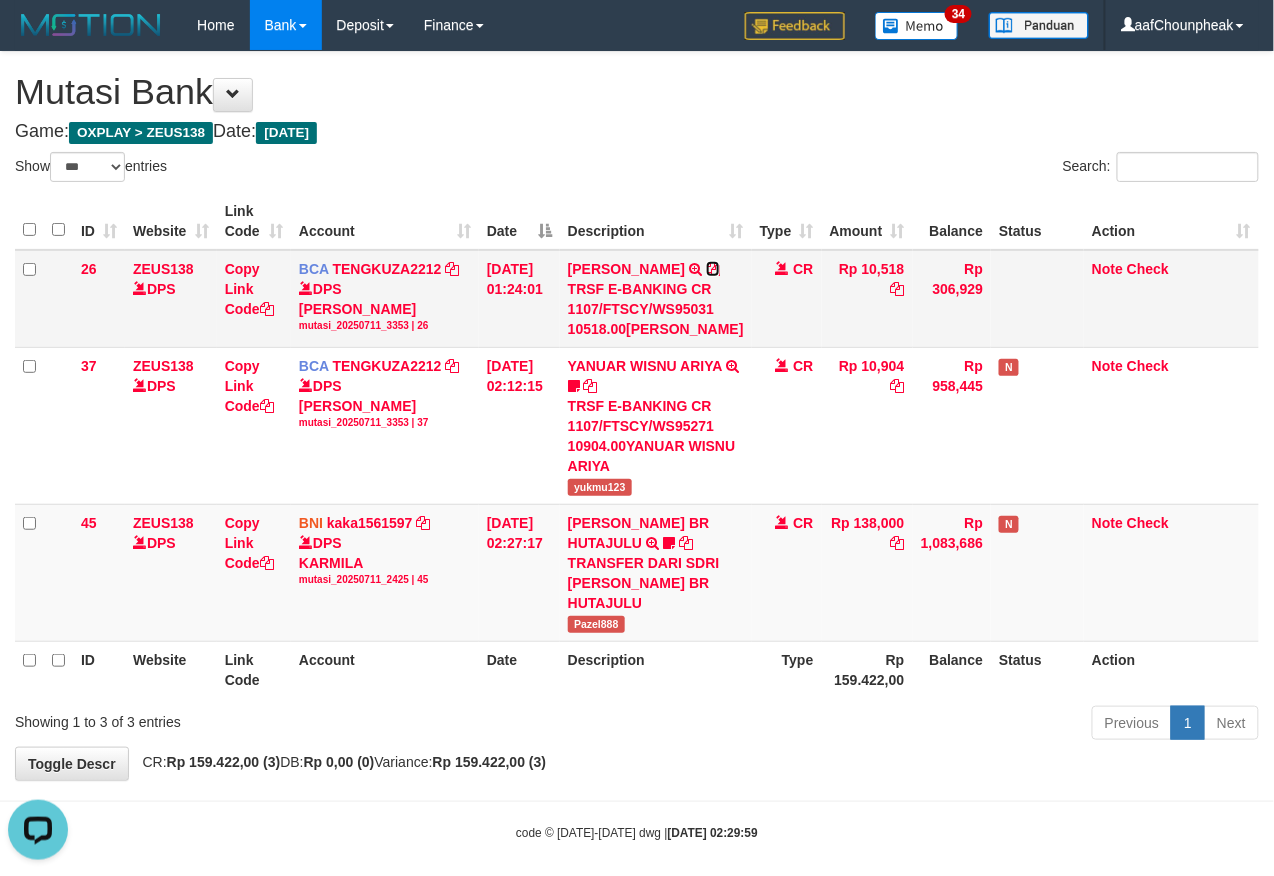 click at bounding box center (713, 269) 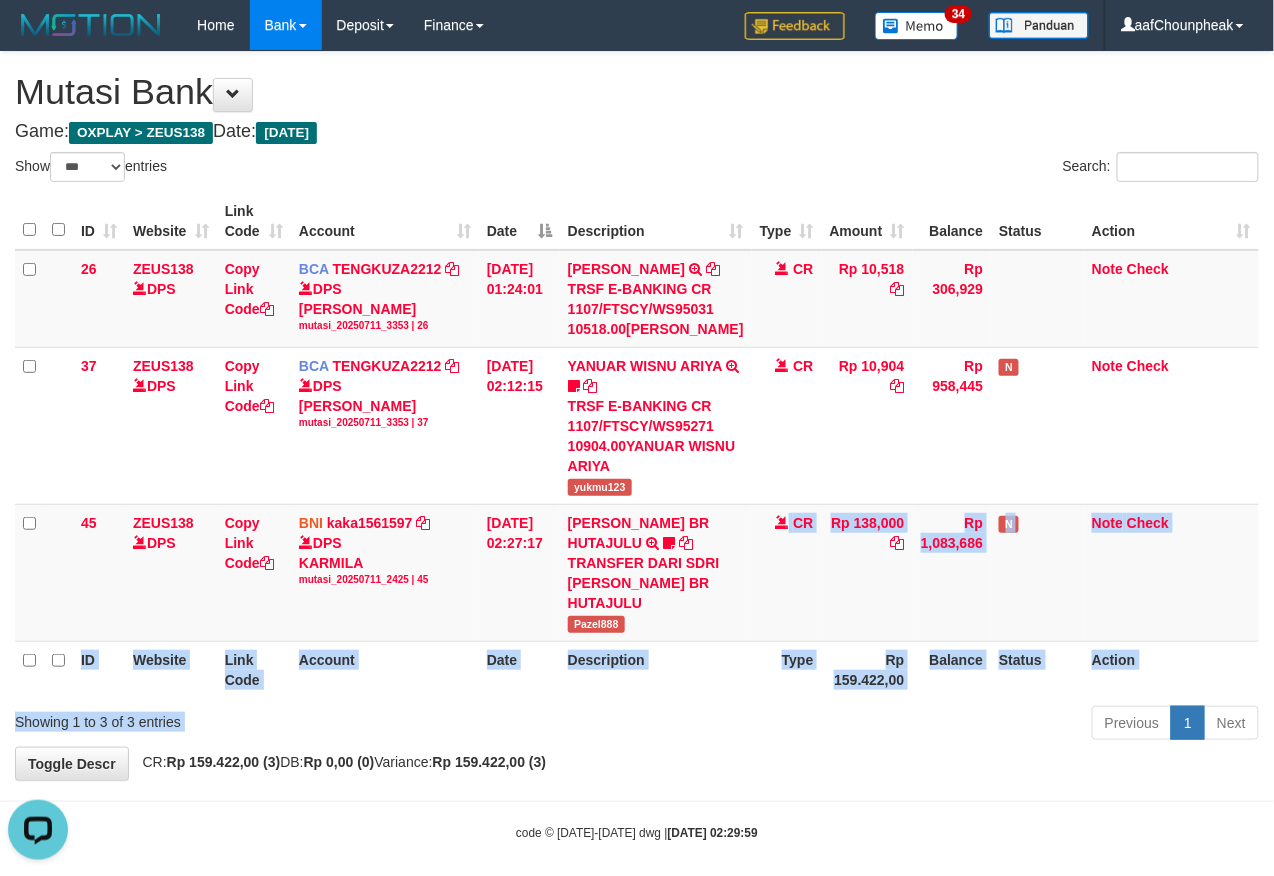 drag, startPoint x: 625, startPoint y: 712, endPoint x: 616, endPoint y: 760, distance: 48.83646 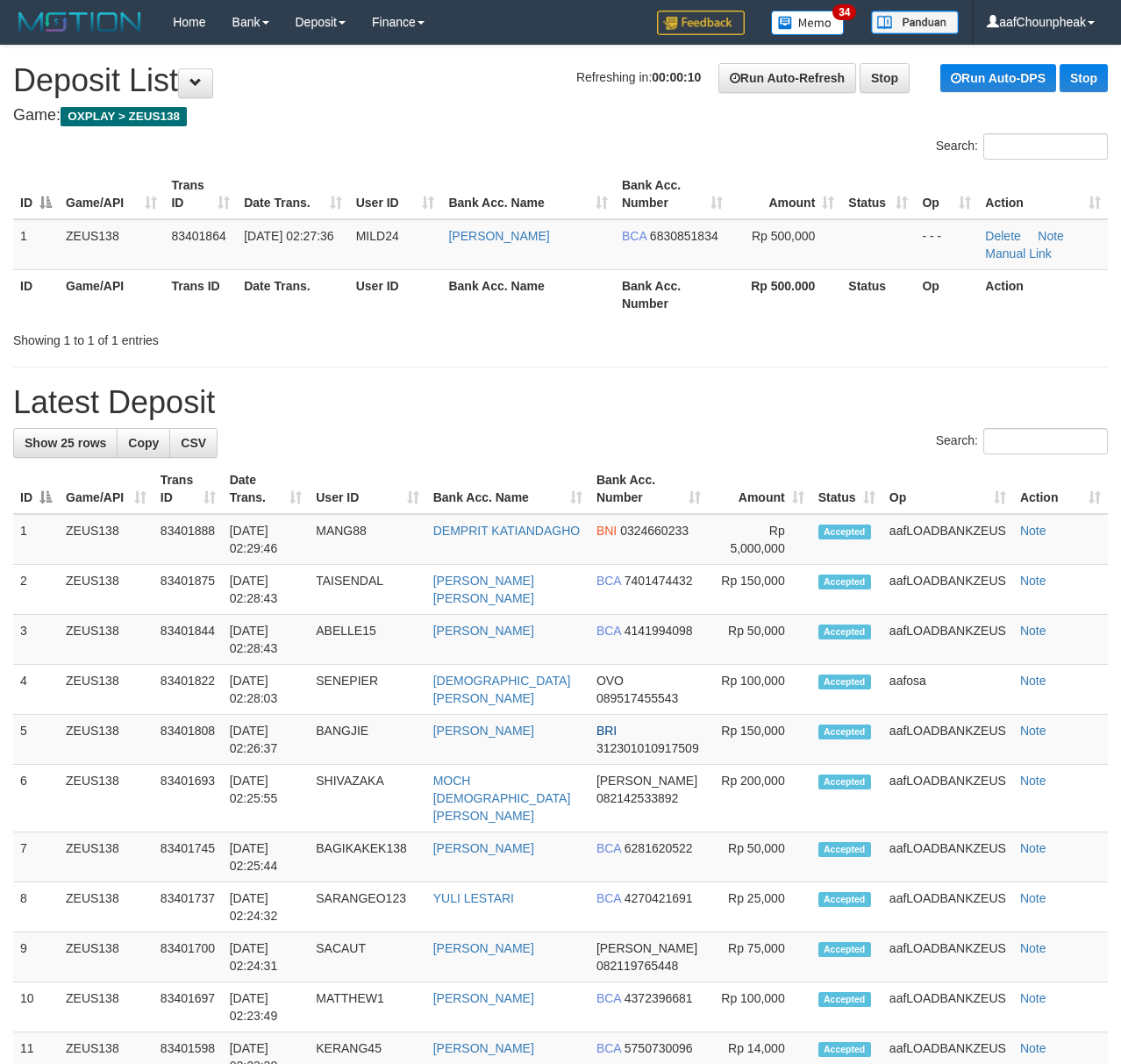 scroll, scrollTop: 0, scrollLeft: 0, axis: both 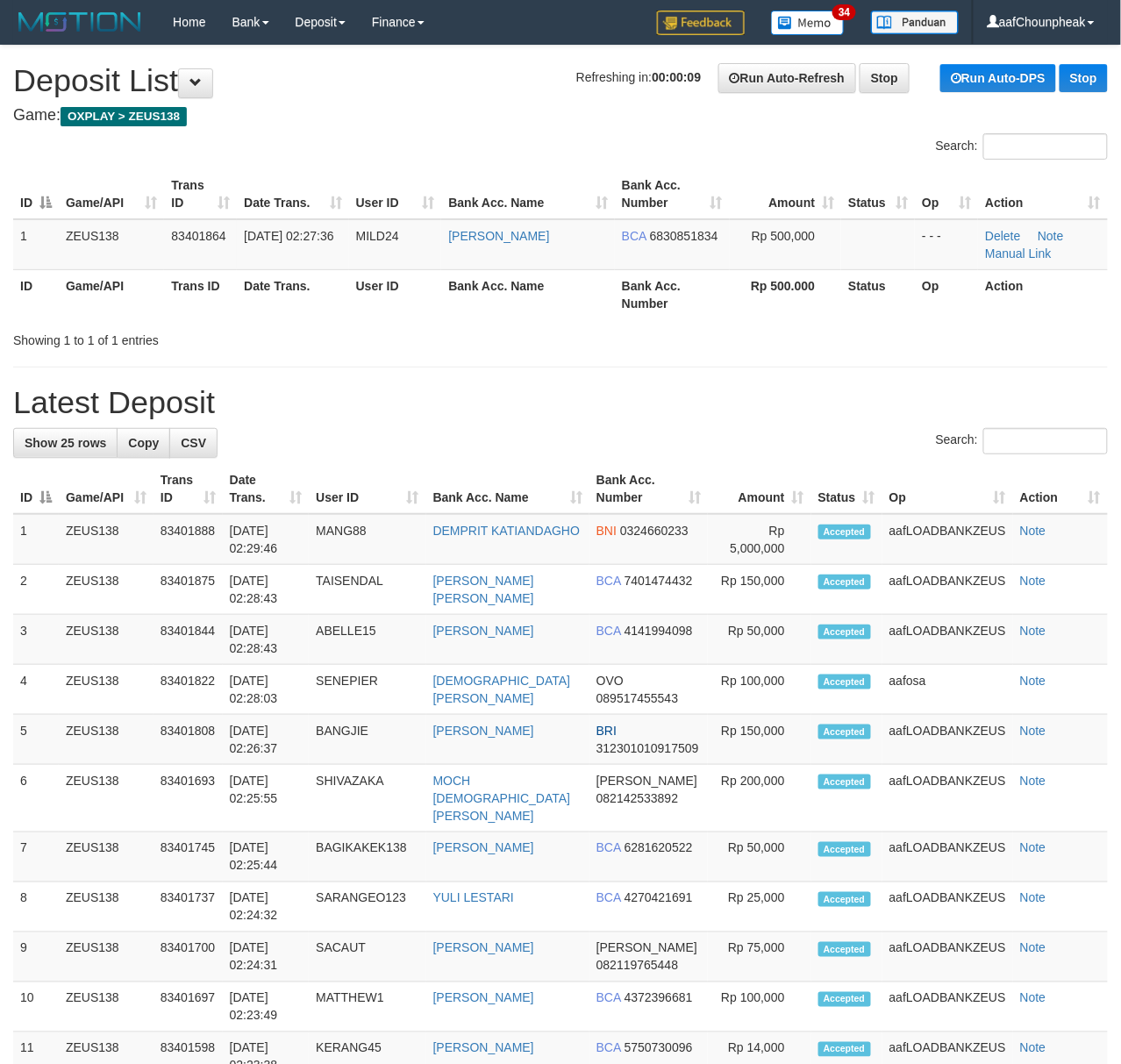 drag, startPoint x: 198, startPoint y: 175, endPoint x: 320, endPoint y: 148, distance: 124.95199 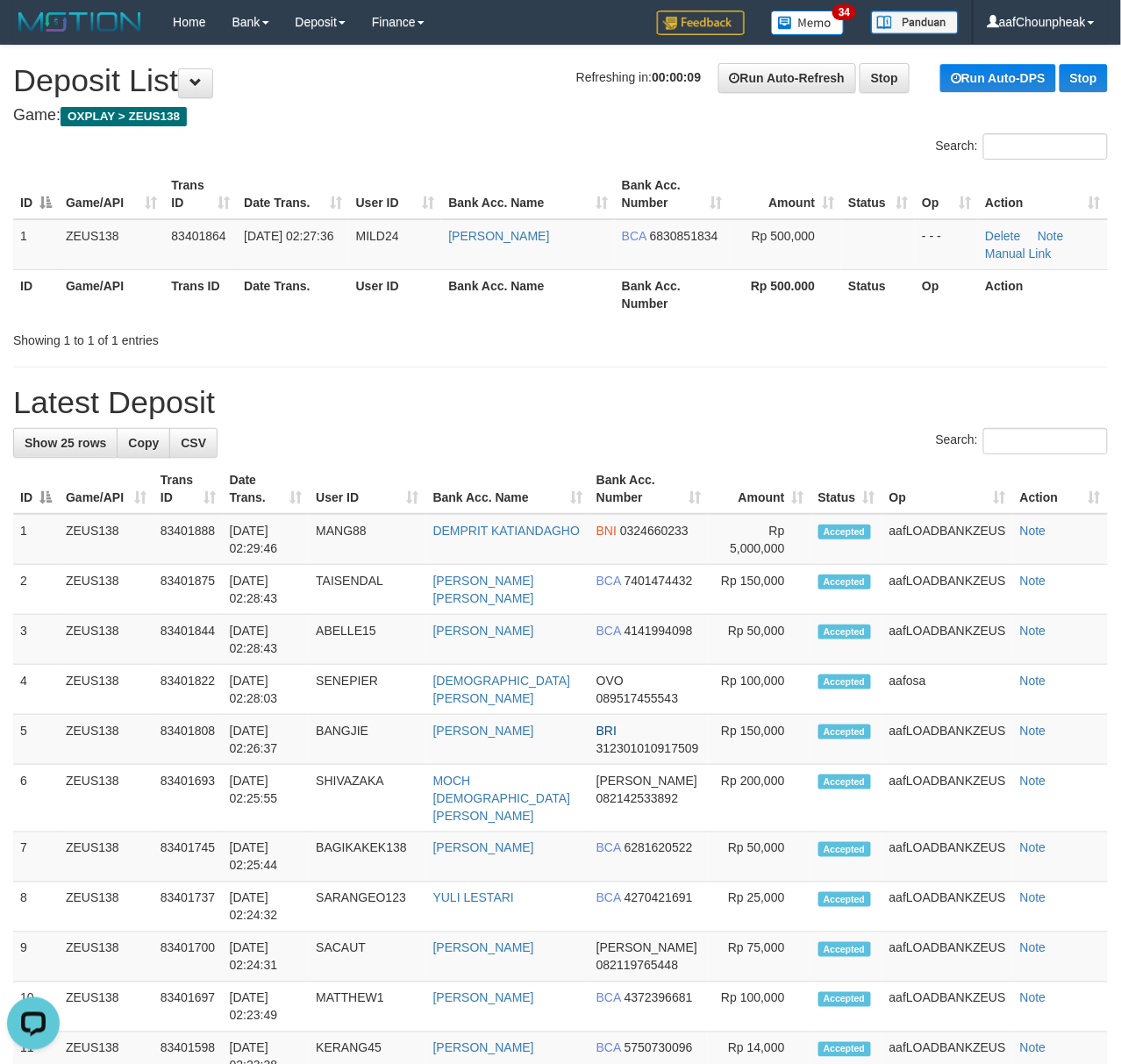 scroll, scrollTop: 0, scrollLeft: 0, axis: both 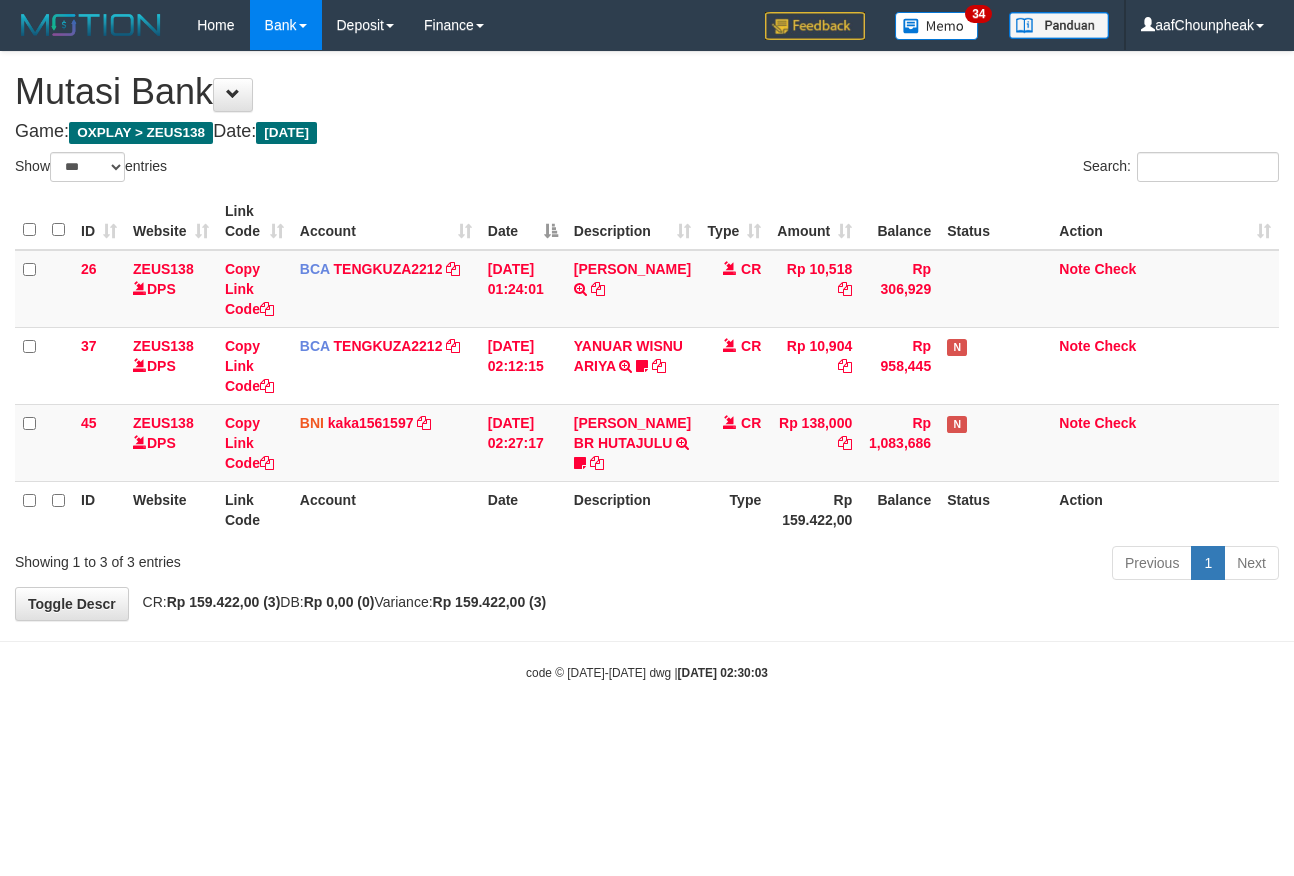 select on "***" 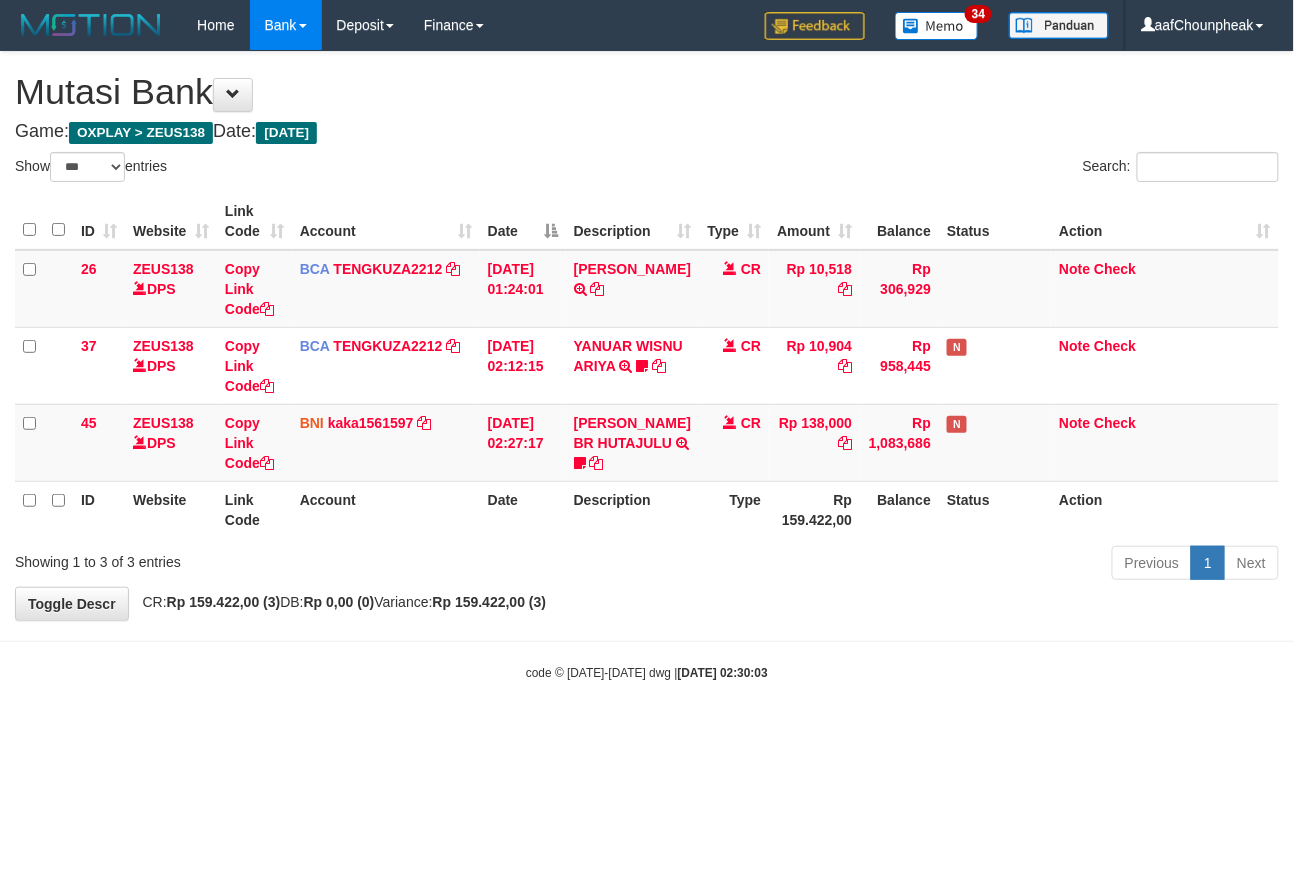 click on "Toggle navigation
Home
Bank
Account List
Mutasi Bank
Search
Note Mutasi
Deposit
DPS List
History
Finance
Financial Data
aafChounpheak
My Profile
Log Out
34" at bounding box center [647, 366] 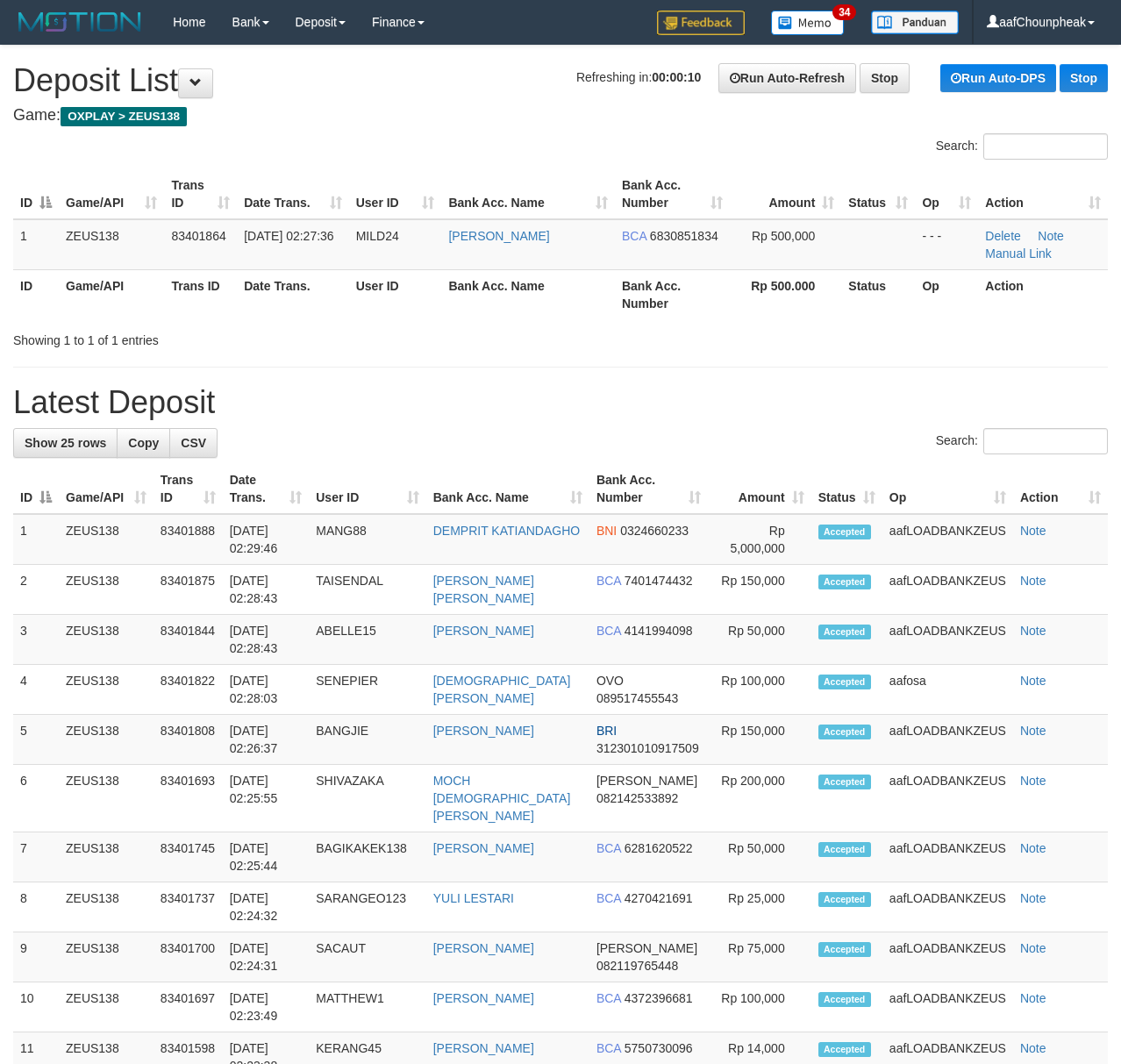 scroll, scrollTop: 0, scrollLeft: 0, axis: both 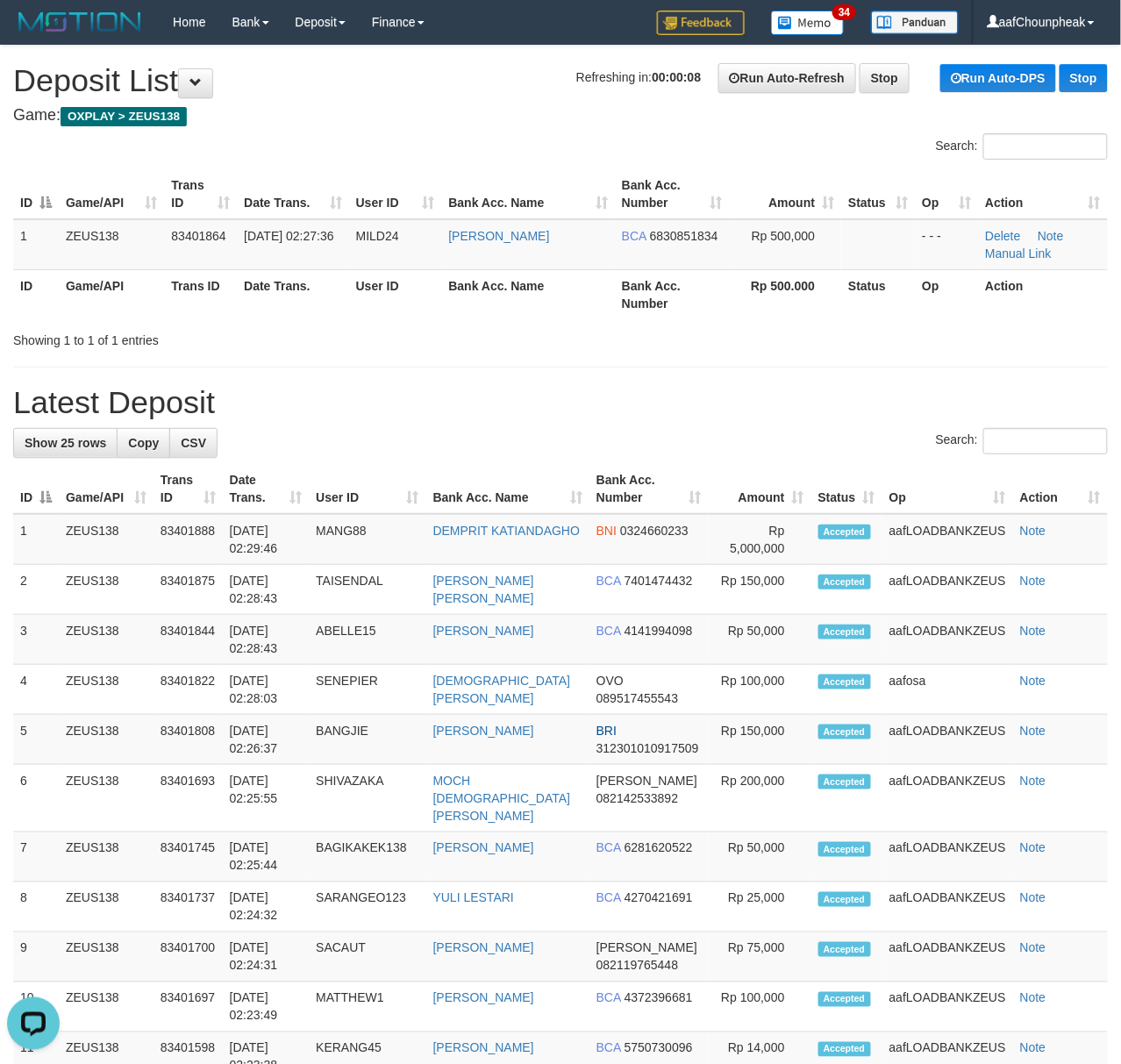 click on "Search:
ID Game/API Trans ID Date Trans. User ID Bank Acc. Name Bank Acc. Number Amount Status Op Action
1
ZEUS138
83401864
11/07/2025 02:27:36
MILD24
TAUFIK HIDAYAT
BCA
6830851834
Rp 500,000
- - -
Delete
Note
Manual Link
ID Game/API Trans ID Date Trans. User ID Bank Acc. Name Bank Acc. Number Rp 500.000 Status Op Action
Showing 1 to 1 of 1 entries" at bounding box center [560, 241] 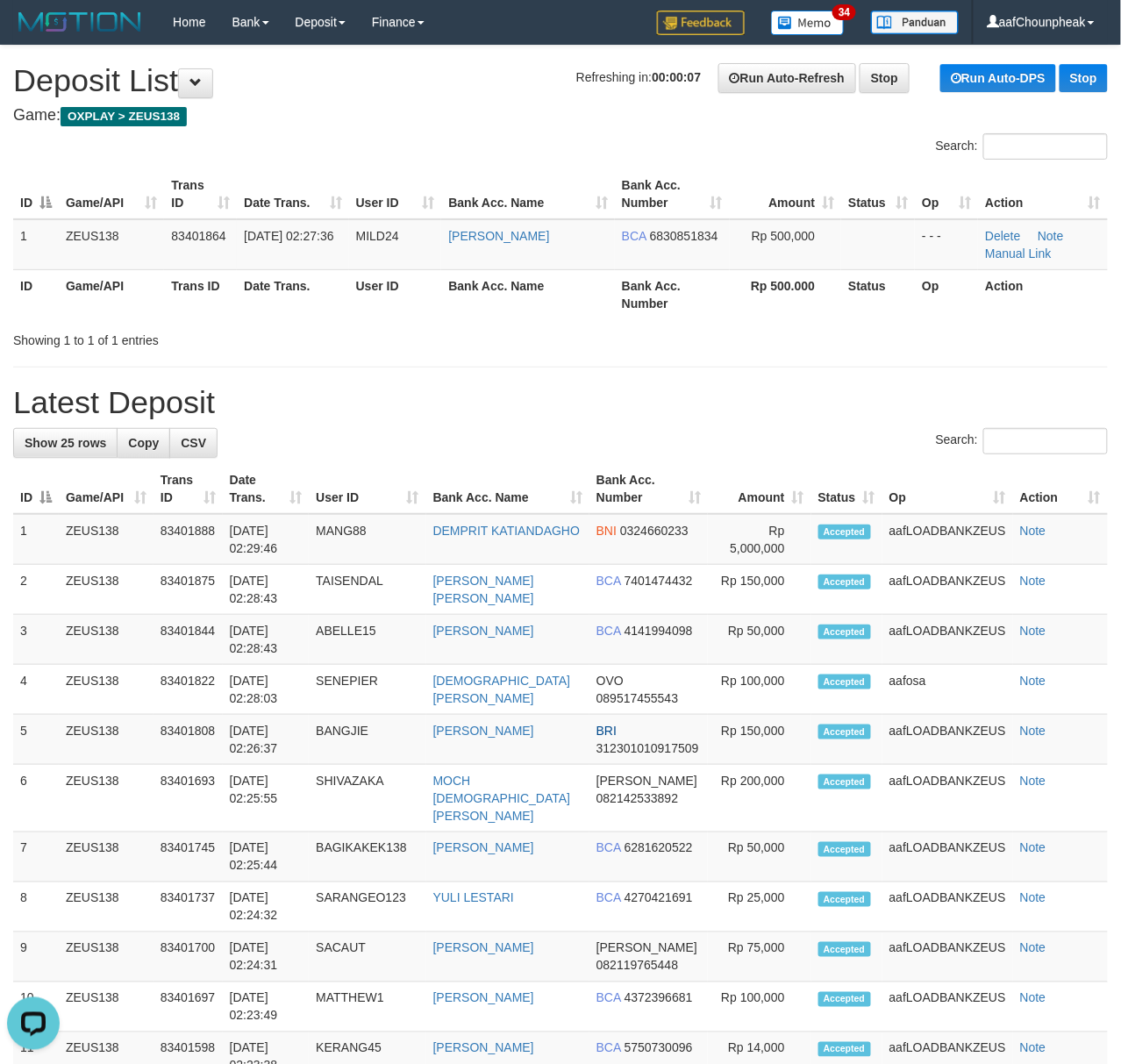 drag, startPoint x: 247, startPoint y: 153, endPoint x: 222, endPoint y: 153, distance: 25 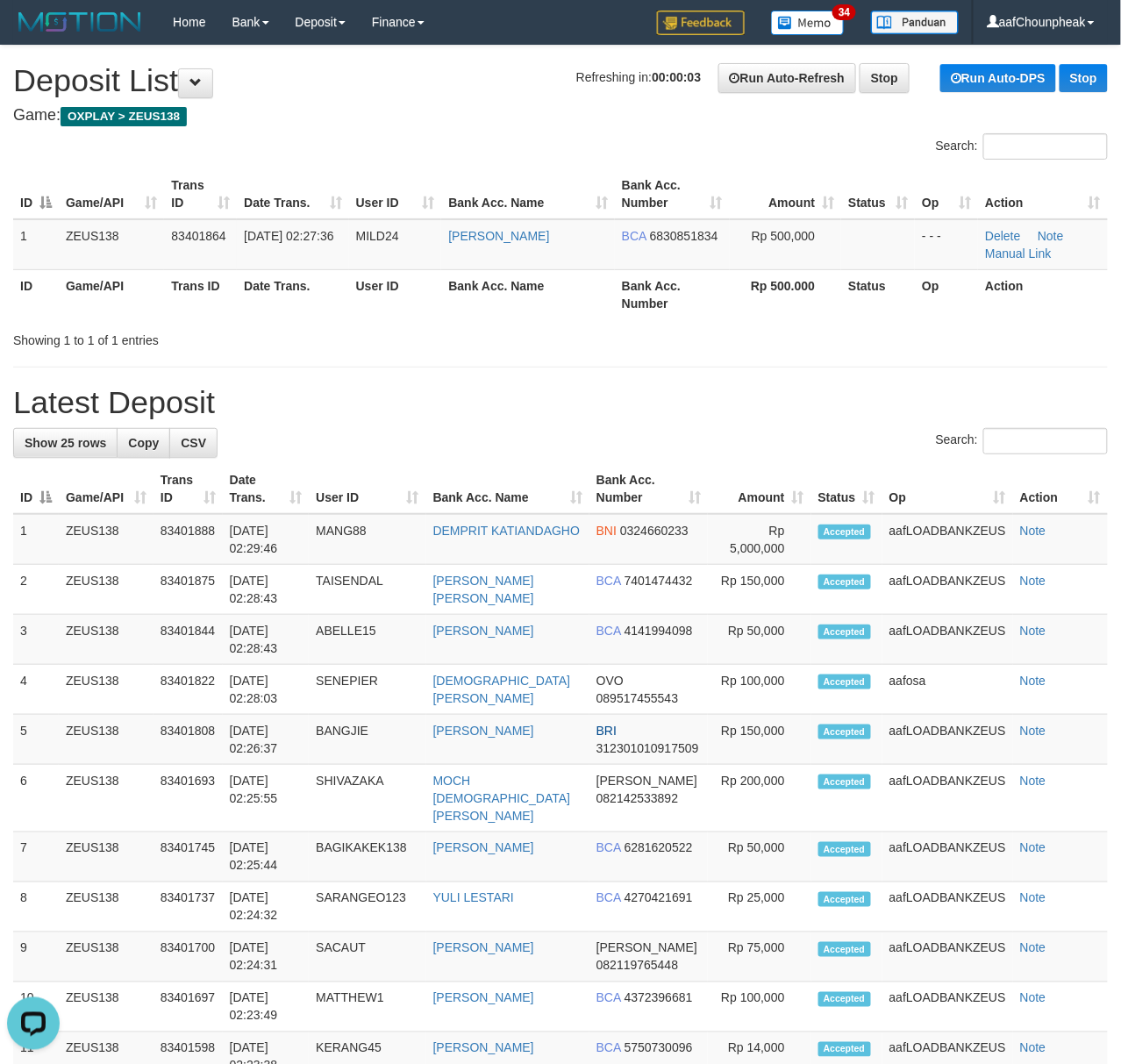 drag, startPoint x: 493, startPoint y: 132, endPoint x: 484, endPoint y: 134, distance: 9.219544 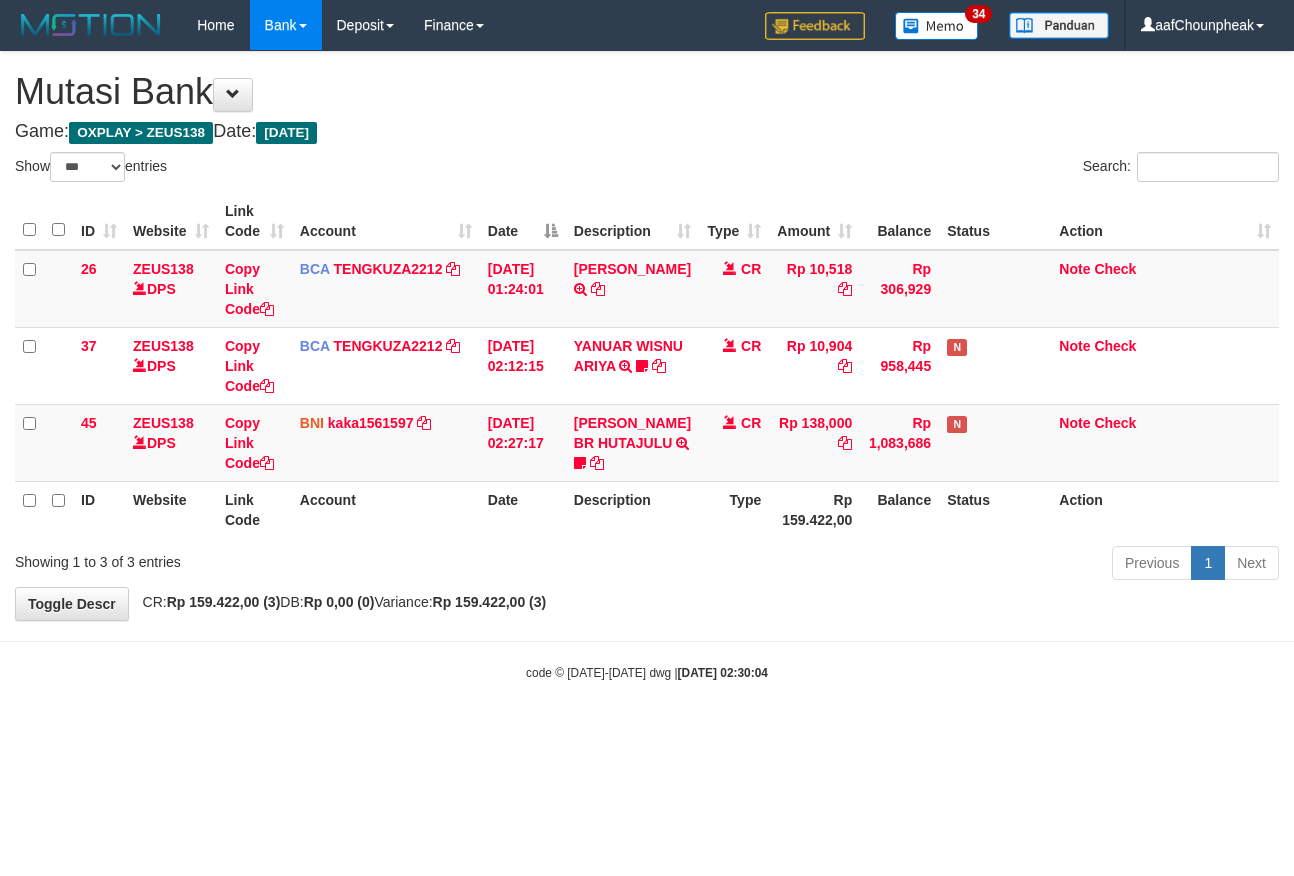 select on "***" 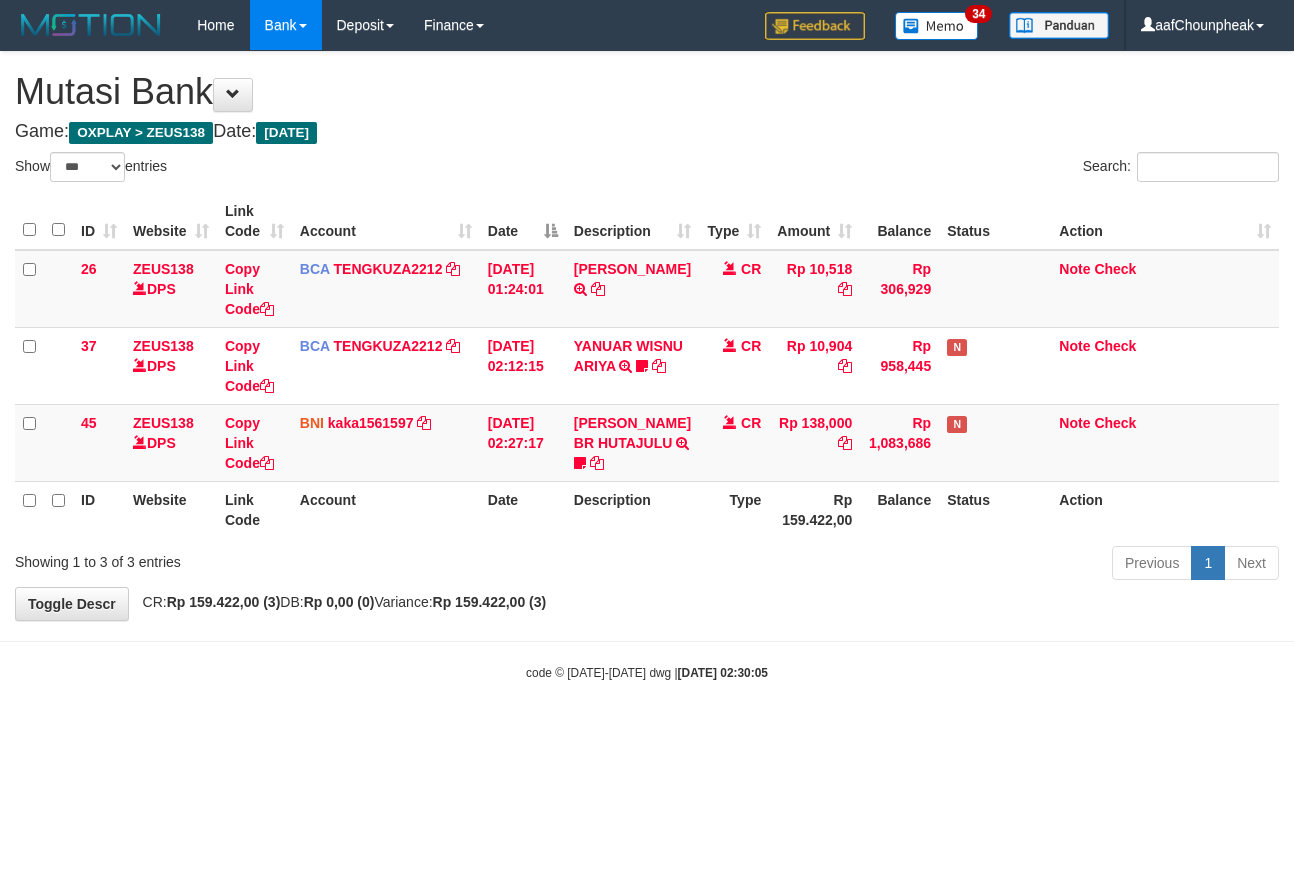 select on "***" 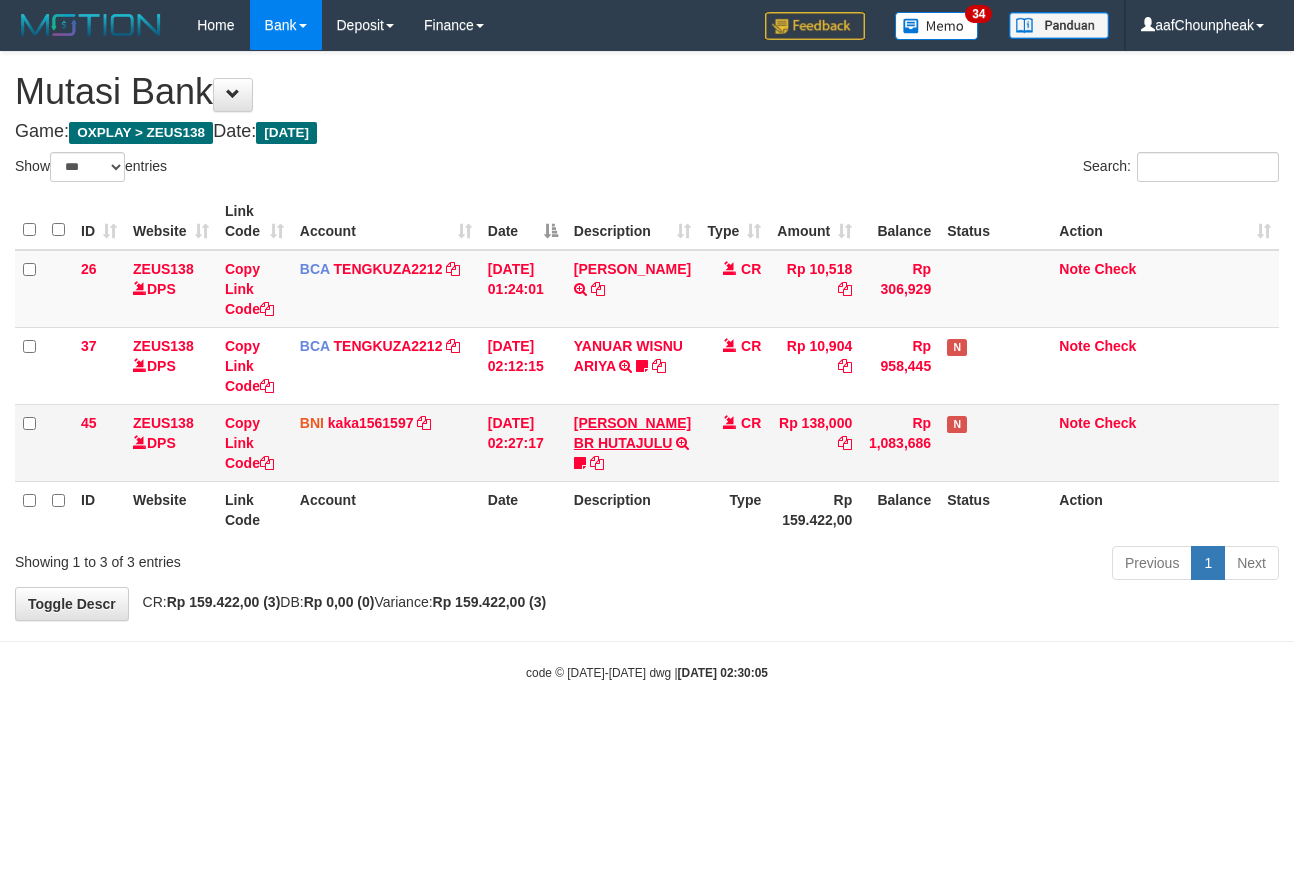 scroll, scrollTop: 0, scrollLeft: 0, axis: both 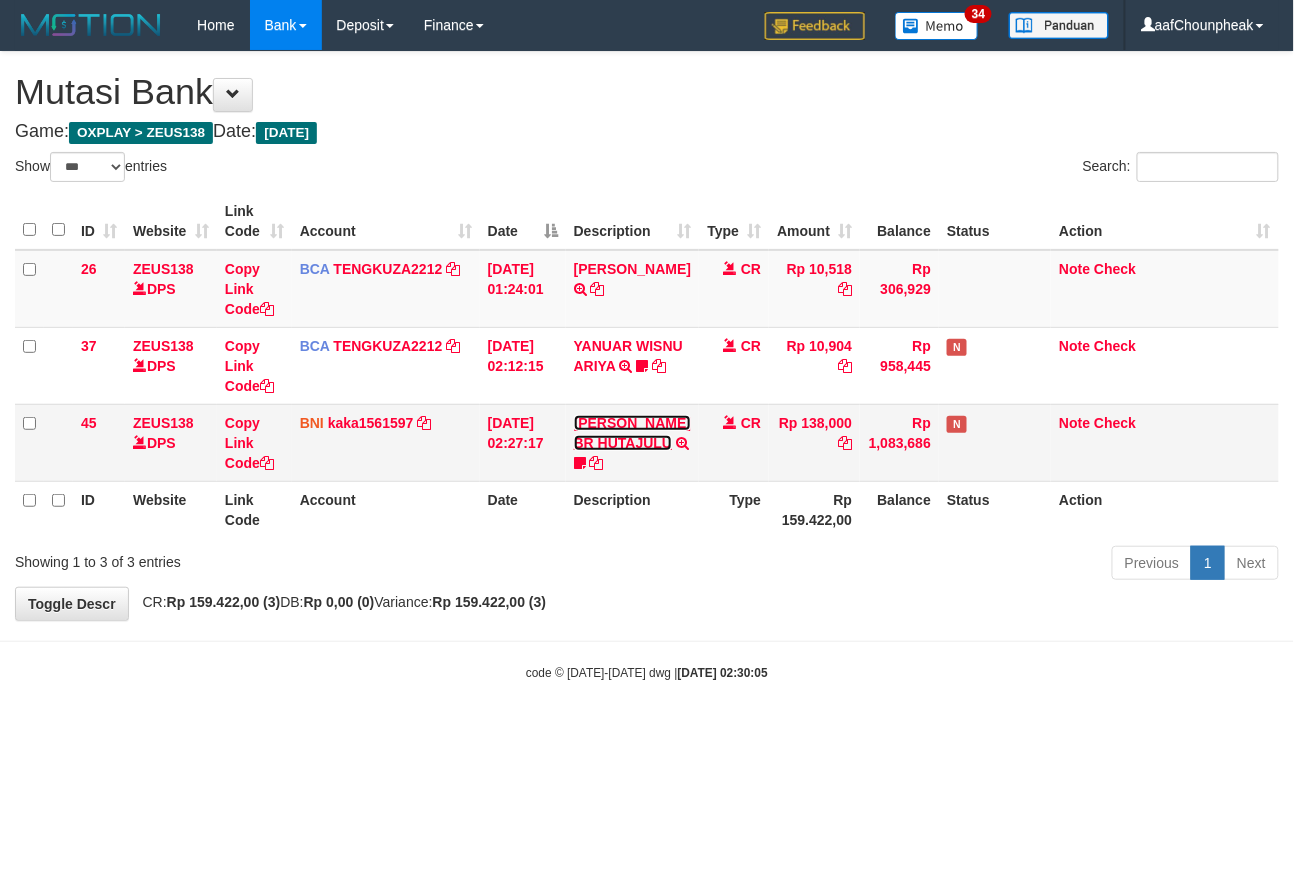 click on "[PERSON_NAME] BR HUTAJULU" at bounding box center [632, 433] 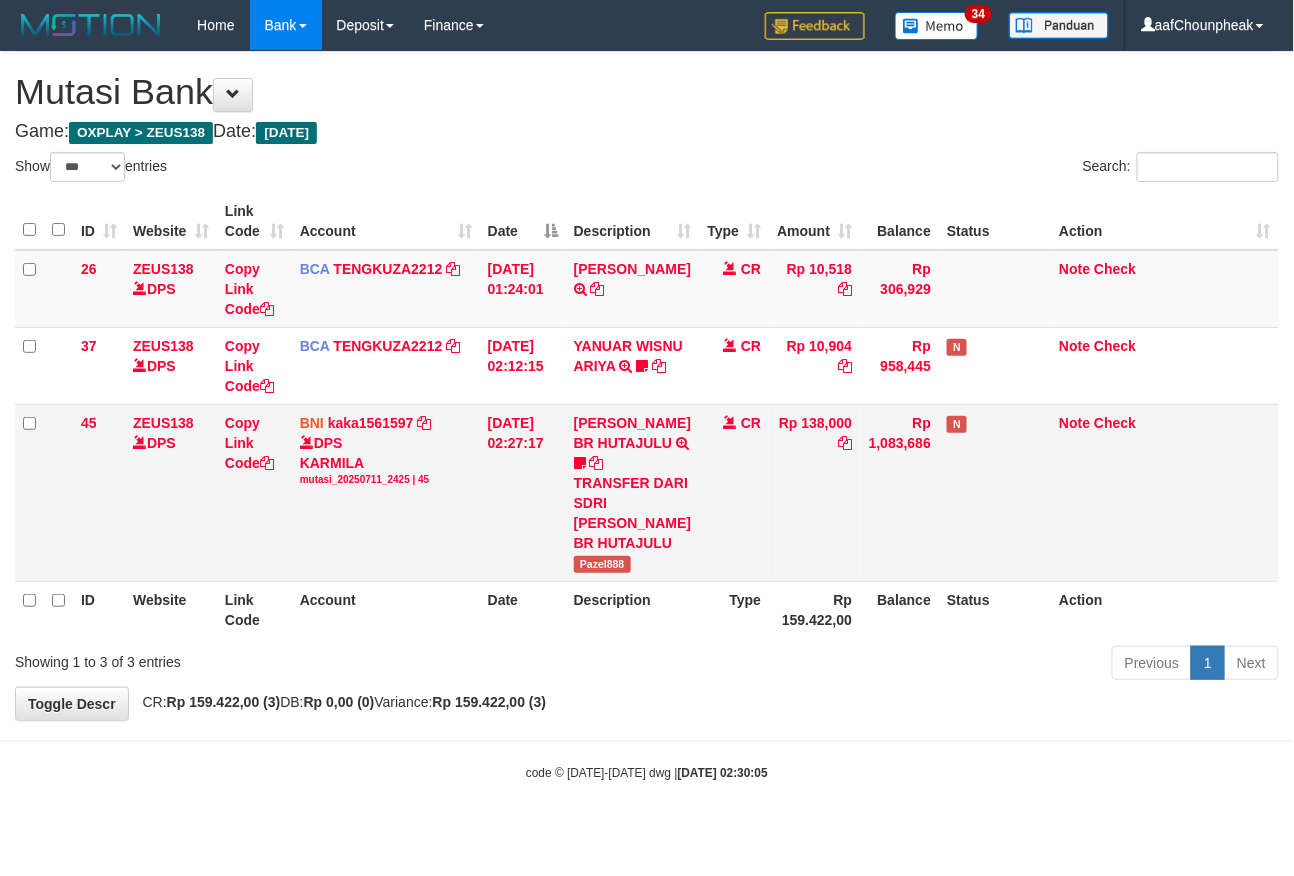 click on "Pazel888" at bounding box center [602, 564] 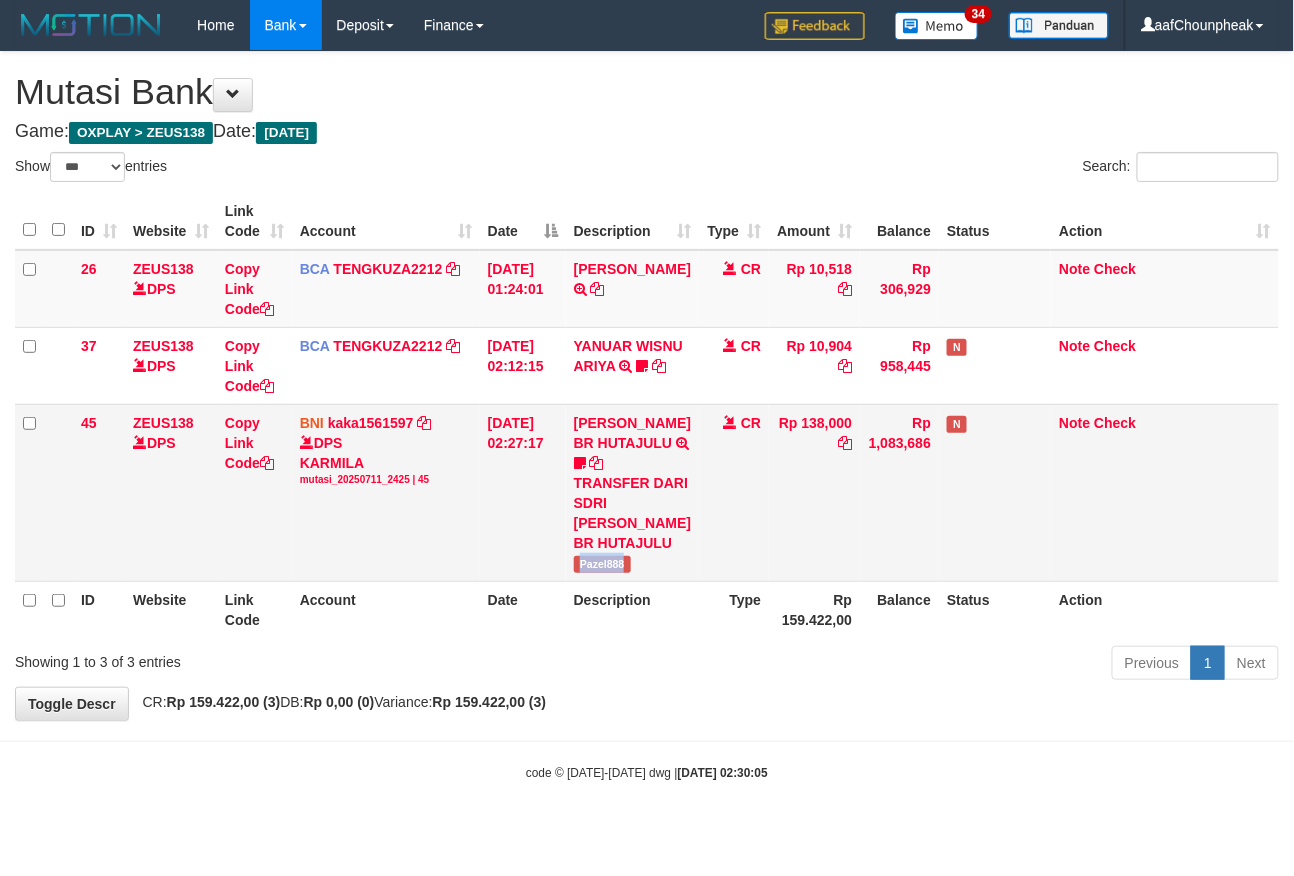 drag, startPoint x: 602, startPoint y: 589, endPoint x: 618, endPoint y: 586, distance: 16.27882 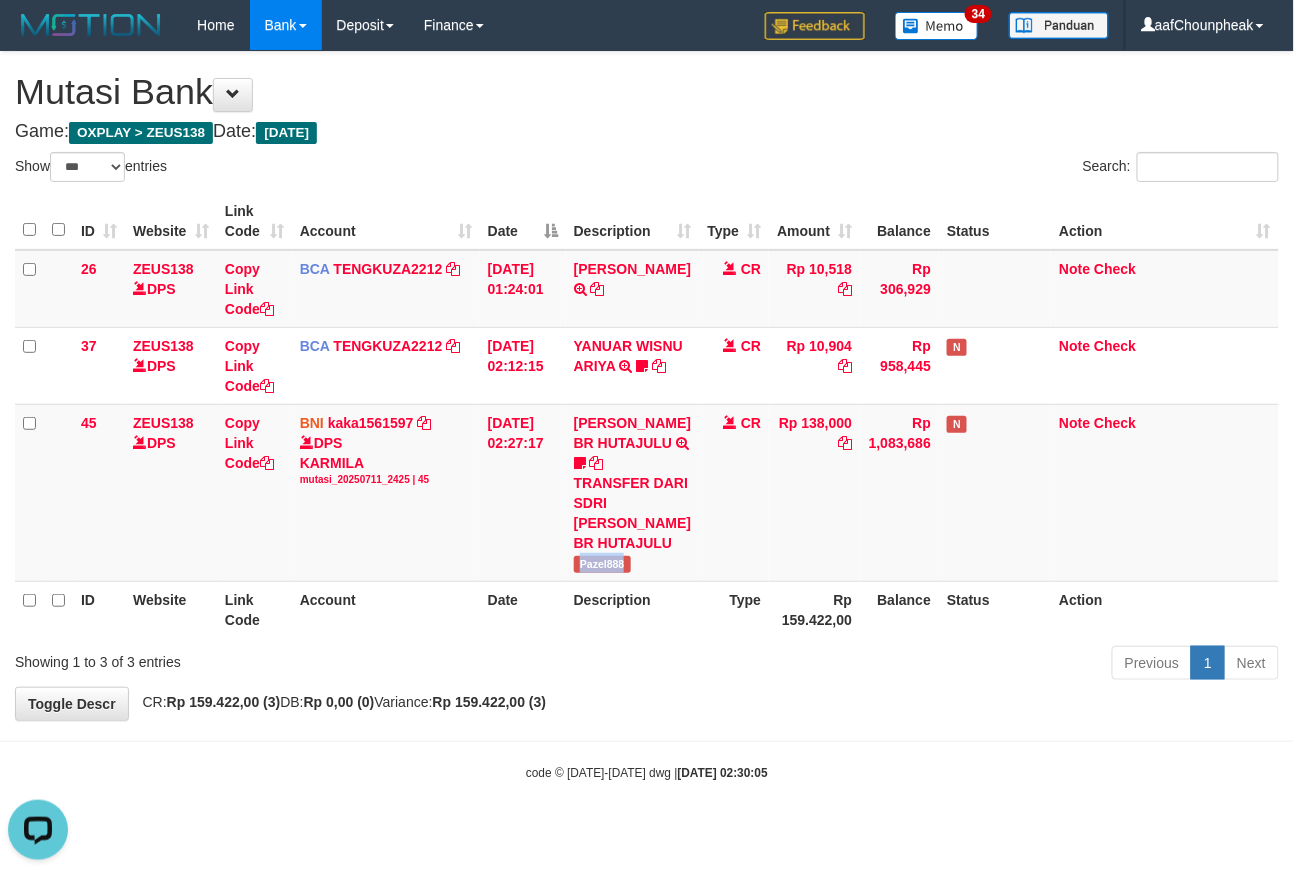 scroll, scrollTop: 0, scrollLeft: 0, axis: both 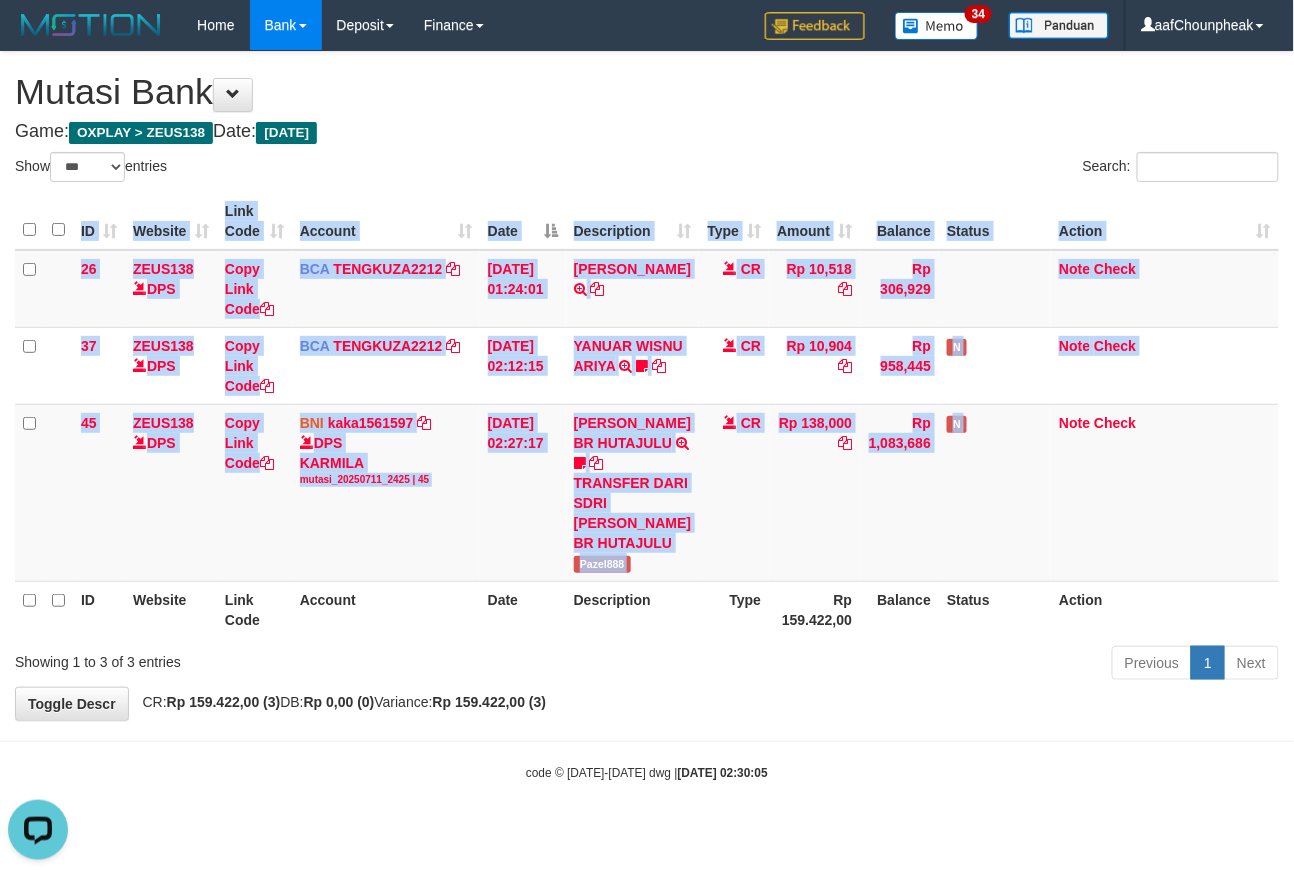 drag, startPoint x: 641, startPoint y: 620, endPoint x: 653, endPoint y: 662, distance: 43.68066 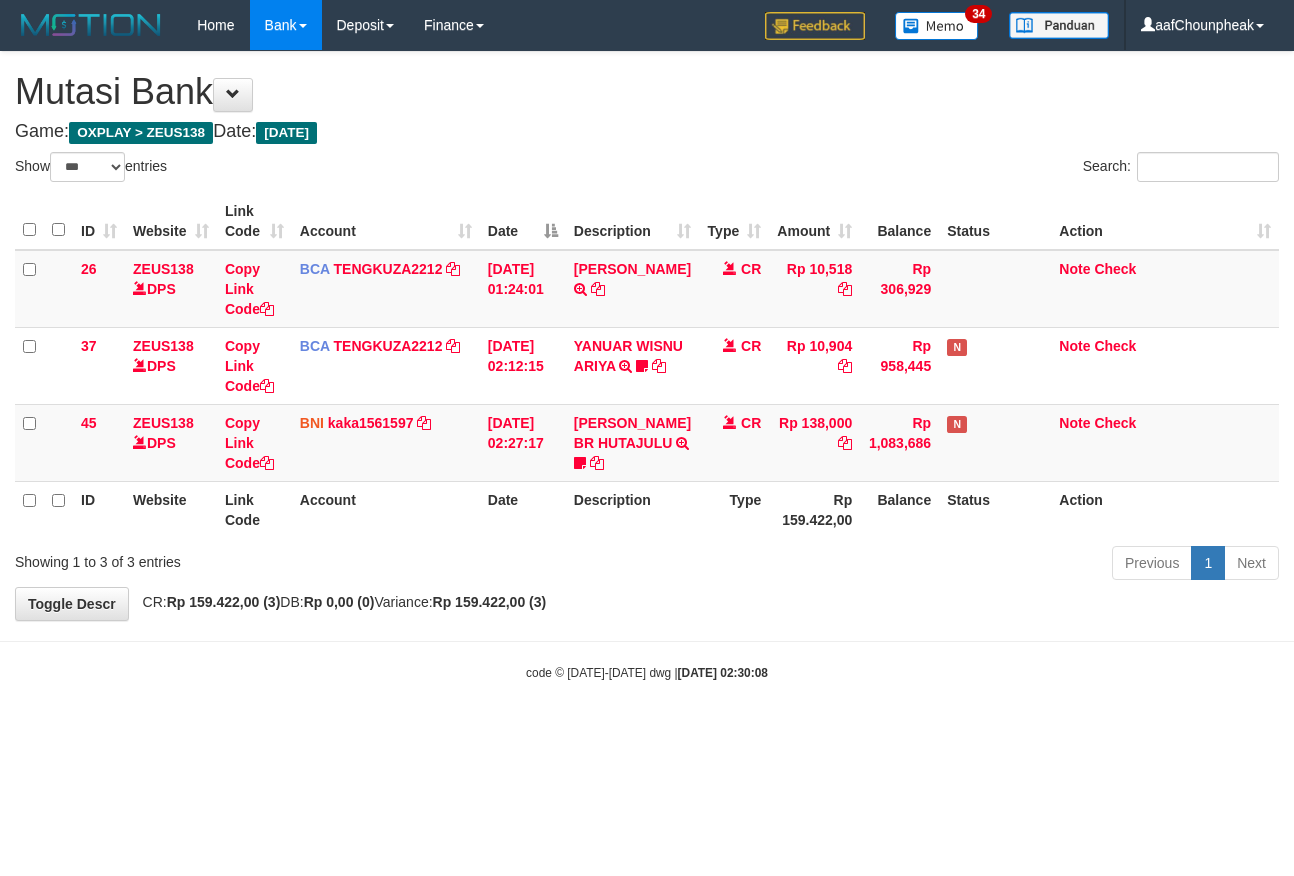 select on "***" 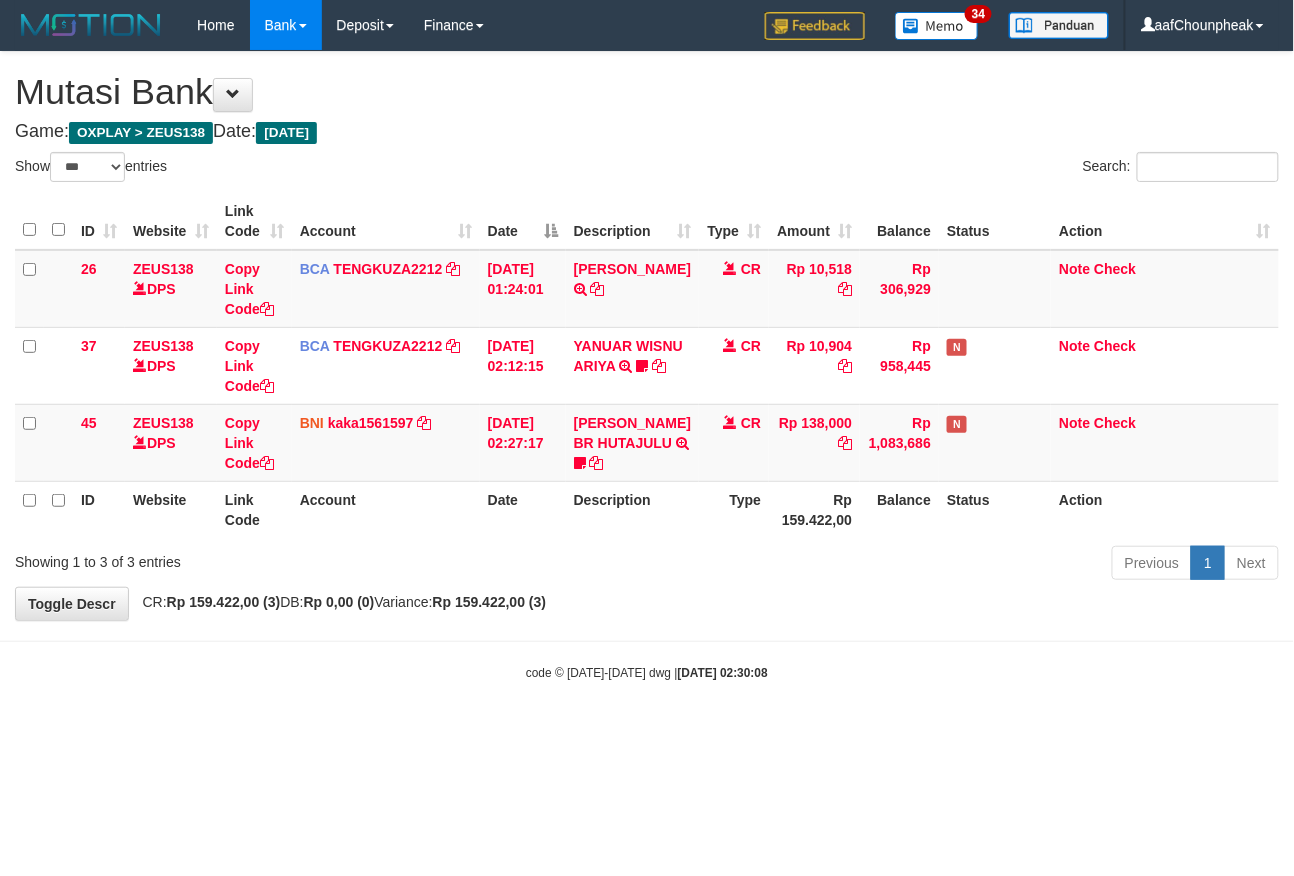 click on "Toggle navigation
Home
Bank
Account List
Mutasi Bank
Search
Note Mutasi
Deposit
DPS List
History
Finance
Financial Data
aafChounpheak
My Profile
Log Out
34" at bounding box center [647, 366] 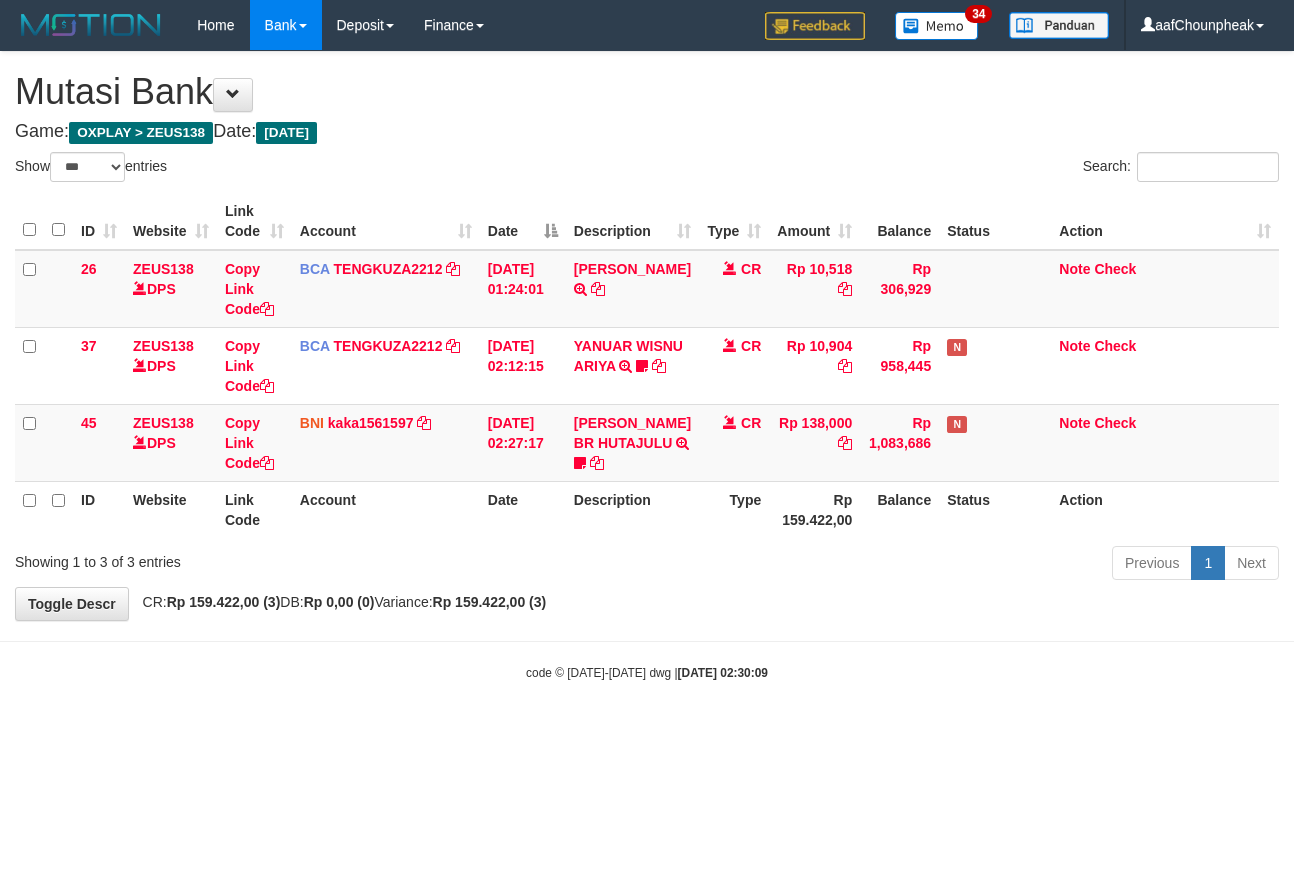 select on "***" 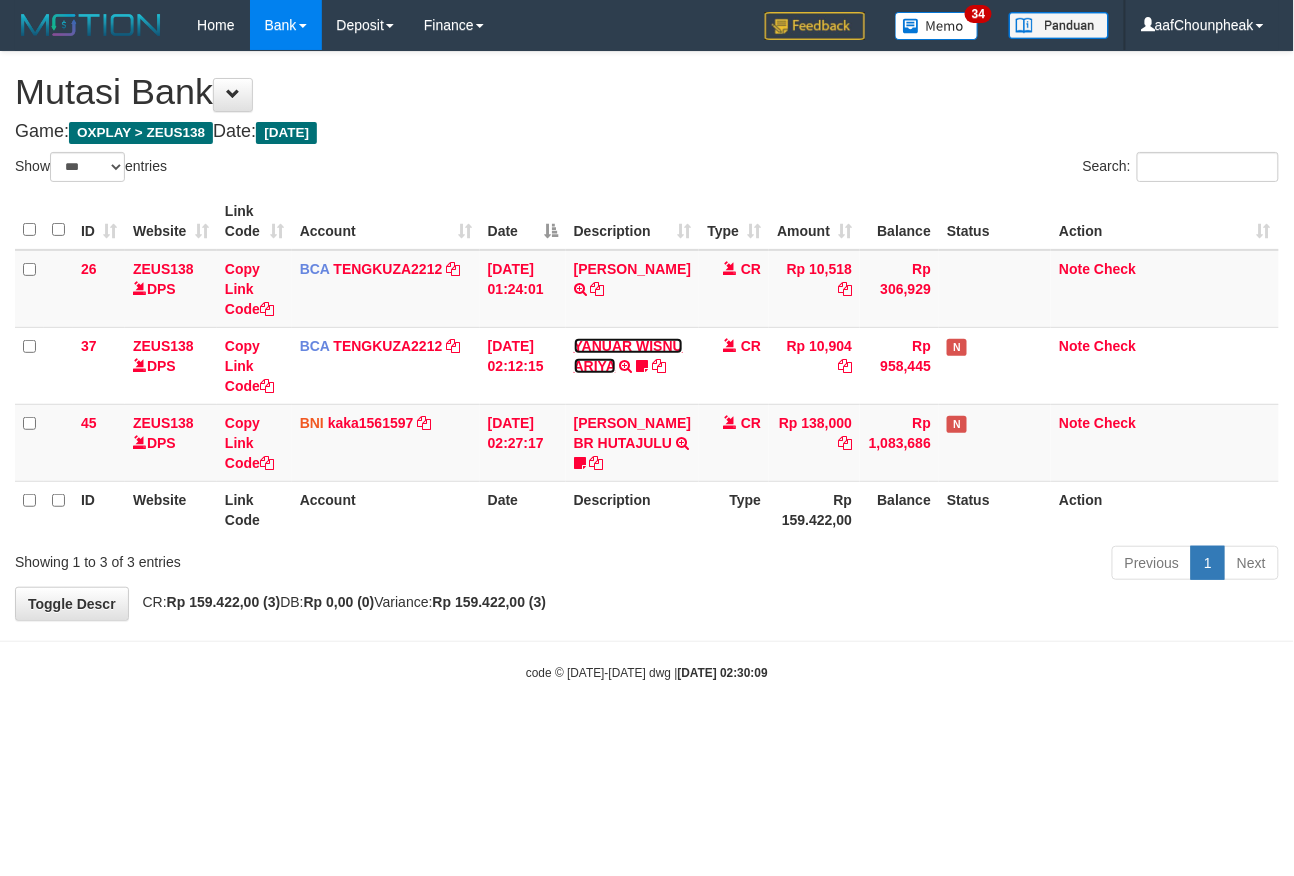 click on "YANUAR WISNU ARIYA" at bounding box center [628, 356] 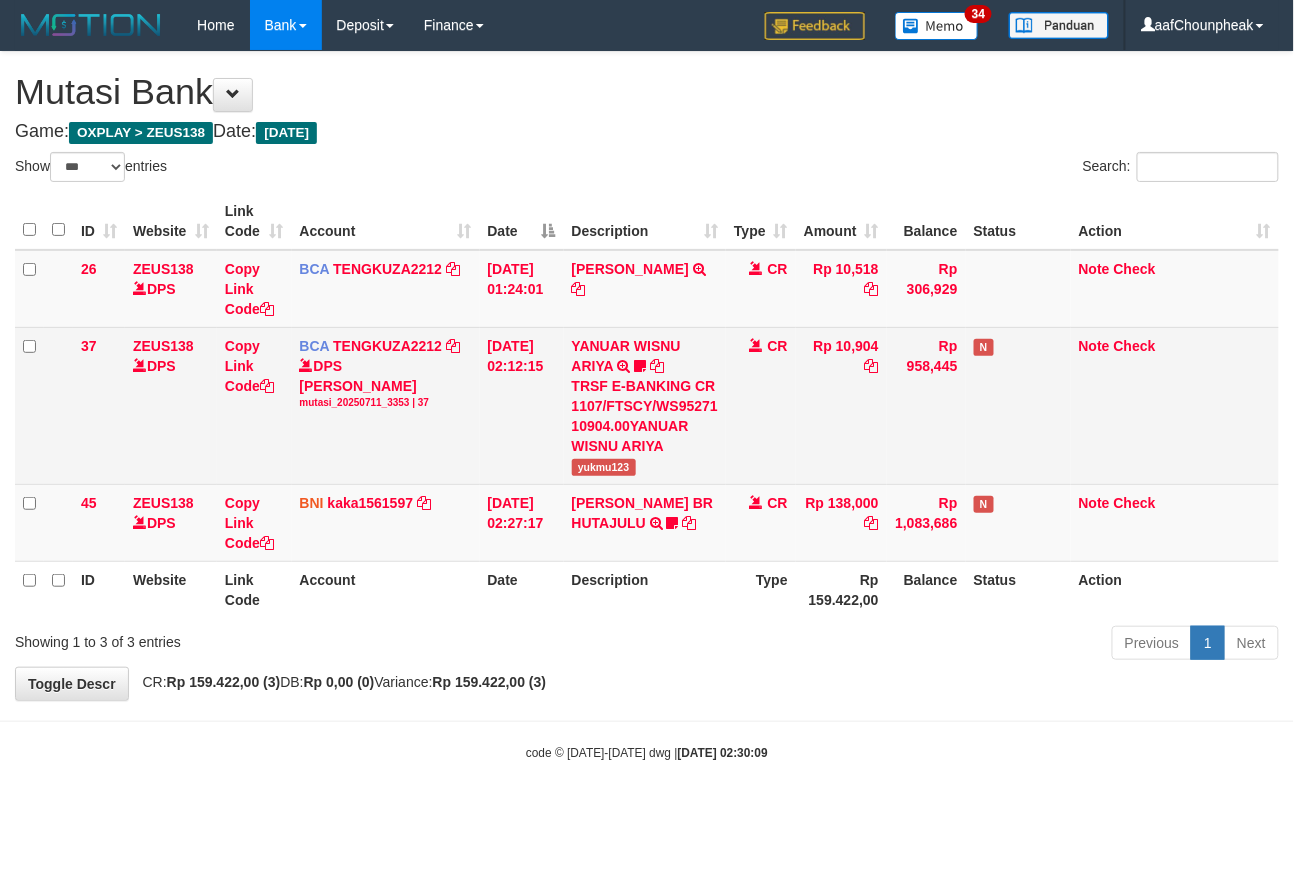 click on "yukmu123" at bounding box center [604, 467] 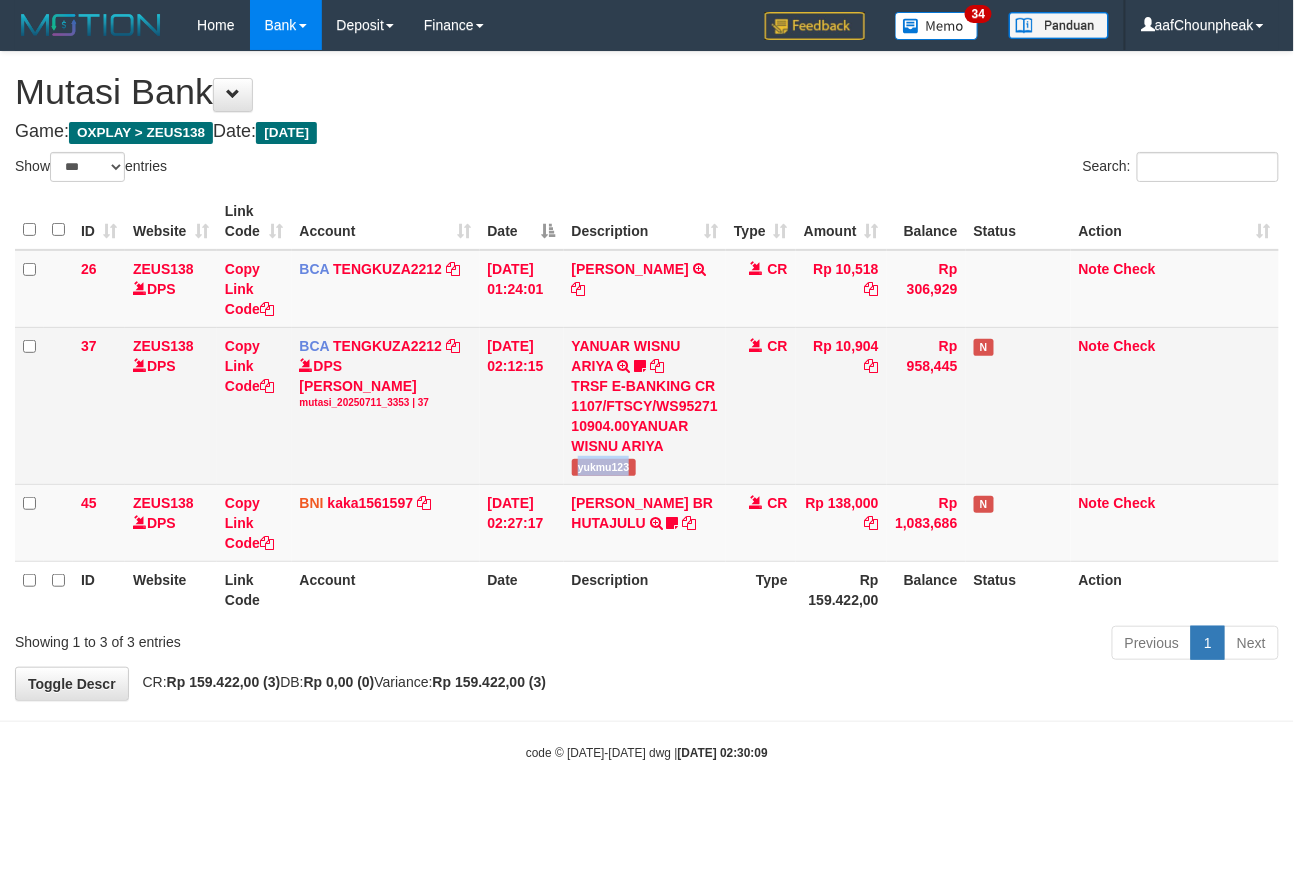 click on "yukmu123" at bounding box center [604, 467] 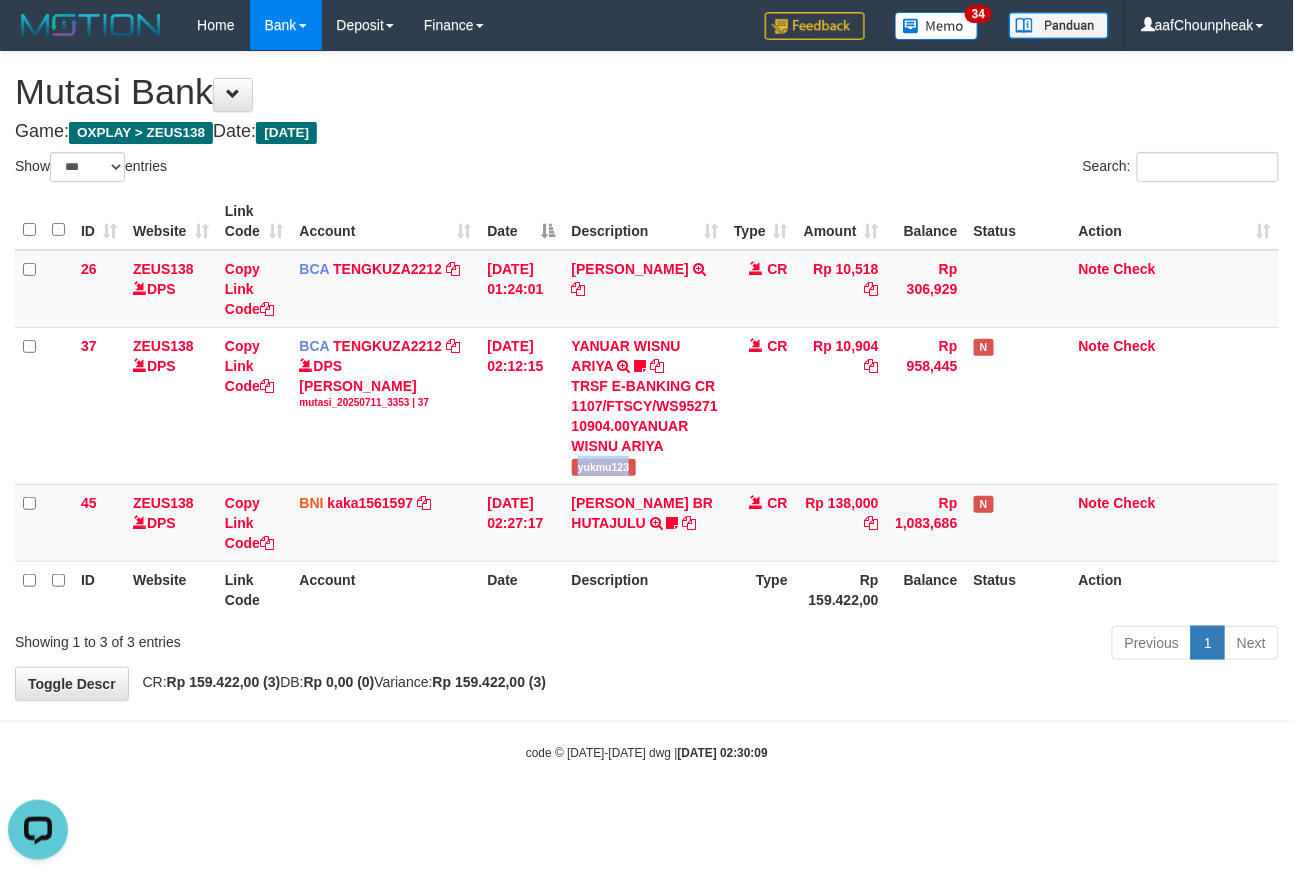 scroll, scrollTop: 0, scrollLeft: 0, axis: both 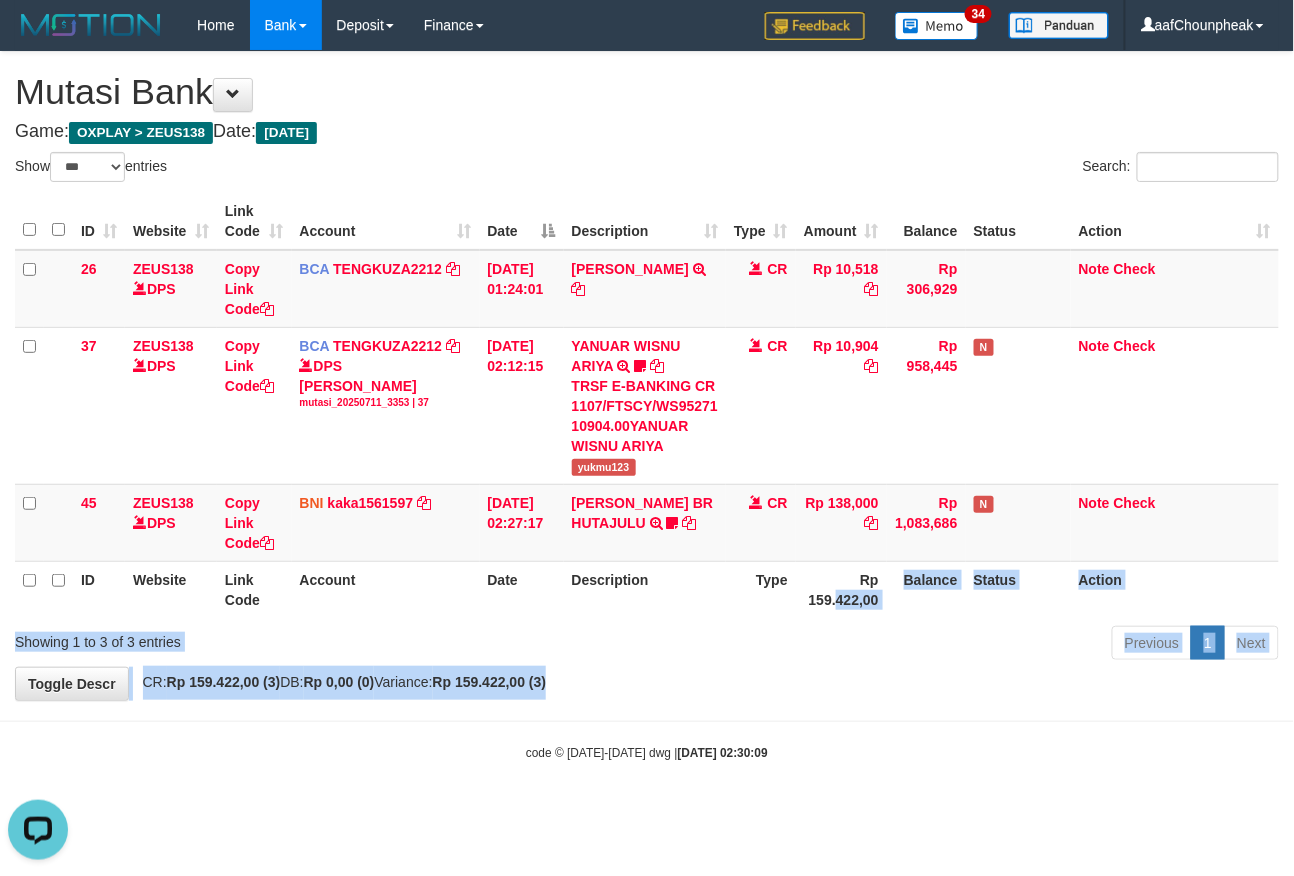 click on "**********" at bounding box center [647, 376] 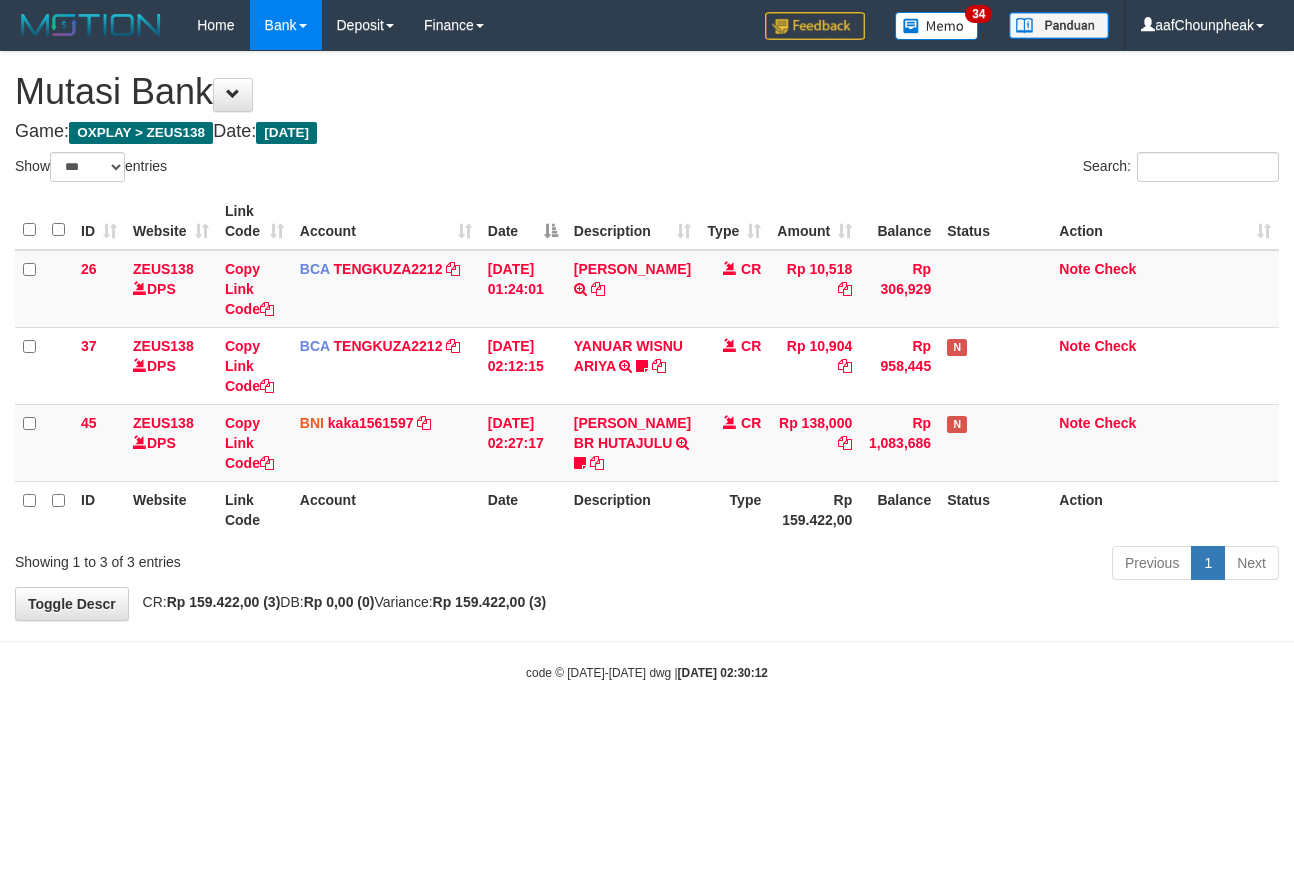 select on "***" 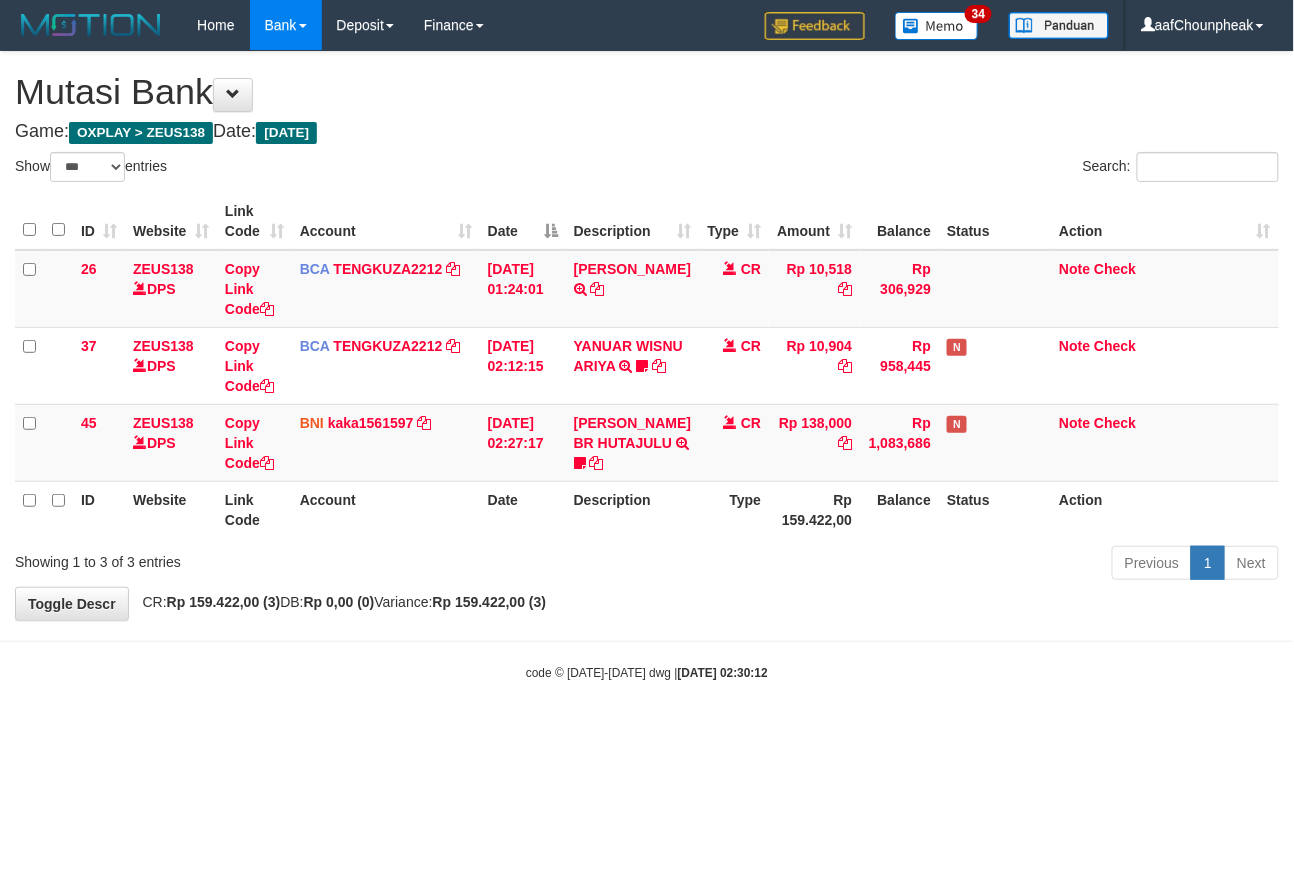 drag, startPoint x: 0, startPoint y: 0, endPoint x: 661, endPoint y: 693, distance: 957.68994 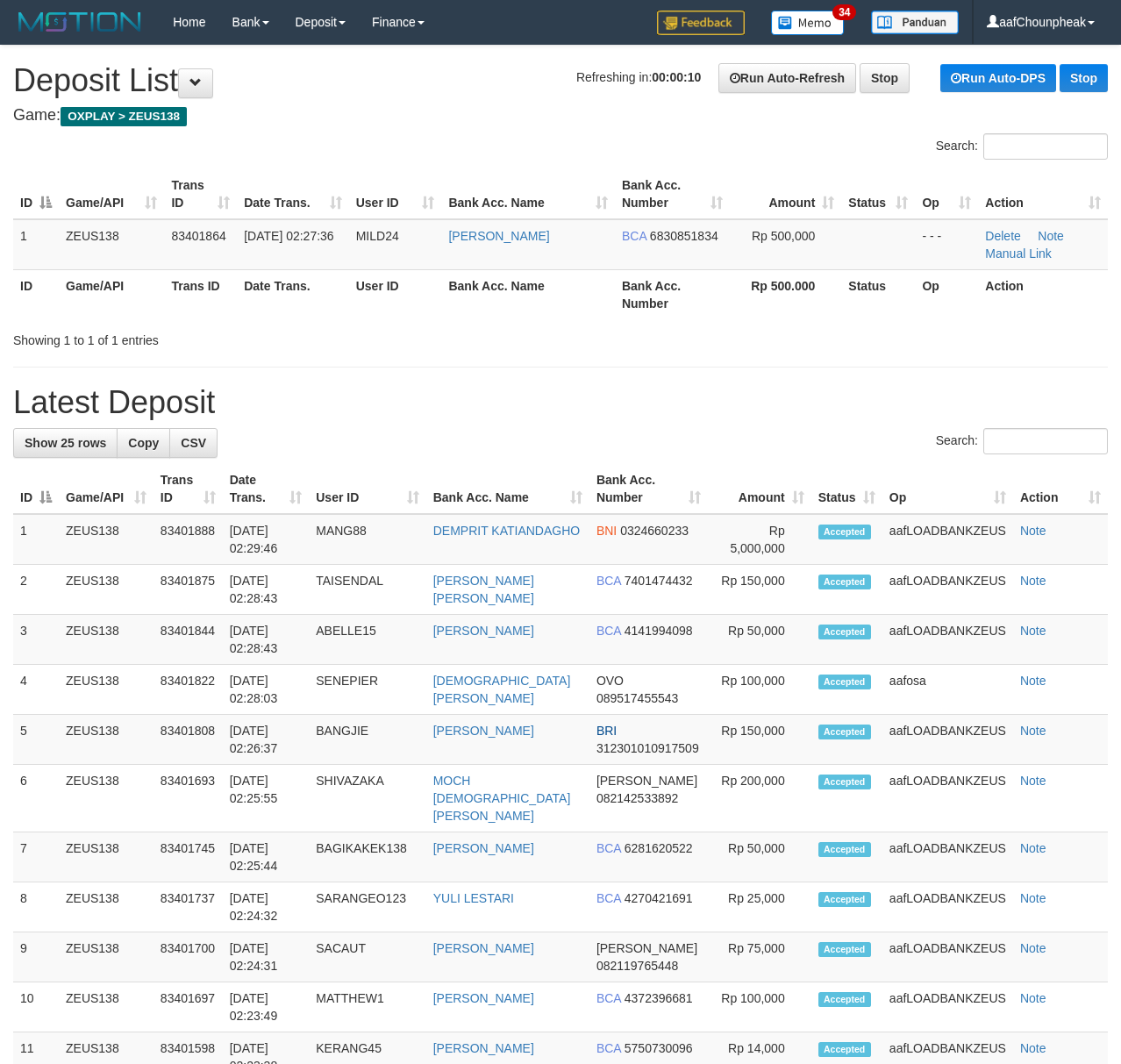 scroll, scrollTop: 0, scrollLeft: 0, axis: both 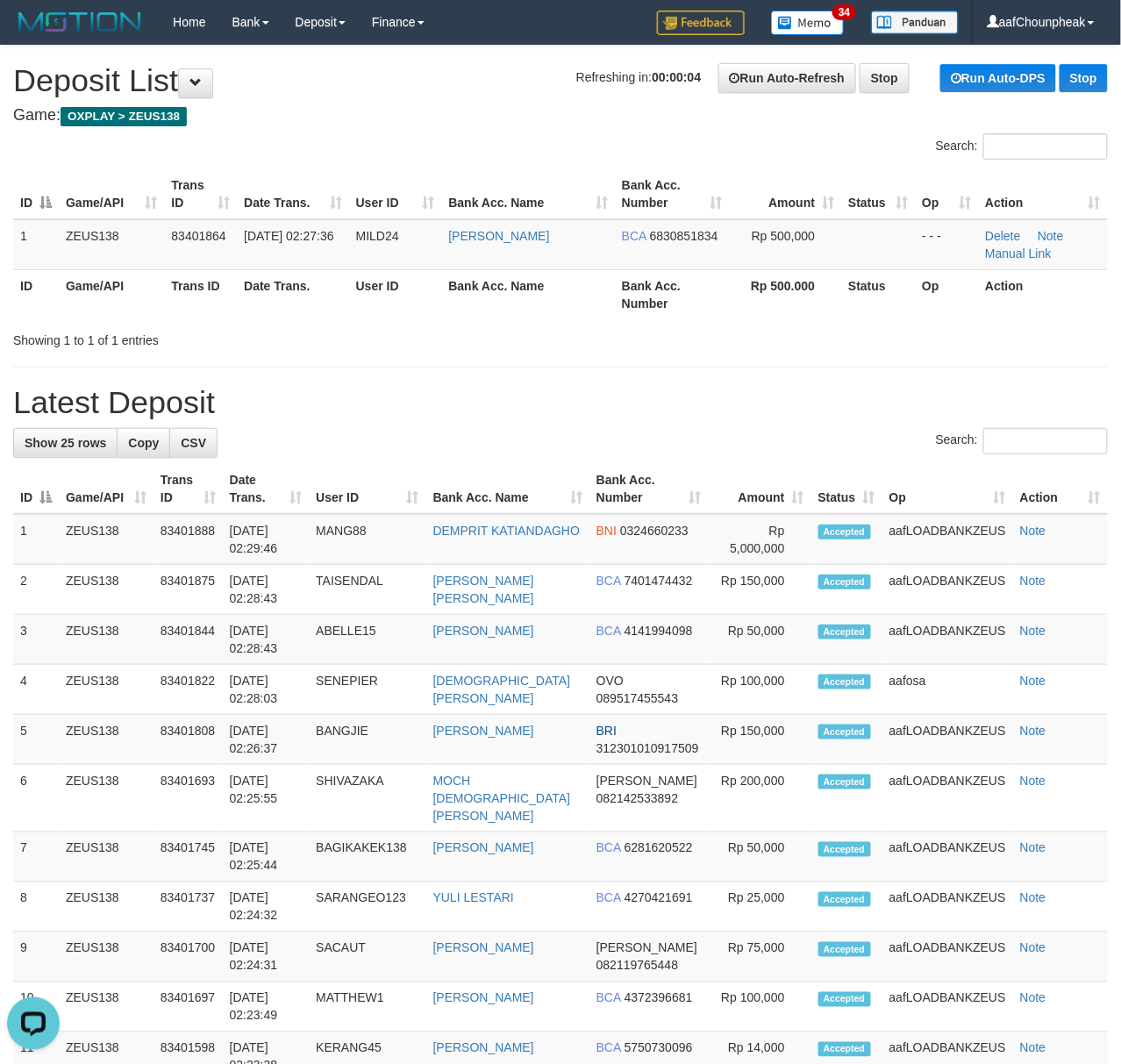 click on "Search:
ID Game/API Trans ID Date Trans. User ID Bank Acc. Name Bank Acc. Number Amount Status Op Action
1
ZEUS138
83401864
[DATE] 02:27:36
MILD24
[PERSON_NAME]
BCA
6830851834
Rp 500,000
- - -
[GEOGRAPHIC_DATA]
Note
Manual Link
ID Game/API Trans ID Date Trans. User ID Bank Acc. Name Bank Acc. Number Rp 500.000 Status Op Action
Showing 1 to 1 of 1 entries" at bounding box center (560, 241) 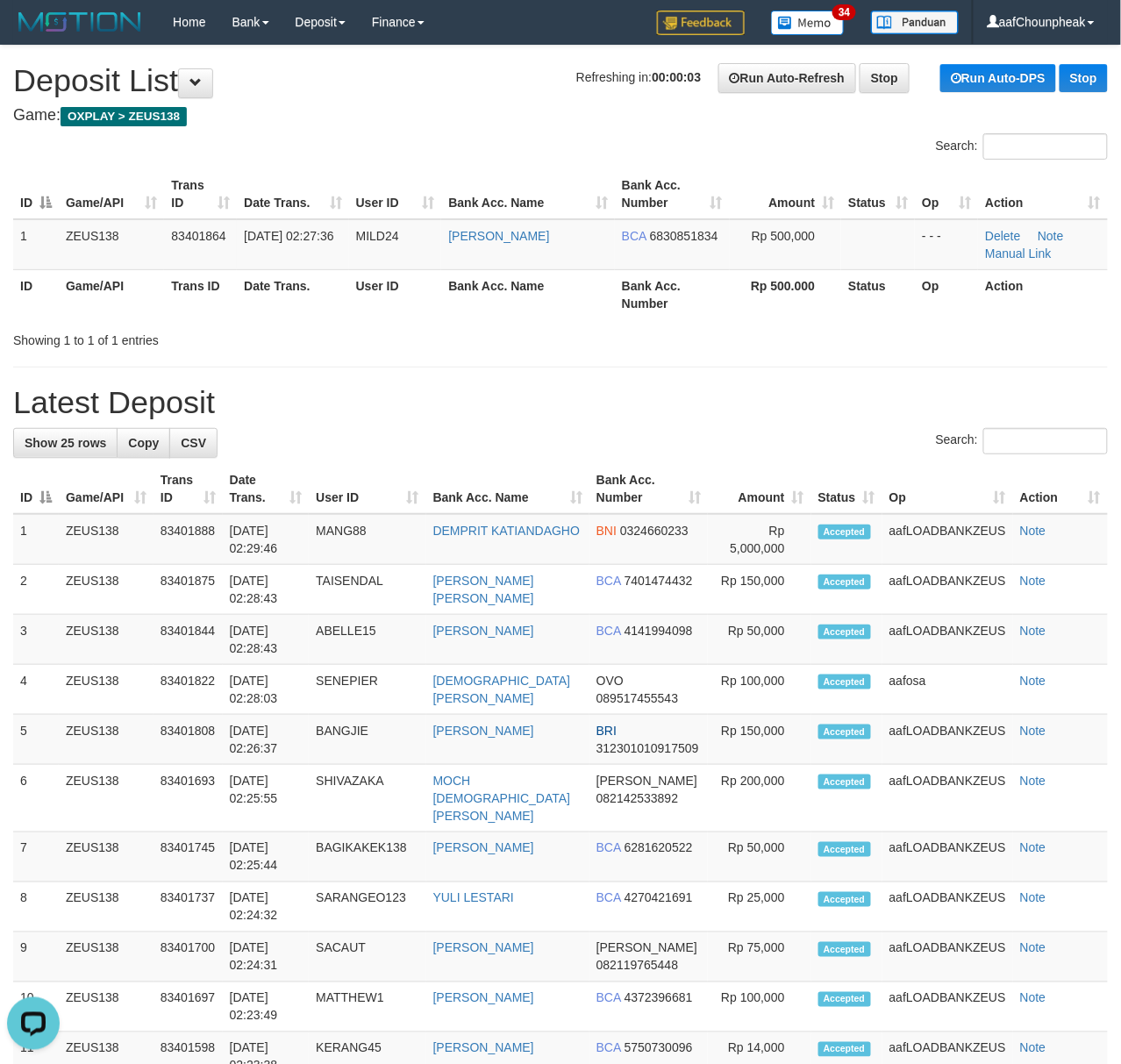click on "Search:" at bounding box center (560, 148) 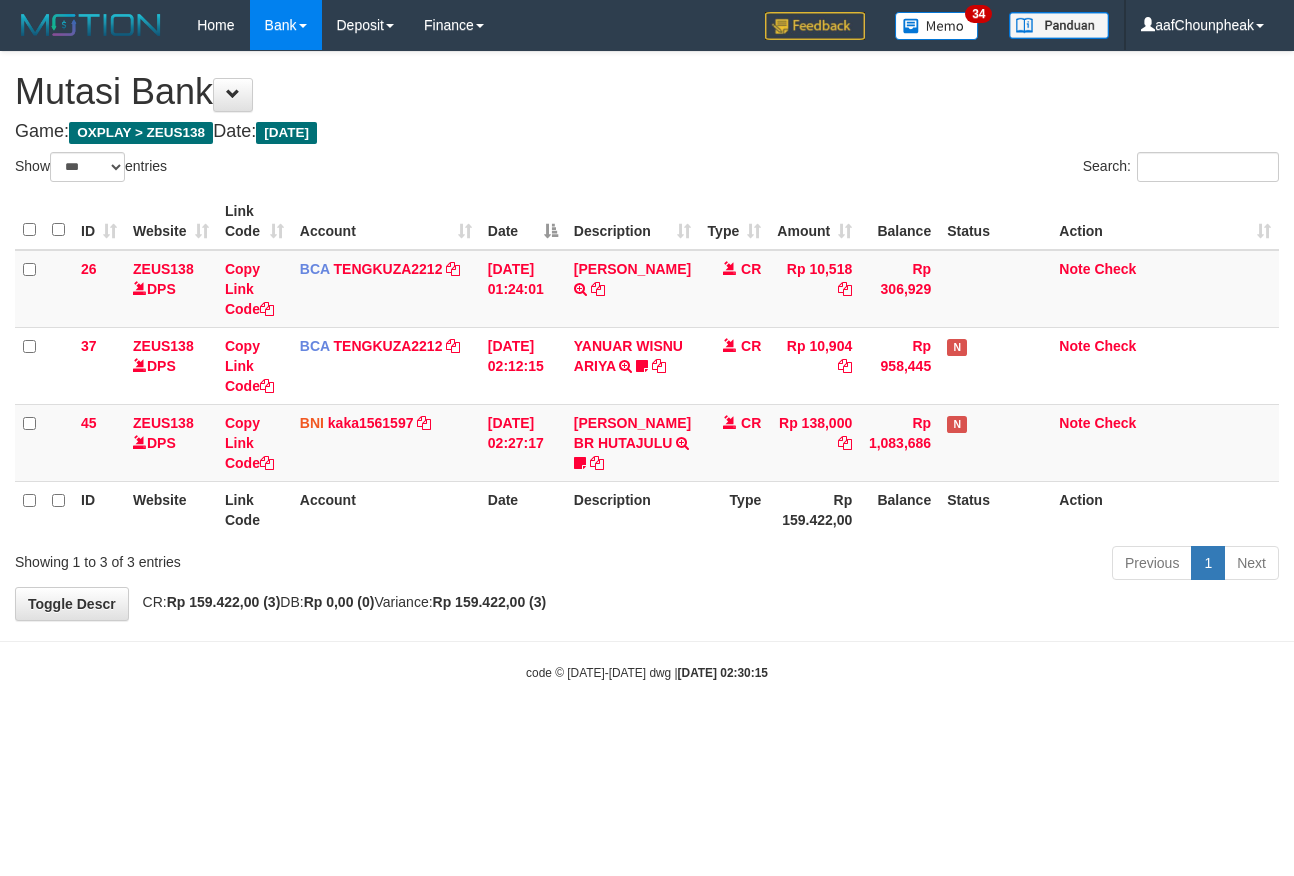 select on "***" 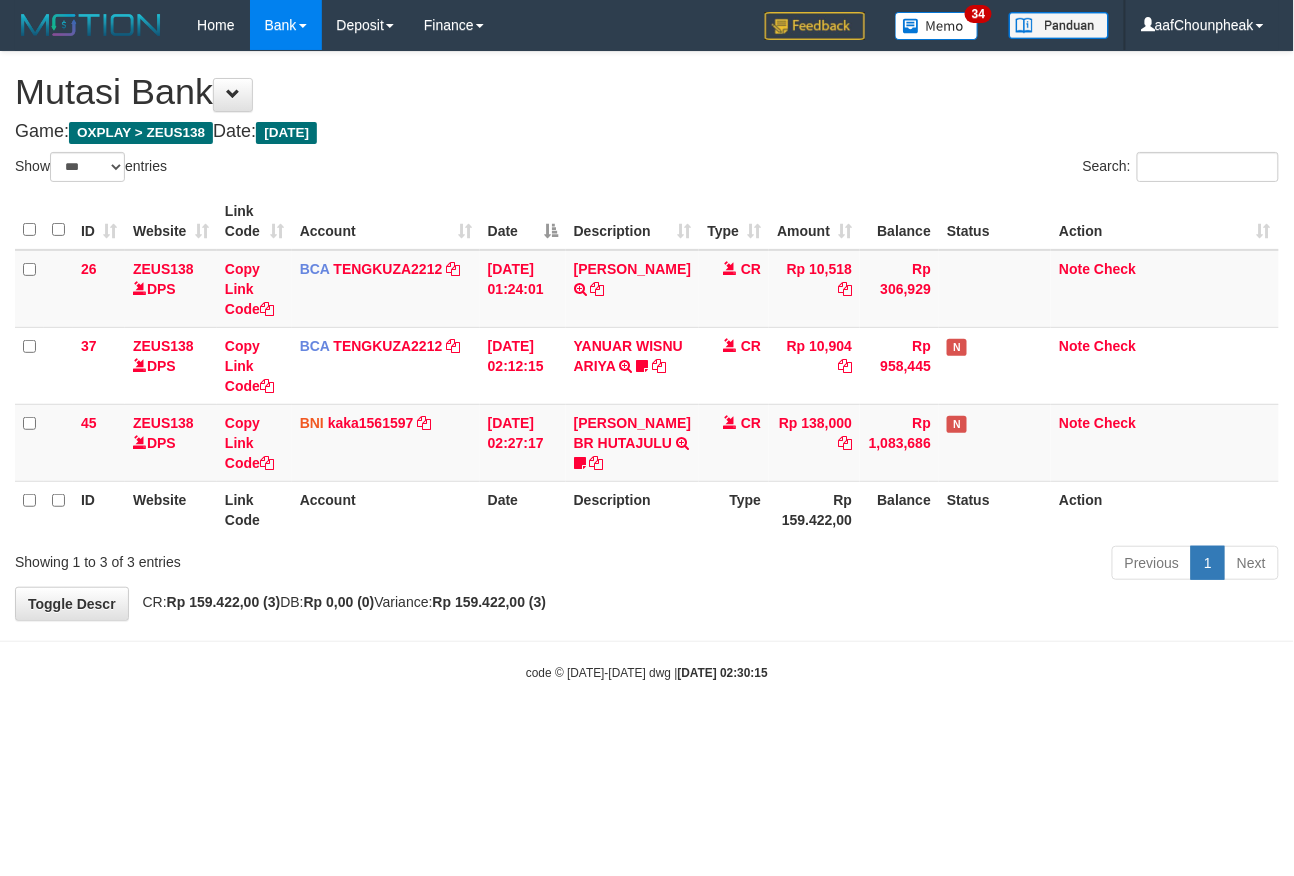 click on "code © 2012-2018 dwg |  2025/07/11 02:30:15" at bounding box center (647, 673) 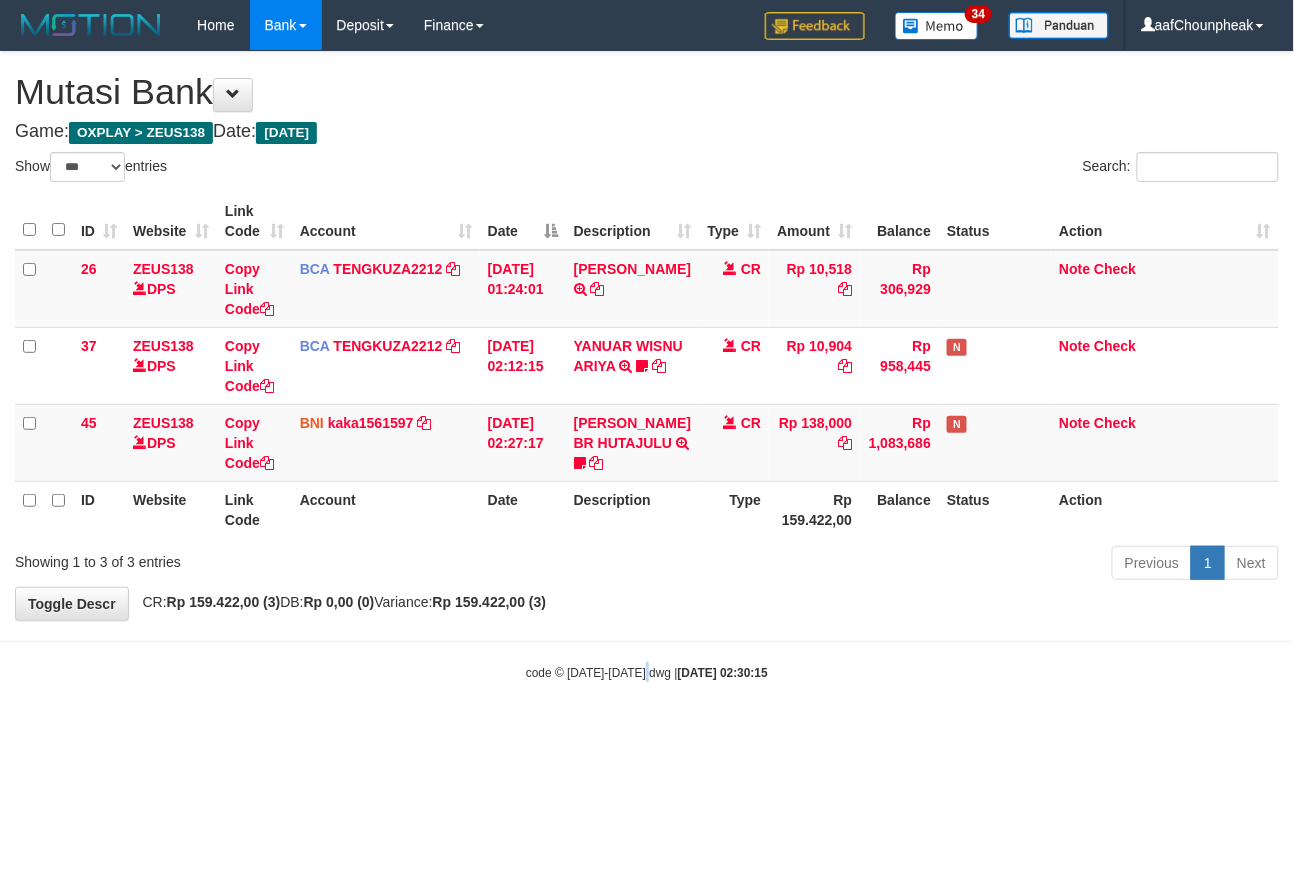 click on "code © 2012-2018 dwg |  2025/07/11 02:30:15" at bounding box center (647, 673) 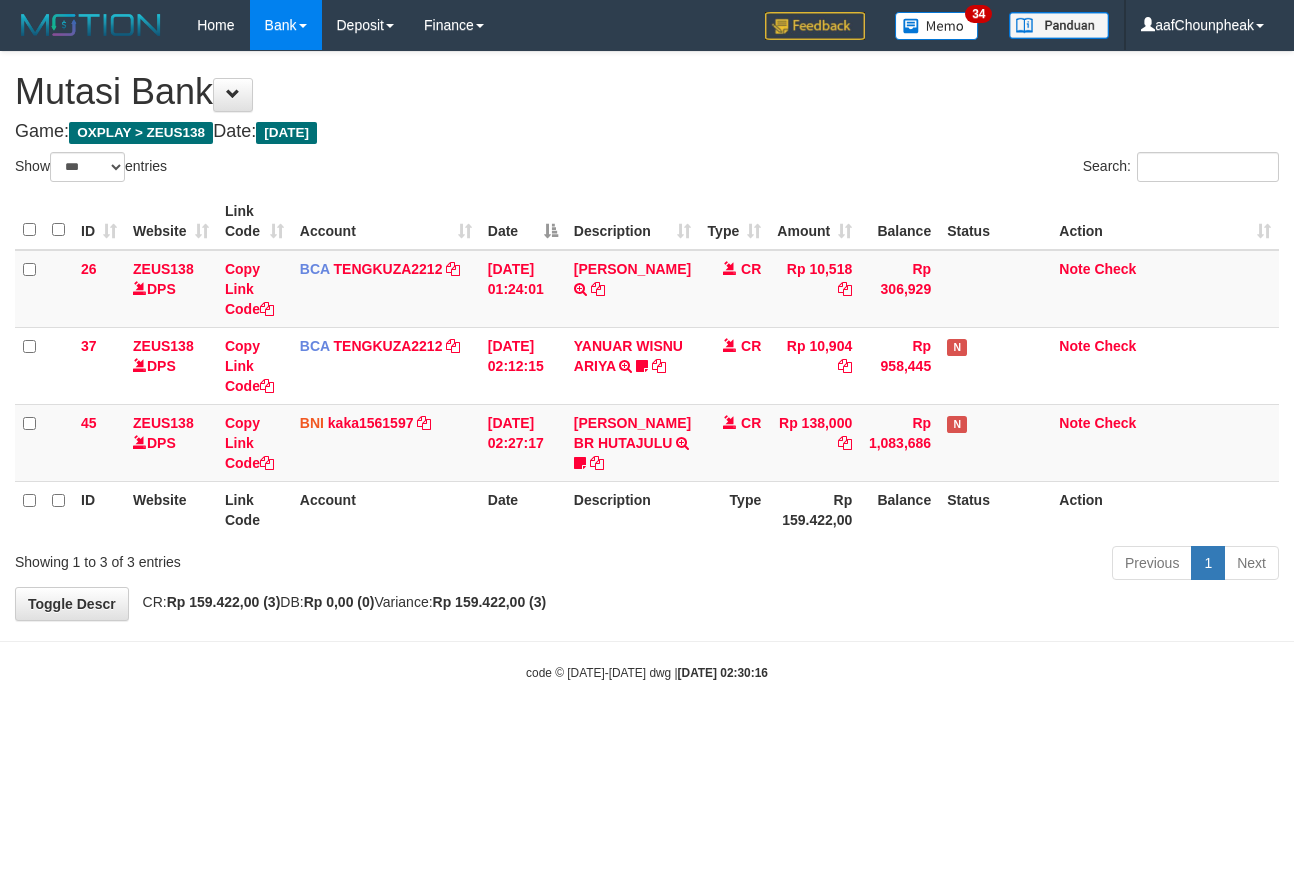 select on "***" 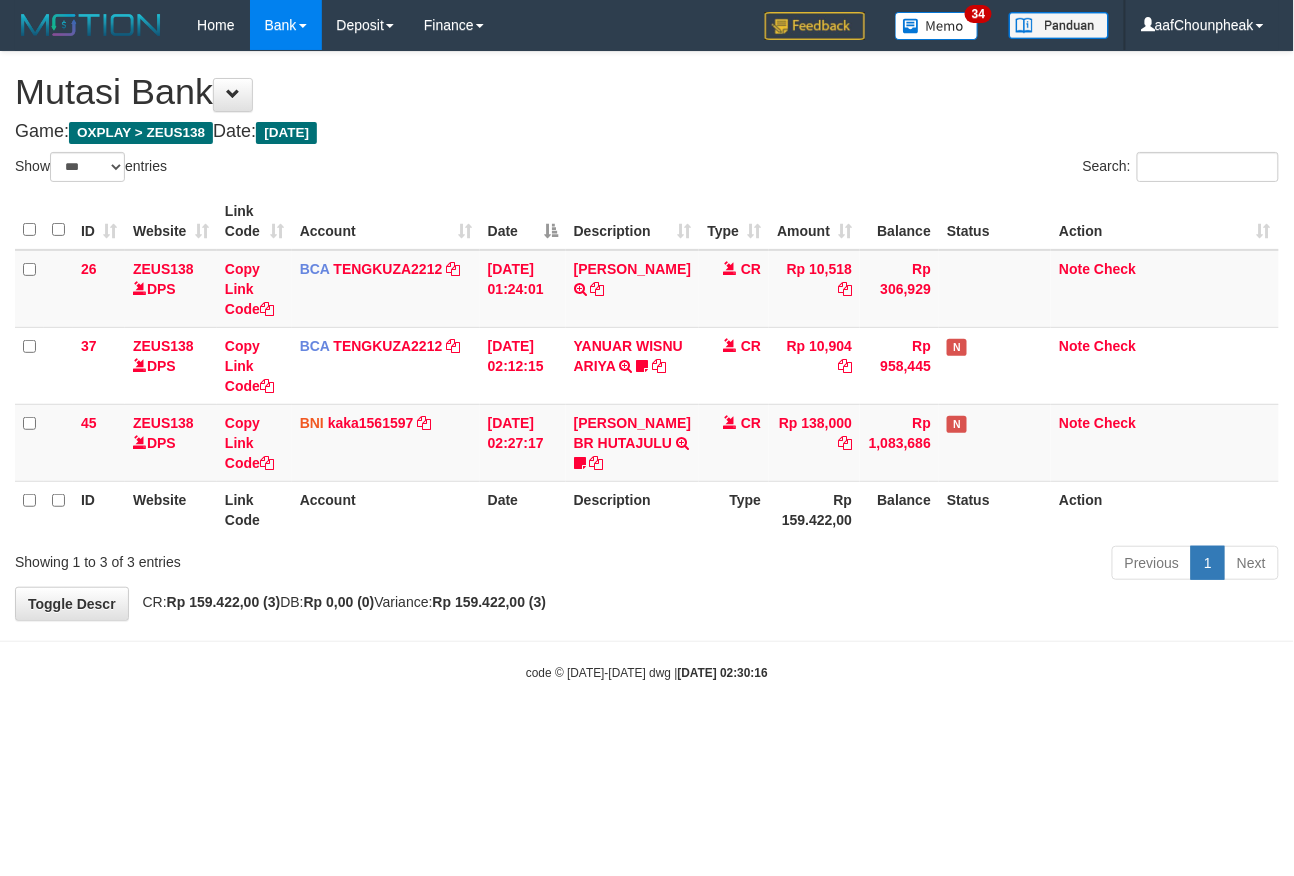 click on "code © 2012-2018 dwg |  2025/07/11 02:30:16" at bounding box center [647, 673] 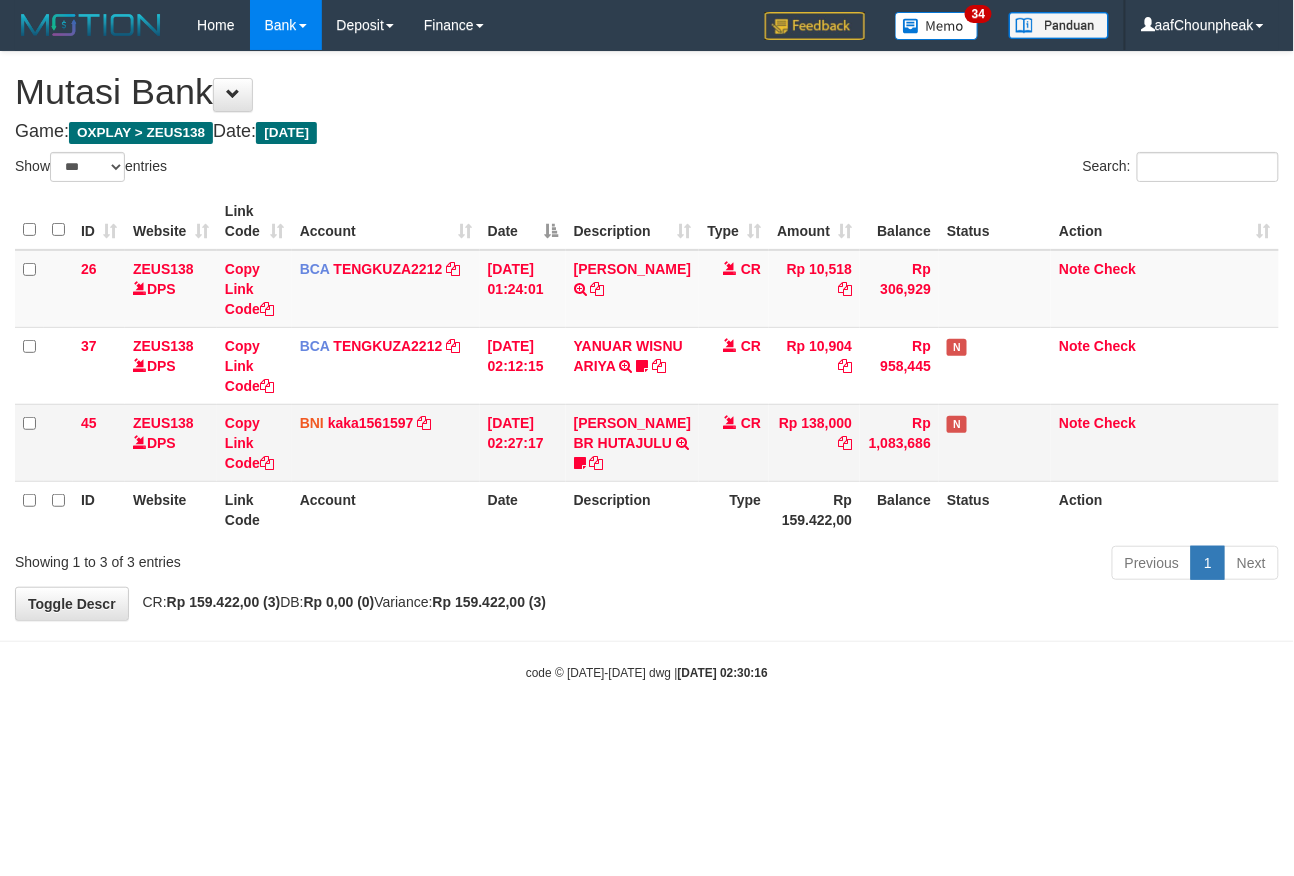 click on "SITI HARDIYANTI BR HUTAJULU            TRANSFER DARI SDRI SITI HARDIYANTI BR HUTAJULU    Pazel888" at bounding box center (632, 442) 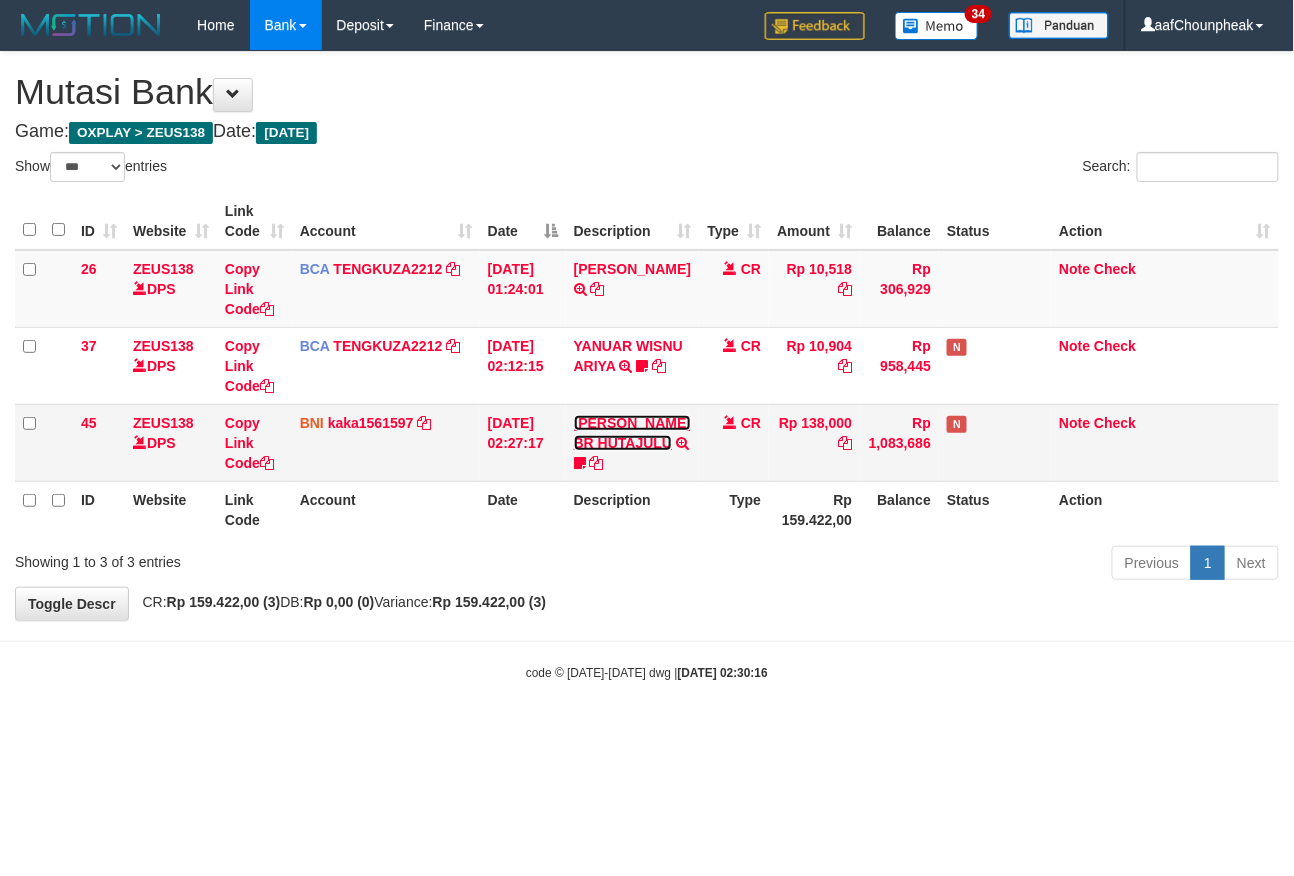 click on "SITI HARDIYANTI BR HUTAJULU" at bounding box center (632, 433) 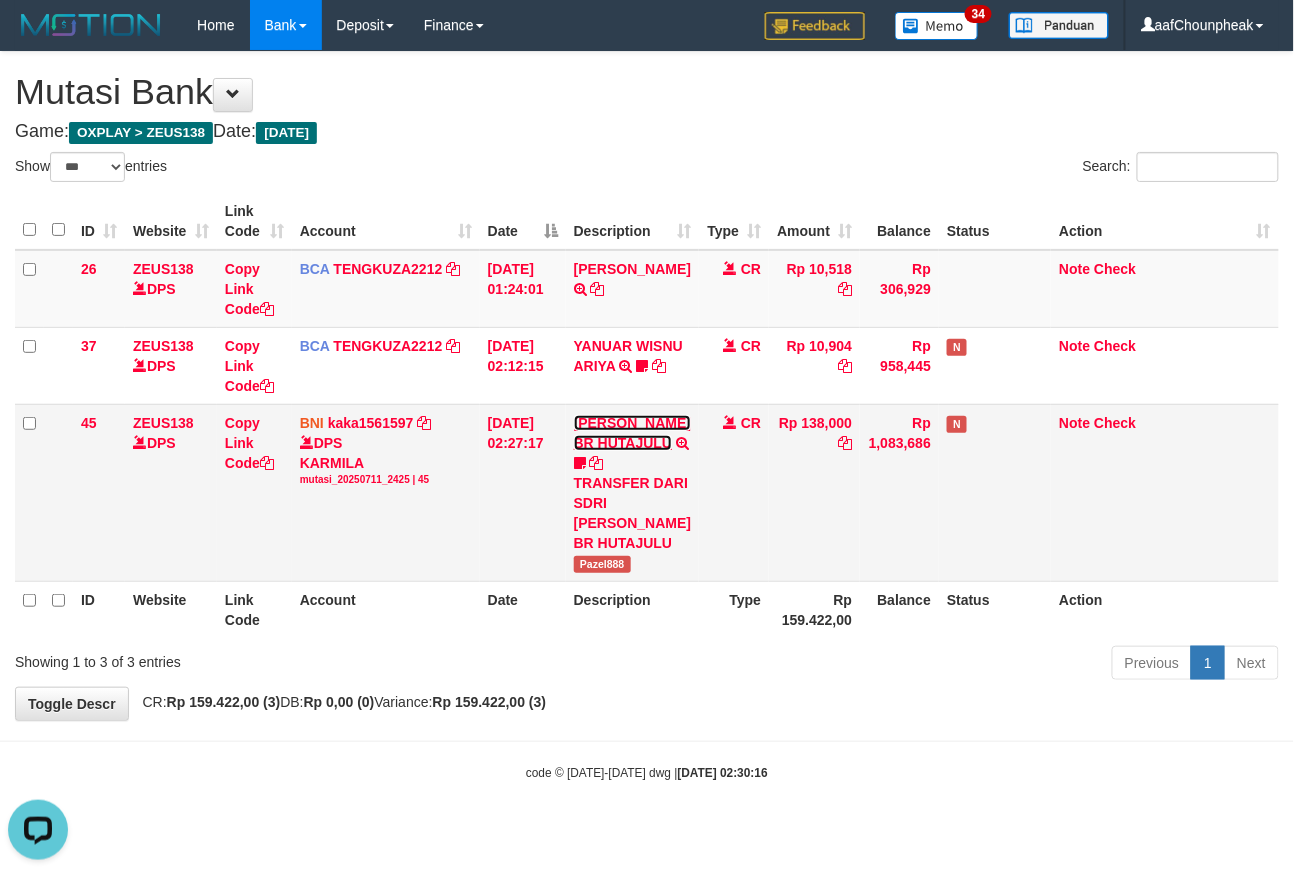scroll, scrollTop: 0, scrollLeft: 0, axis: both 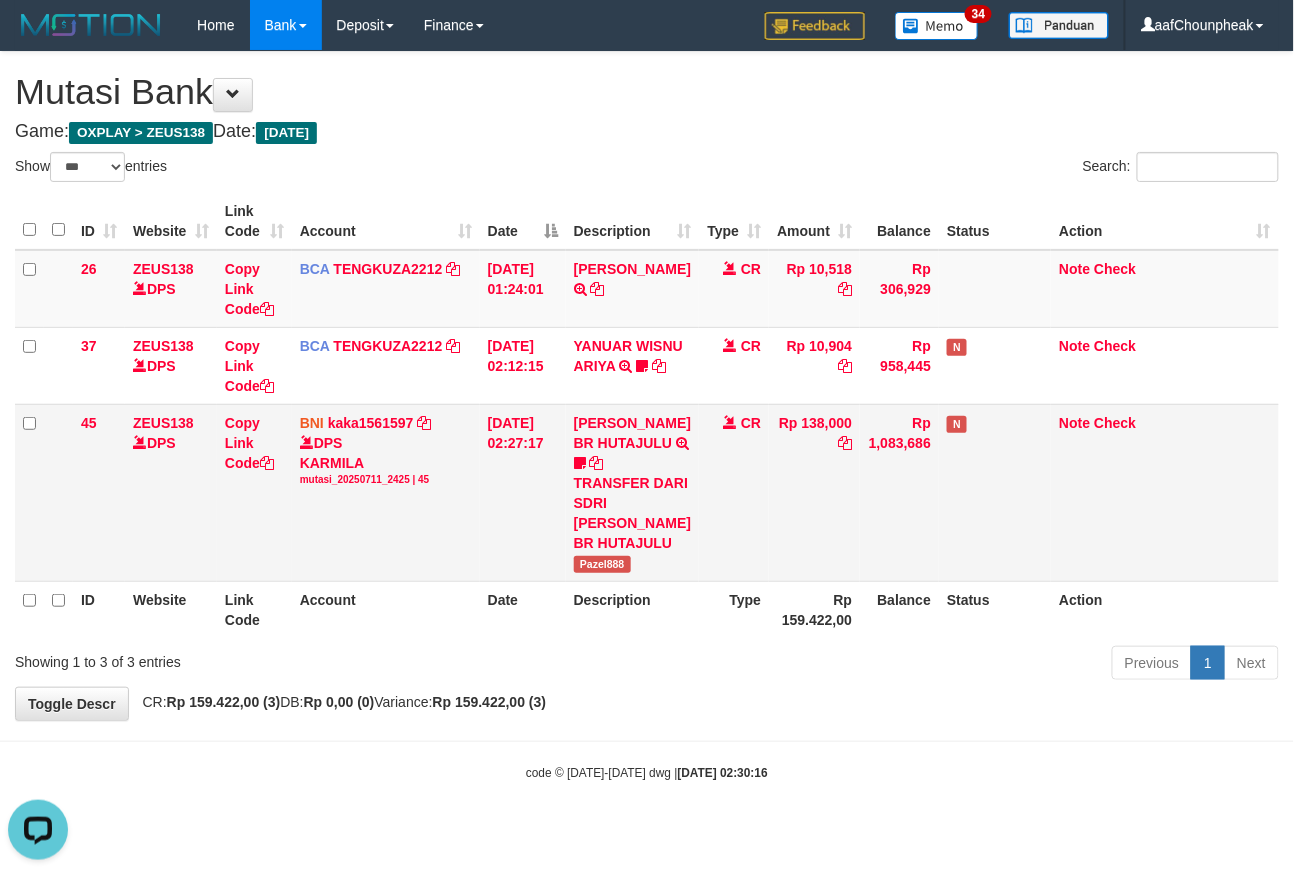 click on "[PERSON_NAME] BR HUTAJULU            TRANSFER DARI SDRI SITI HARDIYANTI BR HUTAJULU    Pazel888" at bounding box center [632, 492] 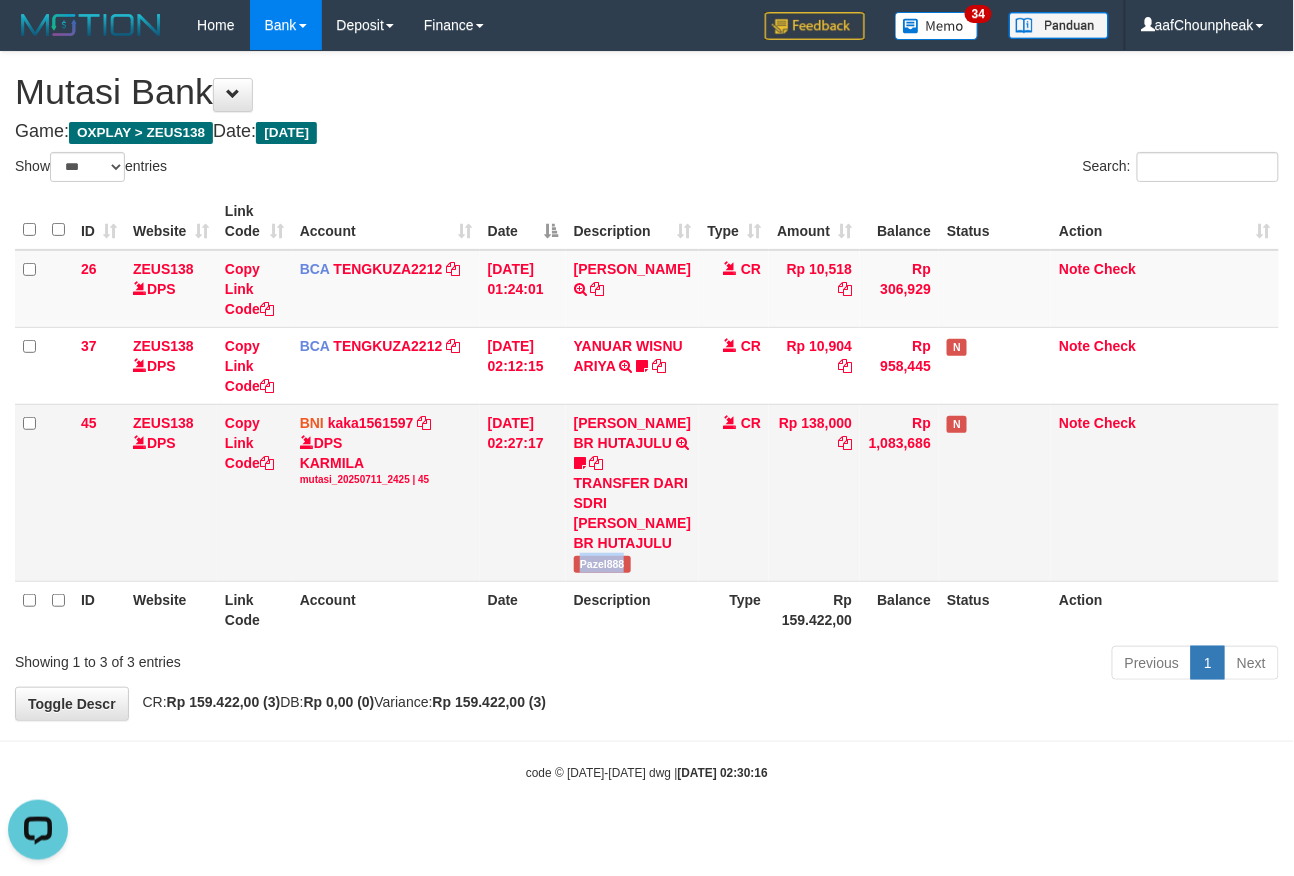 click on "[PERSON_NAME] BR HUTAJULU            TRANSFER DARI SDRI SITI HARDIYANTI BR HUTAJULU    Pazel888" at bounding box center (632, 492) 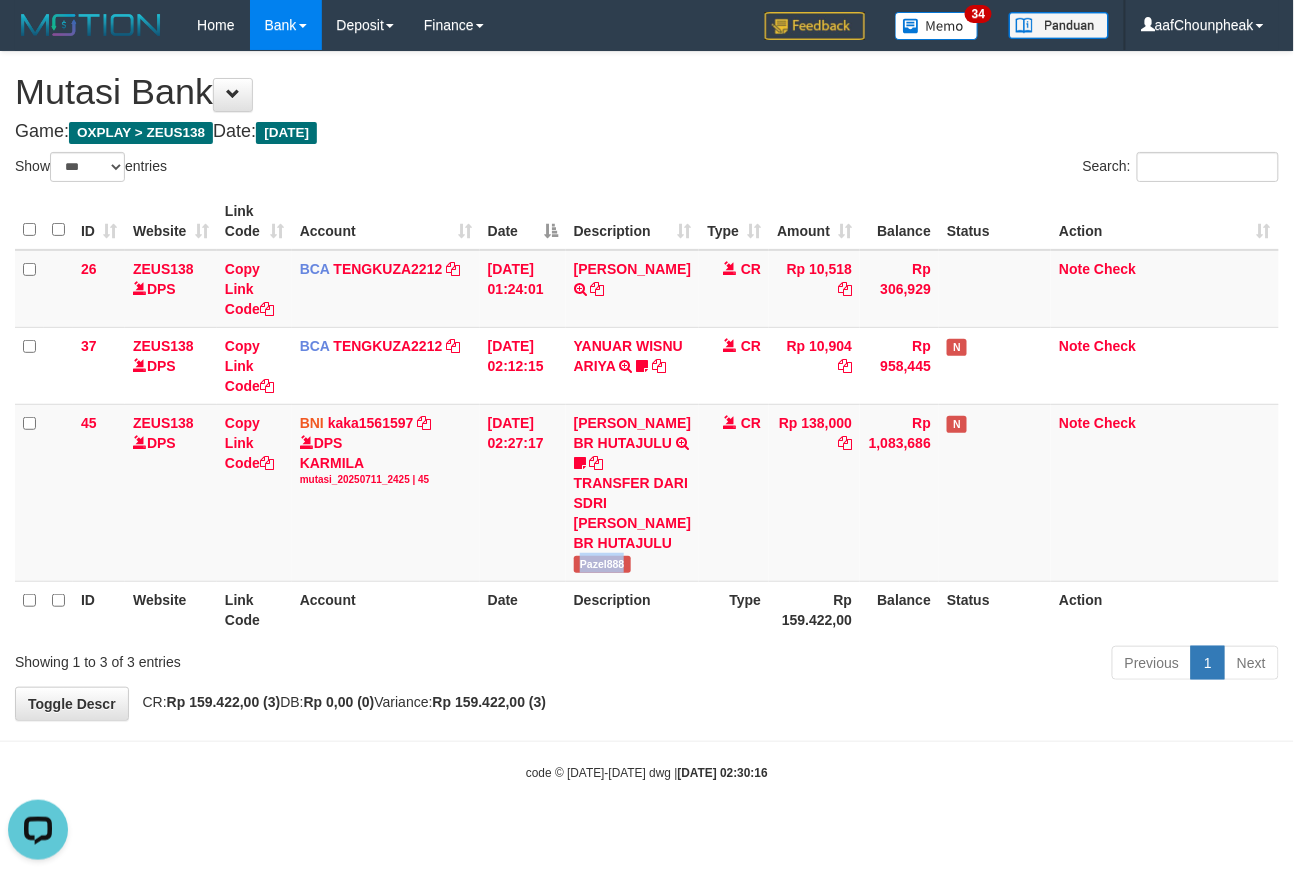 copy on "Pazel888" 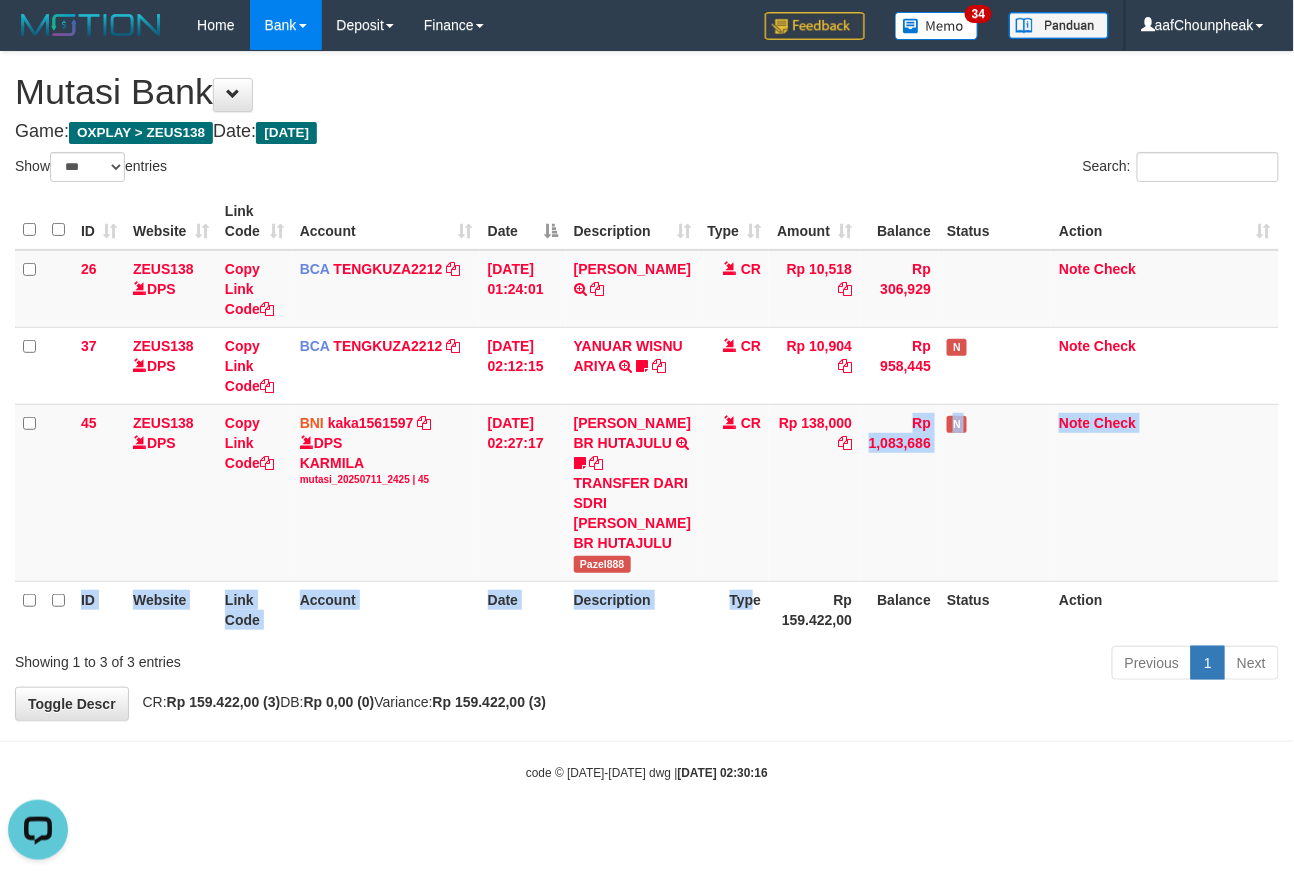 click on "ID Website Link Code Account Date Description Type Amount Balance Status Action
26
ZEUS138    DPS
Copy Link Code
BCA
TENGKUZA2212
DPS
TENGKU ZAKI
mutasi_20250711_3353 | 26
mutasi_20250711_3353 | 26
11/07/2025 01:24:01
JONI AFRIZAL         TRSF E-BANKING CR 1107/FTSCY/WS95031
10518.00JONI AFRIZAL
CR
Rp 10,518
Rp 306,929
Note
Check
37
ZEUS138    DPS
Copy Link Code
BCA
TENGKUZA2212
DPS
TENGKU ZAKI" at bounding box center (647, 415) 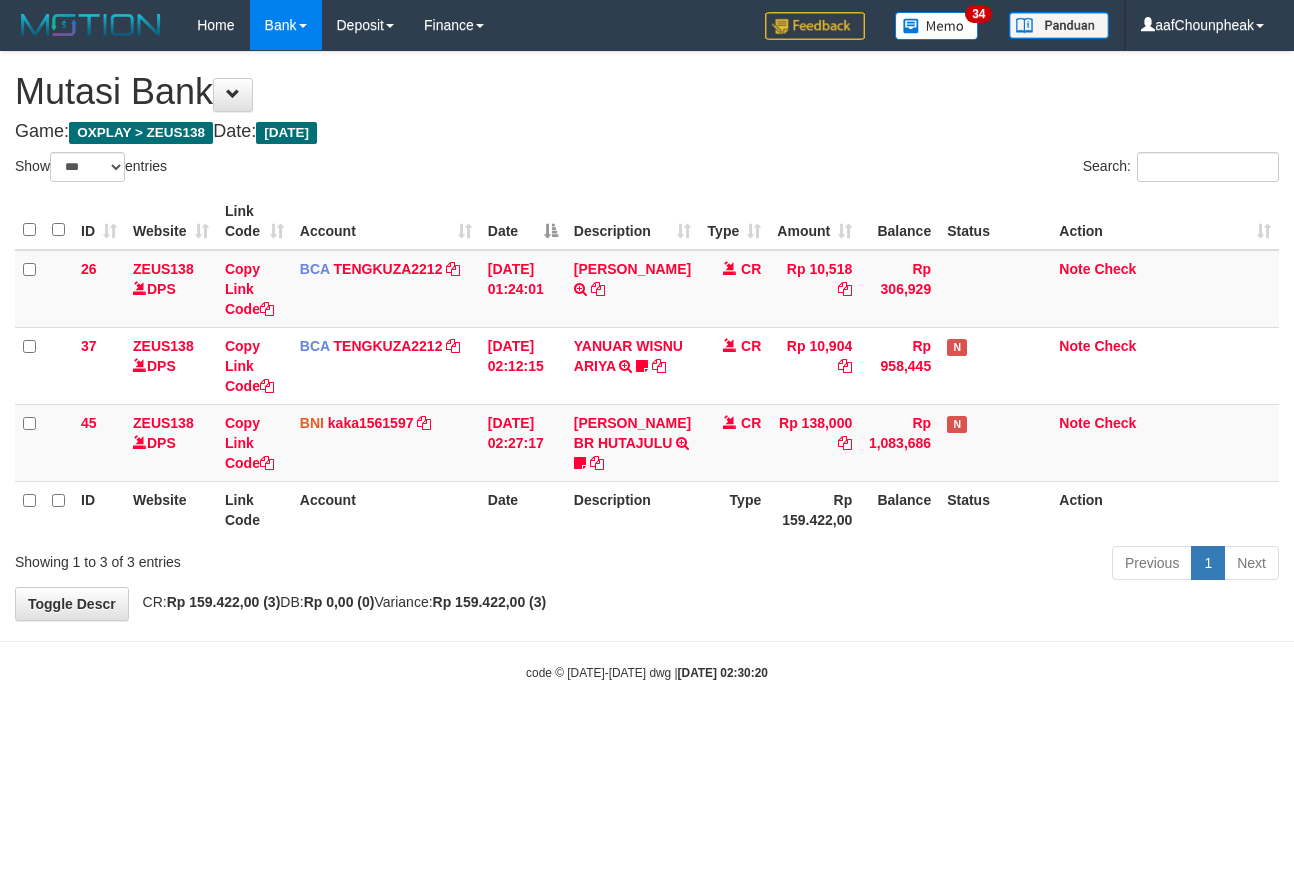 select on "***" 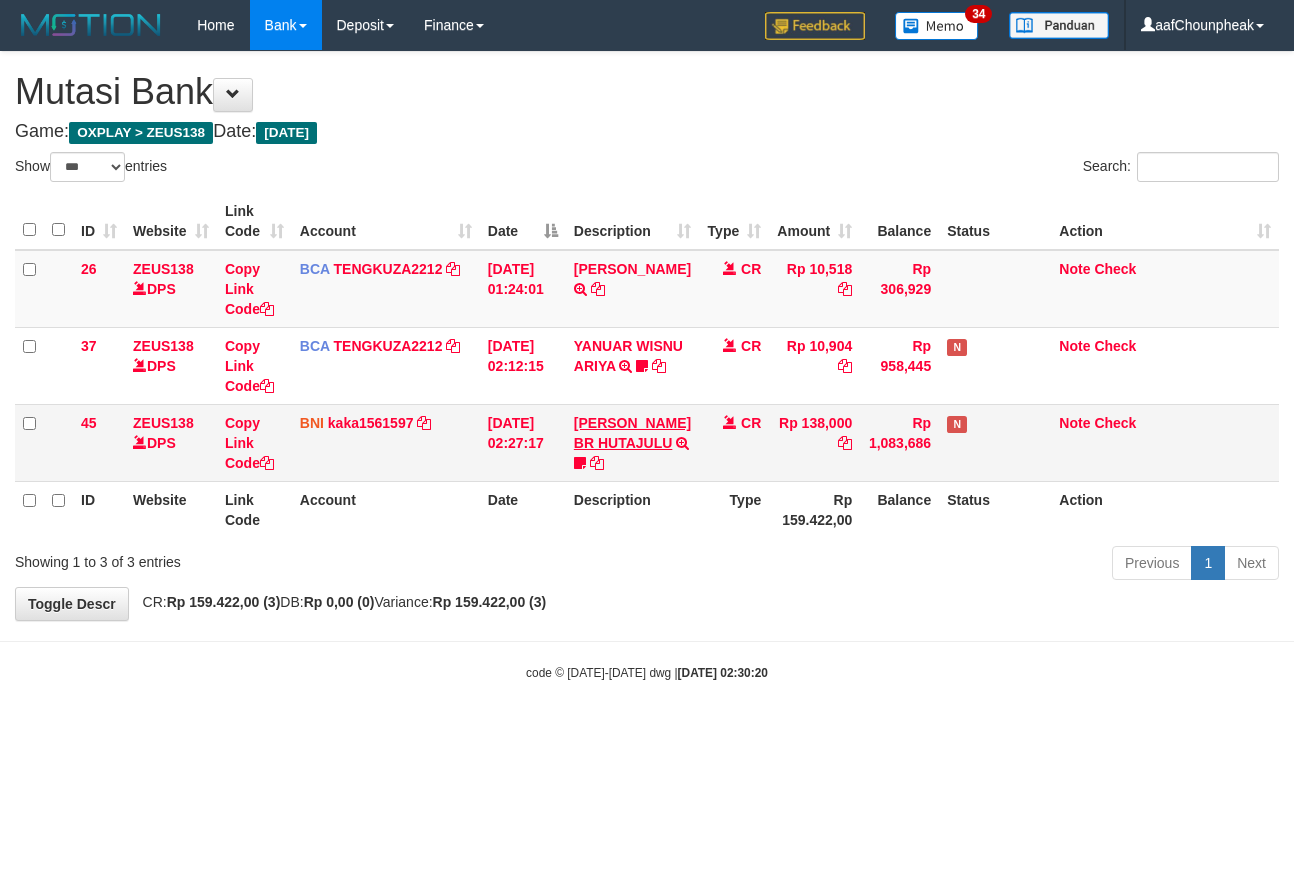 scroll, scrollTop: 0, scrollLeft: 0, axis: both 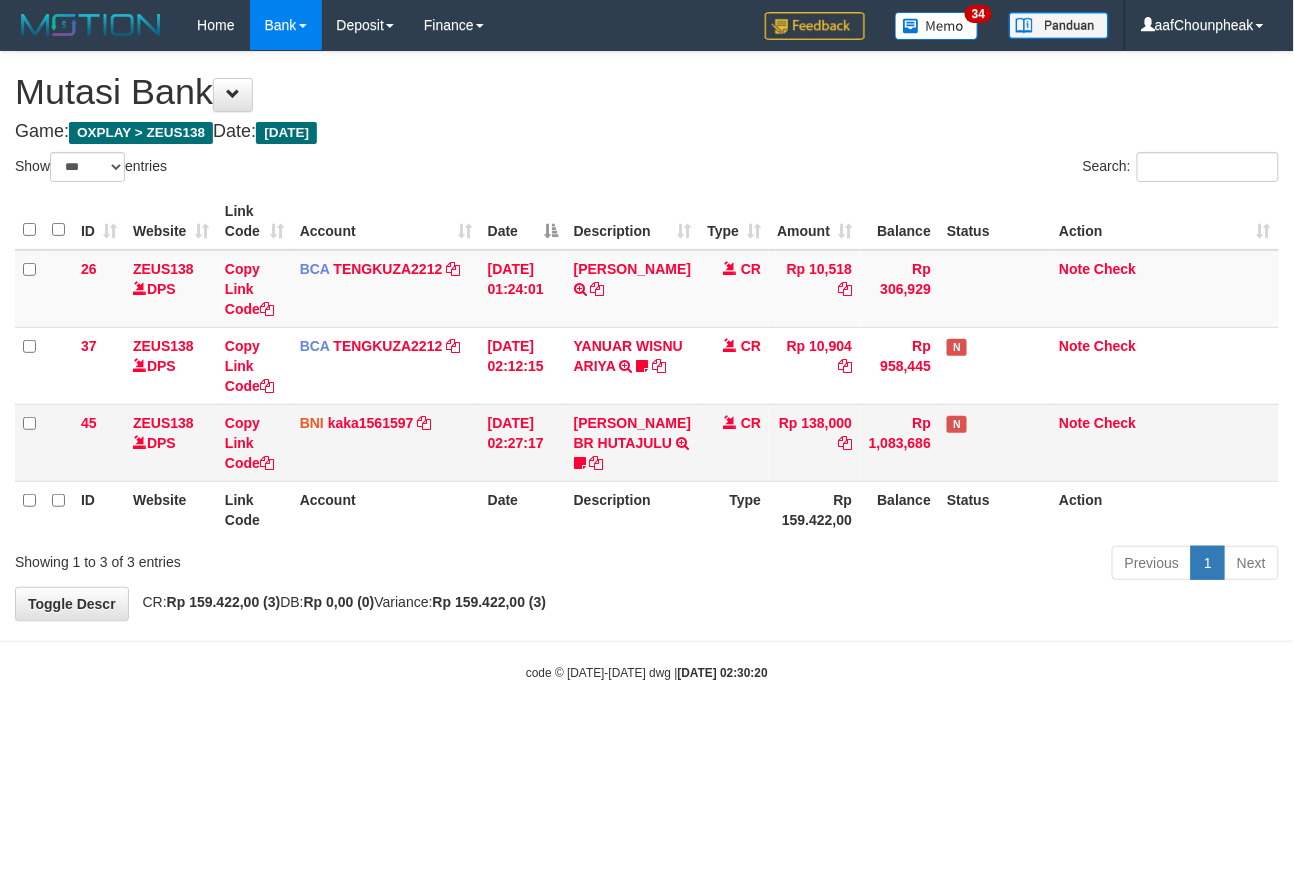 click on "[PERSON_NAME] BR HUTAJULU            TRANSFER DARI SDRI SITI HARDIYANTI BR HUTAJULU    Pazel888" at bounding box center [632, 442] 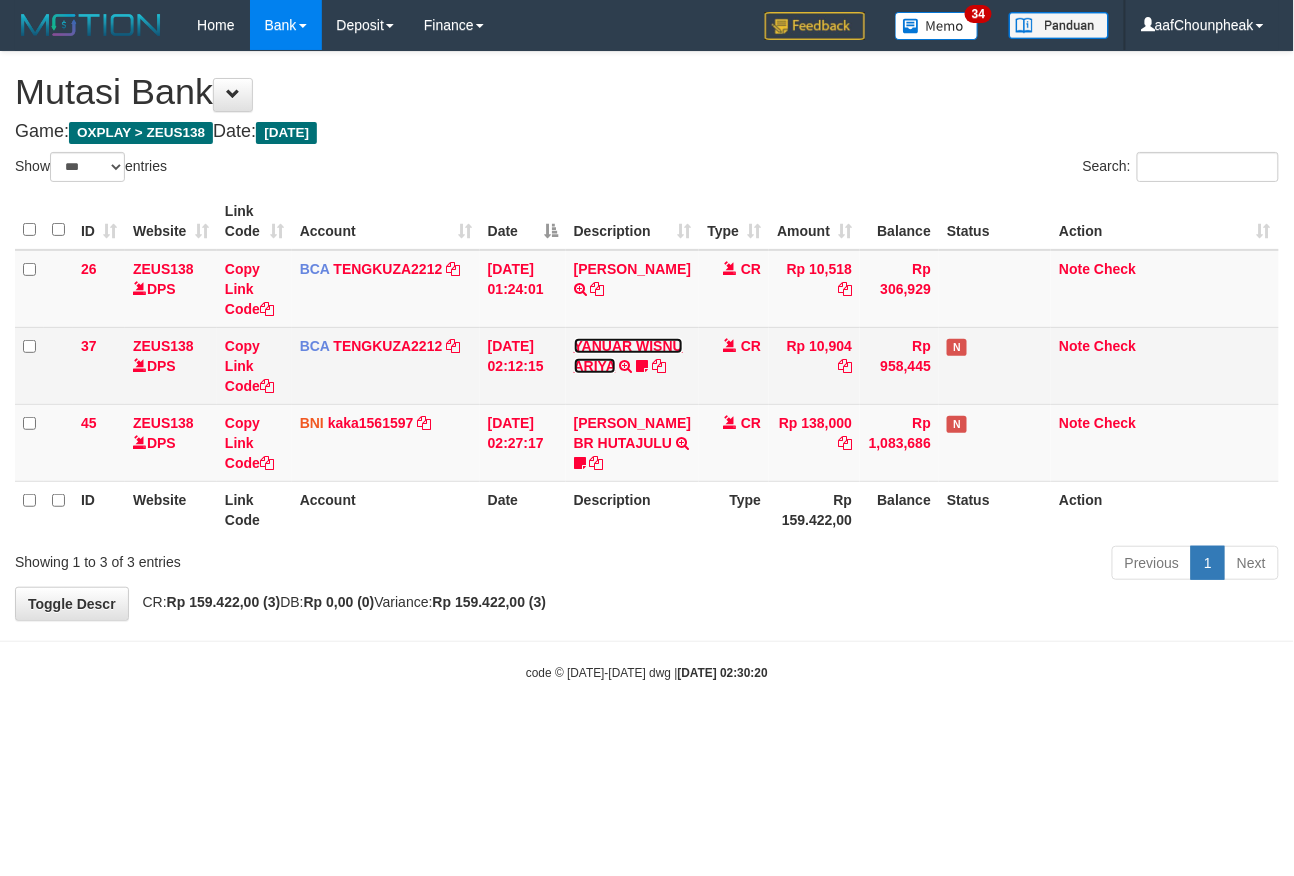 click on "YANUAR WISNU ARIYA" at bounding box center [628, 356] 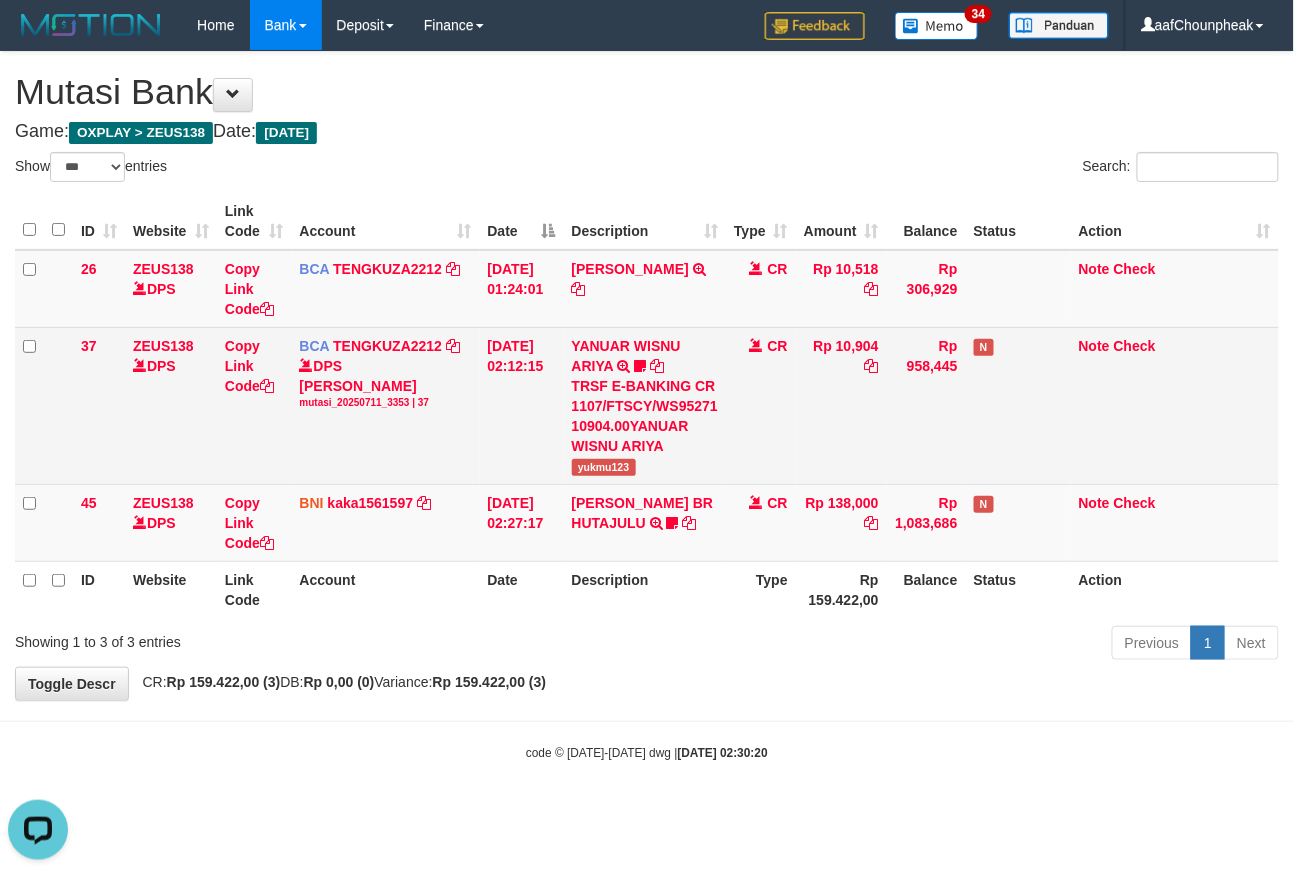 scroll, scrollTop: 0, scrollLeft: 0, axis: both 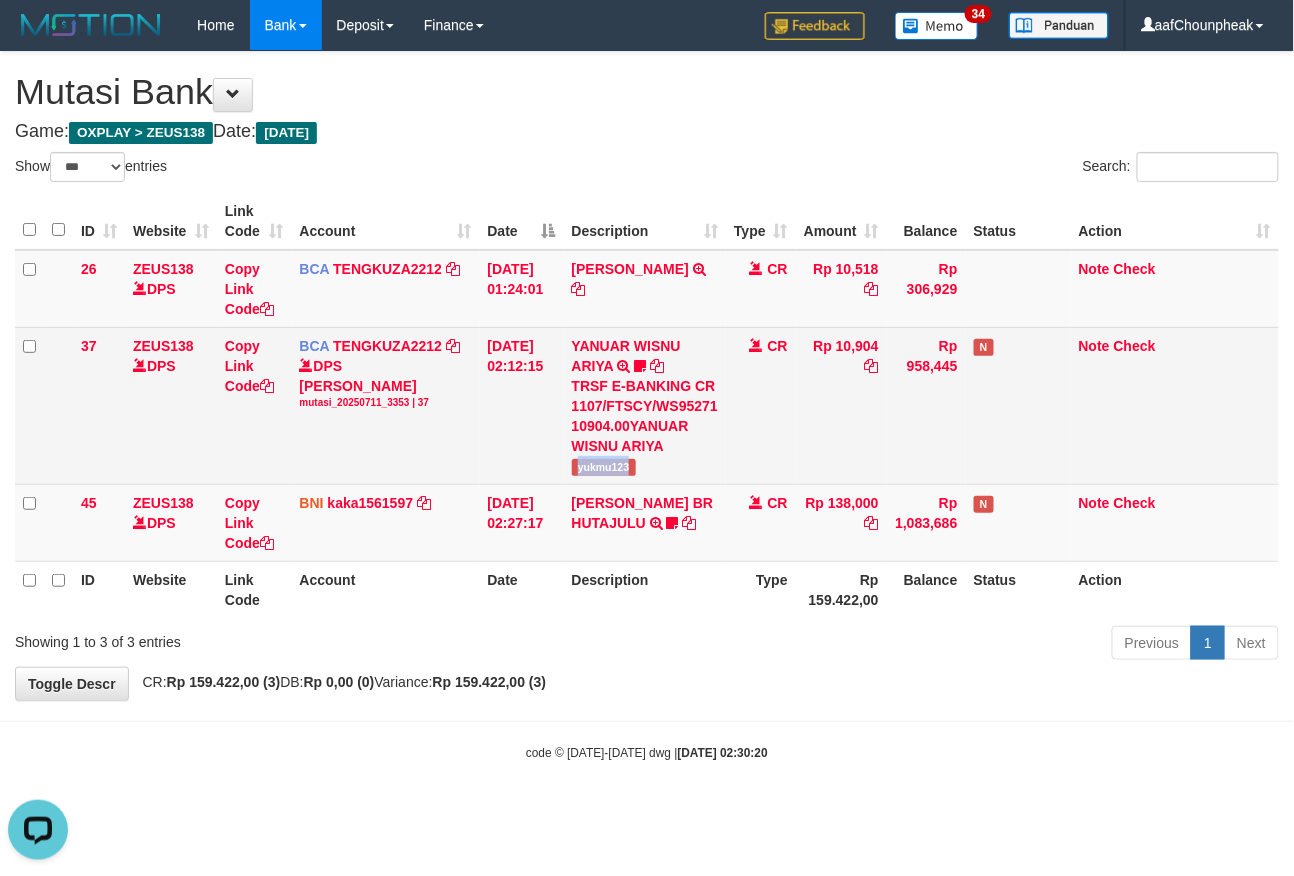 click on "yukmu123" at bounding box center [604, 467] 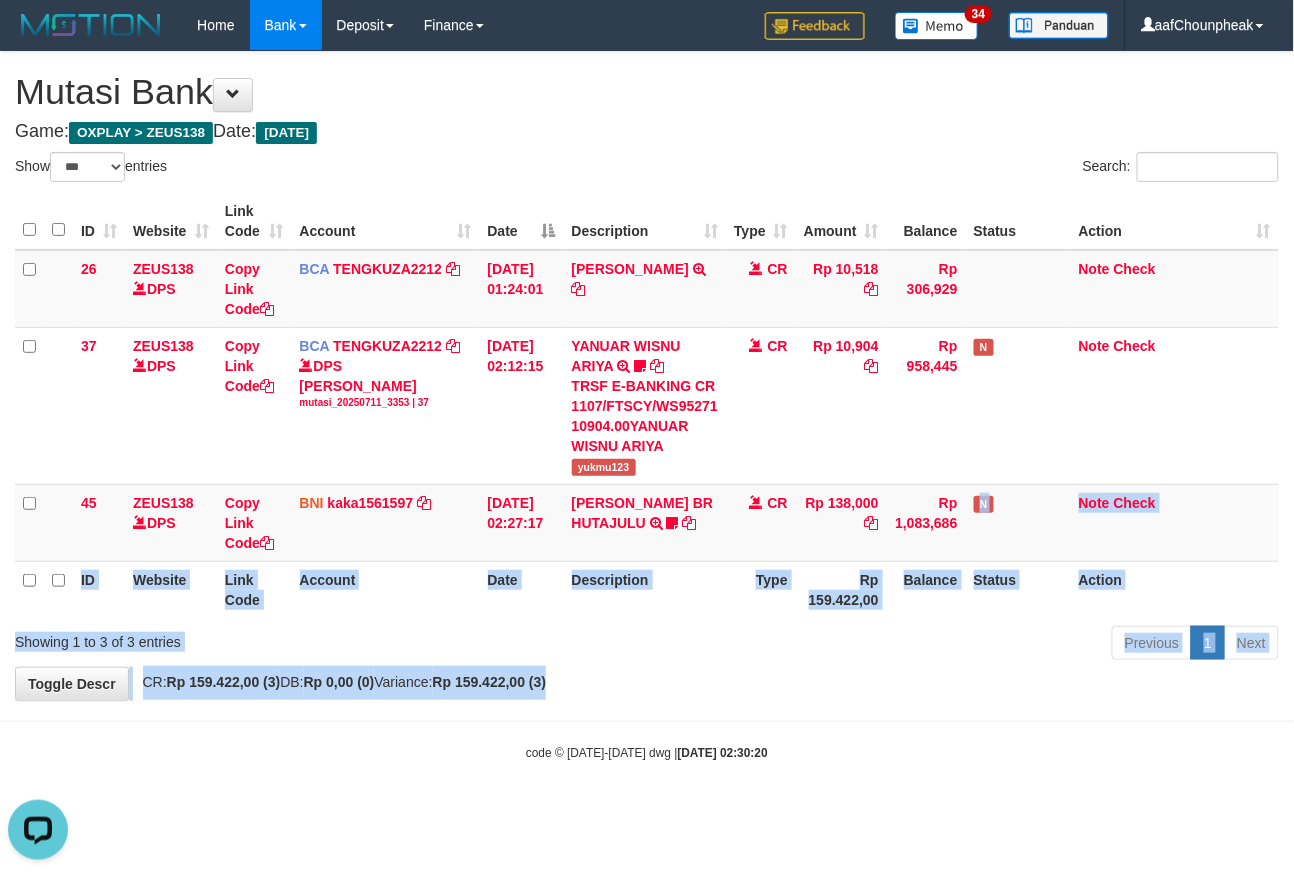 drag, startPoint x: 774, startPoint y: 636, endPoint x: 769, endPoint y: 672, distance: 36.345562 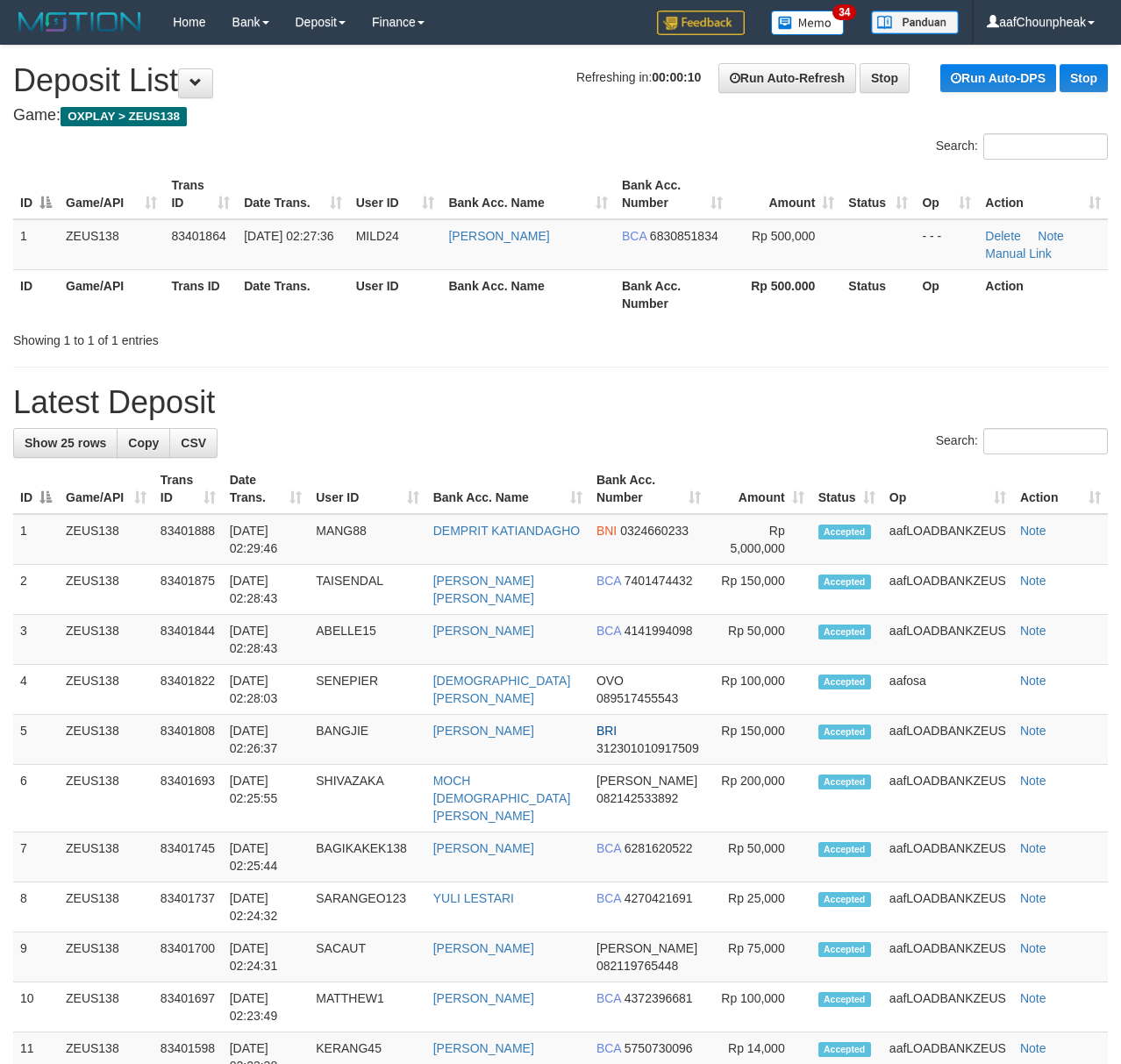 scroll, scrollTop: 0, scrollLeft: 0, axis: both 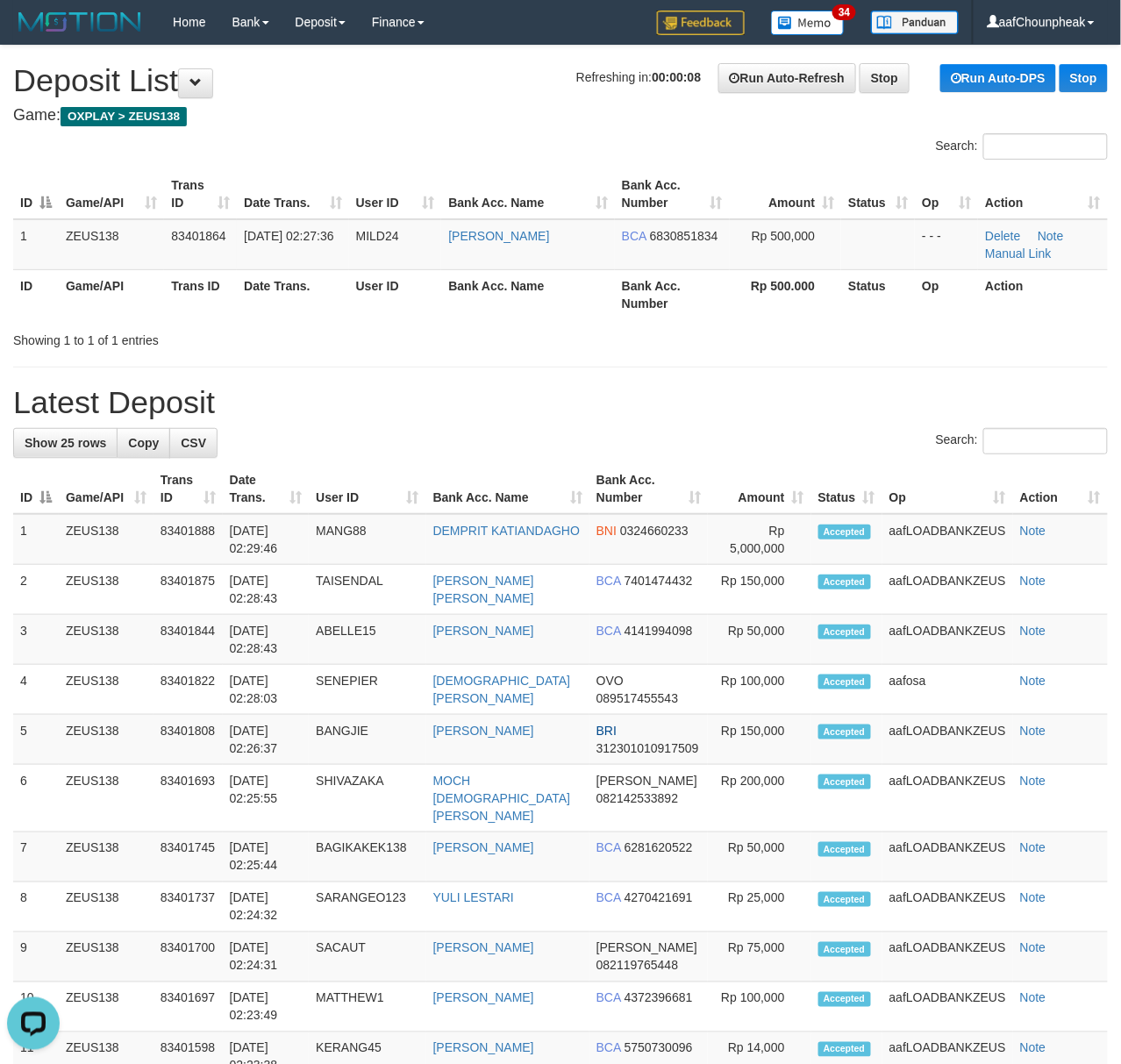 drag, startPoint x: 222, startPoint y: 147, endPoint x: 282, endPoint y: 130, distance: 62.3618 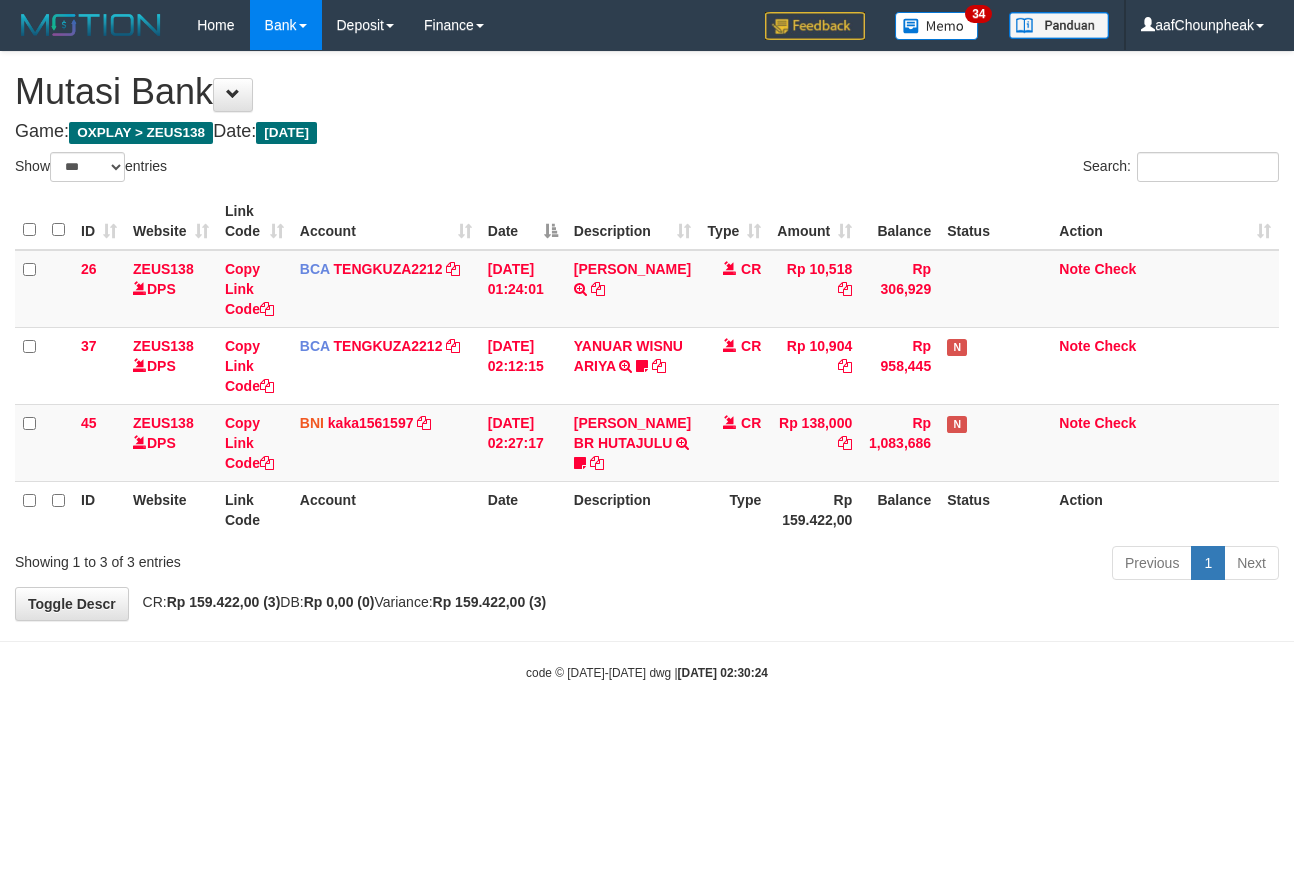 select on "***" 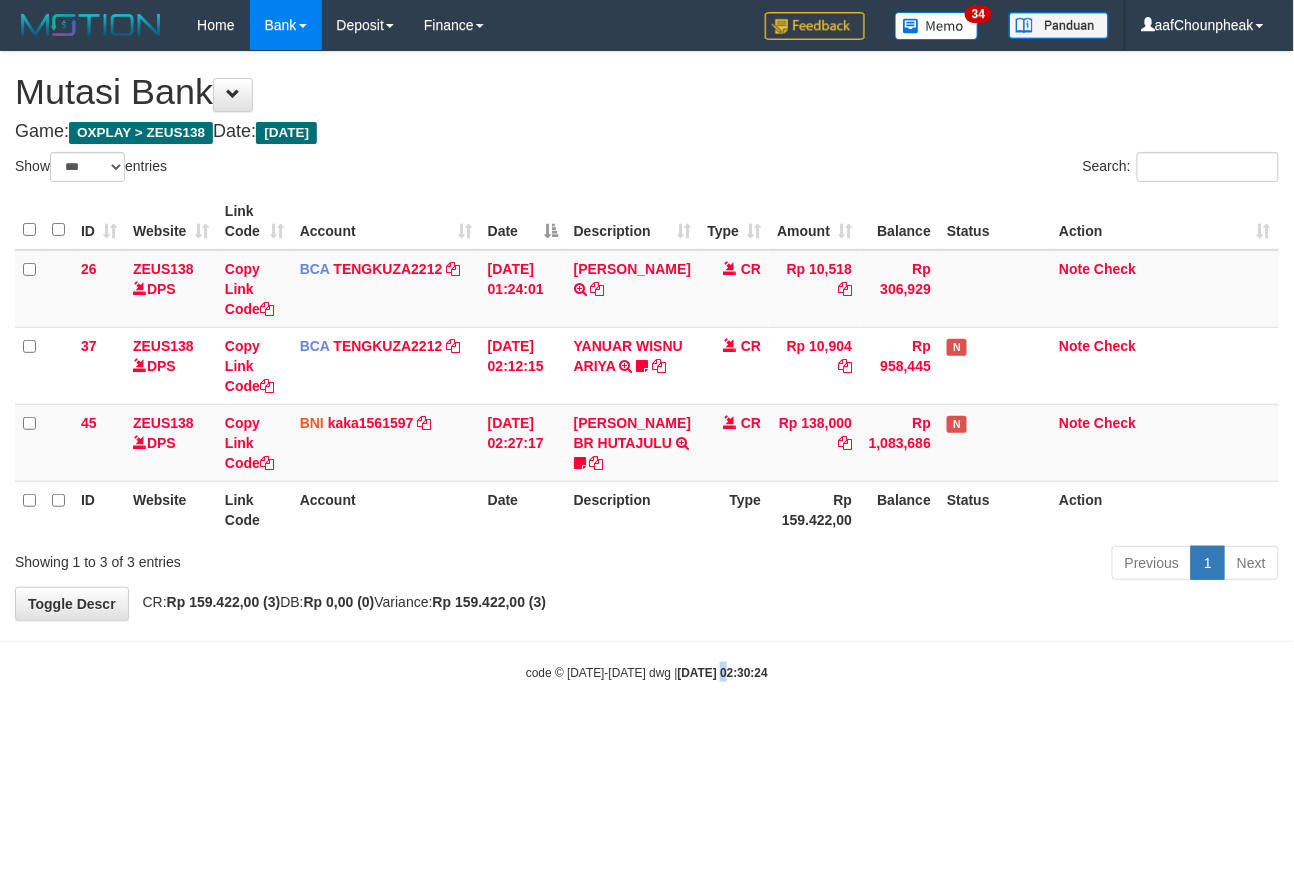click on "Toggle navigation
Home
Bank
Account List
Mutasi Bank
Search
Note Mutasi
Deposit
DPS List
History
Finance
Financial Data
aafChounpheak
My Profile
Log Out
34" at bounding box center (647, 366) 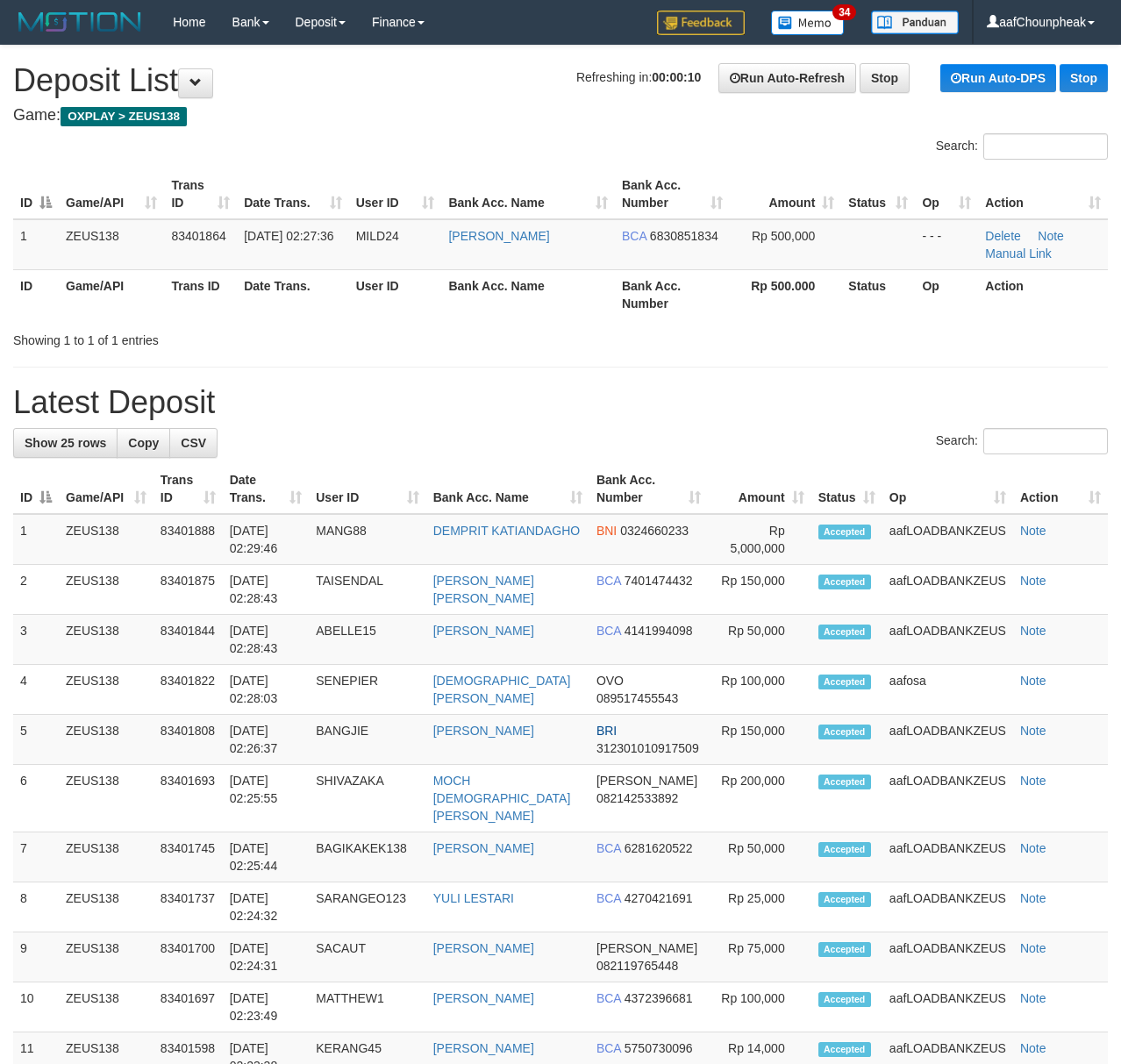 scroll, scrollTop: 0, scrollLeft: 0, axis: both 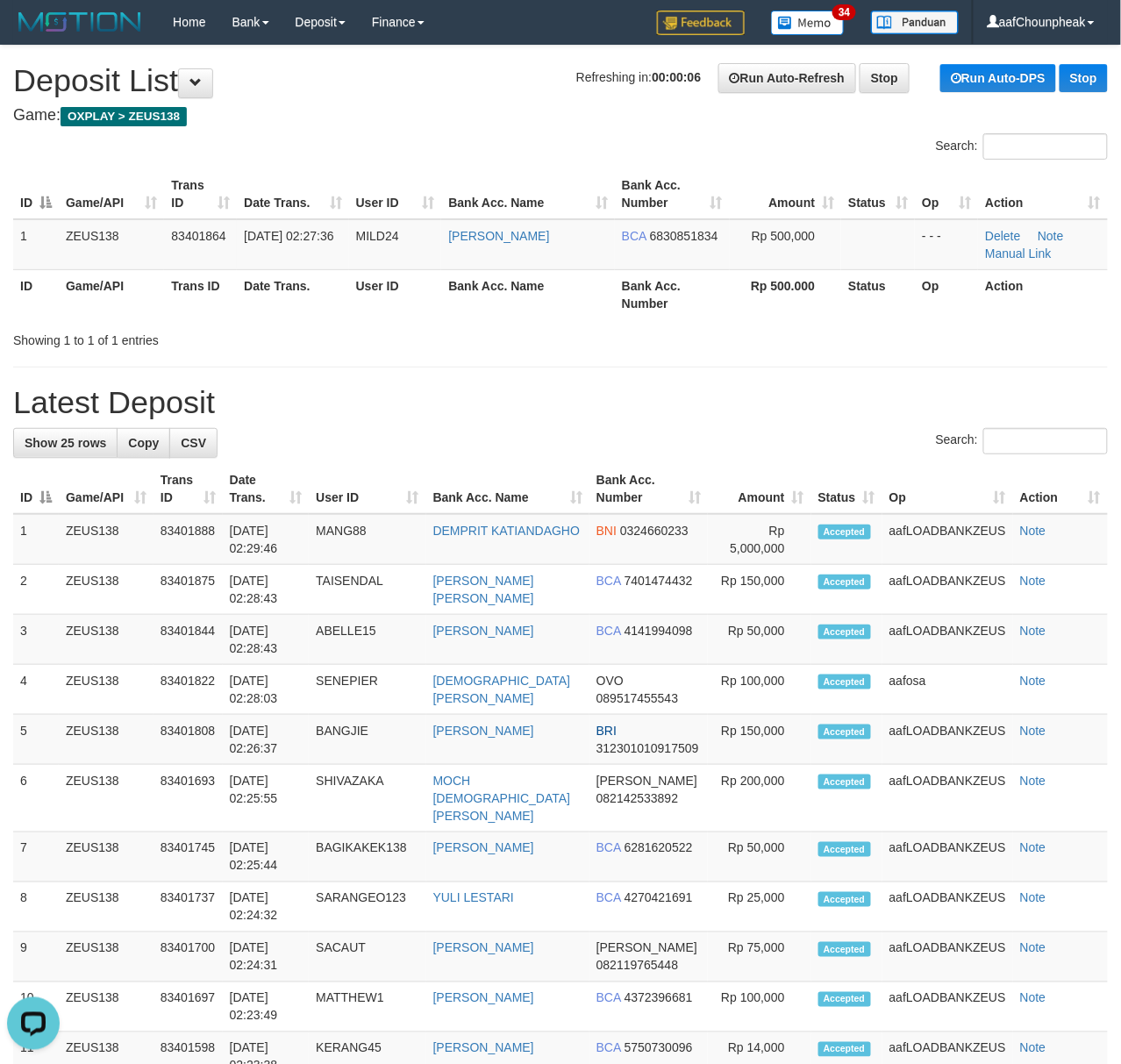 click on "Search:" at bounding box center (560, 148) 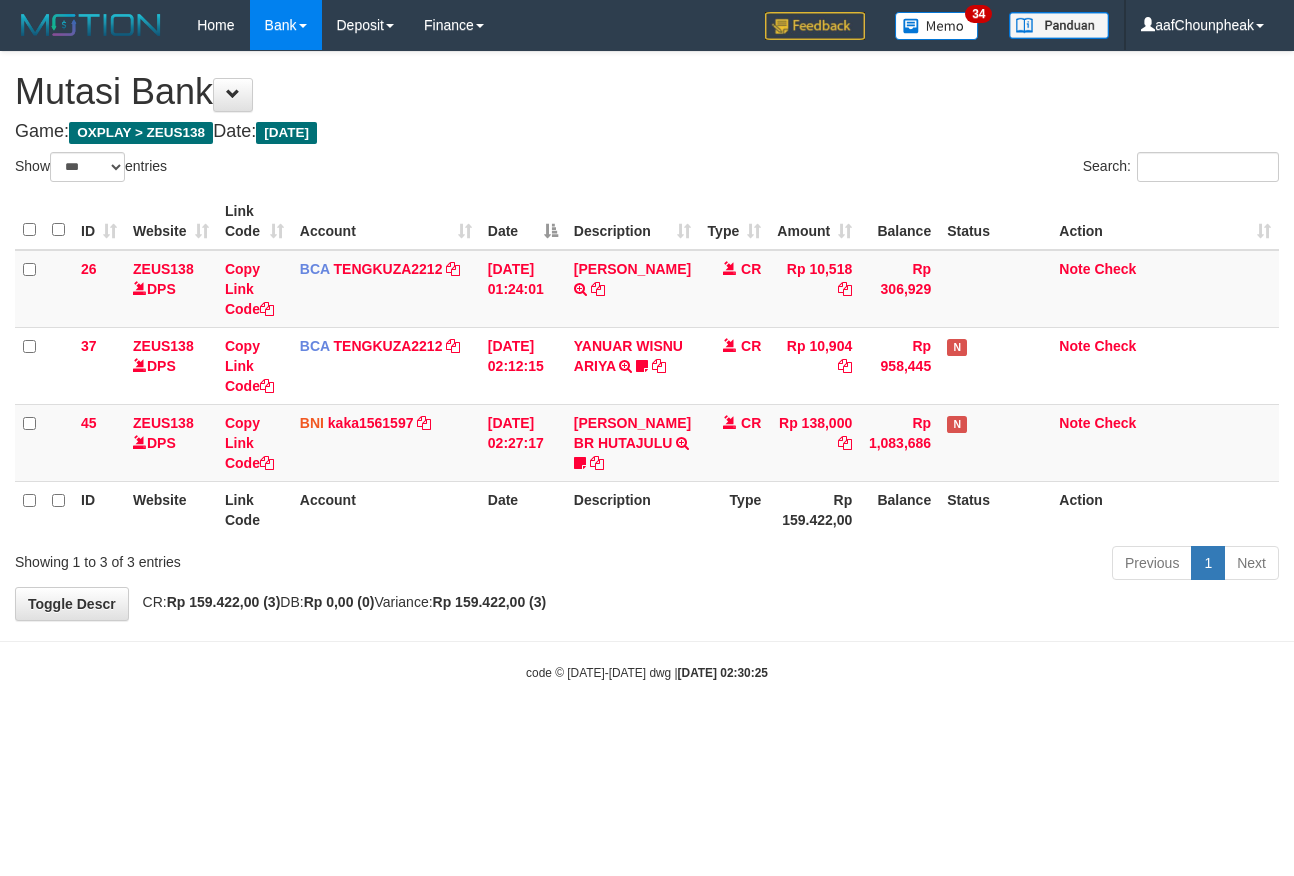 select on "***" 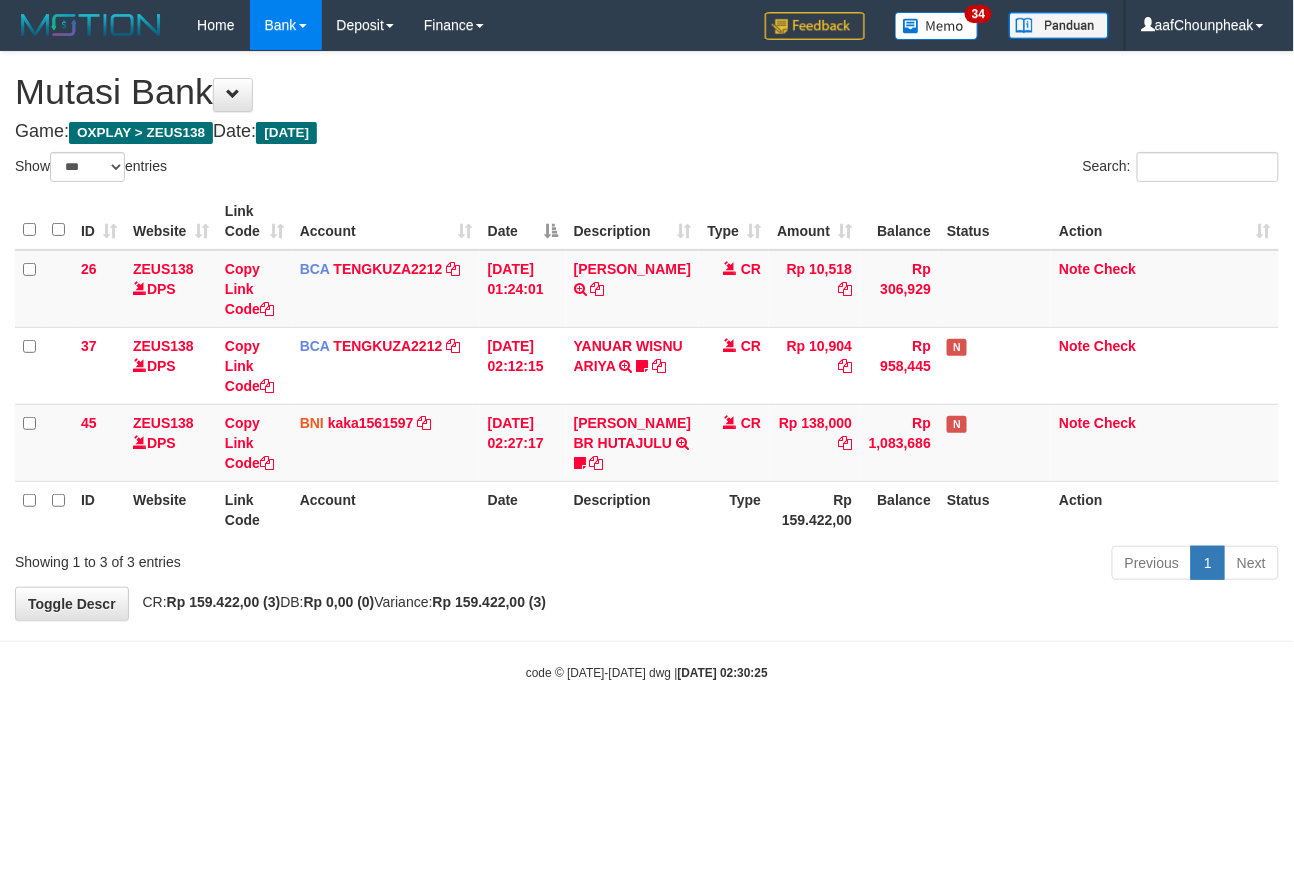 click on "Show  ** ** ** ***  entries" at bounding box center [323, 169] 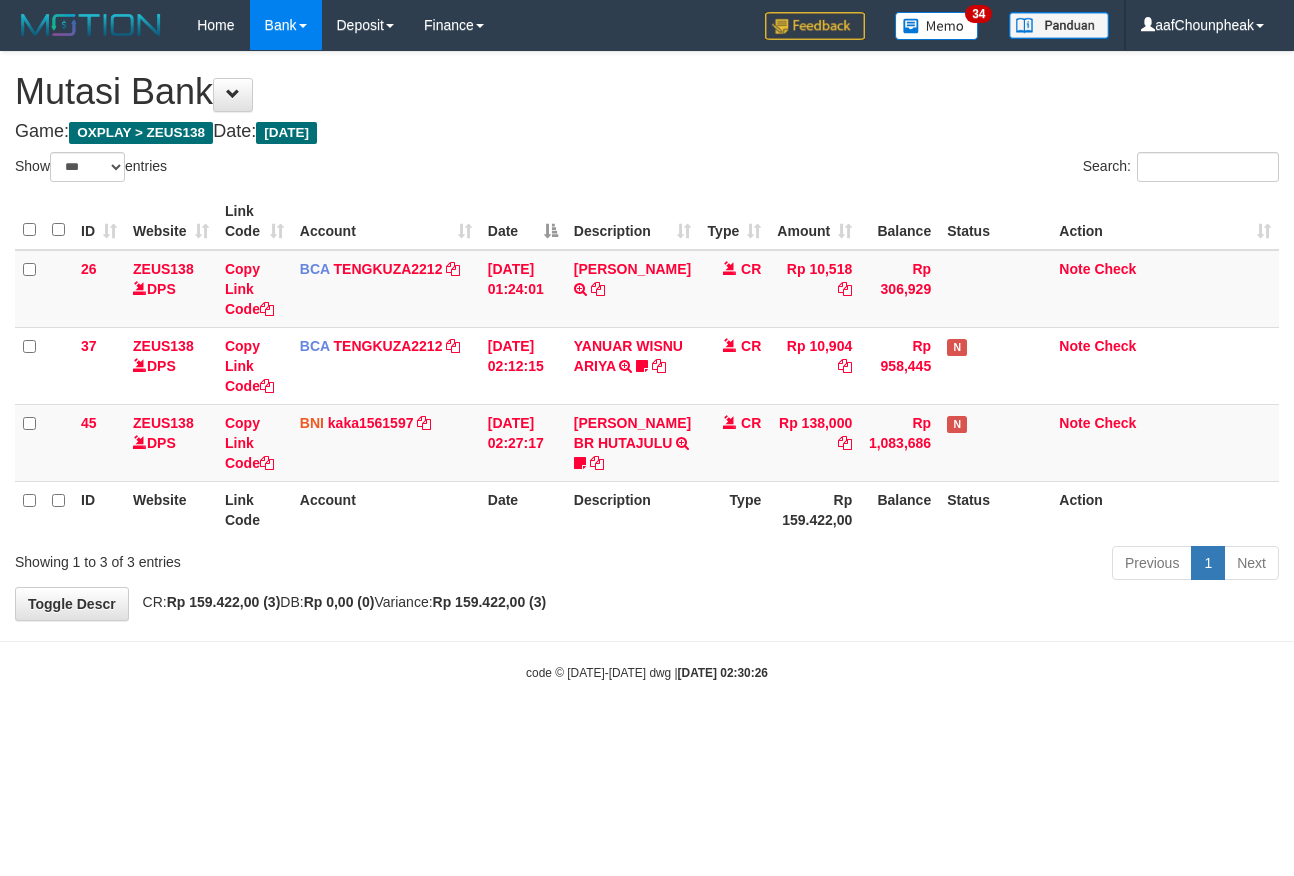 select on "***" 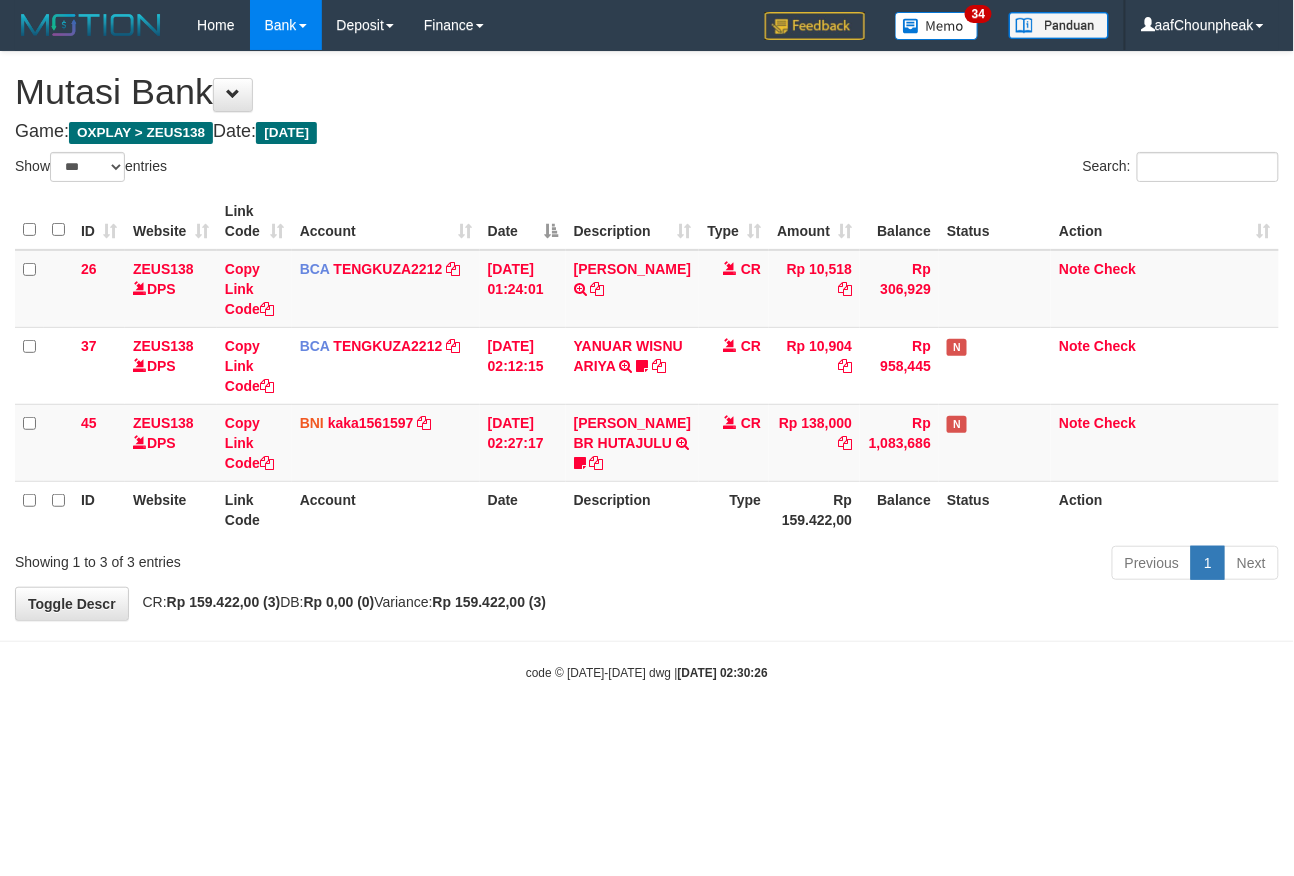 click on "Toggle navigation
Home
Bank
Account List
Mutasi Bank
Search
Note Mutasi
Deposit
DPS List
History
Finance
Financial Data
aafChounpheak
My Profile
Log Out
34" at bounding box center [647, 366] 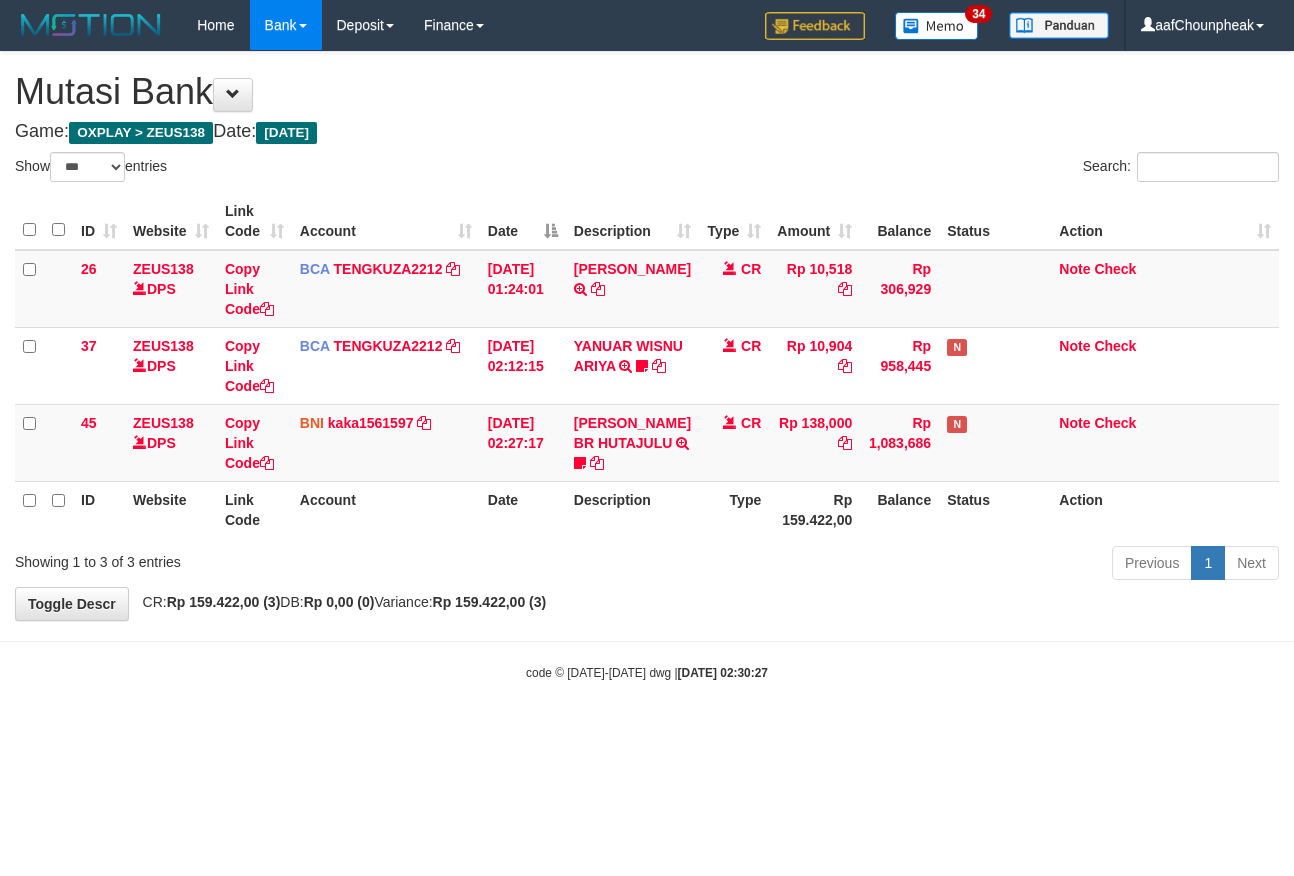 select on "***" 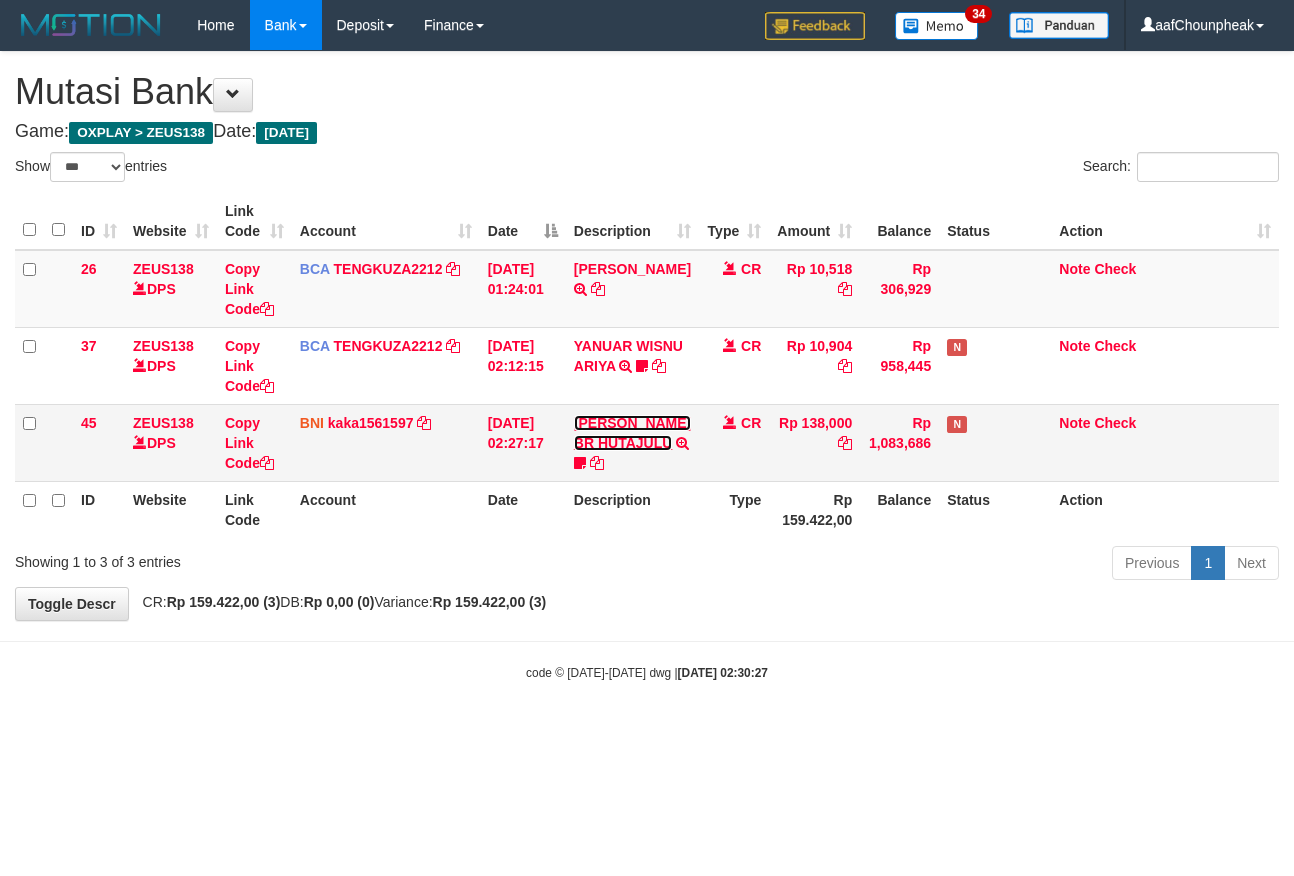 scroll, scrollTop: 0, scrollLeft: 0, axis: both 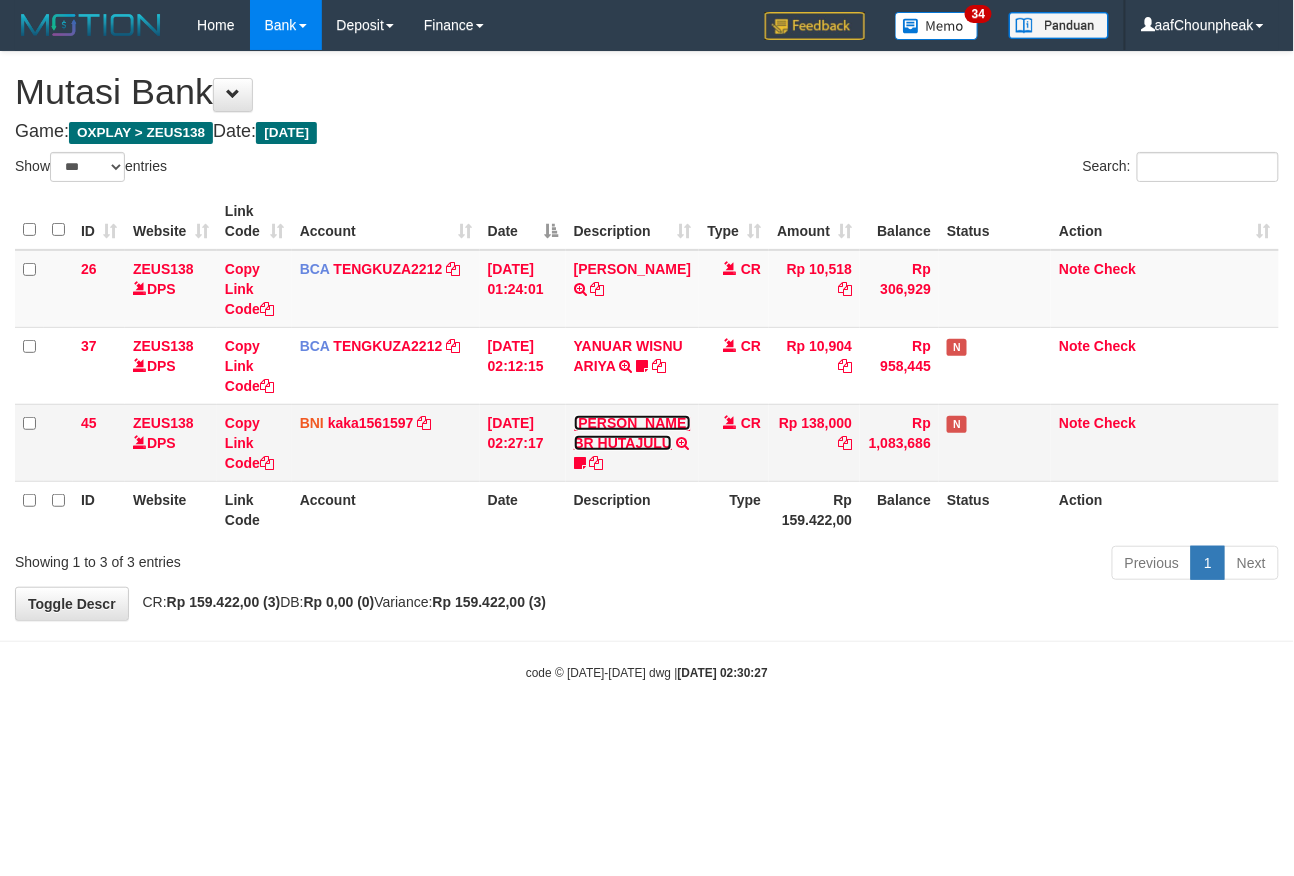 drag, startPoint x: 0, startPoint y: 0, endPoint x: 654, endPoint y: 465, distance: 802.45935 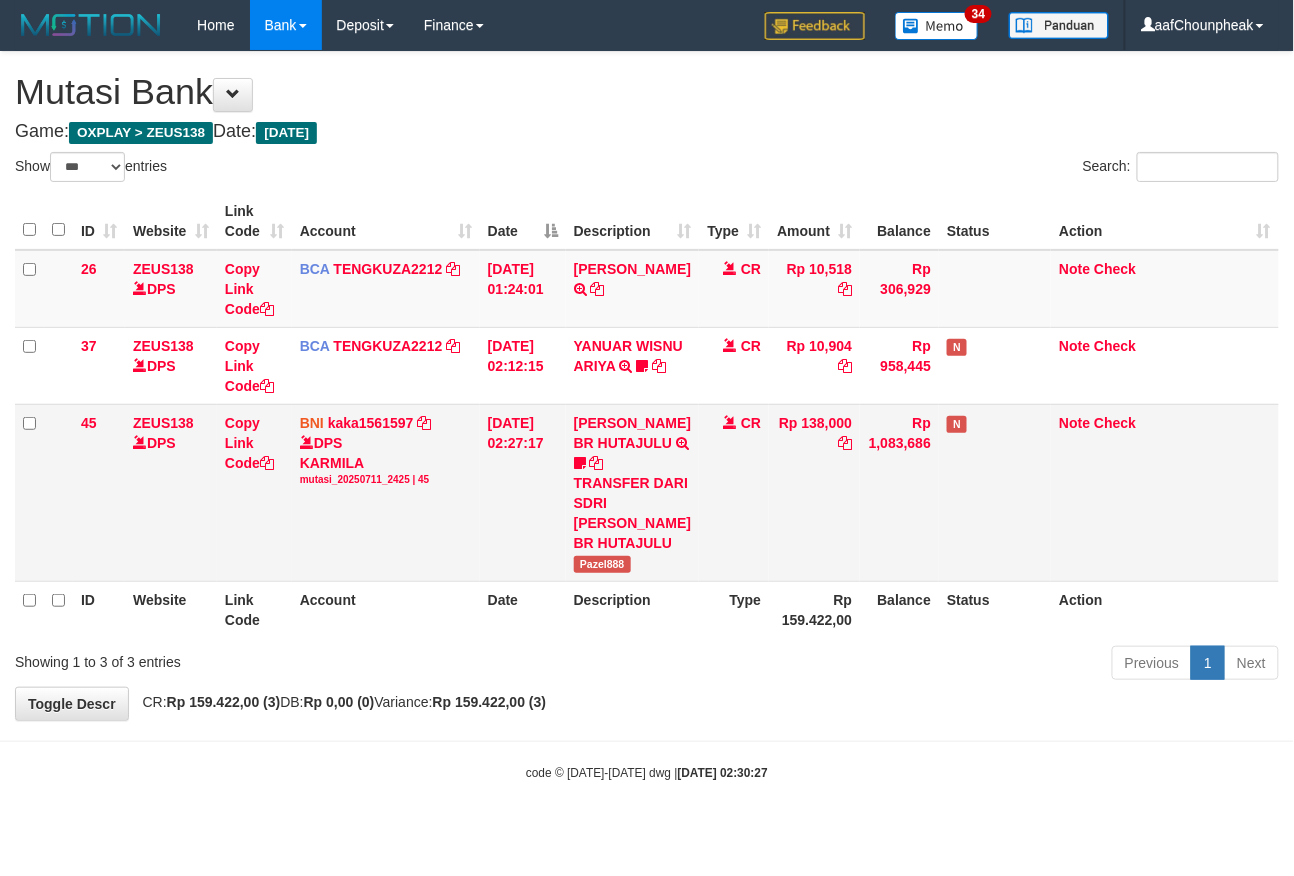 click on "Pazel888" at bounding box center [602, 564] 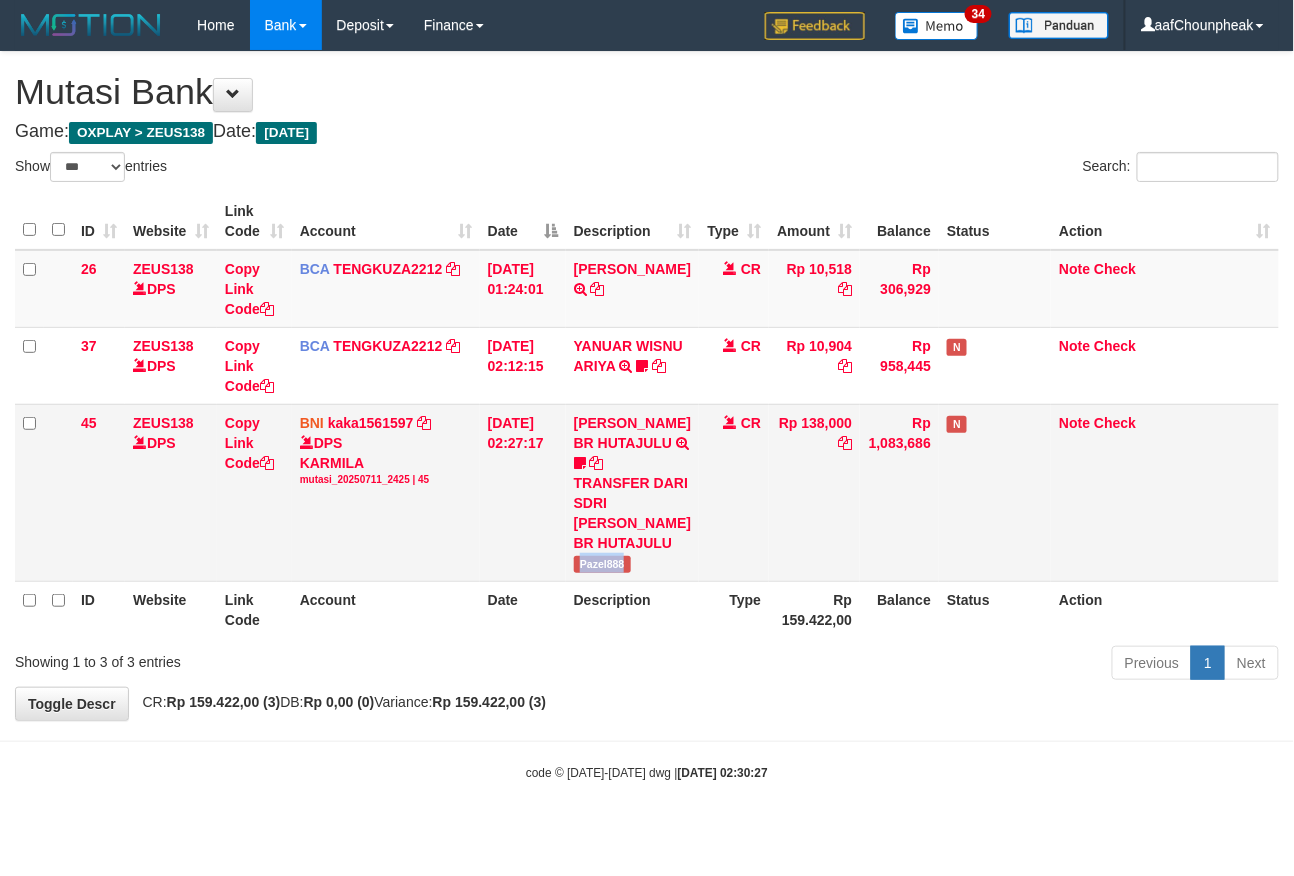 click on "Pazel888" at bounding box center [602, 564] 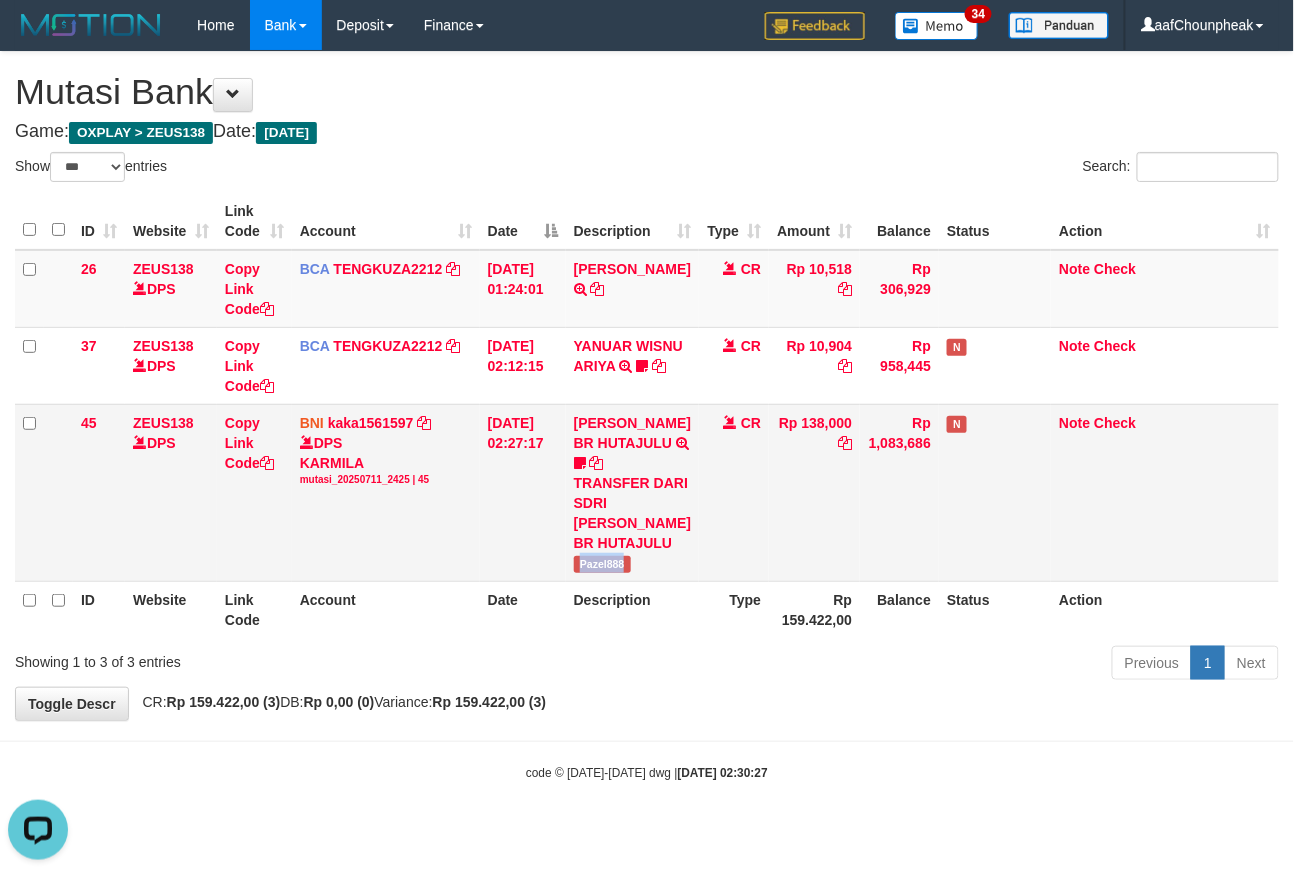 scroll, scrollTop: 0, scrollLeft: 0, axis: both 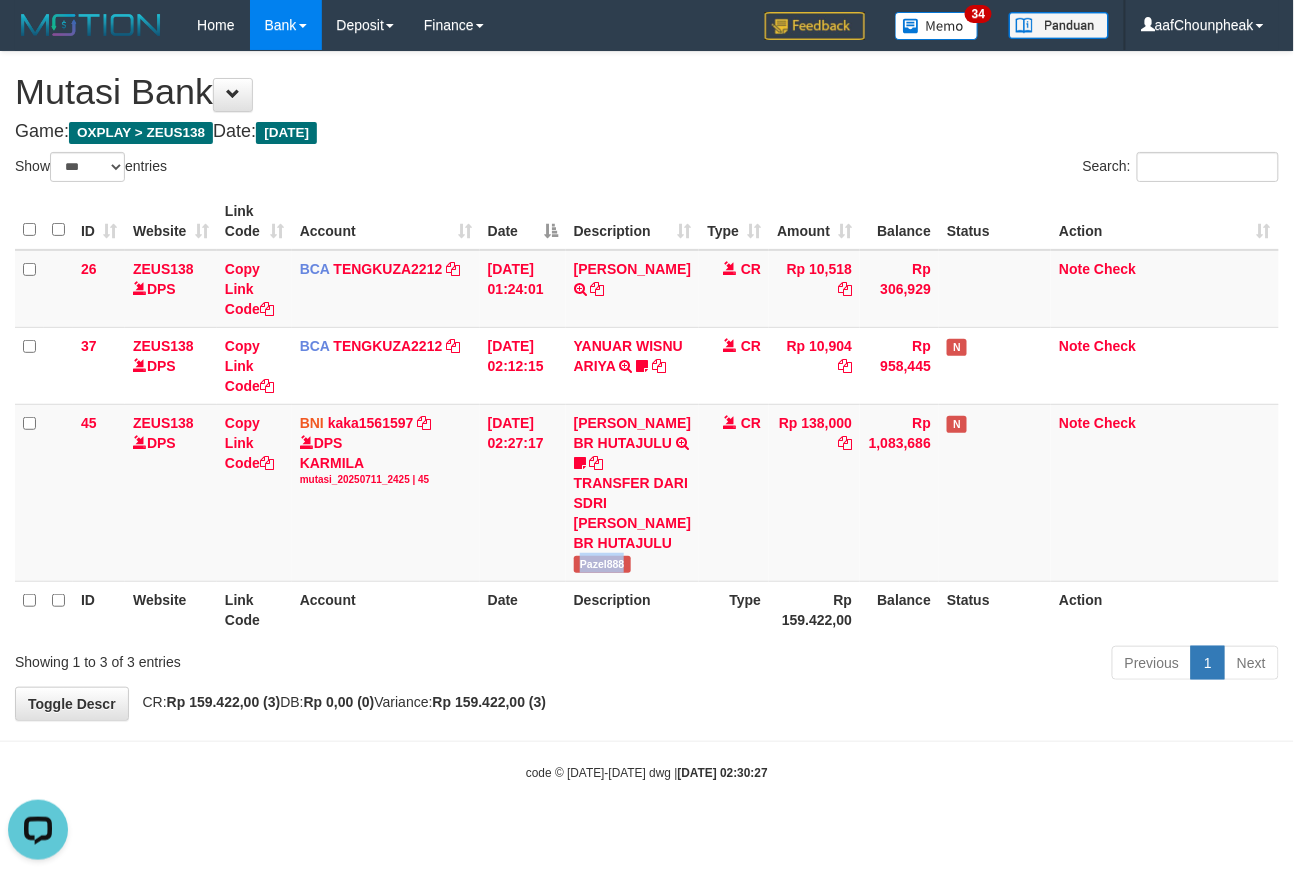 drag, startPoint x: 532, startPoint y: 673, endPoint x: 532, endPoint y: 684, distance: 11 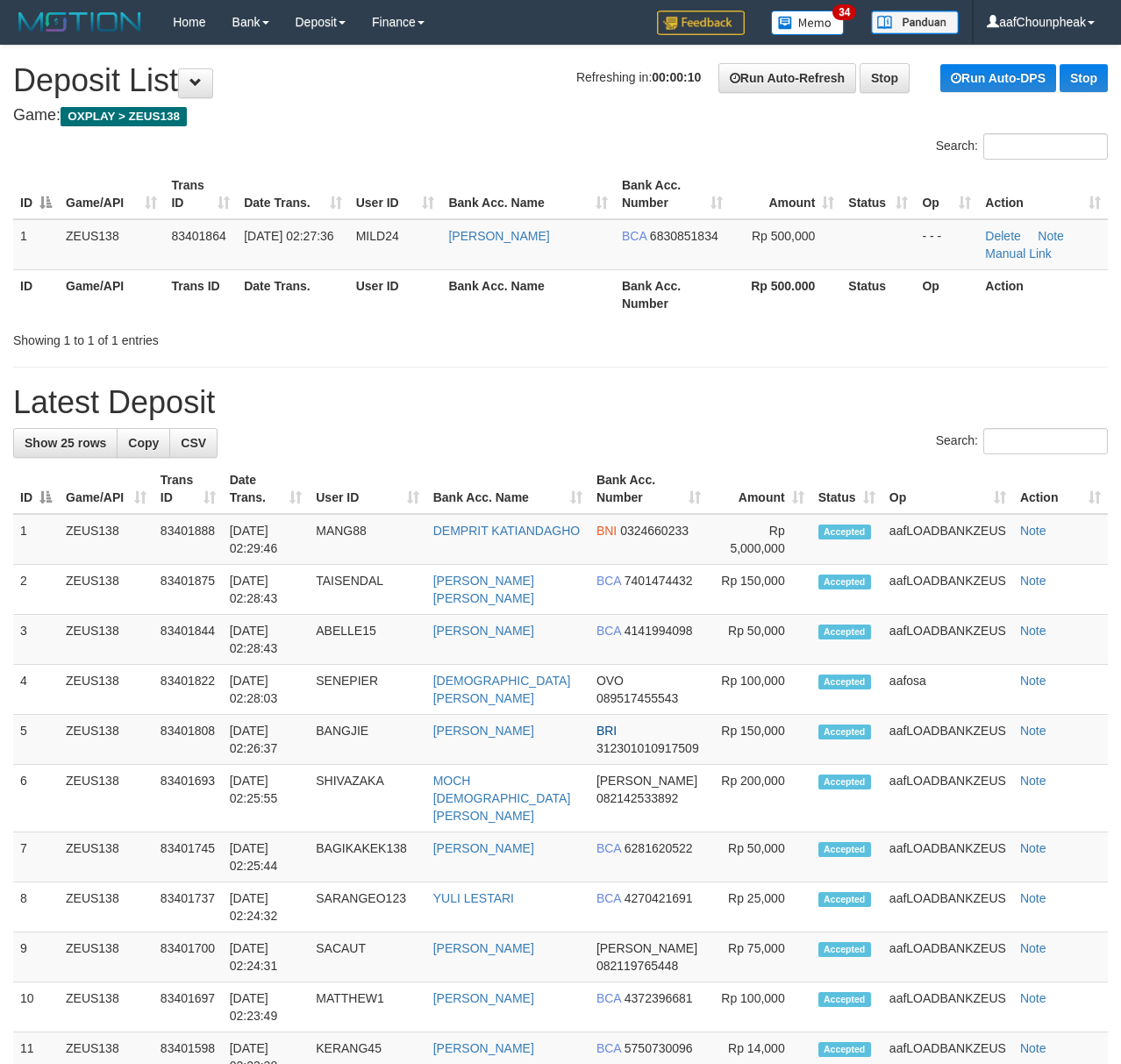scroll, scrollTop: 0, scrollLeft: 0, axis: both 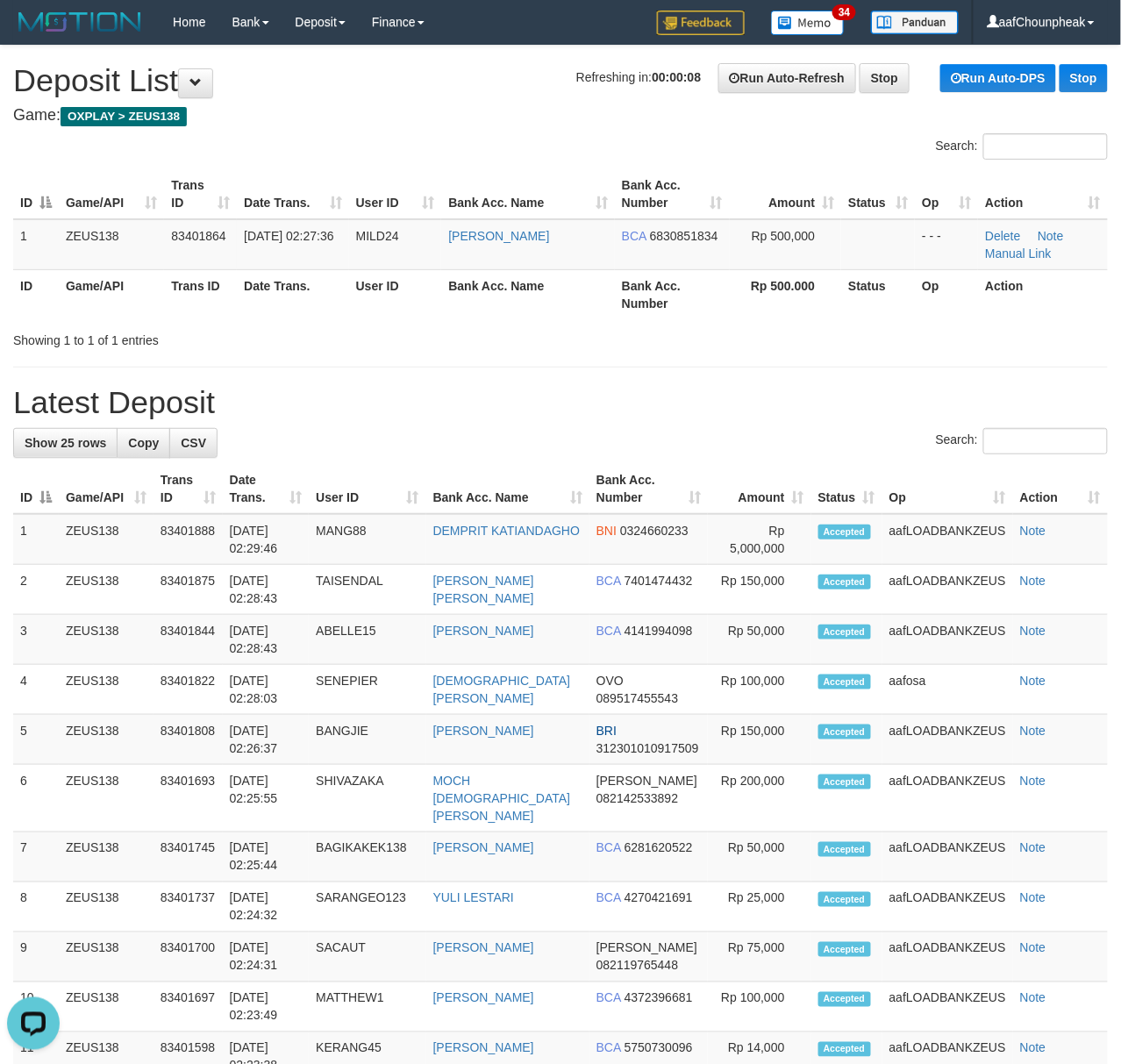click on "**********" at bounding box center [560, 972] 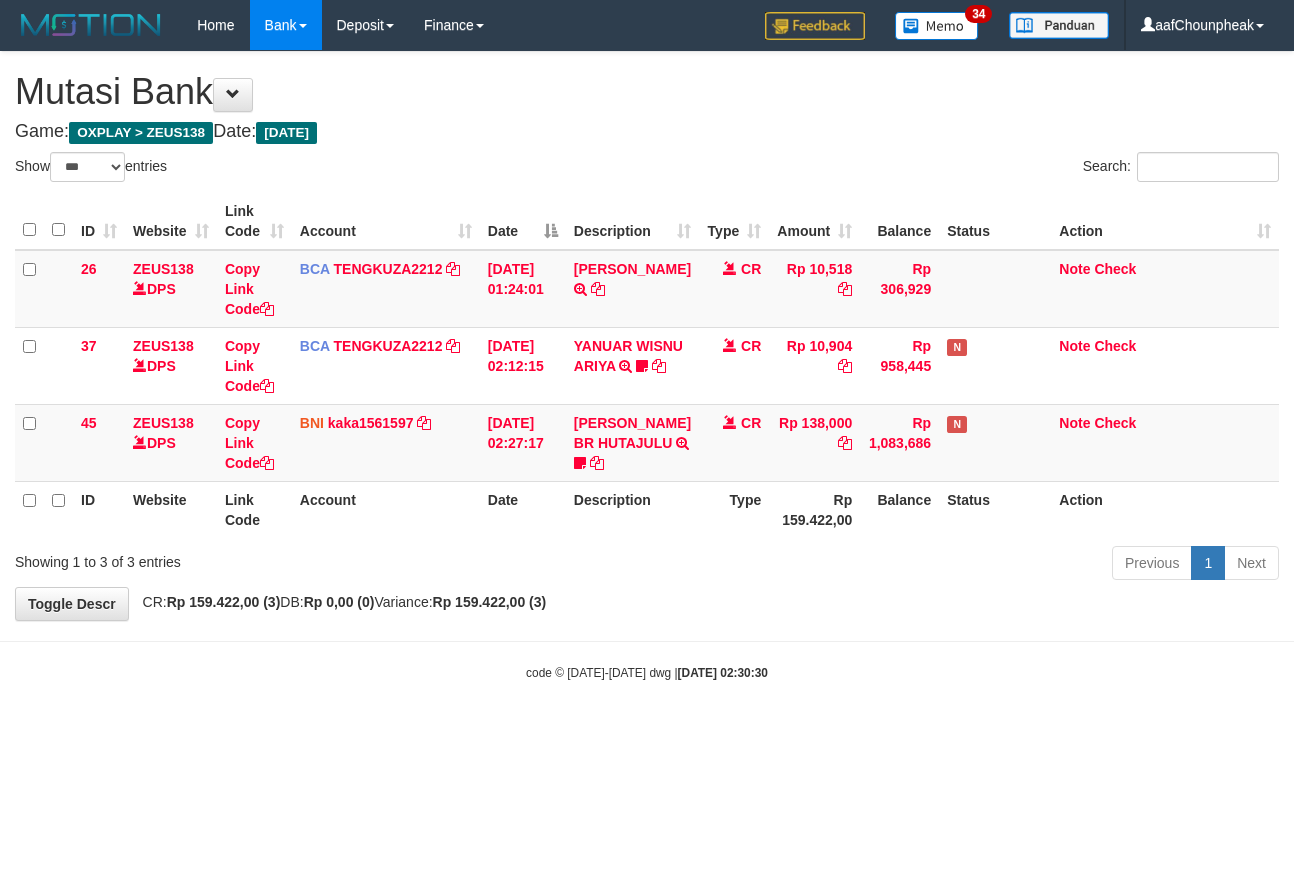 select on "***" 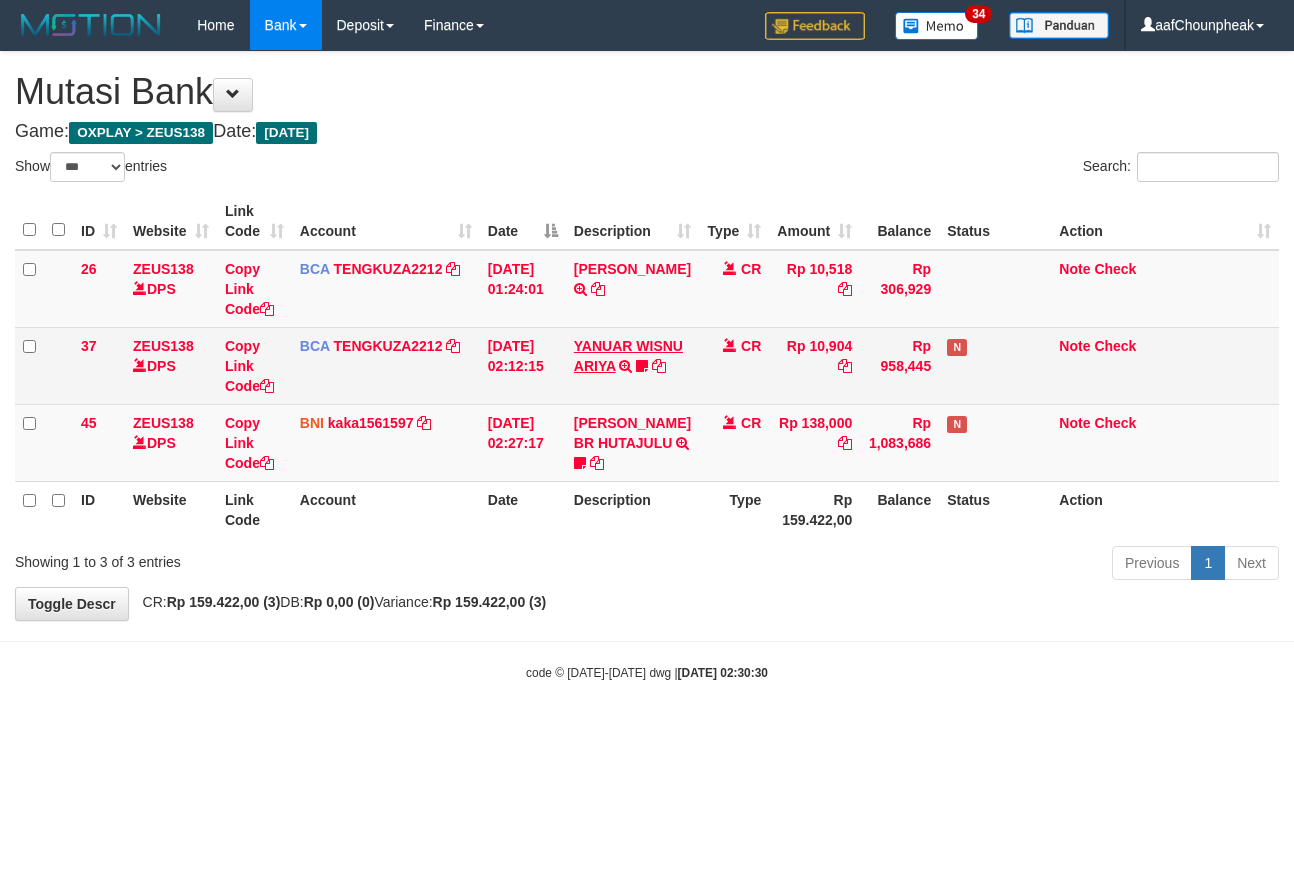 scroll, scrollTop: 0, scrollLeft: 0, axis: both 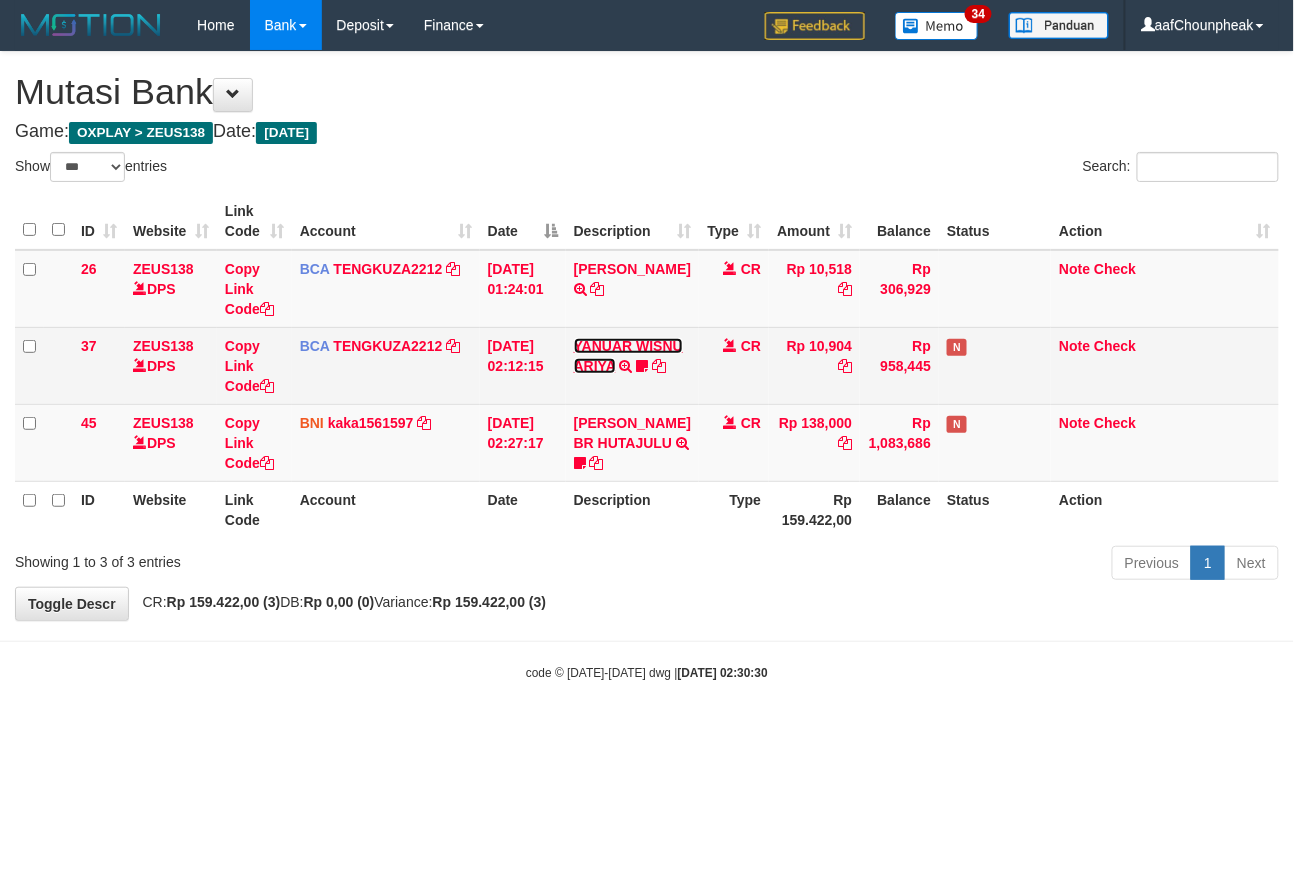 click on "YANUAR WISNU ARIYA" at bounding box center (628, 356) 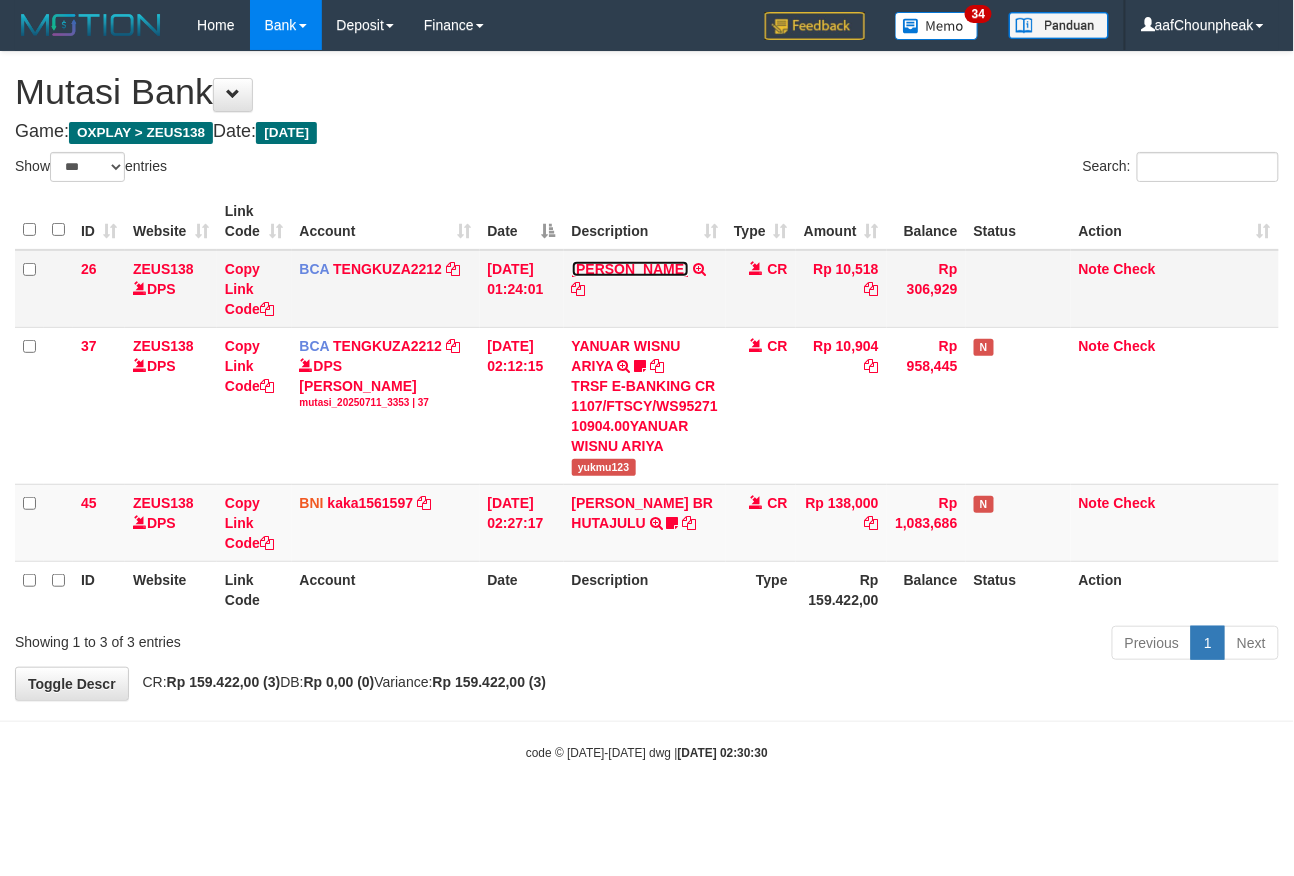 click on "[PERSON_NAME]" at bounding box center (630, 269) 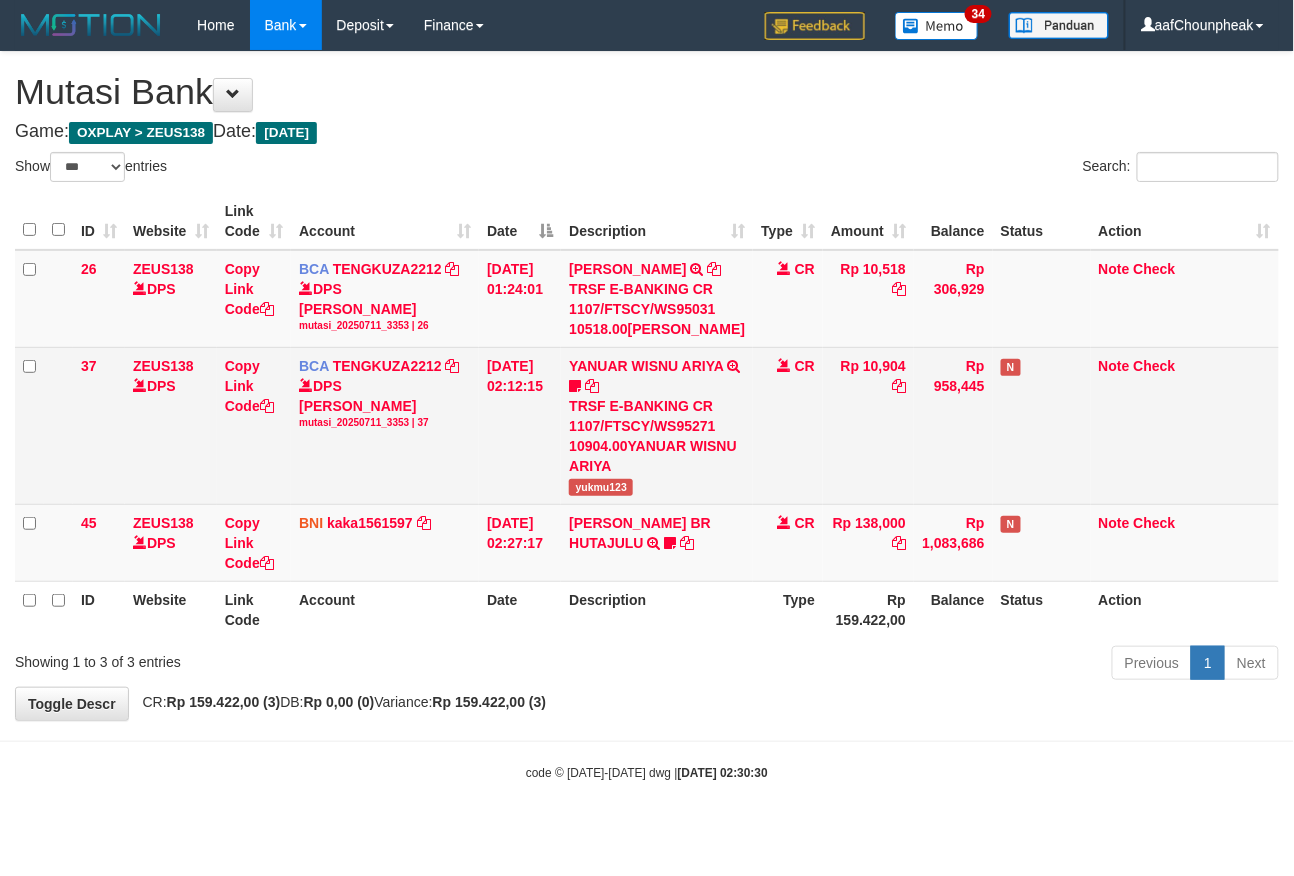 click on "yukmu123" at bounding box center [601, 487] 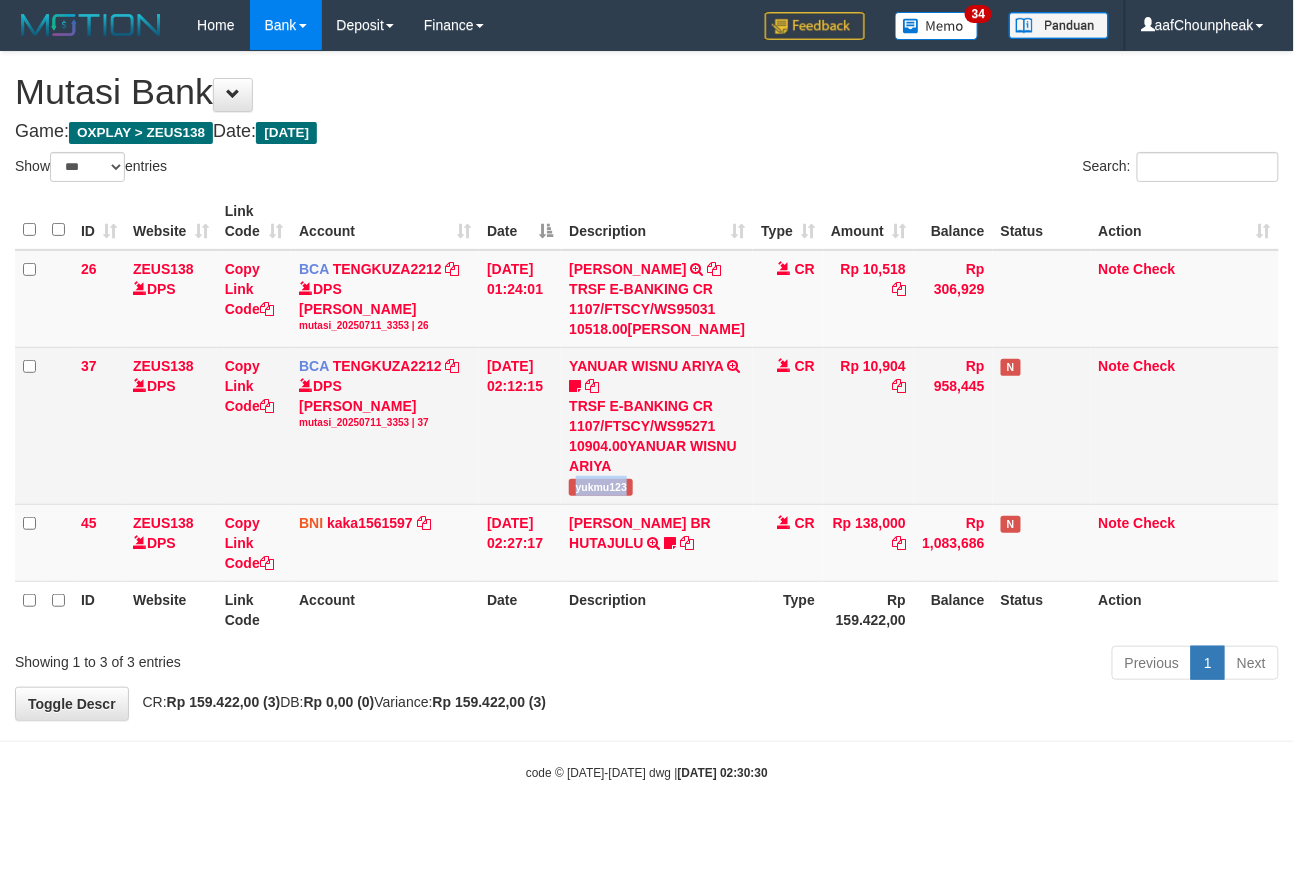 click on "yukmu123" at bounding box center (601, 487) 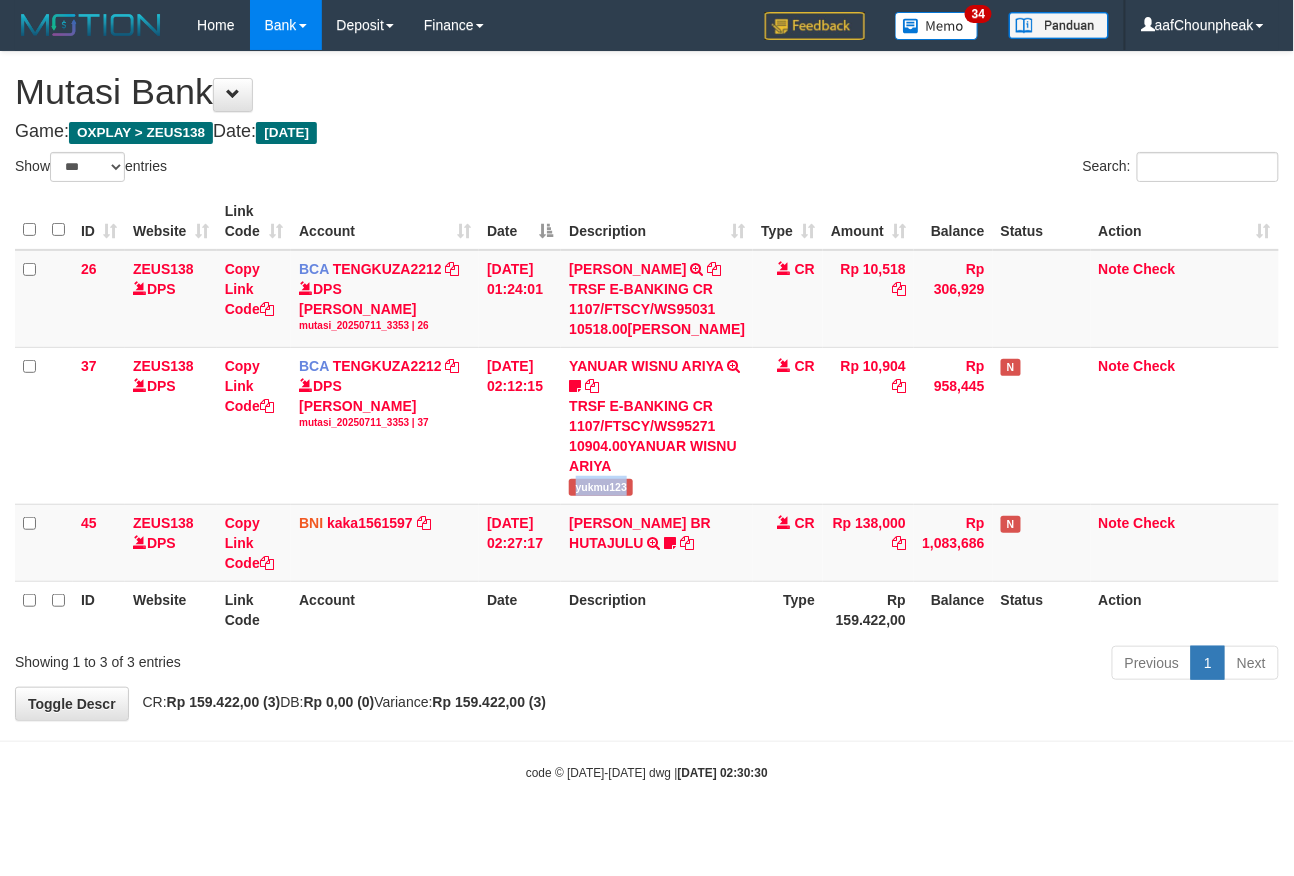 copy on "yukmu123" 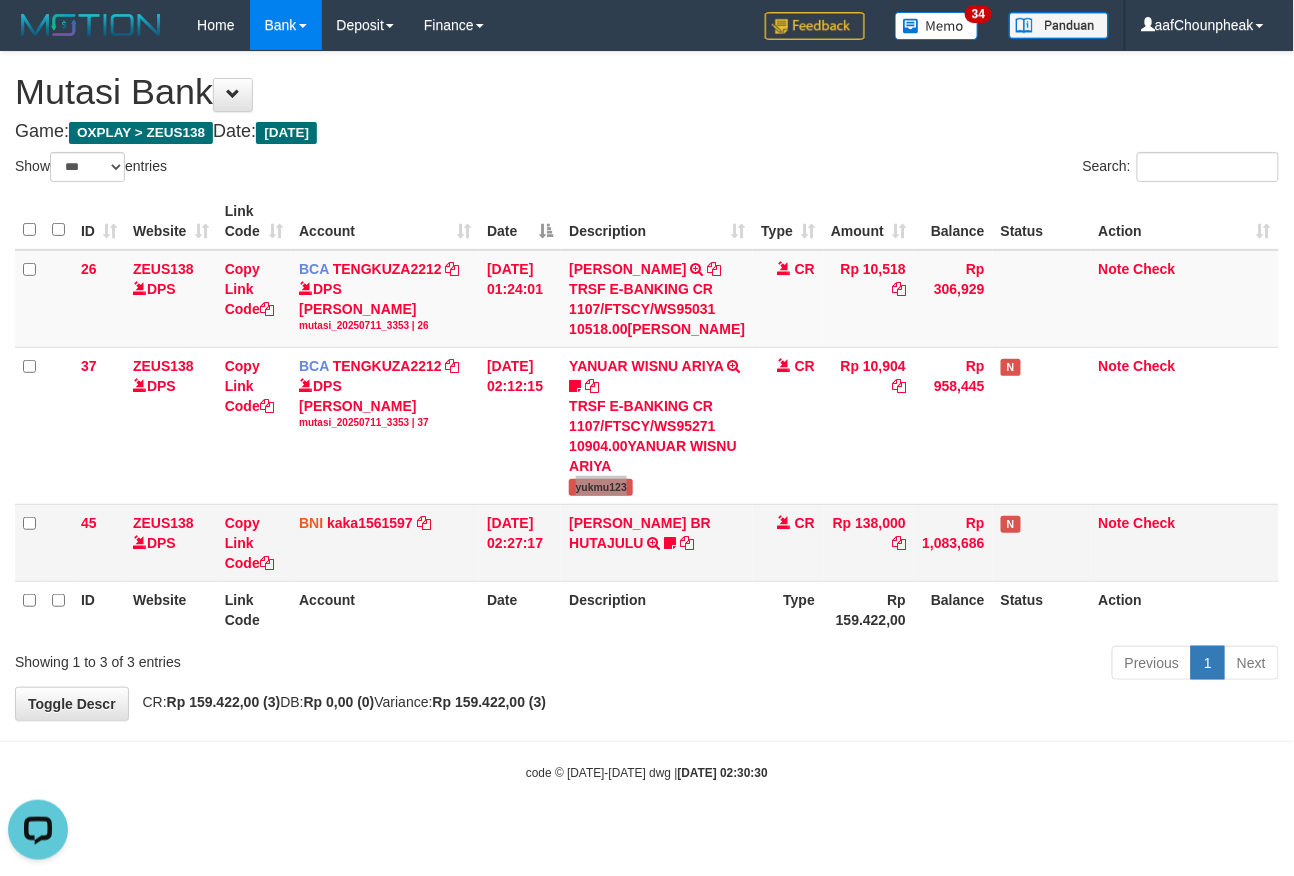 scroll, scrollTop: 0, scrollLeft: 0, axis: both 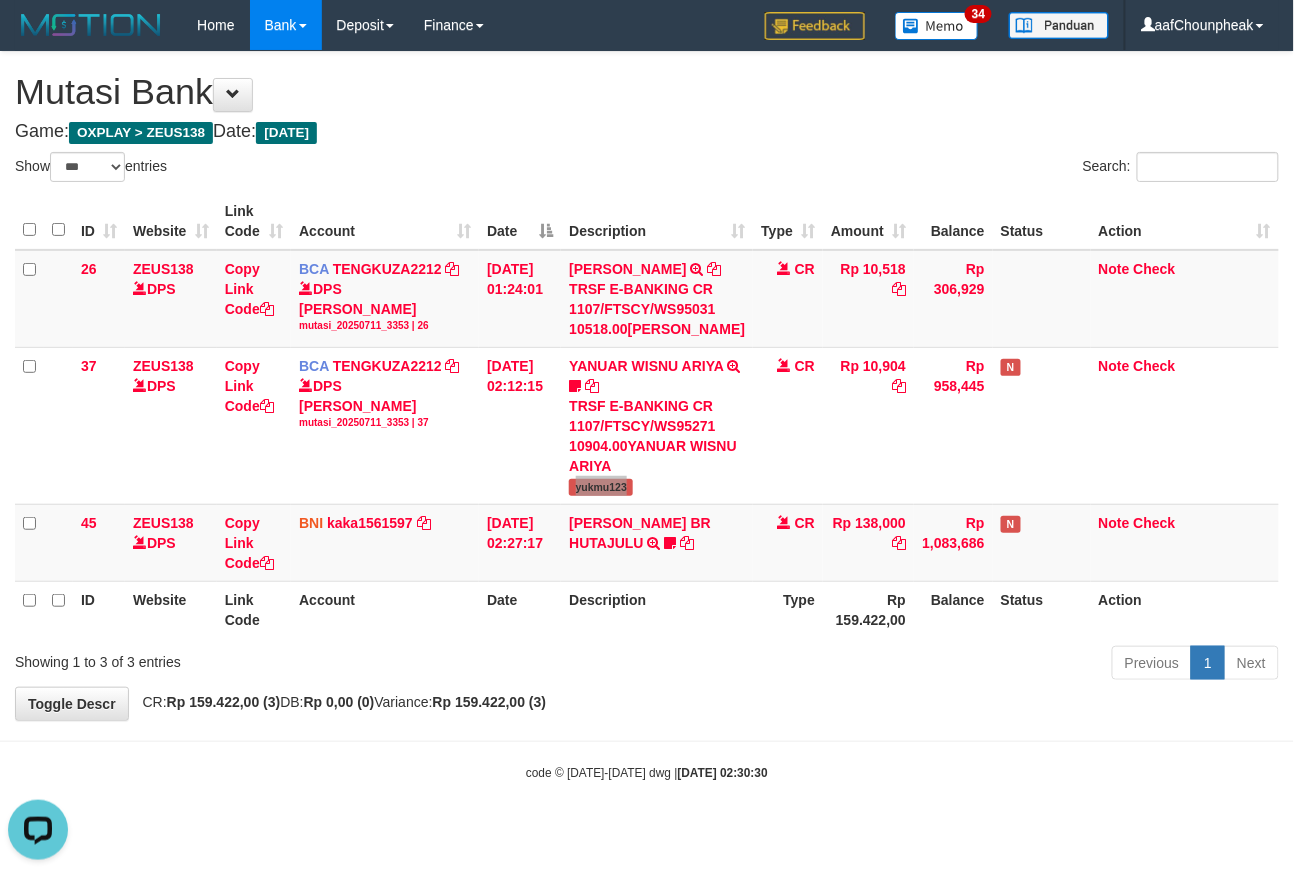 drag, startPoint x: 553, startPoint y: 596, endPoint x: 568, endPoint y: 593, distance: 15.297058 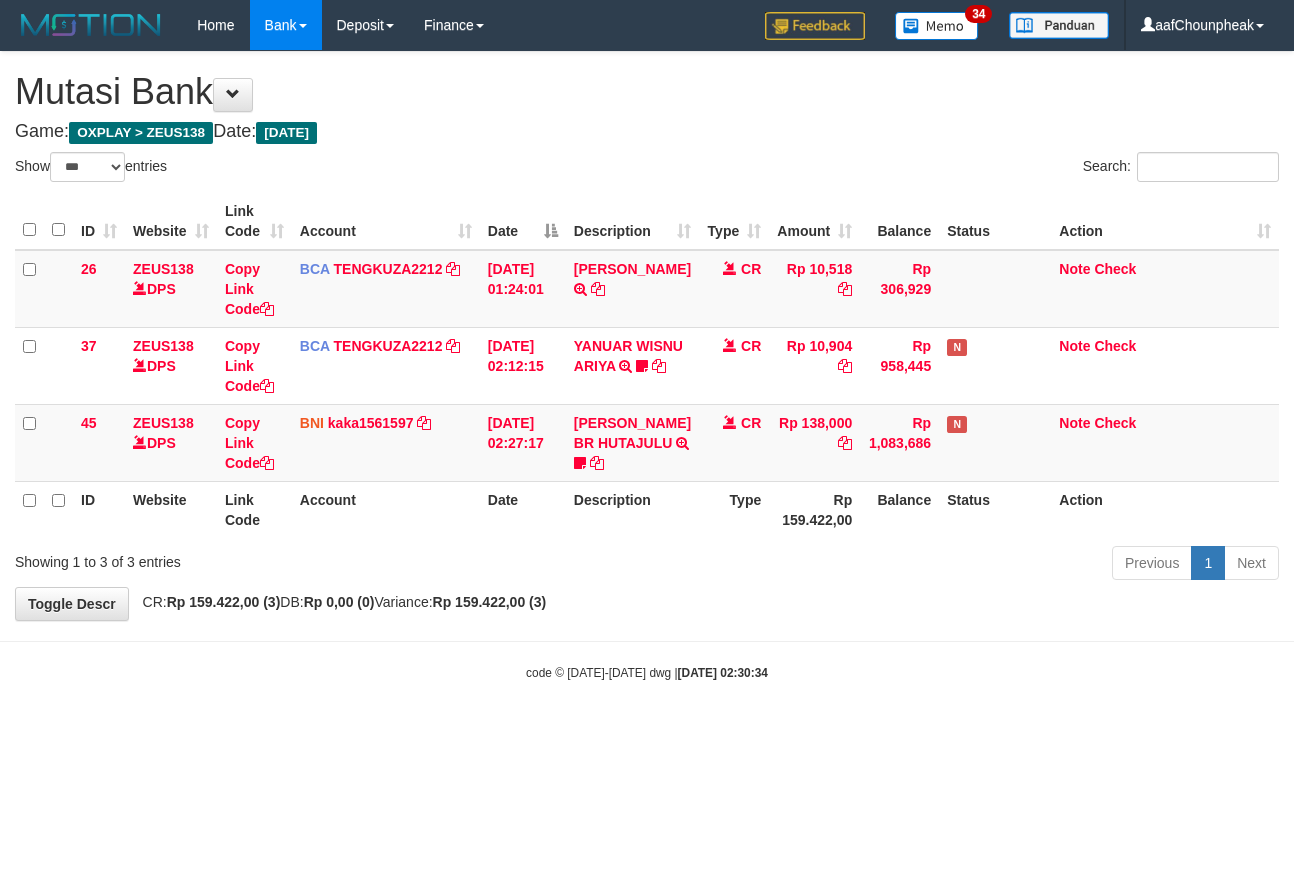 select on "***" 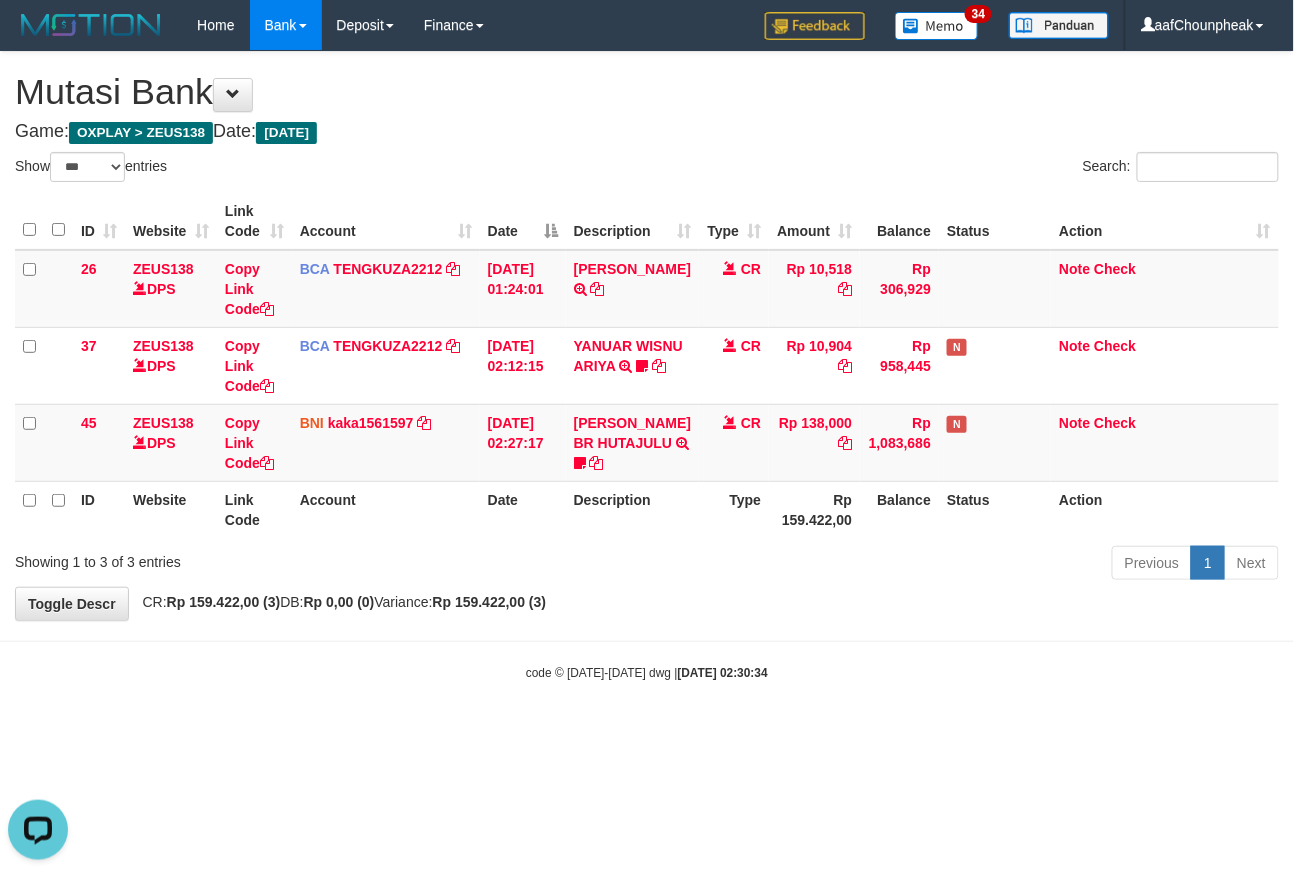 scroll, scrollTop: 0, scrollLeft: 0, axis: both 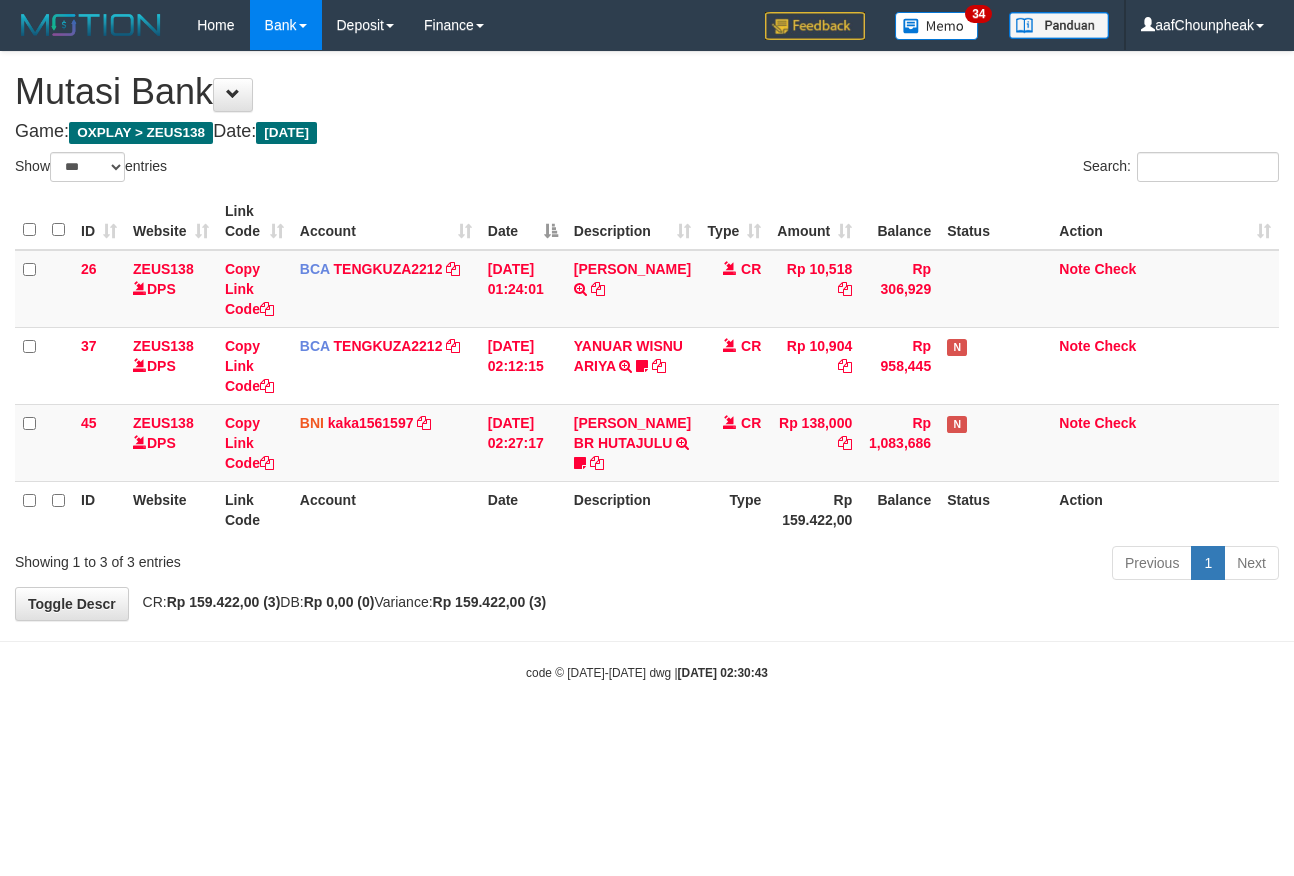 select on "***" 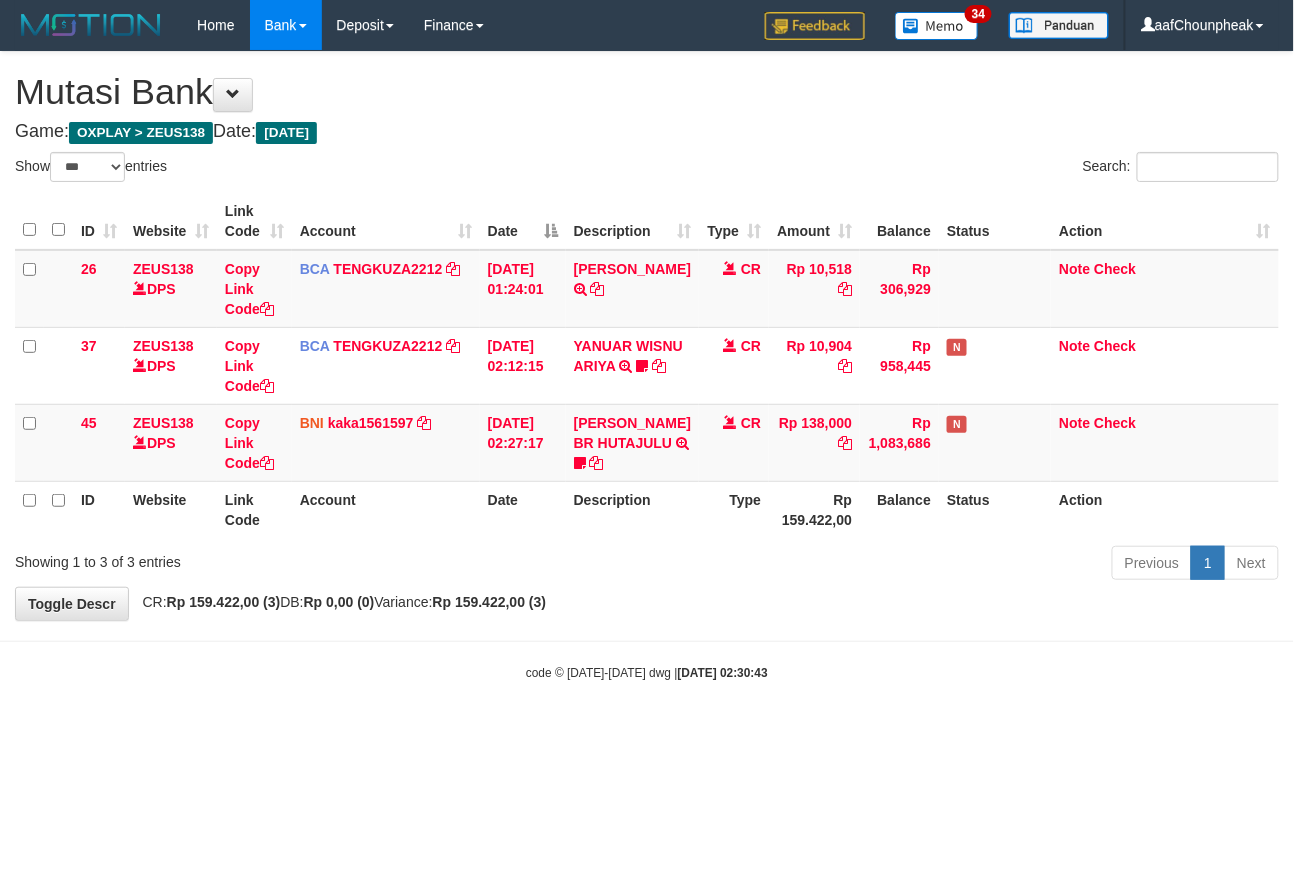click on "Toggle navigation
Home
Bank
Account List
Mutasi Bank
Search
Note Mutasi
Deposit
DPS List
History
Finance
Financial Data
aafChounpheak
My Profile
Log Out
34" at bounding box center [647, 366] 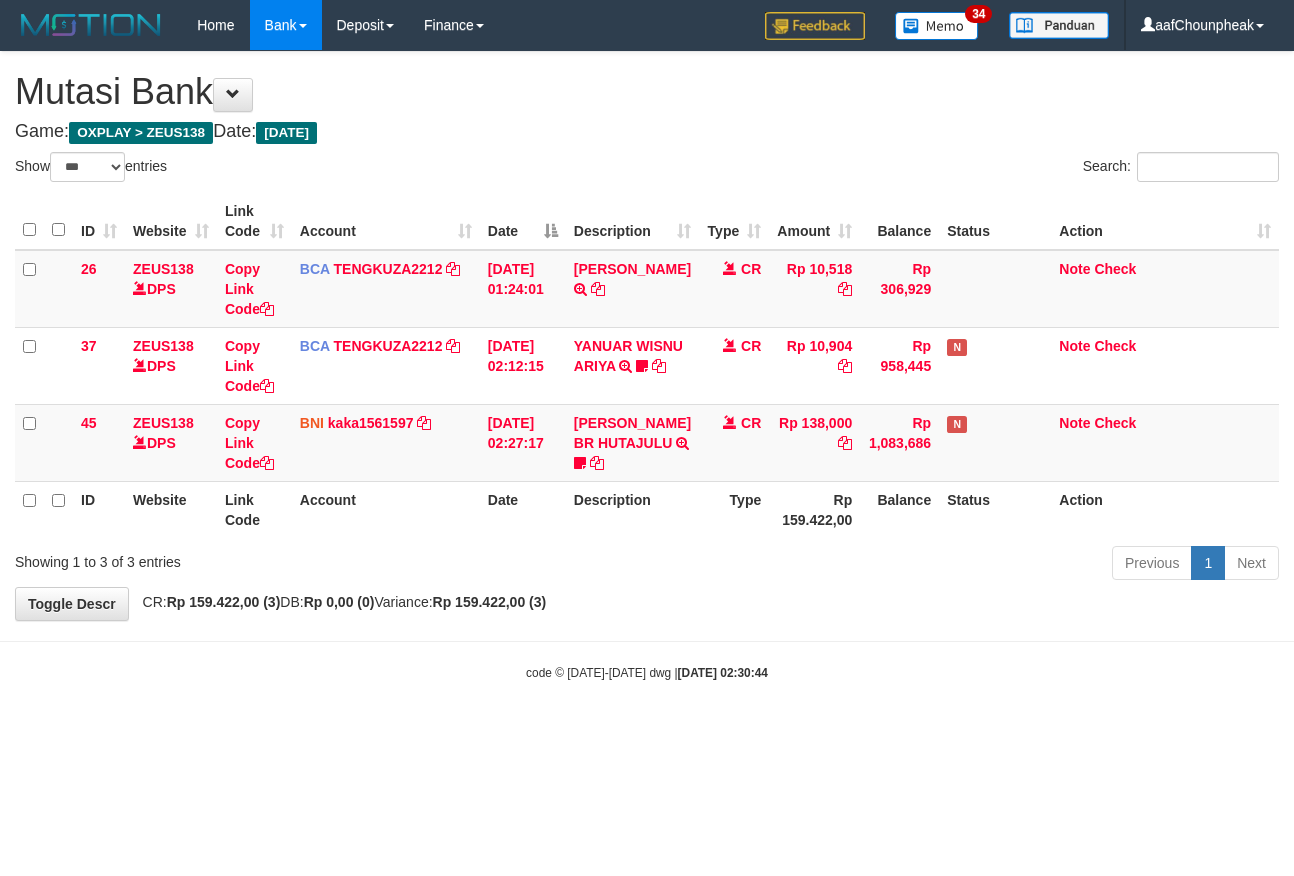 select on "***" 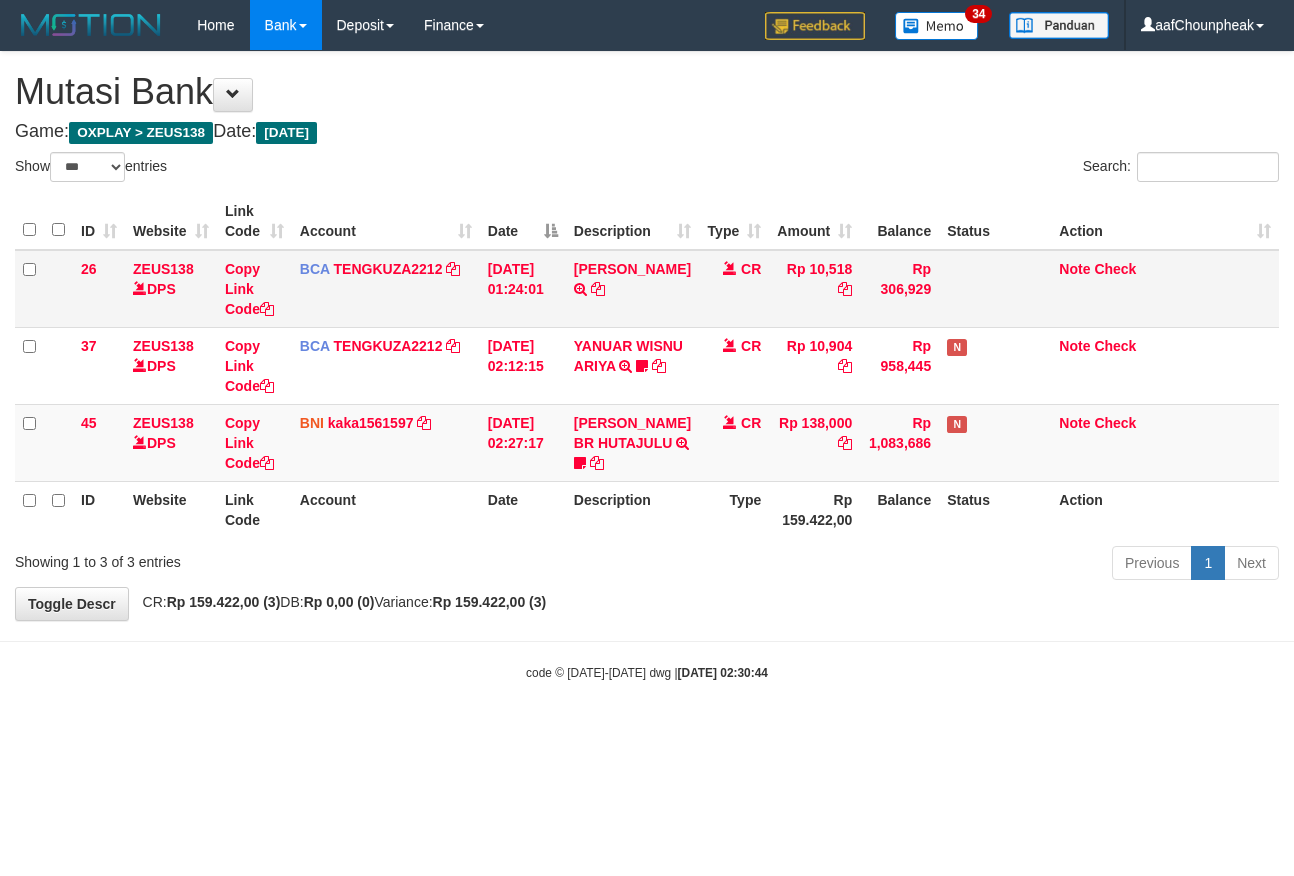 scroll, scrollTop: 0, scrollLeft: 0, axis: both 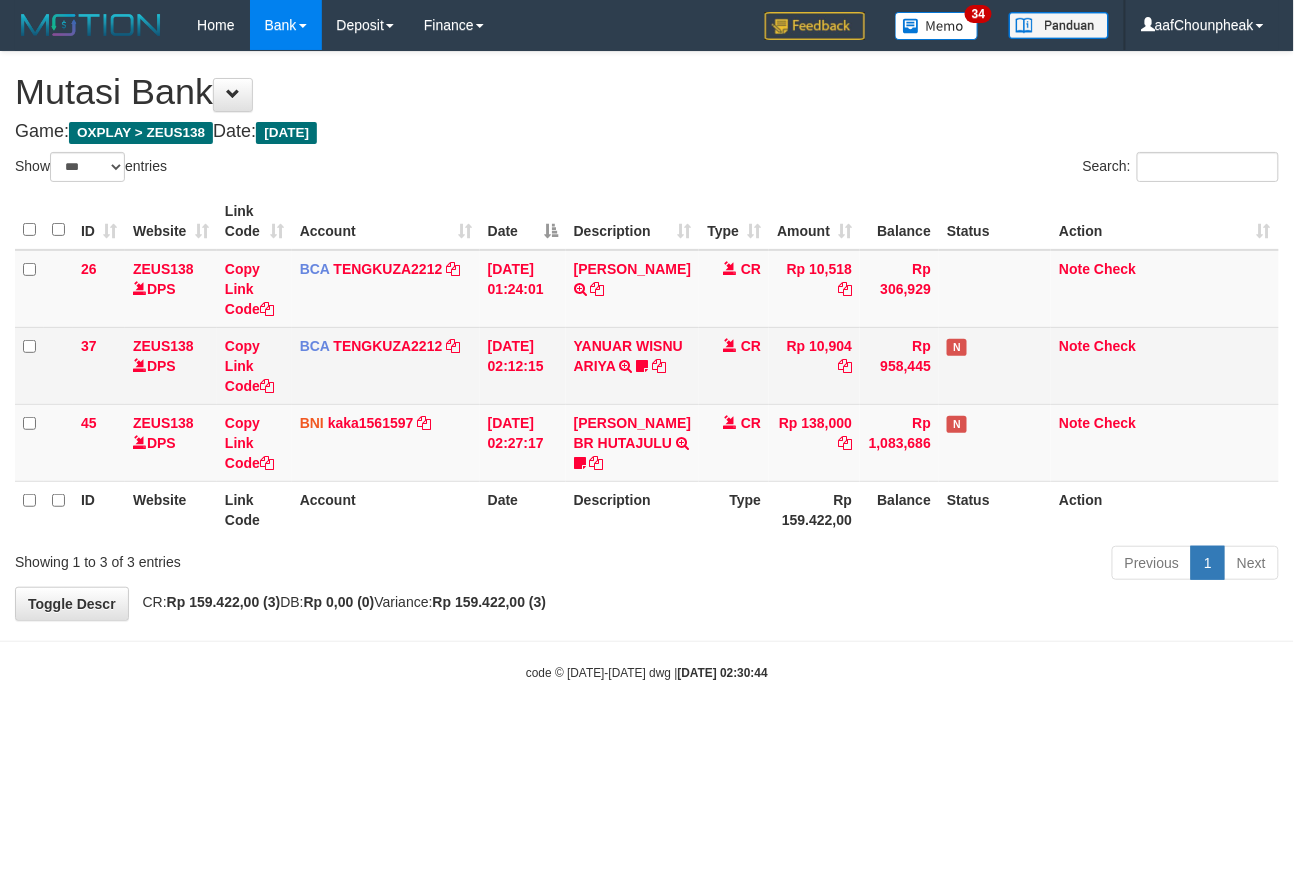 click on "YANUAR WISNU ARIYA            TRSF E-BANKING CR 1107/FTSCY/WS95271
10904.00YANUAR WISNU ARIYA    yukmu123" at bounding box center [632, 365] 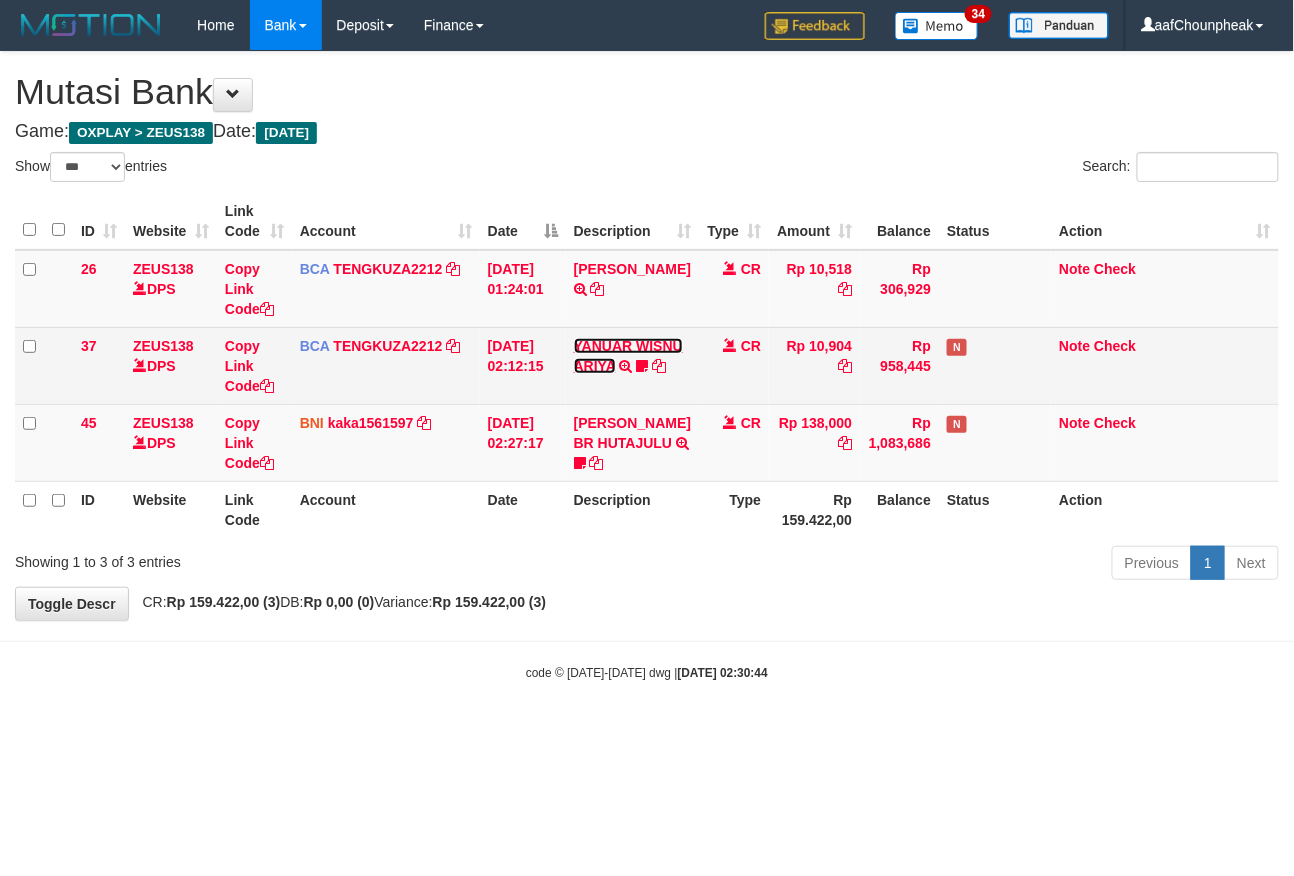 click on "YANUAR WISNU ARIYA" at bounding box center (628, 356) 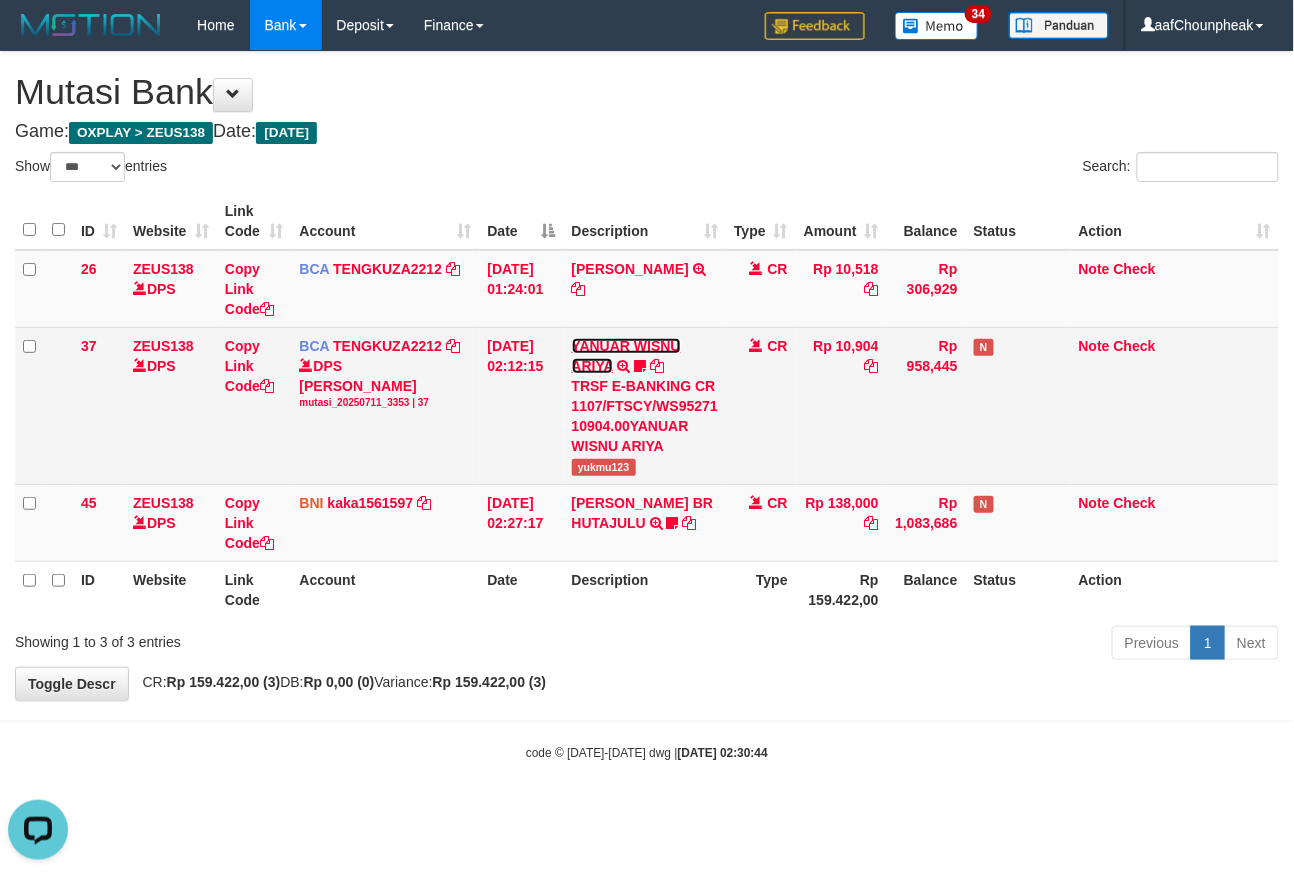 scroll, scrollTop: 0, scrollLeft: 0, axis: both 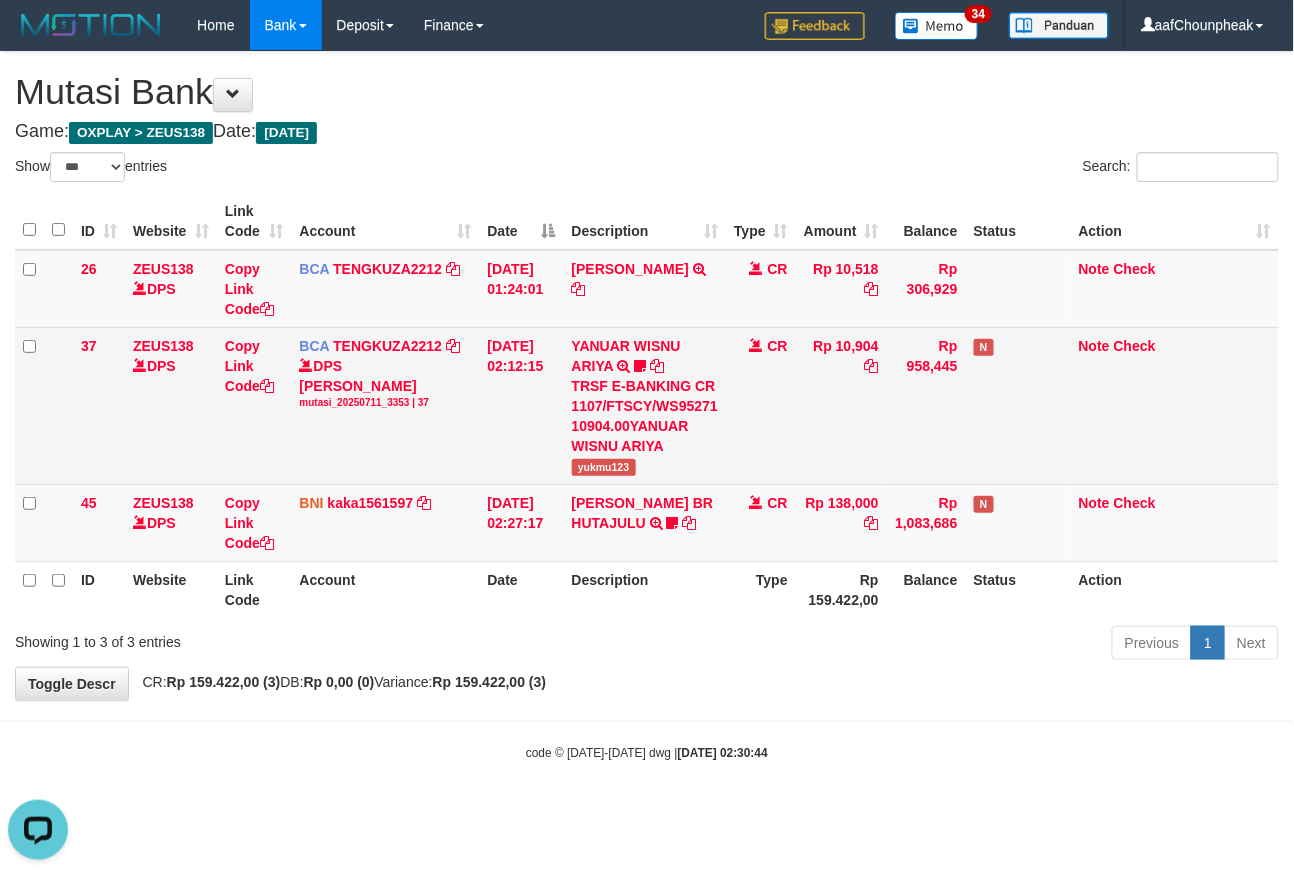 click on "yukmu123" at bounding box center [604, 467] 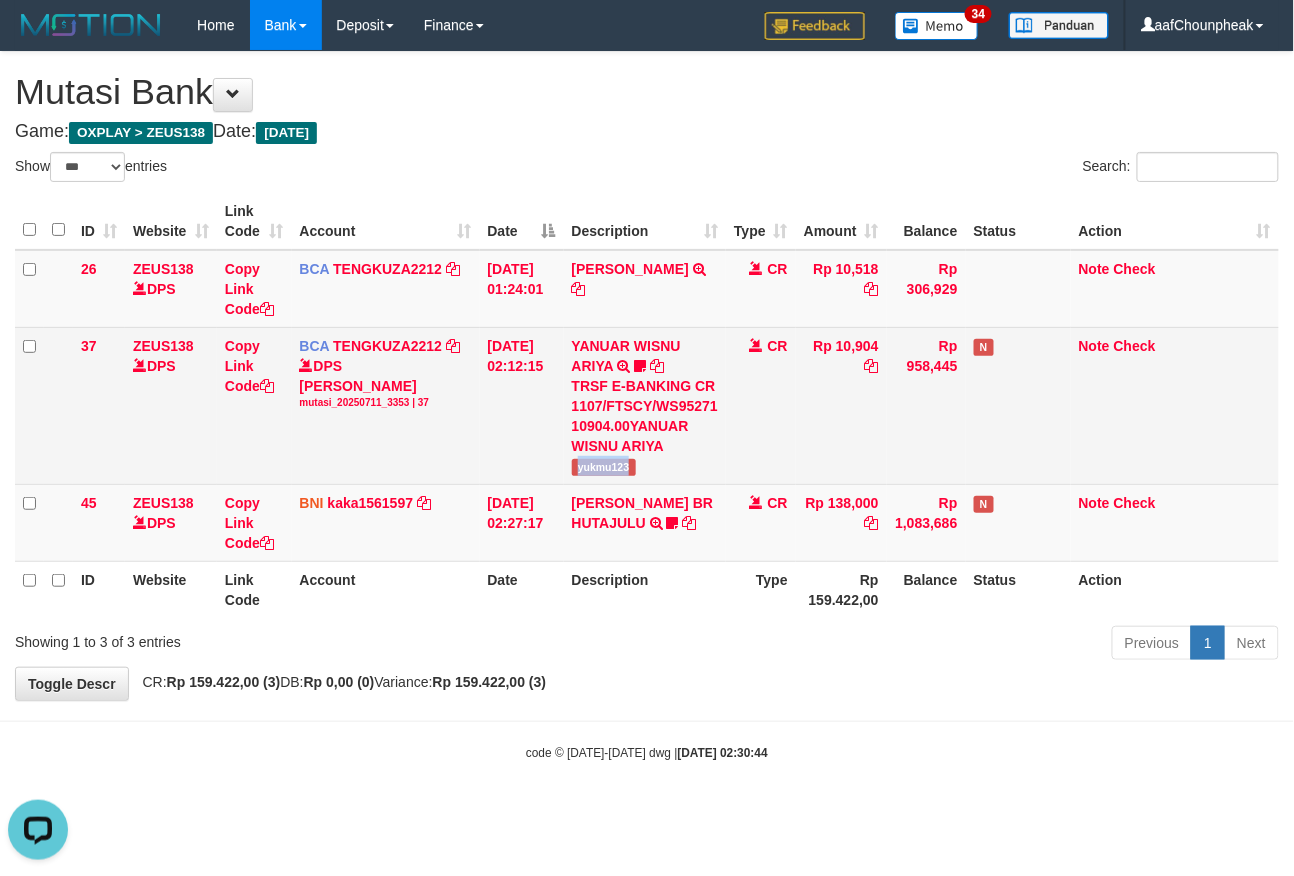 click on "yukmu123" at bounding box center [604, 467] 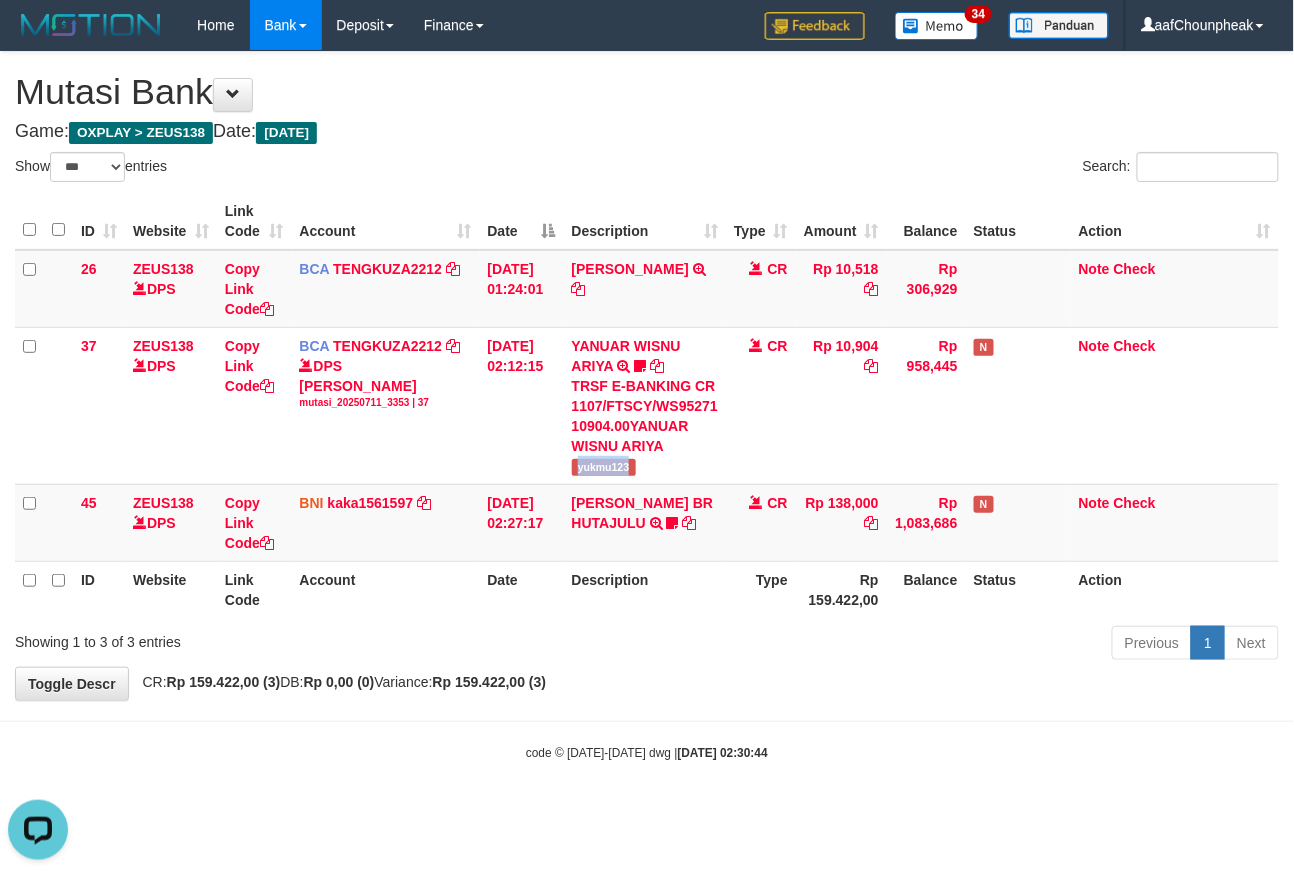copy on "yukmu123" 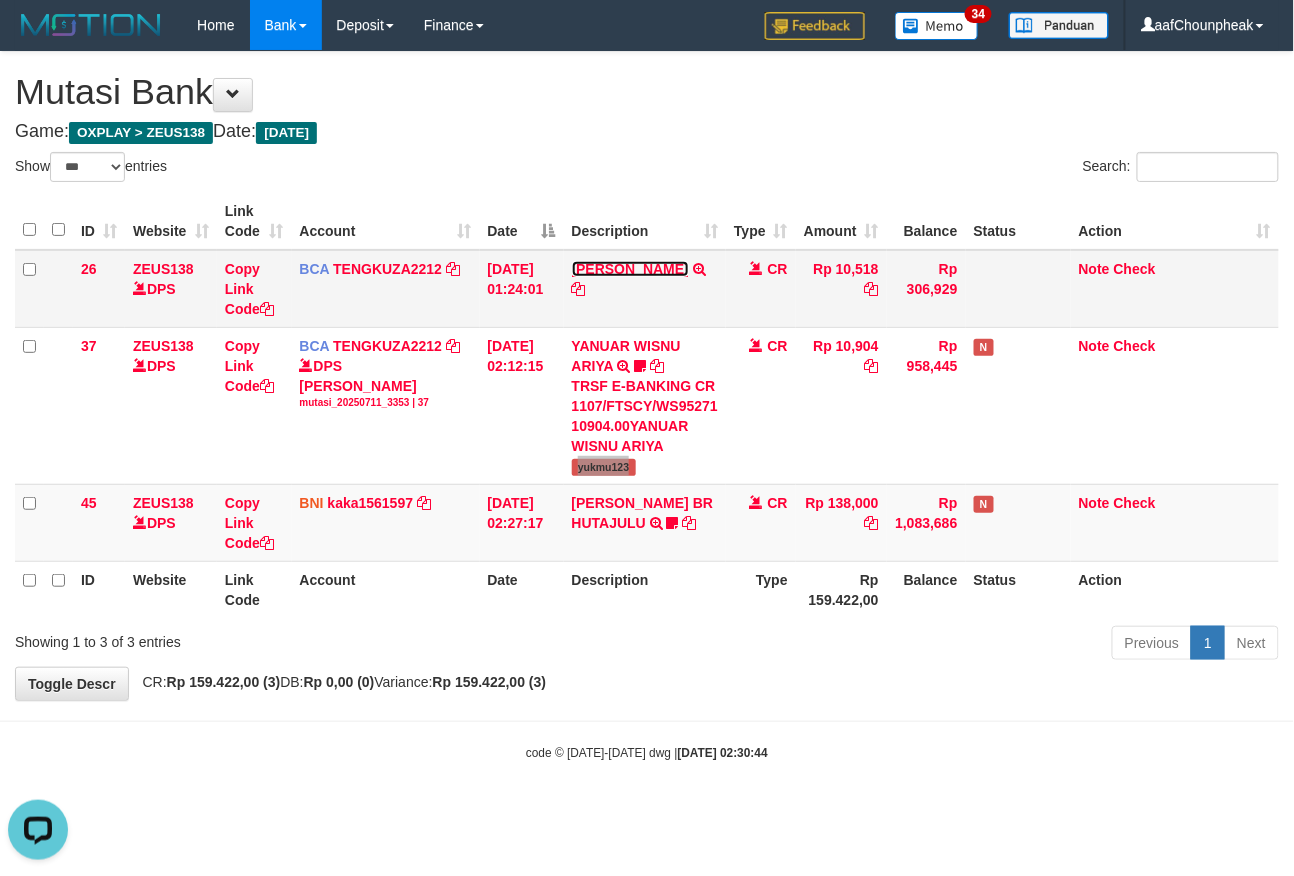 click on "[PERSON_NAME]" at bounding box center (630, 269) 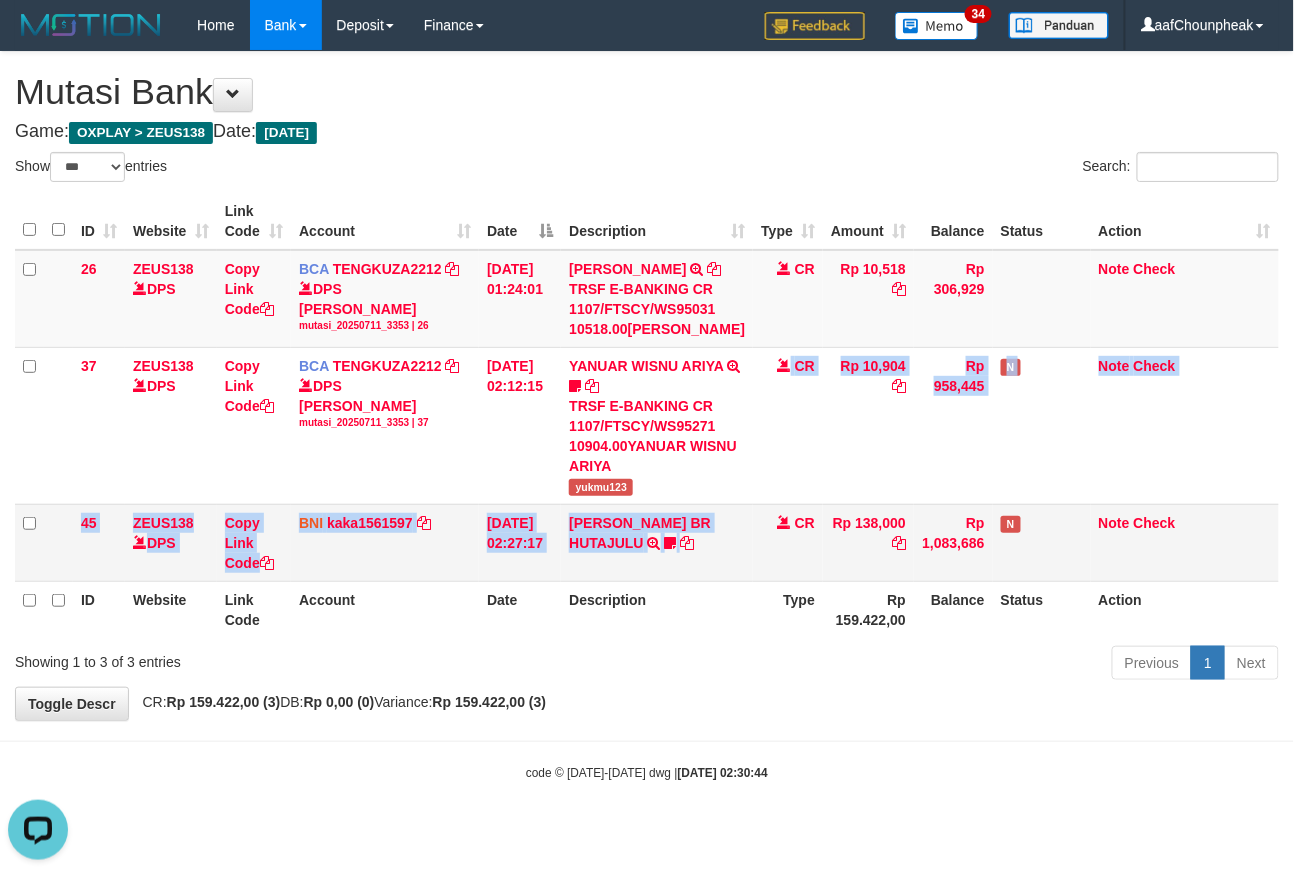click on "26
ZEUS138    DPS
Copy Link Code
BCA
TENGKUZA2212
DPS
TENGKU ZAKI
mutasi_20250711_3353 | 26
mutasi_20250711_3353 | 26
11/07/2025 01:24:01
JONI AFRIZAL         TRSF E-BANKING CR 1107/FTSCY/WS95031
10518.00JONI AFRIZAL
CR
Rp 10,518
Rp 306,929
Note
Check
37
ZEUS138    DPS
Copy Link Code
BCA
TENGKUZA2212
DPS
TENGKU ZAKI
mutasi_20250711_3353 | 37
mutasi_20250711_3353 | 37
11/07/2025 02:12:15" at bounding box center (647, 416) 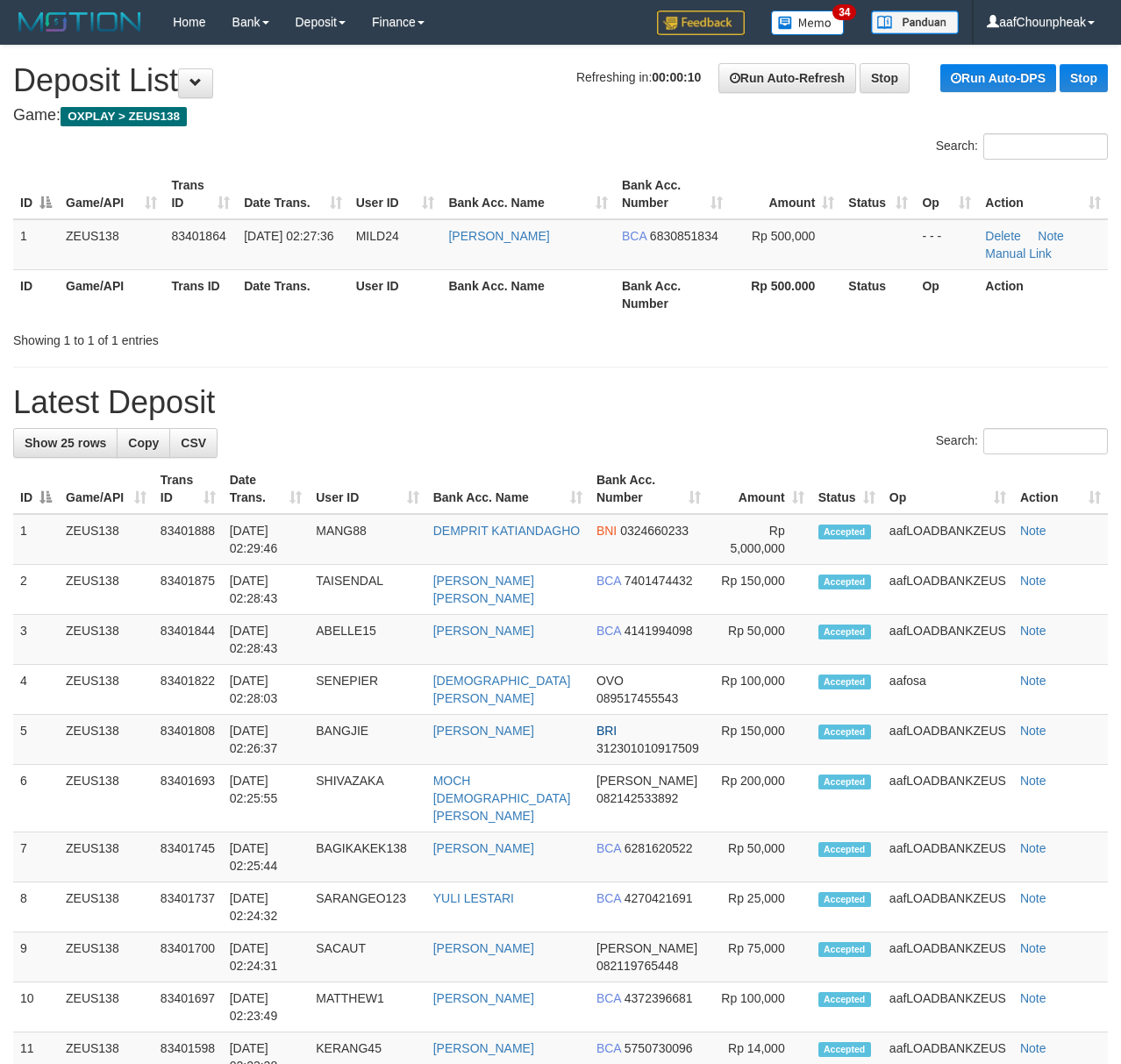 scroll, scrollTop: 0, scrollLeft: 0, axis: both 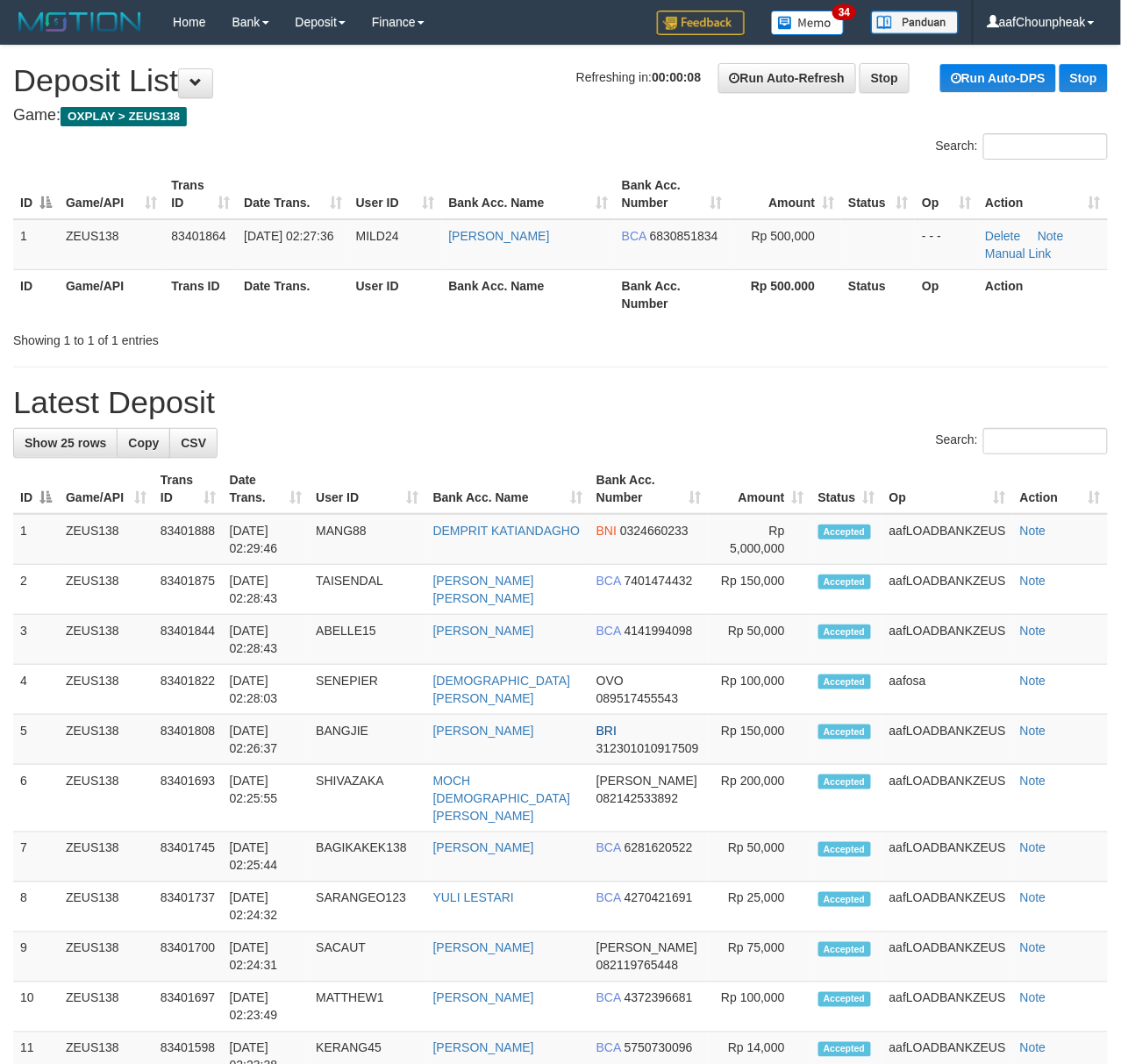 click on "Search:" at bounding box center (560, 148) 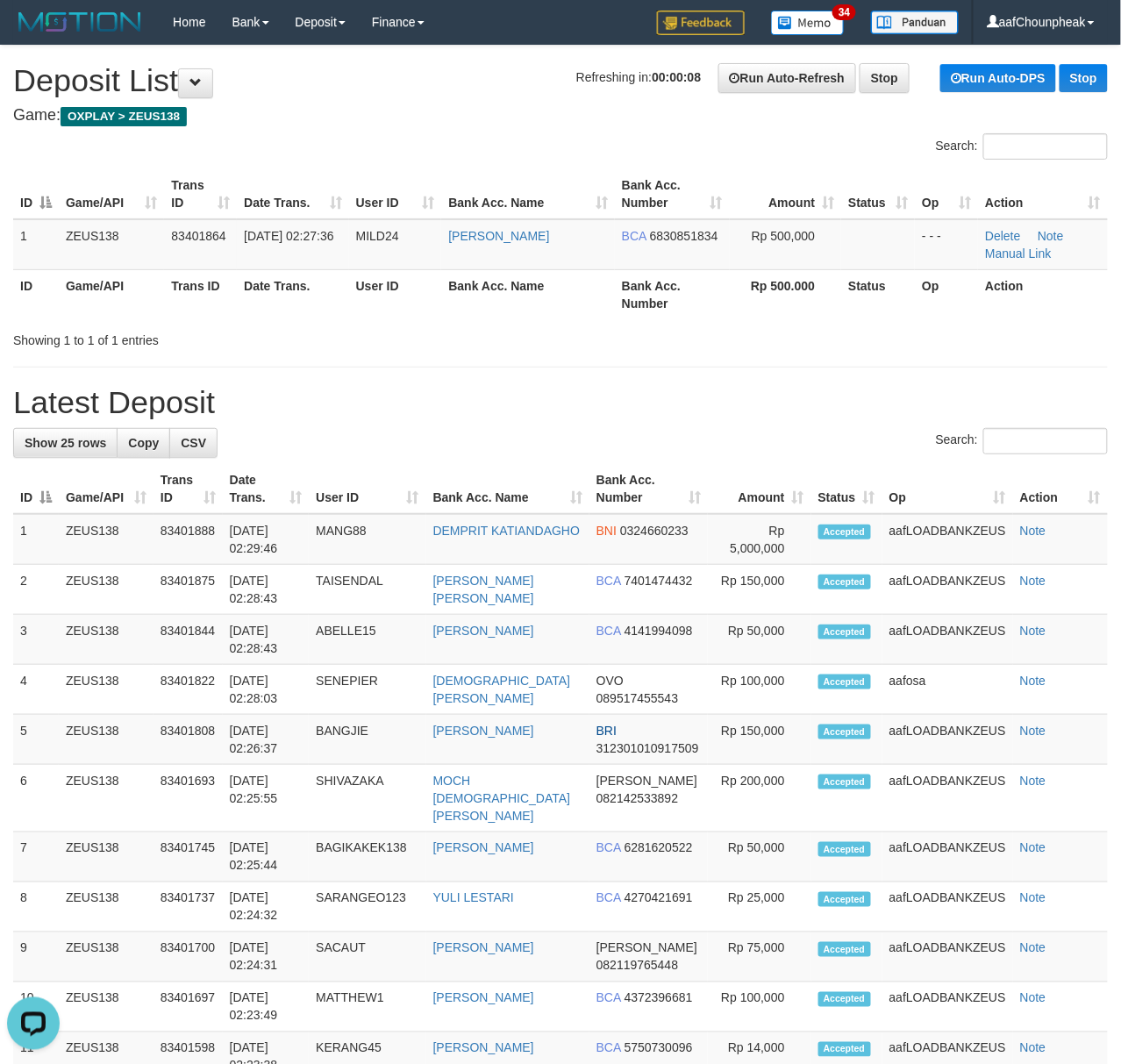 scroll, scrollTop: 0, scrollLeft: 0, axis: both 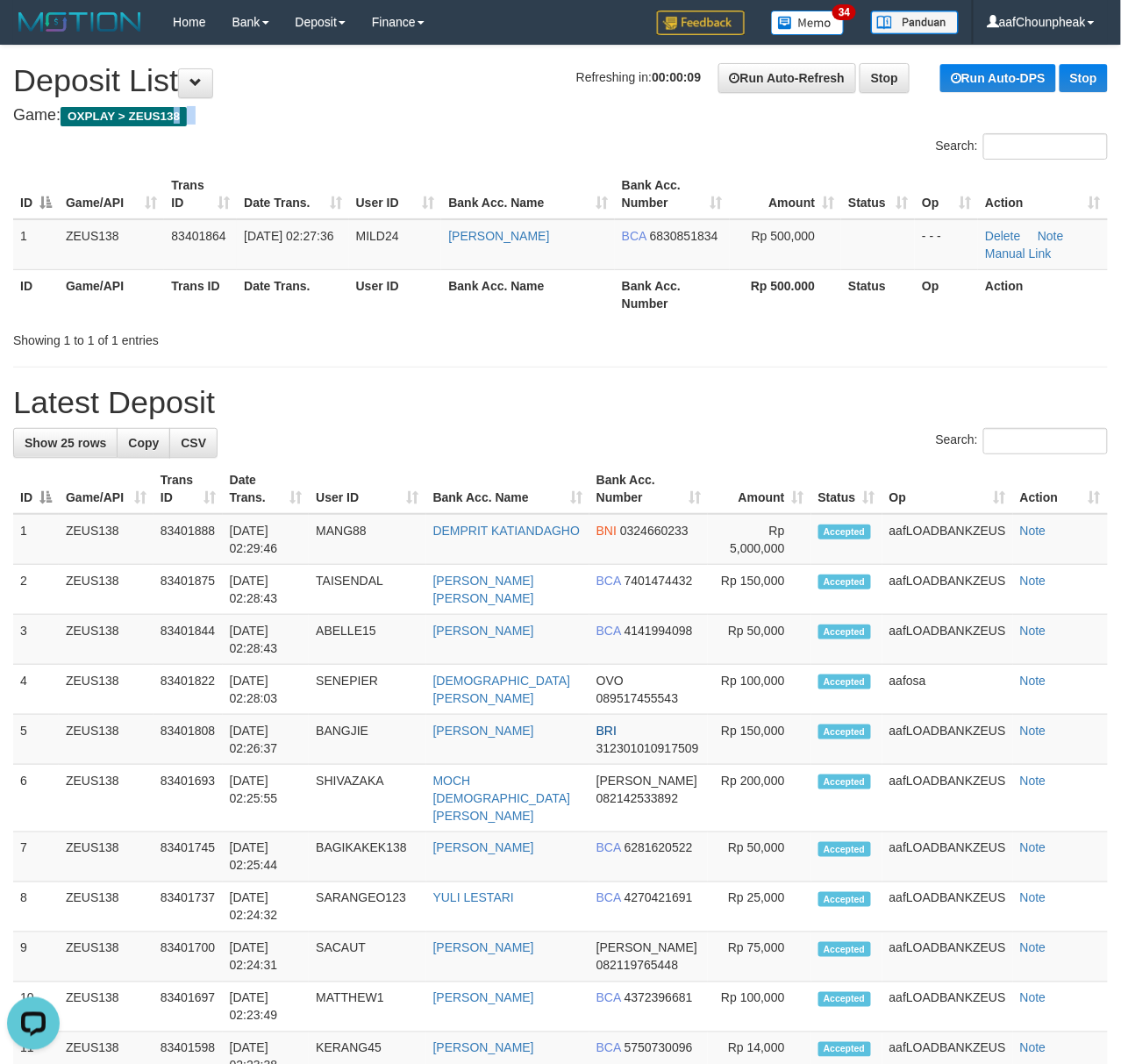 drag, startPoint x: 201, startPoint y: 135, endPoint x: 42, endPoint y: 168, distance: 162.38842 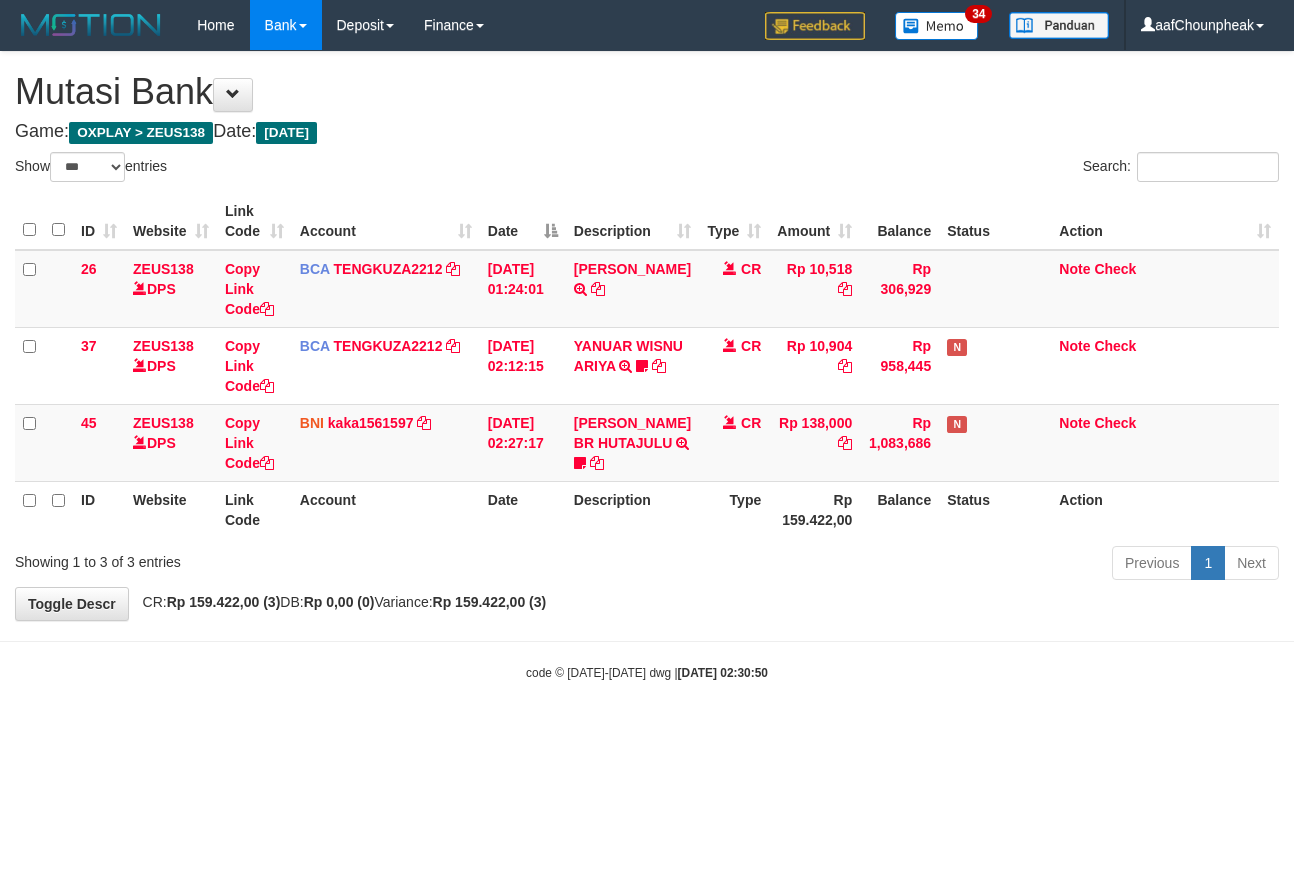 select on "***" 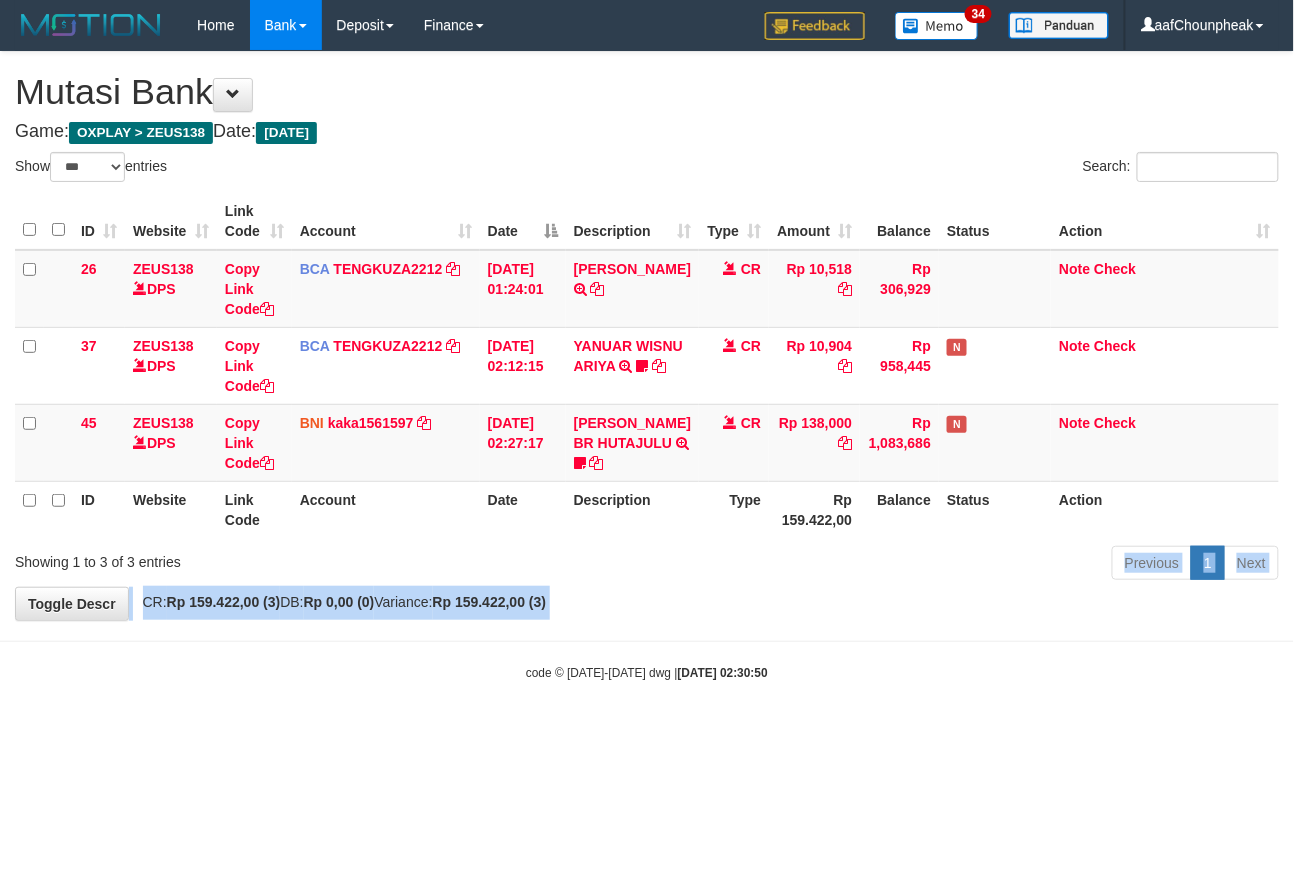 drag, startPoint x: 421, startPoint y: 717, endPoint x: 421, endPoint y: 734, distance: 17 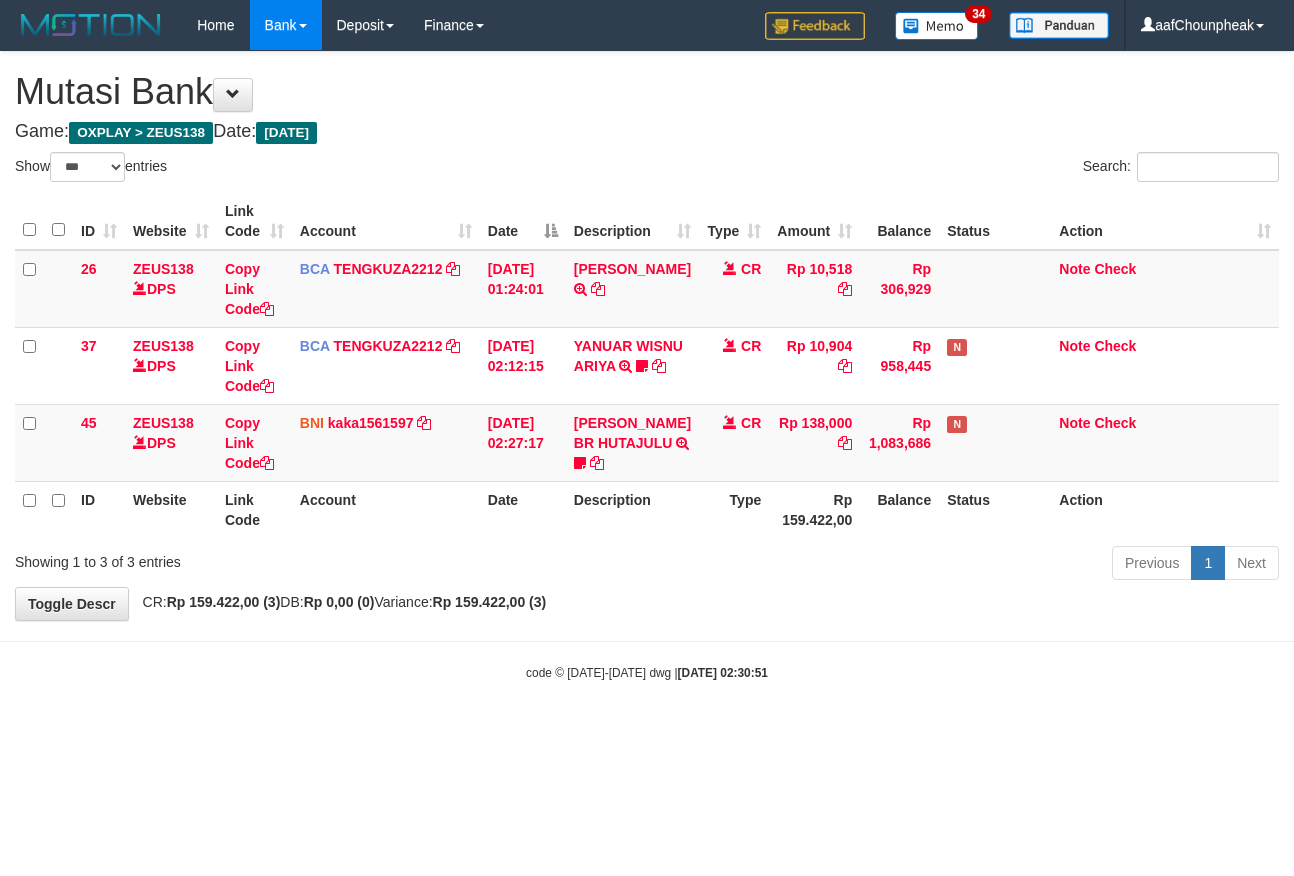 select on "***" 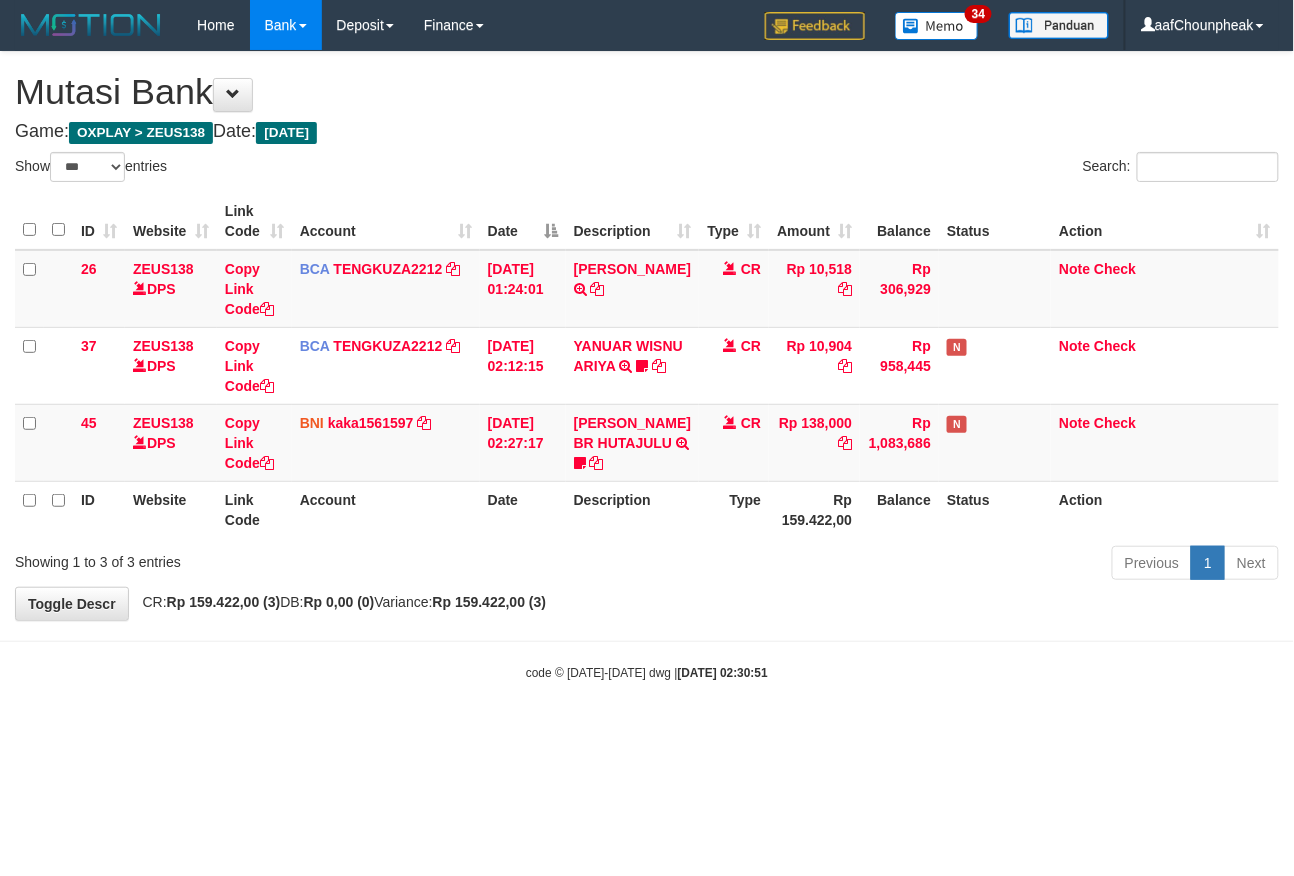 drag, startPoint x: 0, startPoint y: 0, endPoint x: 753, endPoint y: 680, distance: 1014.59796 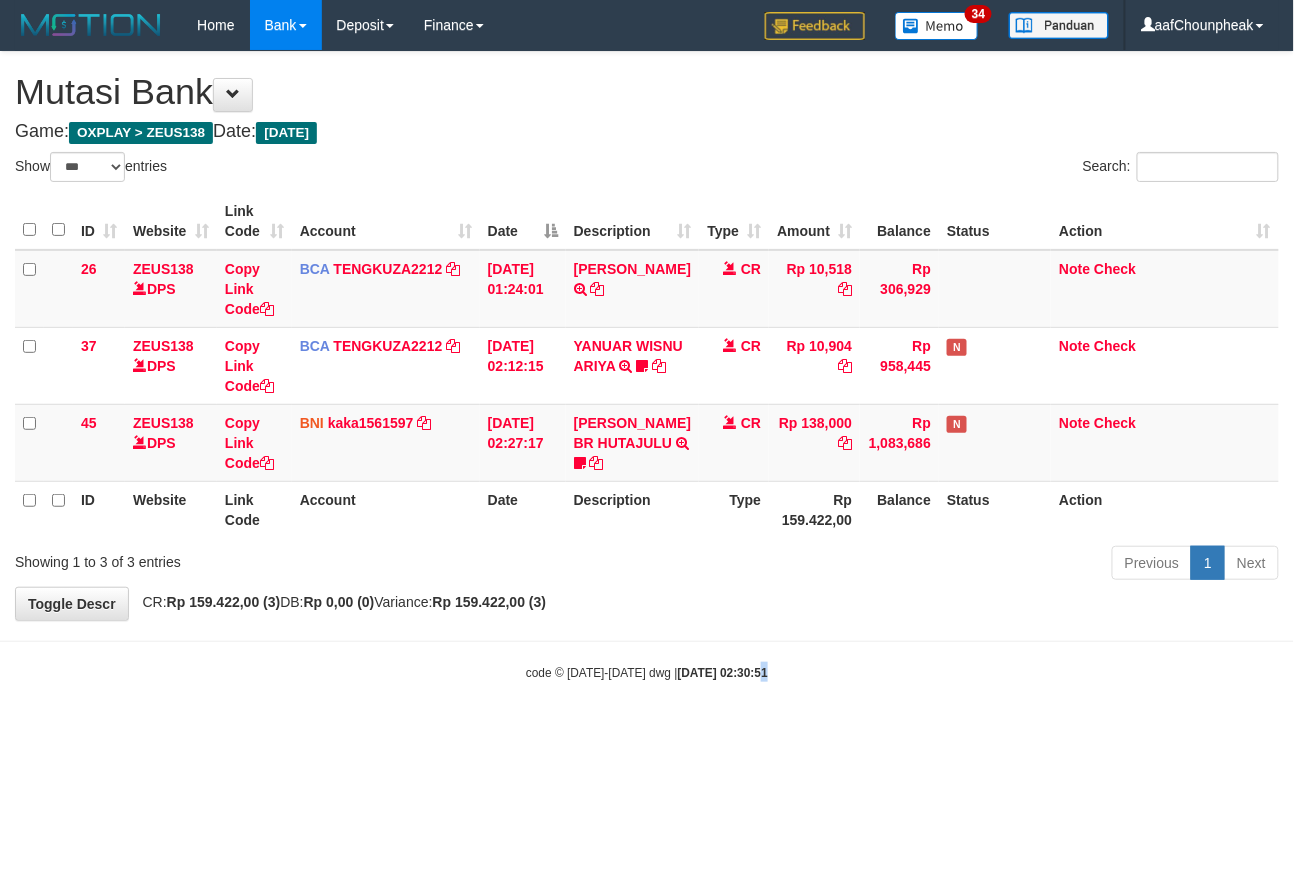 click on "Toggle navigation
Home
Bank
Account List
Mutasi Bank
Search
Note Mutasi
Deposit
DPS List
History
Finance
Financial Data
aafChounpheak
My Profile
Log Out
34" at bounding box center [647, 366] 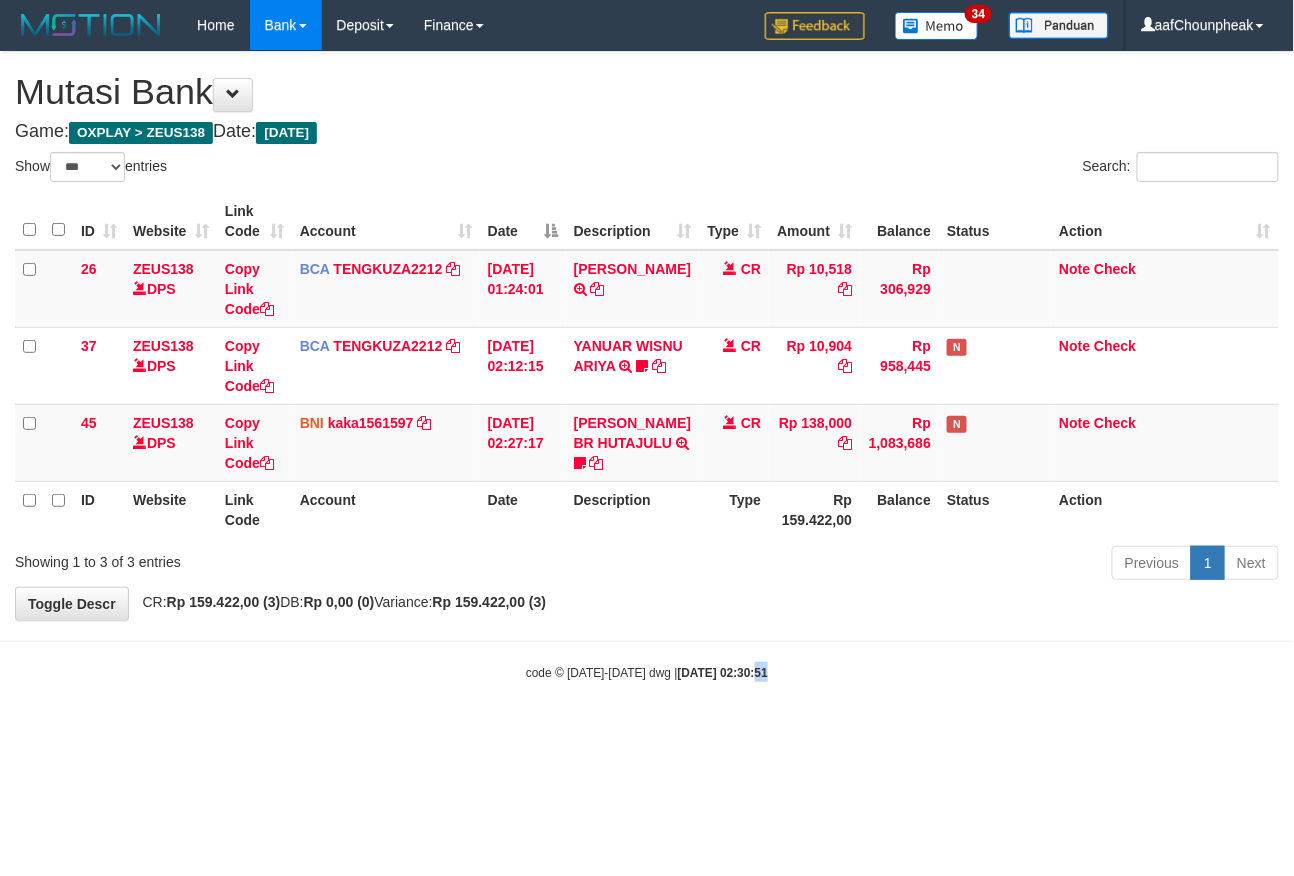 click on "Toggle navigation
Home
Bank
Account List
Mutasi Bank
Search
Note Mutasi
Deposit
DPS List
History
Finance
Financial Data
aafChounpheak
My Profile
Log Out
34" at bounding box center (647, 366) 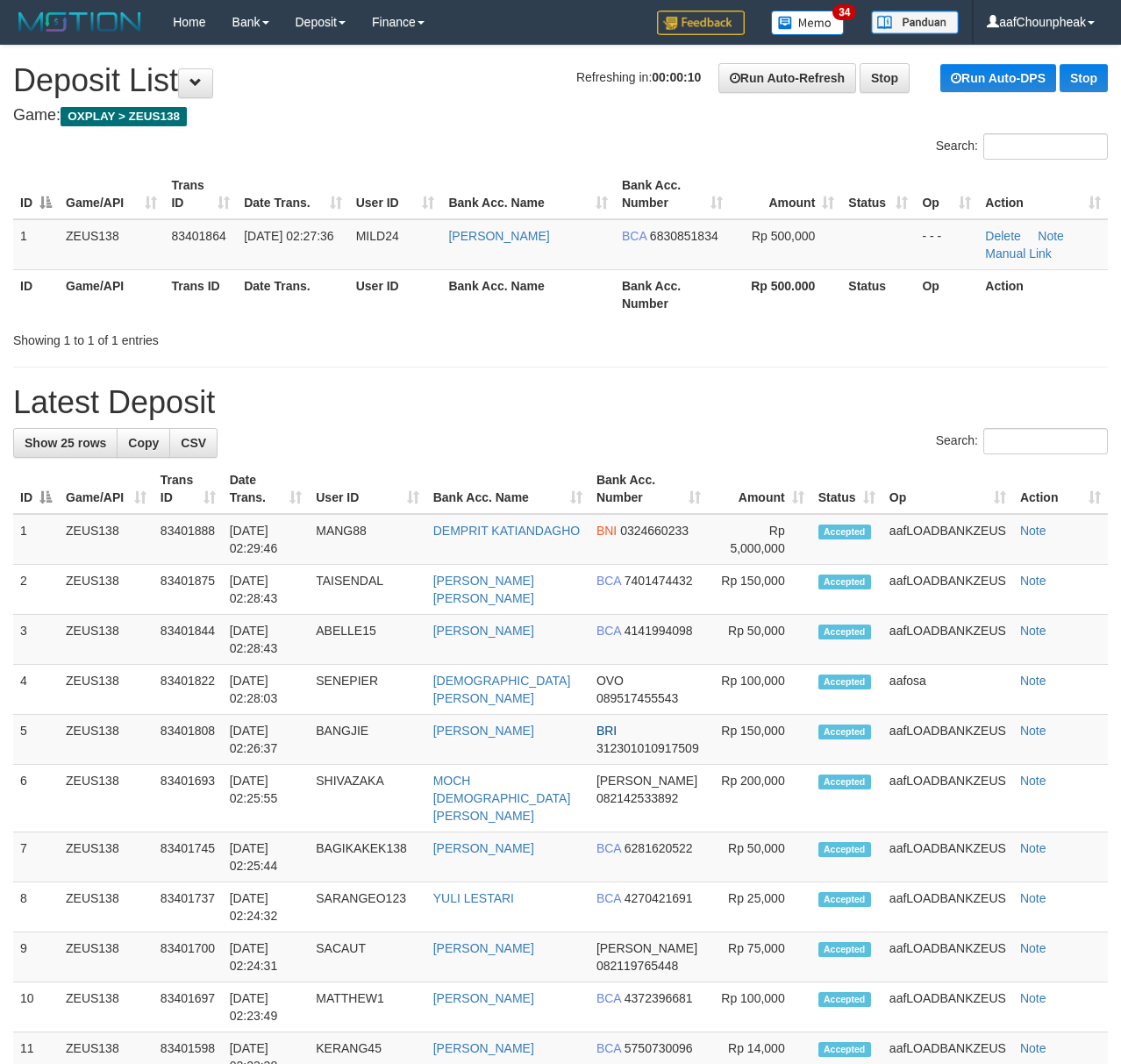 scroll, scrollTop: 0, scrollLeft: 0, axis: both 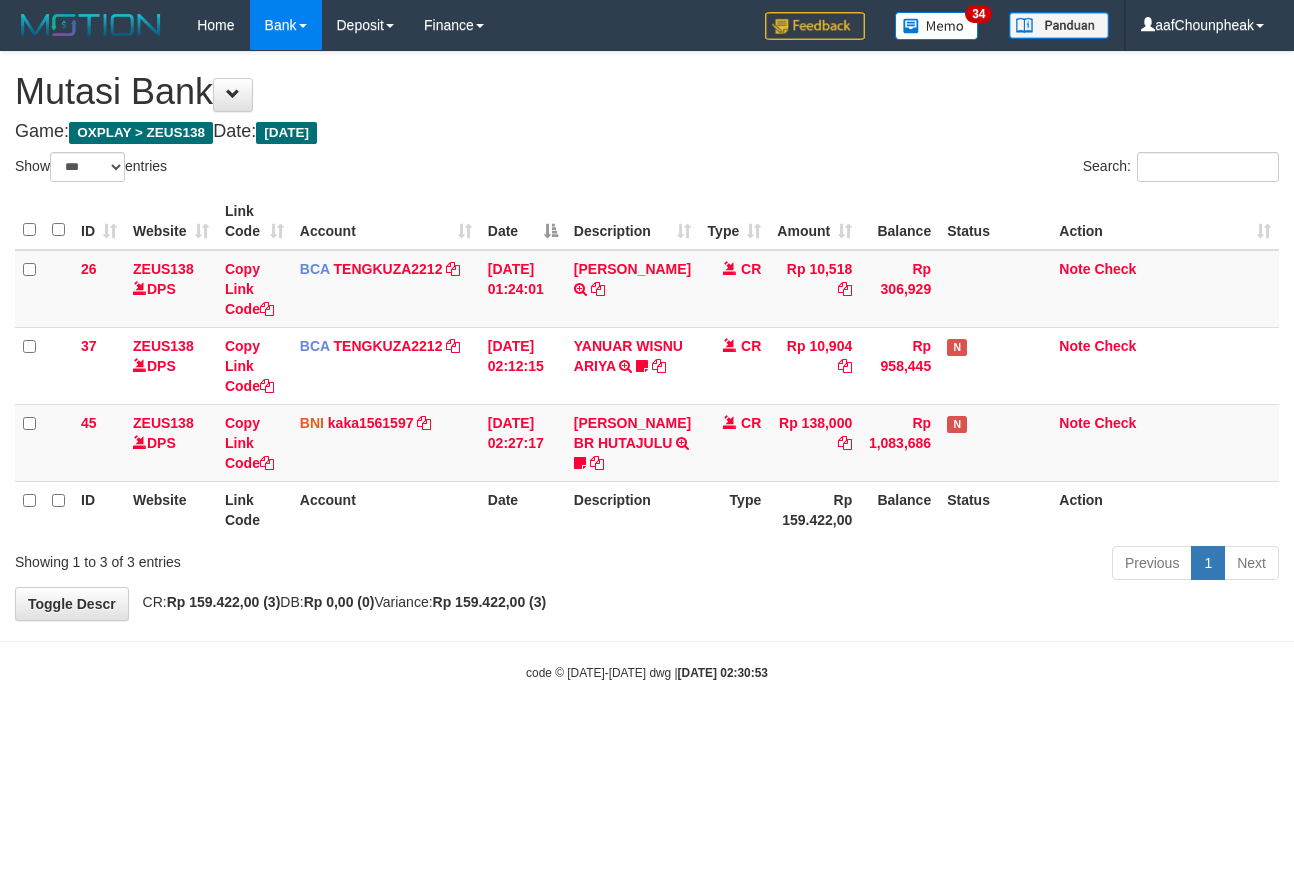 select on "***" 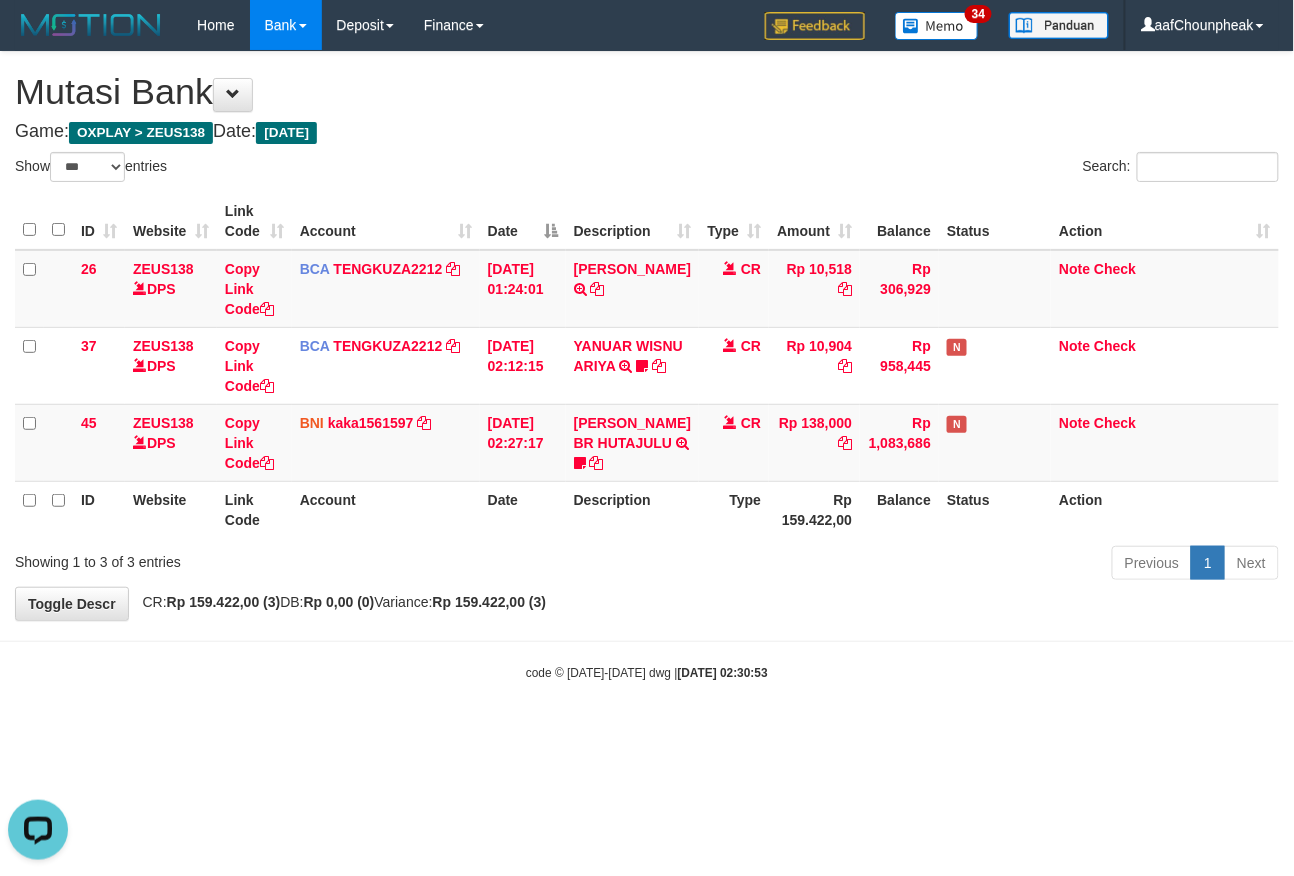 scroll, scrollTop: 0, scrollLeft: 0, axis: both 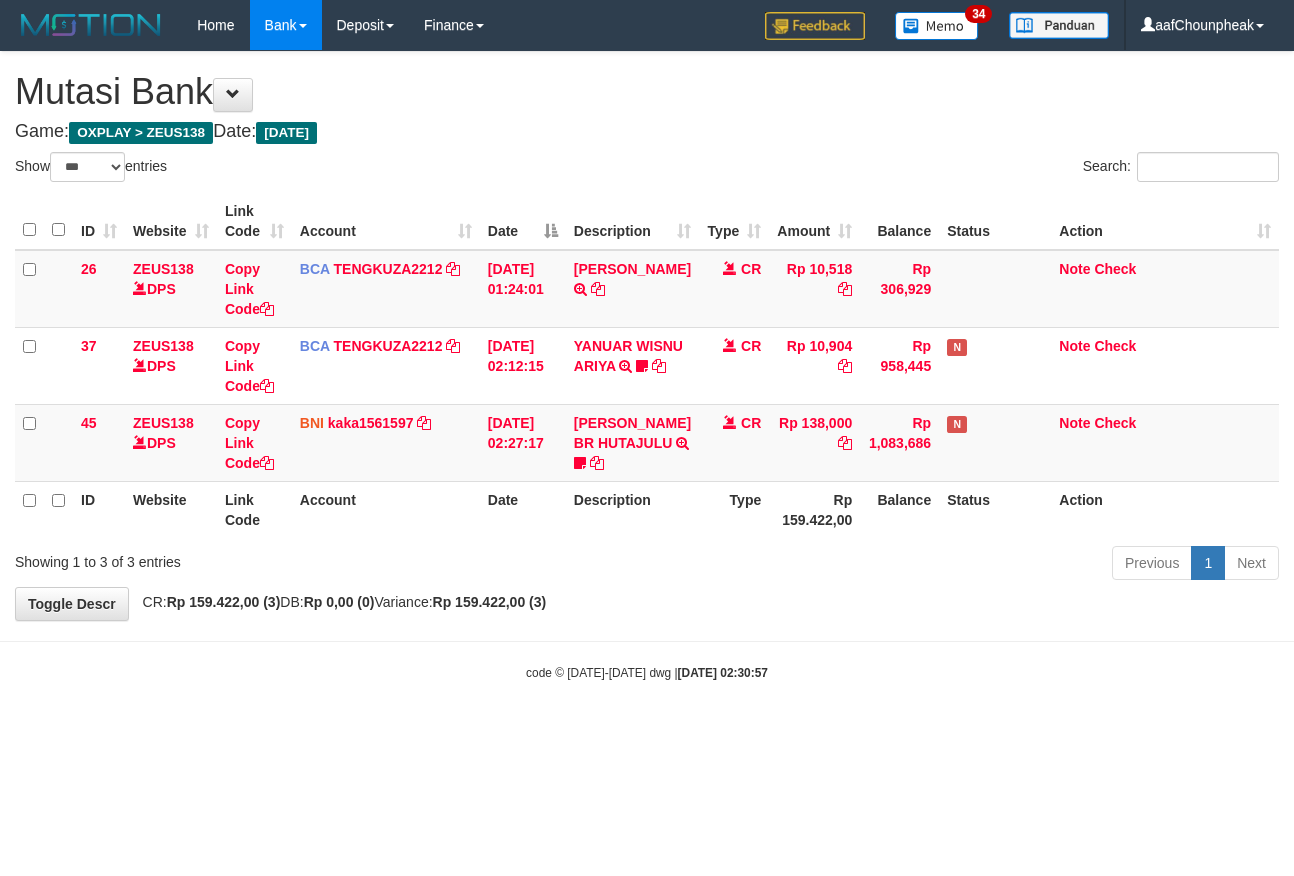 select on "***" 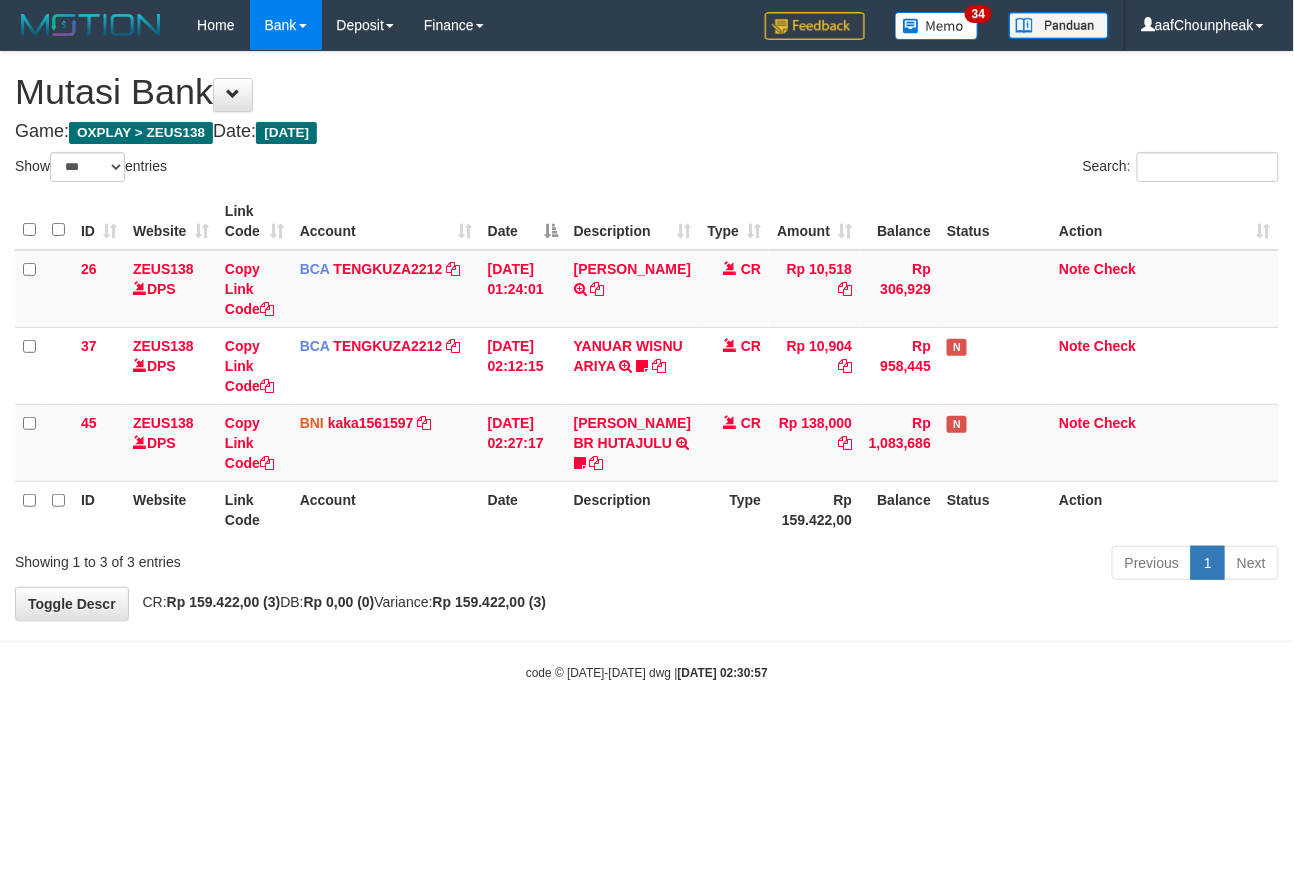 click on "Toggle navigation
Home
Bank
Account List
Mutasi Bank
Search
Note Mutasi
Deposit
DPS List
History
Finance
Financial Data
aafChounpheak
My Profile
Log Out
34" at bounding box center [647, 366] 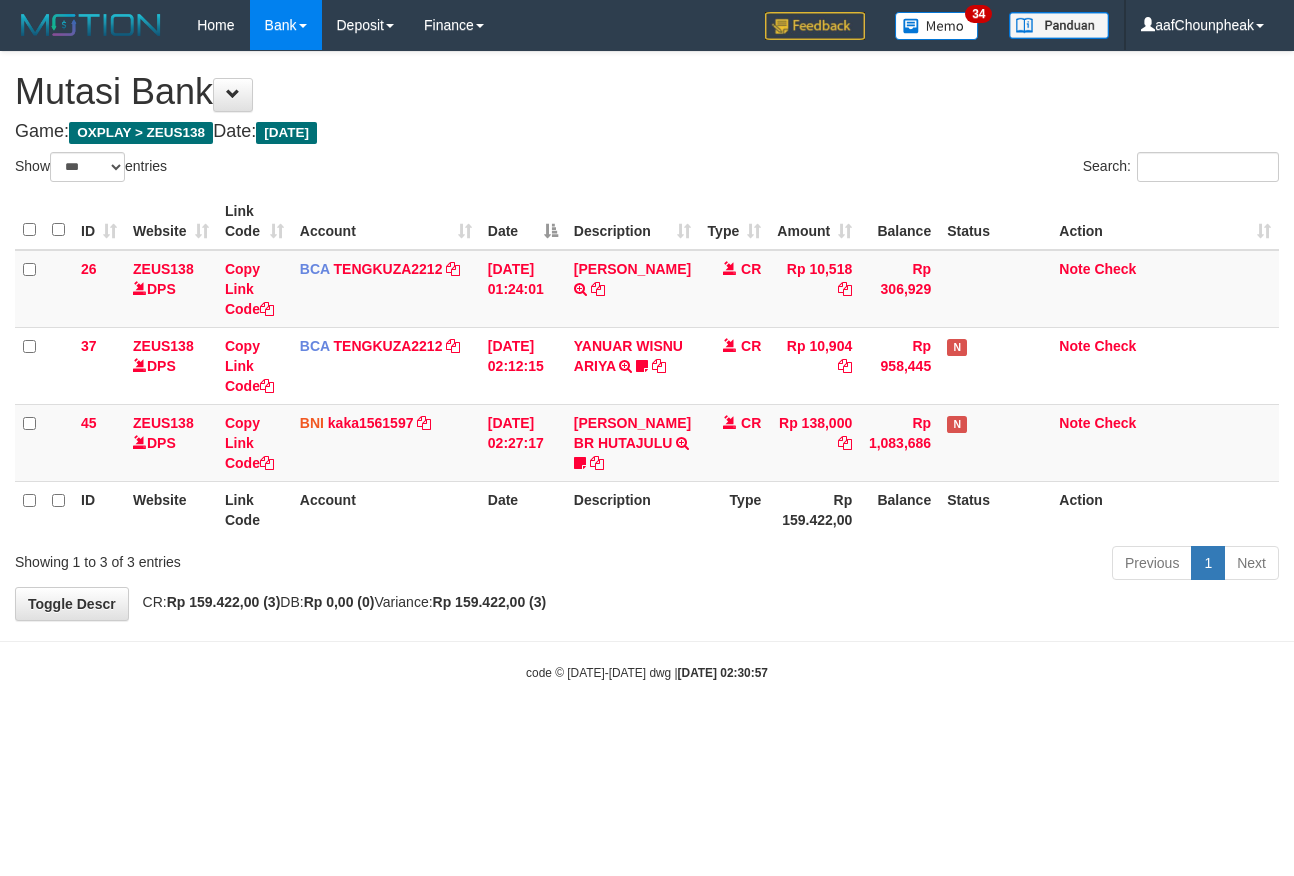 select on "***" 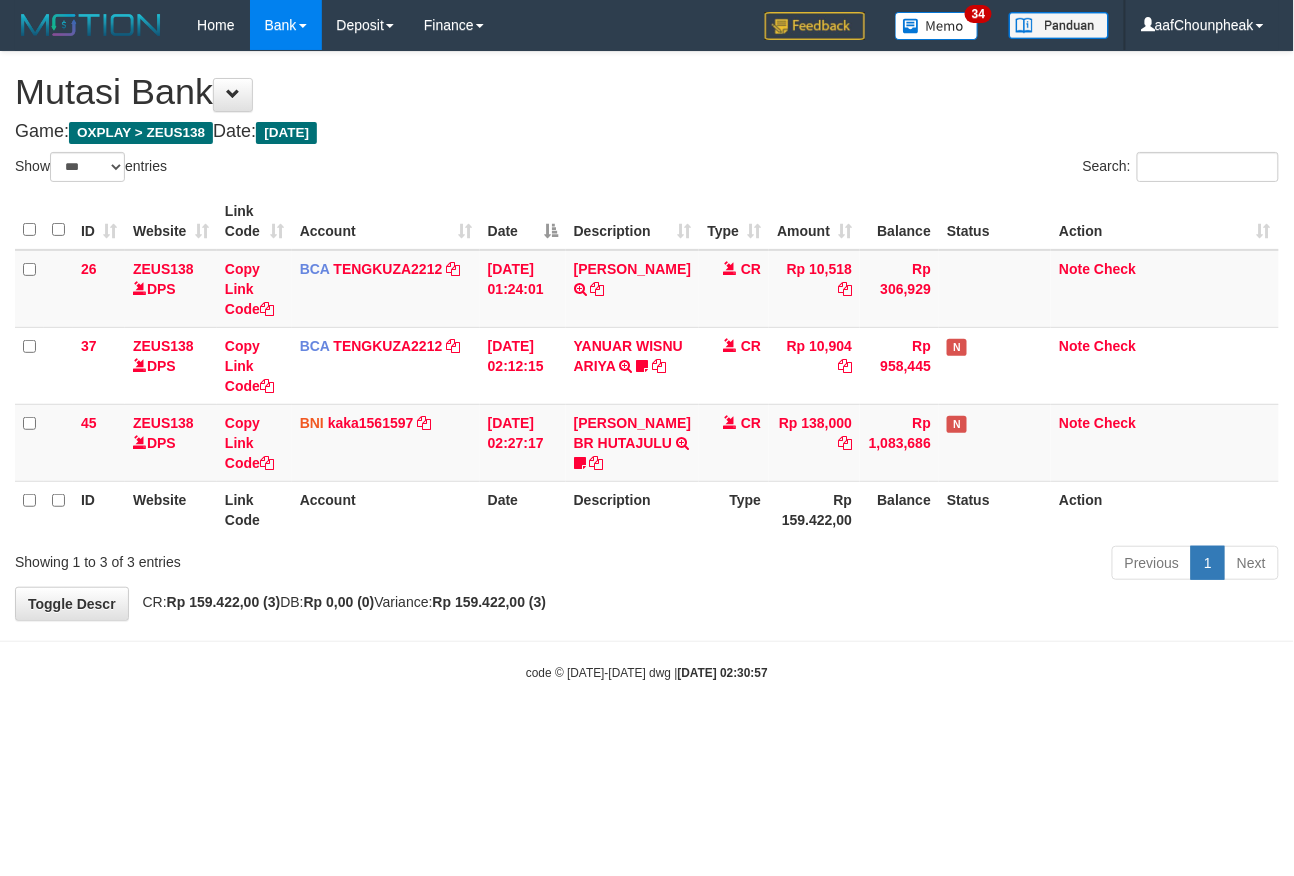 click on "Toggle navigation
Home
Bank
Account List
Mutasi Bank
Search
Note Mutasi
Deposit
DPS List
History
Finance
Financial Data
aafChounpheak
My Profile
Log Out
34" at bounding box center [647, 366] 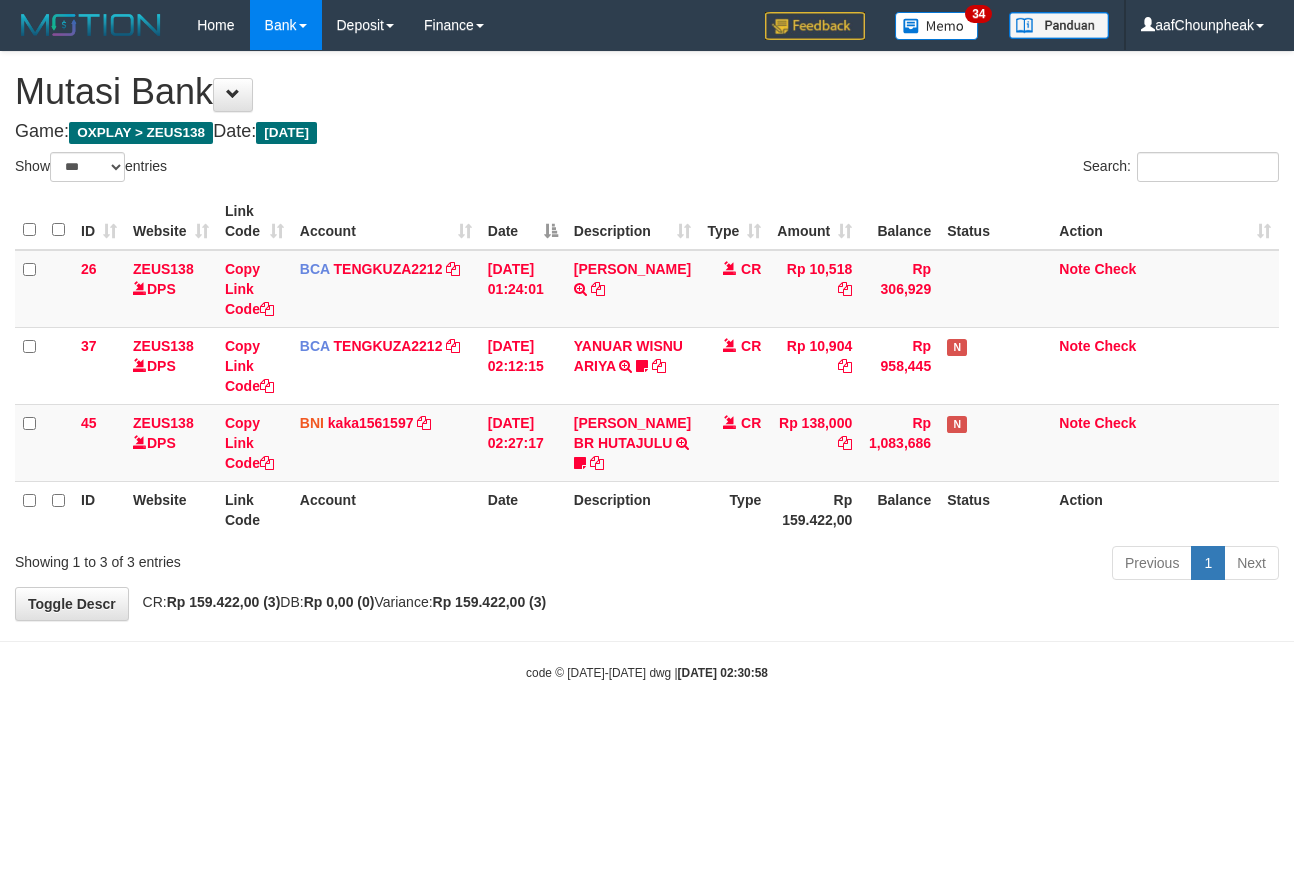 select on "***" 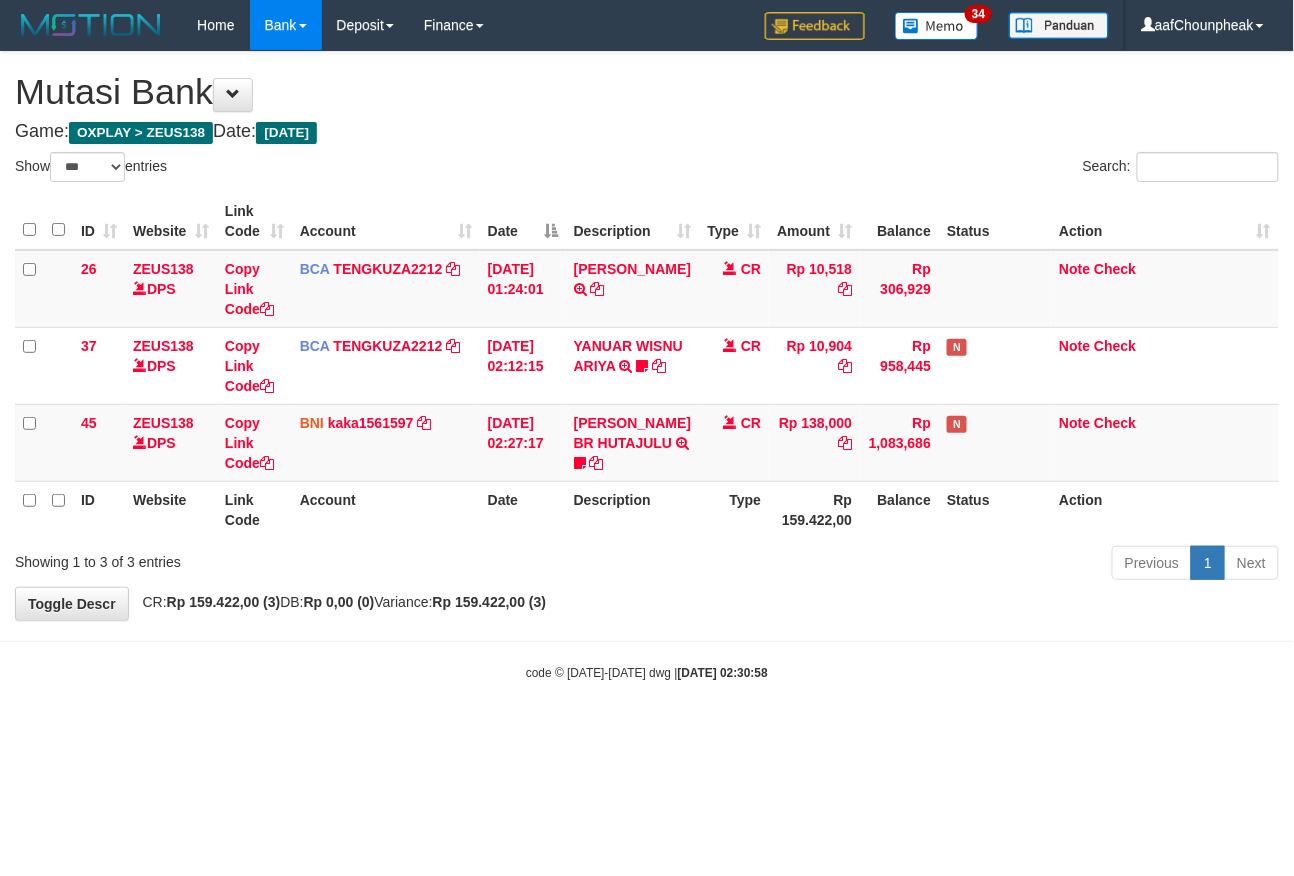 click on "Toggle navigation
Home
Bank
Account List
Mutasi Bank
Search
Note Mutasi
Deposit
DPS List
History
Finance
Financial Data
aafChounpheak
My Profile
Log Out
34" at bounding box center (647, 366) 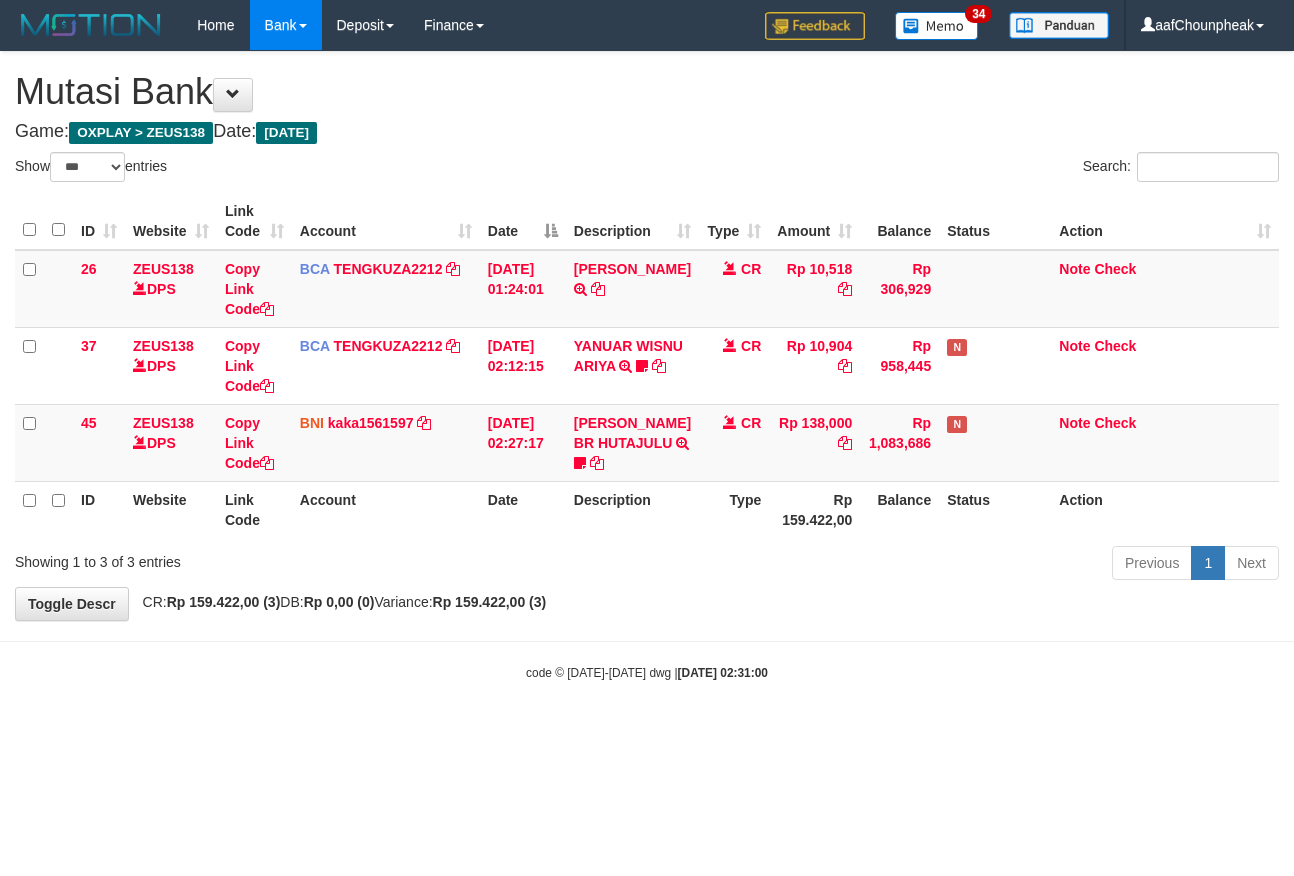 select on "***" 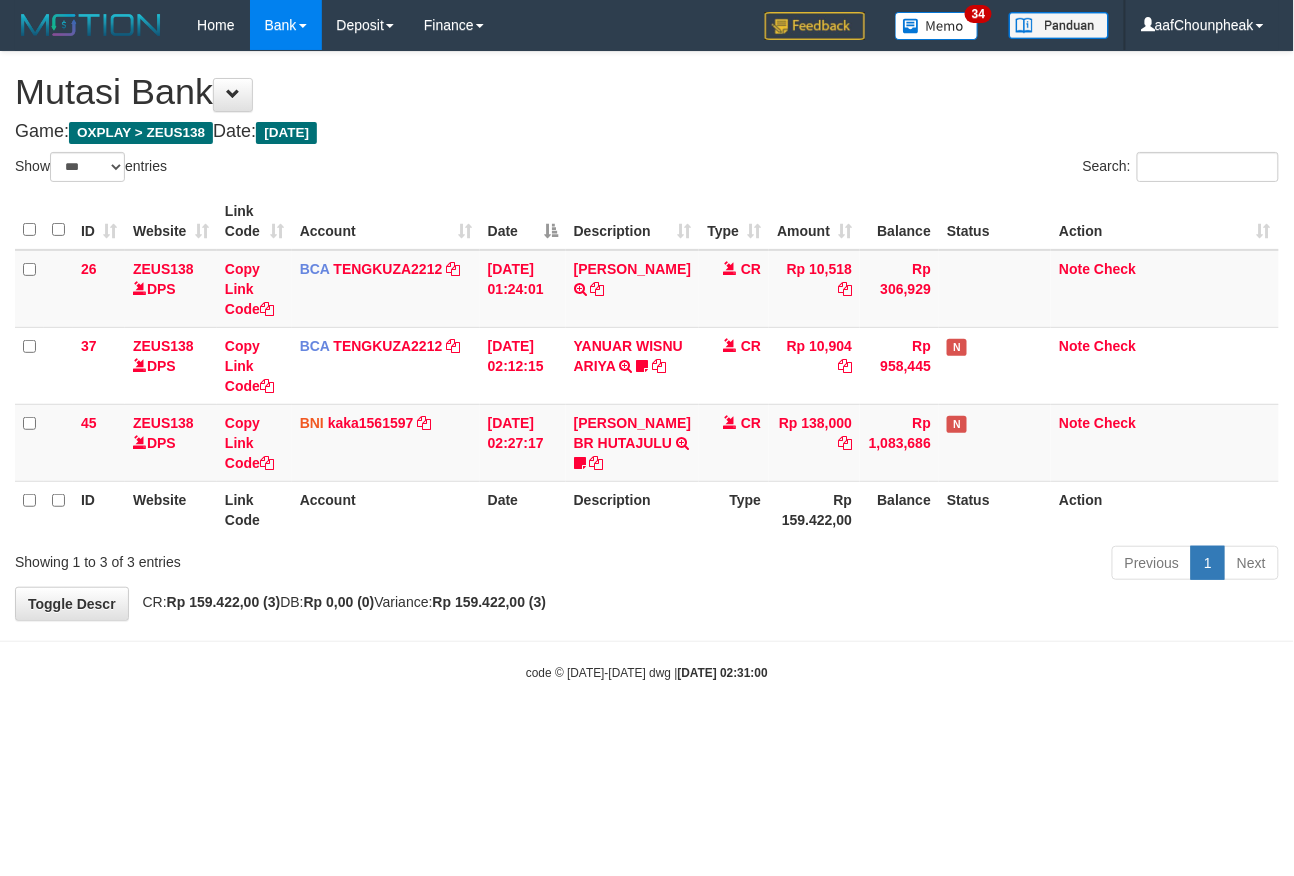 click on "Toggle navigation
Home
Bank
Account List
Mutasi Bank
Search
Note Mutasi
Deposit
DPS List
History
Finance
Financial Data
aafChounpheak
My Profile
Log Out
34" at bounding box center (647, 366) 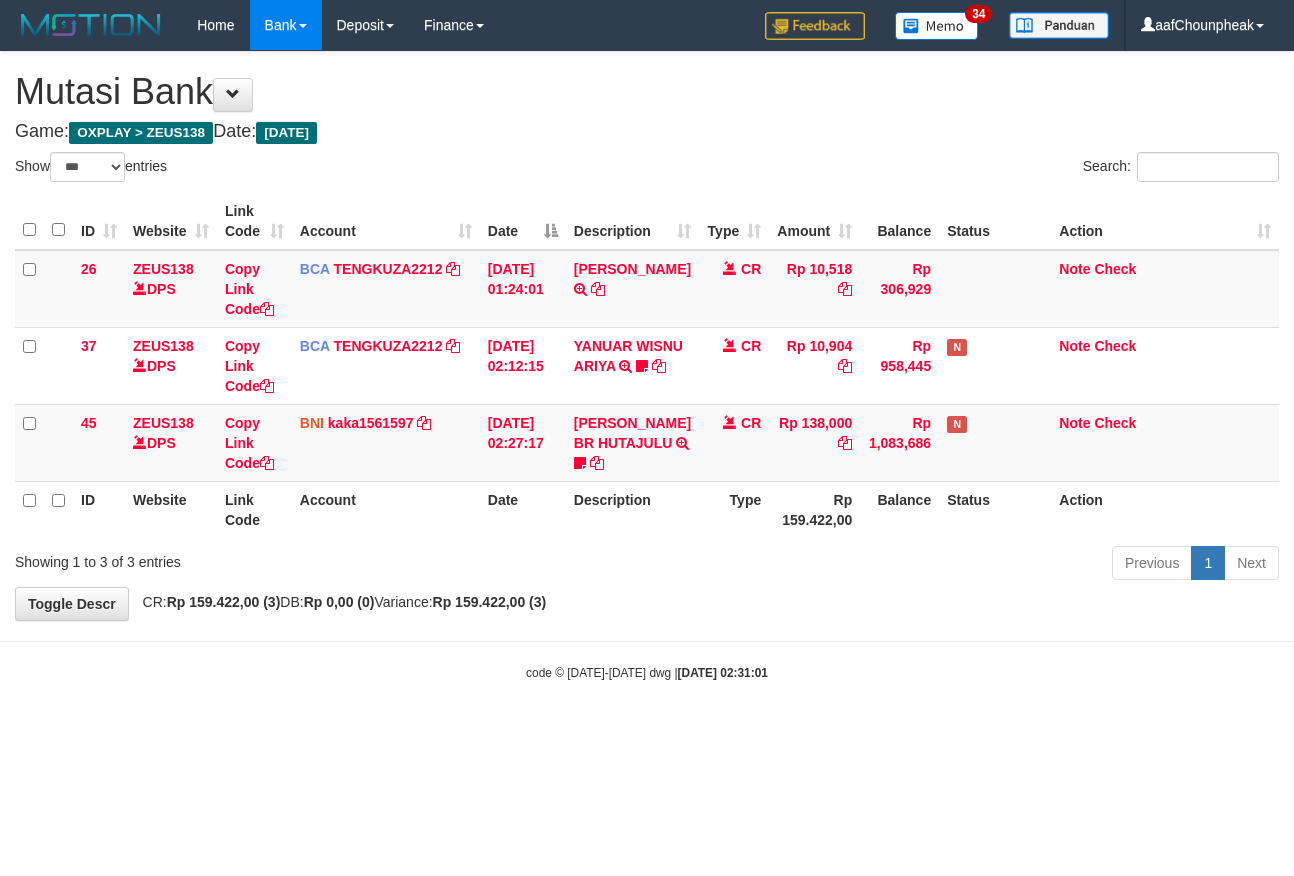 select on "***" 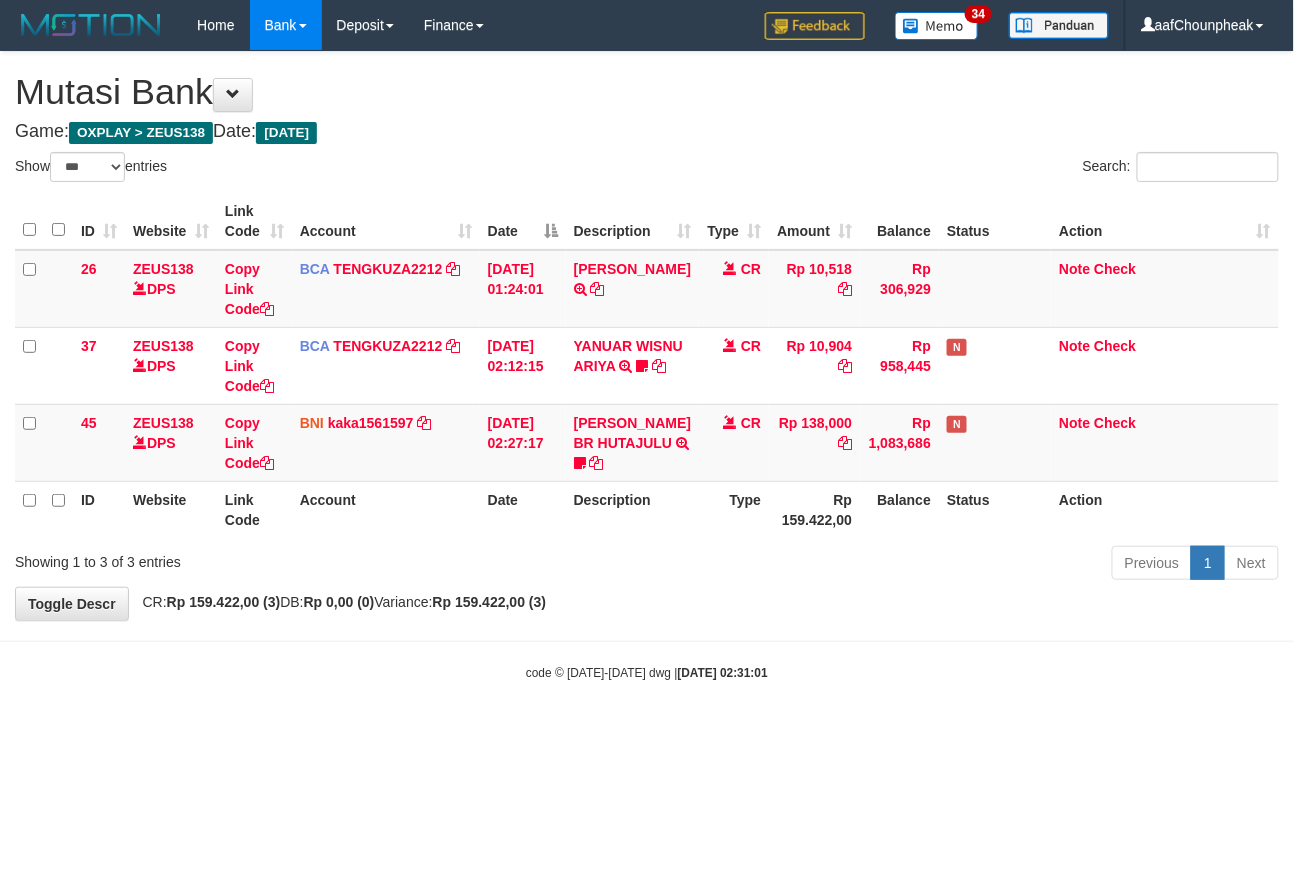 drag, startPoint x: 0, startPoint y: 0, endPoint x: 705, endPoint y: 648, distance: 957.5641 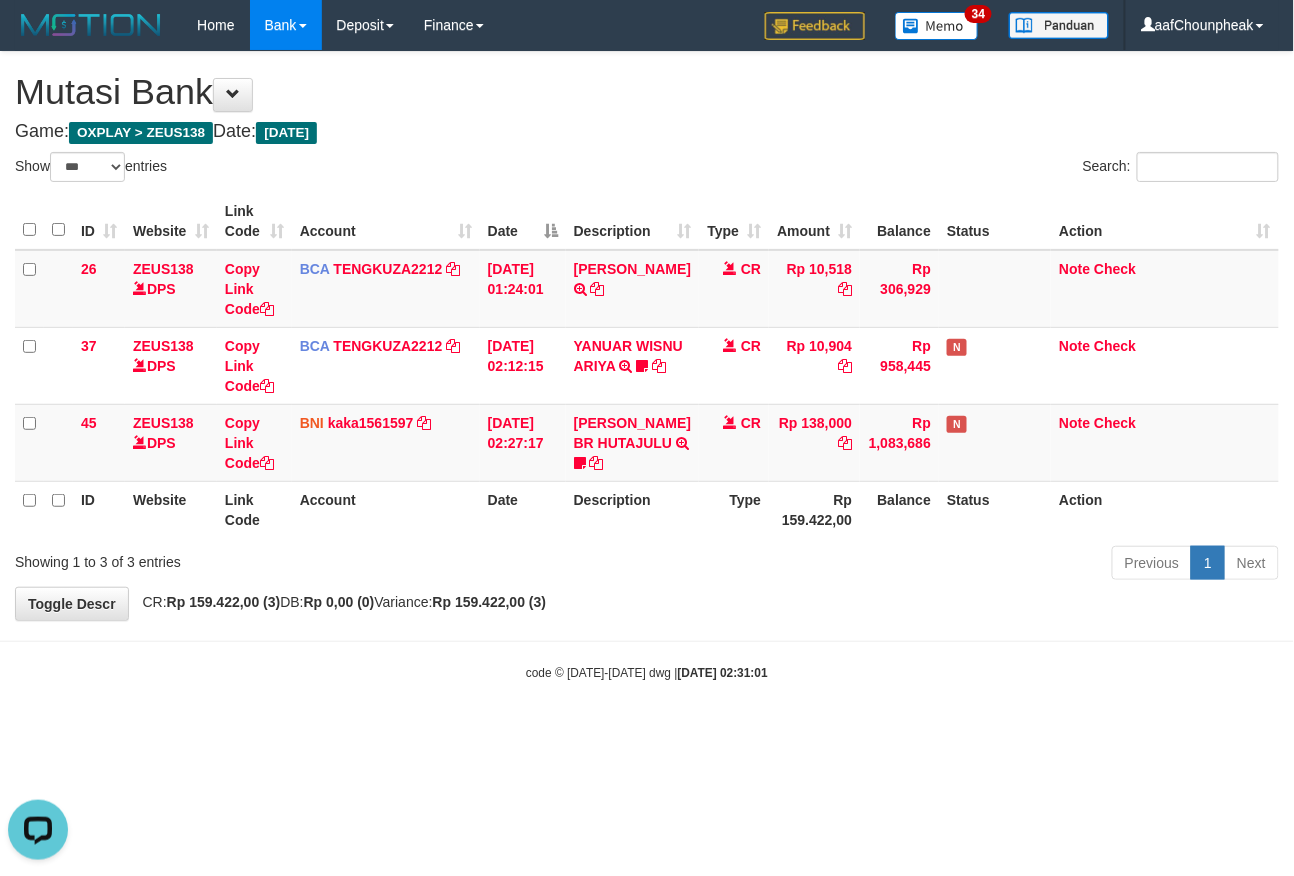 scroll, scrollTop: 0, scrollLeft: 0, axis: both 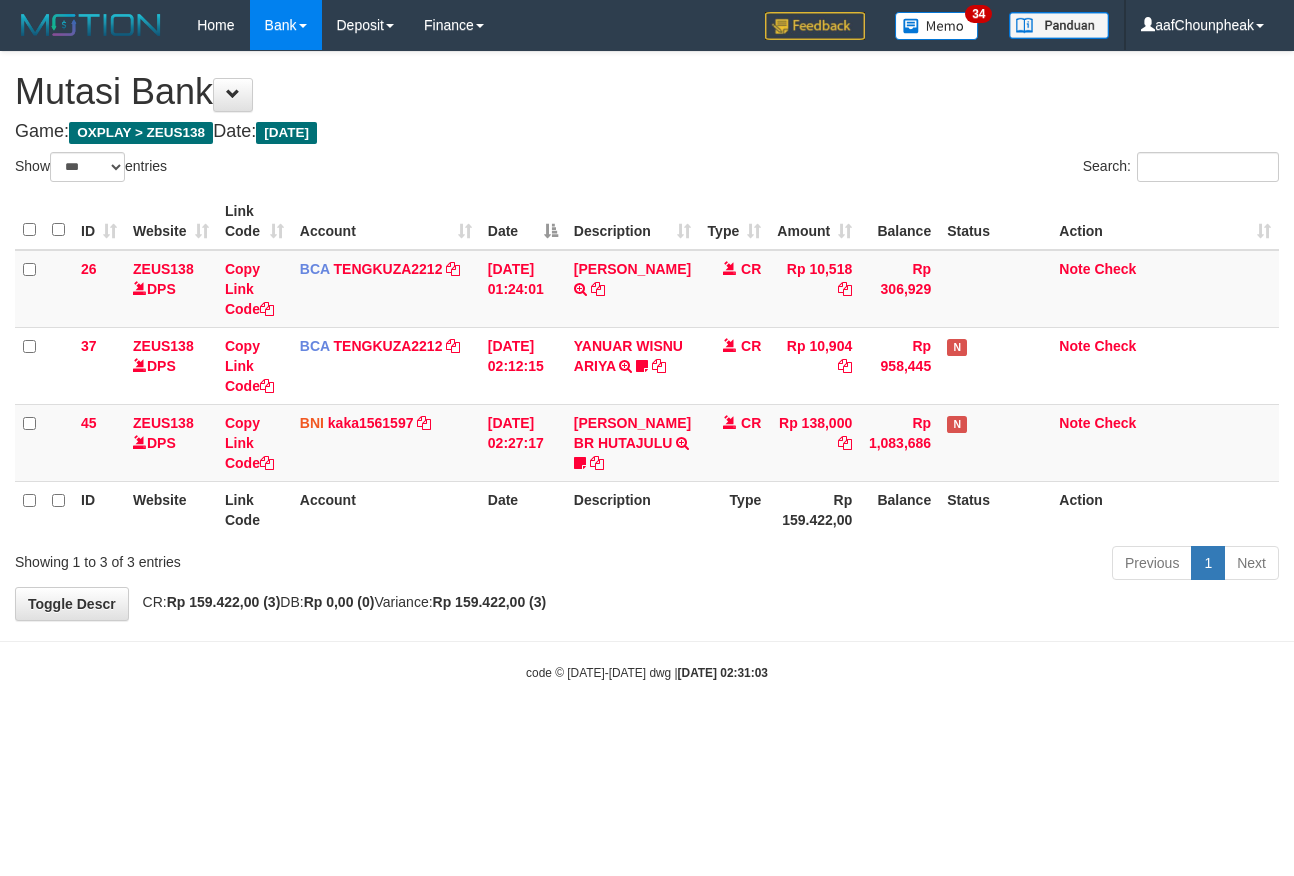 select on "***" 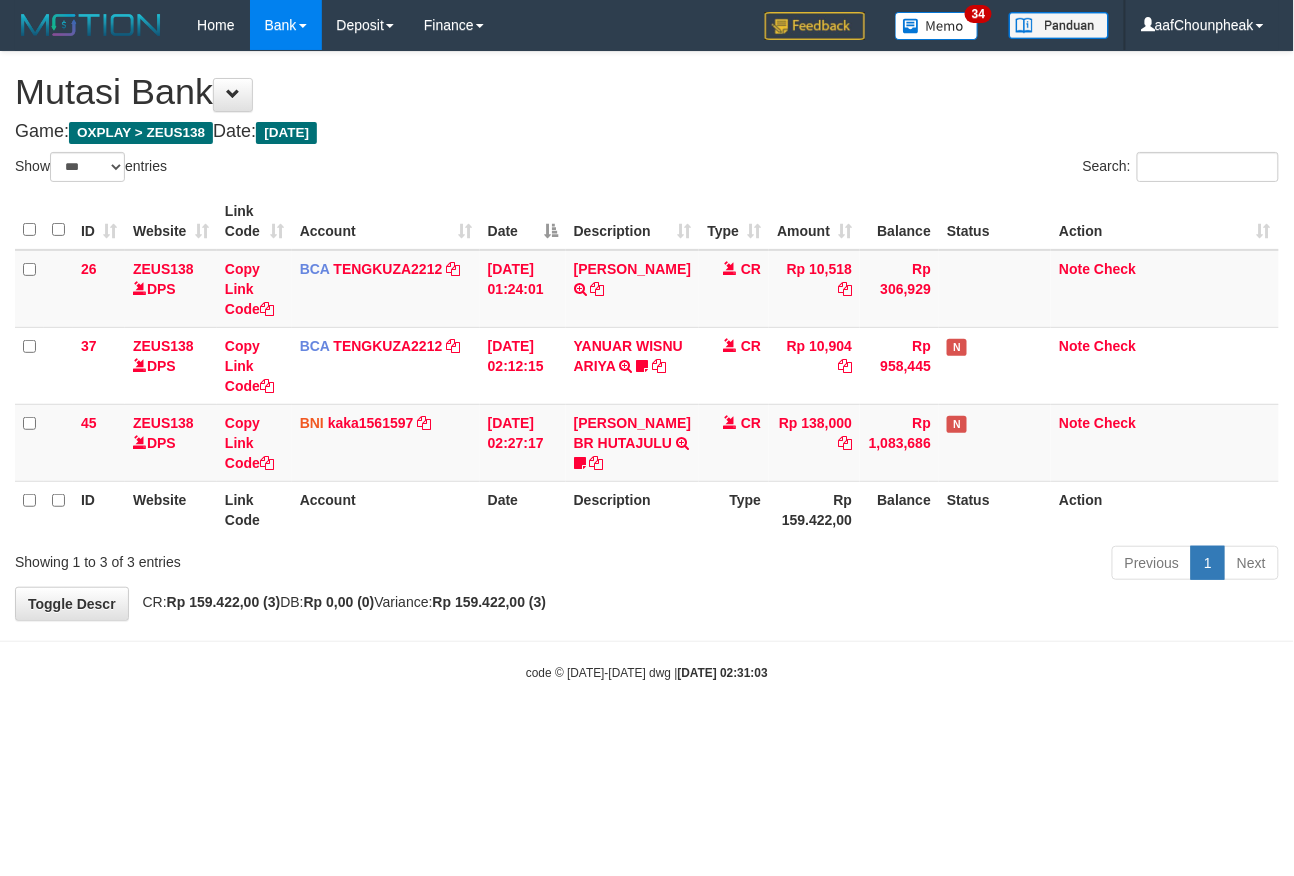click on "Toggle navigation
Home
Bank
Account List
Mutasi Bank
Search
Note Mutasi
Deposit
DPS List
History
Finance
Financial Data
aafChounpheak
My Profile
Log Out
34" at bounding box center (647, 366) 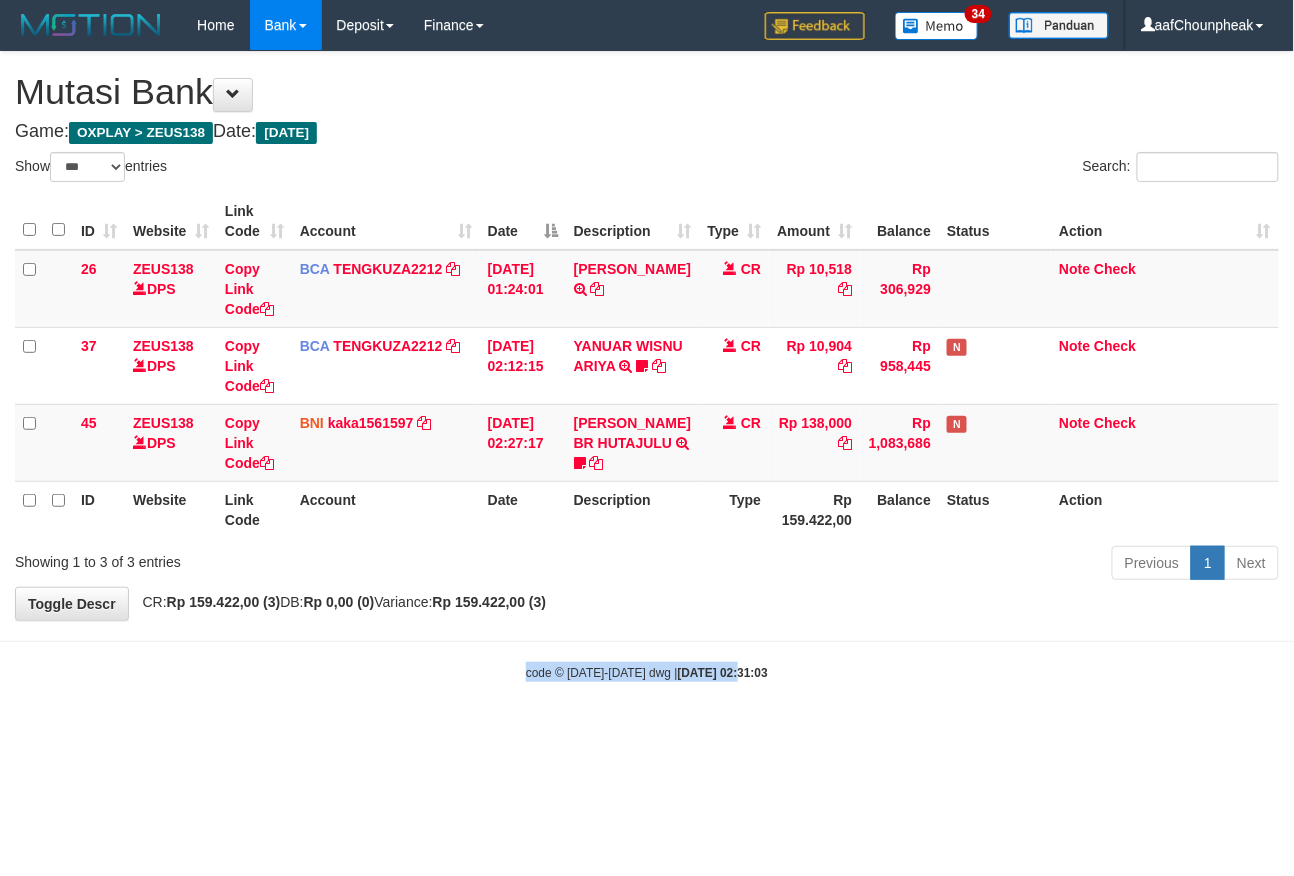 click on "Toggle navigation
Home
Bank
Account List
Mutasi Bank
Search
Note Mutasi
Deposit
DPS List
History
Finance
Financial Data
aafChounpheak
My Profile
Log Out
34" at bounding box center (647, 366) 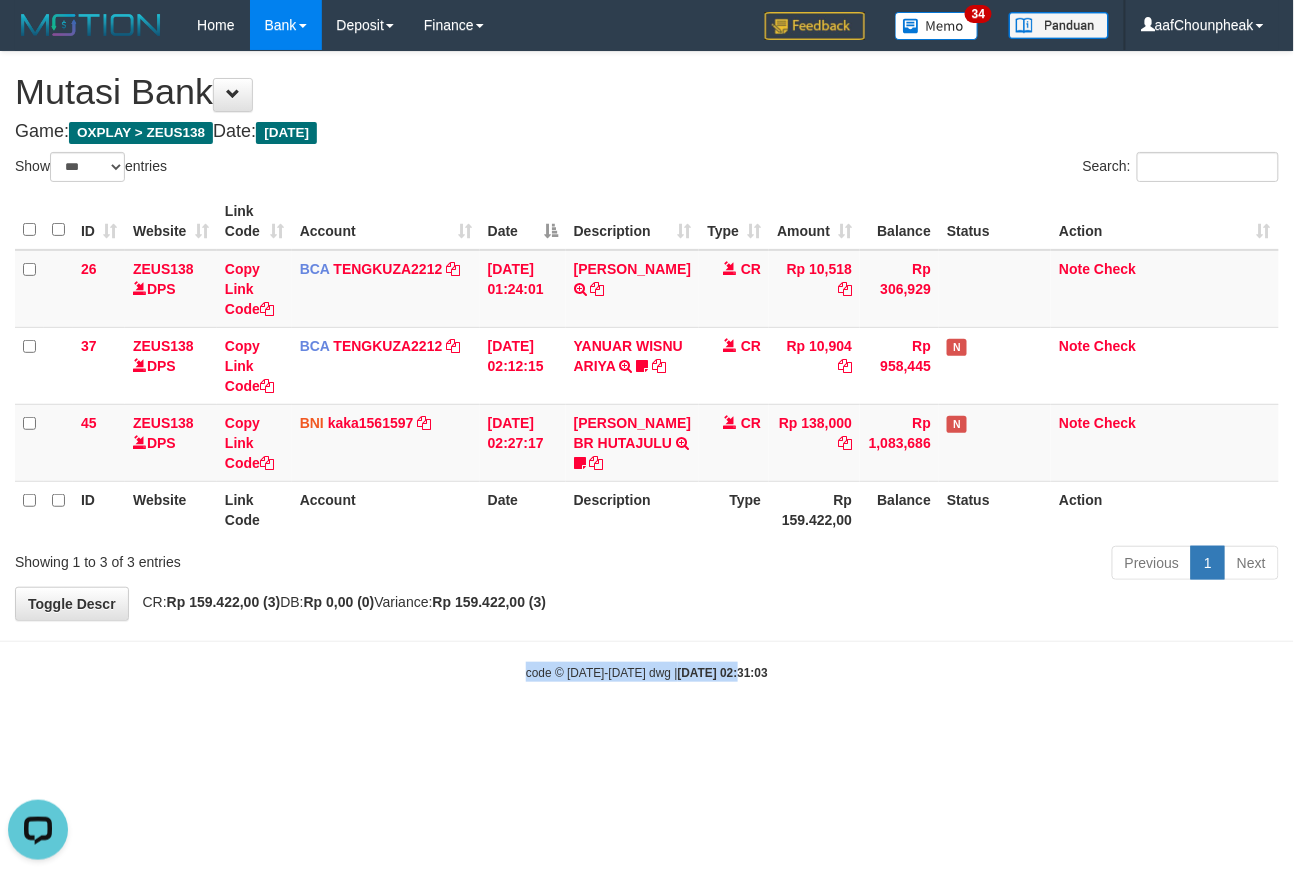 scroll, scrollTop: 0, scrollLeft: 0, axis: both 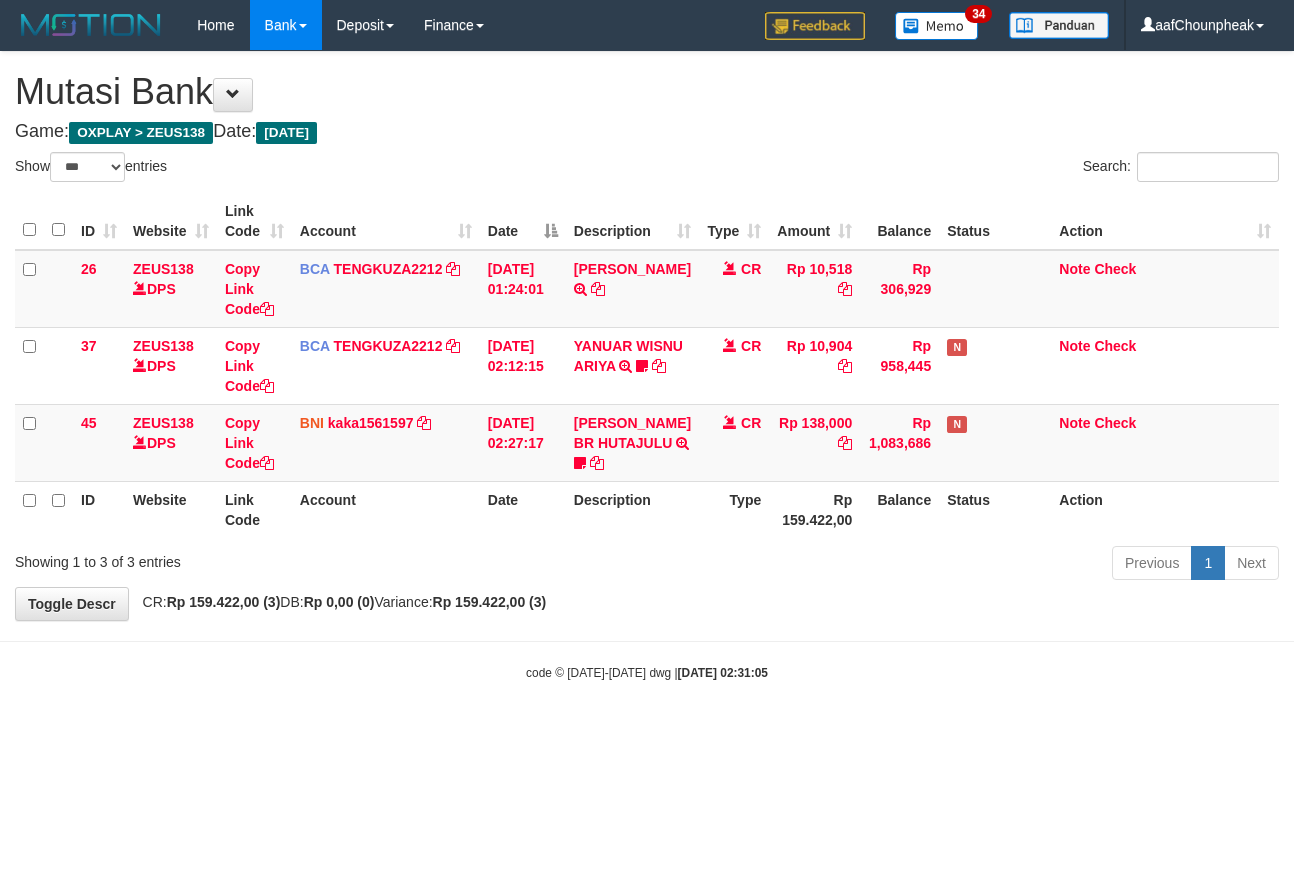 select on "***" 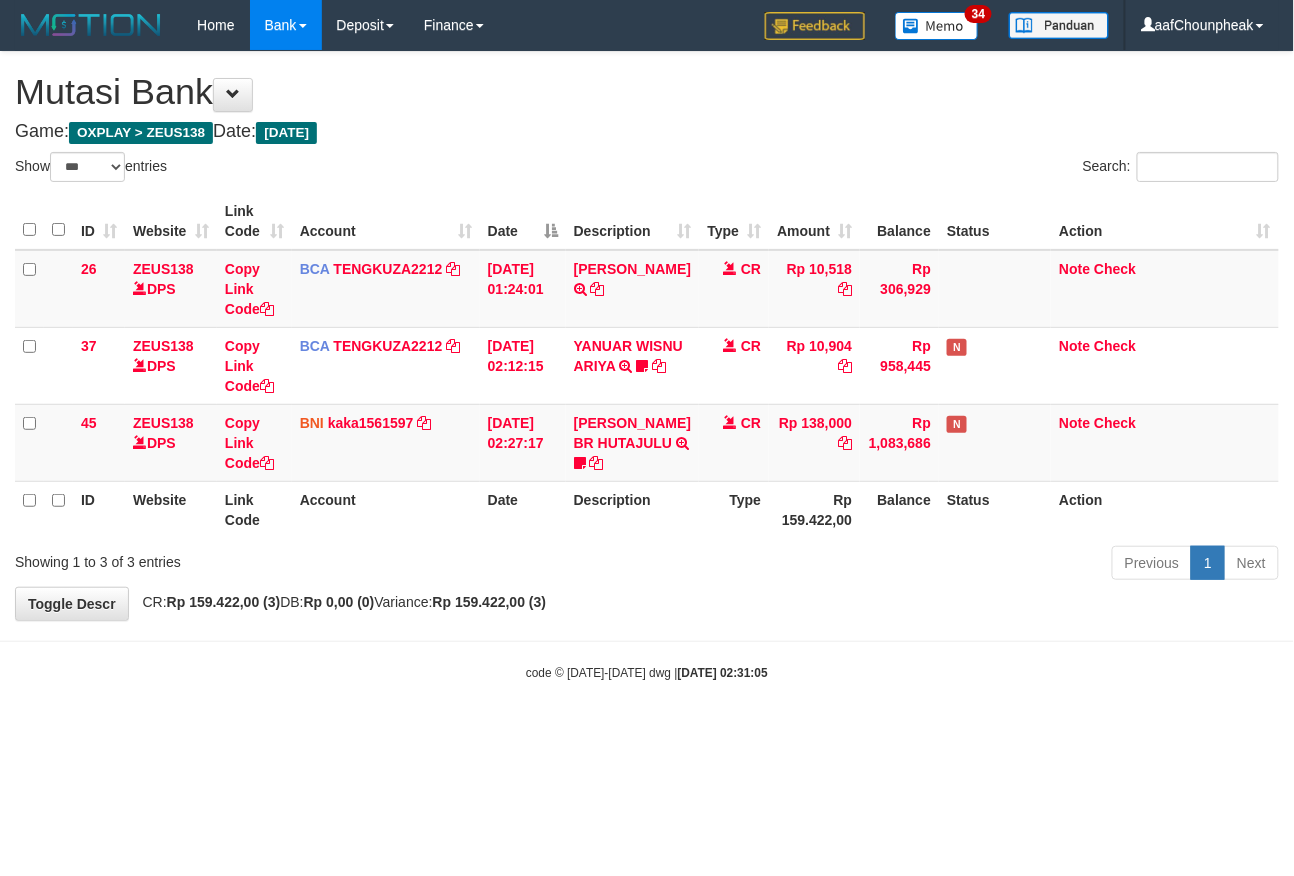 drag, startPoint x: 0, startPoint y: 0, endPoint x: 712, endPoint y: 673, distance: 979.7311 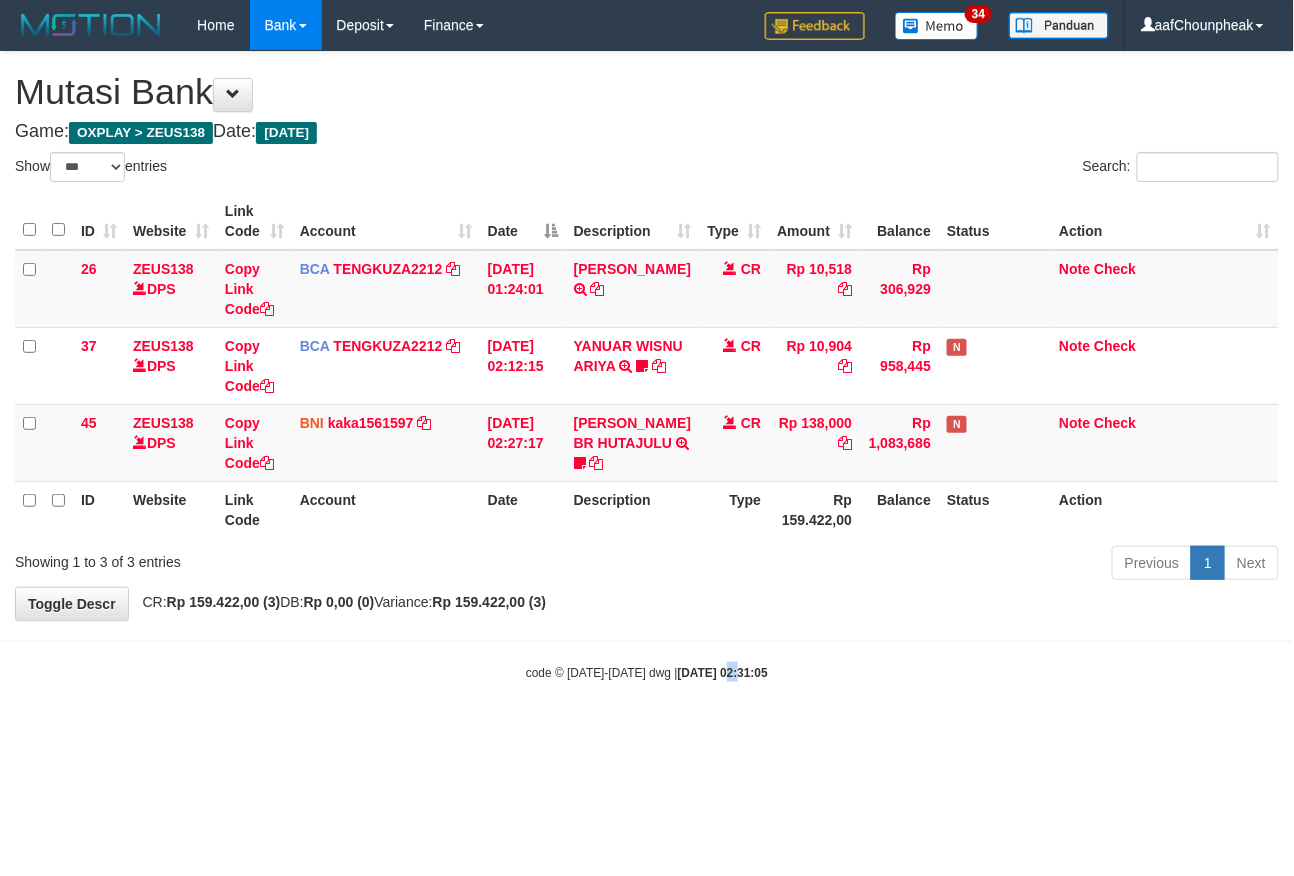 click on "Toggle navigation
Home
Bank
Account List
Mutasi Bank
Search
Note Mutasi
Deposit
DPS List
History
Finance
Financial Data
aafChounpheak
My Profile
Log Out
34" at bounding box center (647, 366) 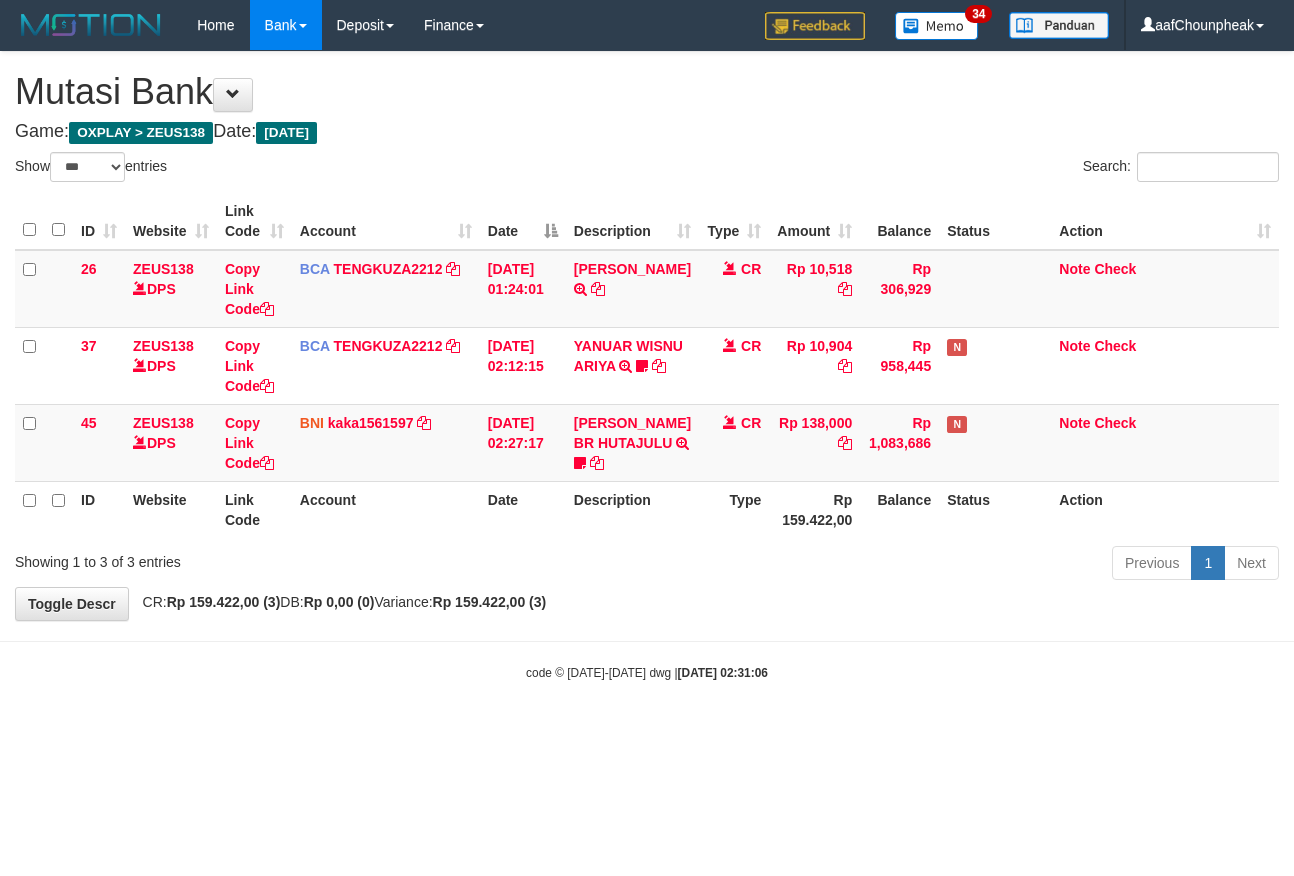 select on "***" 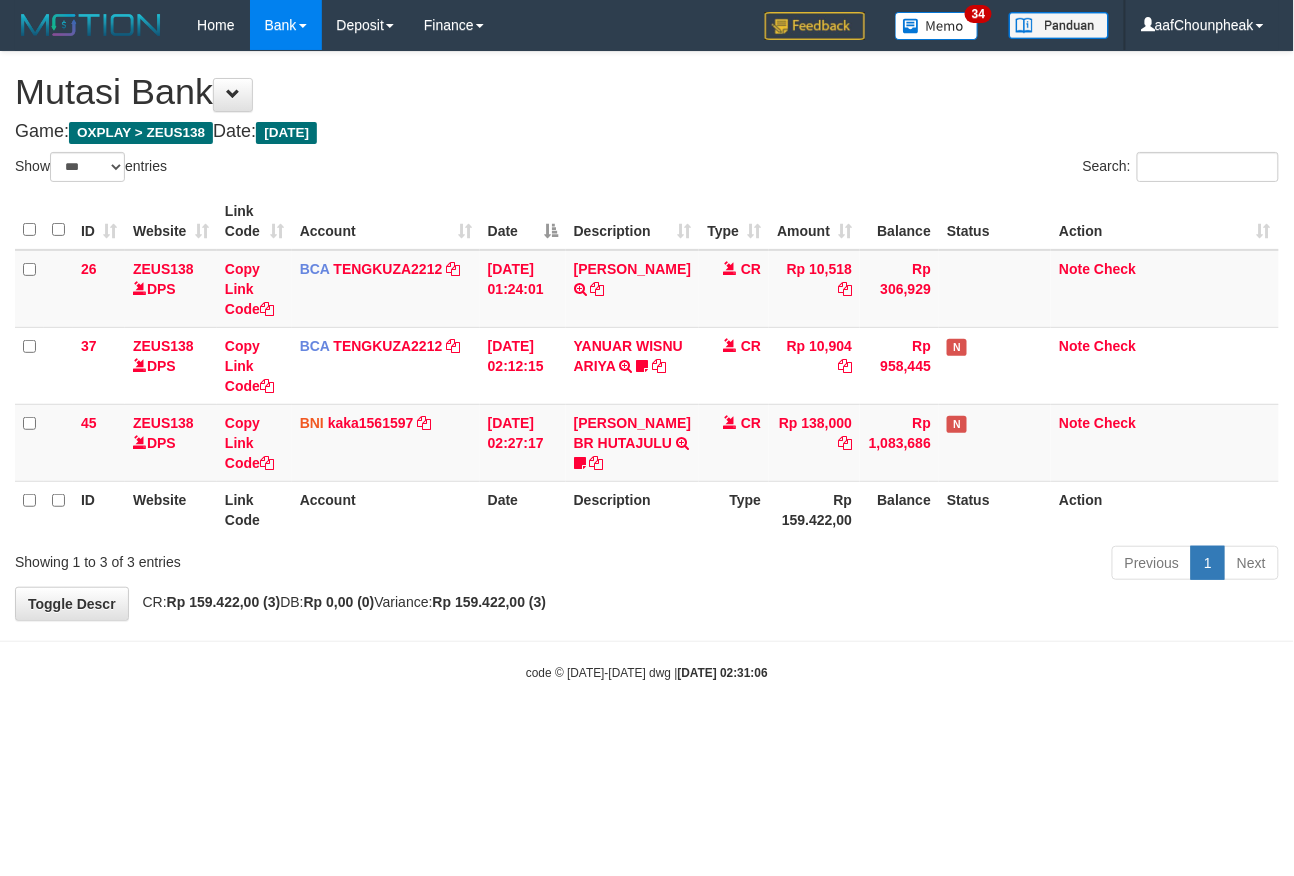 click on "Toggle navigation
Home
Bank
Account List
Mutasi Bank
Search
Note Mutasi
Deposit
DPS List
History
Finance
Financial Data
aafChounpheak
My Profile
Log Out
34" at bounding box center [647, 366] 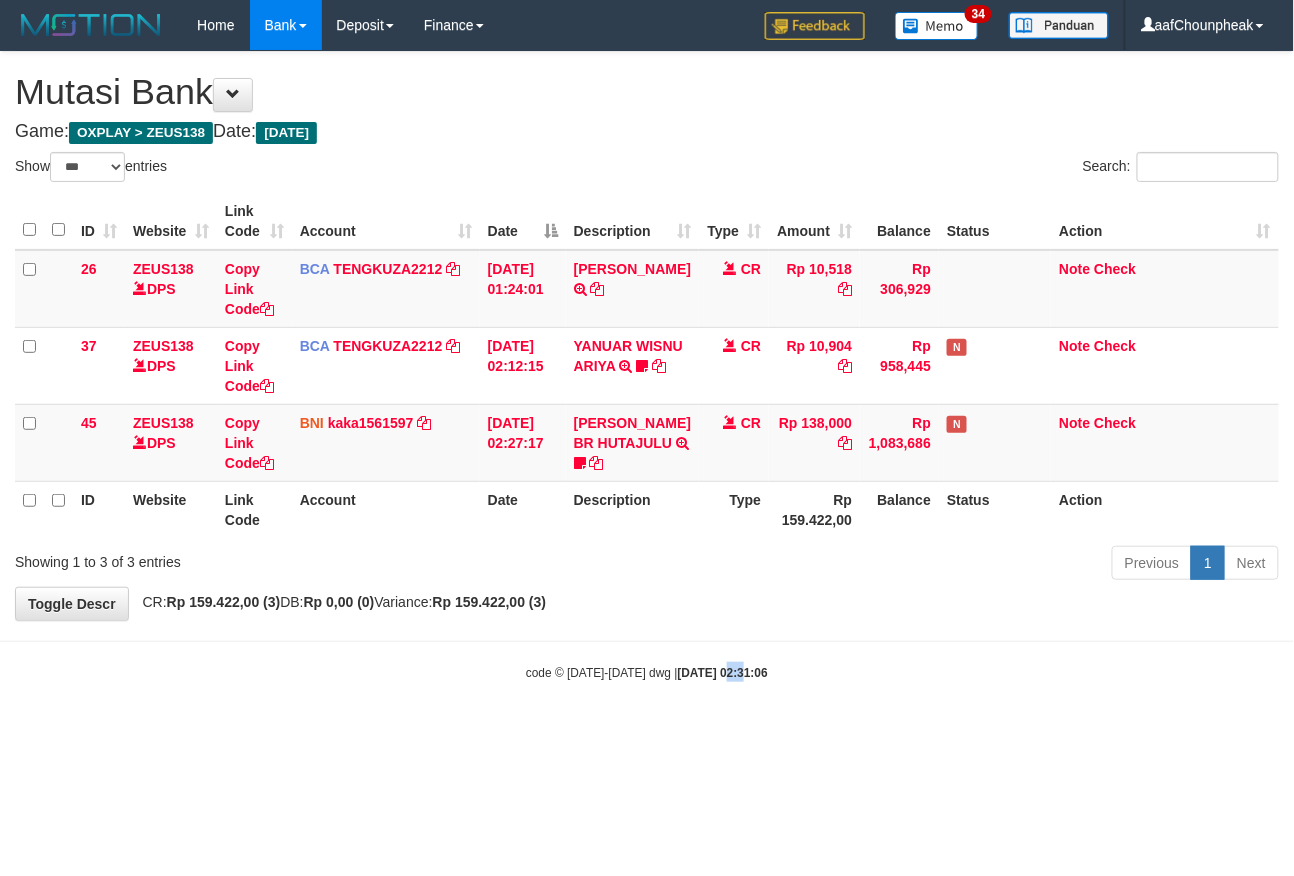 click on "Toggle navigation
Home
Bank
Account List
Mutasi Bank
Search
Note Mutasi
Deposit
DPS List
History
Finance
Financial Data
aafChounpheak
My Profile
Log Out
34" at bounding box center (647, 366) 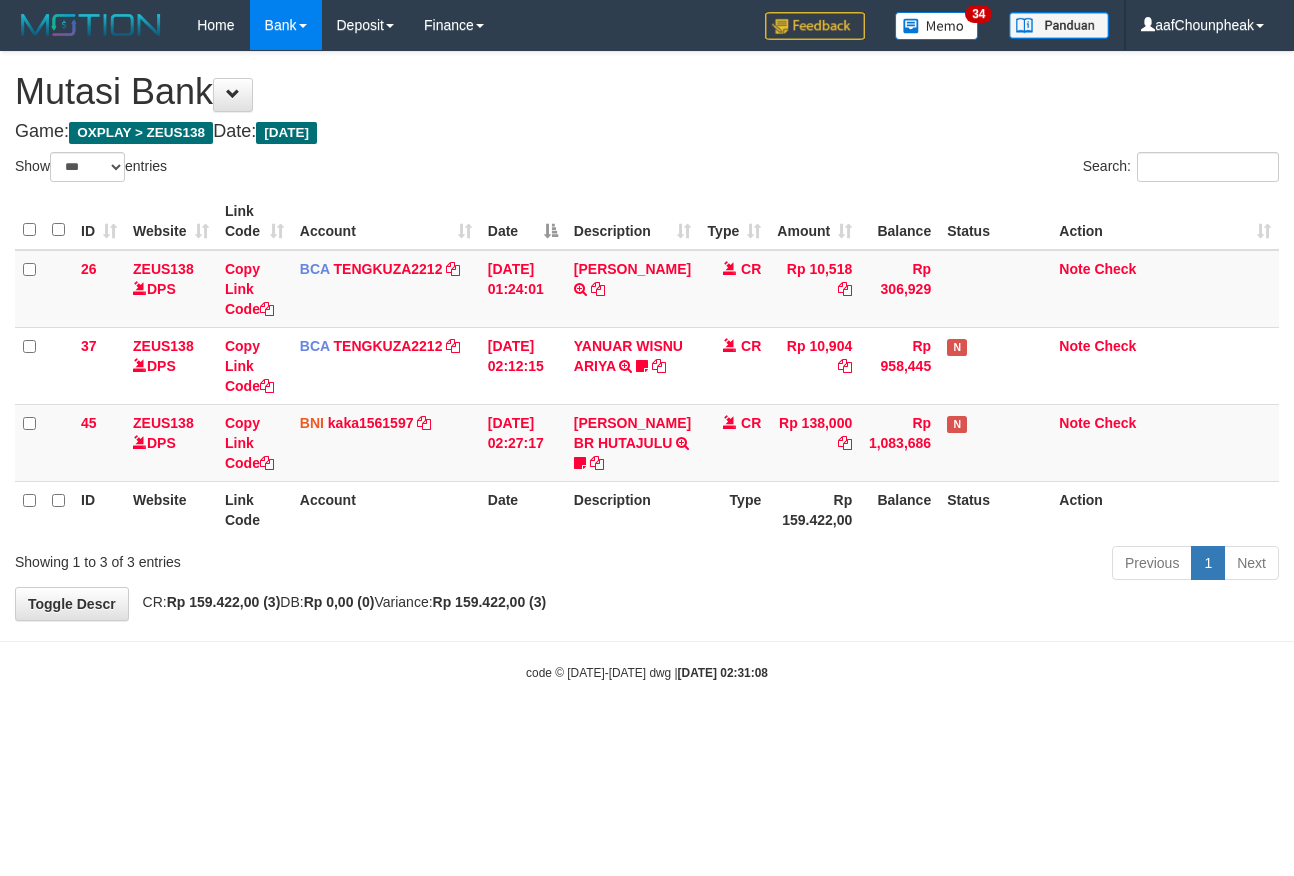 select on "***" 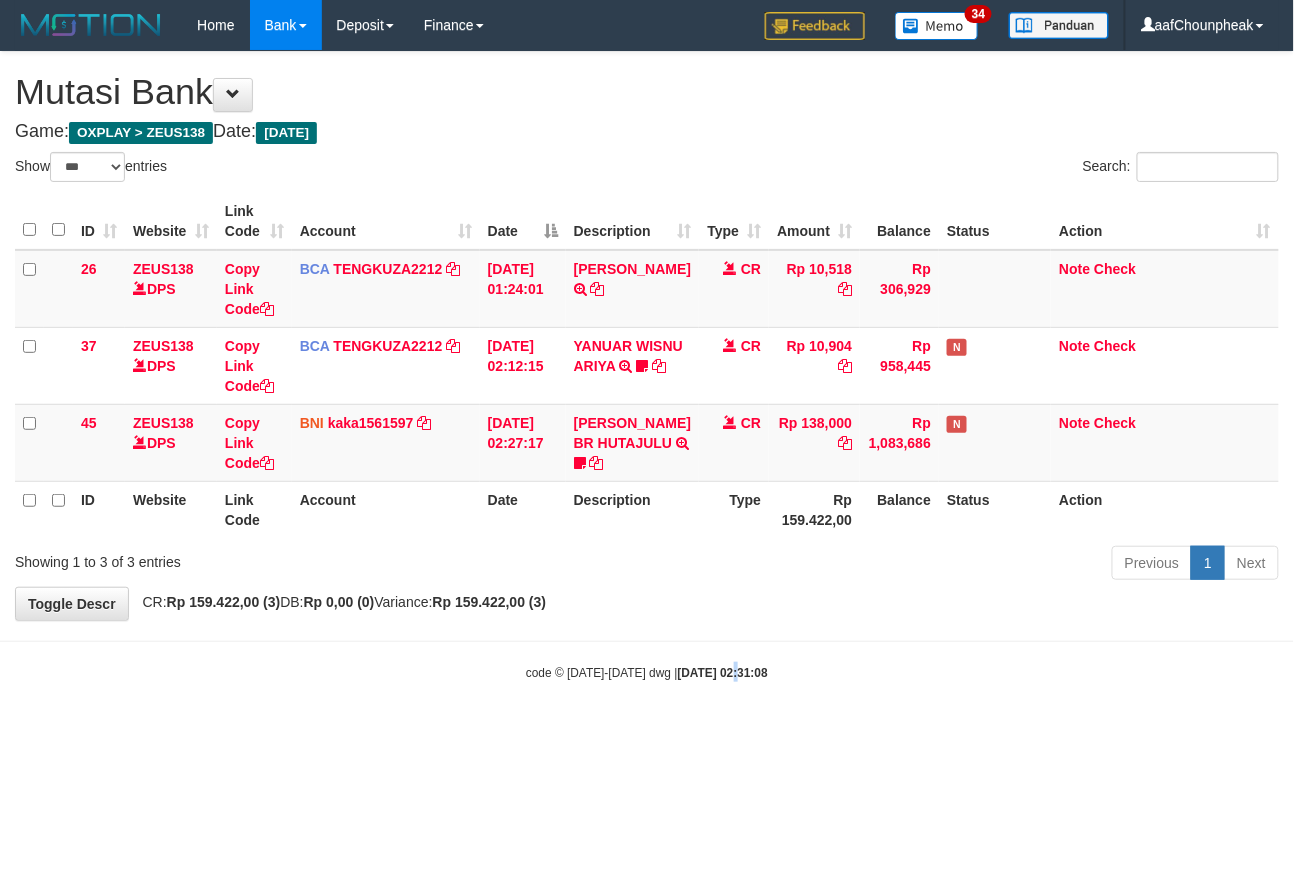 click on "Toggle navigation
Home
Bank
Account List
Mutasi Bank
Search
Note Mutasi
Deposit
DPS List
History
Finance
Financial Data
aafChounpheak
My Profile
Log Out
34" at bounding box center (647, 366) 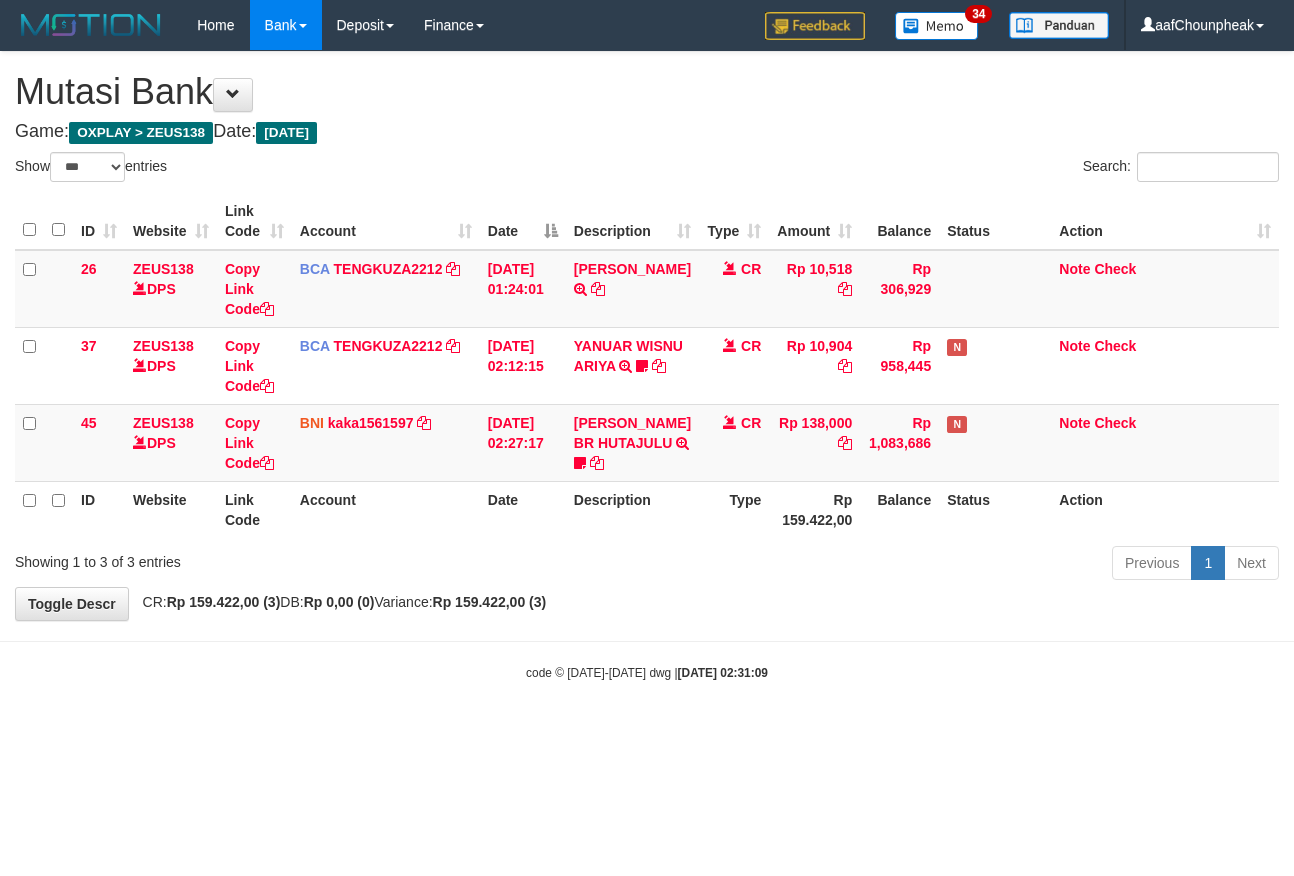select on "***" 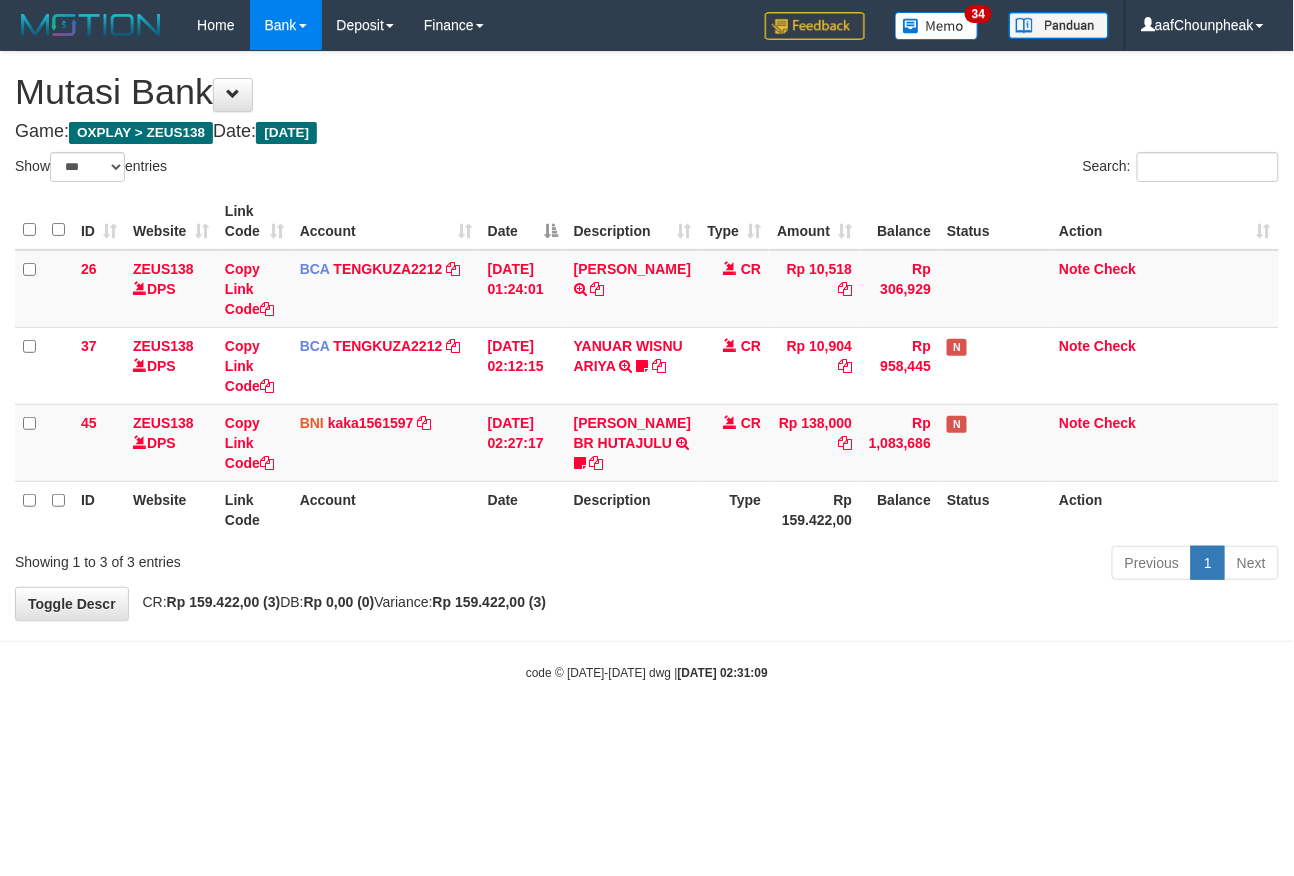 drag, startPoint x: 0, startPoint y: 0, endPoint x: 720, endPoint y: 692, distance: 998.63104 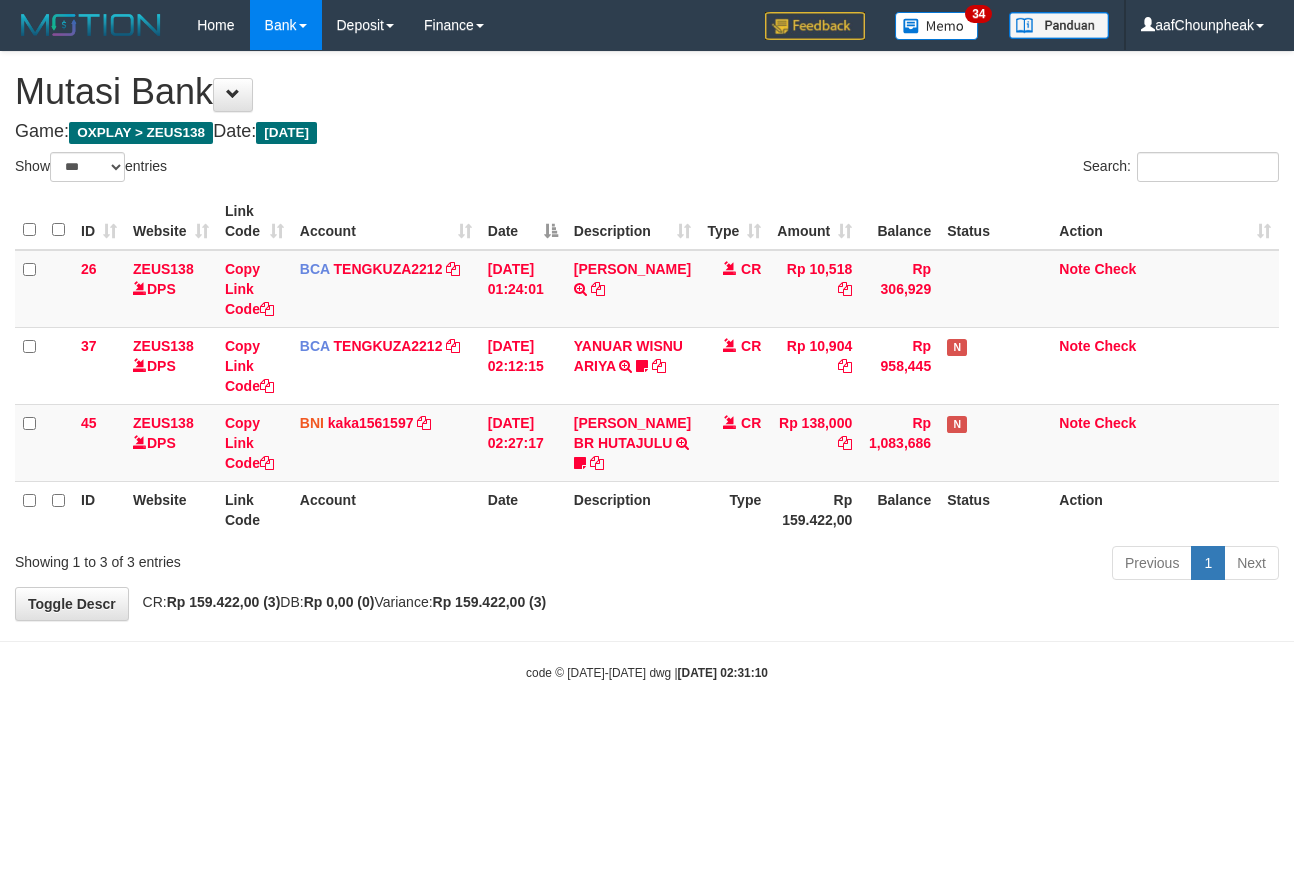 select on "***" 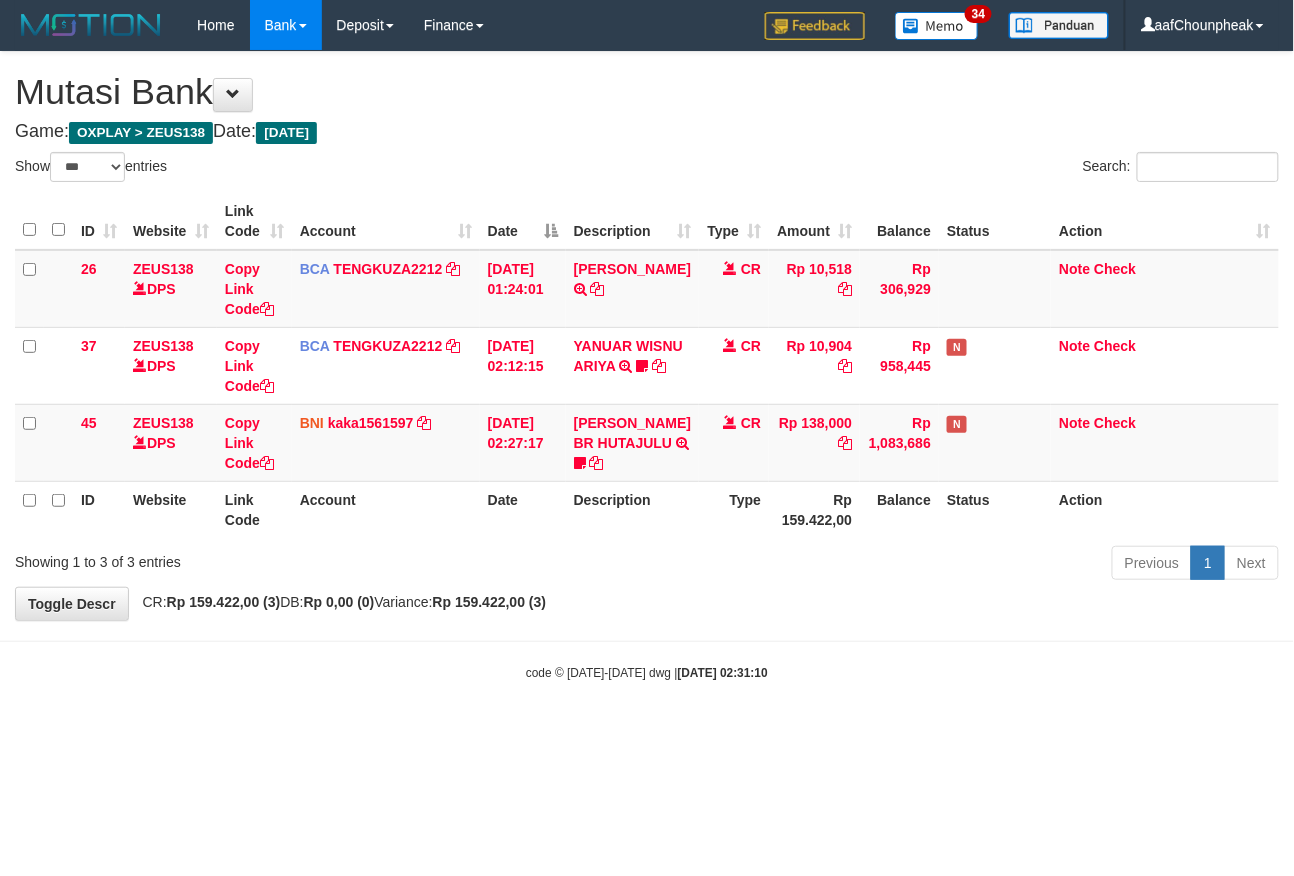 drag, startPoint x: 0, startPoint y: 0, endPoint x: 724, endPoint y: 698, distance: 1005.6739 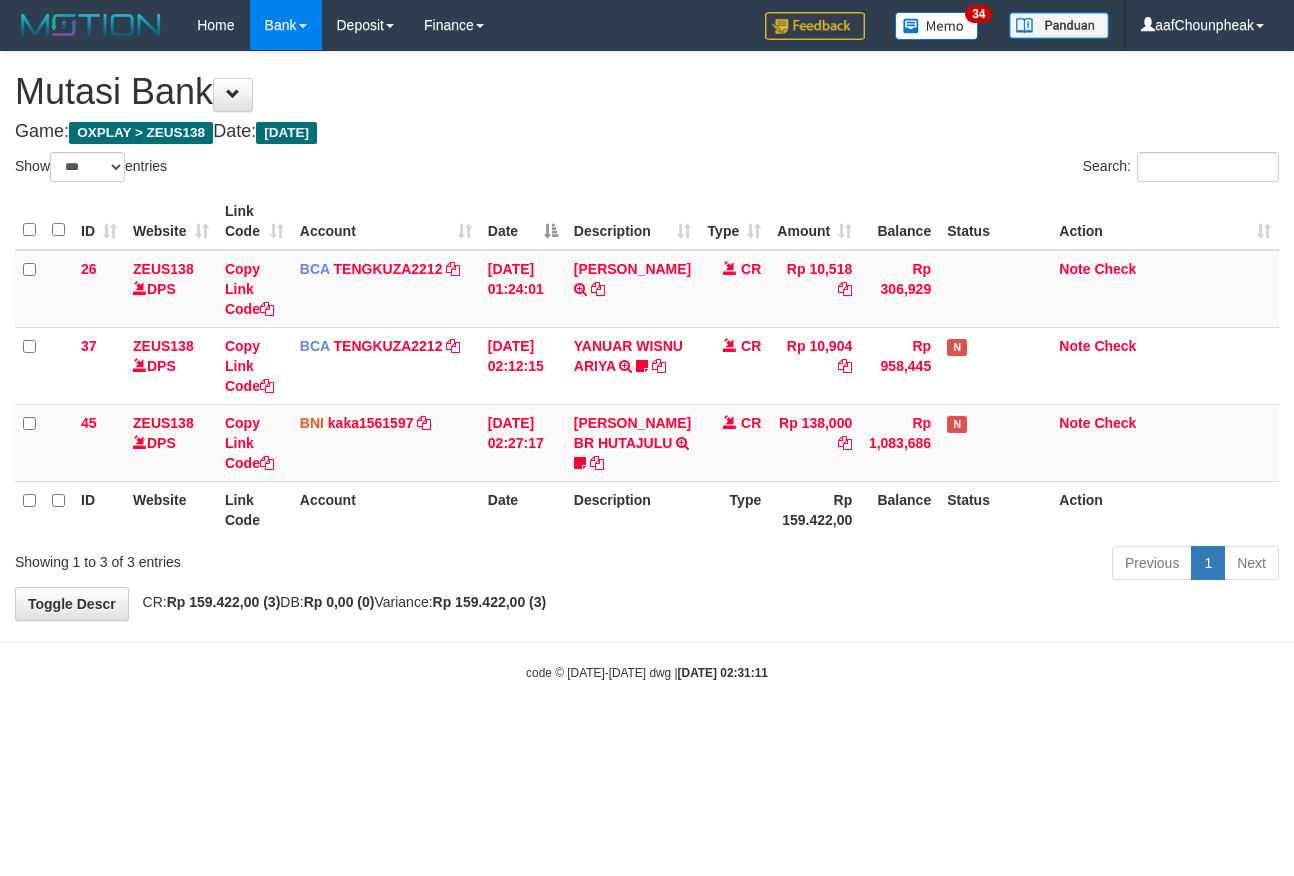 select on "***" 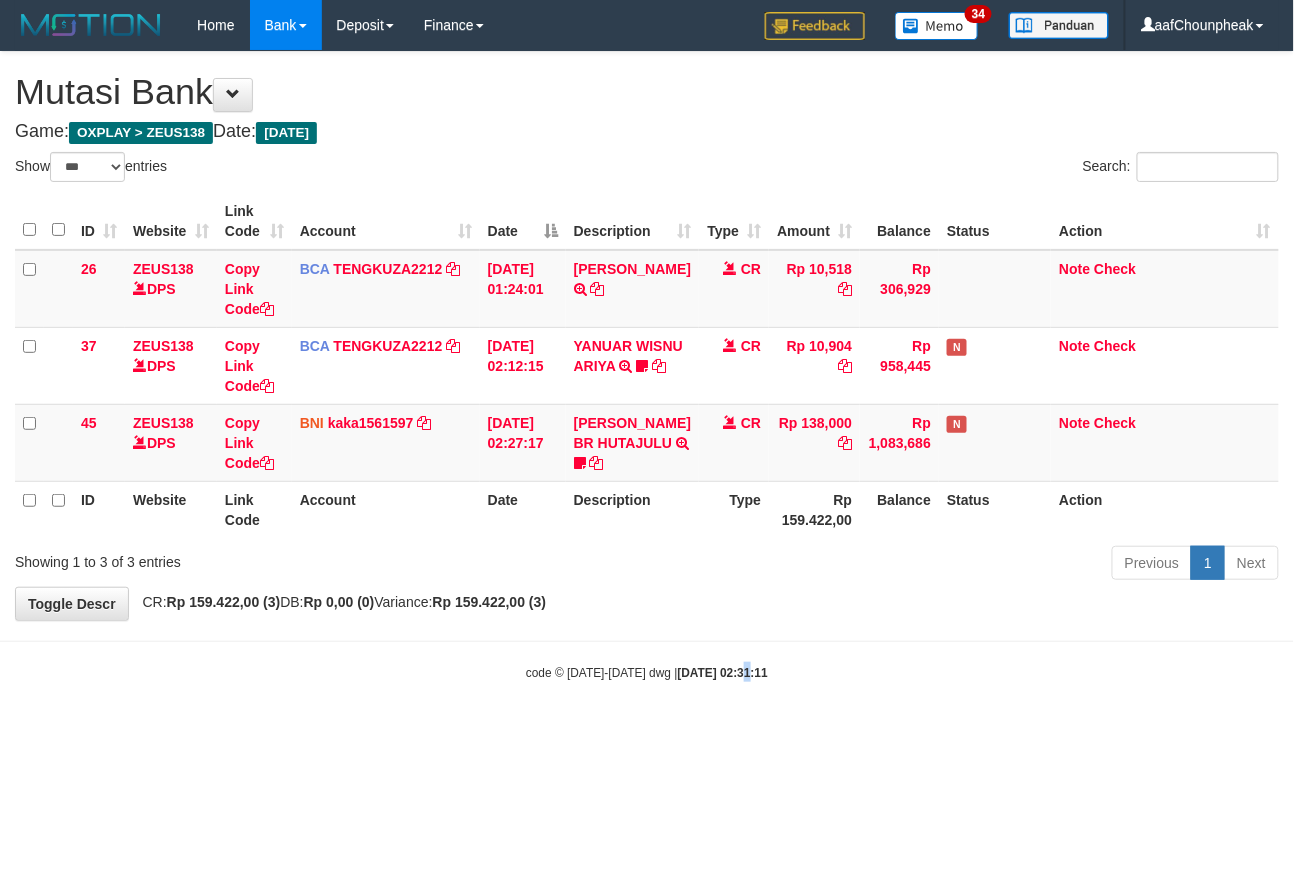click on "Toggle navigation
Home
Bank
Account List
Mutasi Bank
Search
Note Mutasi
Deposit
DPS List
History
Finance
Financial Data
aafChounpheak
My Profile
Log Out
34" at bounding box center [647, 366] 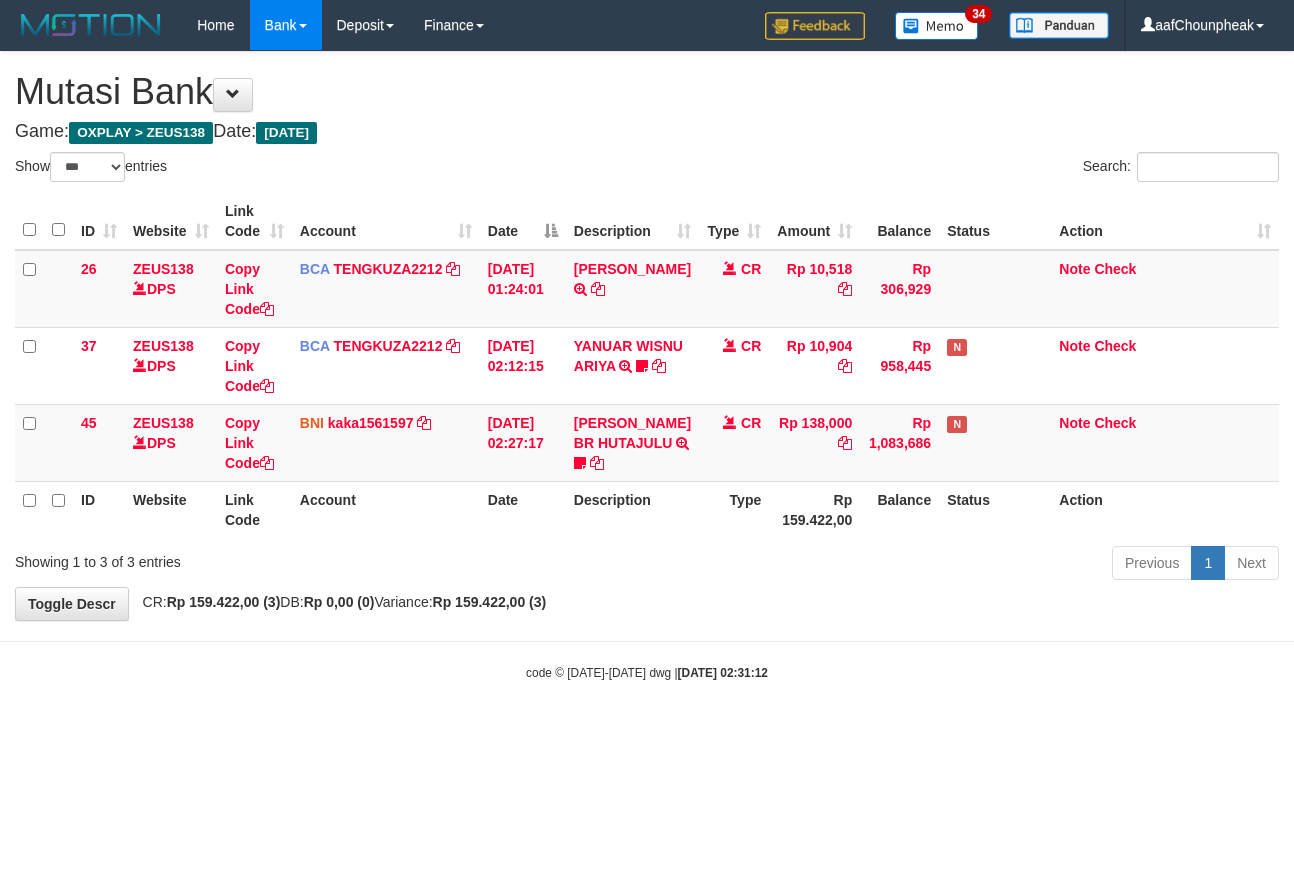 select on "***" 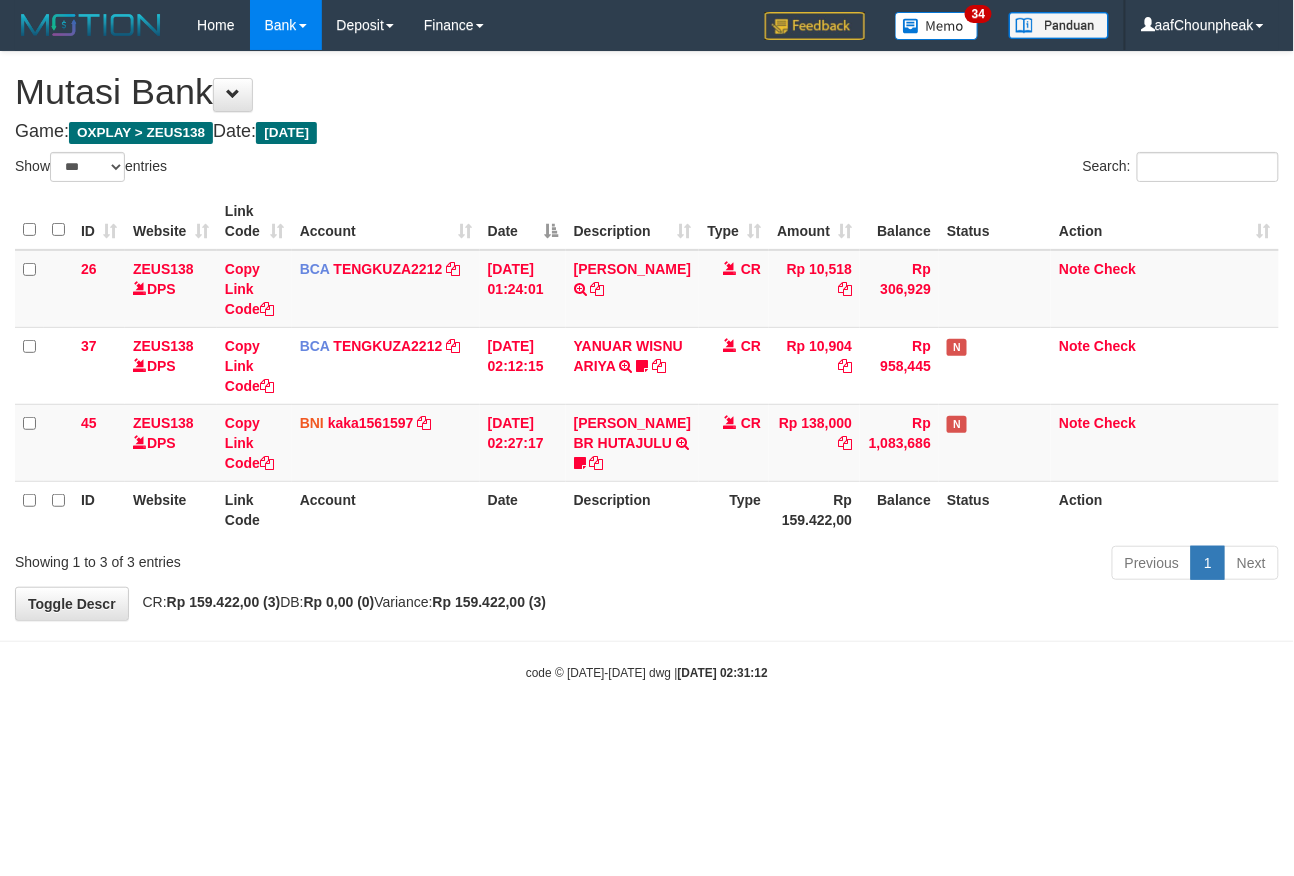 drag, startPoint x: 0, startPoint y: 0, endPoint x: 726, endPoint y: 709, distance: 1014.7694 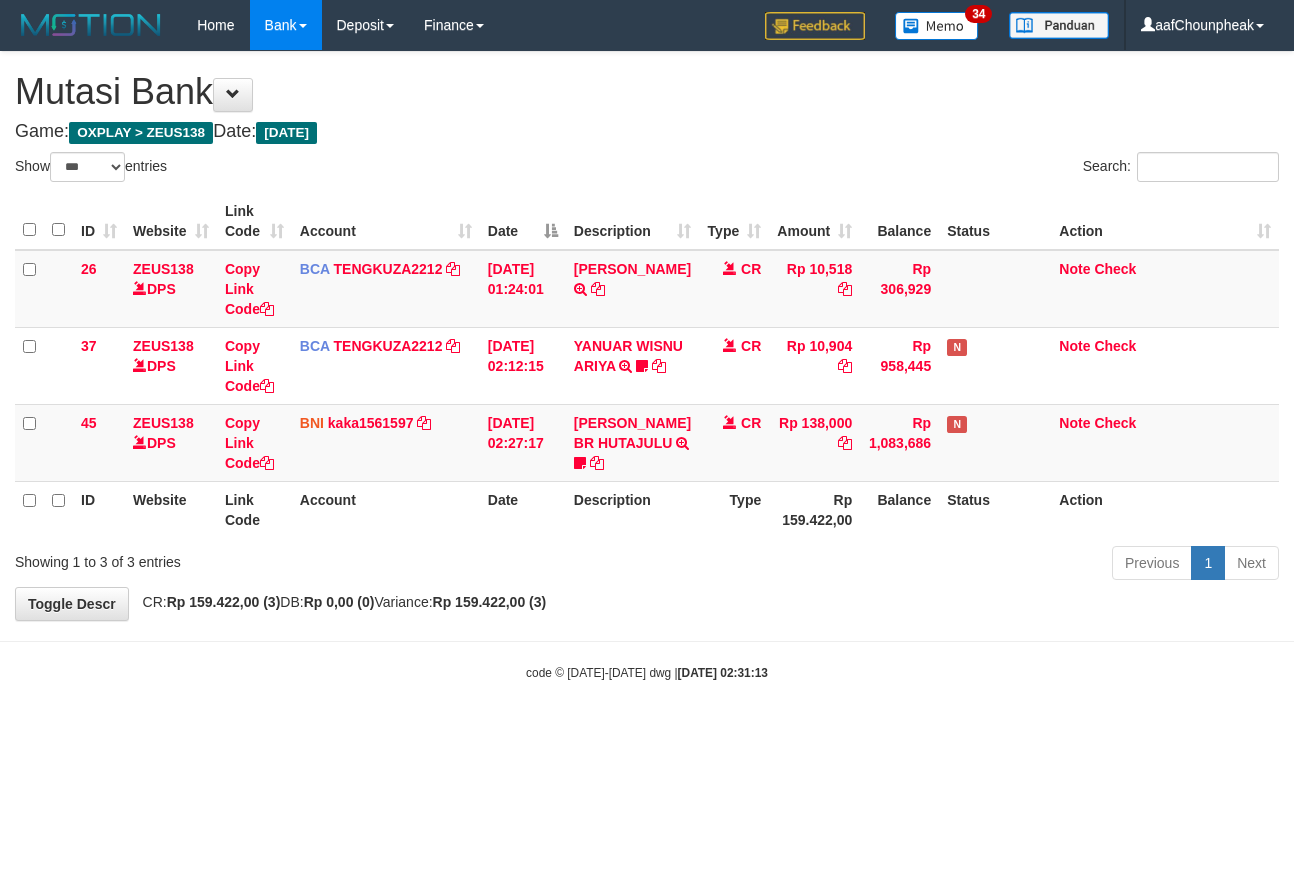 select on "***" 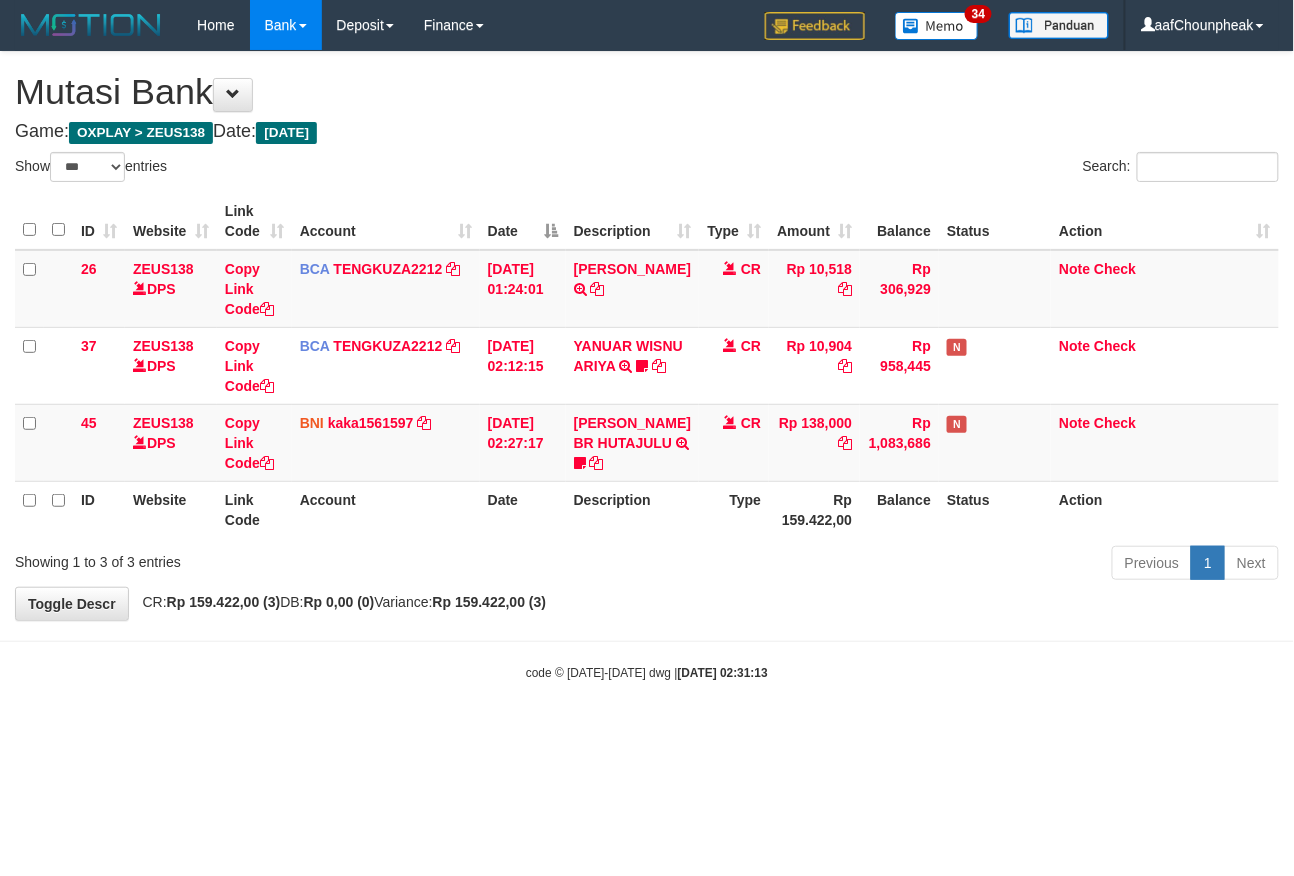 click on "Toggle navigation
Home
Bank
Account List
Mutasi Bank
Search
Note Mutasi
Deposit
DPS List
History
Finance
Financial Data
aafChounpheak
My Profile
Log Out
34" at bounding box center [647, 366] 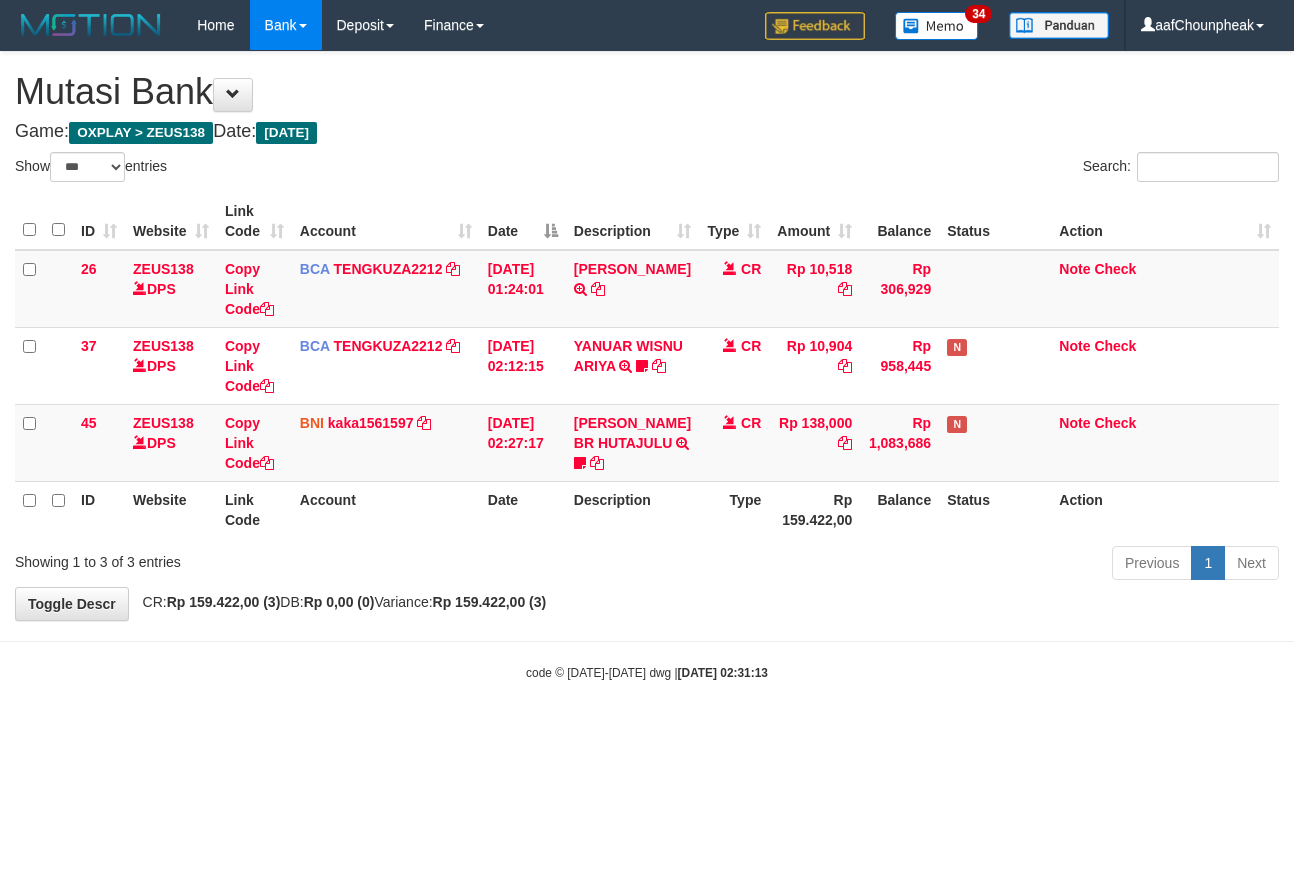 select on "***" 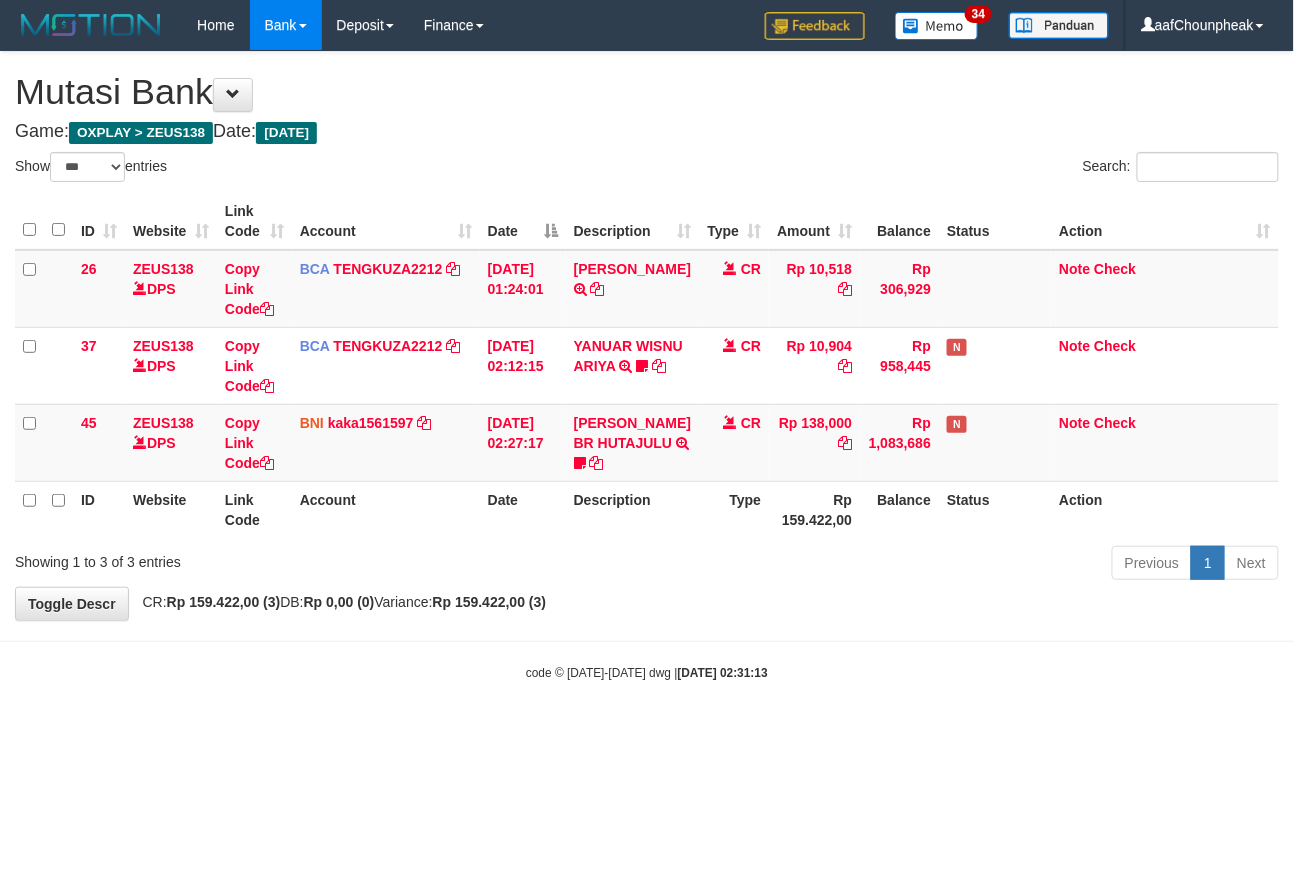 click on "code © 2012-2018 dwg |  2025/07/11 02:31:13" at bounding box center [647, 672] 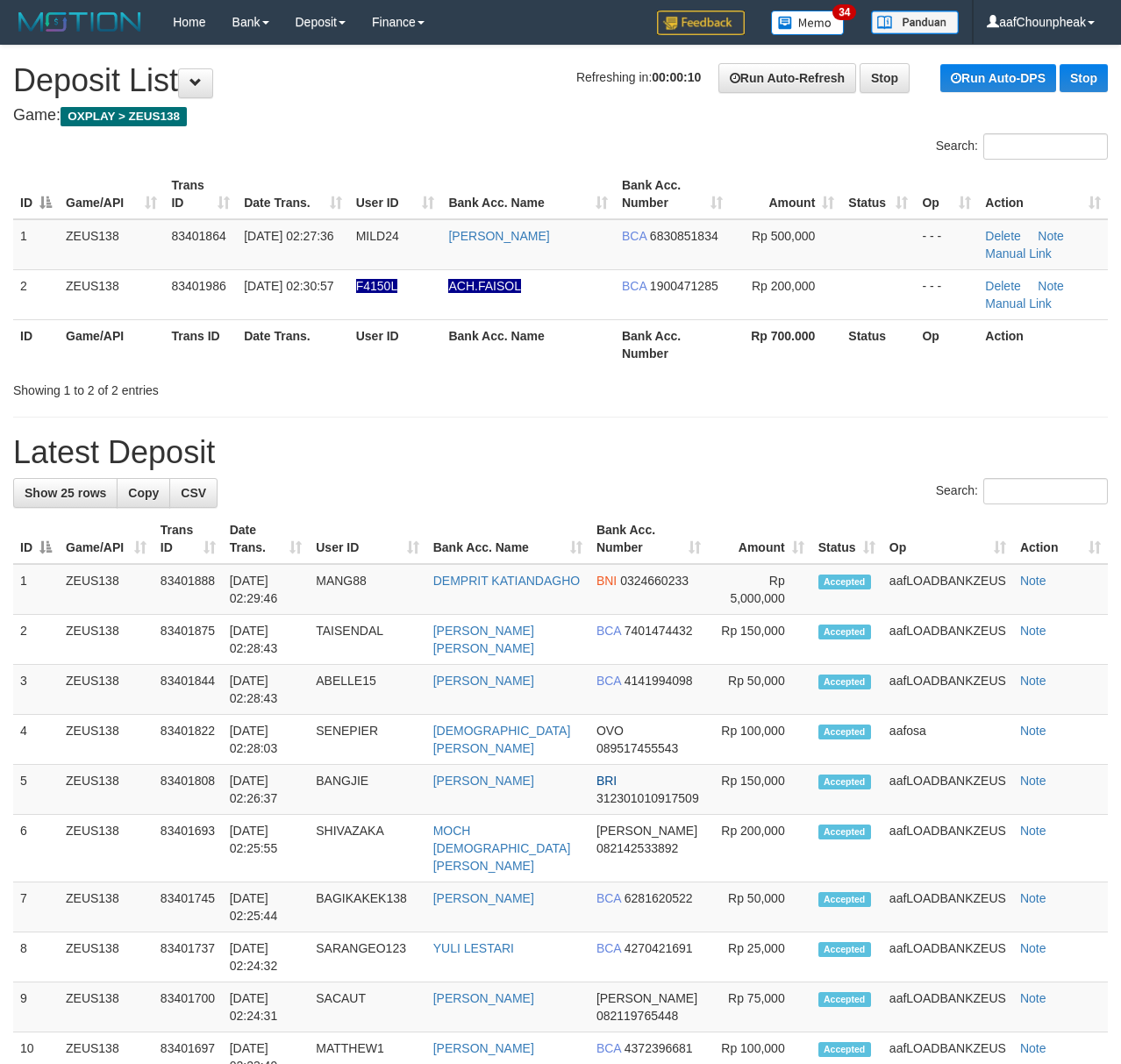 scroll, scrollTop: 0, scrollLeft: 0, axis: both 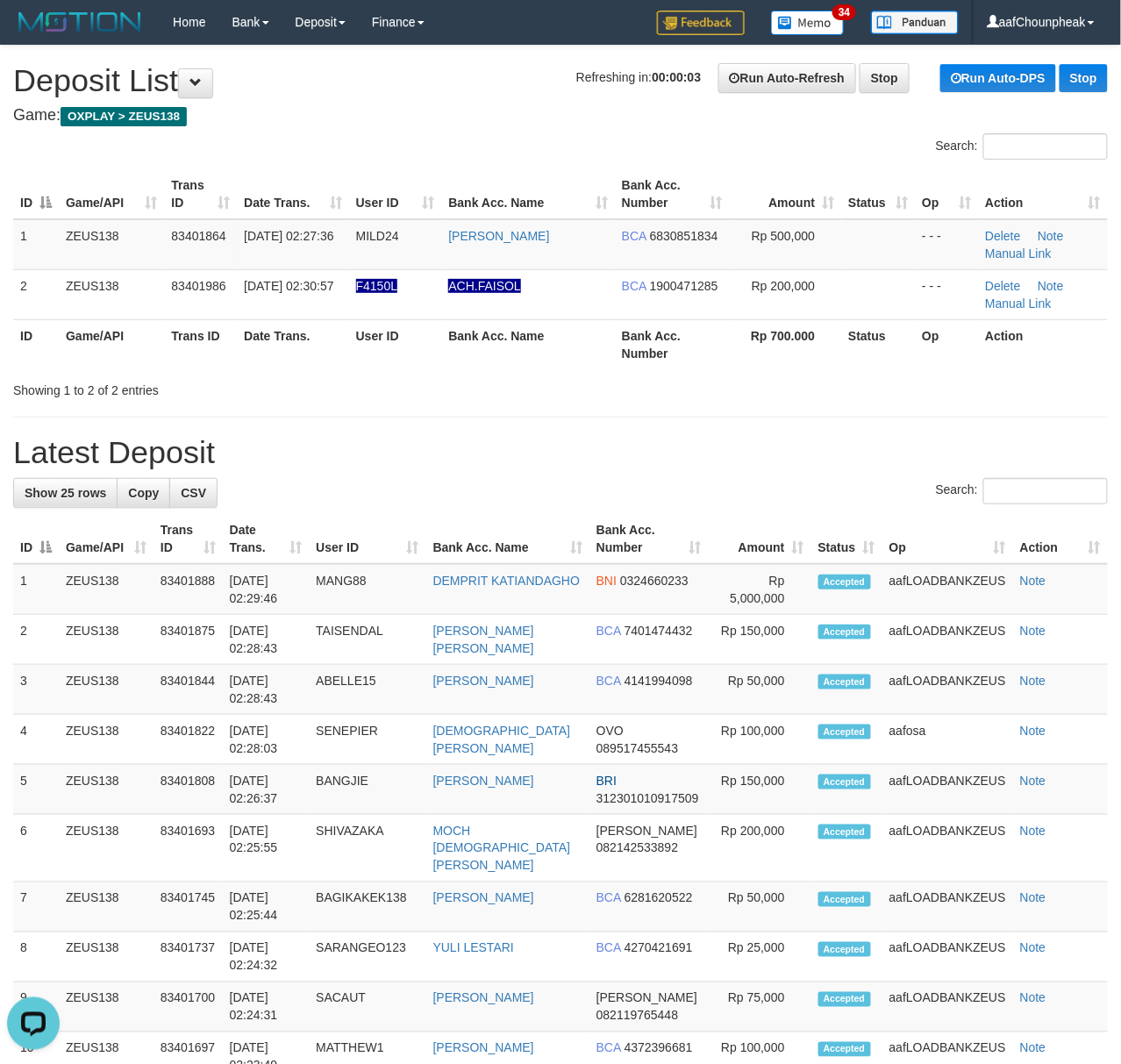 drag, startPoint x: 216, startPoint y: 141, endPoint x: 317, endPoint y: 98, distance: 109.772 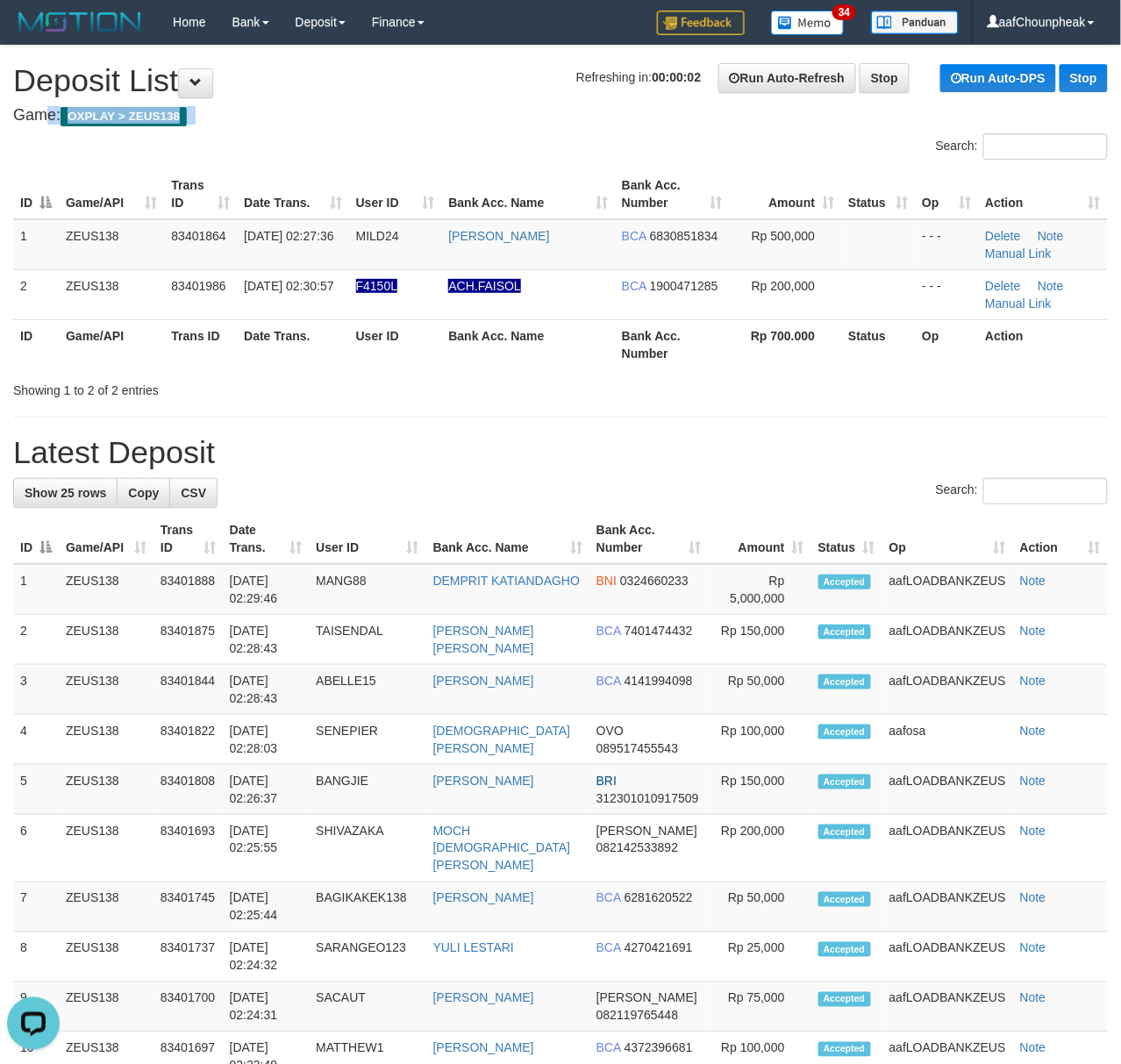 click on "**********" at bounding box center [560, 997] 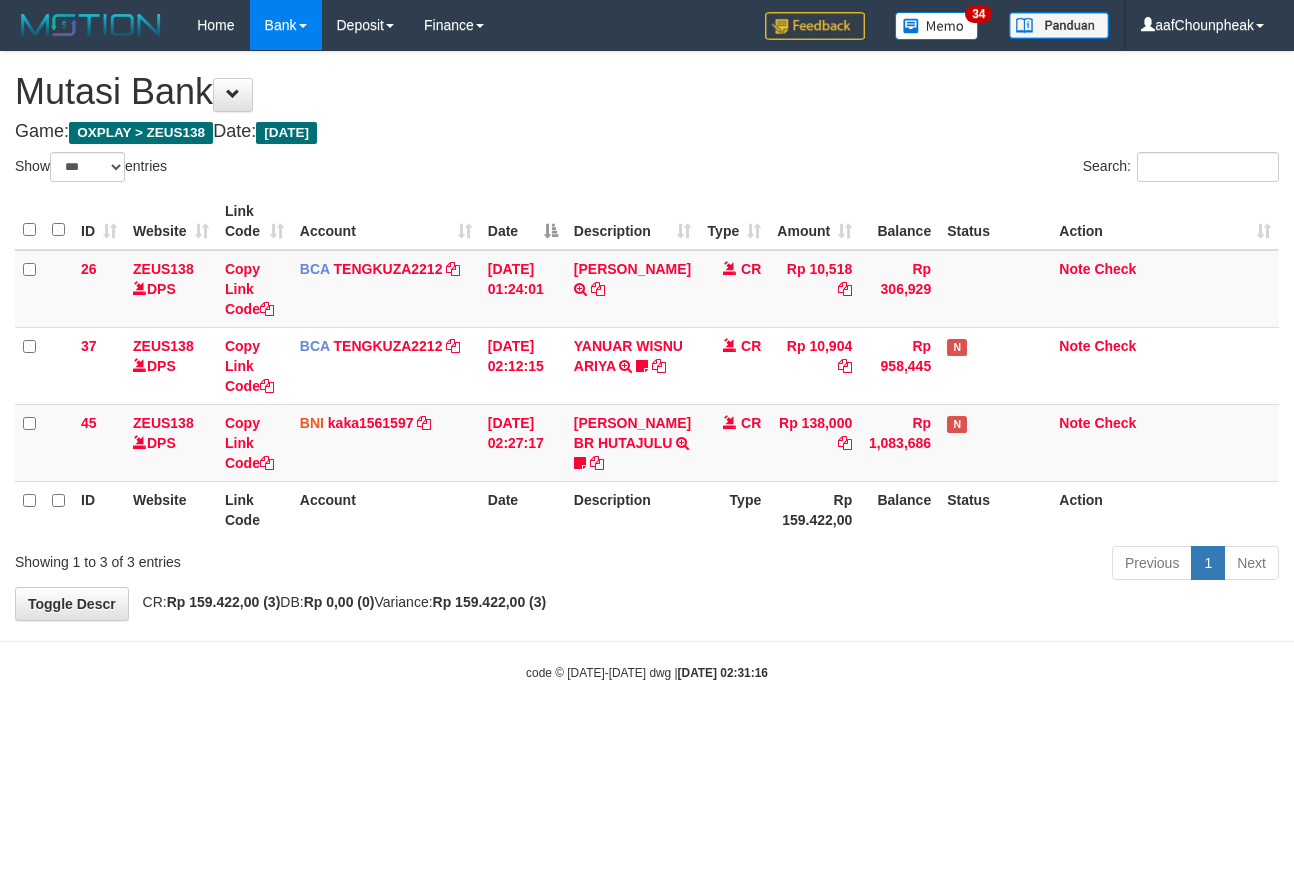 select on "***" 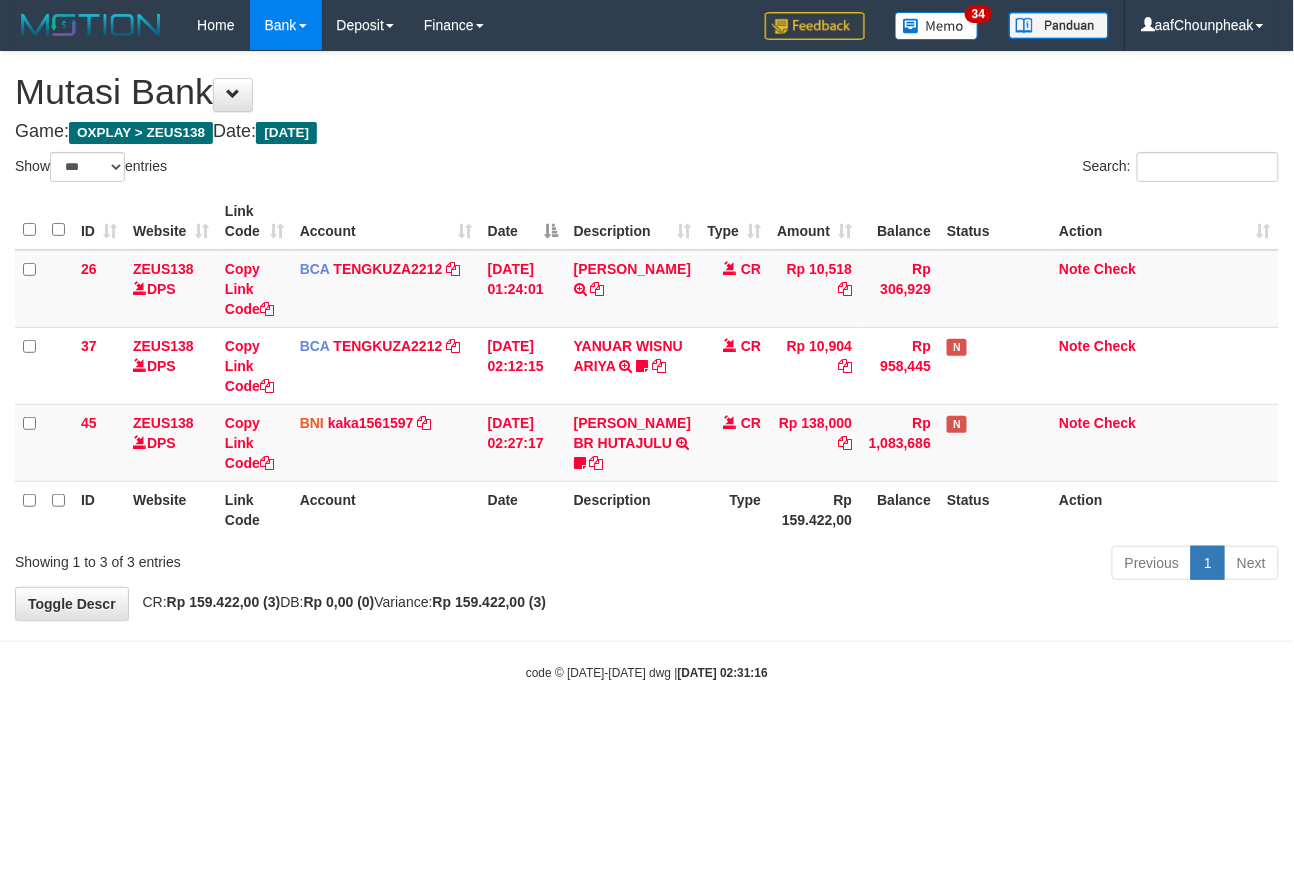 click on "Toggle navigation
Home
Bank
Account List
Mutasi Bank
Search
Note Mutasi
Deposit
DPS List
History
Finance
Financial Data
aafChounpheak
My Profile
Log Out
34" at bounding box center (647, 366) 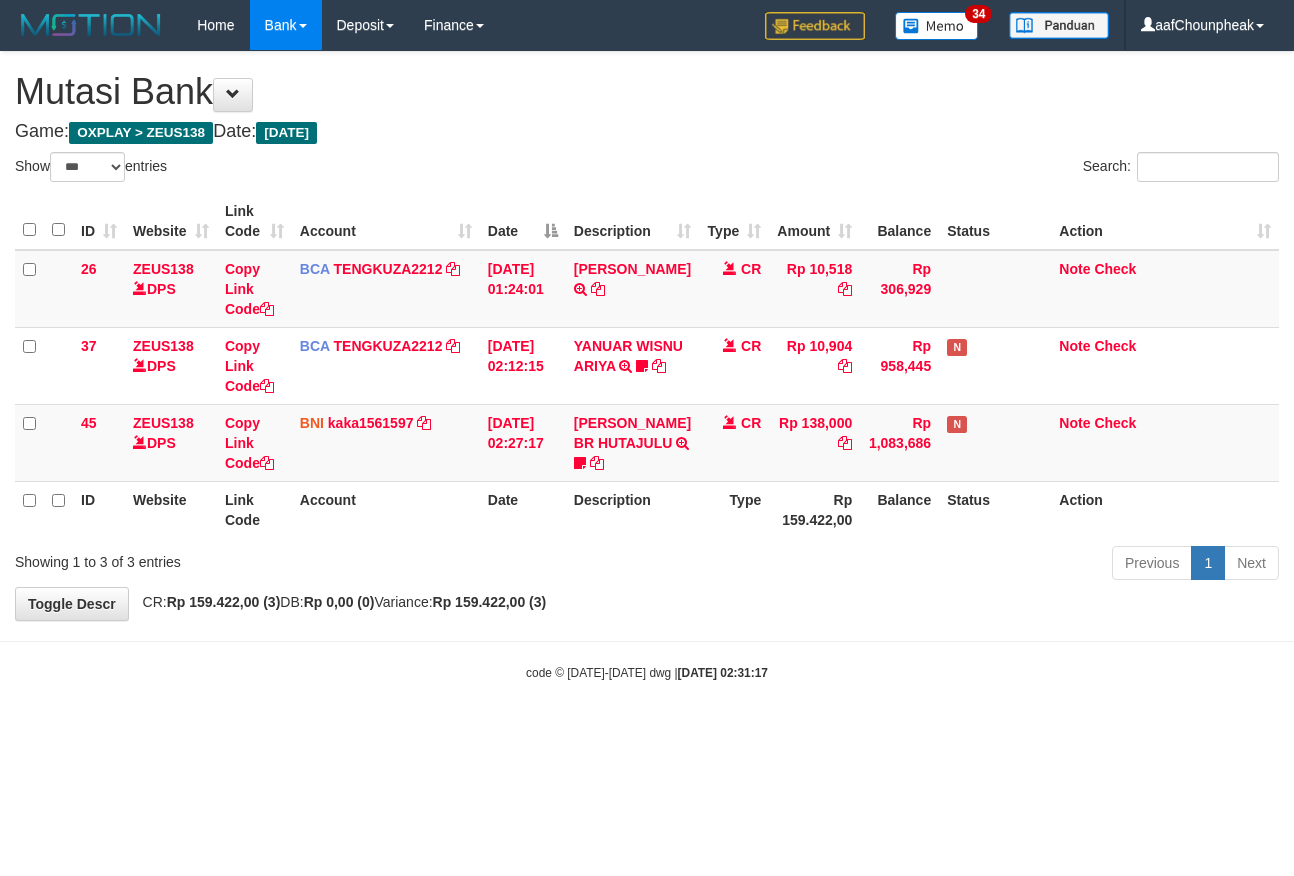 select on "***" 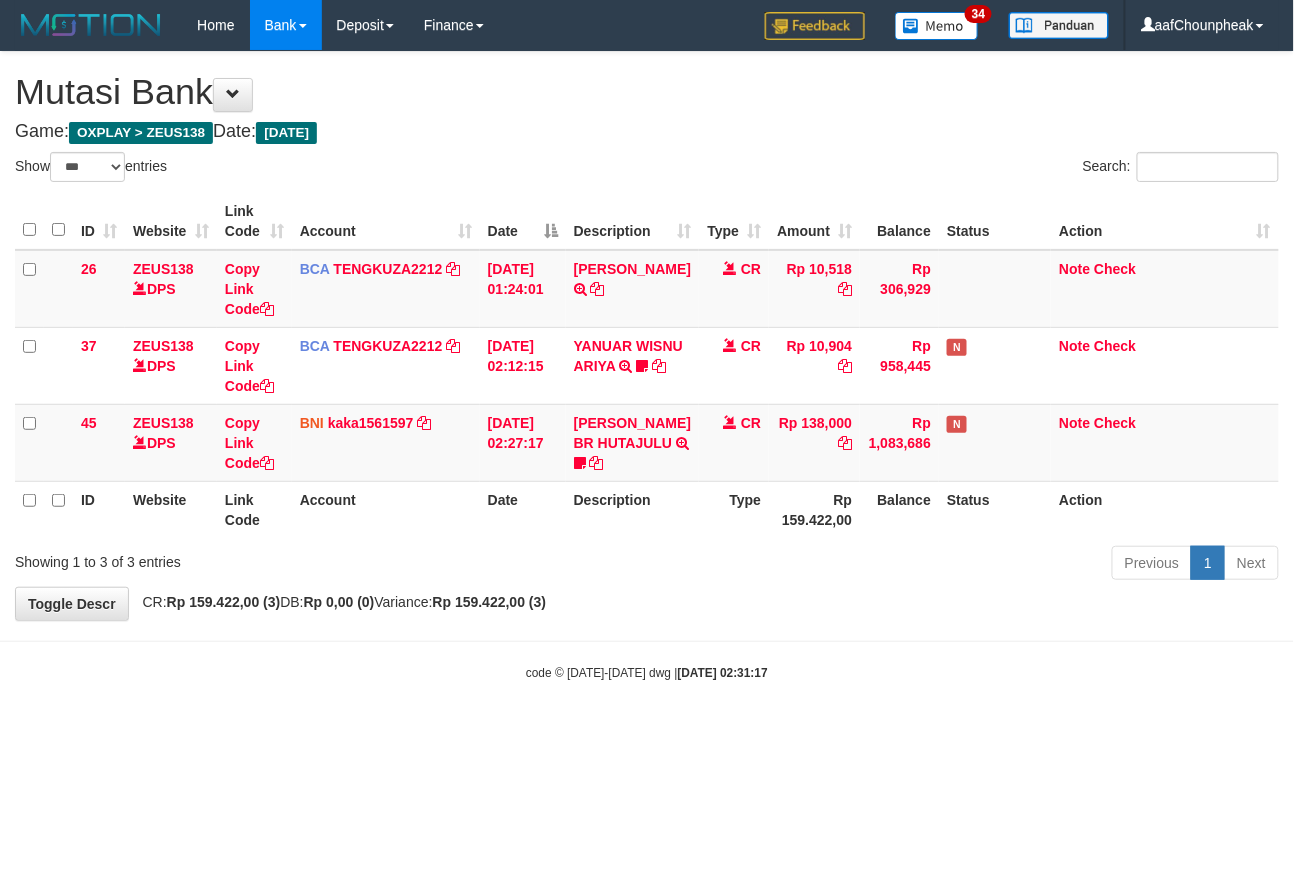 click on "Toggle navigation
Home
Bank
Account List
Mutasi Bank
Search
Note Mutasi
Deposit
DPS List
History
Finance
Financial Data
aafChounpheak
My Profile
Log Out
34" at bounding box center (647, 366) 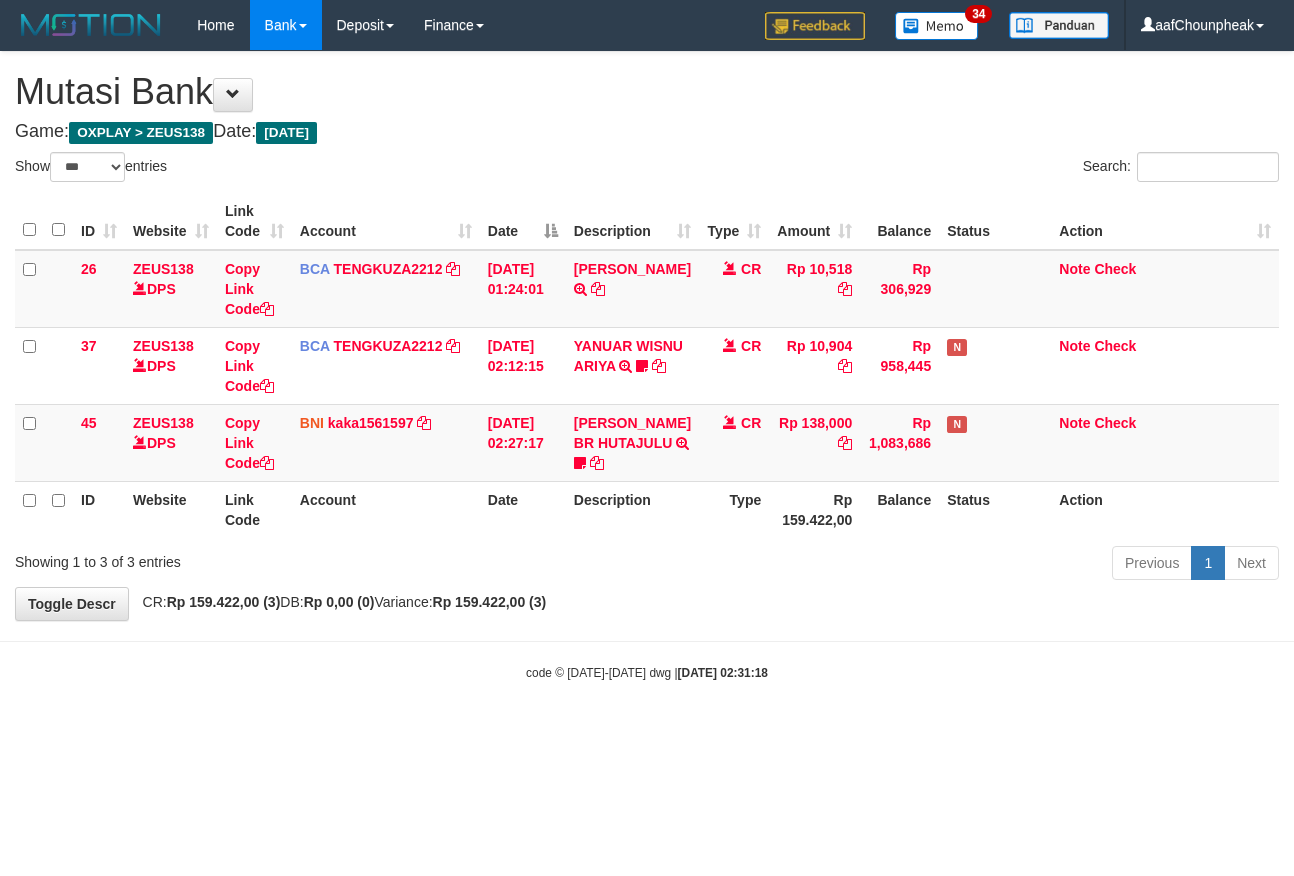 select on "***" 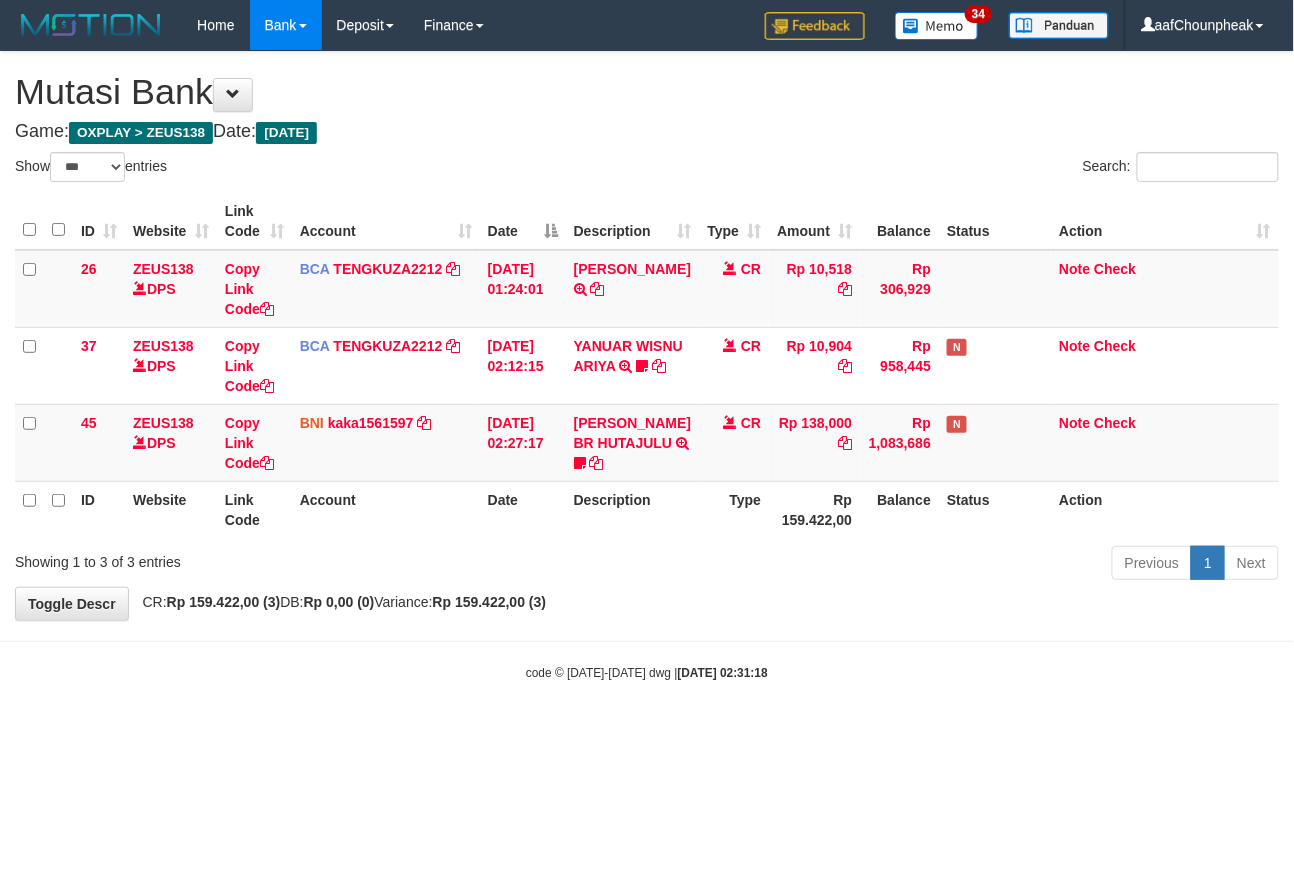 drag, startPoint x: 0, startPoint y: 0, endPoint x: 782, endPoint y: 714, distance: 1058.924 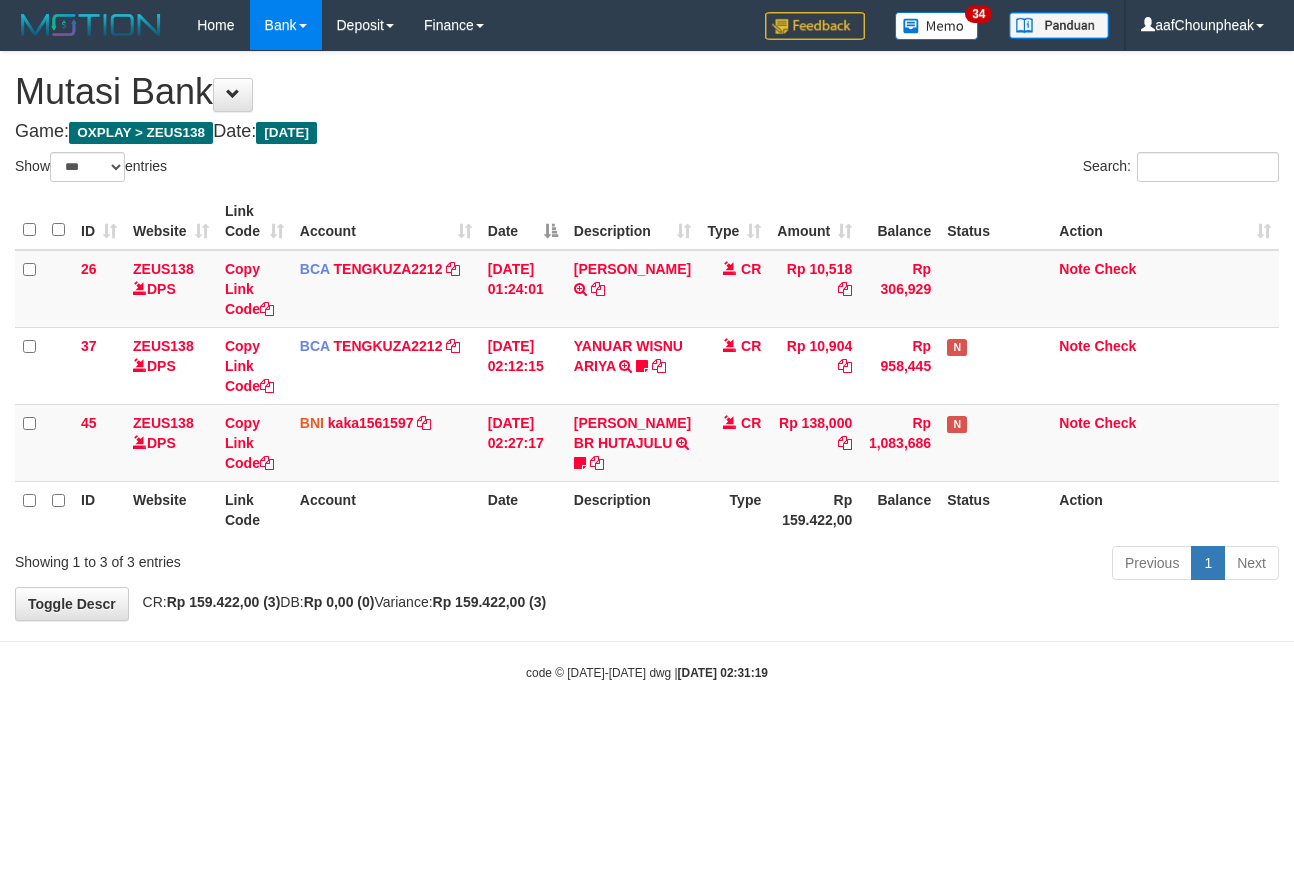 select on "***" 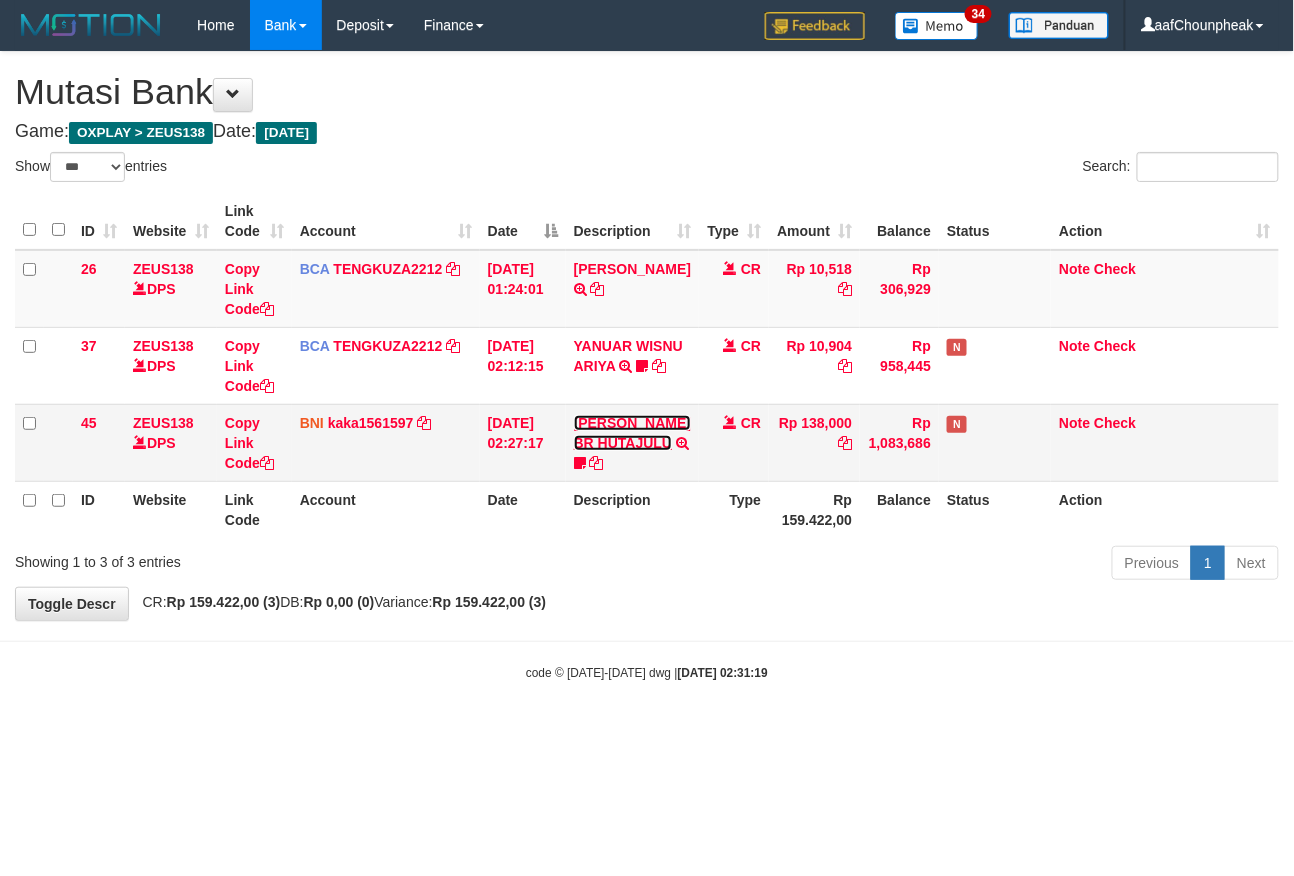 click on "SITI HARDIYANTI BR HUTAJULU" at bounding box center [632, 433] 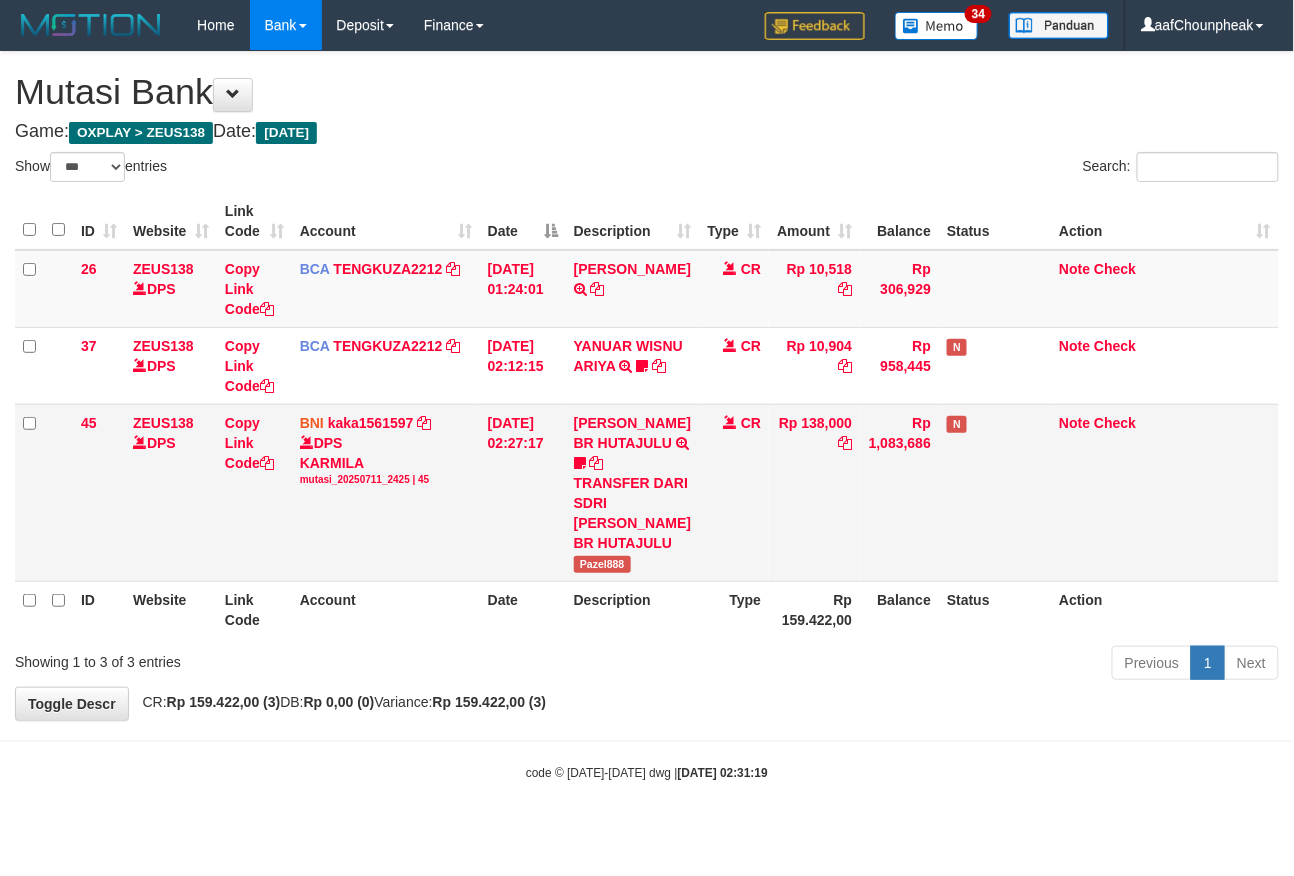 click on "Pazel888" at bounding box center (602, 564) 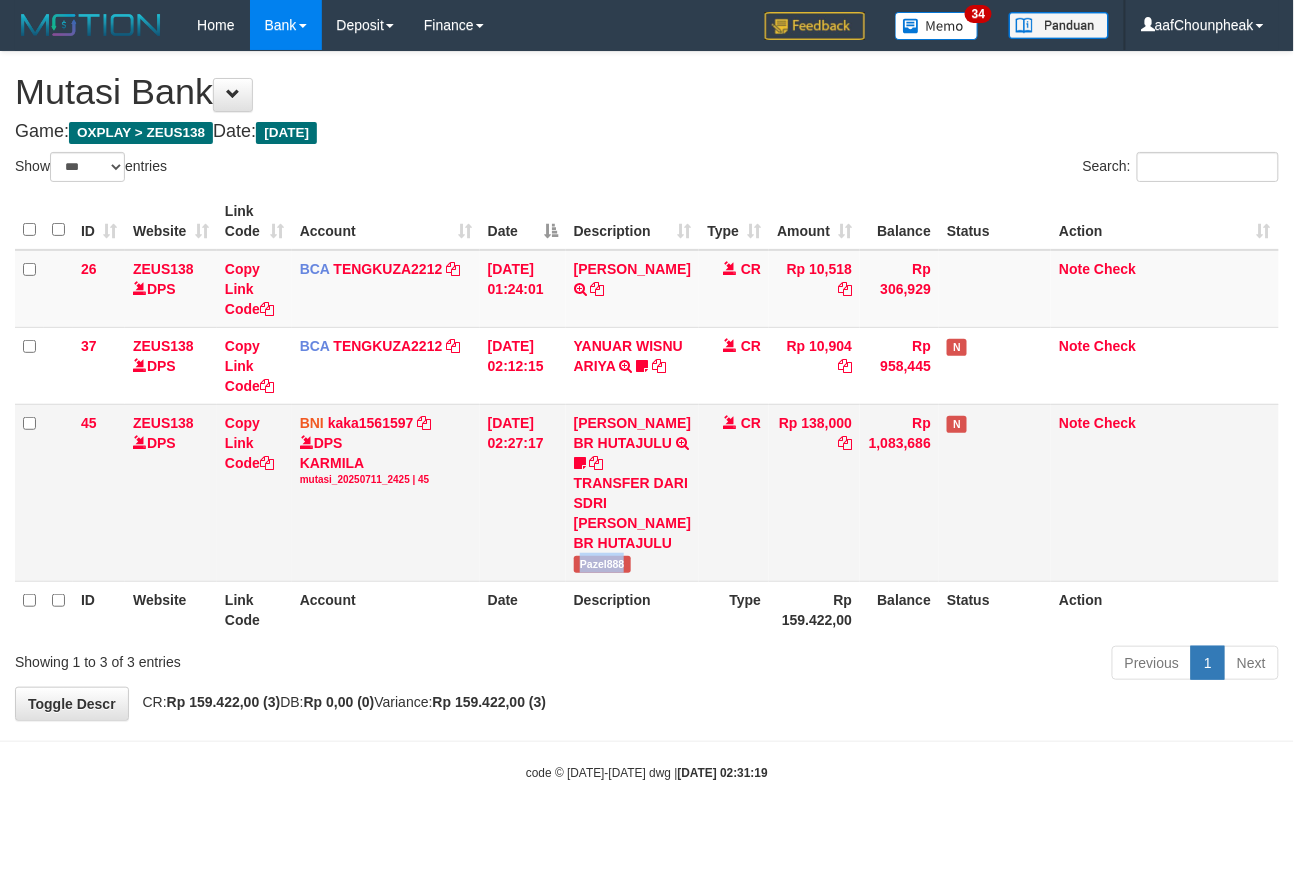 click on "Pazel888" at bounding box center [602, 564] 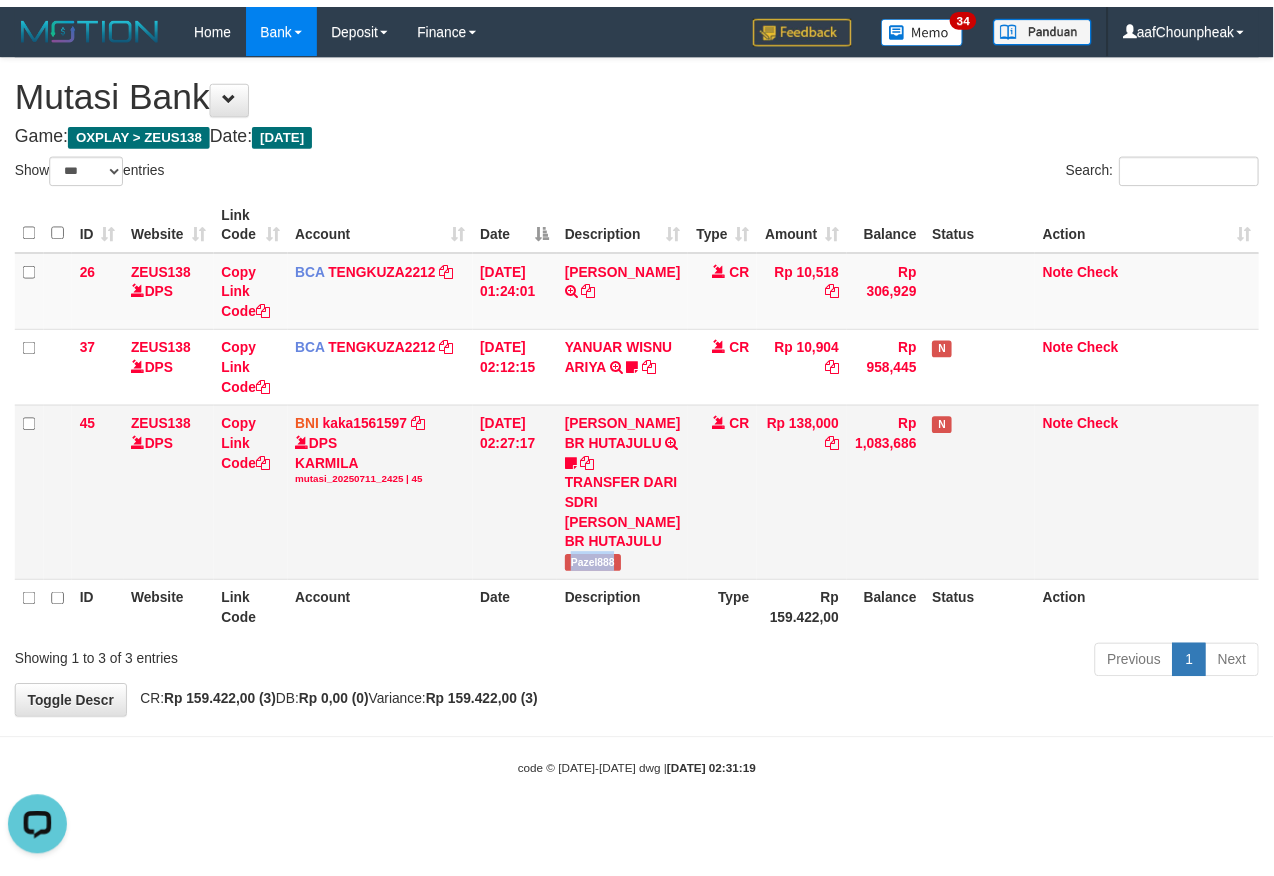 scroll, scrollTop: 0, scrollLeft: 0, axis: both 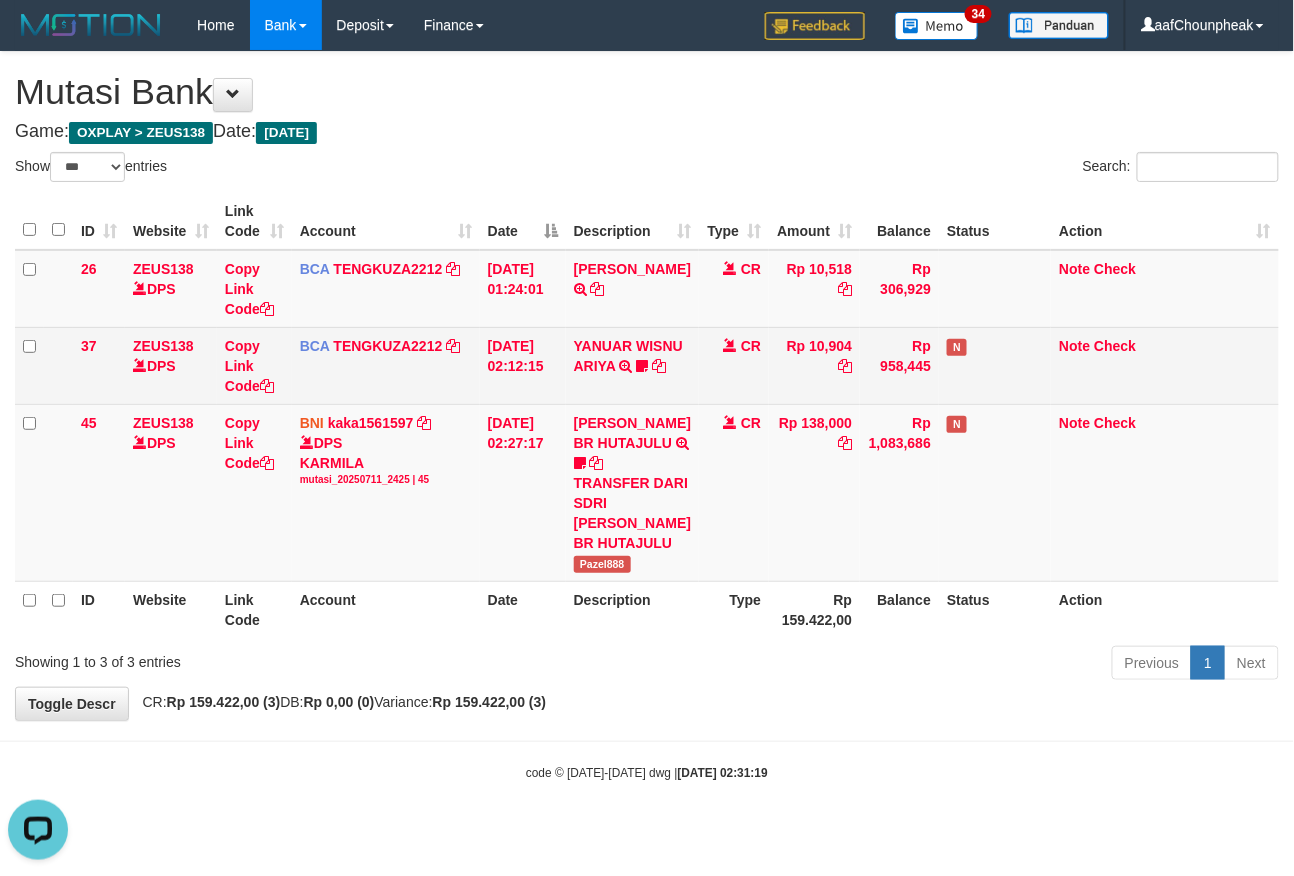 click on "YANUAR WISNU ARIYA            TRSF E-BANKING CR 1107/FTSCY/WS95271
10904.00YANUAR WISNU ARIYA    yukmu123" at bounding box center [632, 365] 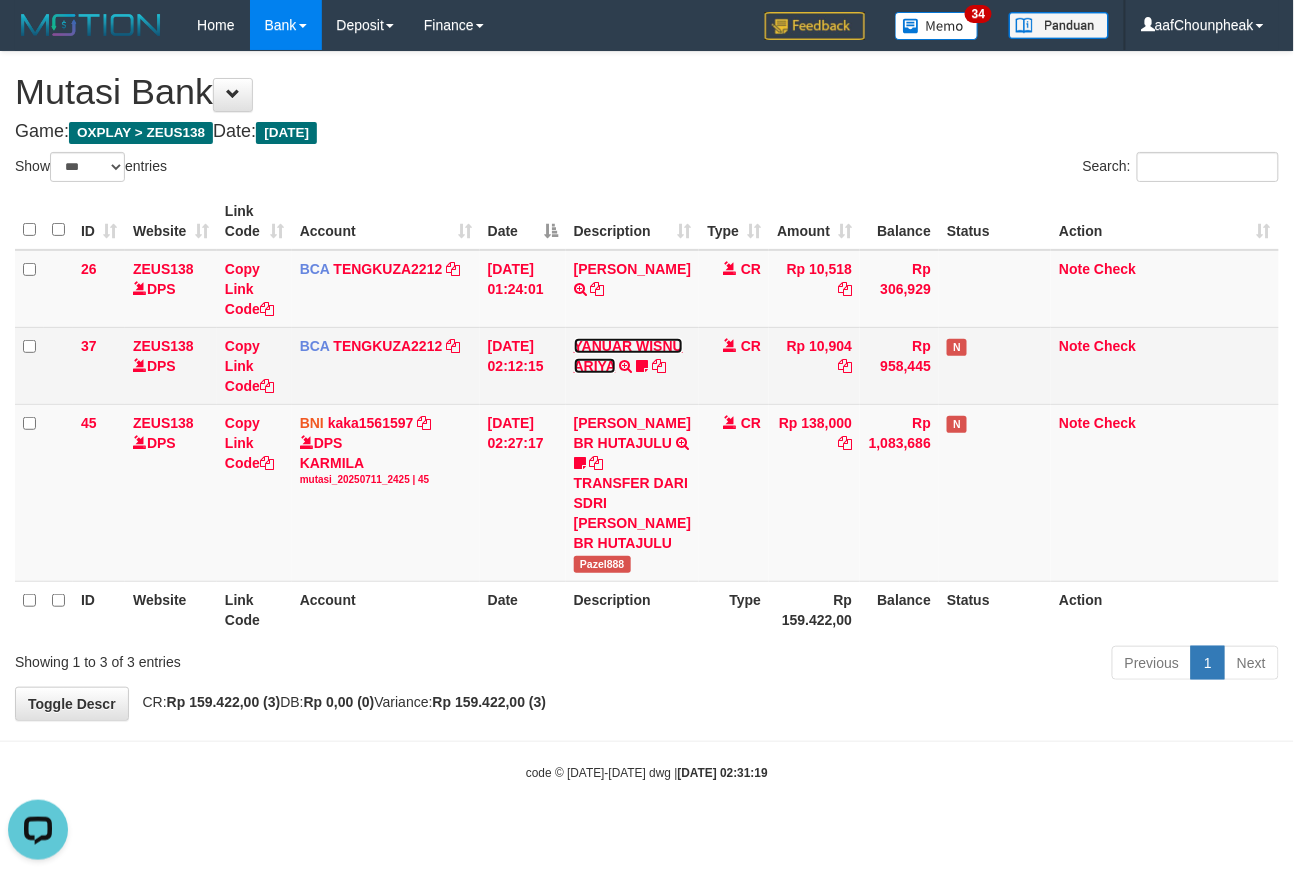 click on "YANUAR WISNU ARIYA" at bounding box center (628, 356) 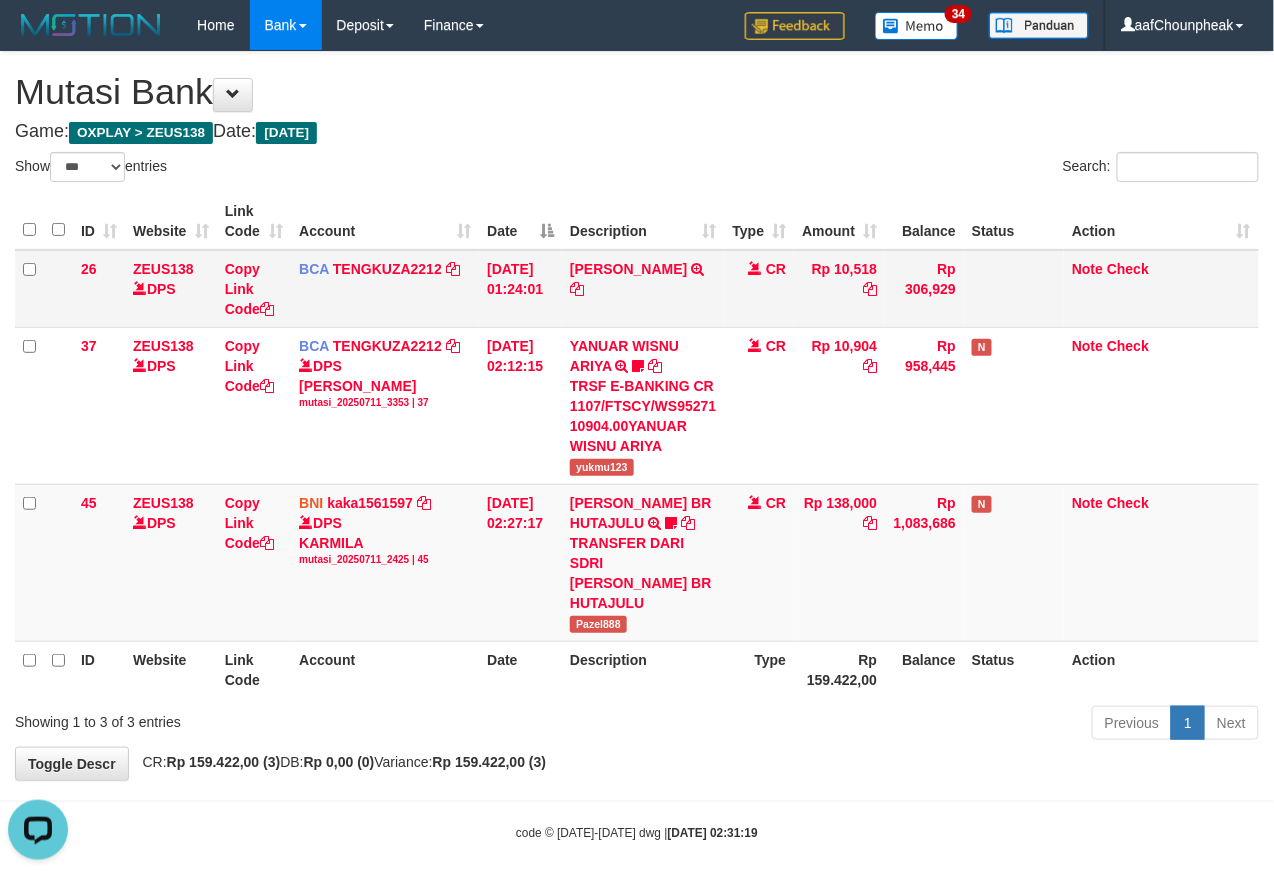 click on "JONI AFRIZAL         TRSF E-BANKING CR 1107/FTSCY/WS95031
10518.00JONI AFRIZAL" at bounding box center [643, 289] 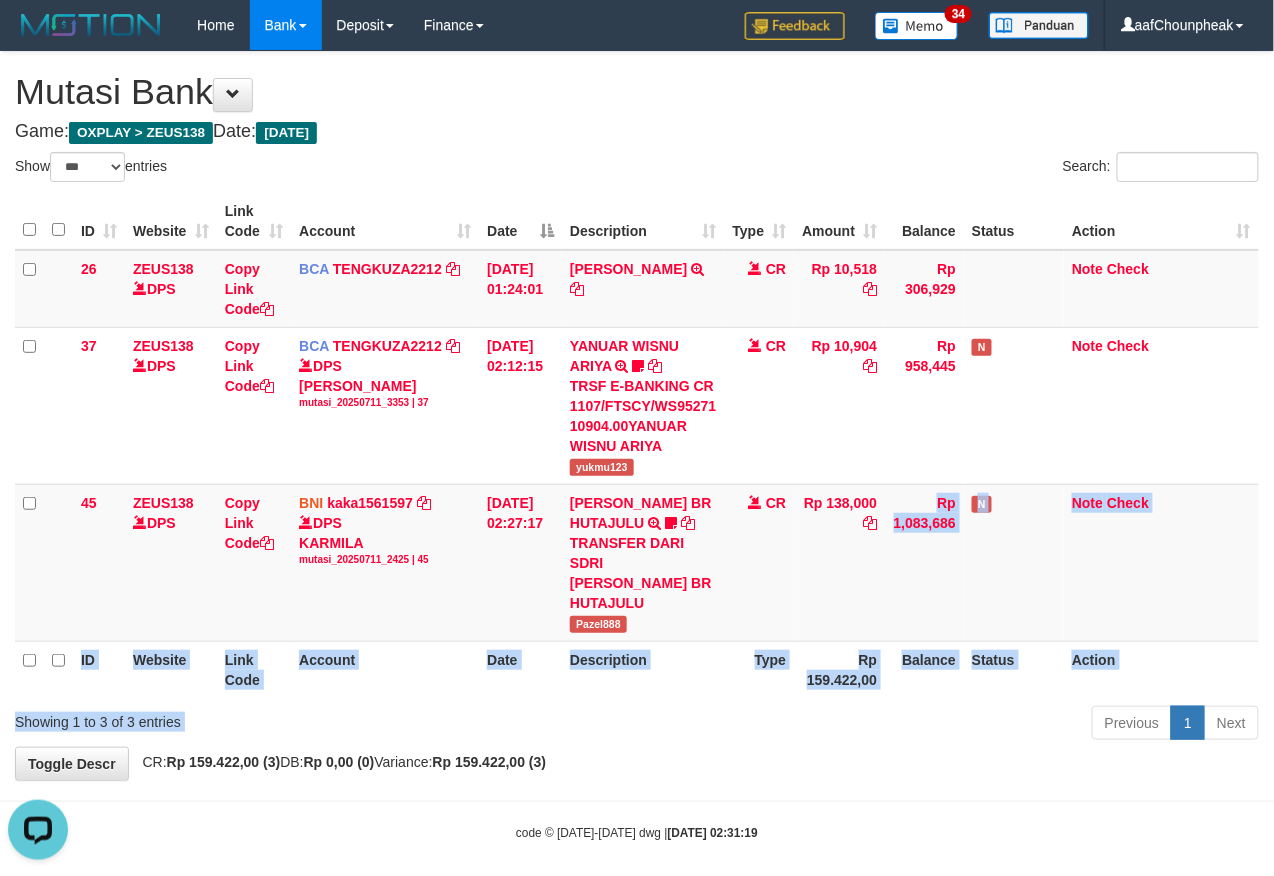 click on "Show  ** ** ** ***  entries Search:
ID Website Link Code Account Date Description Type Amount Balance Status Action
26
ZEUS138    DPS
Copy Link Code
BCA
TENGKUZA2212
DPS
TENGKU ZAKI
mutasi_20250711_3353 | 26
mutasi_20250711_3353 | 26
11/07/2025 01:24:01
JONI AFRIZAL         TRSF E-BANKING CR 1107/FTSCY/WS95031
10518.00JONI AFRIZAL
CR
Rp 10,518
Rp 306,929
Note
Check
37
ZEUS138    DPS
Copy Link Code
BCA
TENGKUZA2212
DPS" at bounding box center [637, 449] 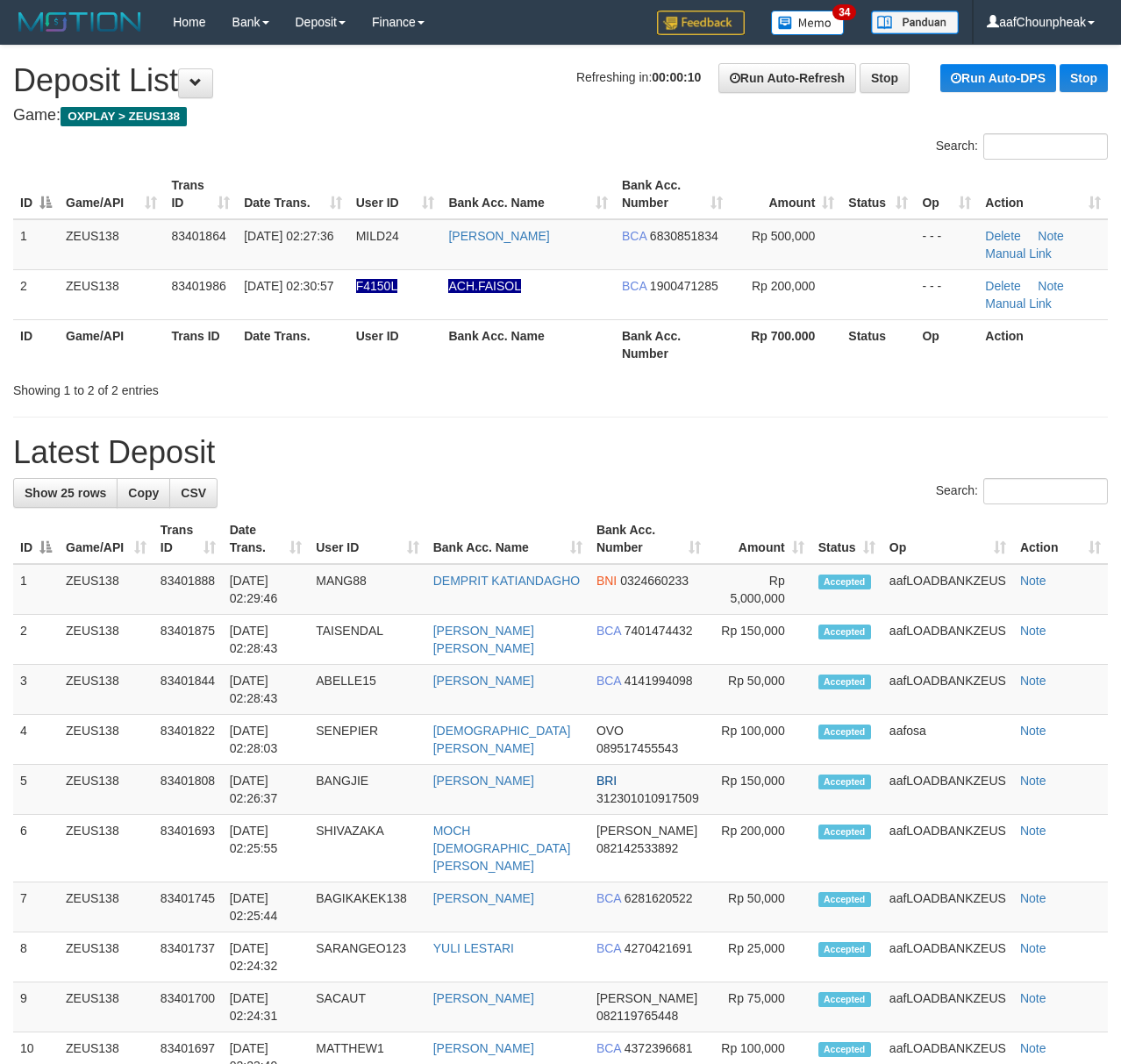 scroll, scrollTop: 0, scrollLeft: 0, axis: both 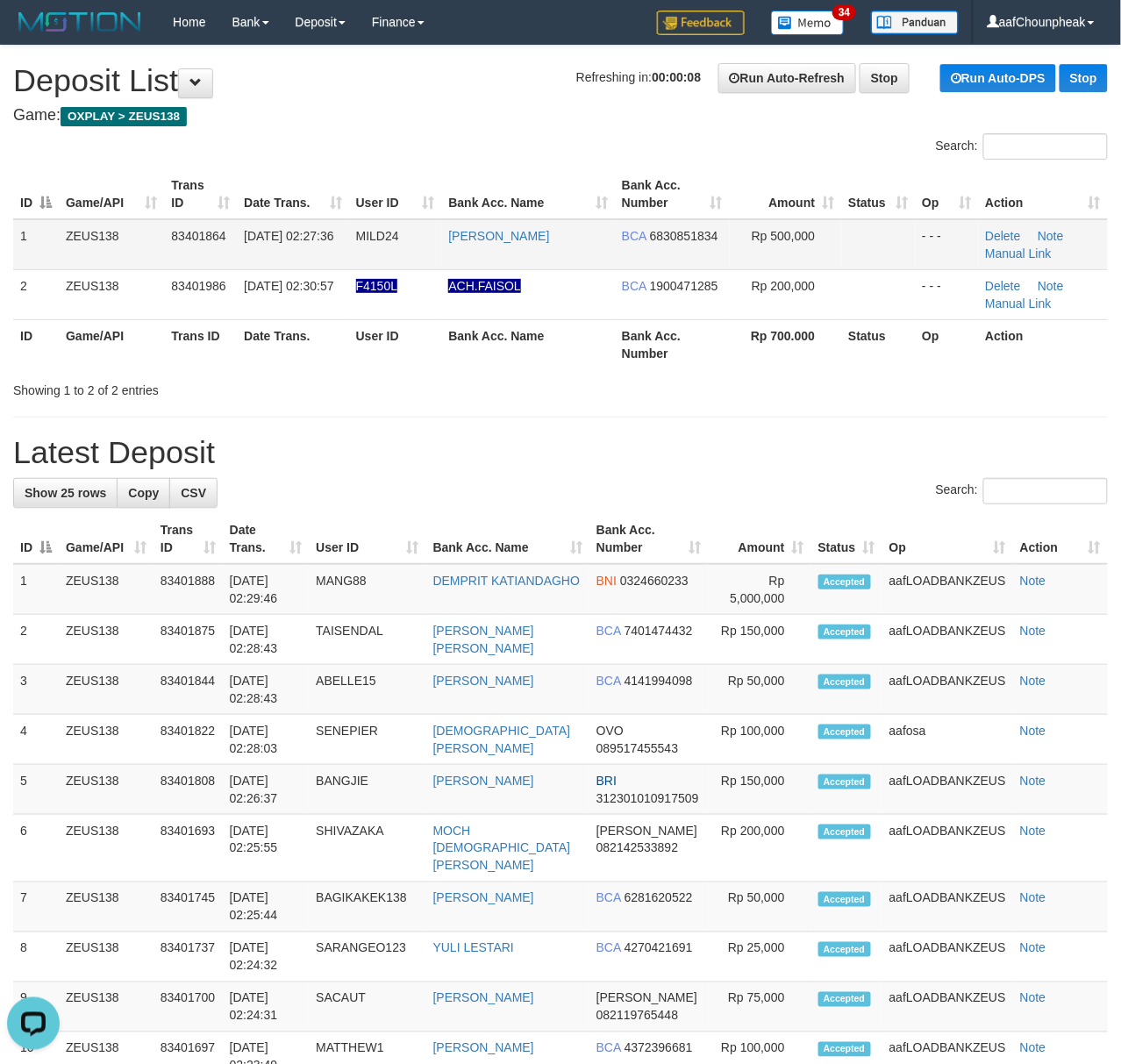 click on "1" at bounding box center (36, 245) 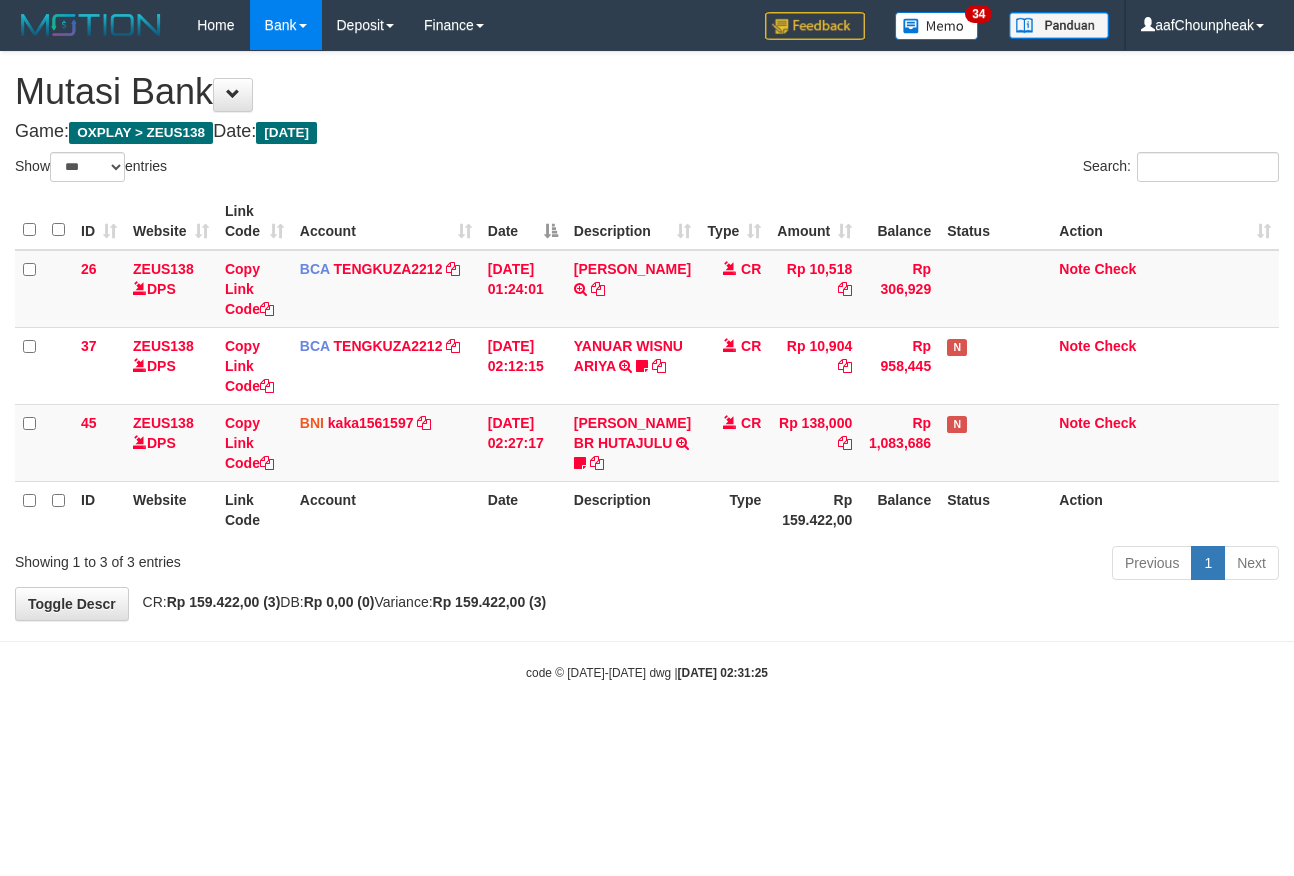 select on "***" 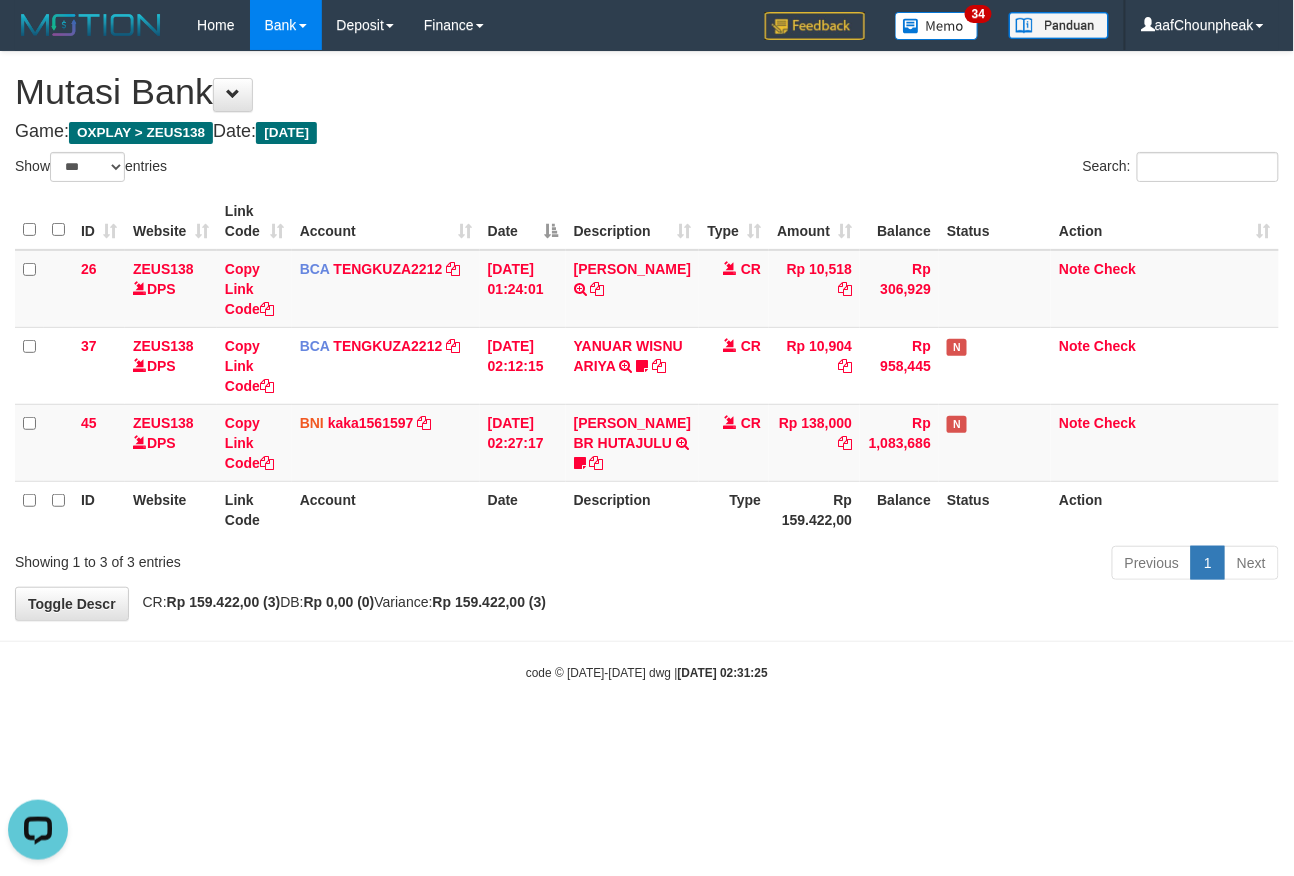 drag, startPoint x: 872, startPoint y: 652, endPoint x: 1084, endPoint y: 580, distance: 223.89284 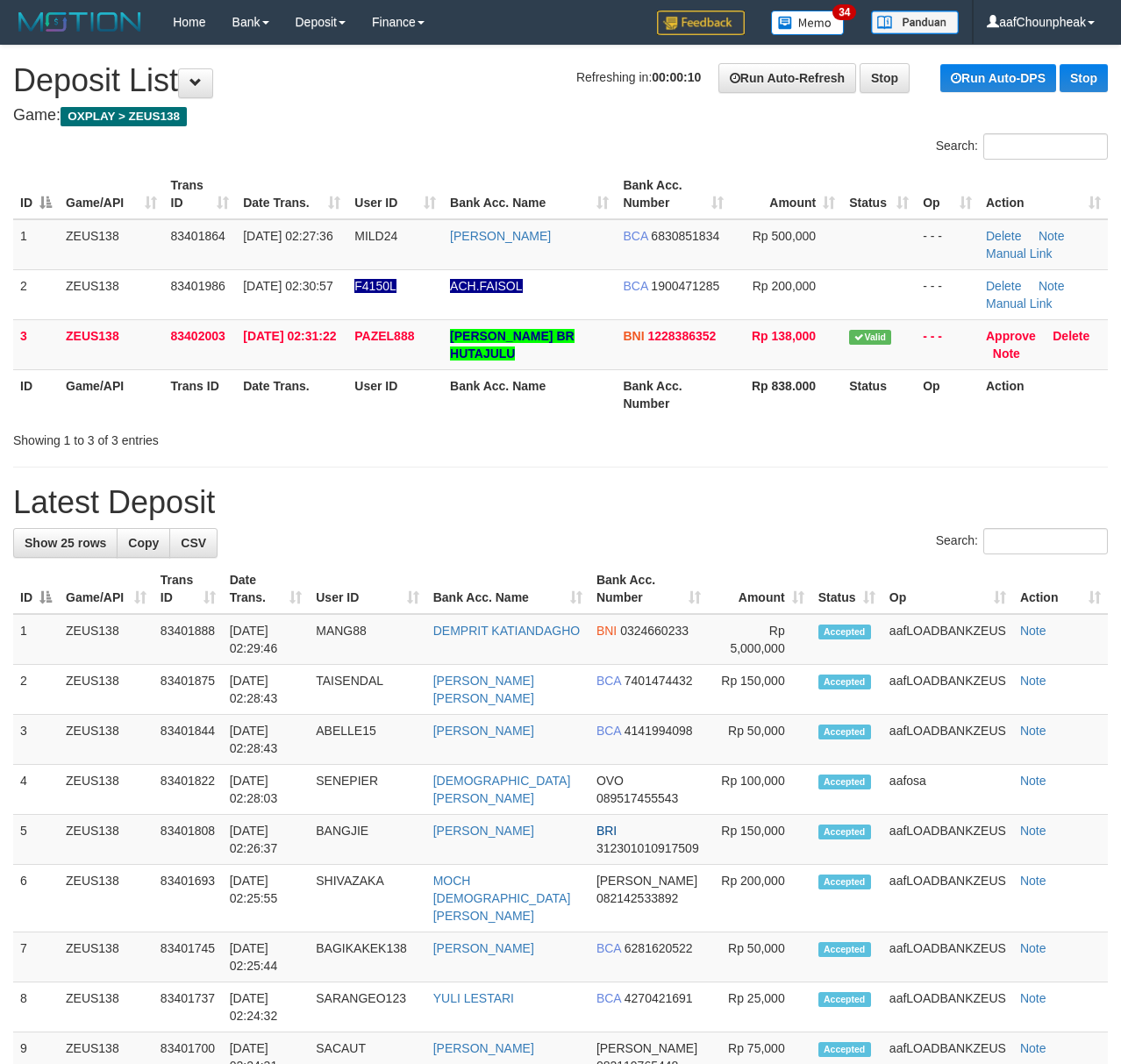 scroll, scrollTop: 0, scrollLeft: 0, axis: both 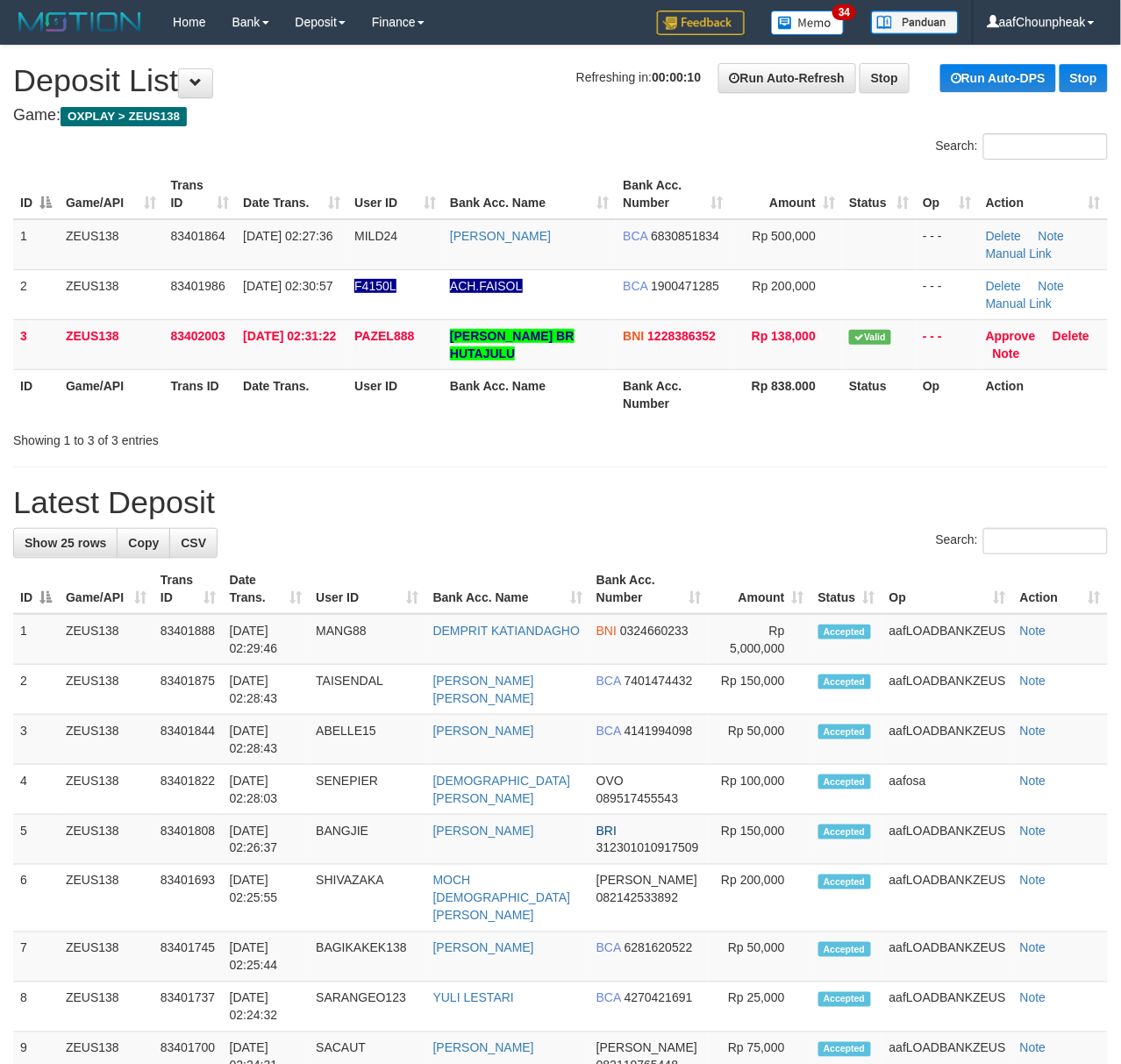 drag, startPoint x: 232, startPoint y: 160, endPoint x: 7, endPoint y: 204, distance: 229.26186 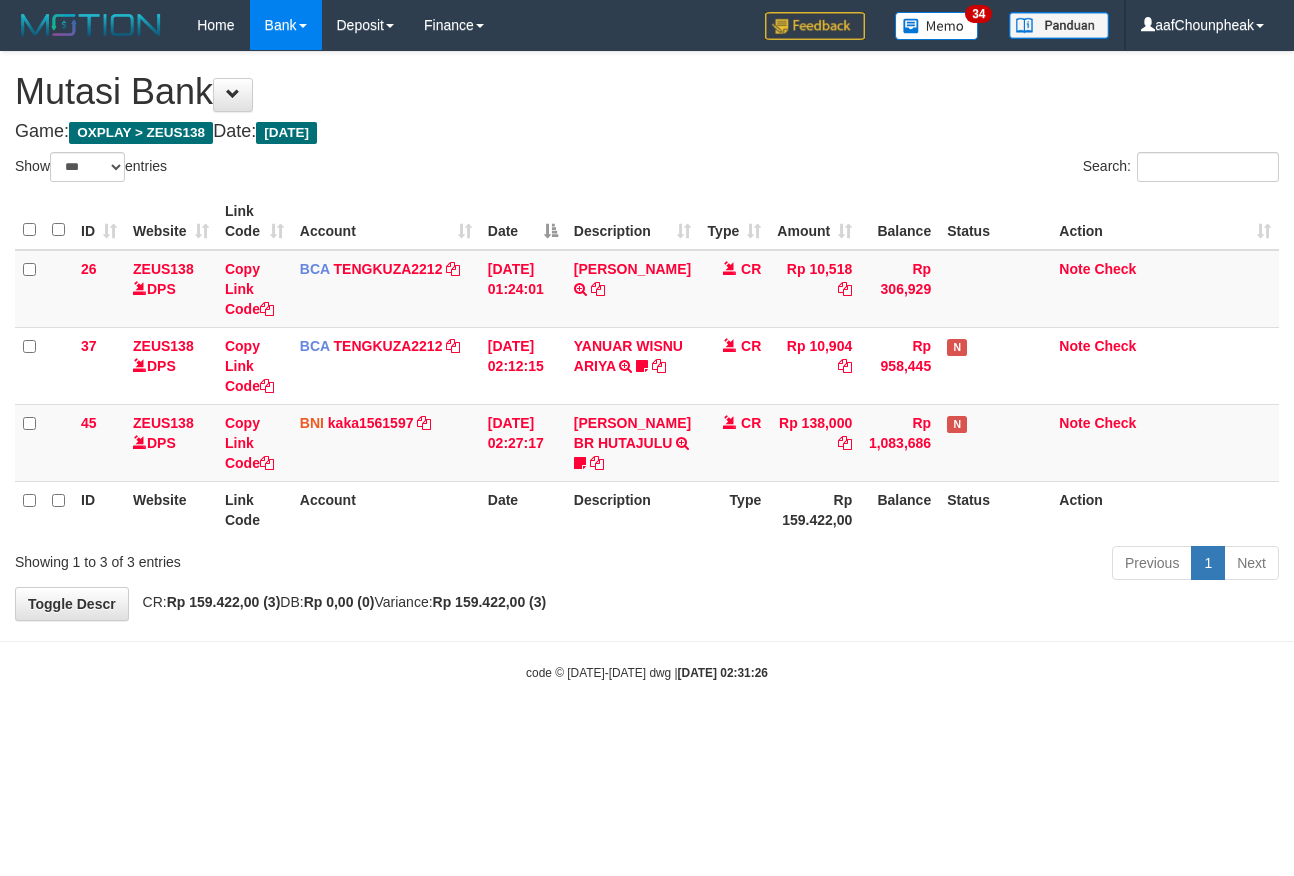 select on "***" 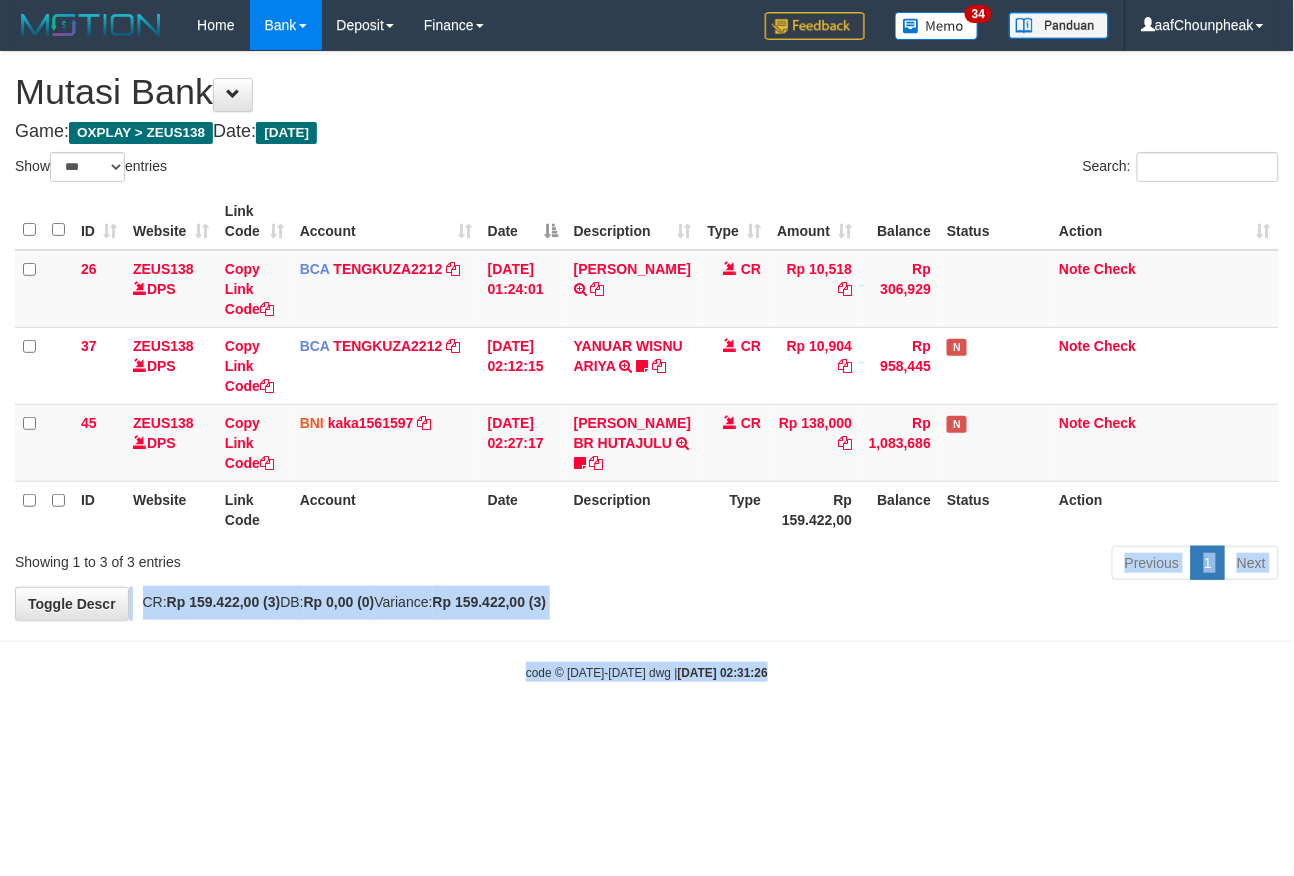 click on "Toggle navigation
Home
Bank
Account List
Mutasi Bank
Search
Note Mutasi
Deposit
DPS List
History
Finance
Financial Data
aafChounpheak
My Profile
Log Out
34" at bounding box center [647, 366] 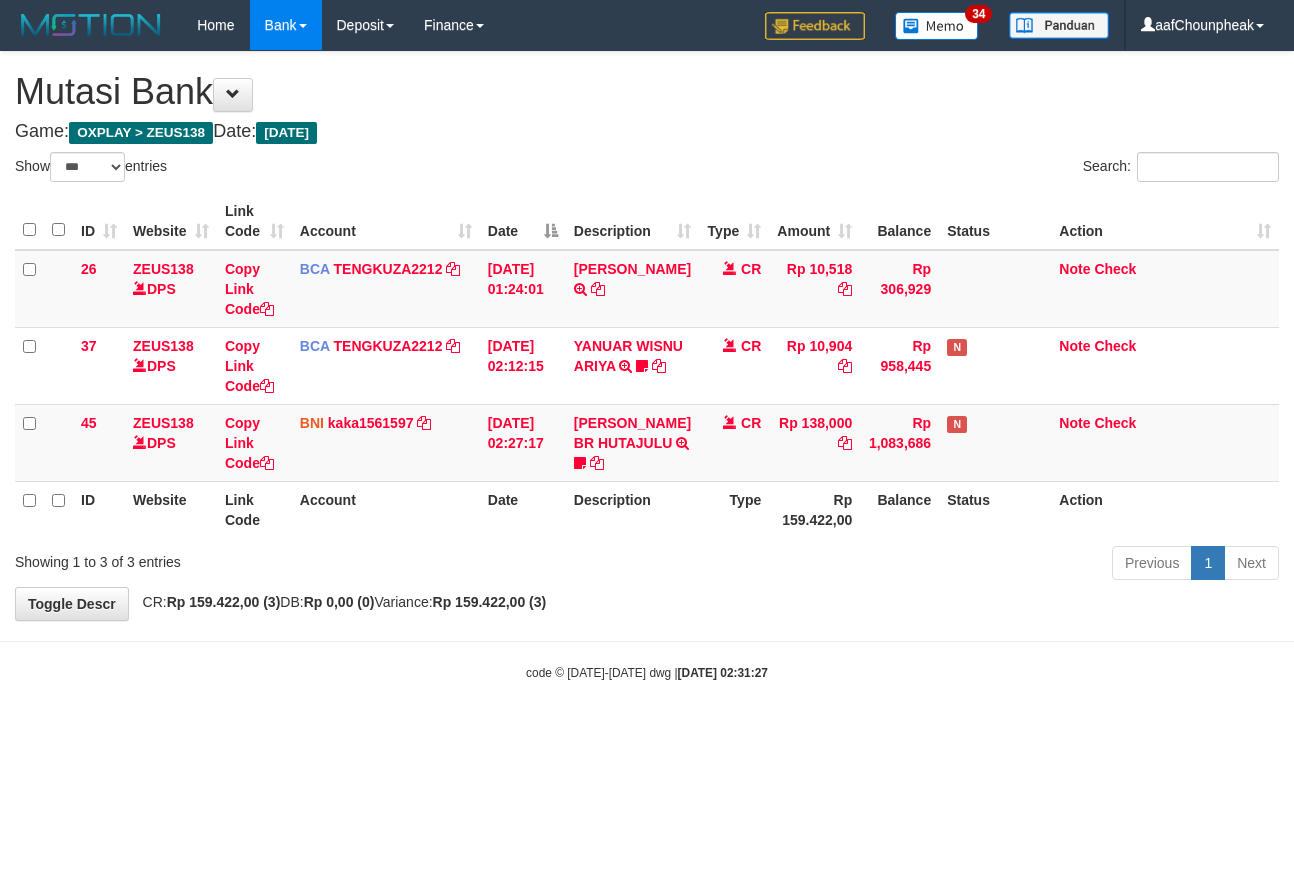 select on "***" 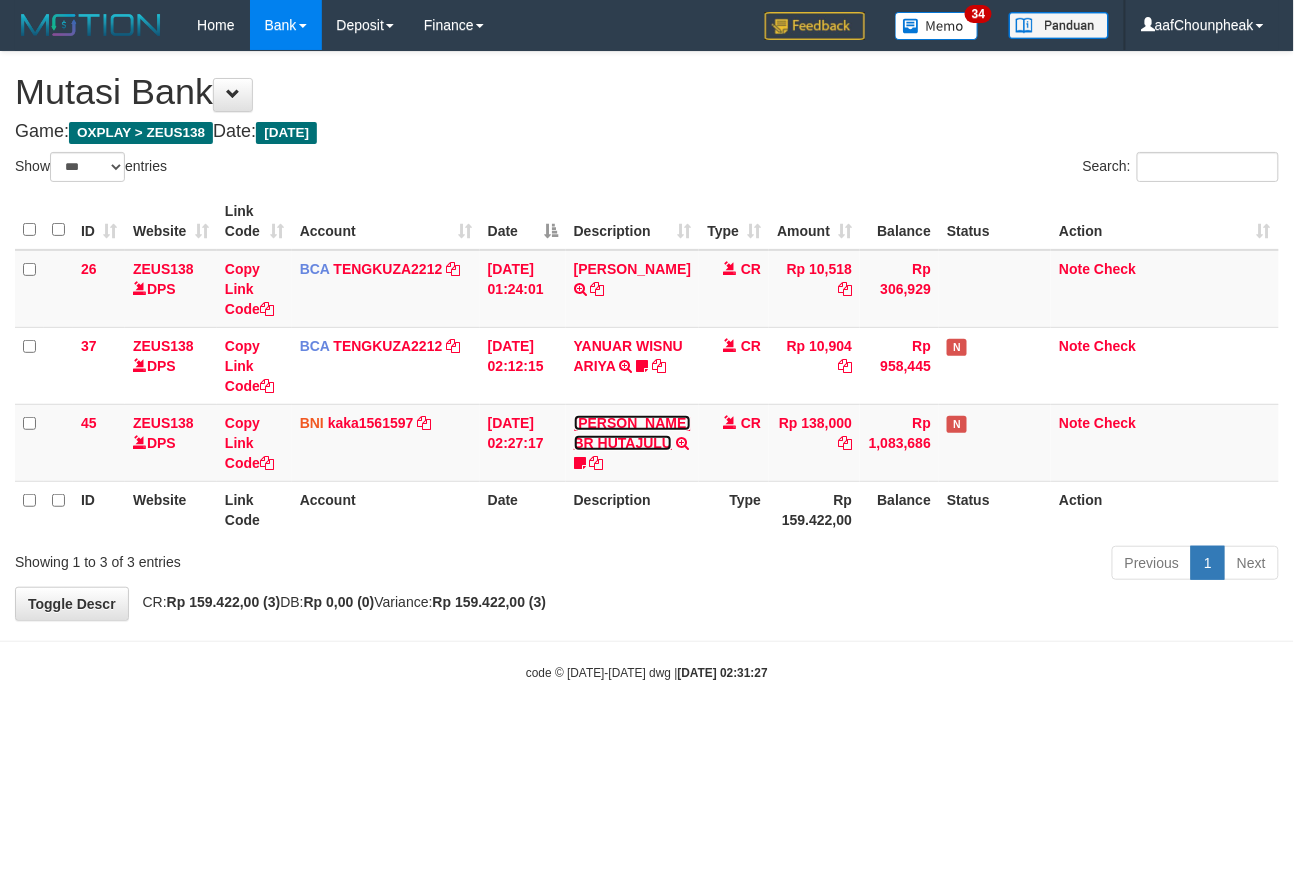 click on "[PERSON_NAME] BR HUTAJULU" at bounding box center (632, 433) 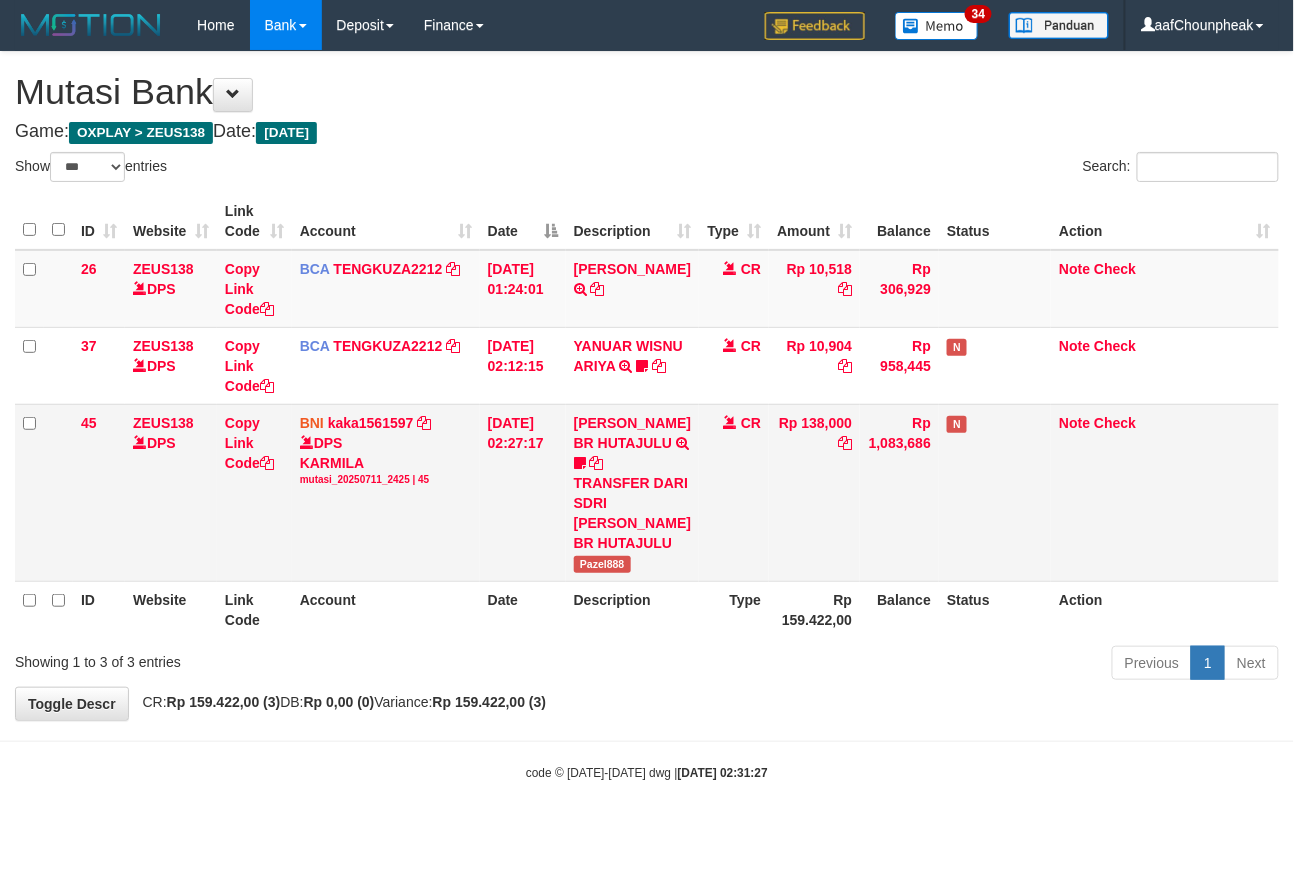 click on "Pazel888" at bounding box center [602, 564] 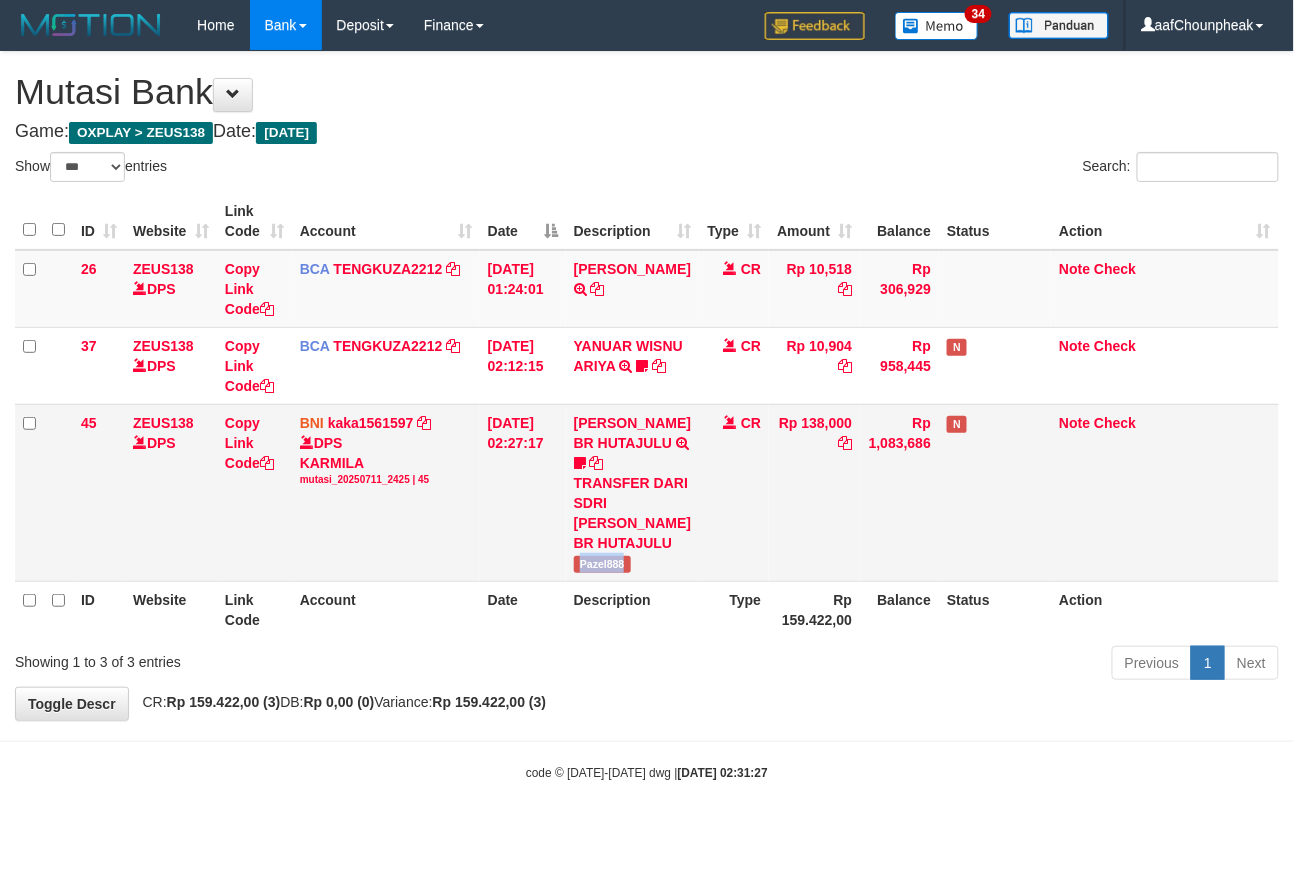 click on "Pazel888" at bounding box center [602, 564] 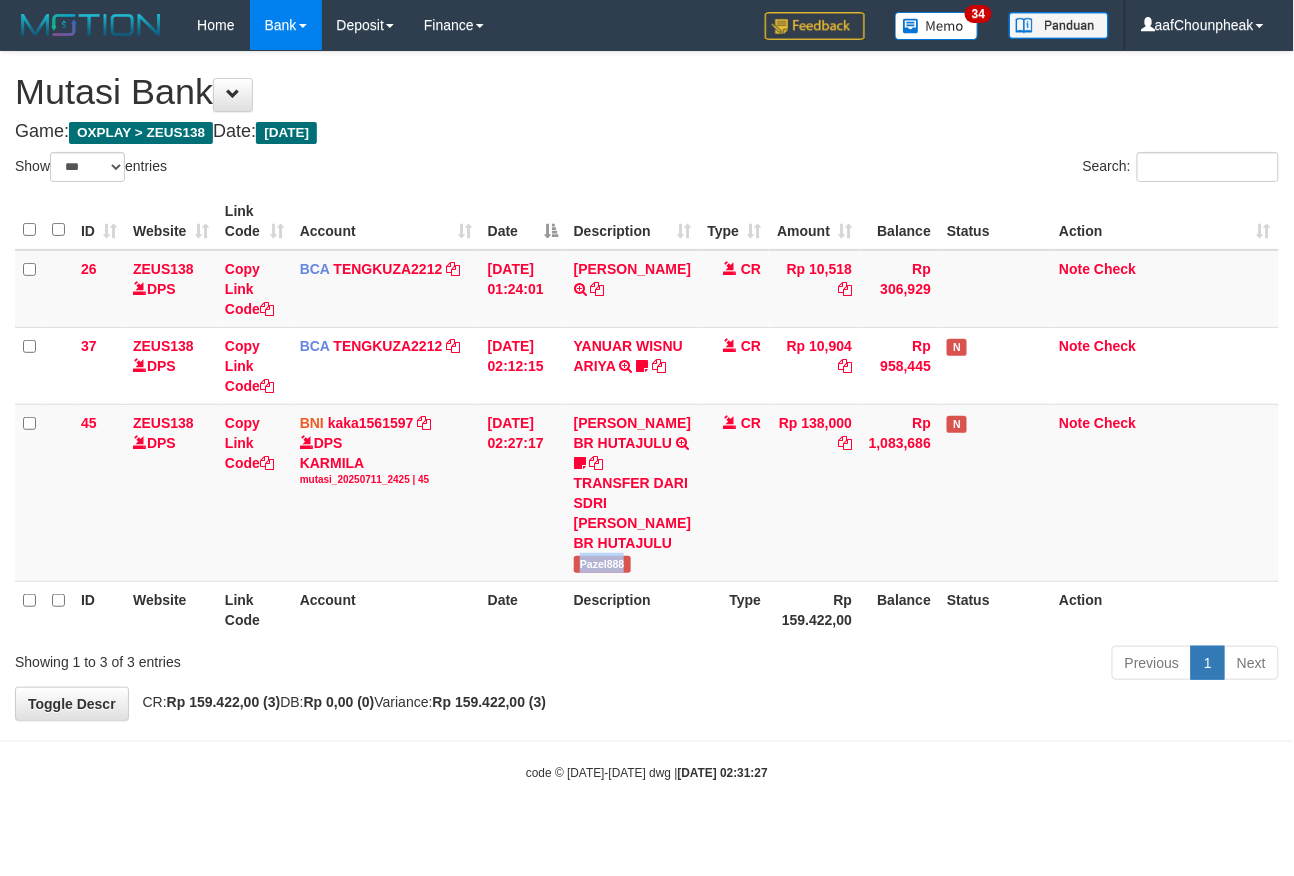 copy on "Pazel888" 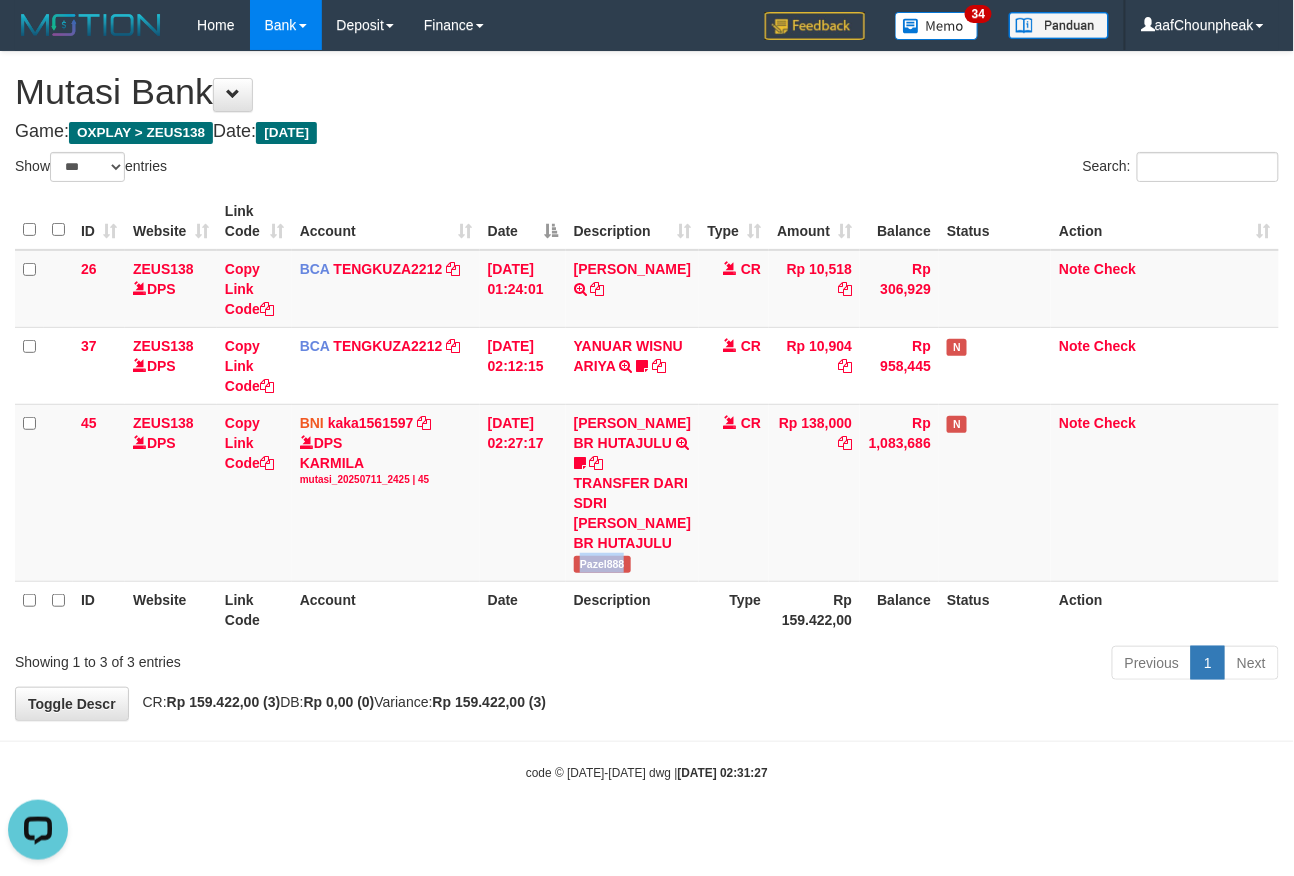 scroll, scrollTop: 0, scrollLeft: 0, axis: both 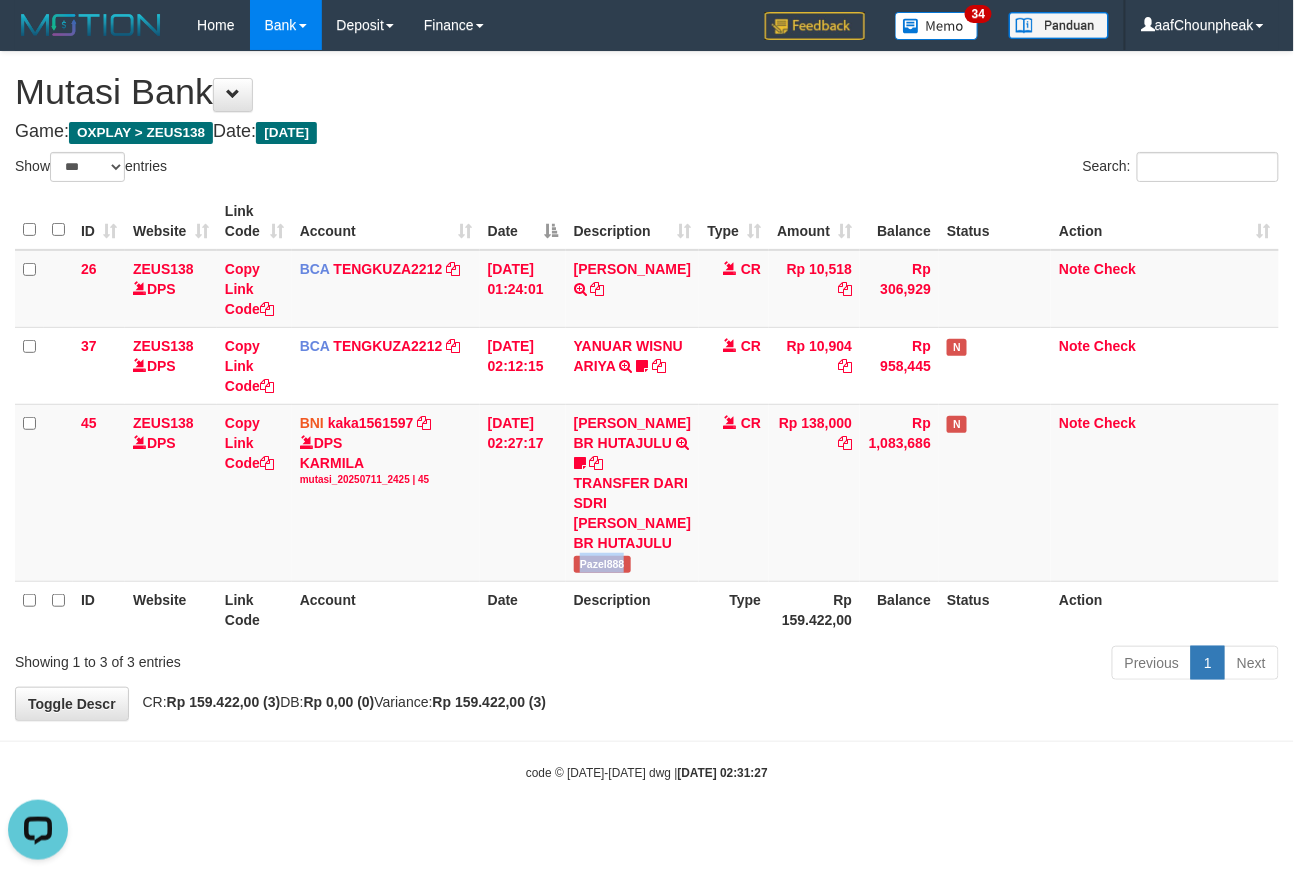 drag, startPoint x: 694, startPoint y: 633, endPoint x: 646, endPoint y: 736, distance: 113.63538 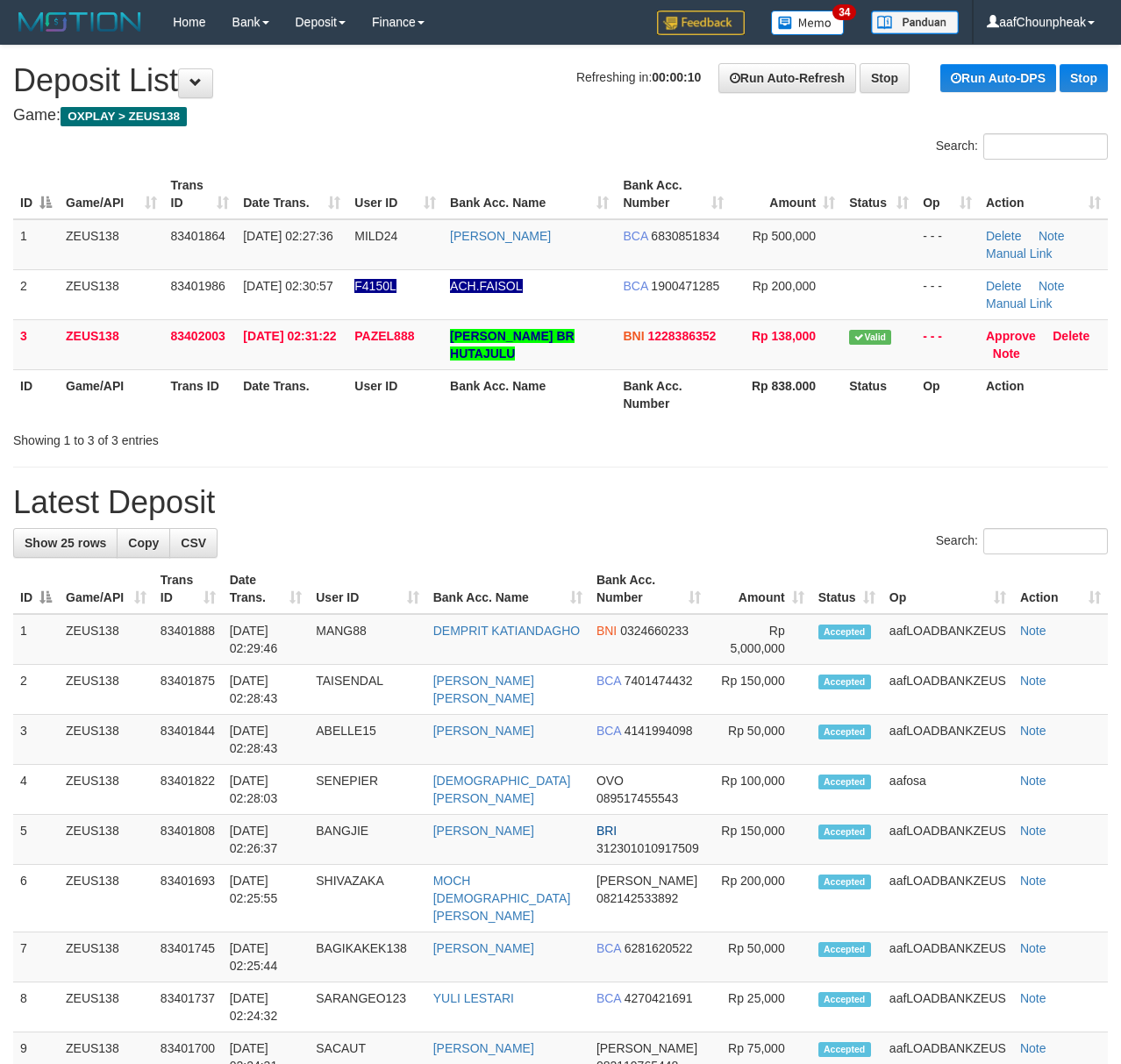 scroll, scrollTop: 0, scrollLeft: 0, axis: both 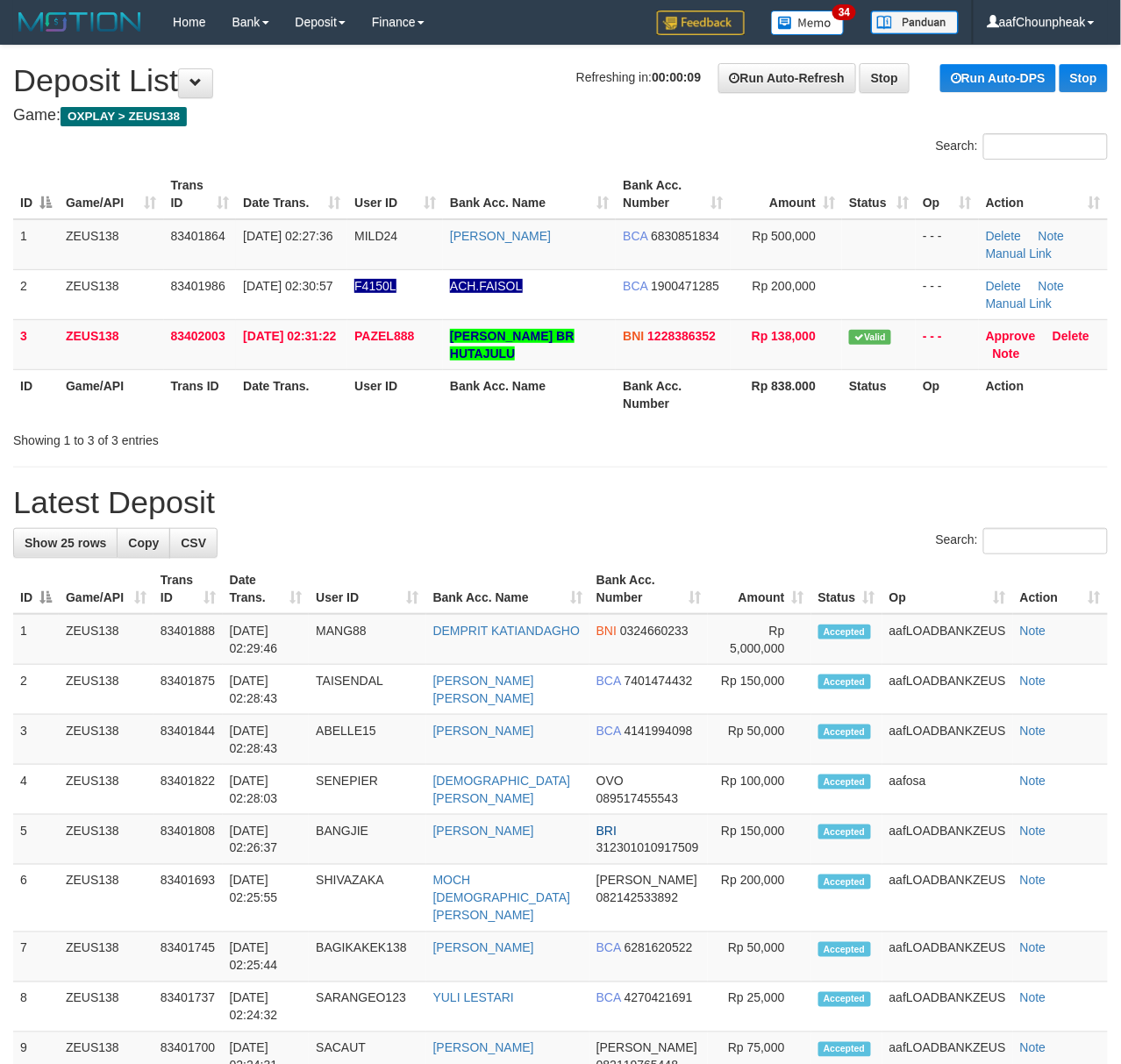 click on "**********" at bounding box center [560, 1022] 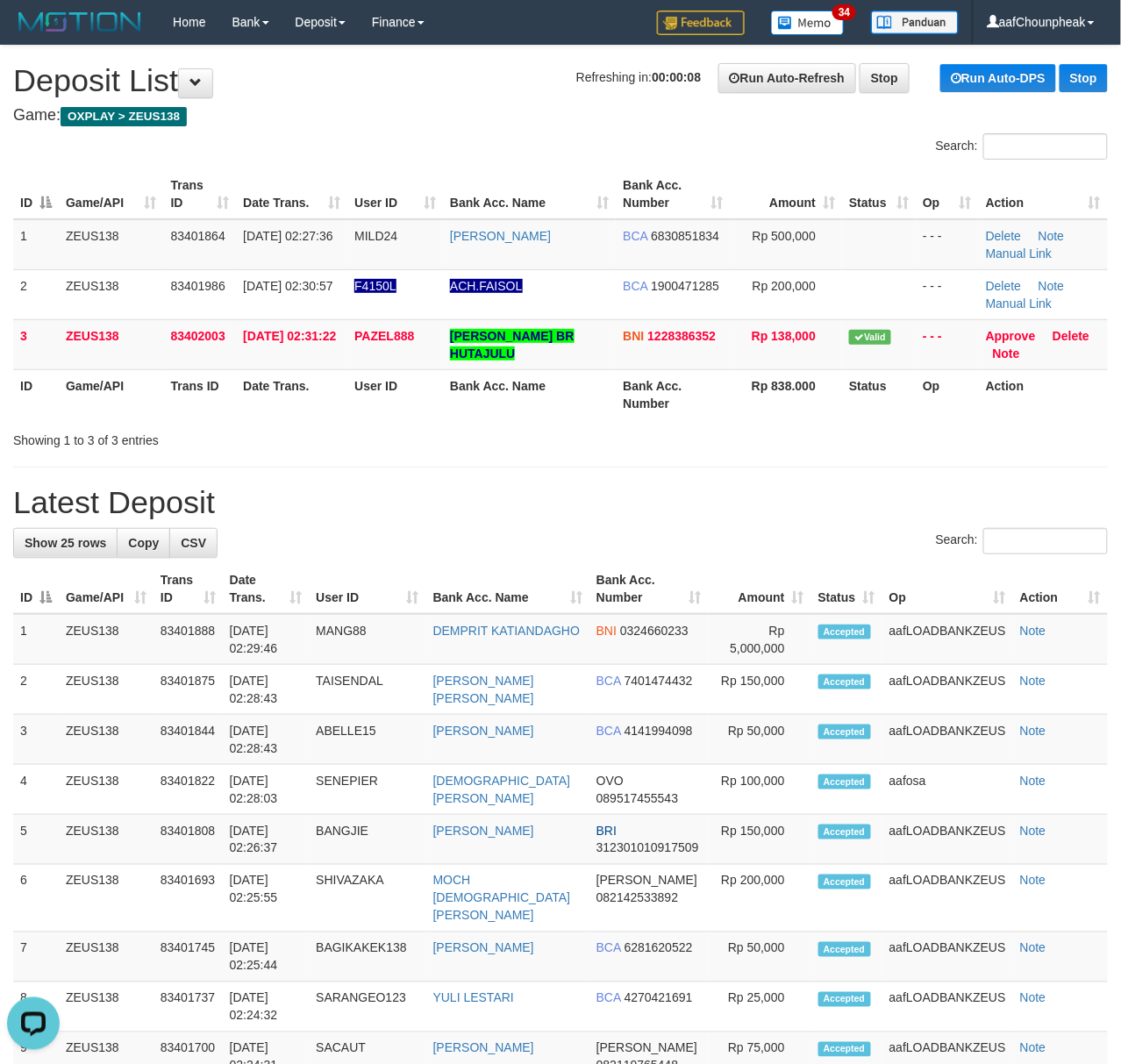 scroll, scrollTop: 0, scrollLeft: 0, axis: both 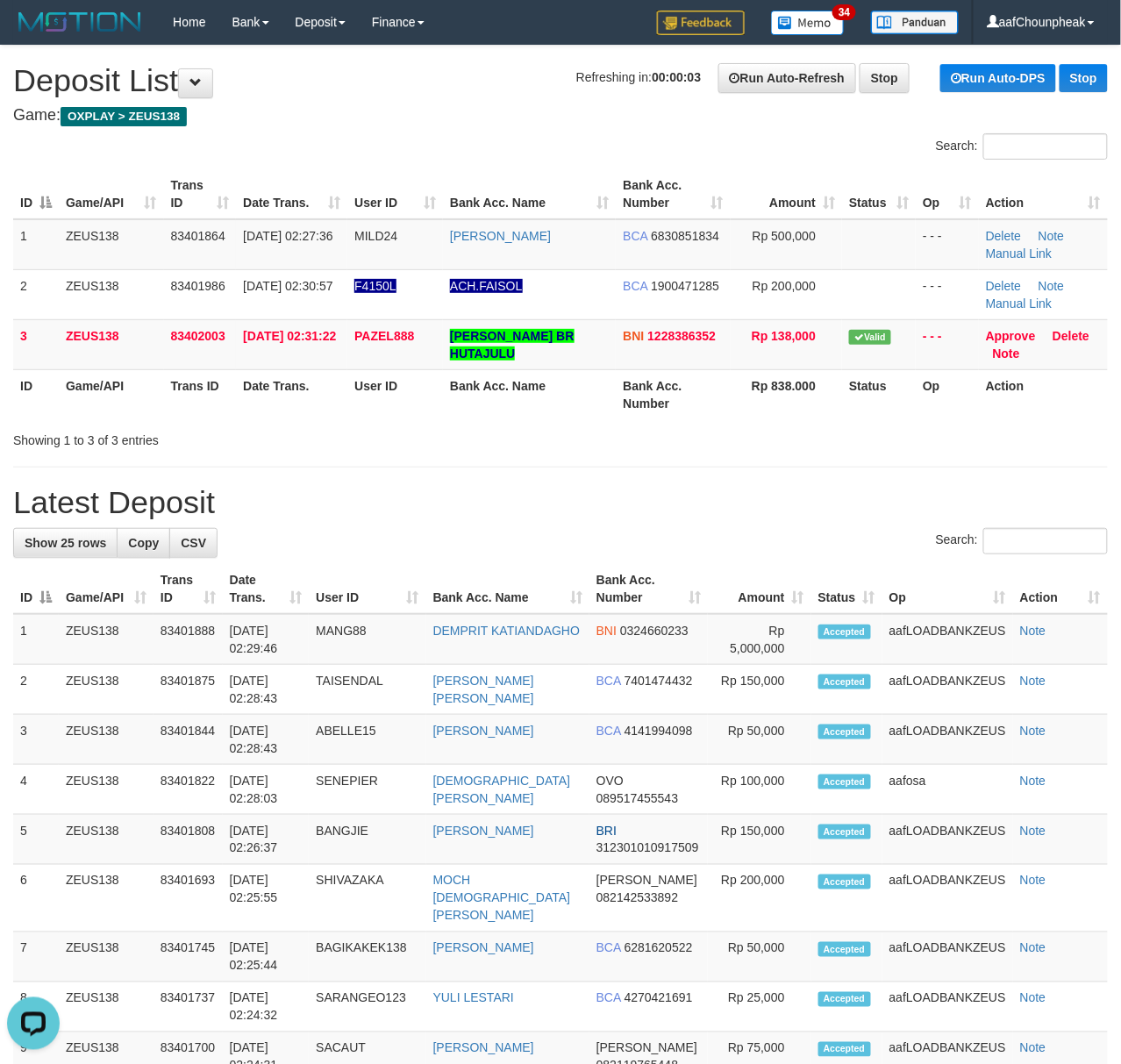 click on "Search:" at bounding box center (560, 148) 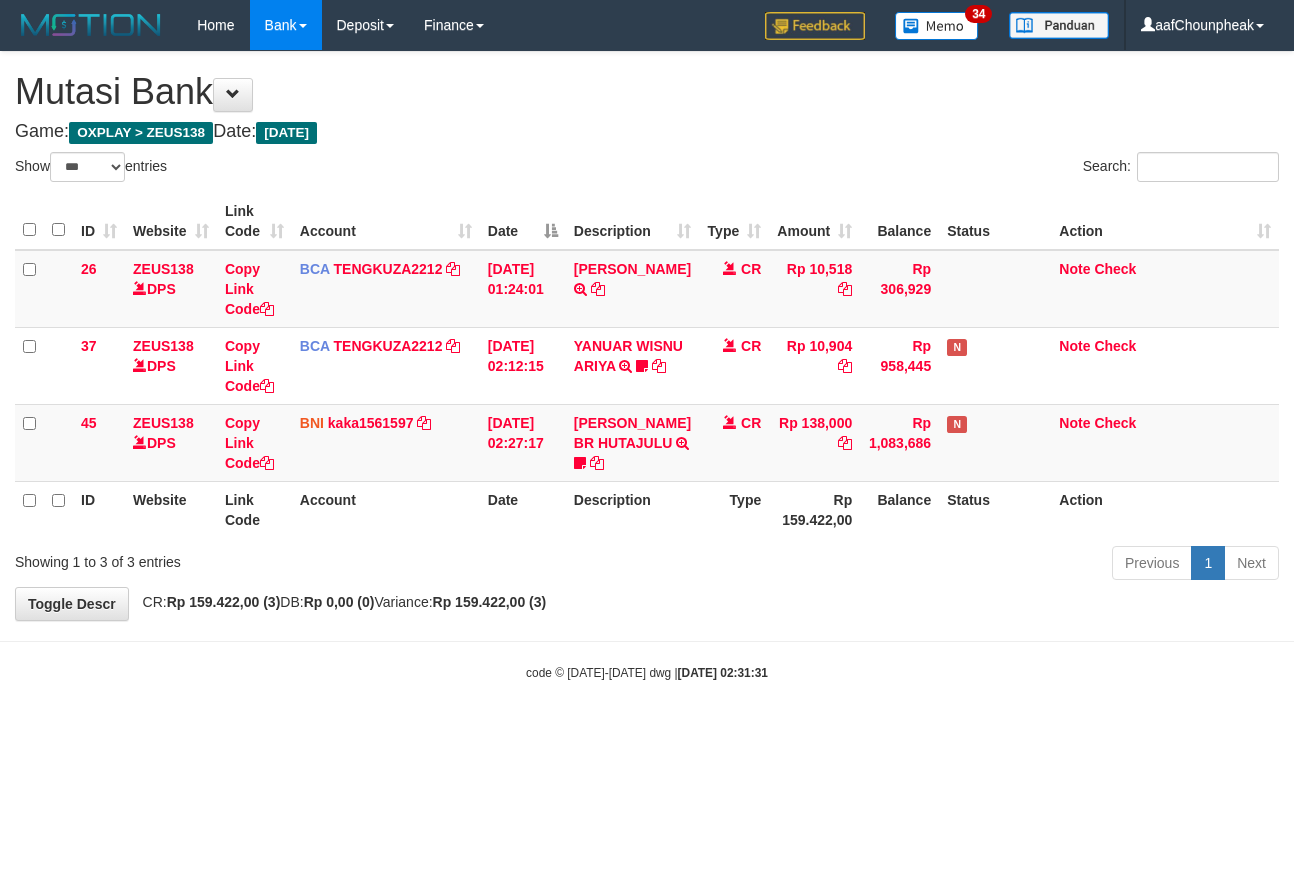 select on "***" 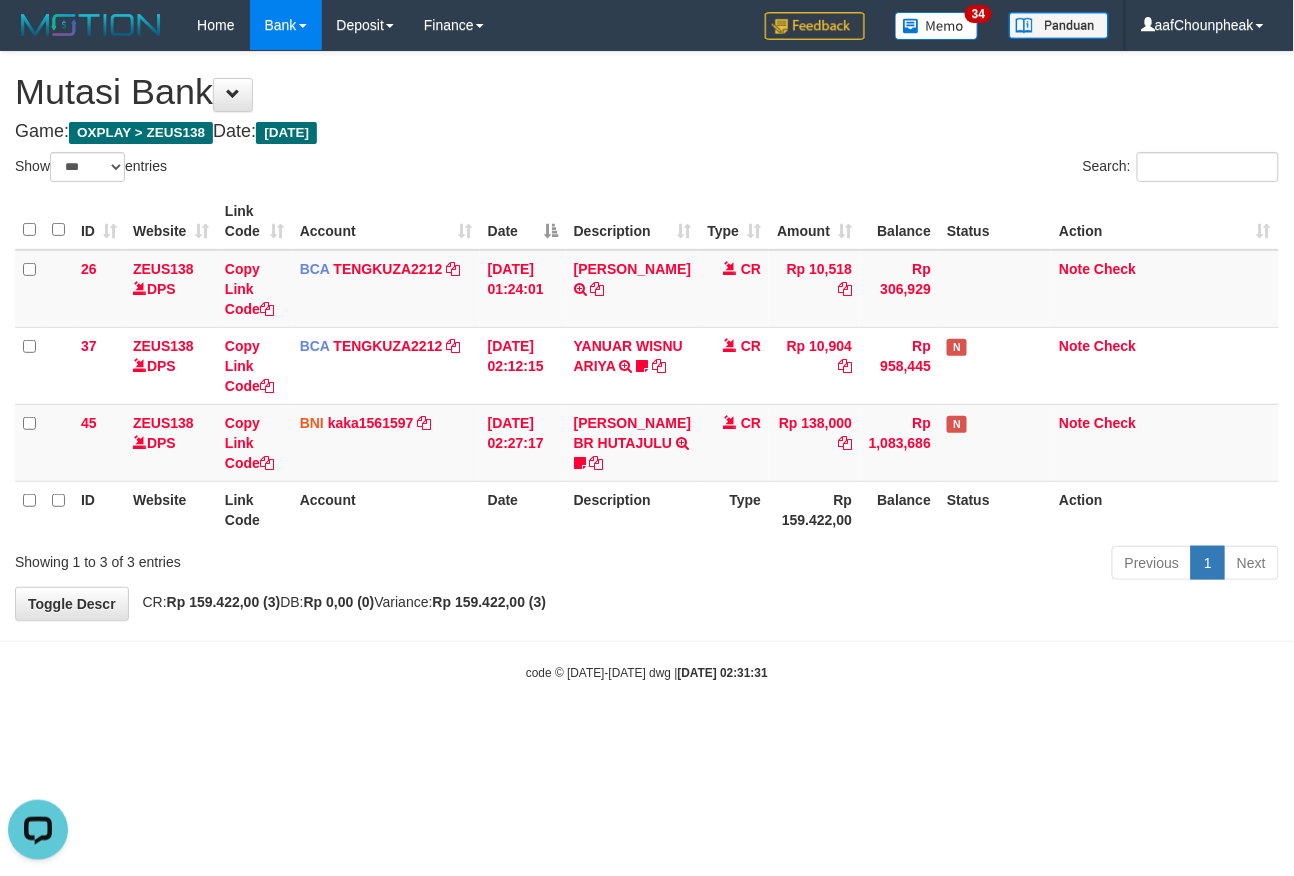 scroll, scrollTop: 0, scrollLeft: 0, axis: both 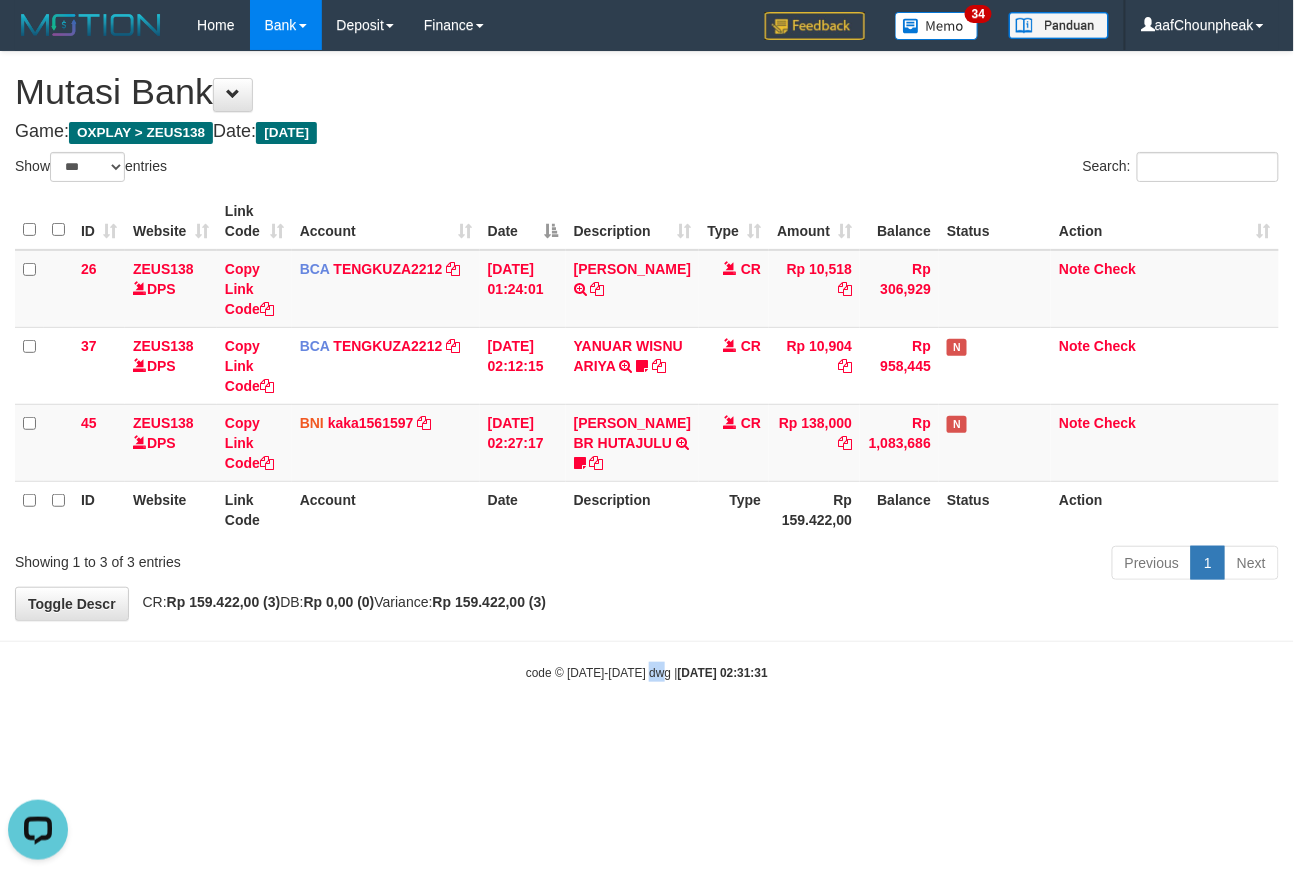 click on "code © 2012-2018 dwg |  2025/07/11 02:31:31" at bounding box center [647, 673] 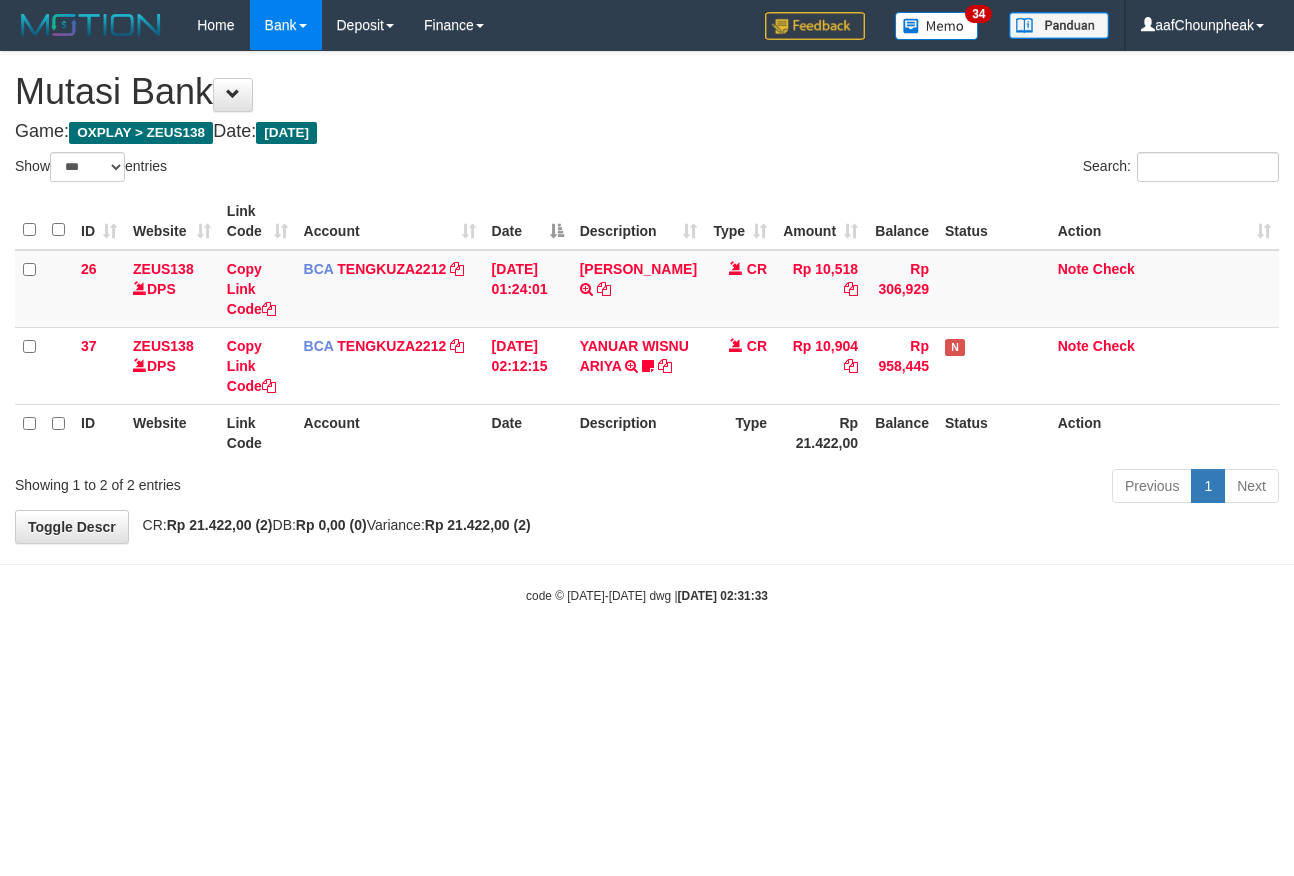select on "***" 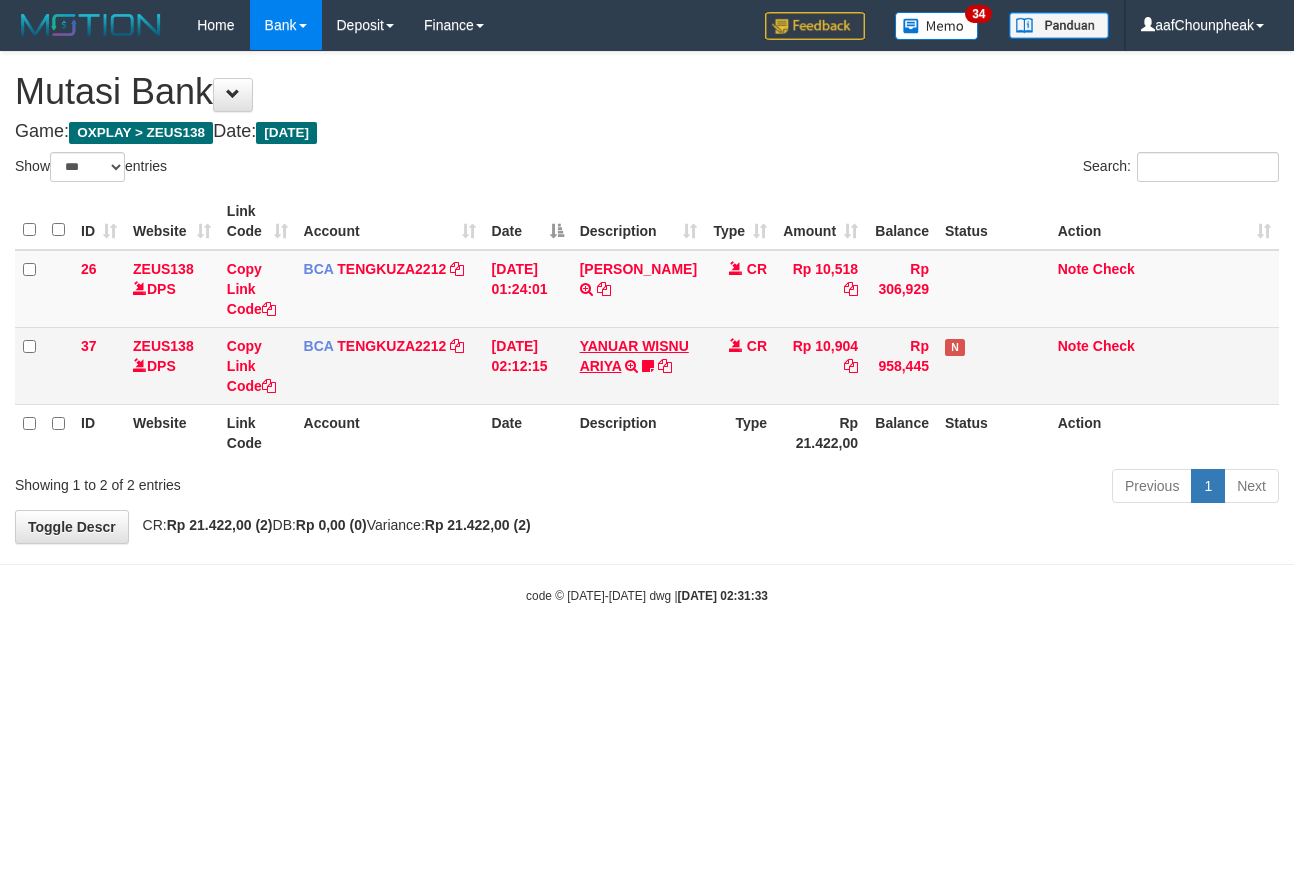 scroll, scrollTop: 0, scrollLeft: 0, axis: both 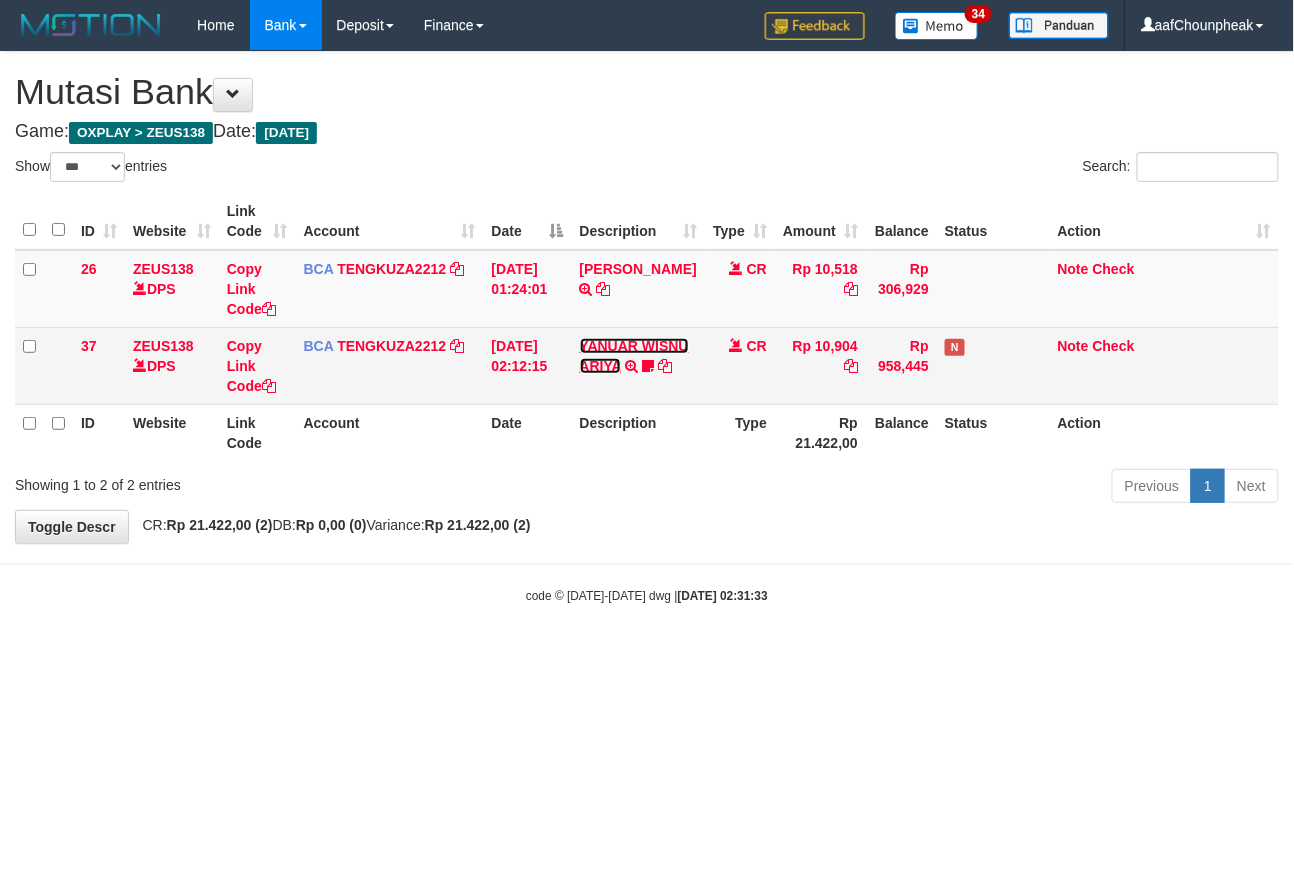 click on "YANUAR WISNU ARIYA" at bounding box center [634, 356] 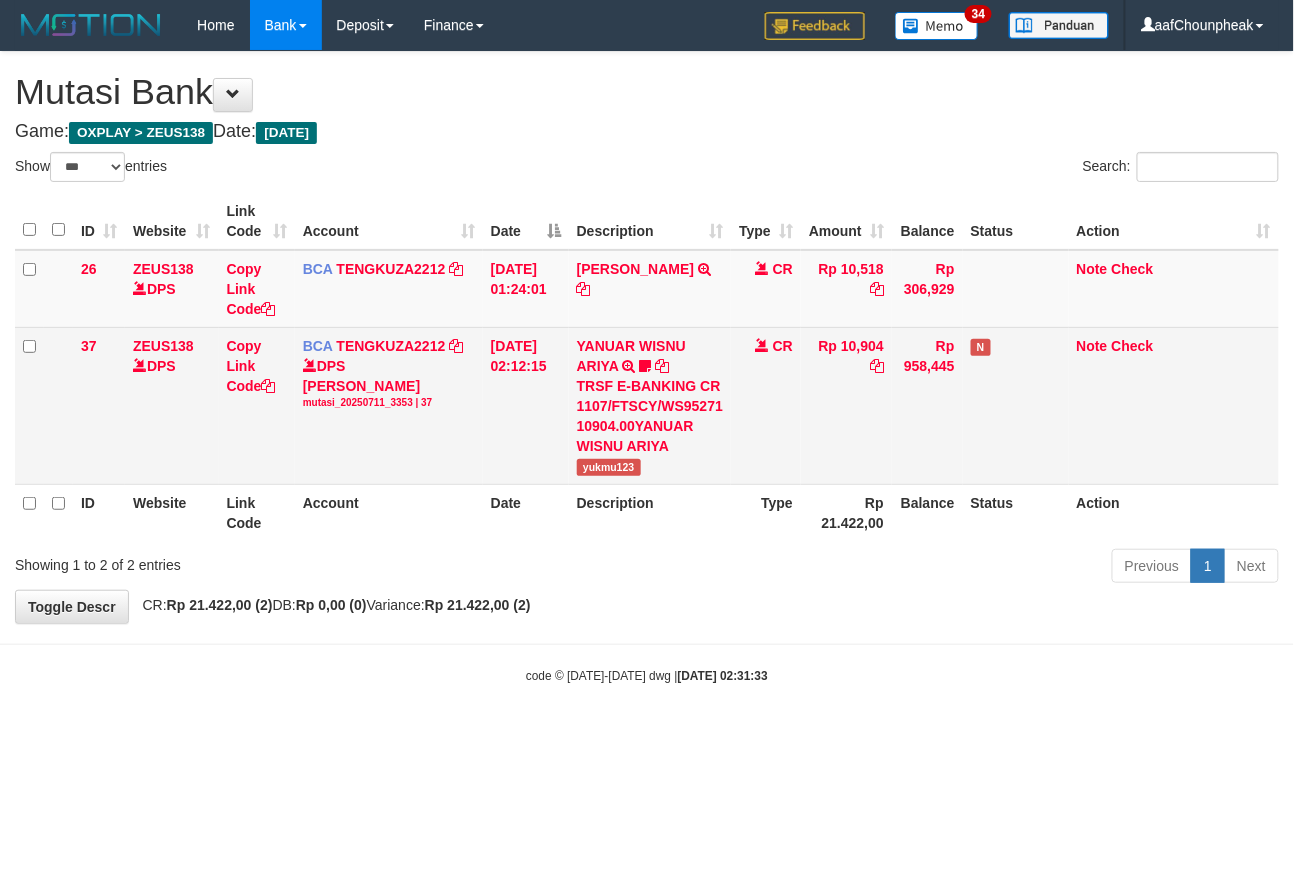 click on "YANUAR WISNU ARIYA            TRSF E-BANKING CR 1107/FTSCY/WS95271
10904.00YANUAR WISNU ARIYA    yukmu123" at bounding box center (650, 405) 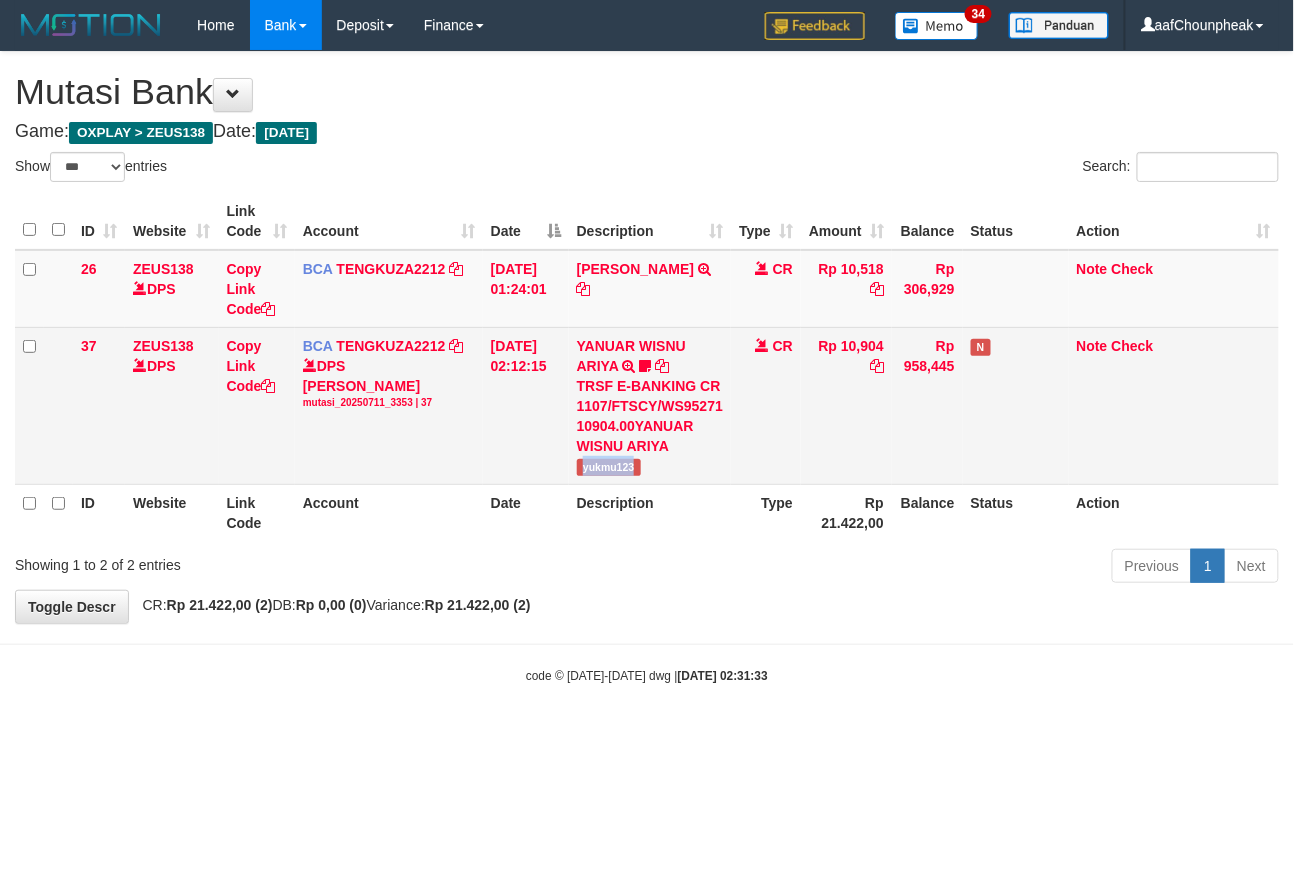 click on "YANUAR WISNU ARIYA            TRSF E-BANKING CR 1107/FTSCY/WS95271
10904.00YANUAR WISNU ARIYA    yukmu123" at bounding box center (650, 405) 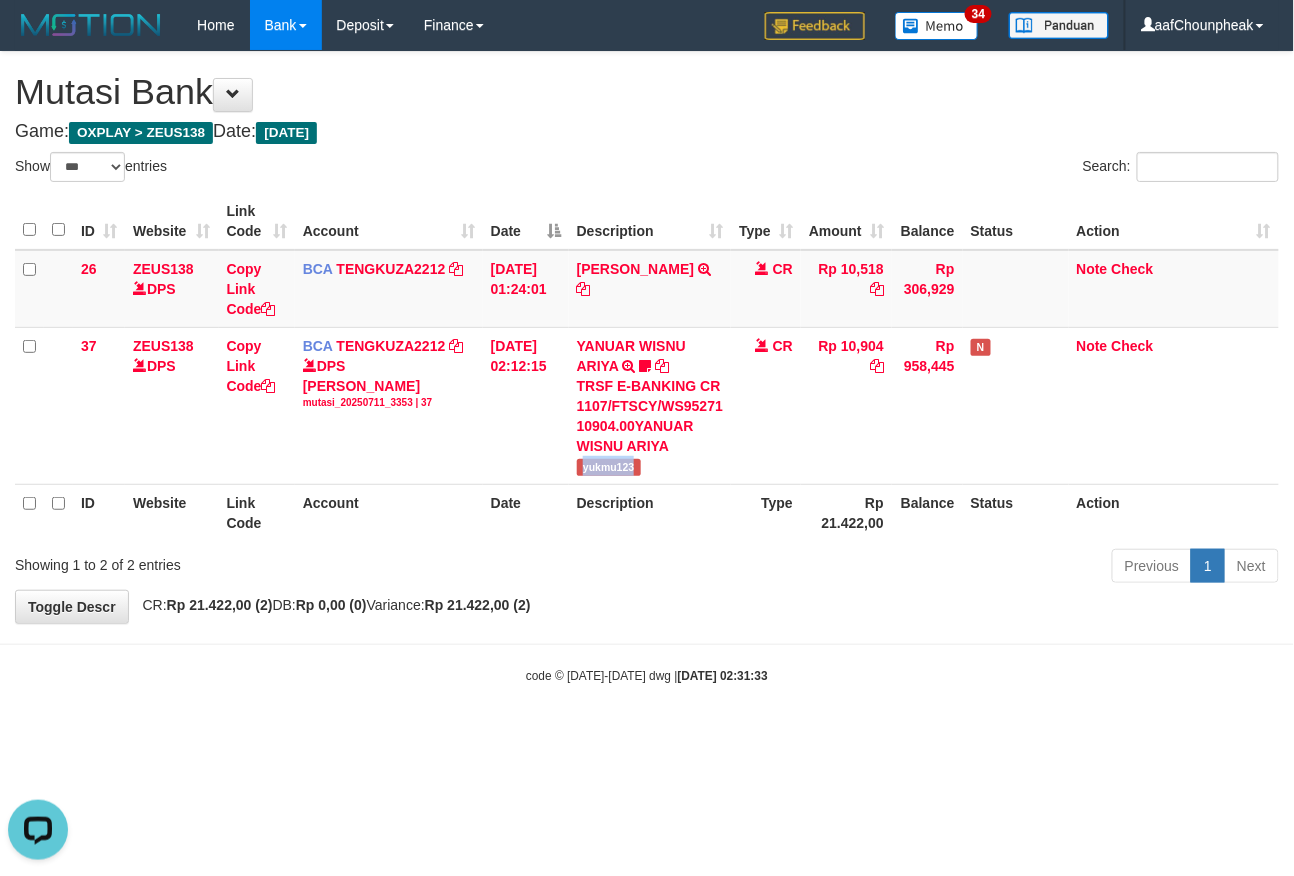 scroll, scrollTop: 0, scrollLeft: 0, axis: both 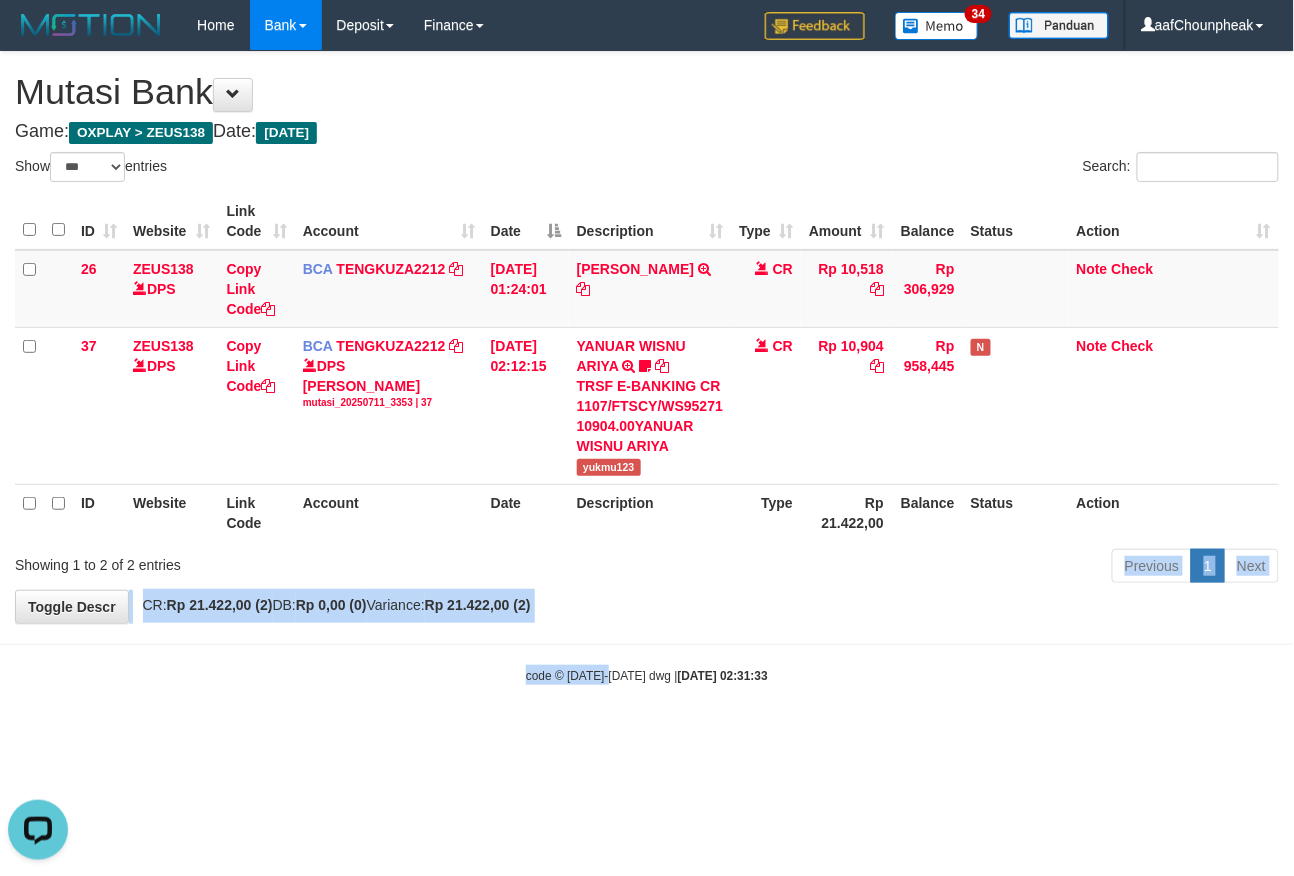 drag, startPoint x: 606, startPoint y: 725, endPoint x: 609, endPoint y: 749, distance: 24.186773 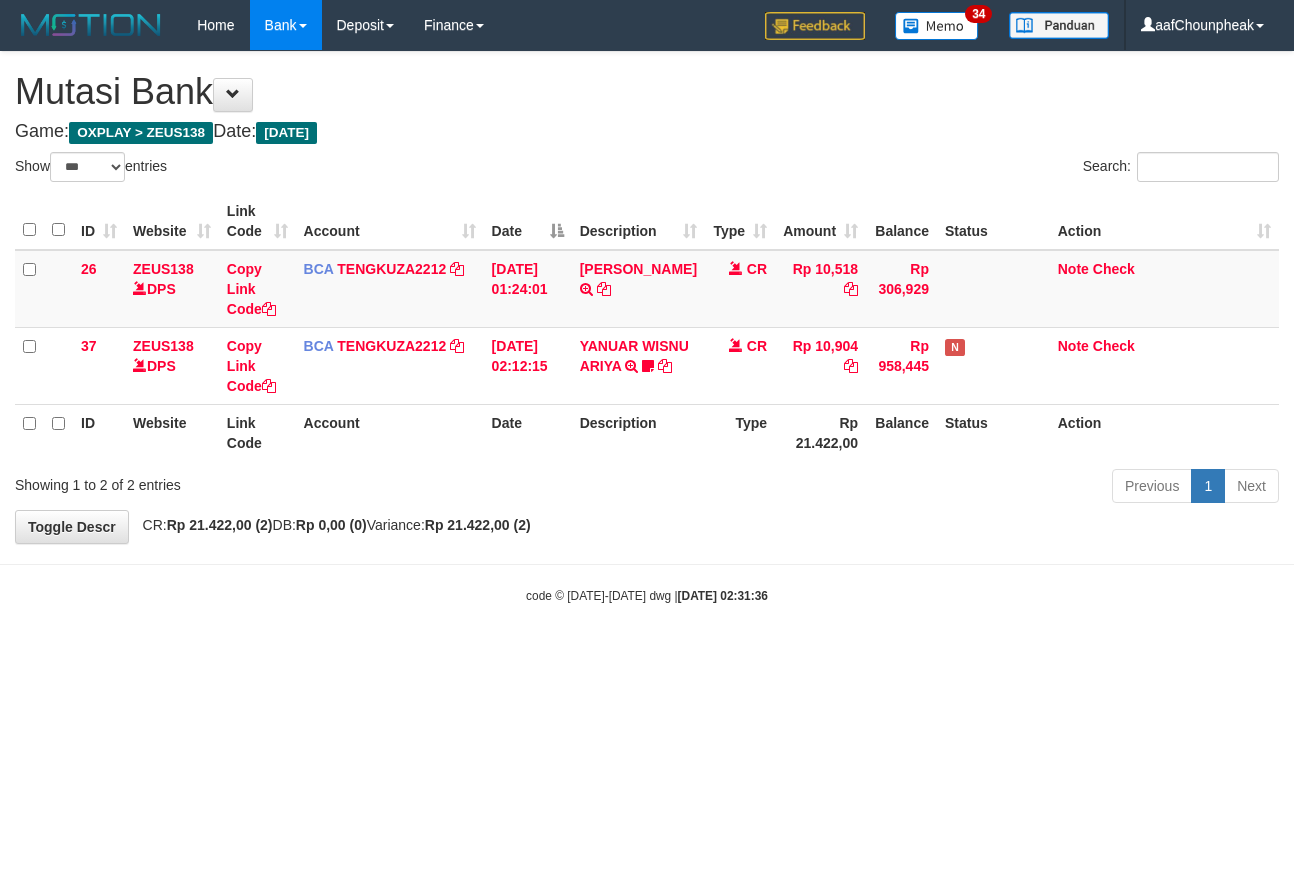 select on "***" 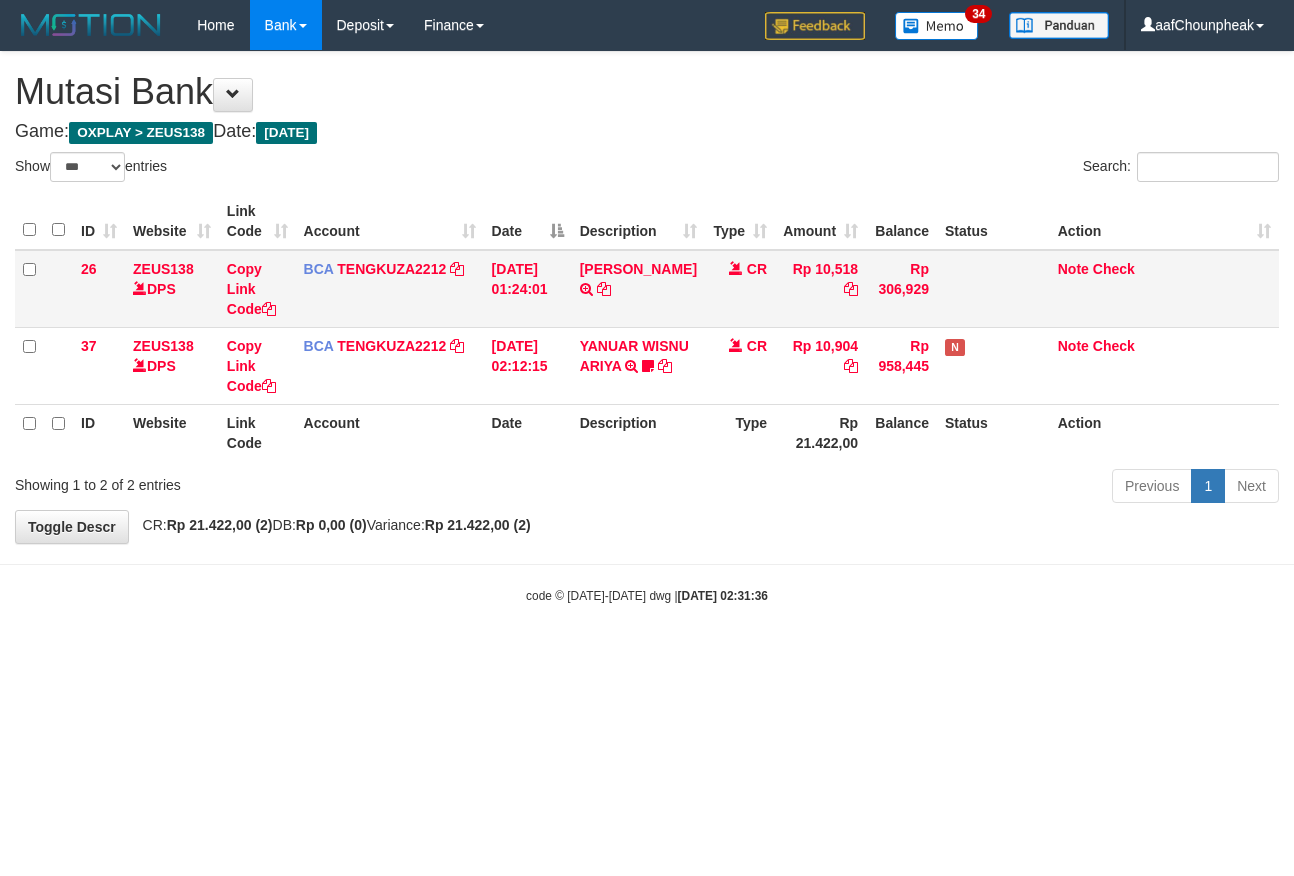 scroll, scrollTop: 0, scrollLeft: 0, axis: both 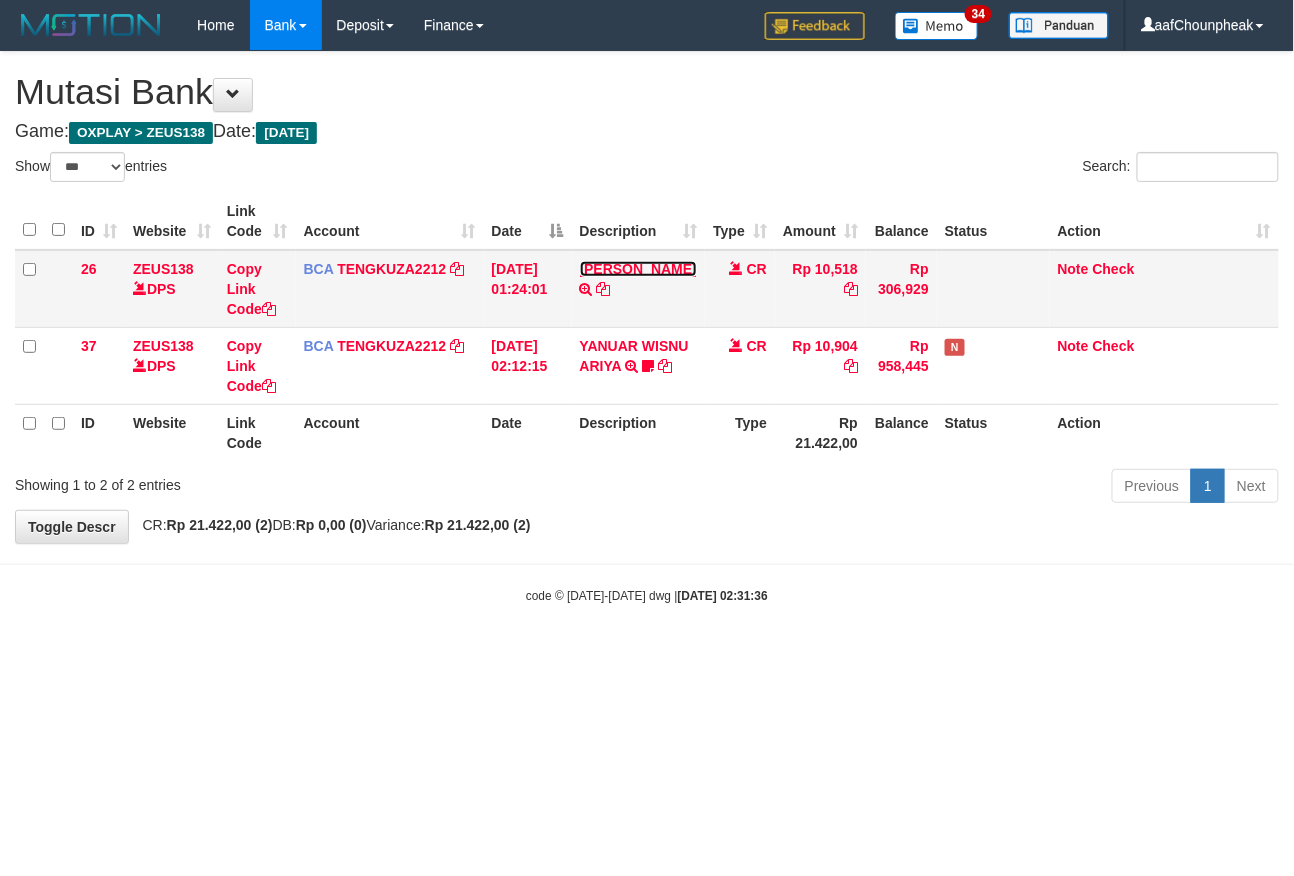 click on "JONI AFRIZAL" at bounding box center (638, 269) 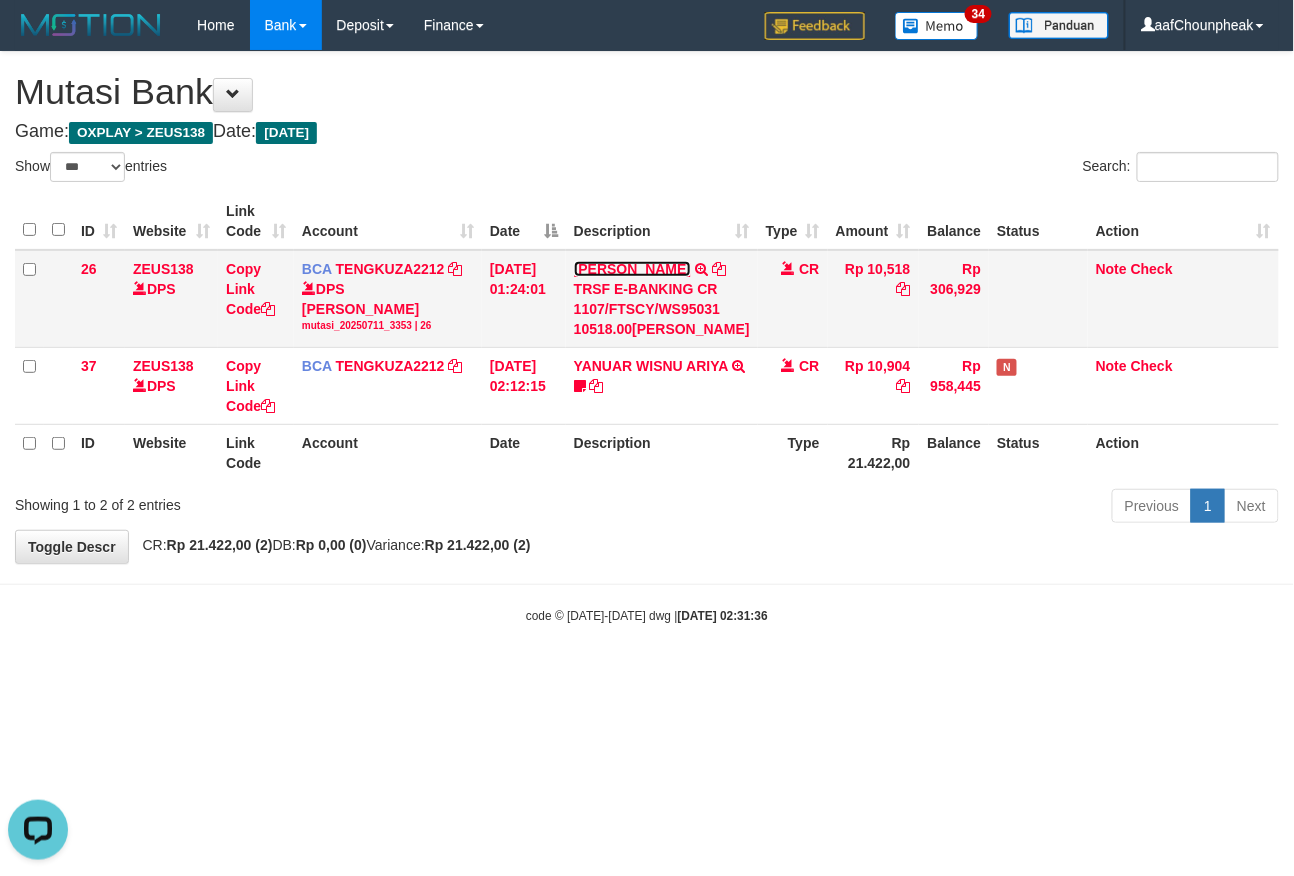 scroll, scrollTop: 0, scrollLeft: 0, axis: both 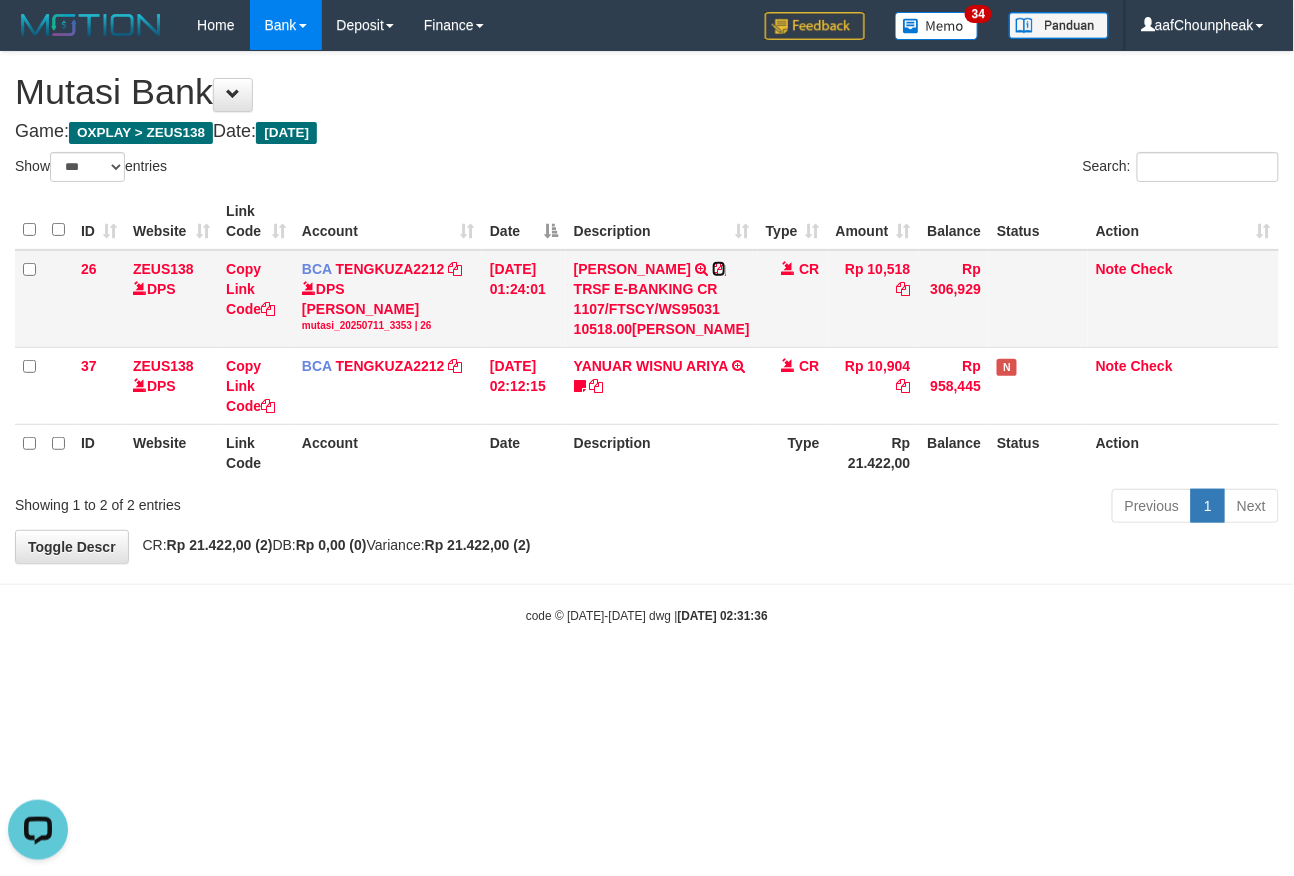 click at bounding box center (719, 269) 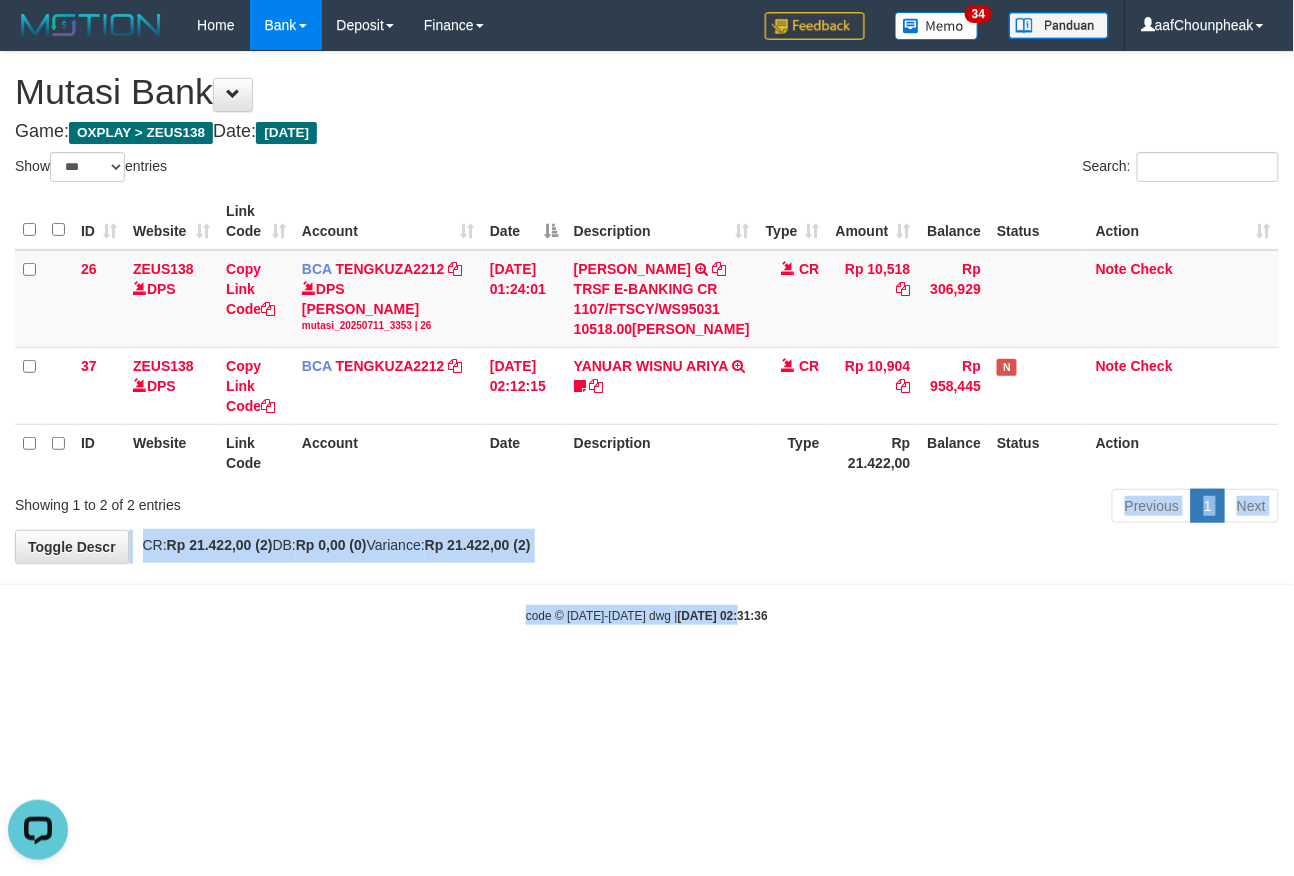drag, startPoint x: 697, startPoint y: 646, endPoint x: 714, endPoint y: 732, distance: 87.66413 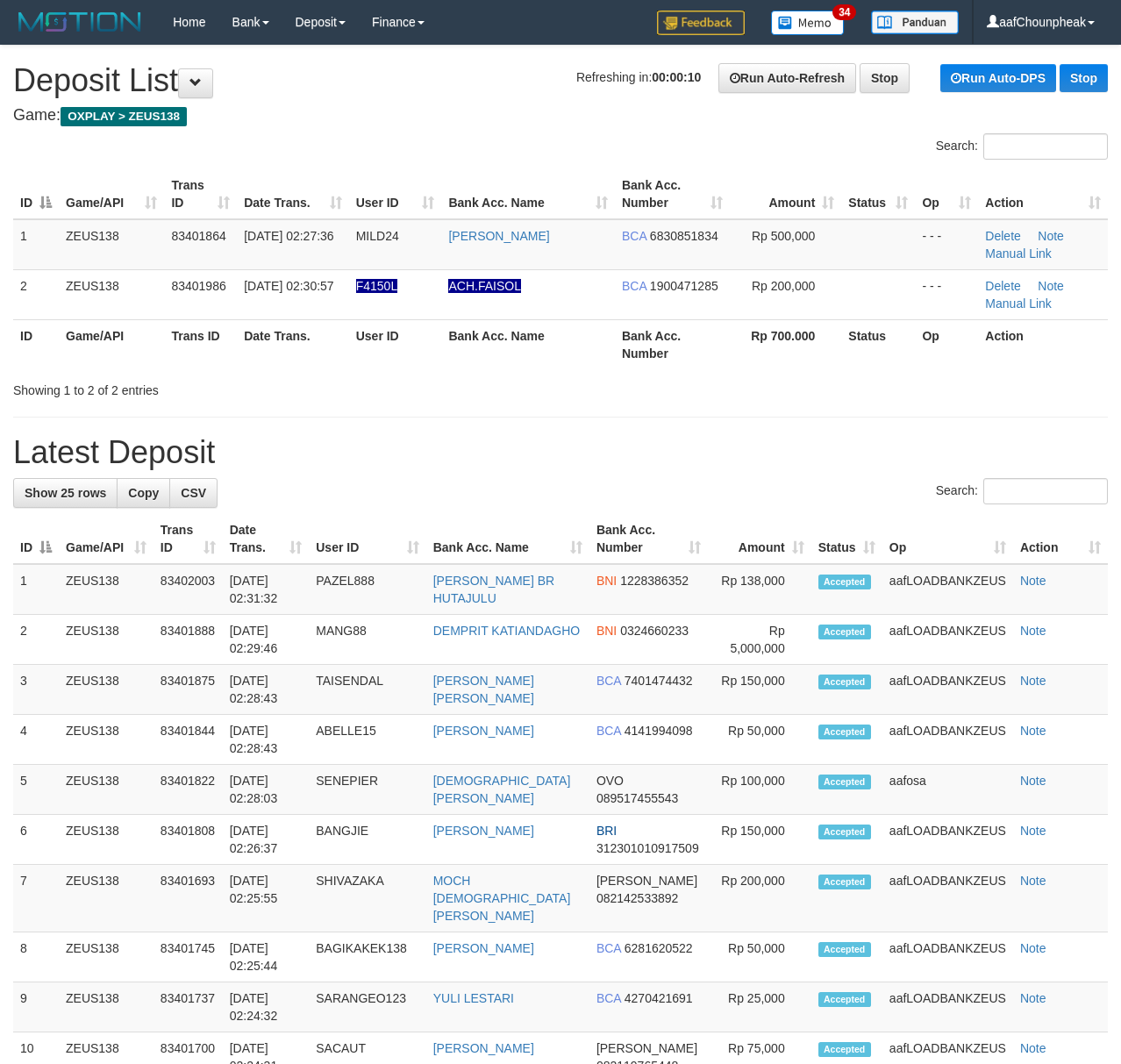 scroll, scrollTop: 0, scrollLeft: 0, axis: both 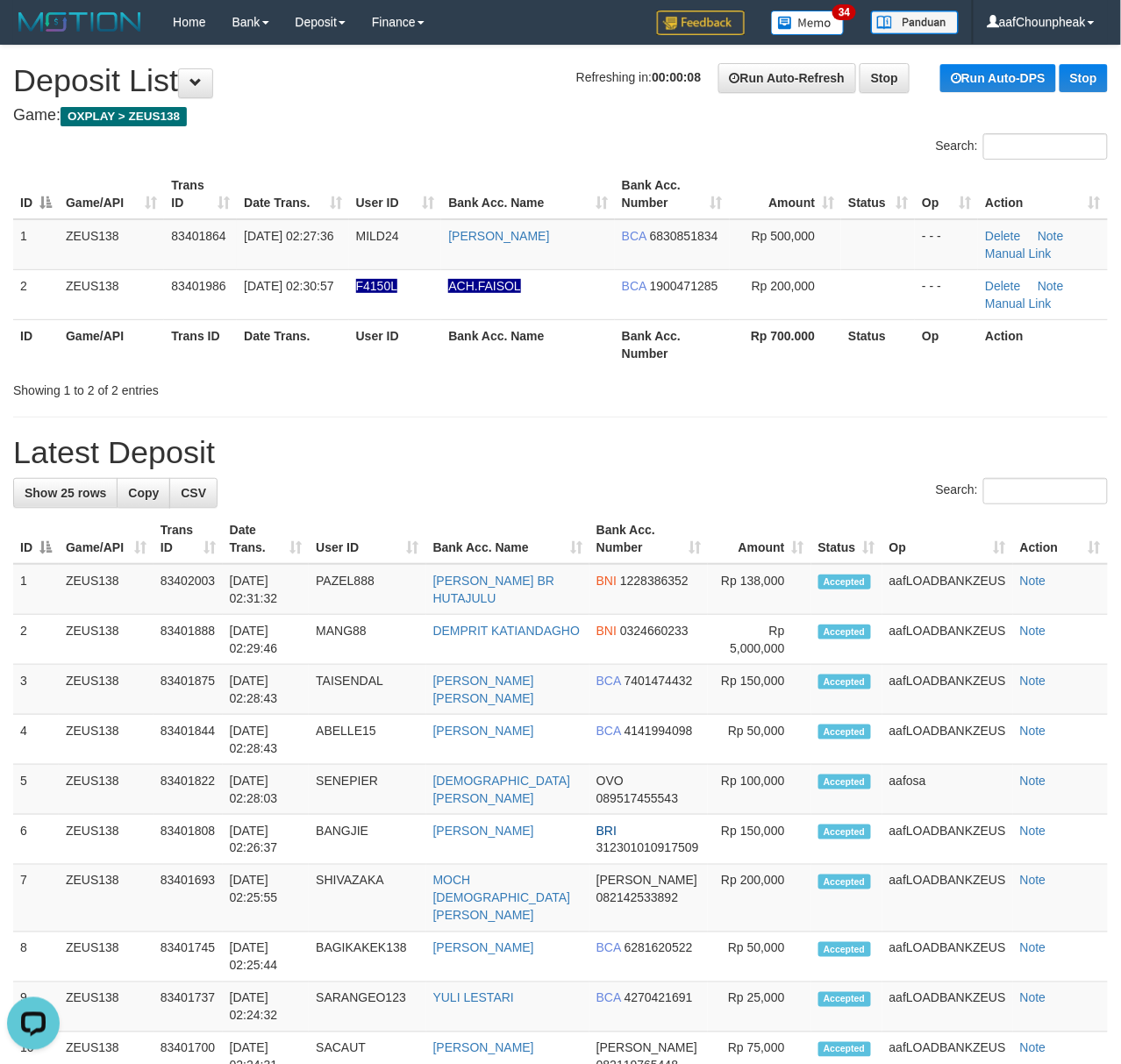 drag, startPoint x: 275, startPoint y: 190, endPoint x: 318, endPoint y: 167, distance: 48.764741 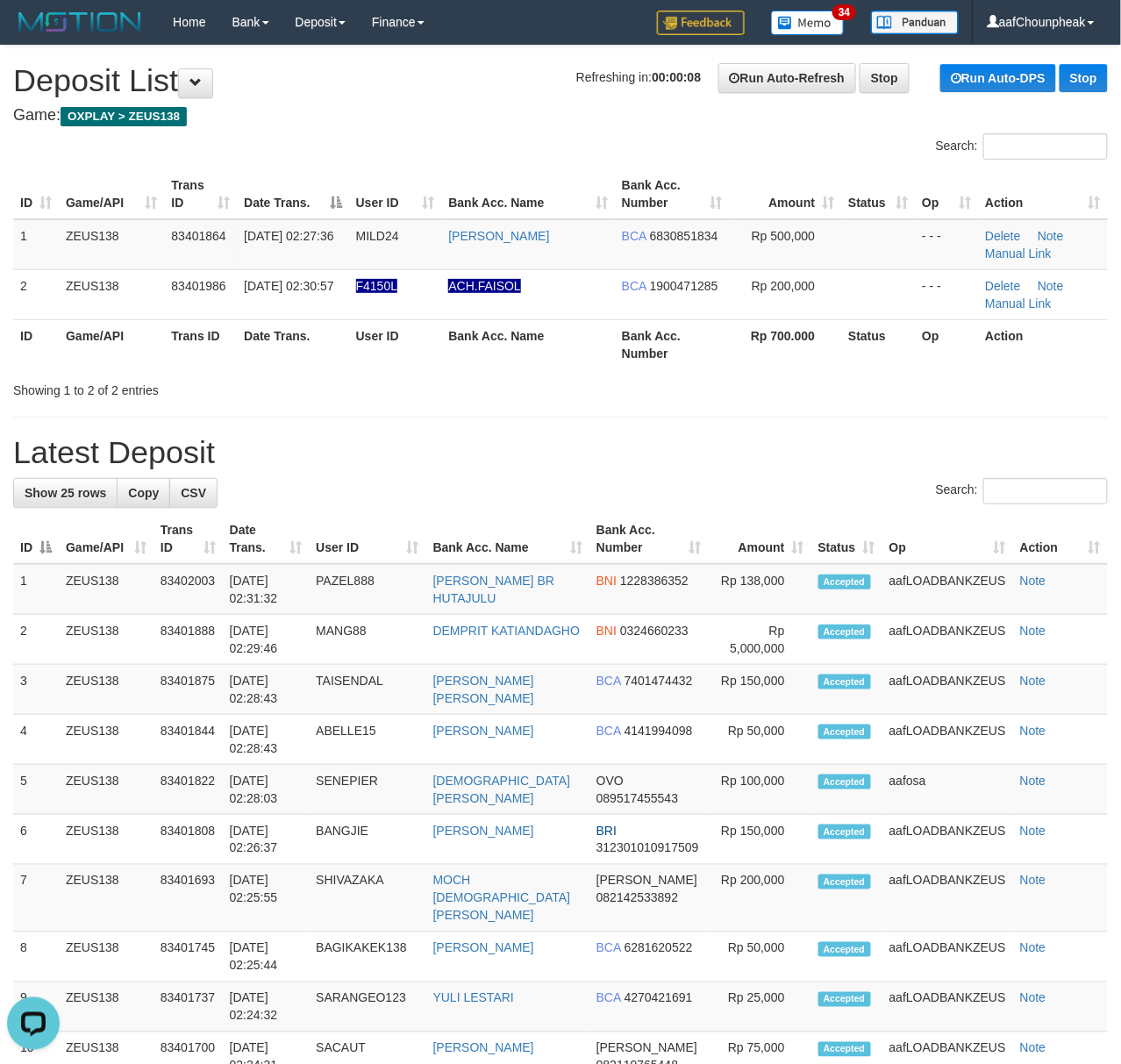 drag, startPoint x: 355, startPoint y: 119, endPoint x: 284, endPoint y: 117, distance: 71.028163 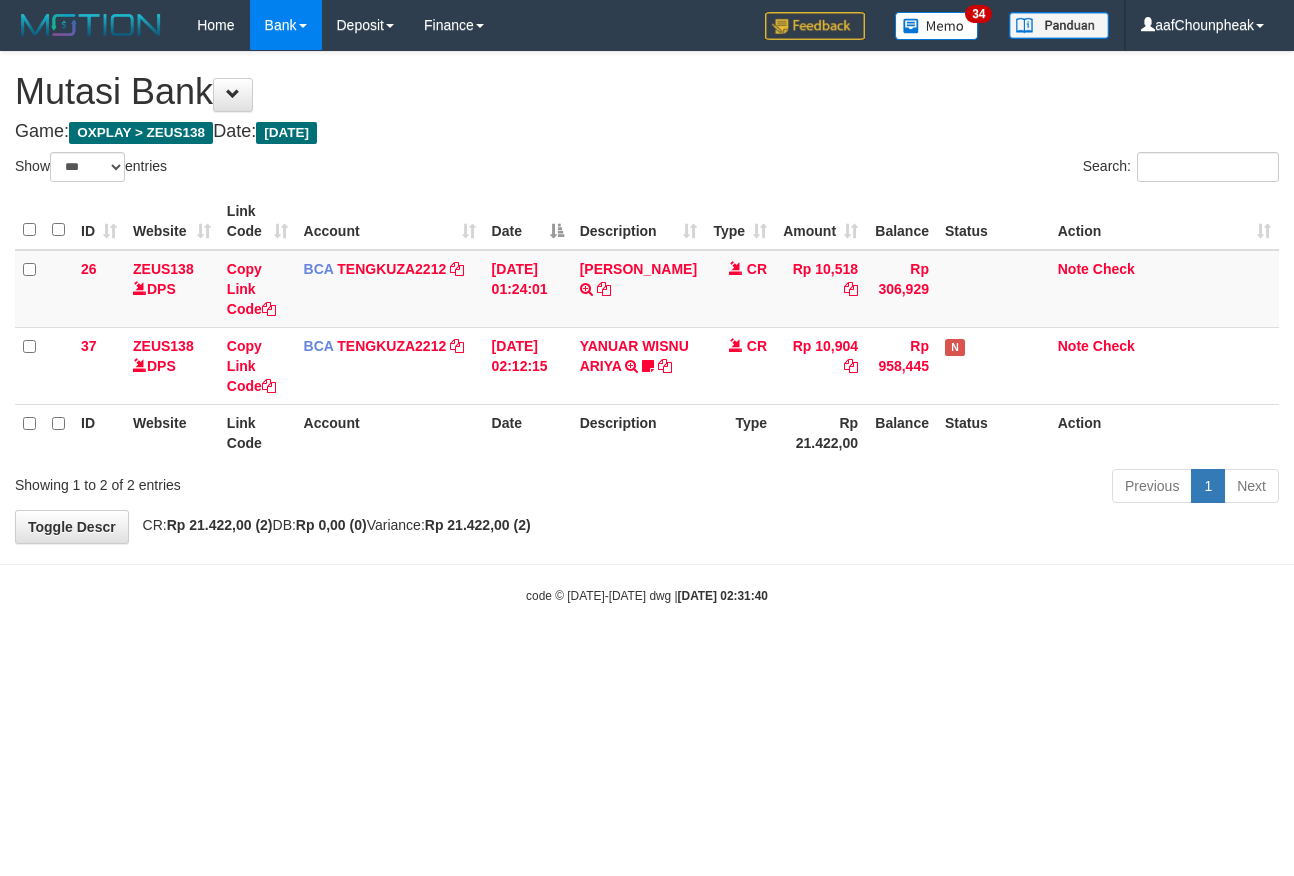 select on "***" 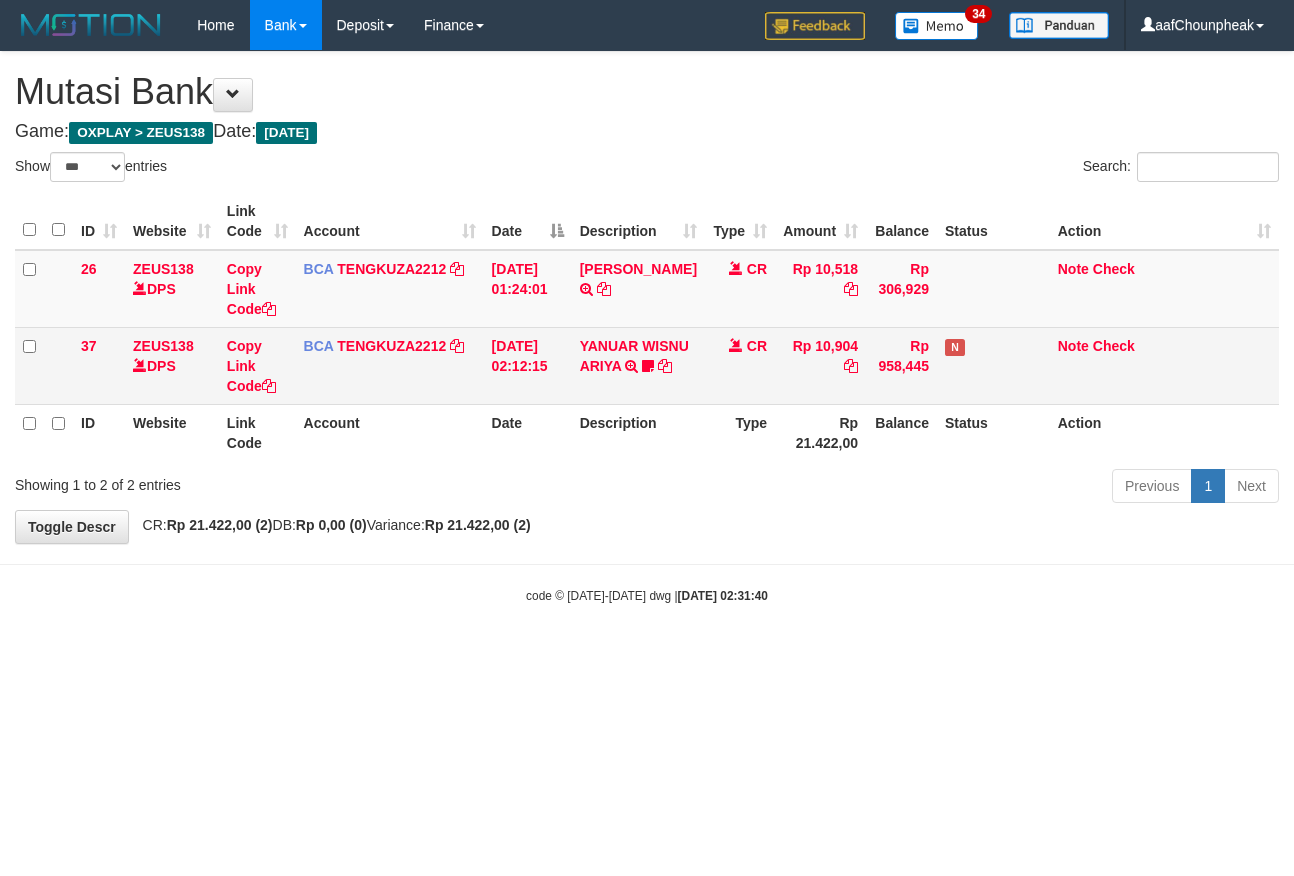 scroll, scrollTop: 0, scrollLeft: 0, axis: both 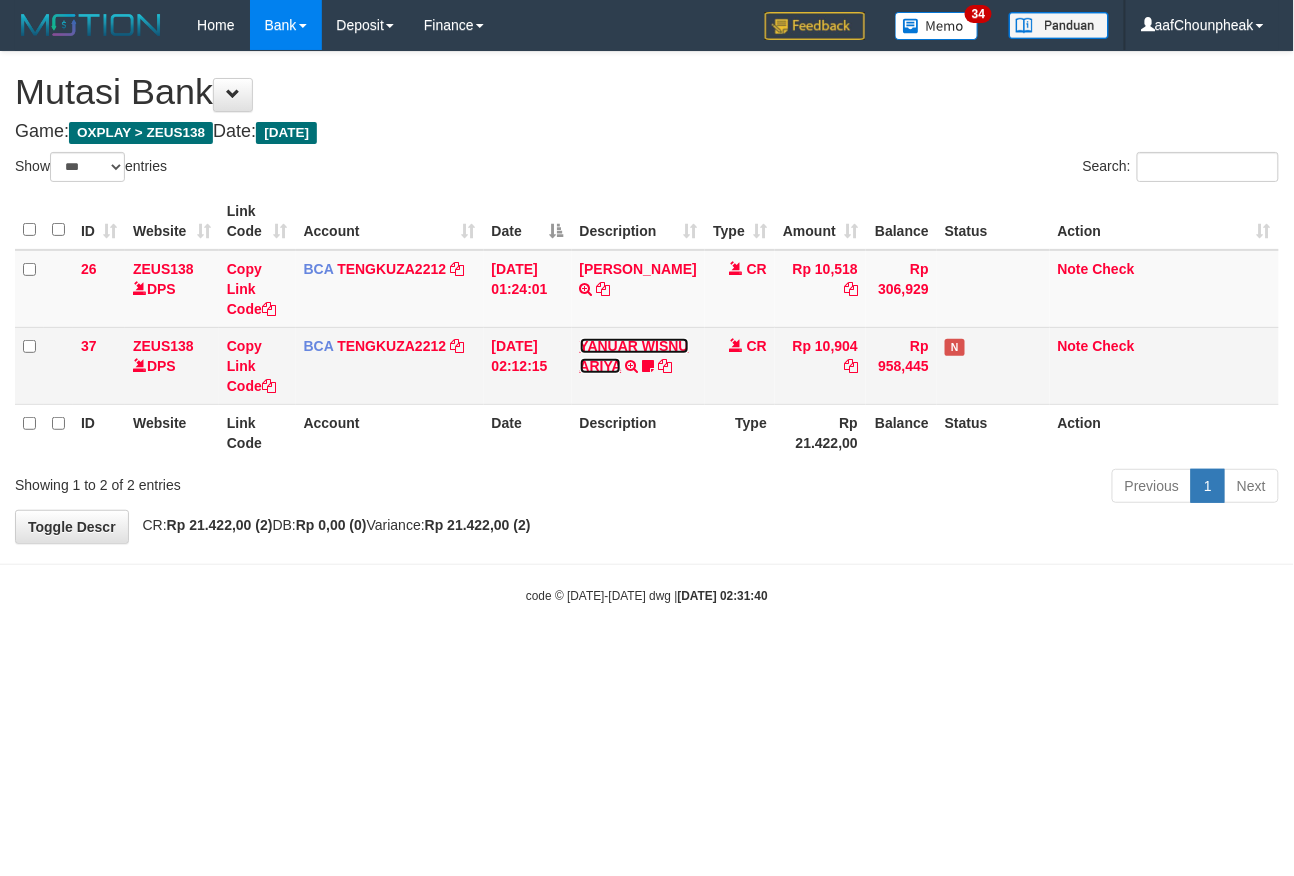 click on "YANUAR WISNU ARIYA" at bounding box center [634, 356] 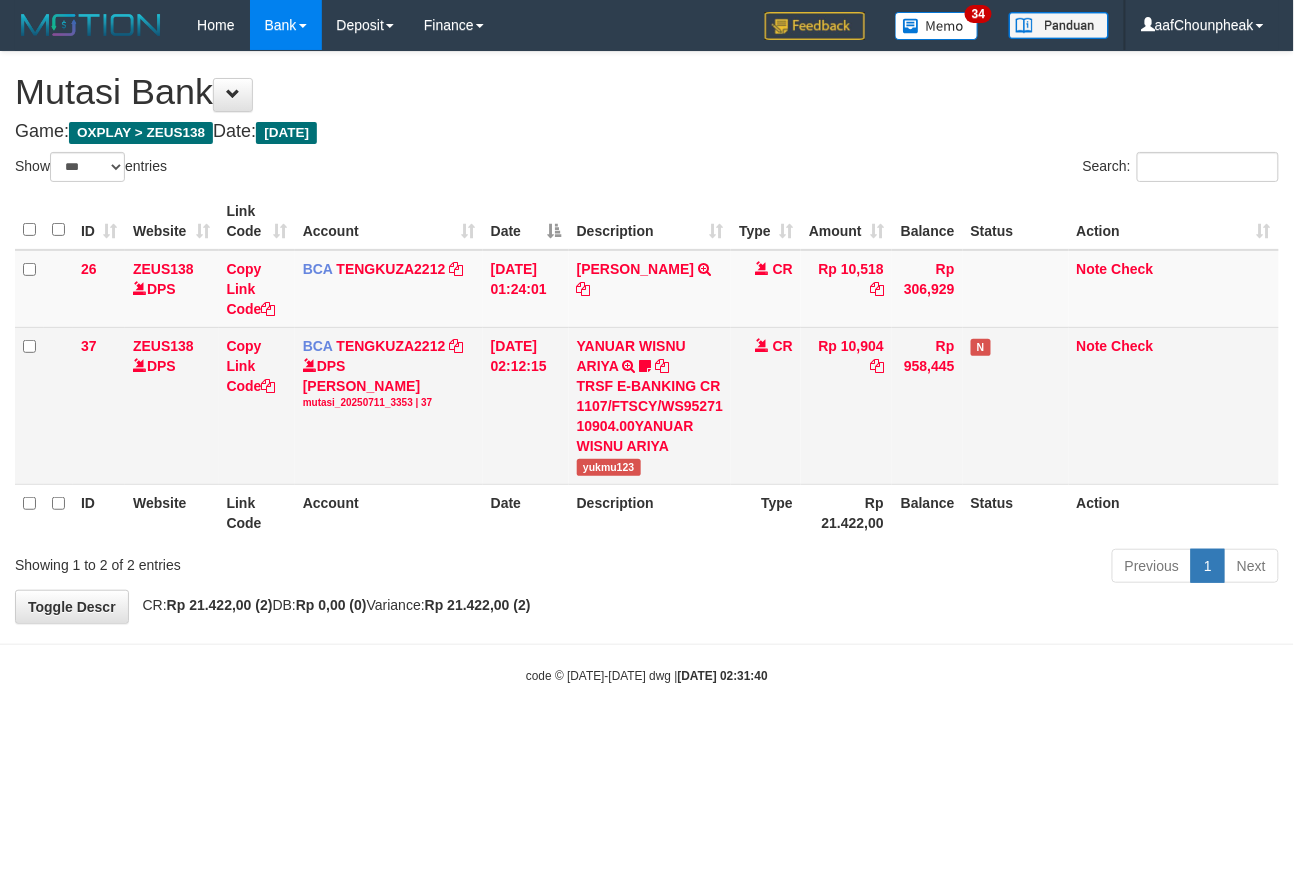 click on "yukmu123" at bounding box center (609, 467) 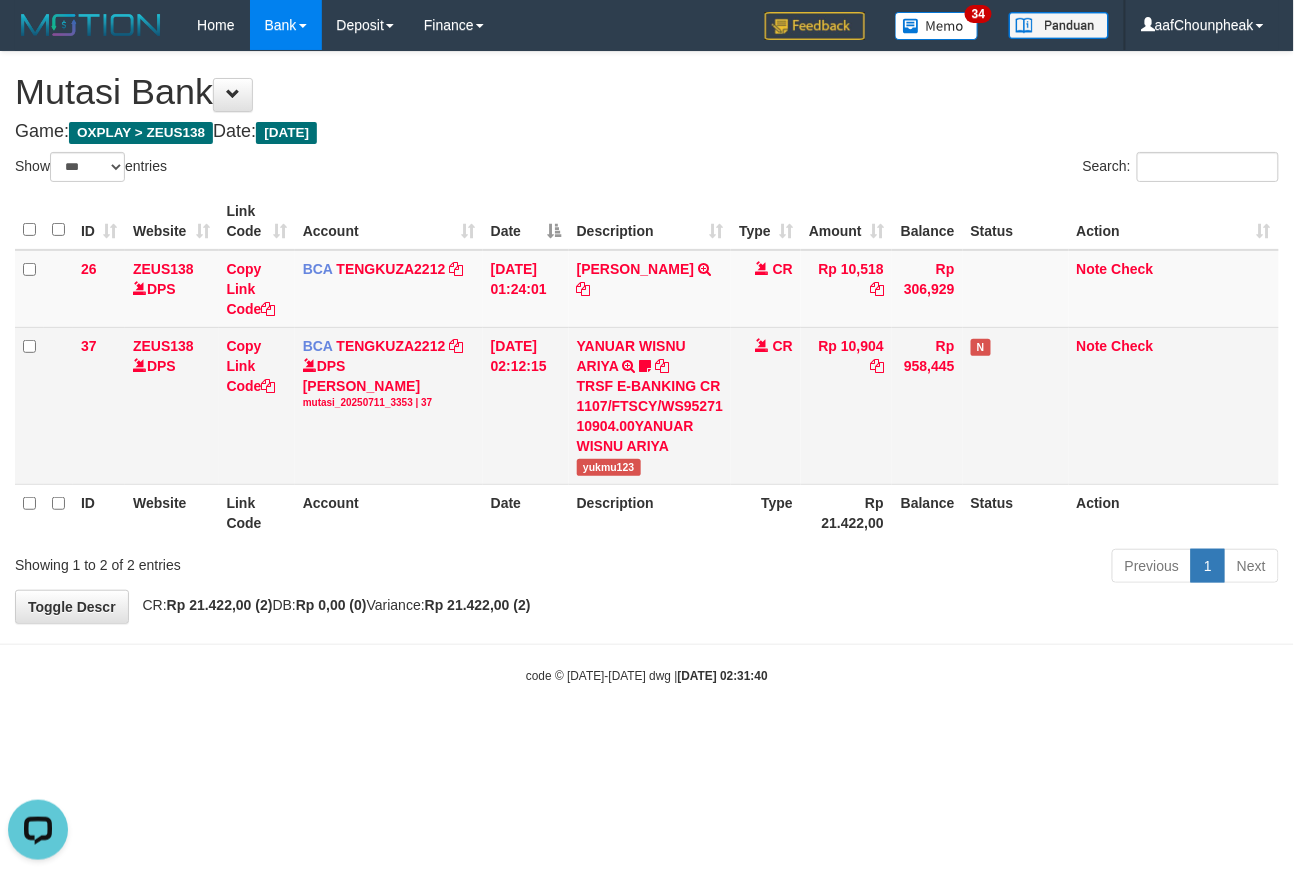 scroll, scrollTop: 0, scrollLeft: 0, axis: both 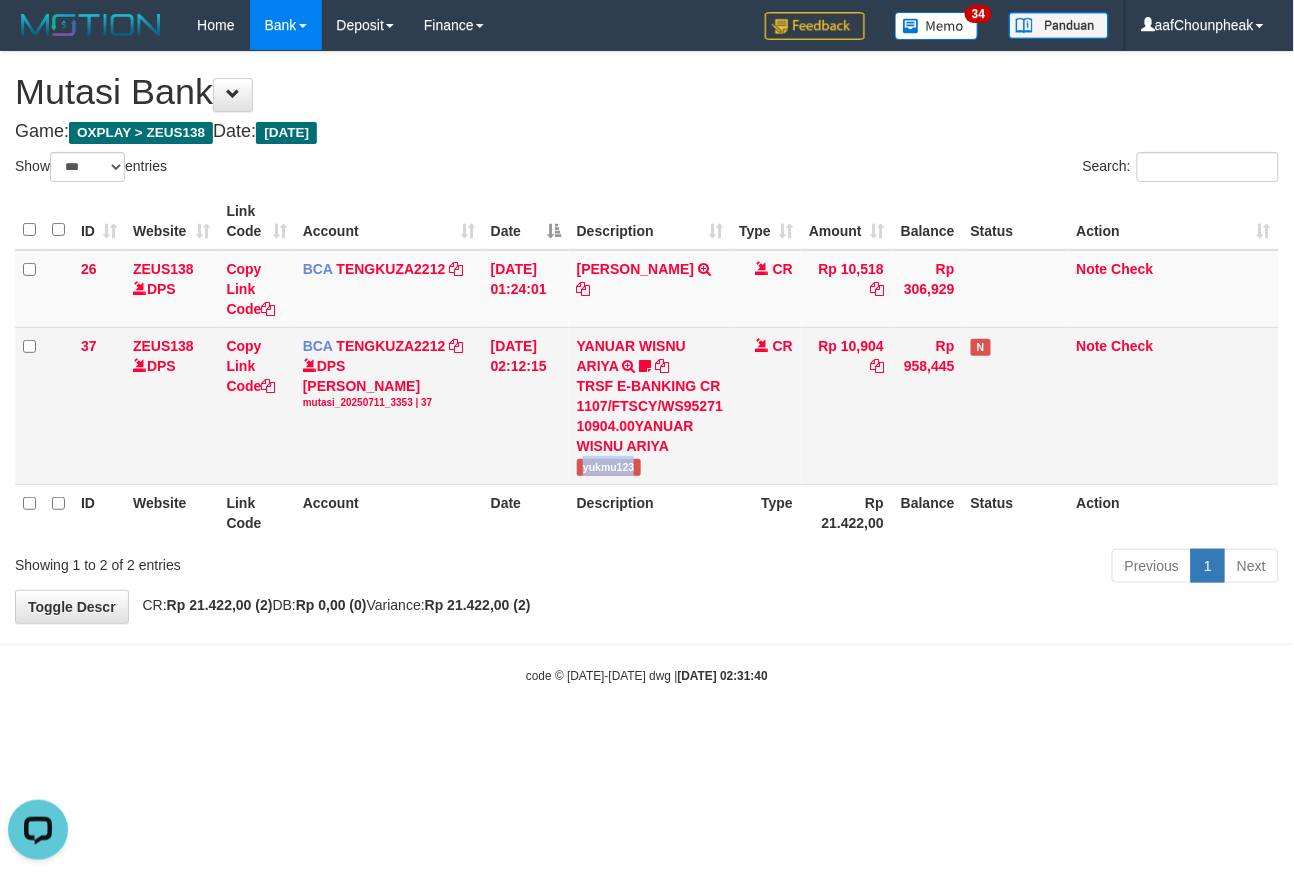 click on "yukmu123" at bounding box center (609, 467) 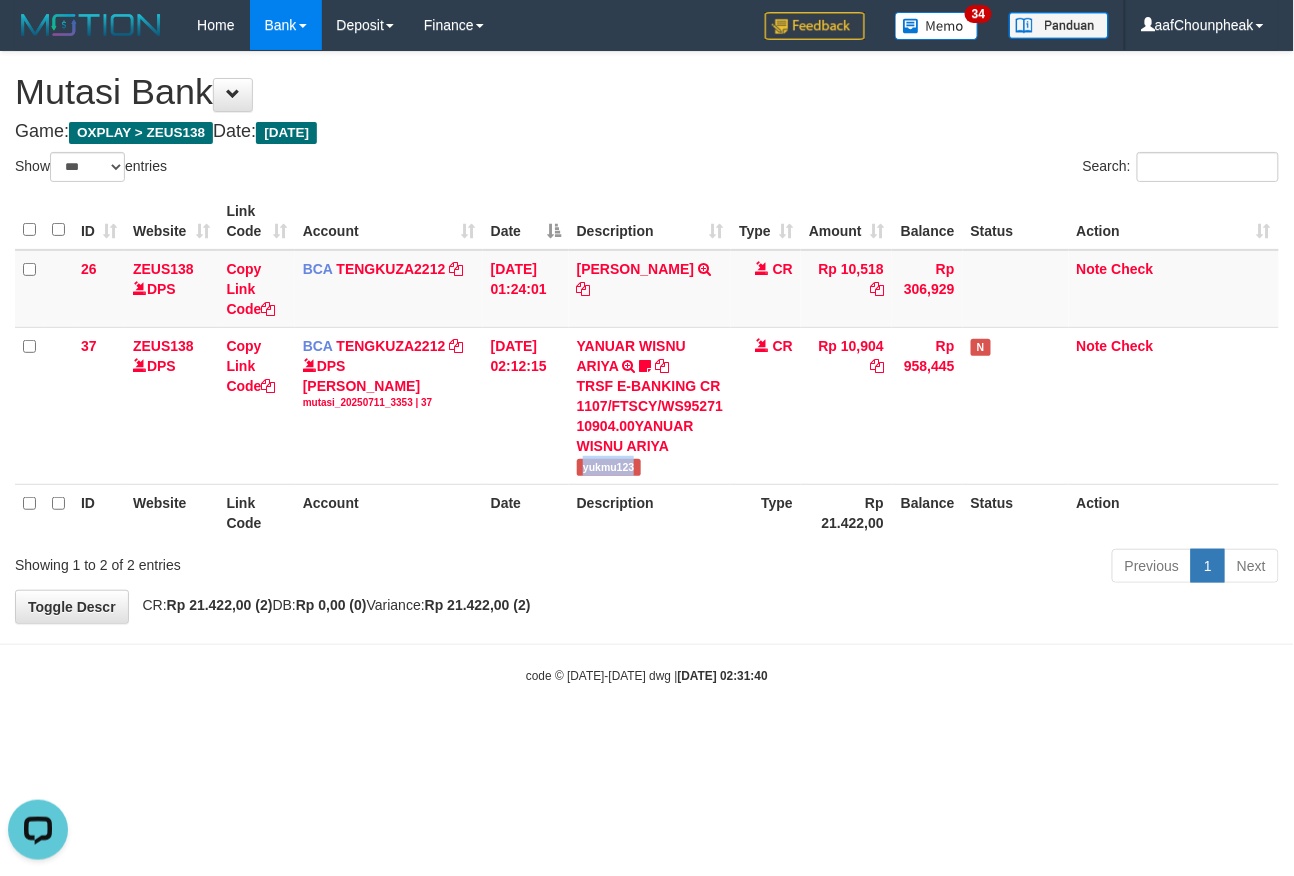 copy on "yukmu123" 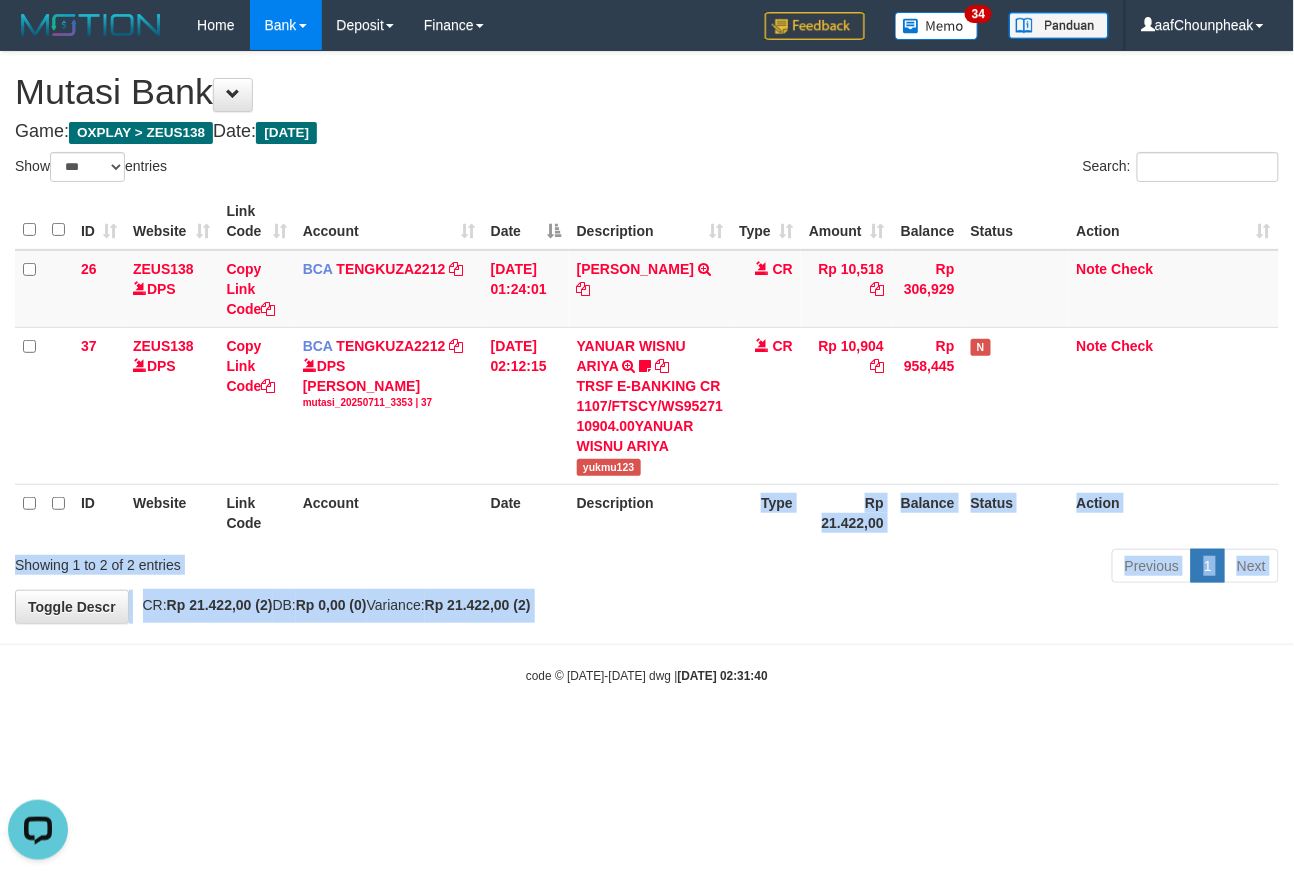 drag, startPoint x: 605, startPoint y: 629, endPoint x: 606, endPoint y: 646, distance: 17.029387 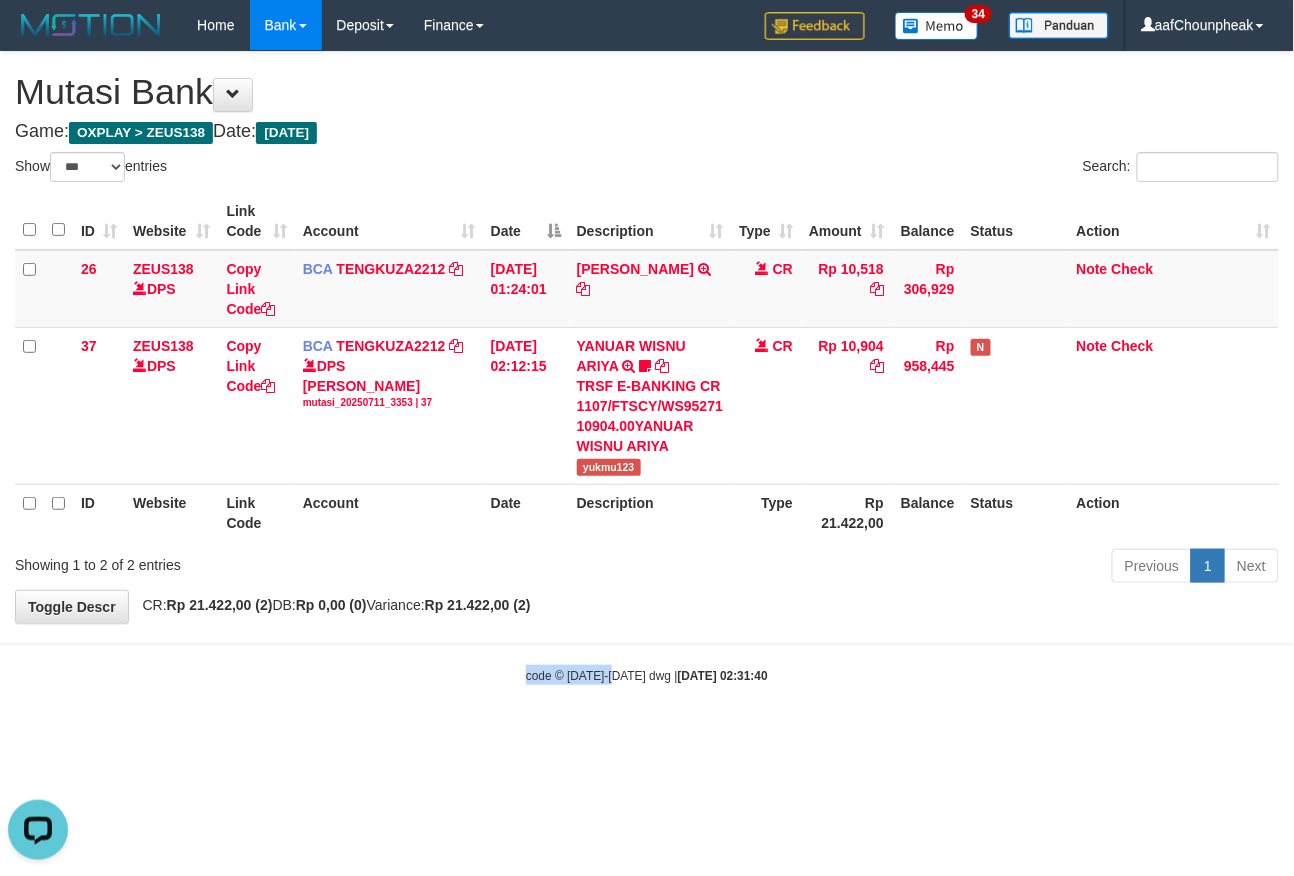 drag, startPoint x: 616, startPoint y: 642, endPoint x: 618, endPoint y: 653, distance: 11.18034 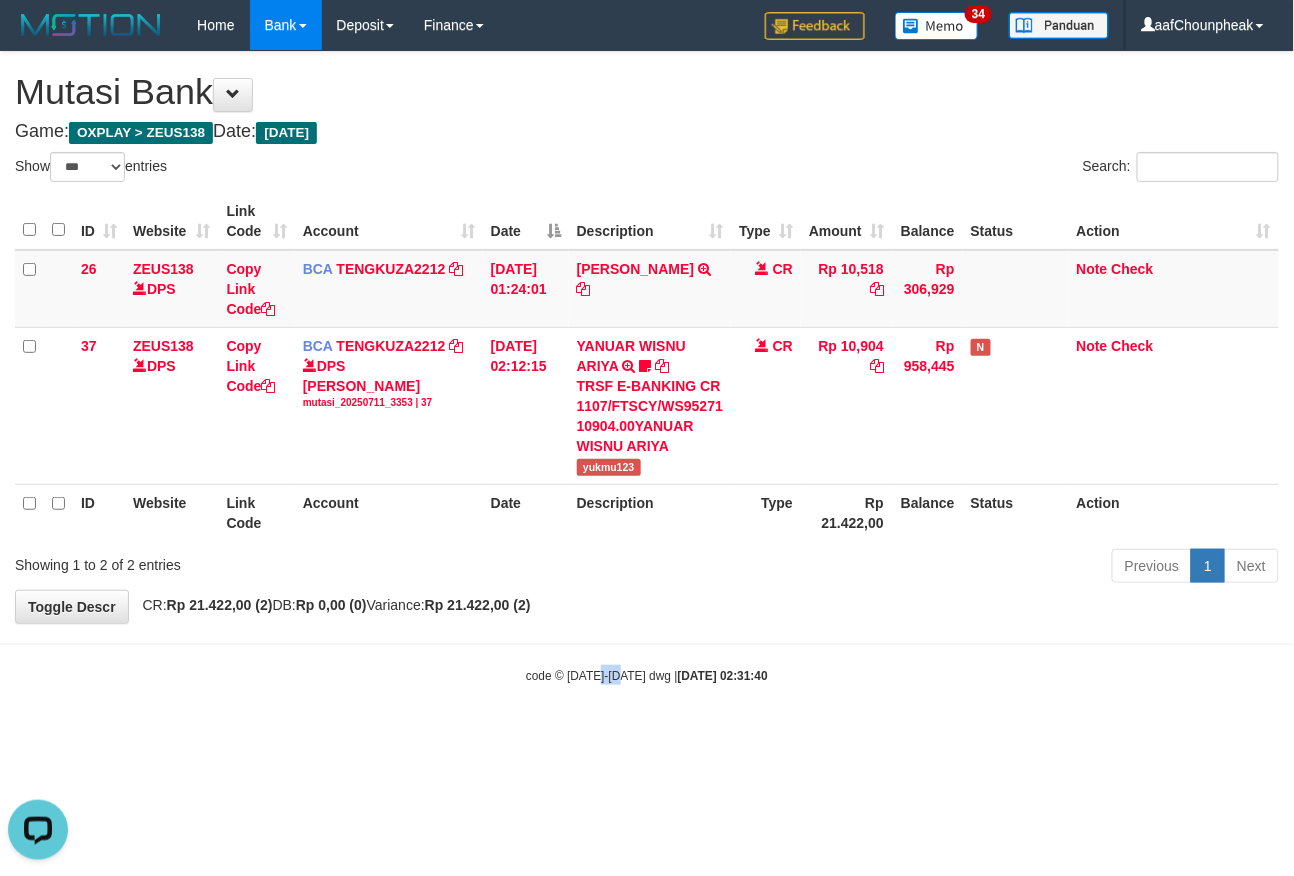 click on "Toggle navigation
Home
Bank
Account List
Mutasi Bank
Search
Note Mutasi
Deposit
DPS List
History
Finance
Financial Data
aafChounpheak
My Profile
Log Out
34" at bounding box center [647, 367] 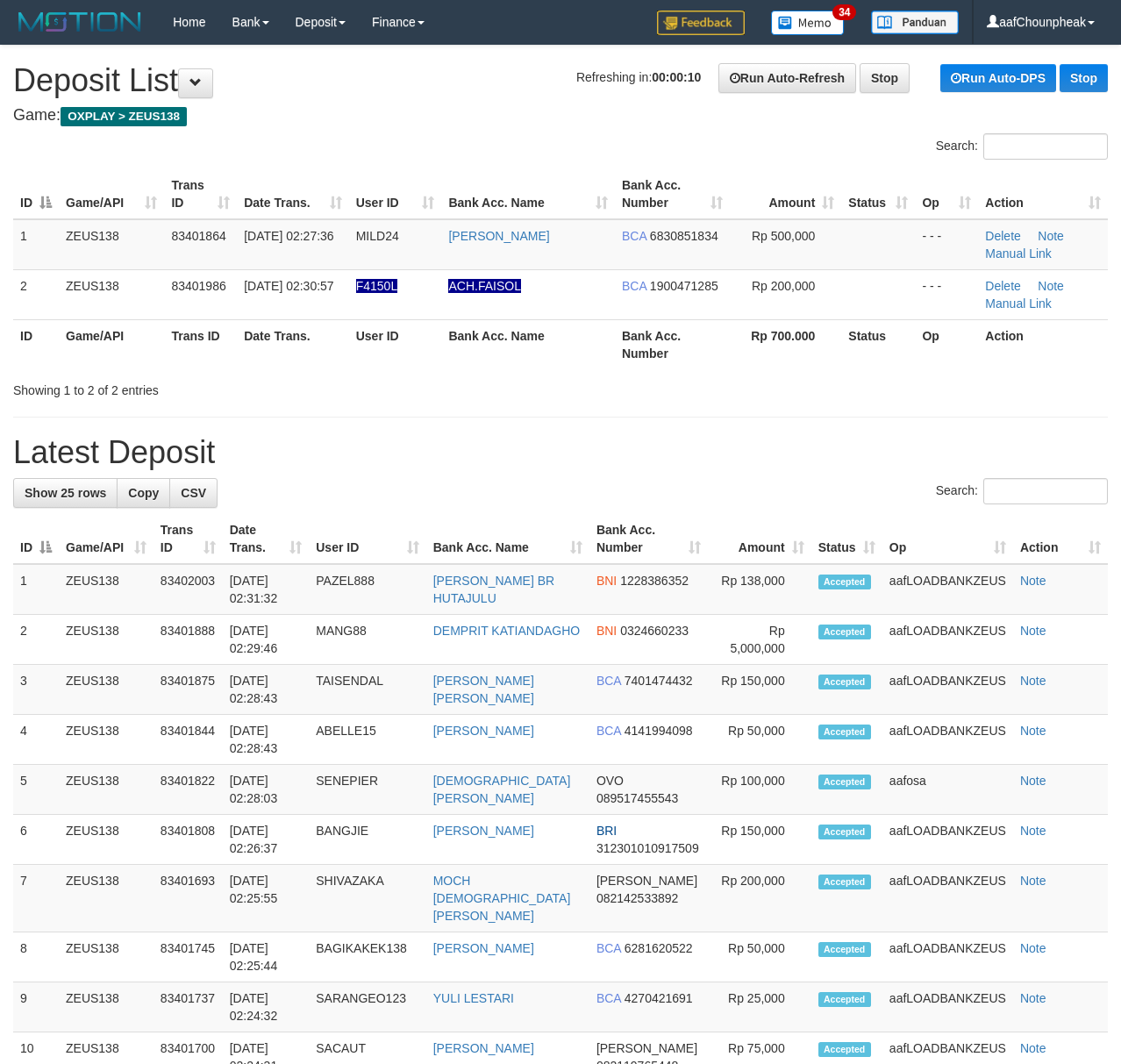 scroll, scrollTop: 0, scrollLeft: 0, axis: both 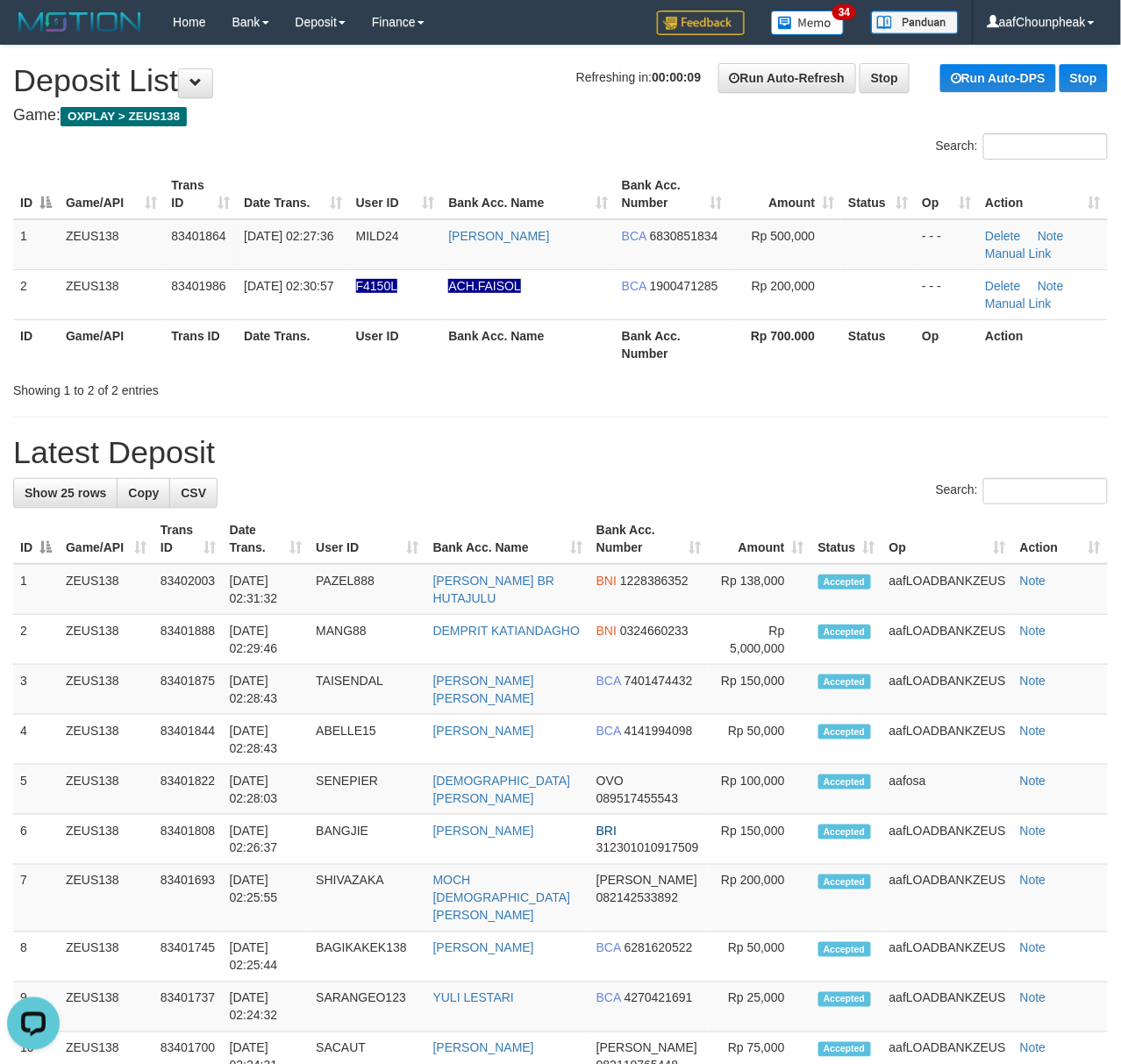 click on "**********" at bounding box center [560, 997] 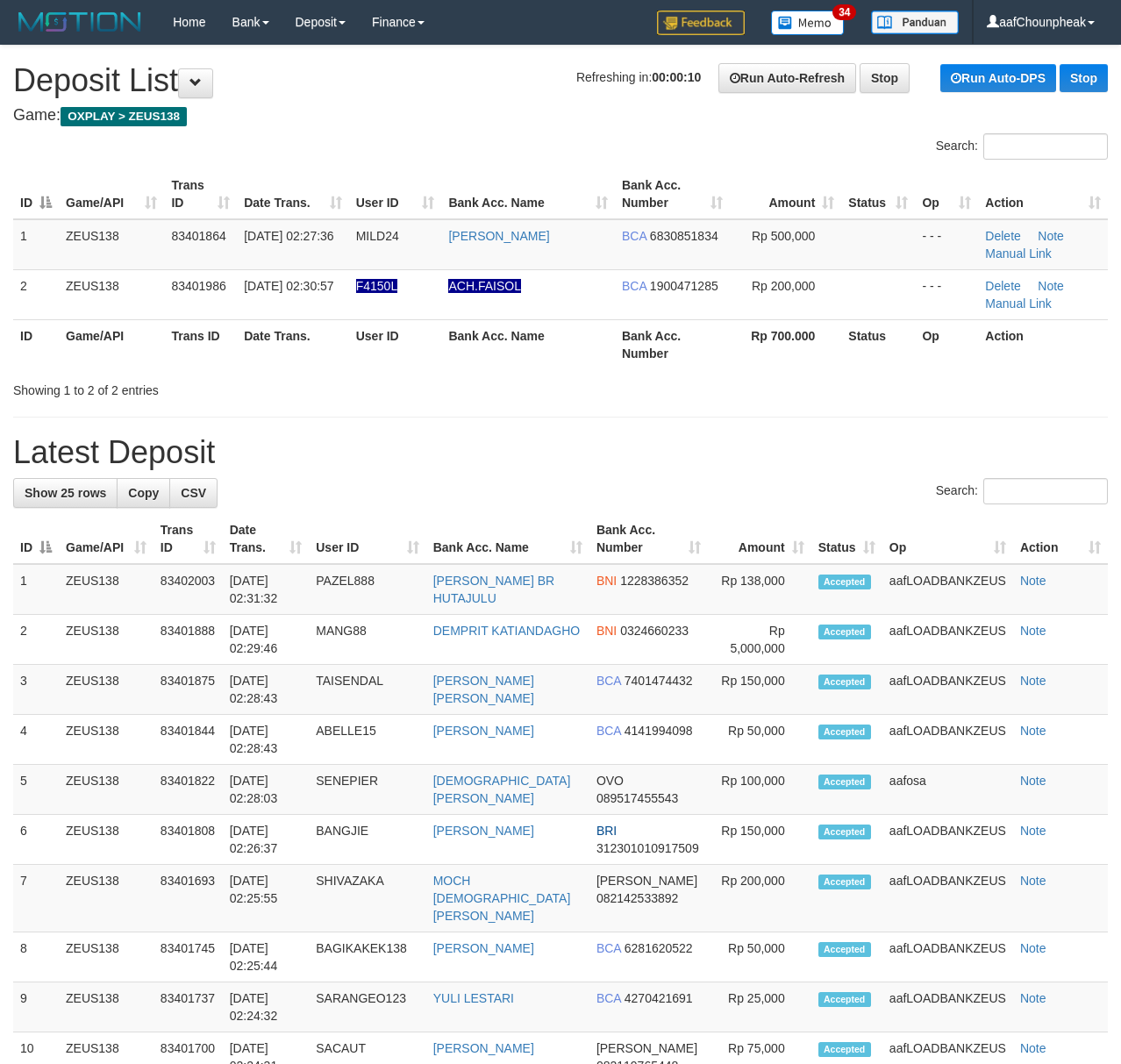scroll, scrollTop: 0, scrollLeft: 0, axis: both 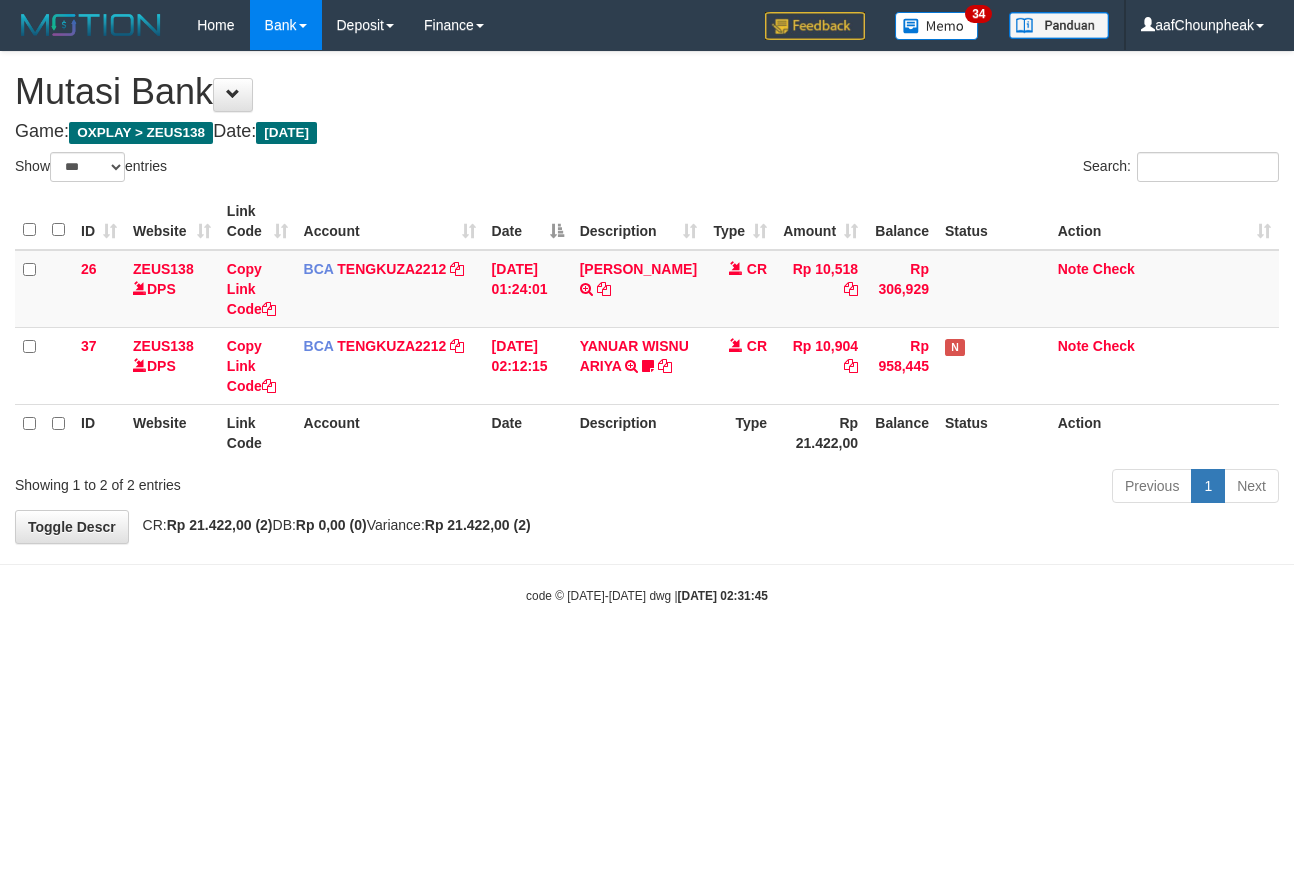 select on "***" 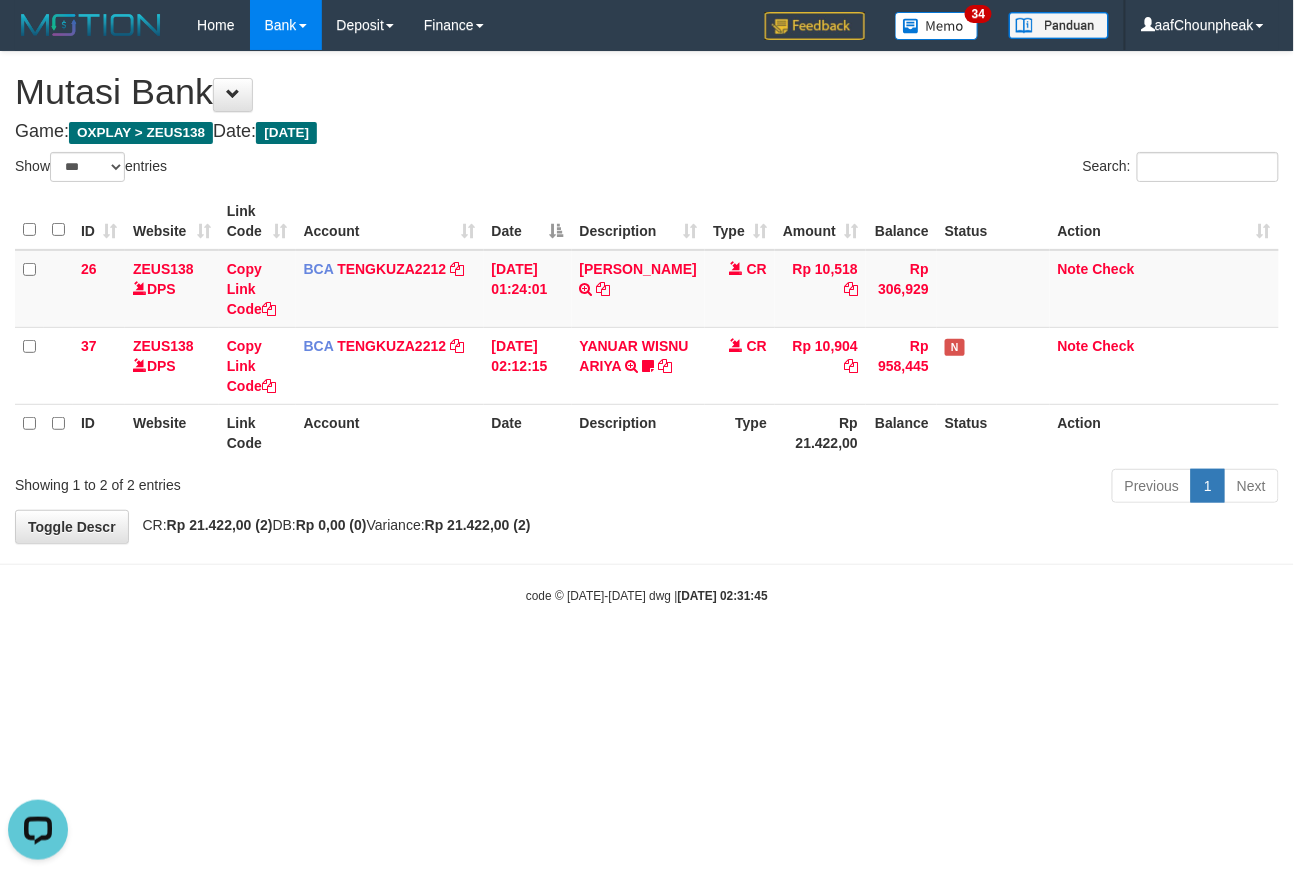 scroll, scrollTop: 0, scrollLeft: 0, axis: both 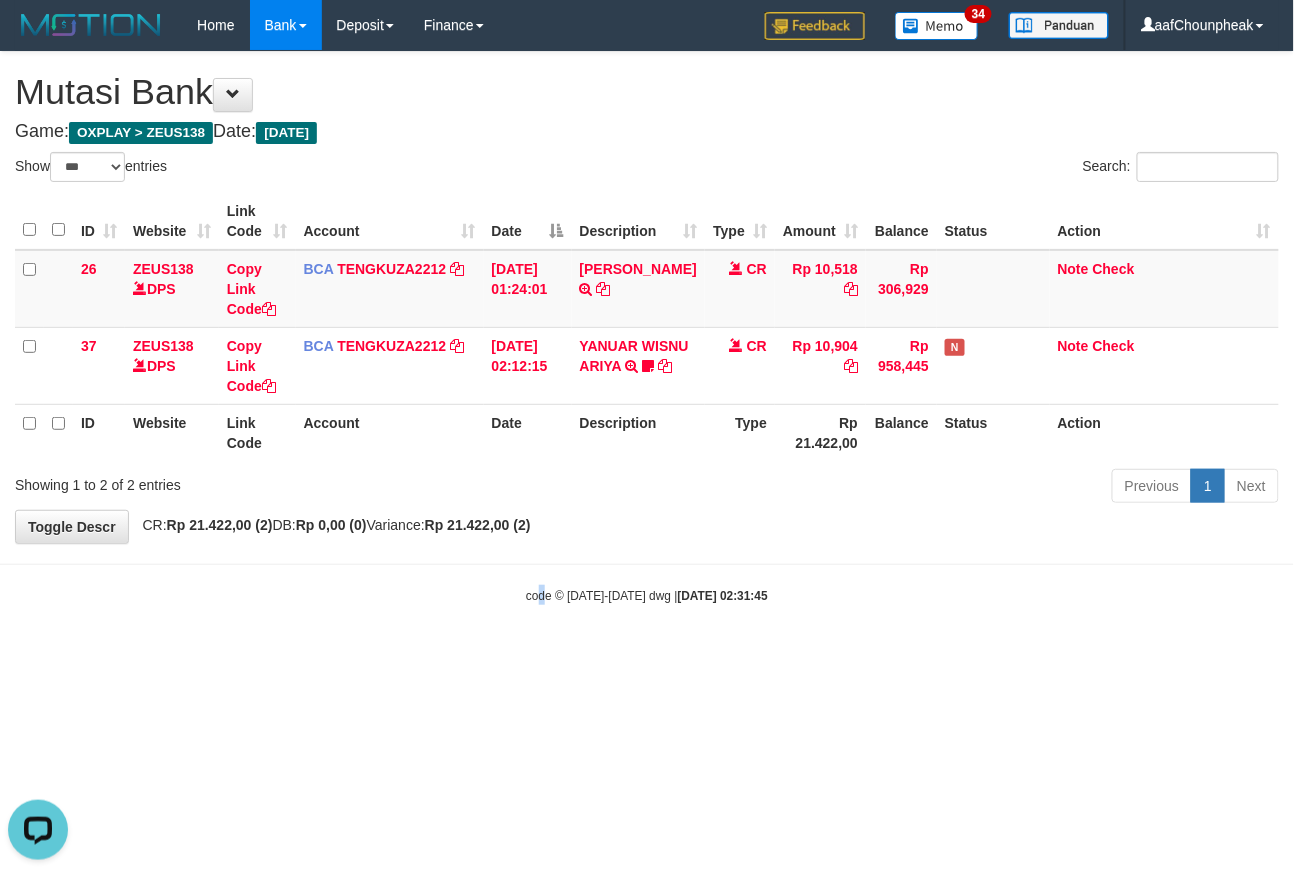 click on "Toggle navigation
Home
Bank
Account List
Mutasi Bank
Search
Note Mutasi
Deposit
DPS List
History
Finance
Financial Data
aafChounpheak
My Profile
Log Out
34" at bounding box center [647, 327] 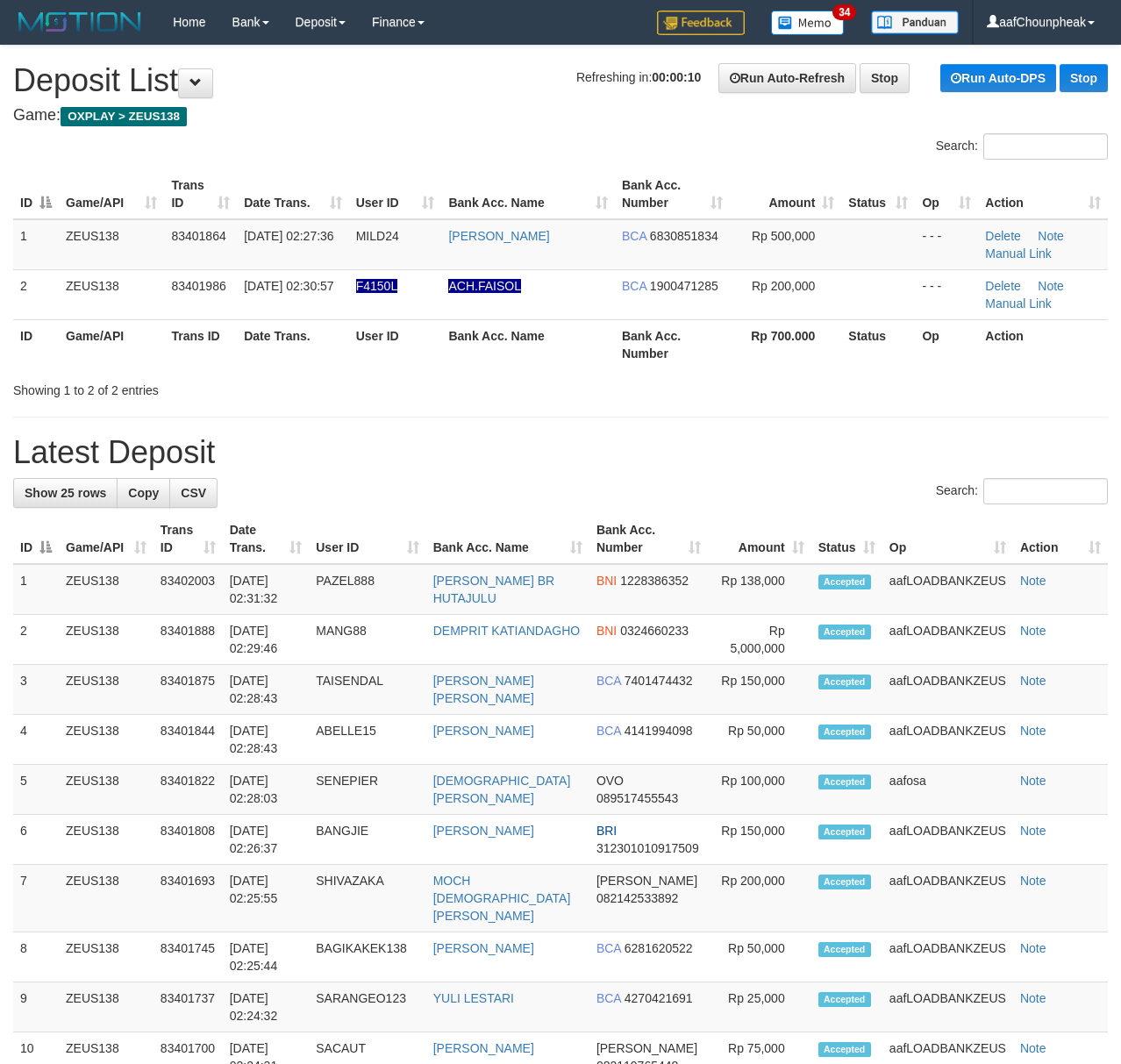 scroll, scrollTop: 0, scrollLeft: 0, axis: both 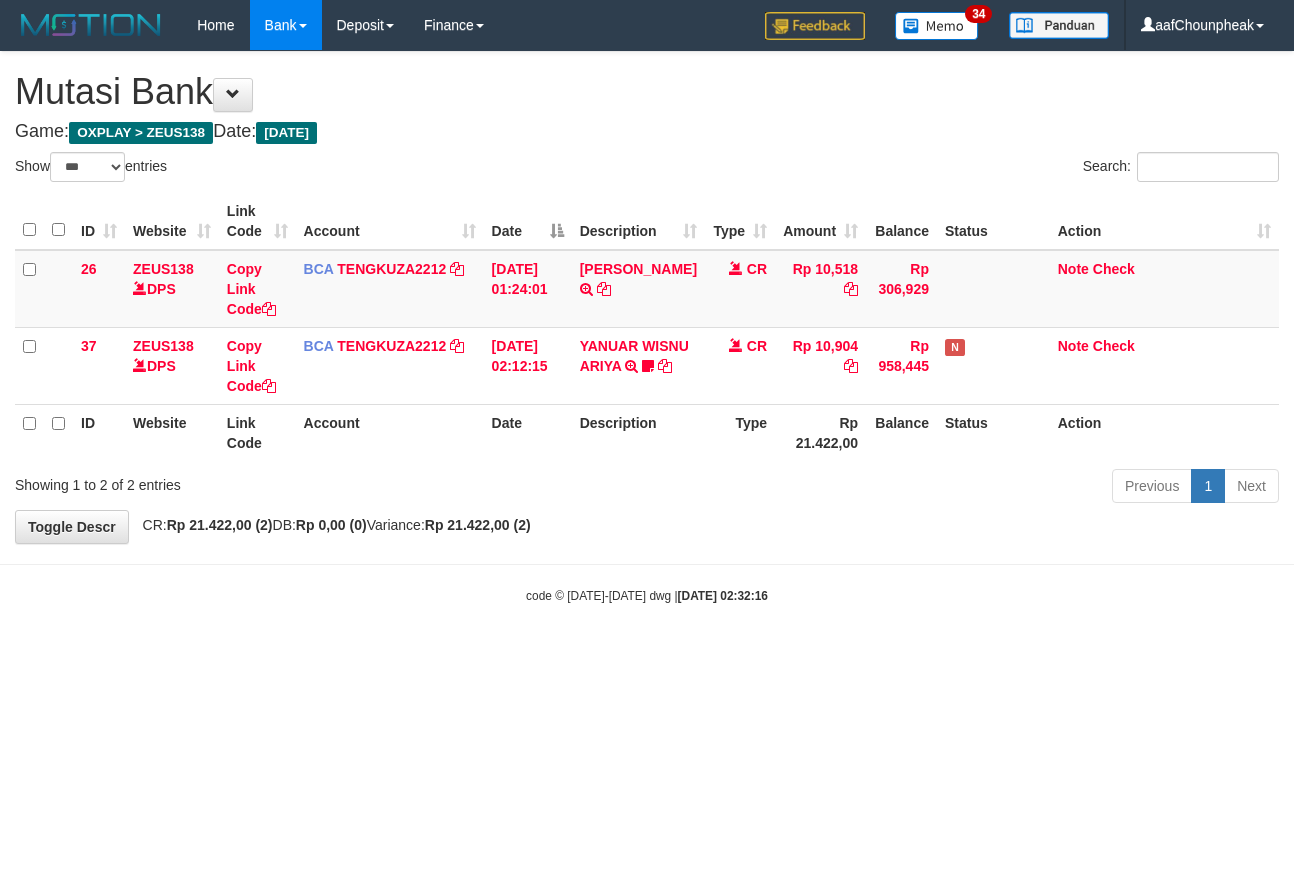select on "***" 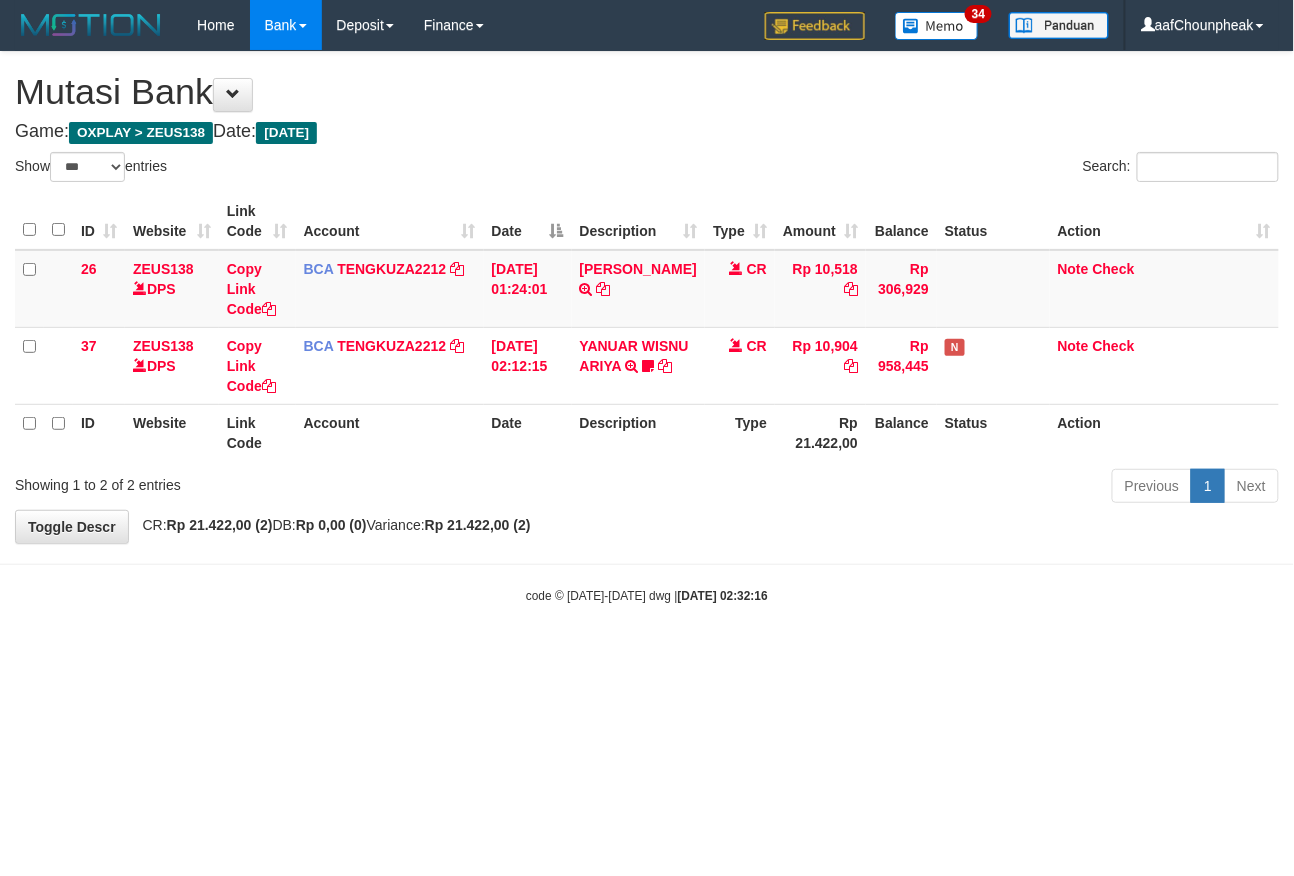 drag, startPoint x: 789, startPoint y: 517, endPoint x: 786, endPoint y: 545, distance: 28.160255 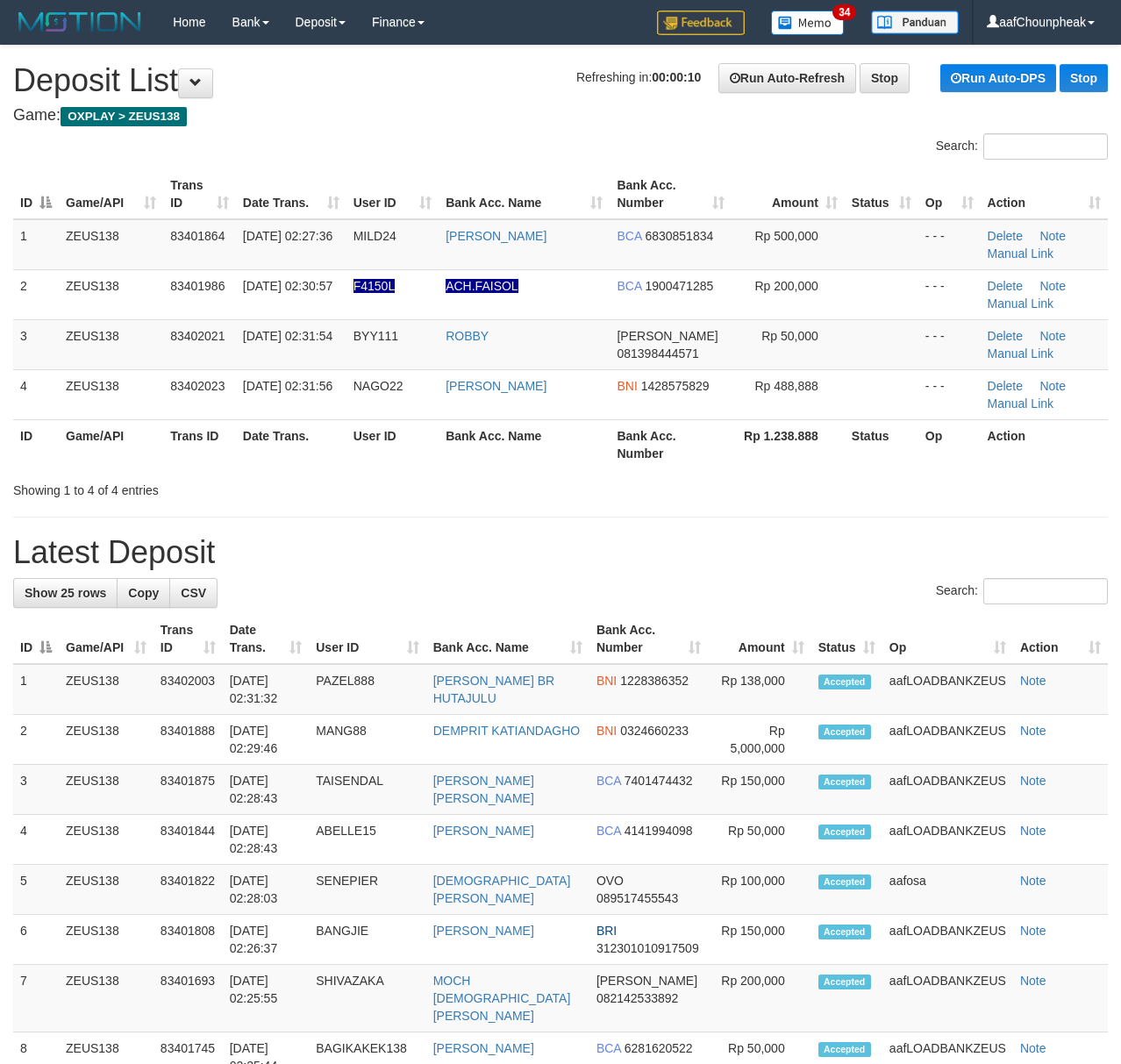scroll, scrollTop: 0, scrollLeft: 0, axis: both 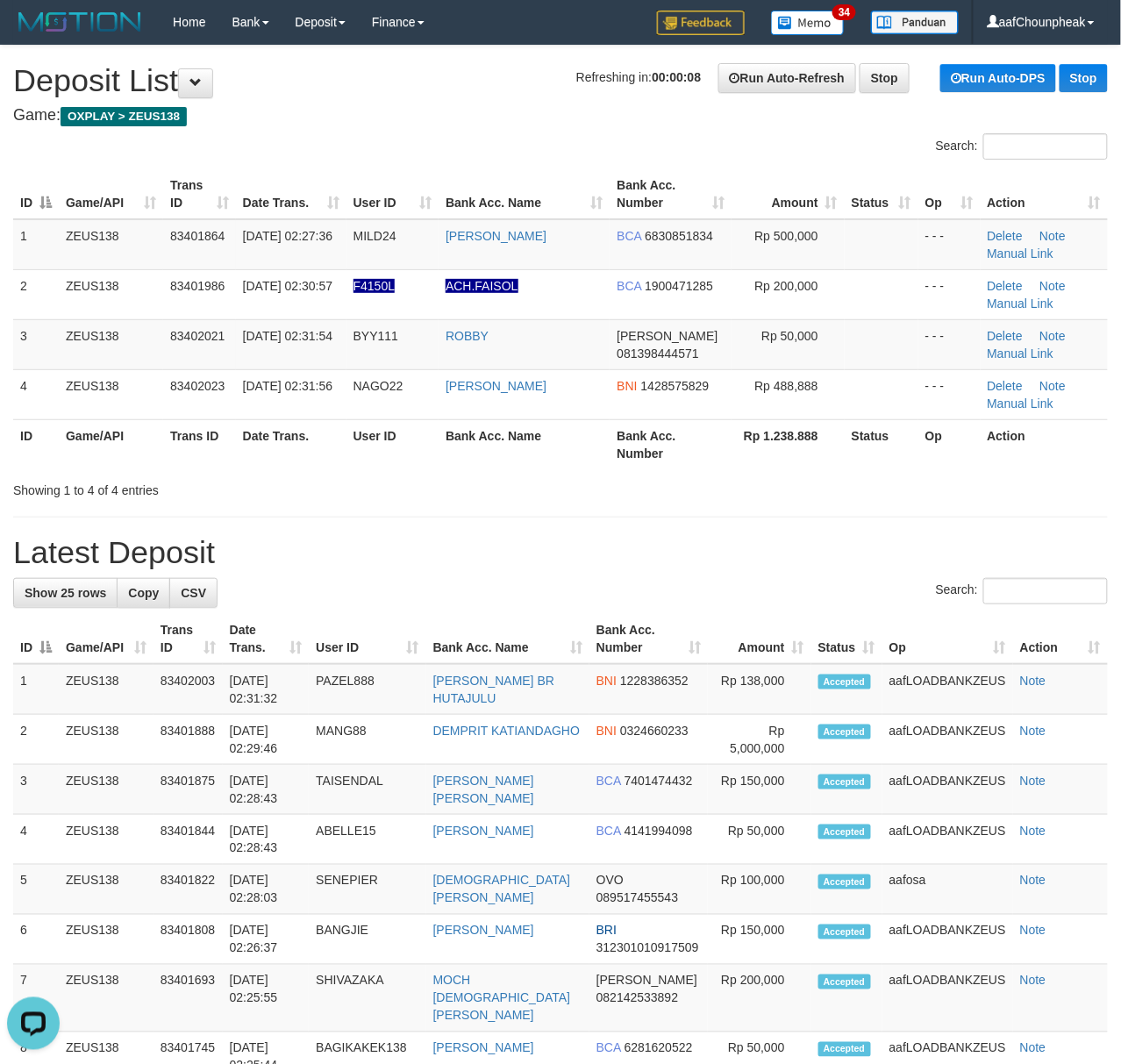 click on "Date Trans." at bounding box center (291, 194) 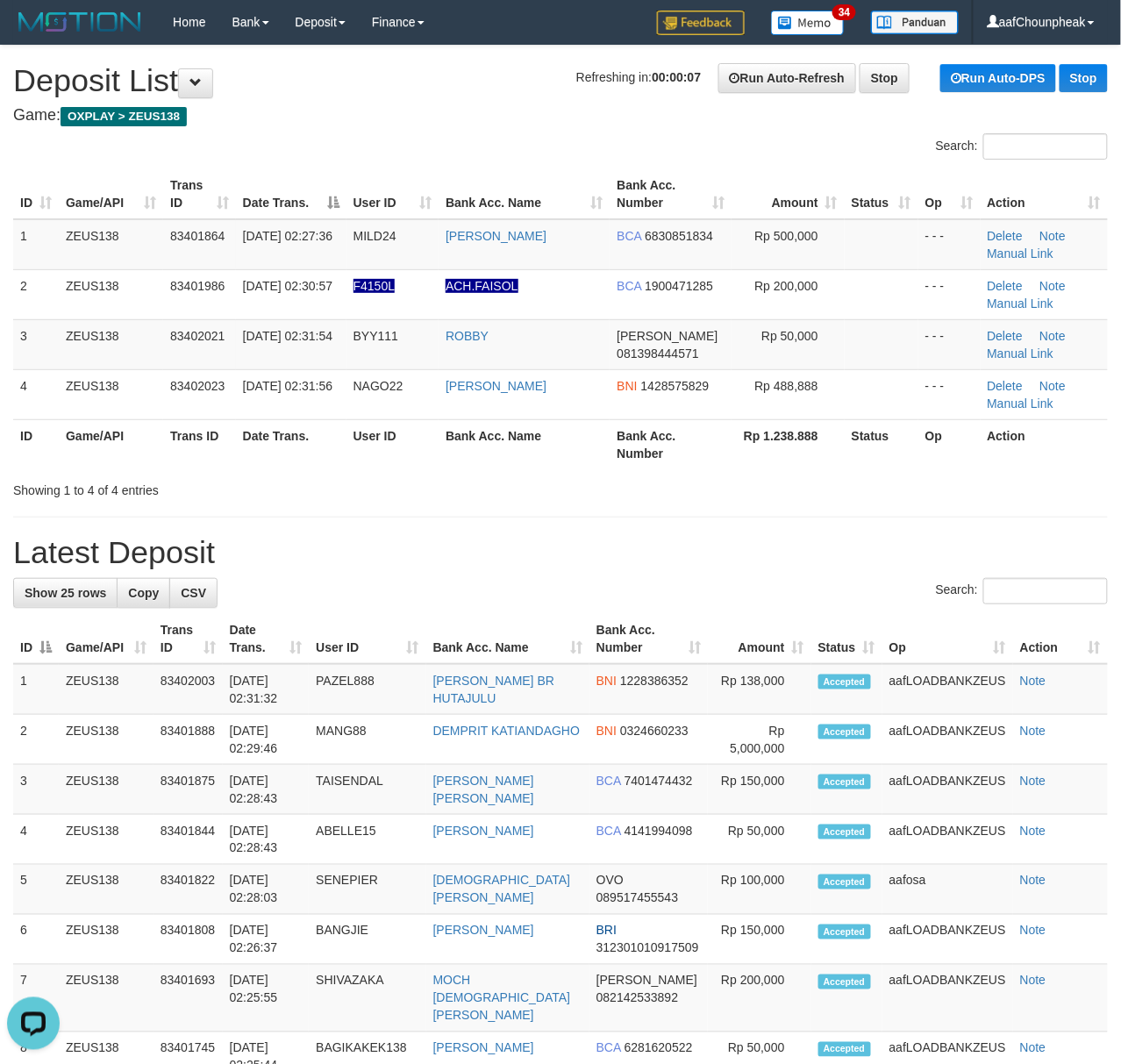 drag, startPoint x: 327, startPoint y: 120, endPoint x: 211, endPoint y: 114, distance: 116.15507 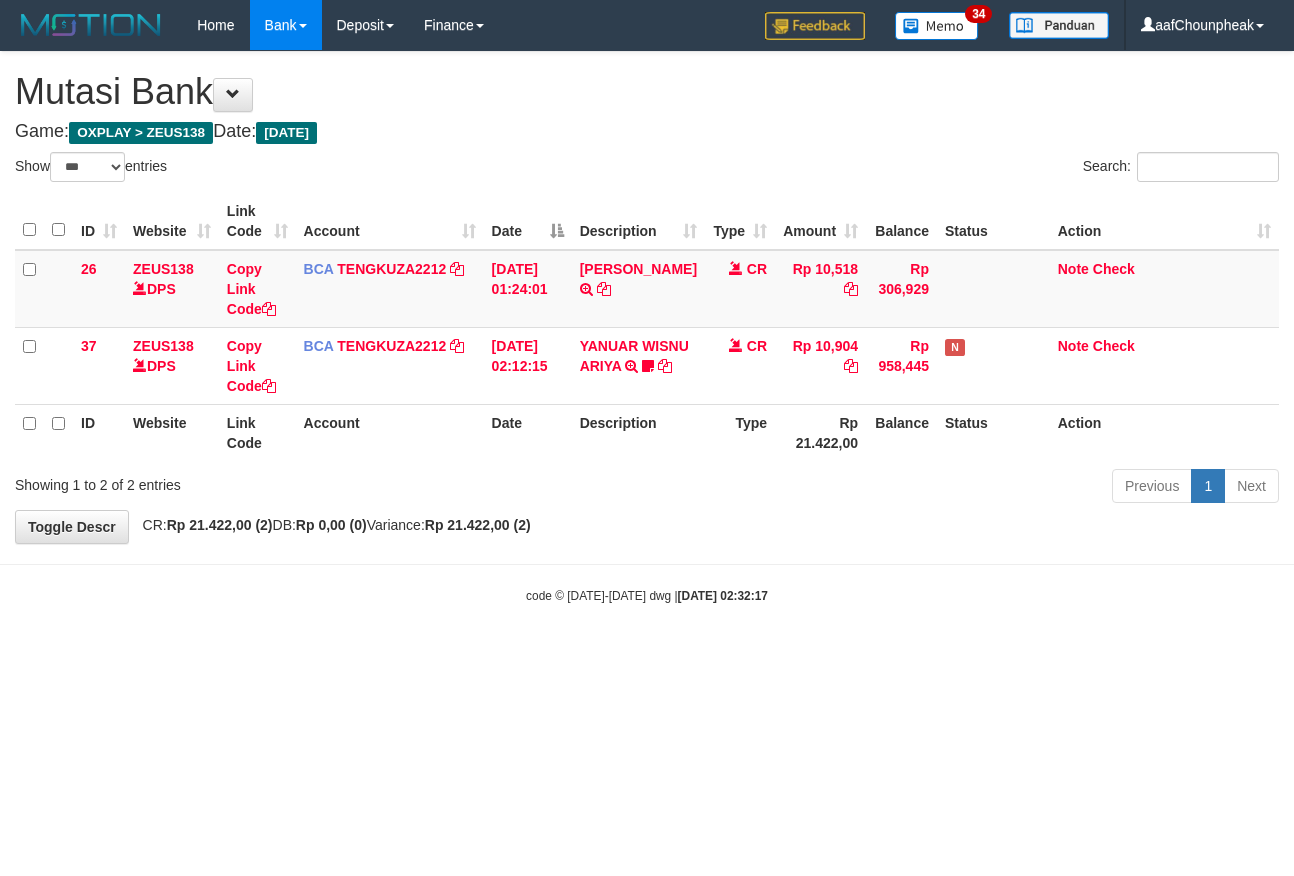 select on "***" 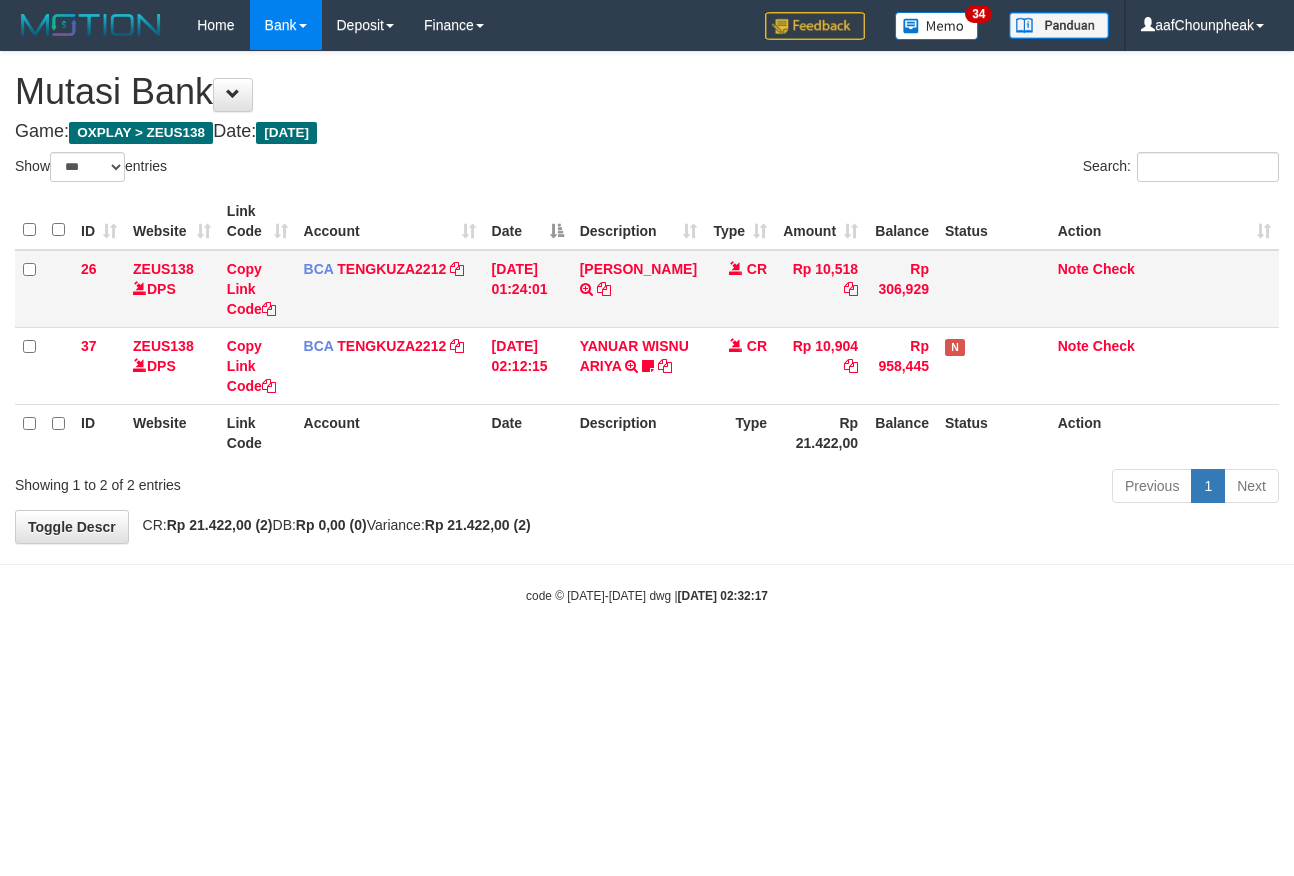 scroll, scrollTop: 0, scrollLeft: 0, axis: both 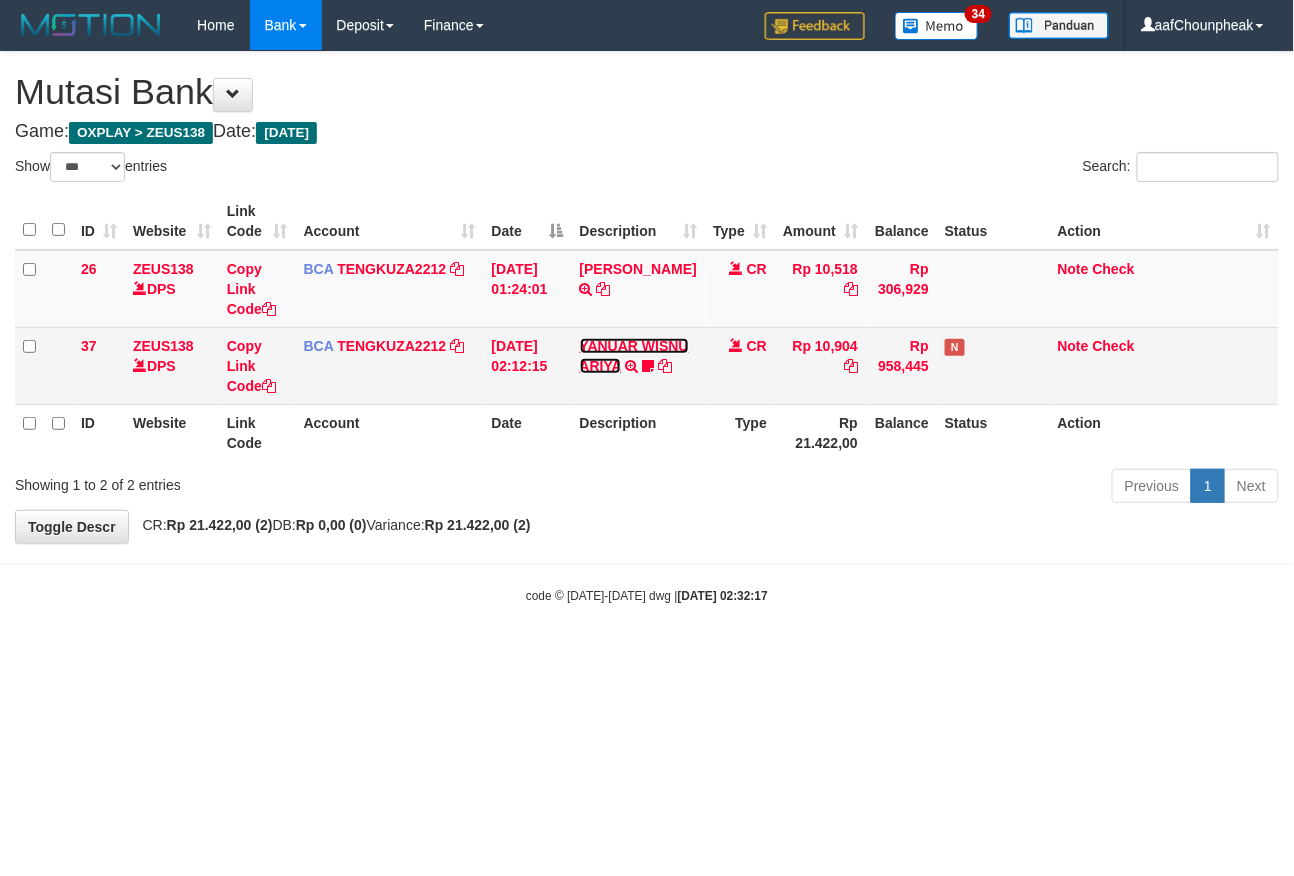 click on "YANUAR WISNU ARIYA" at bounding box center (634, 356) 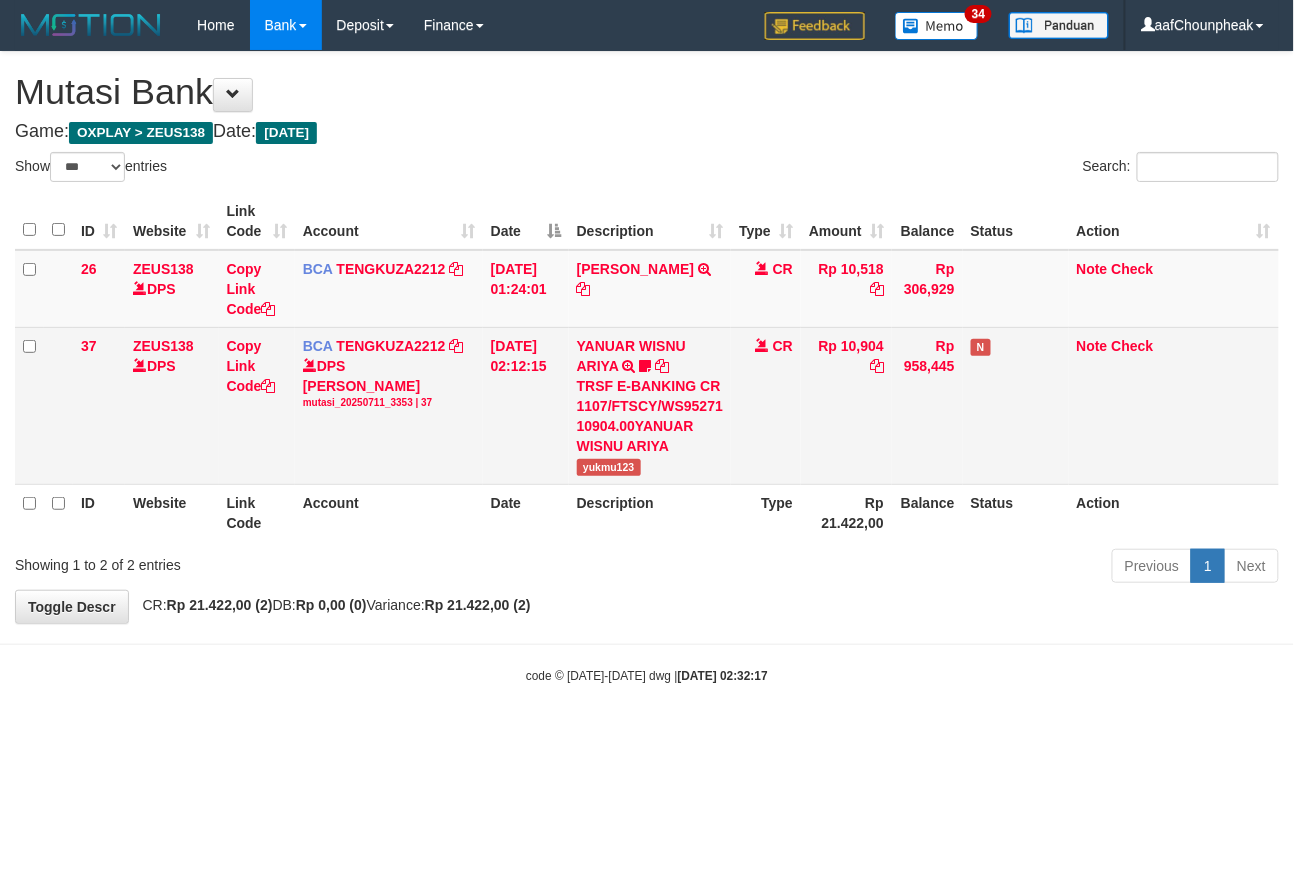 click on "yukmu123" at bounding box center (609, 467) 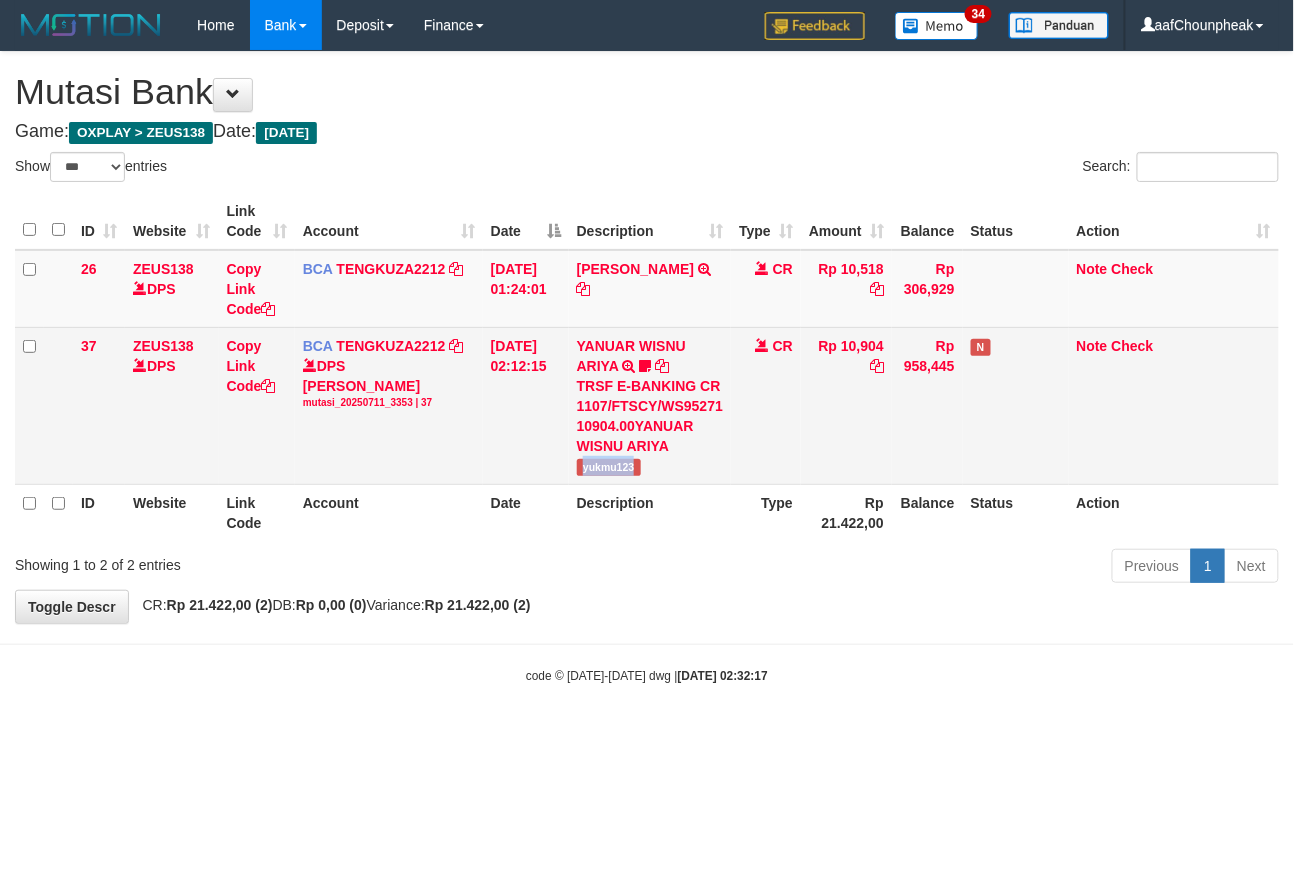click on "yukmu123" at bounding box center (609, 467) 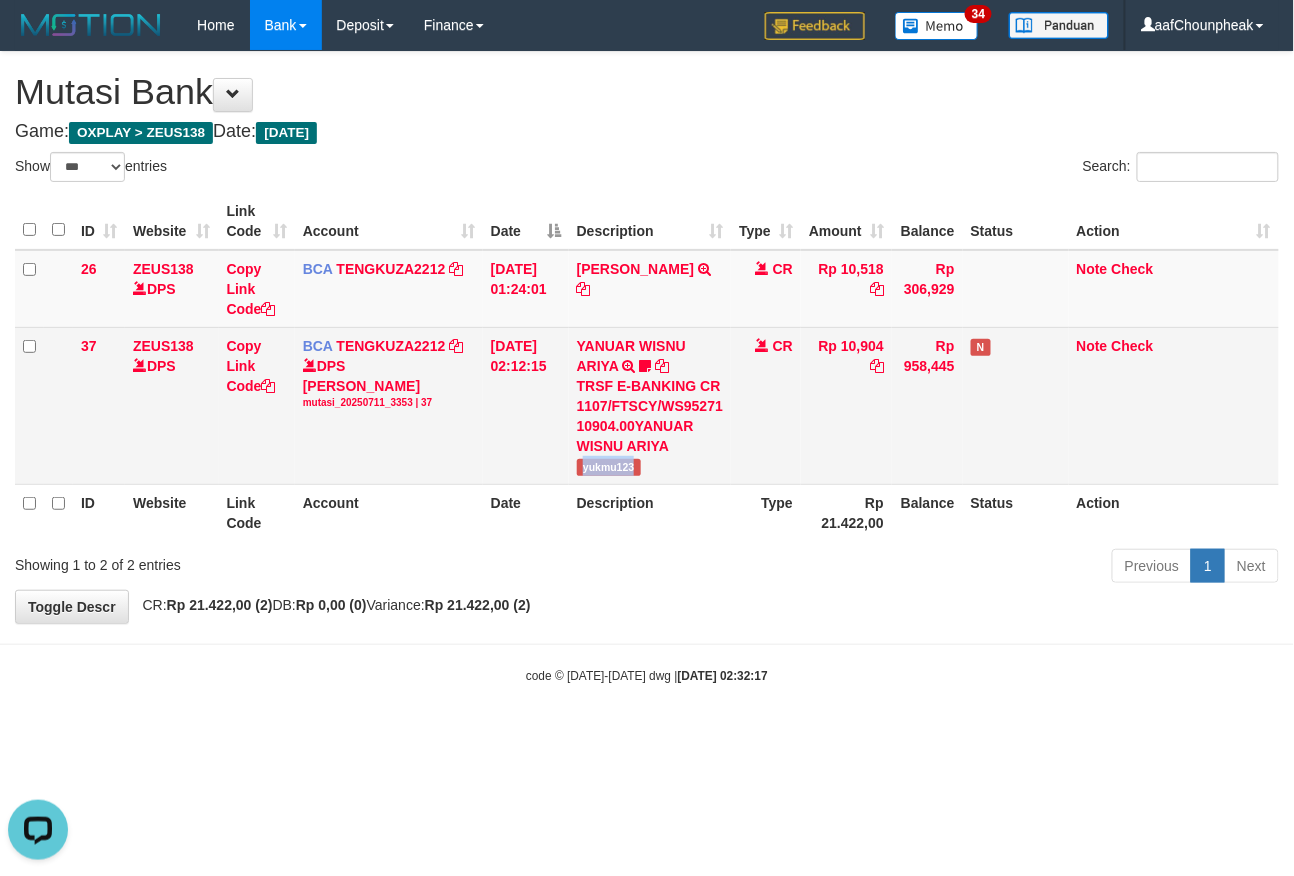 scroll, scrollTop: 0, scrollLeft: 0, axis: both 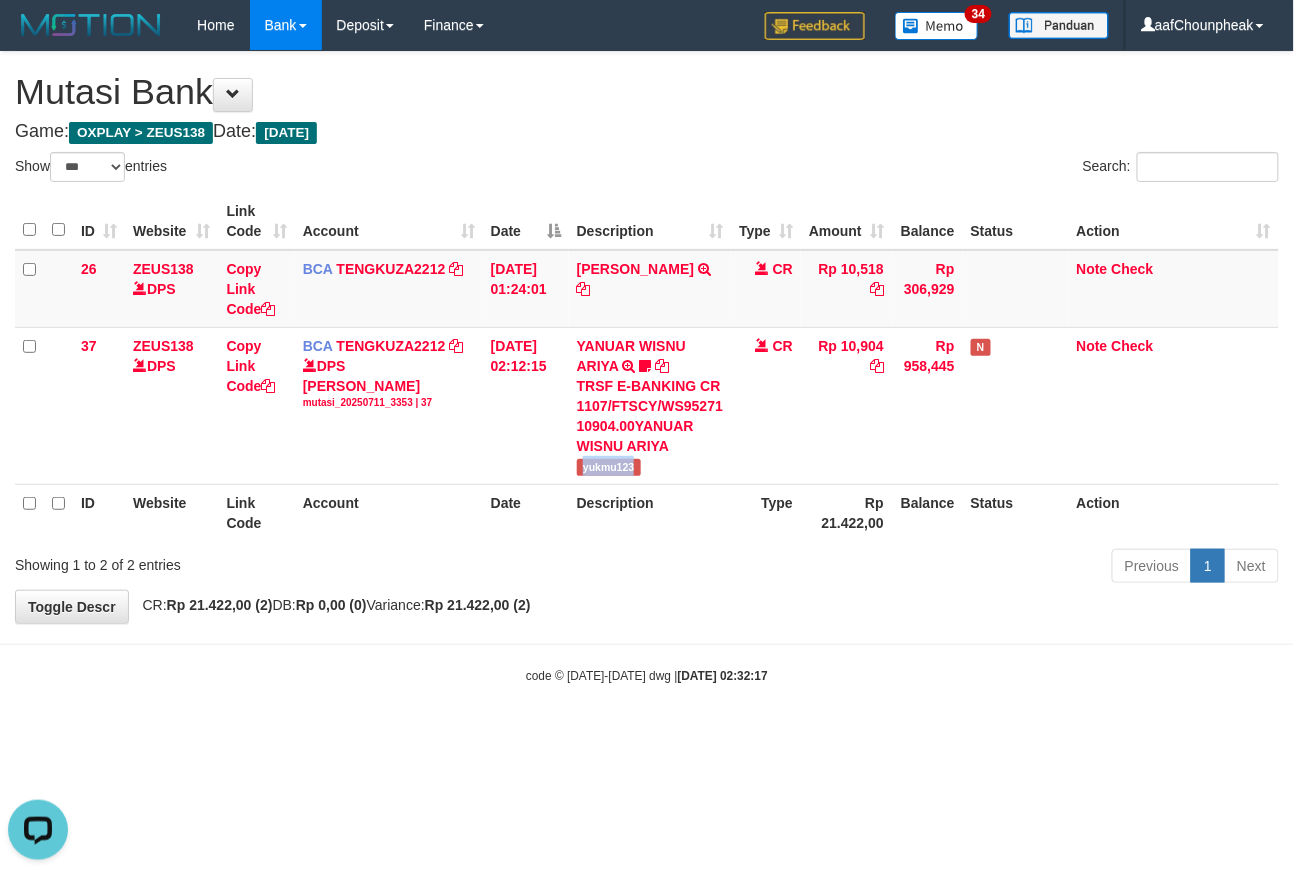copy on "yukmu123" 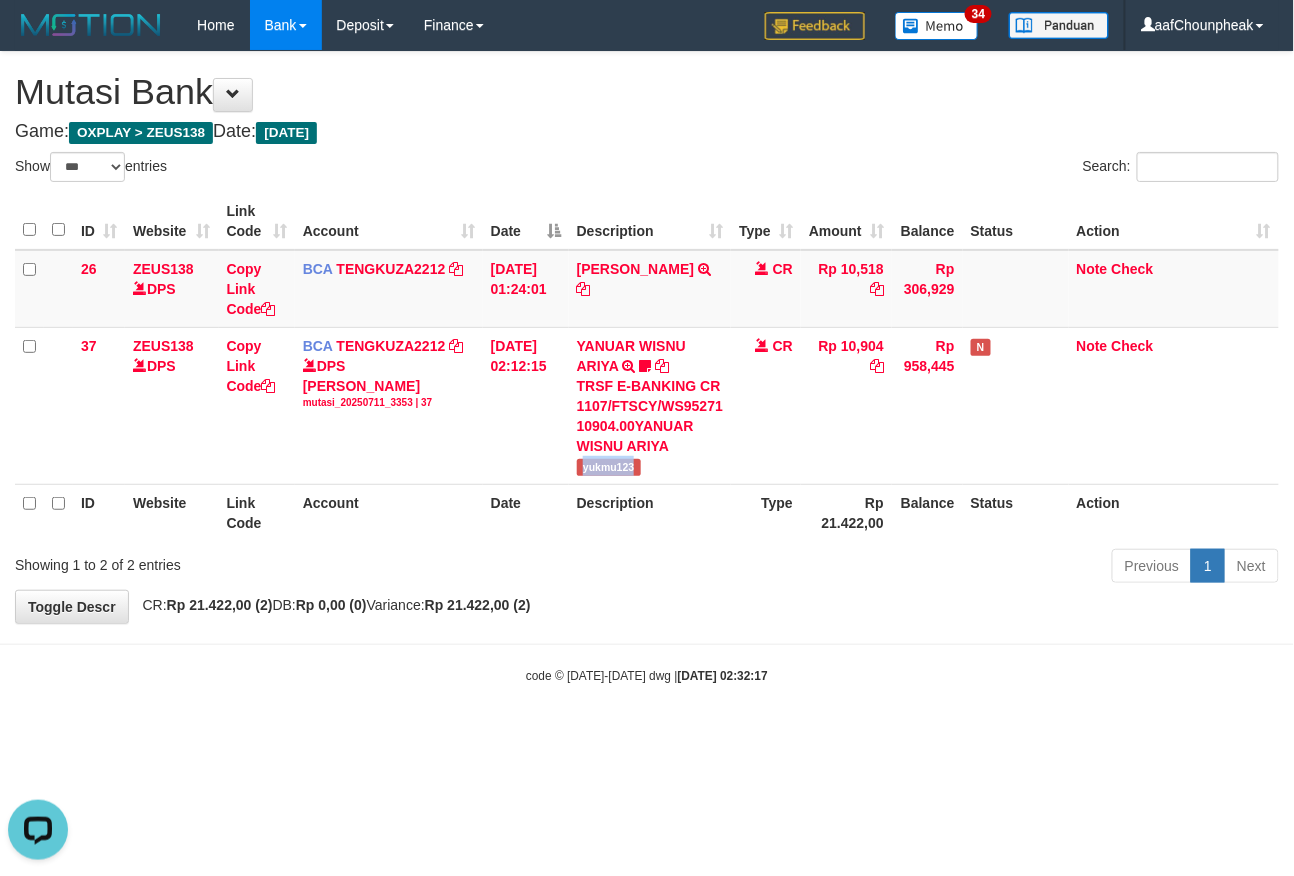 click on "Toggle navigation
Home
Bank
Account List
Mutasi Bank
Search
Note Mutasi
Deposit
DPS List
History
Finance
Financial Data
aafChounpheak
My Profile
Log Out
34" at bounding box center [647, 367] 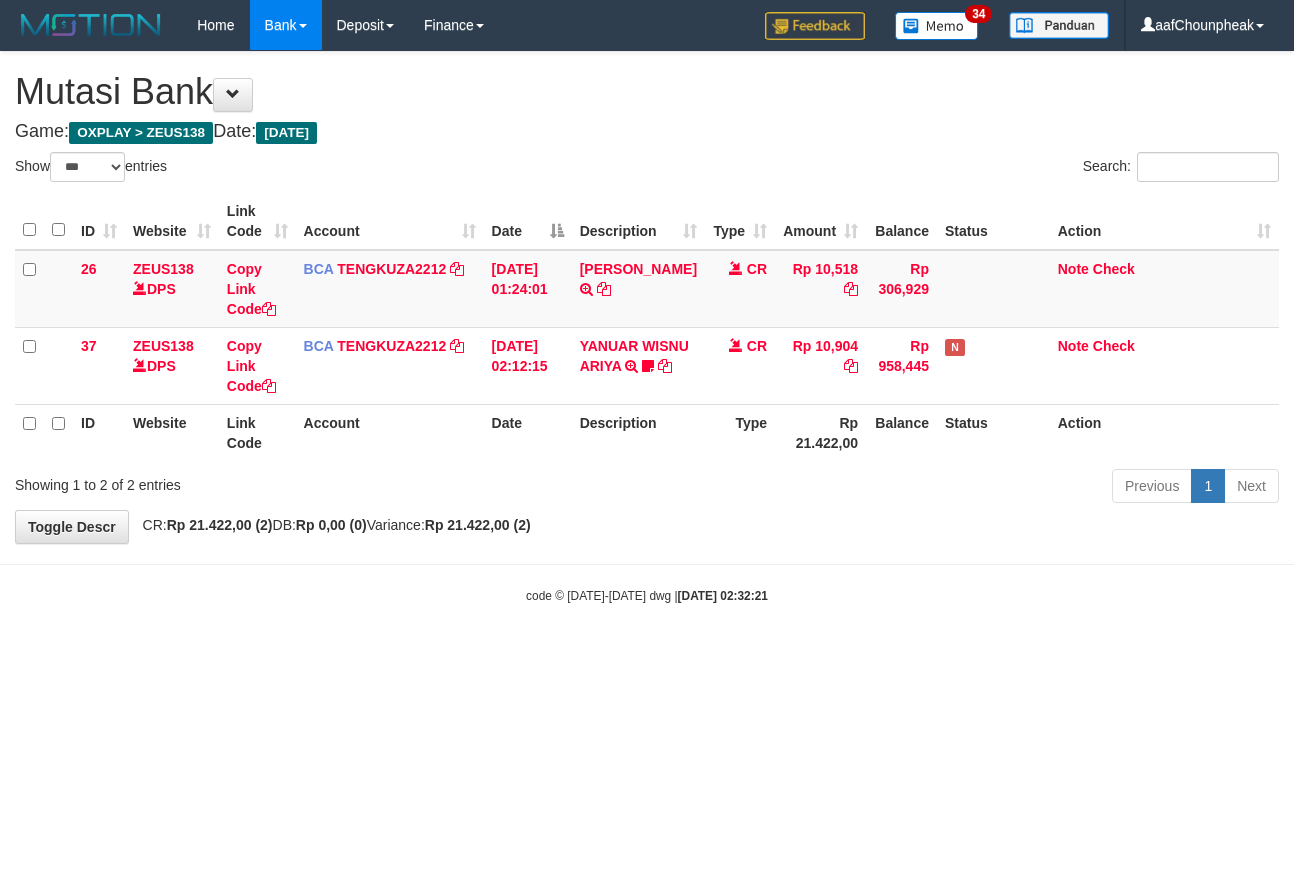 select on "***" 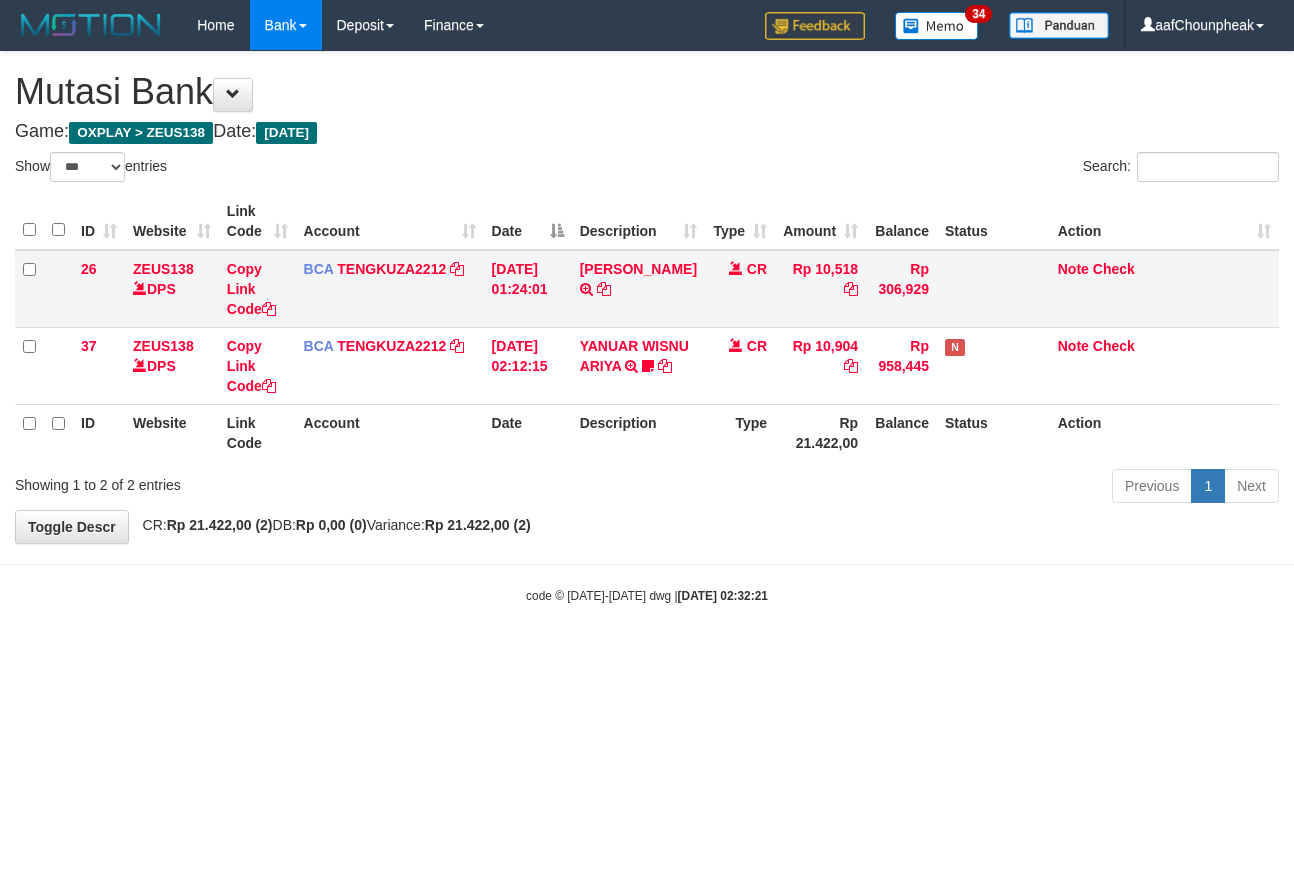 scroll, scrollTop: 0, scrollLeft: 0, axis: both 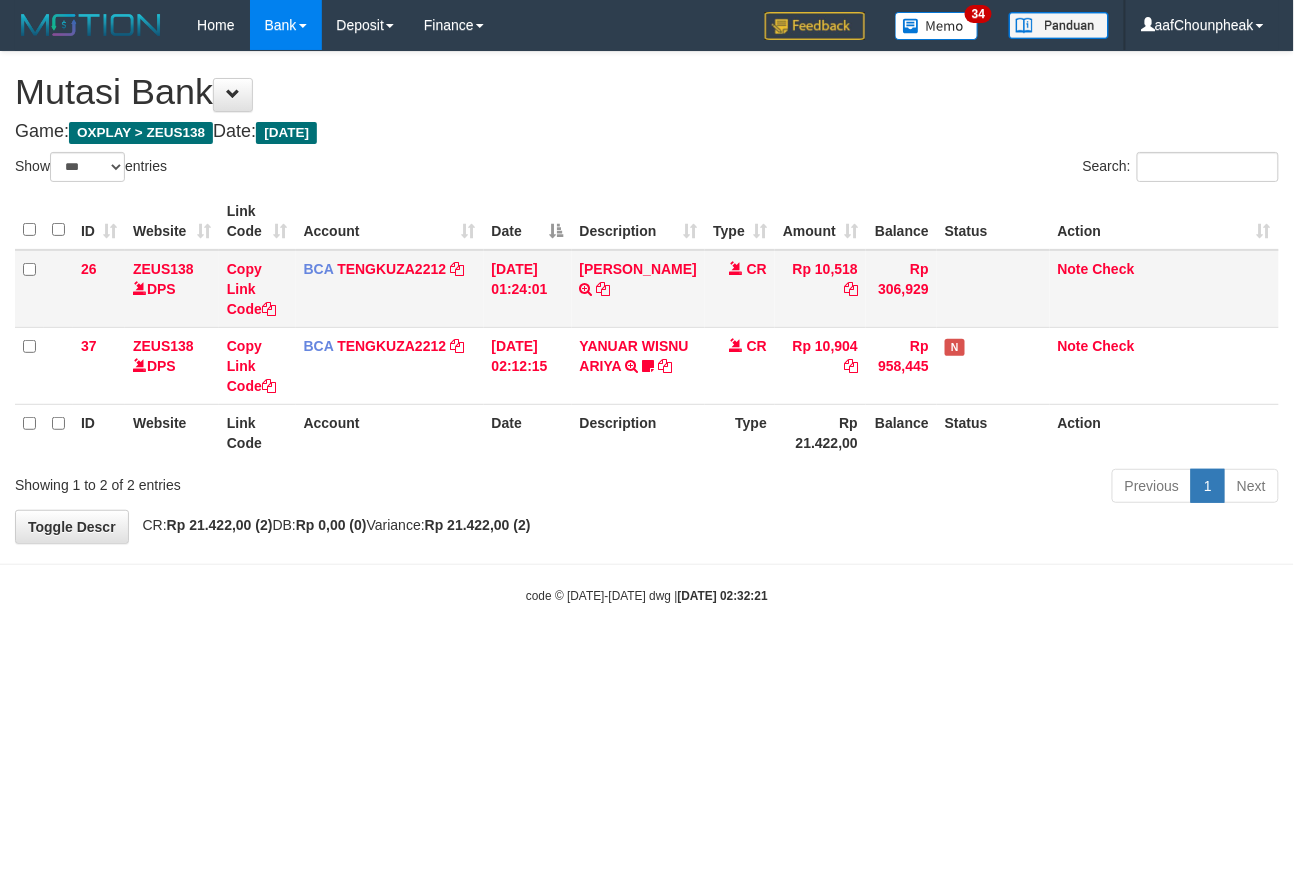 click on "JONI AFRIZAL         TRSF E-BANKING CR 1107/FTSCY/WS95031
10518.00JONI AFRIZAL" at bounding box center (638, 289) 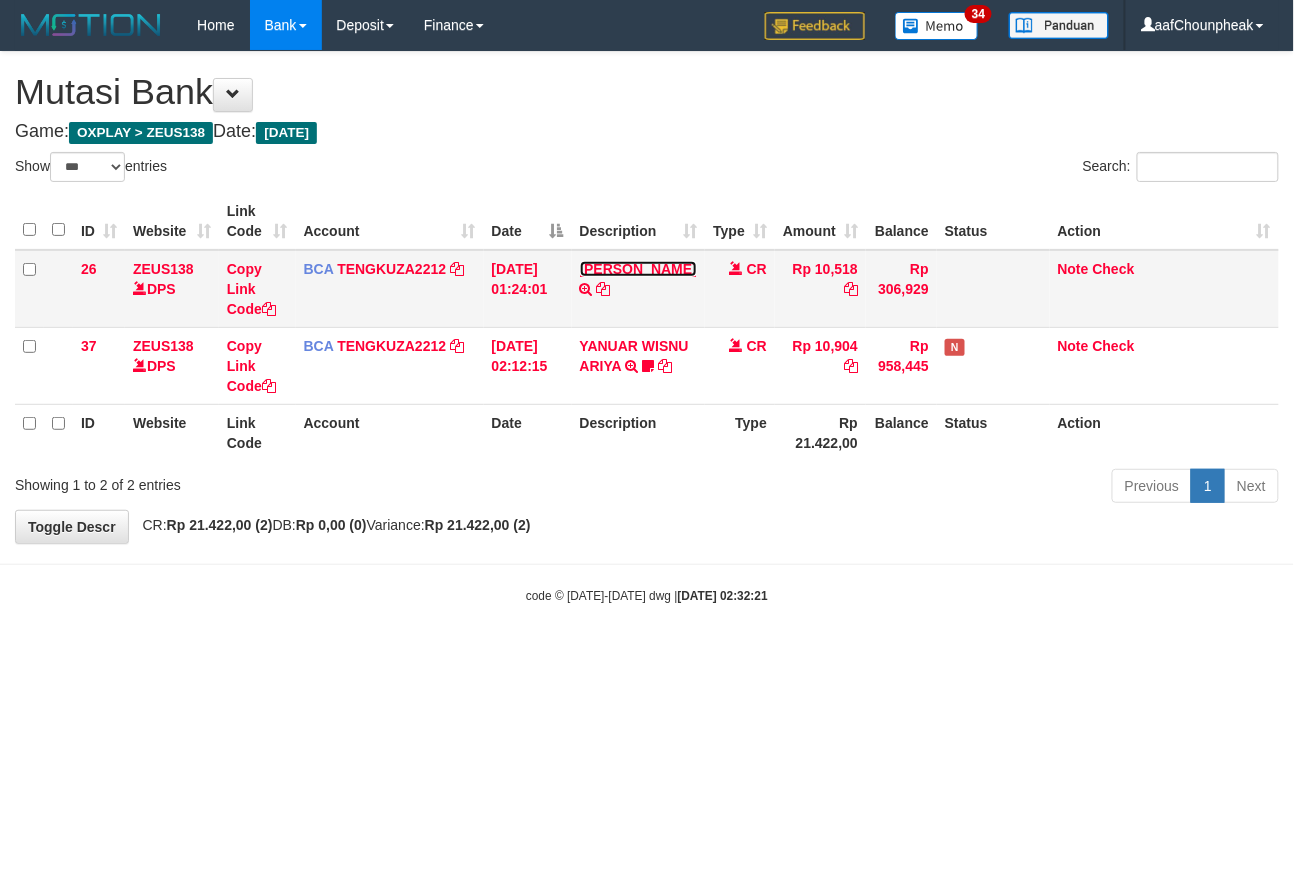 click on "JONI AFRIZAL" at bounding box center [638, 269] 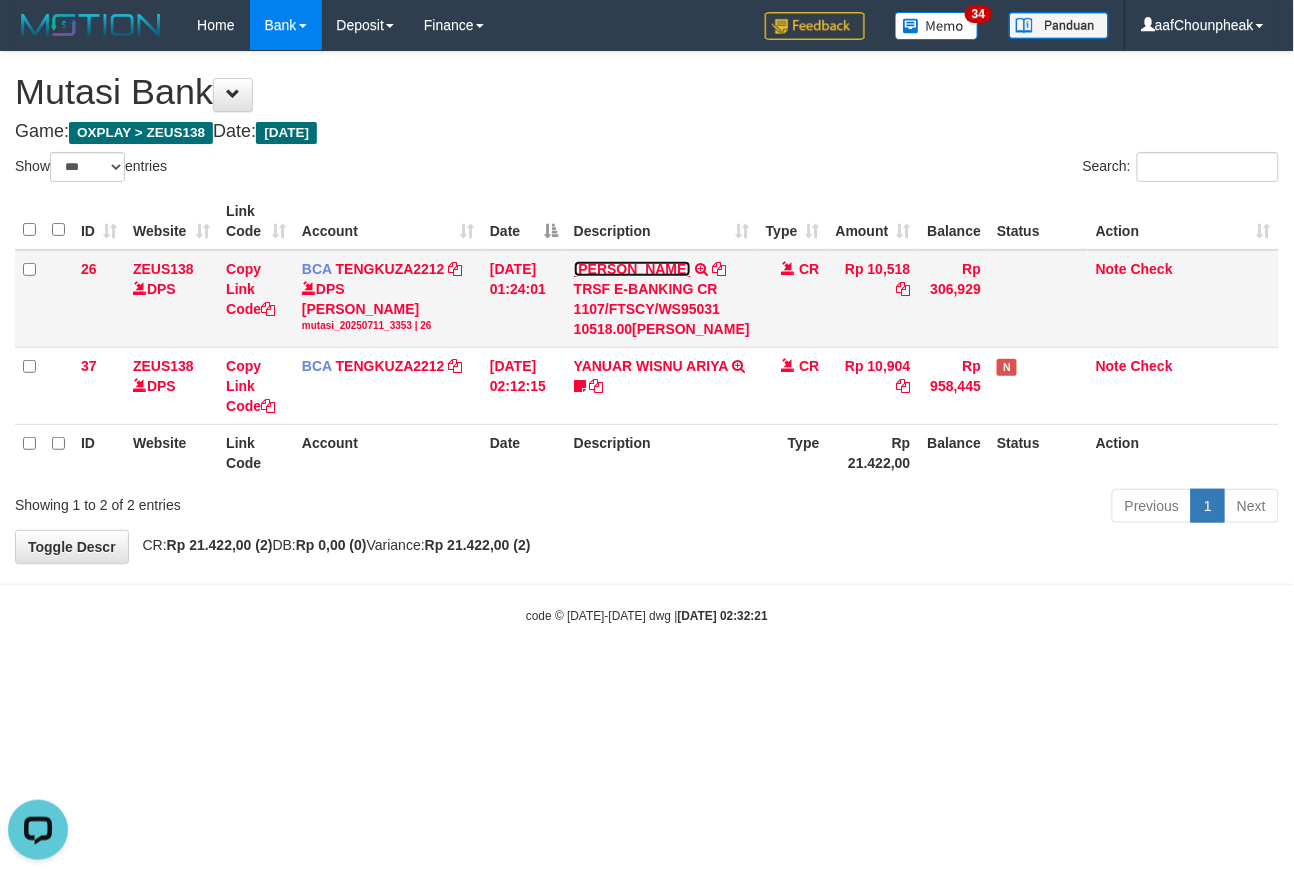 scroll, scrollTop: 0, scrollLeft: 0, axis: both 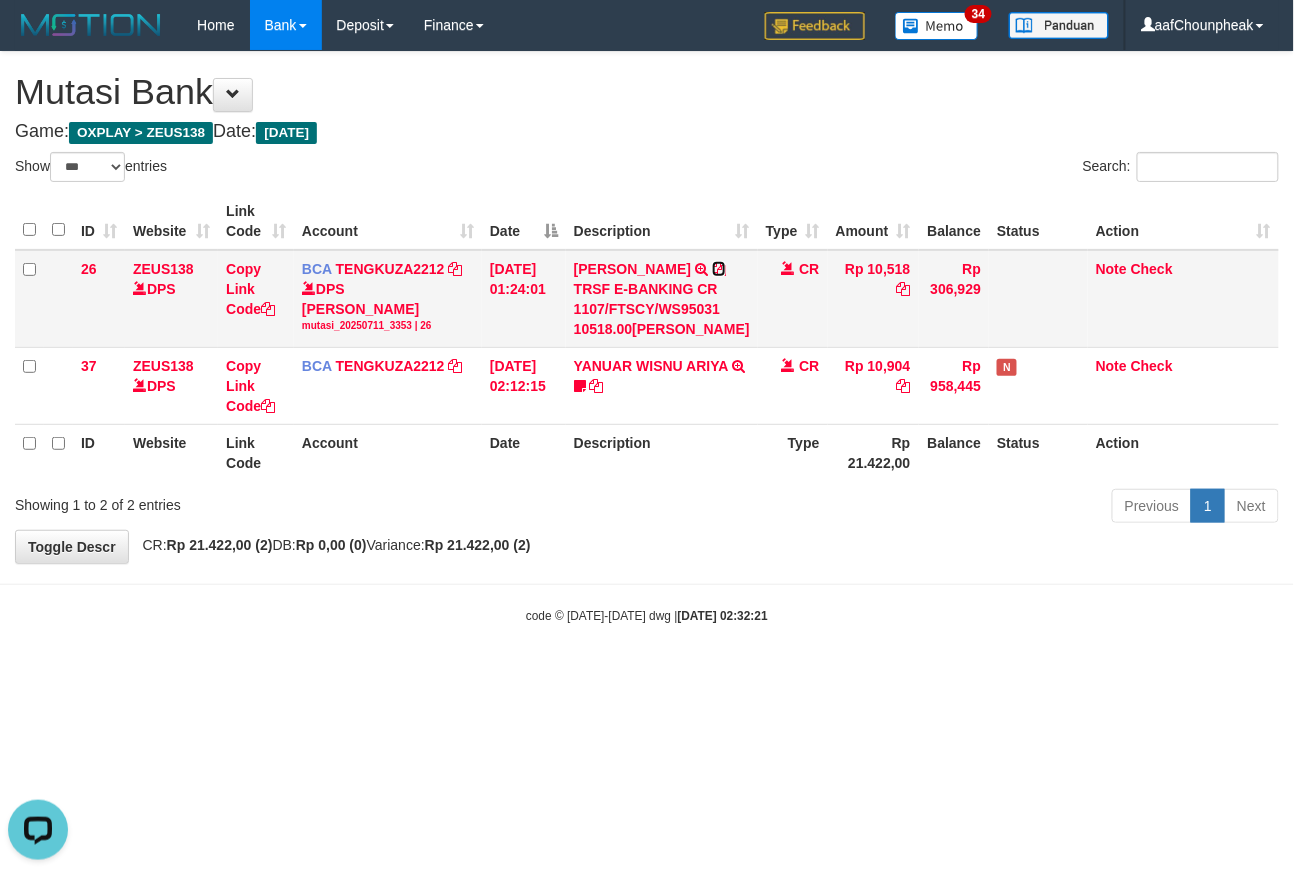 click at bounding box center (719, 269) 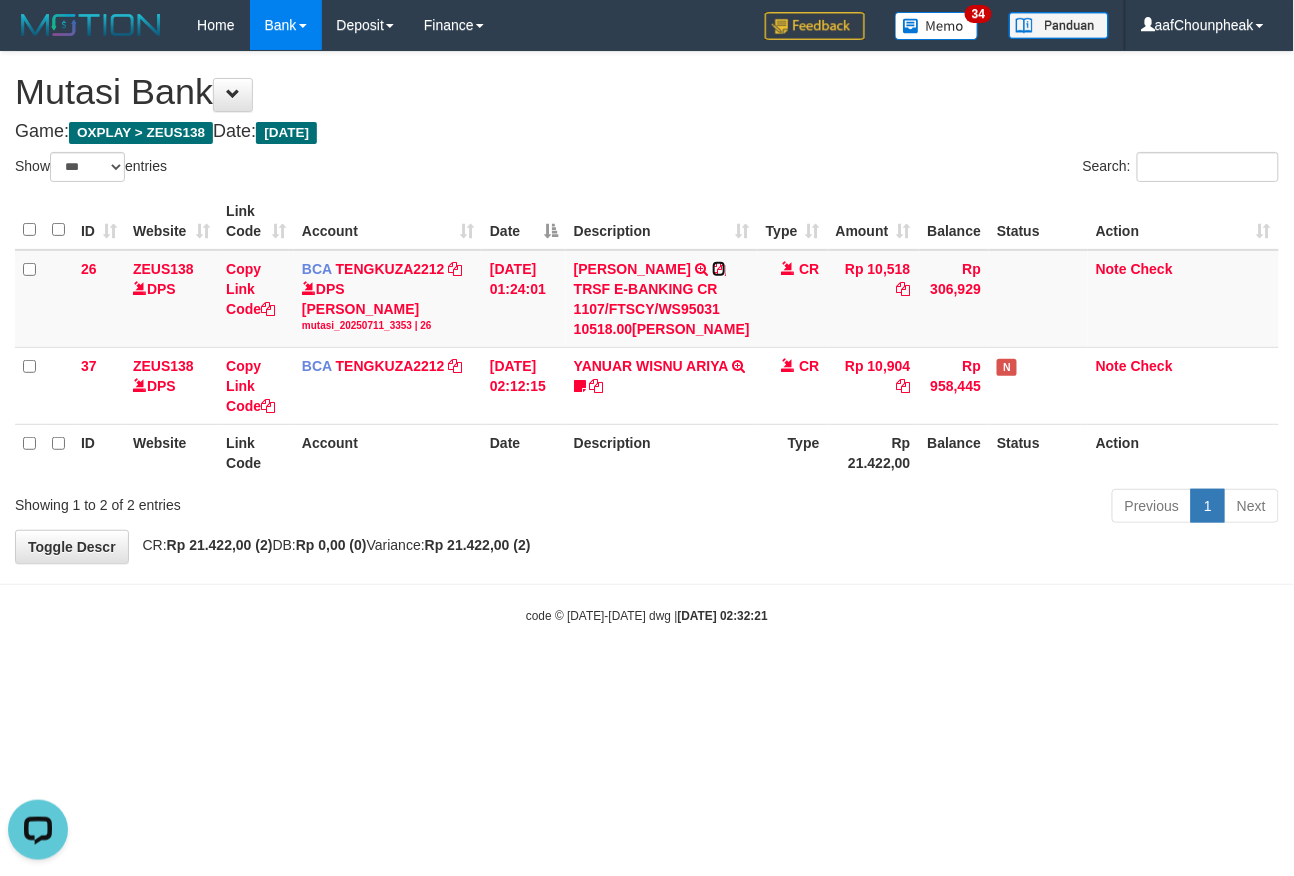 drag, startPoint x: 705, startPoint y: 265, endPoint x: 1282, endPoint y: 349, distance: 583.08234 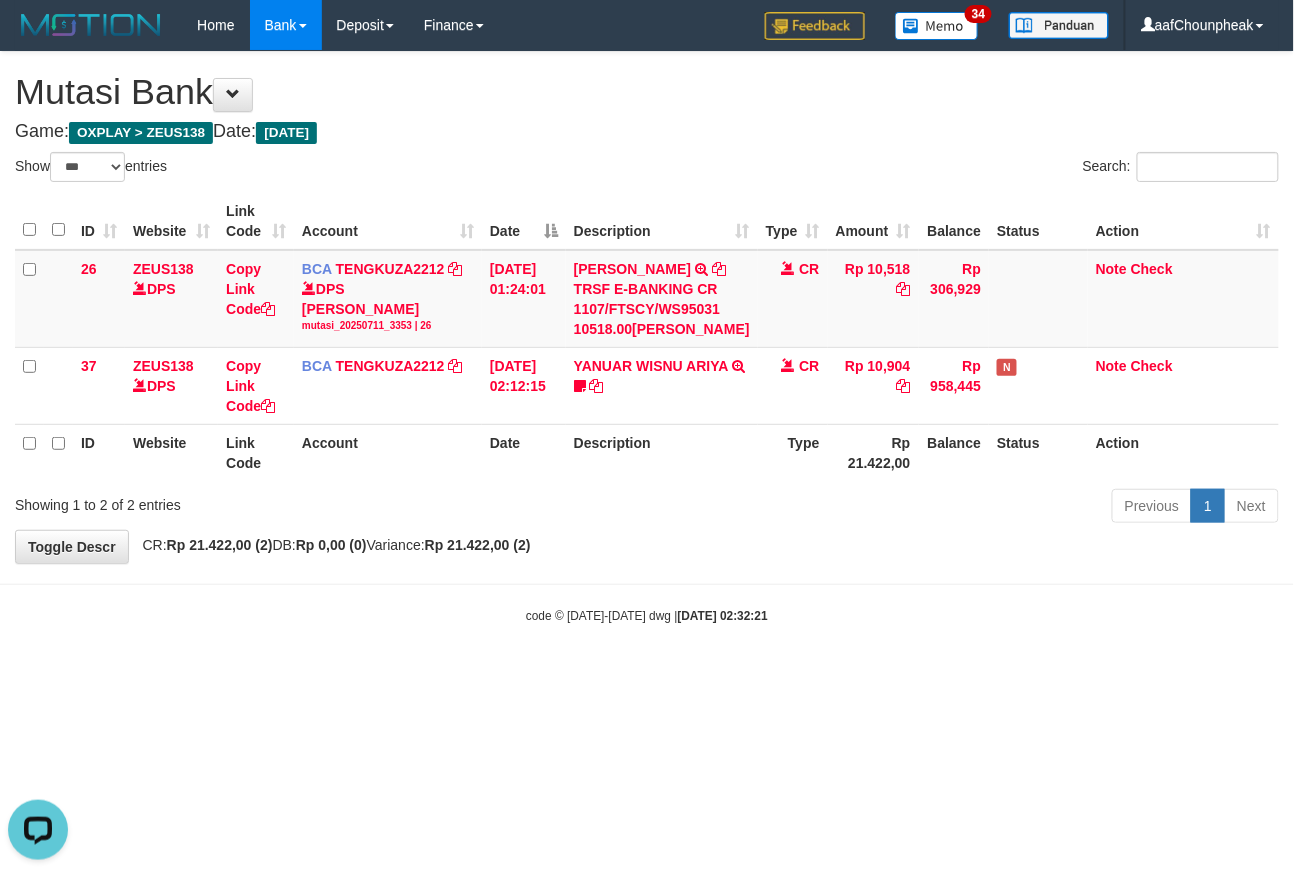 drag, startPoint x: 790, startPoint y: 666, endPoint x: 786, endPoint y: 682, distance: 16.492422 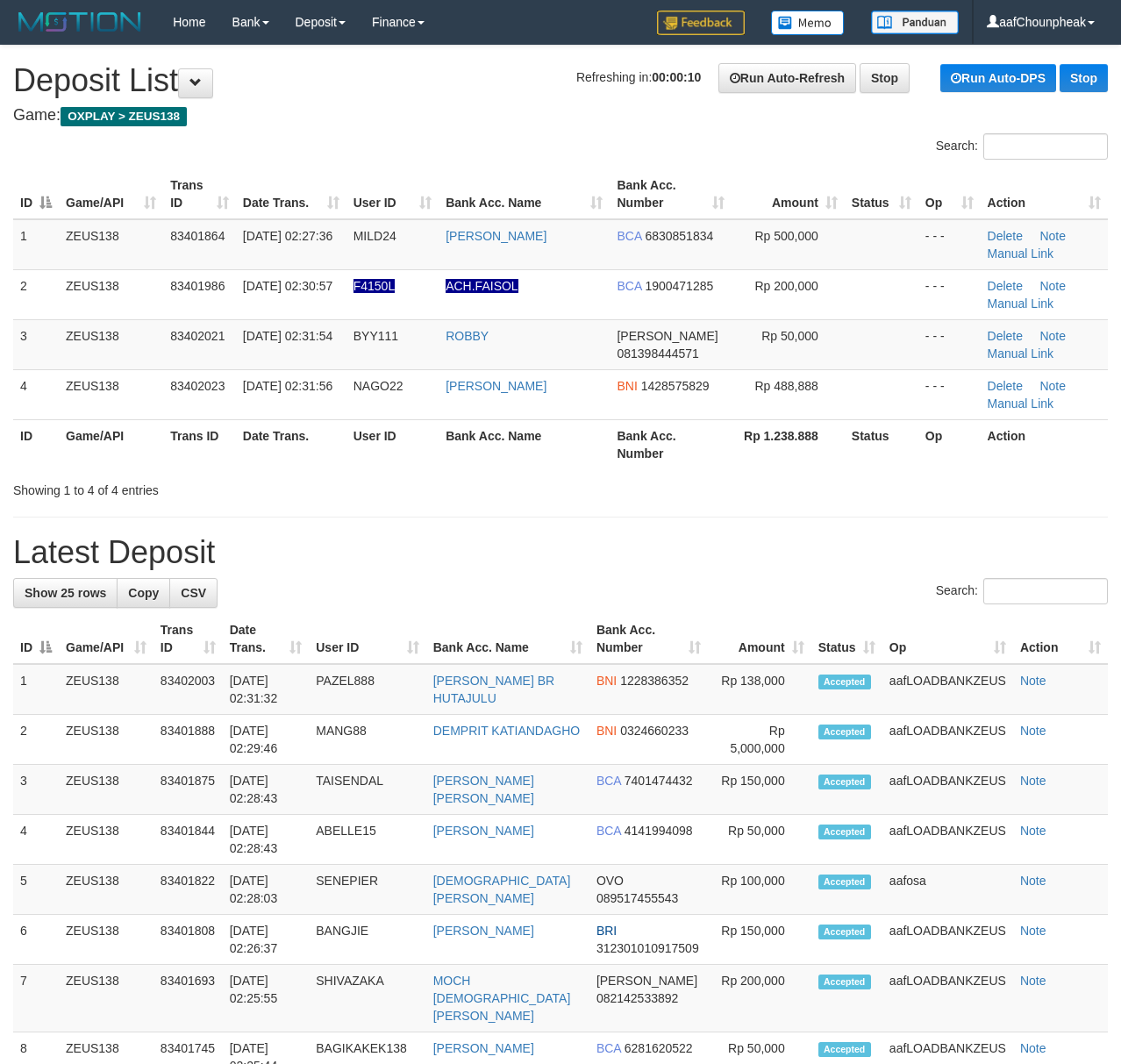 scroll, scrollTop: 0, scrollLeft: 0, axis: both 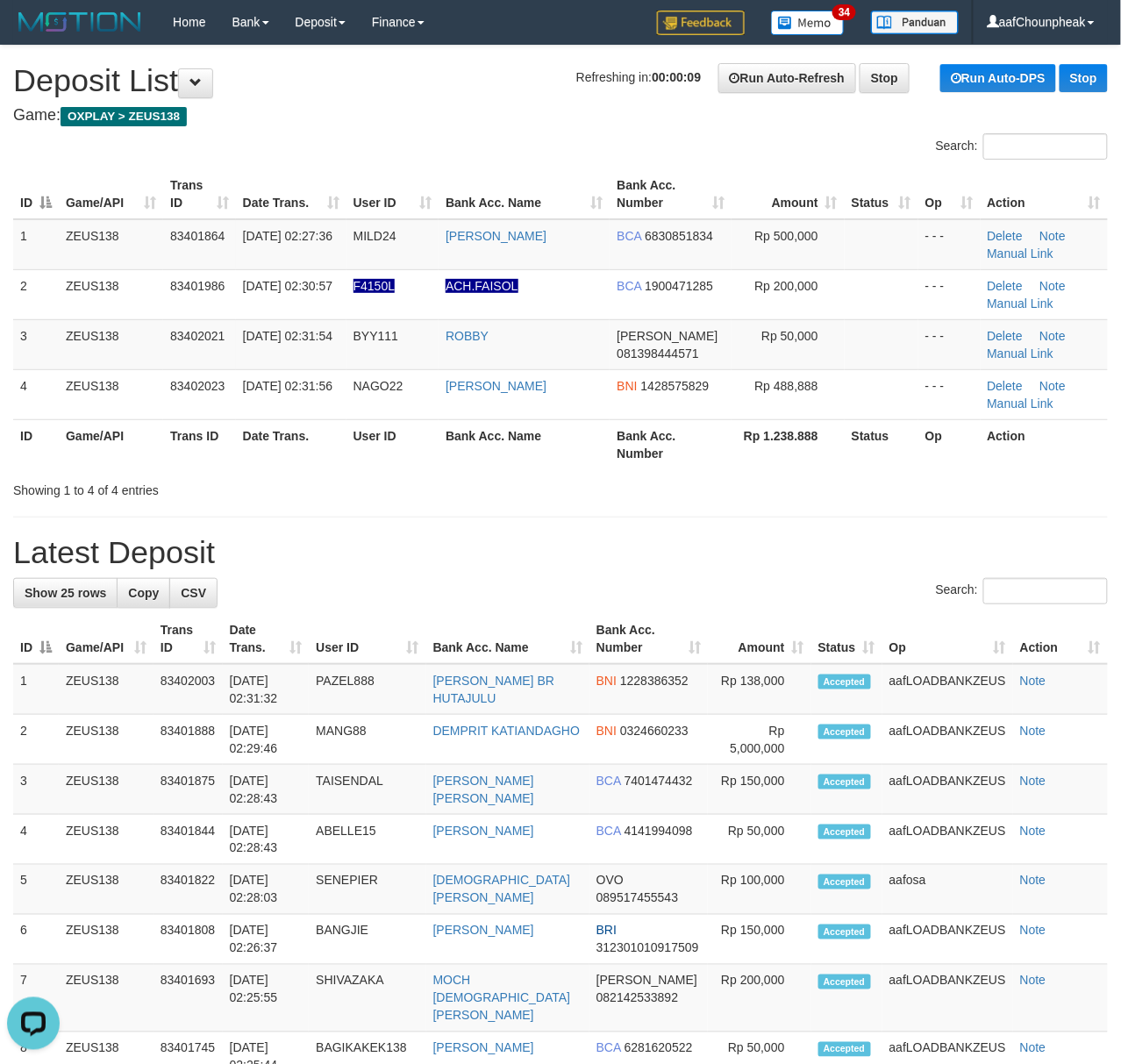 click on "ID Game/API Trans ID Date Trans. User ID Bank Acc. Name Bank Acc. Number Amount Status Op Action" at bounding box center [560, 194] 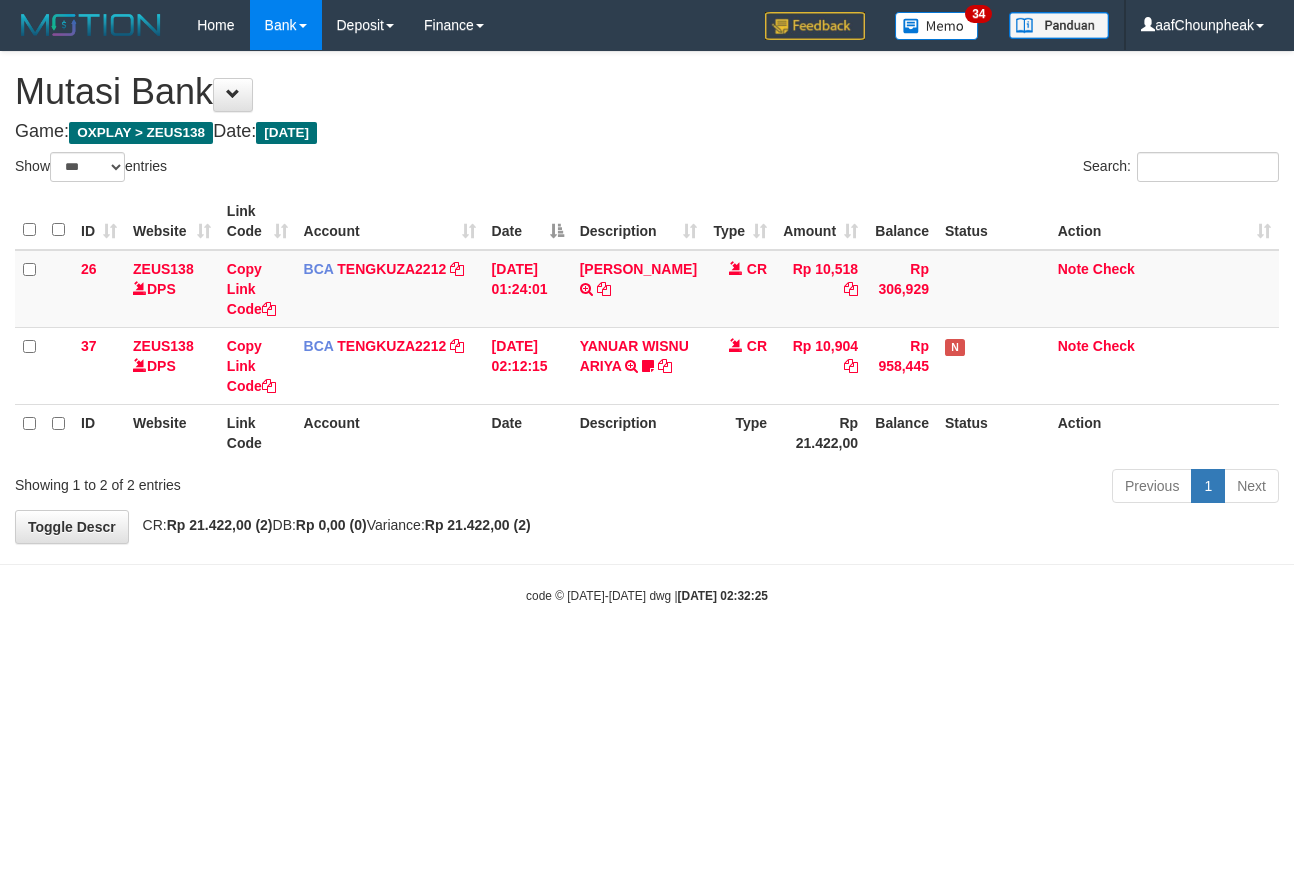 select on "***" 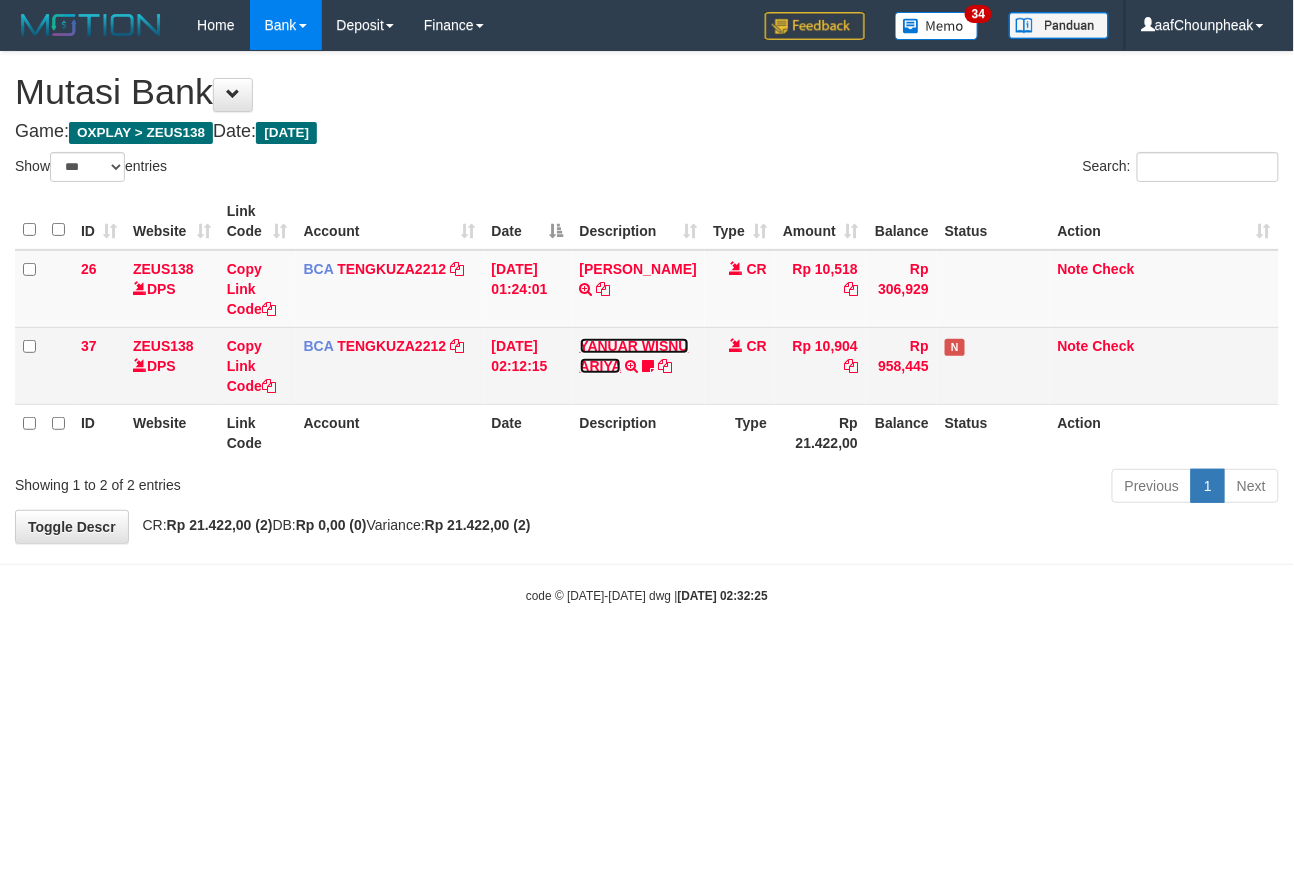 click on "YANUAR WISNU ARIYA" at bounding box center [634, 356] 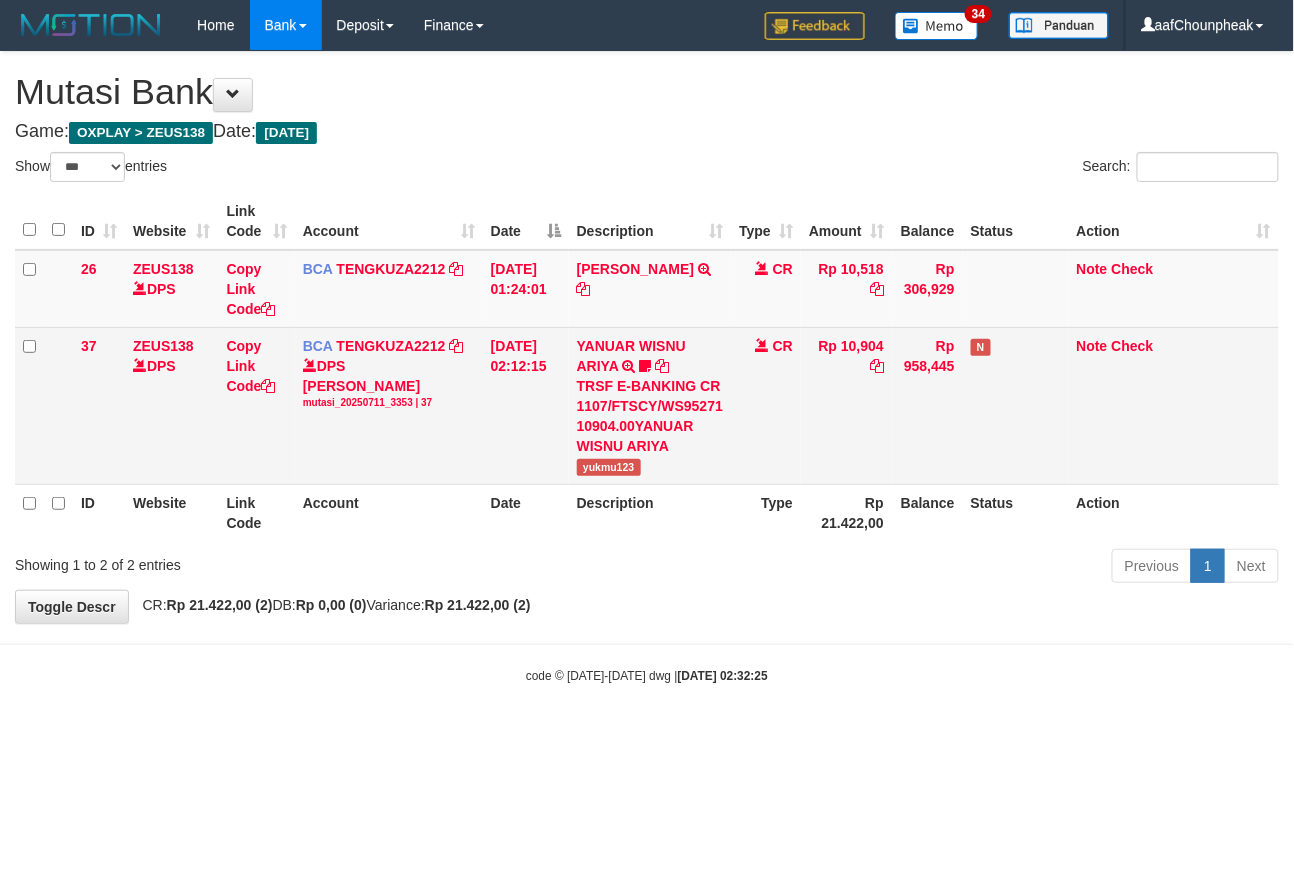 click on "yukmu123" at bounding box center [609, 467] 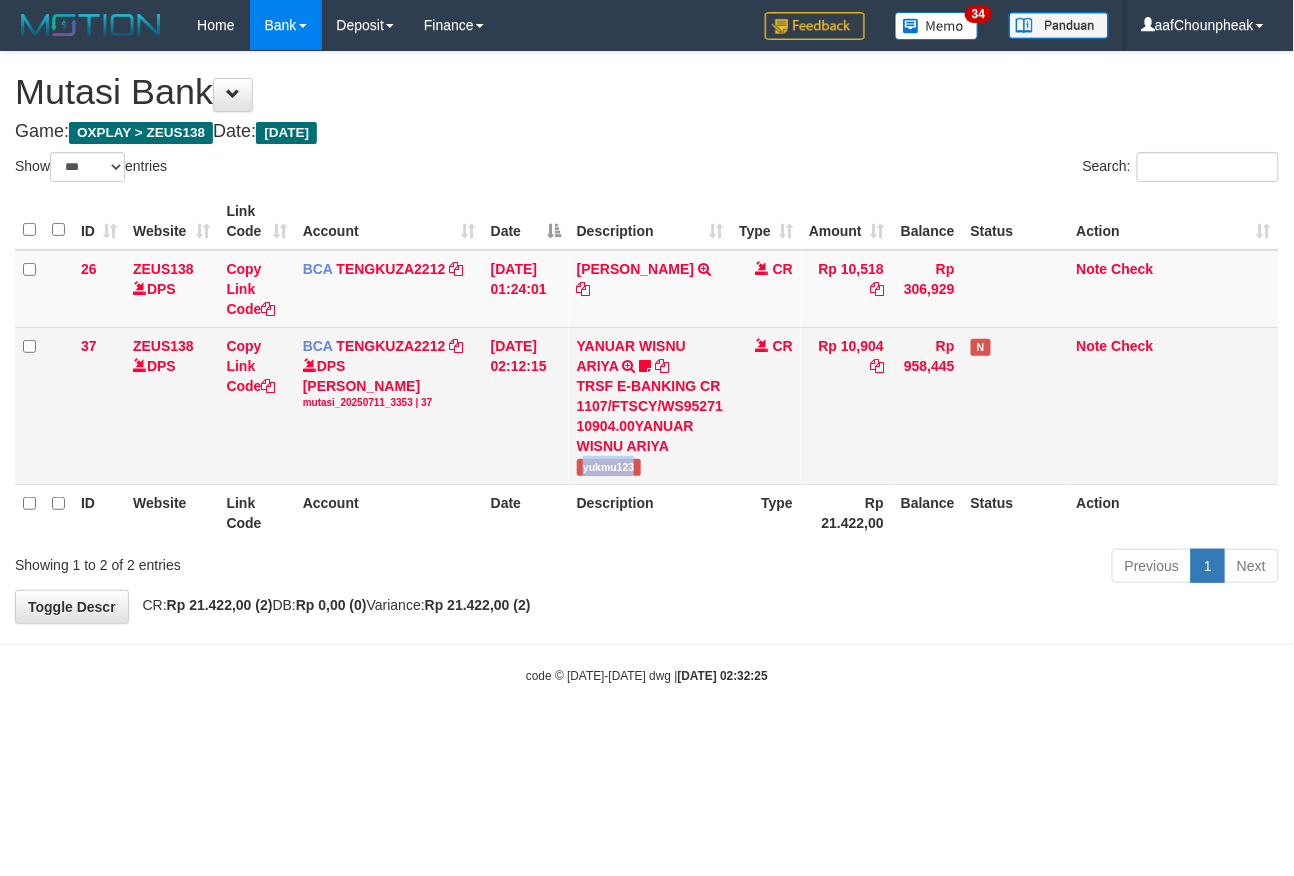 click on "yukmu123" at bounding box center (609, 467) 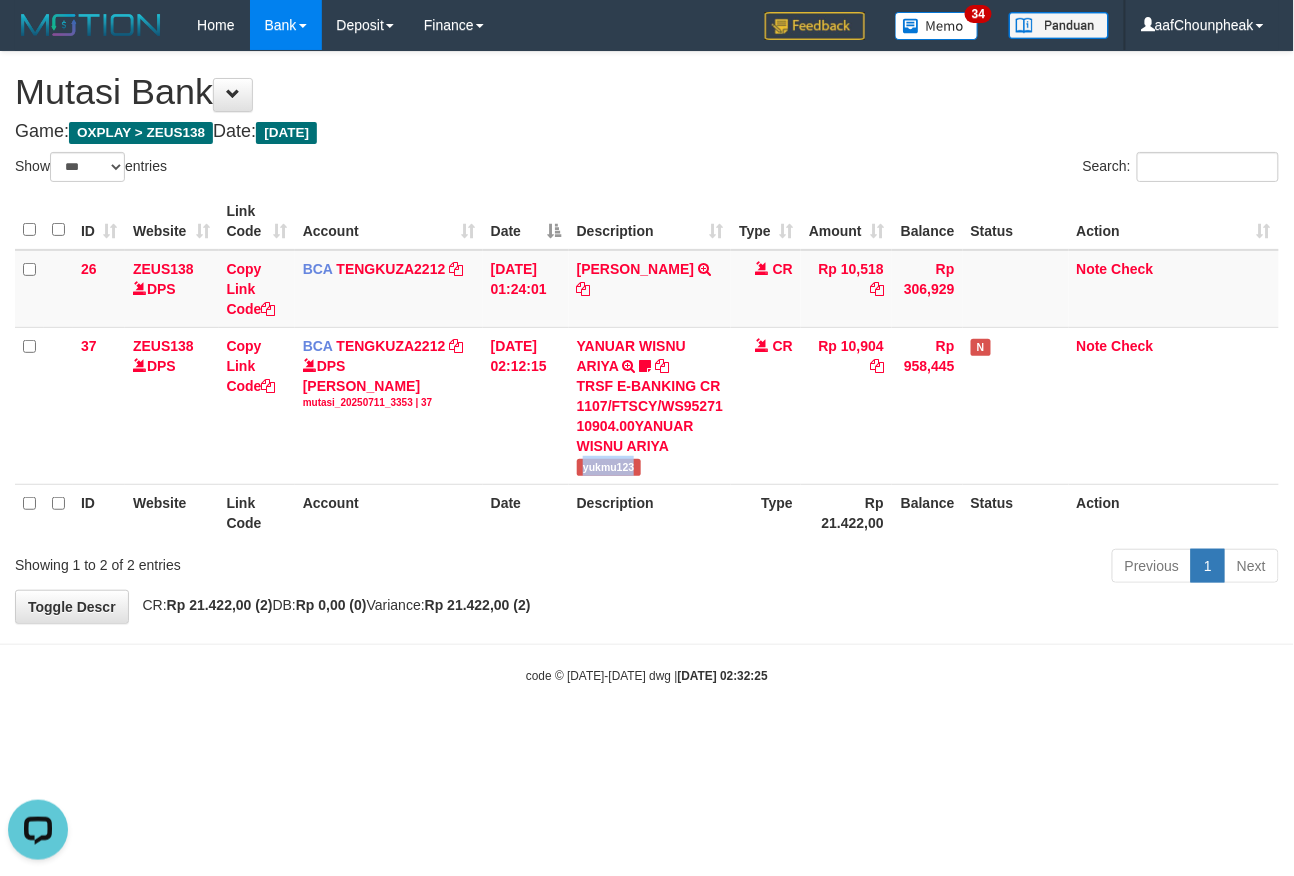 scroll, scrollTop: 0, scrollLeft: 0, axis: both 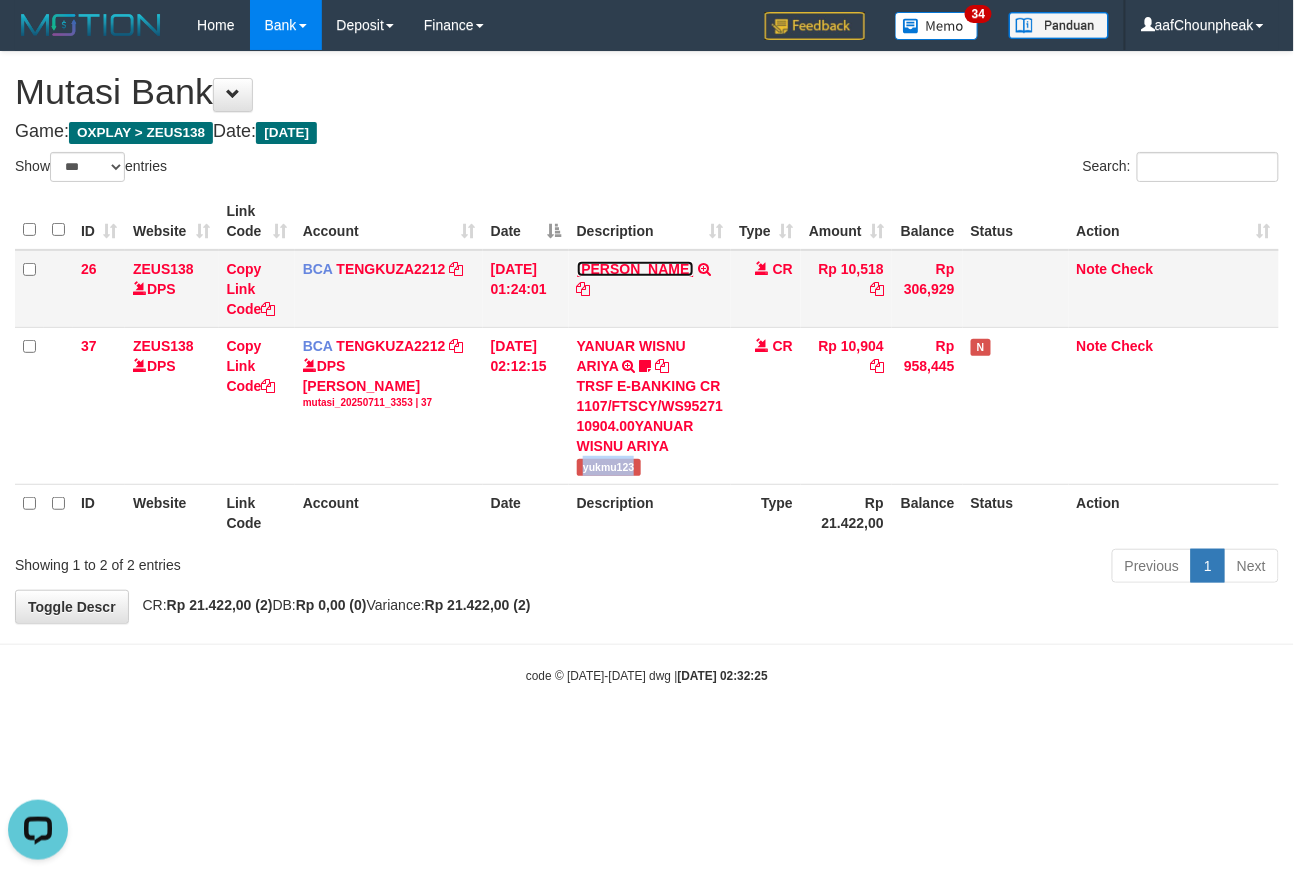 click on "JONI AFRIZAL" at bounding box center [635, 269] 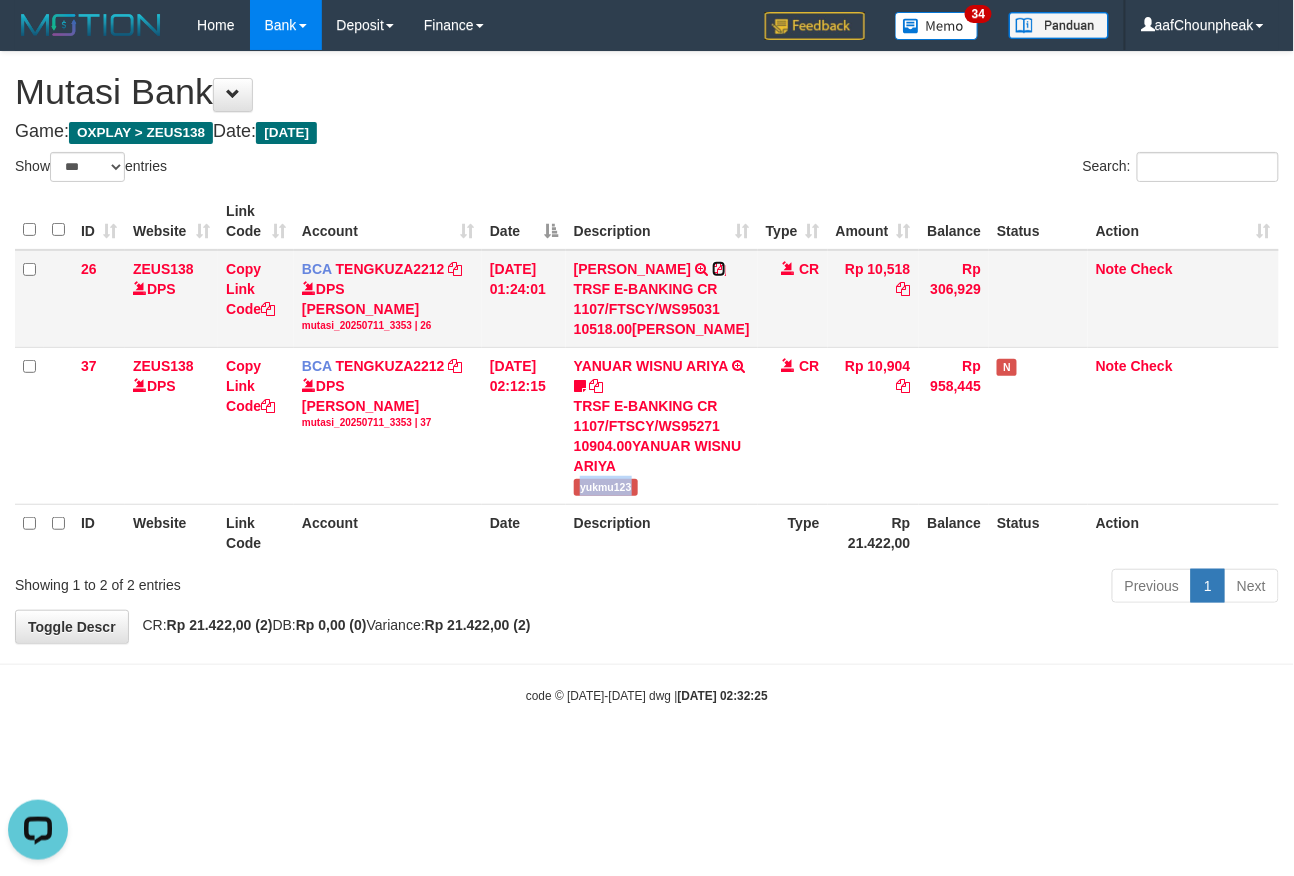 click at bounding box center (719, 269) 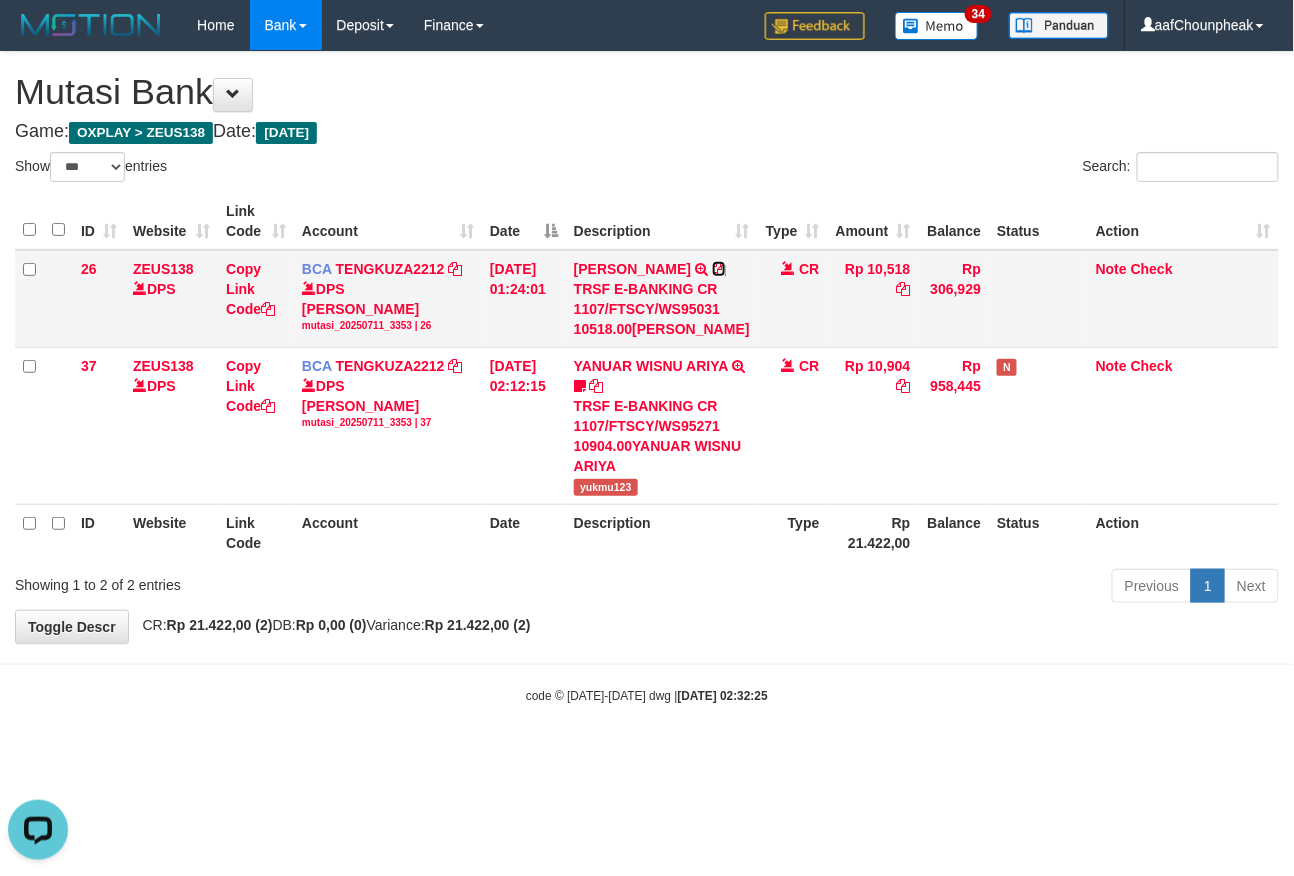 click at bounding box center [719, 269] 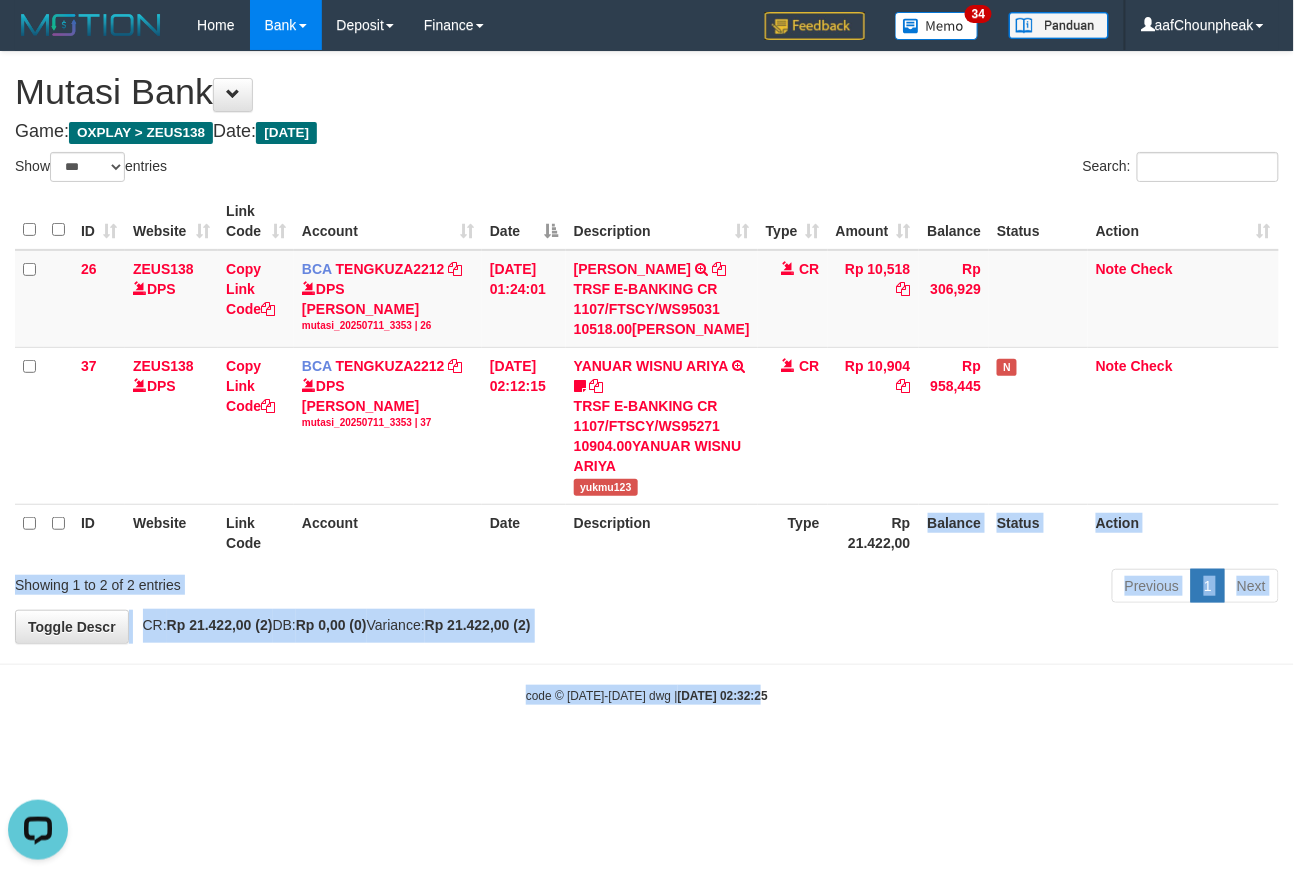 drag, startPoint x: 741, startPoint y: 684, endPoint x: 741, endPoint y: 705, distance: 21 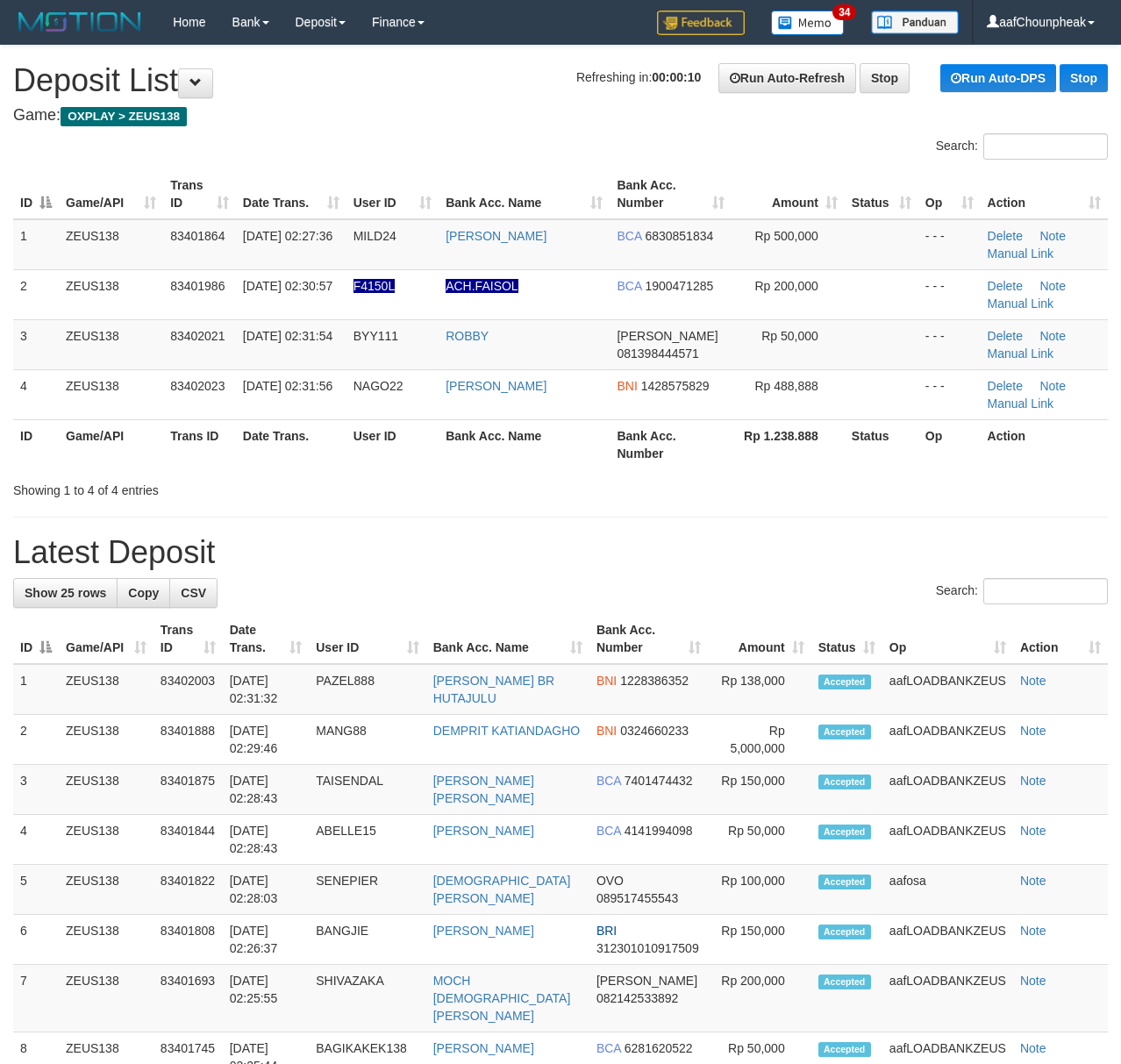 scroll, scrollTop: 0, scrollLeft: 0, axis: both 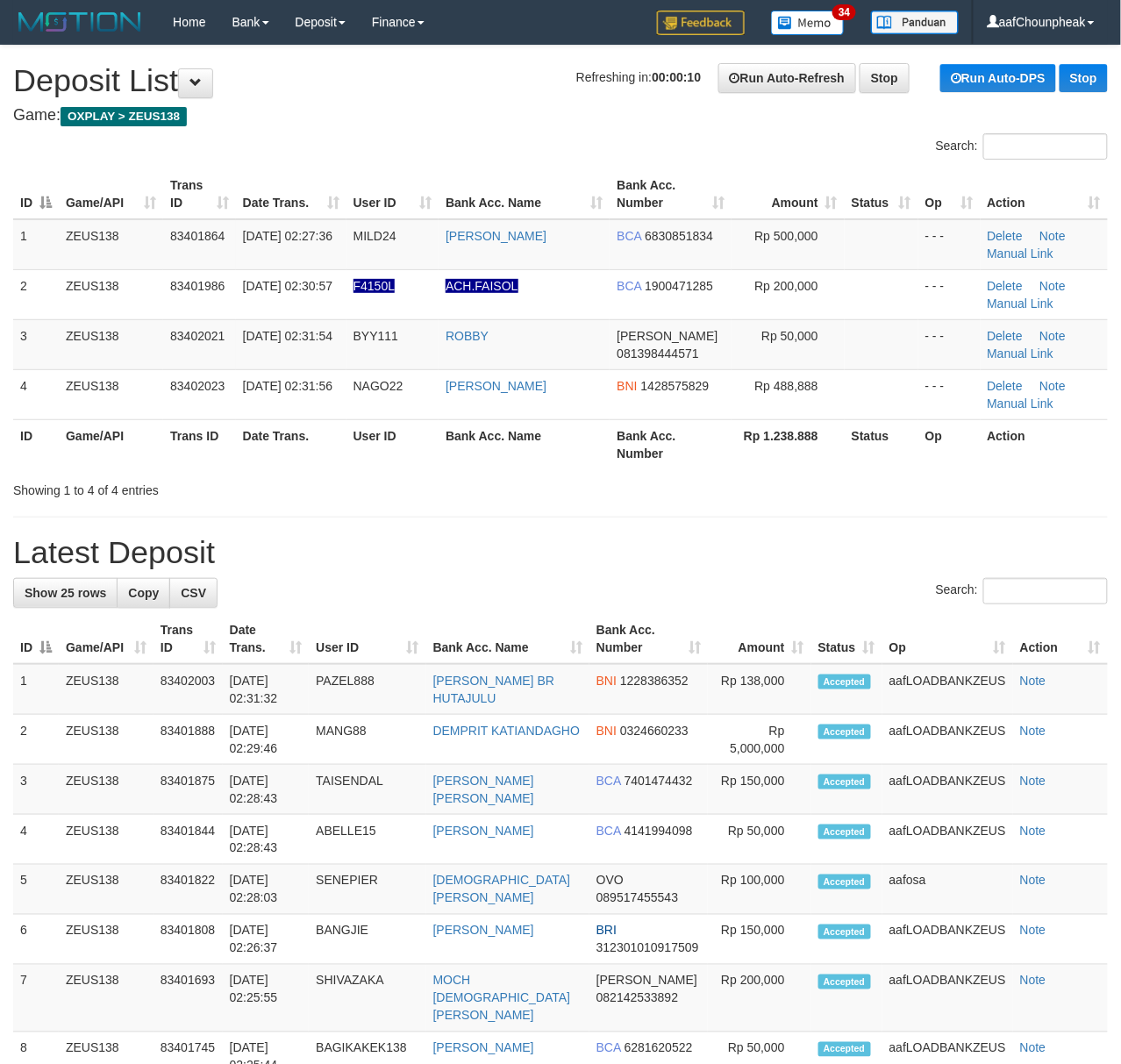 click on "Search:" at bounding box center [560, 148] 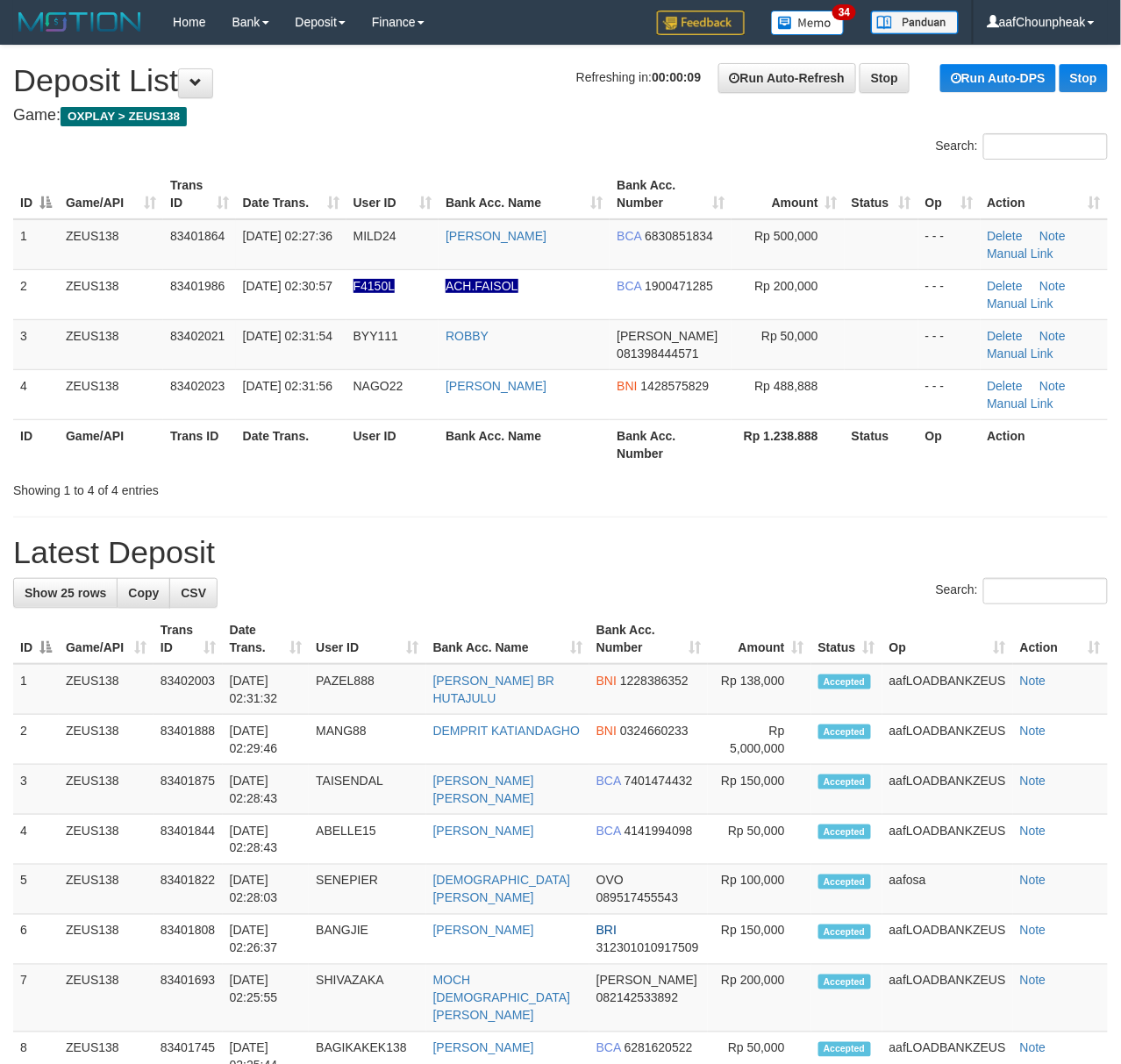 drag, startPoint x: 321, startPoint y: 117, endPoint x: 261, endPoint y: 113, distance: 60.133186 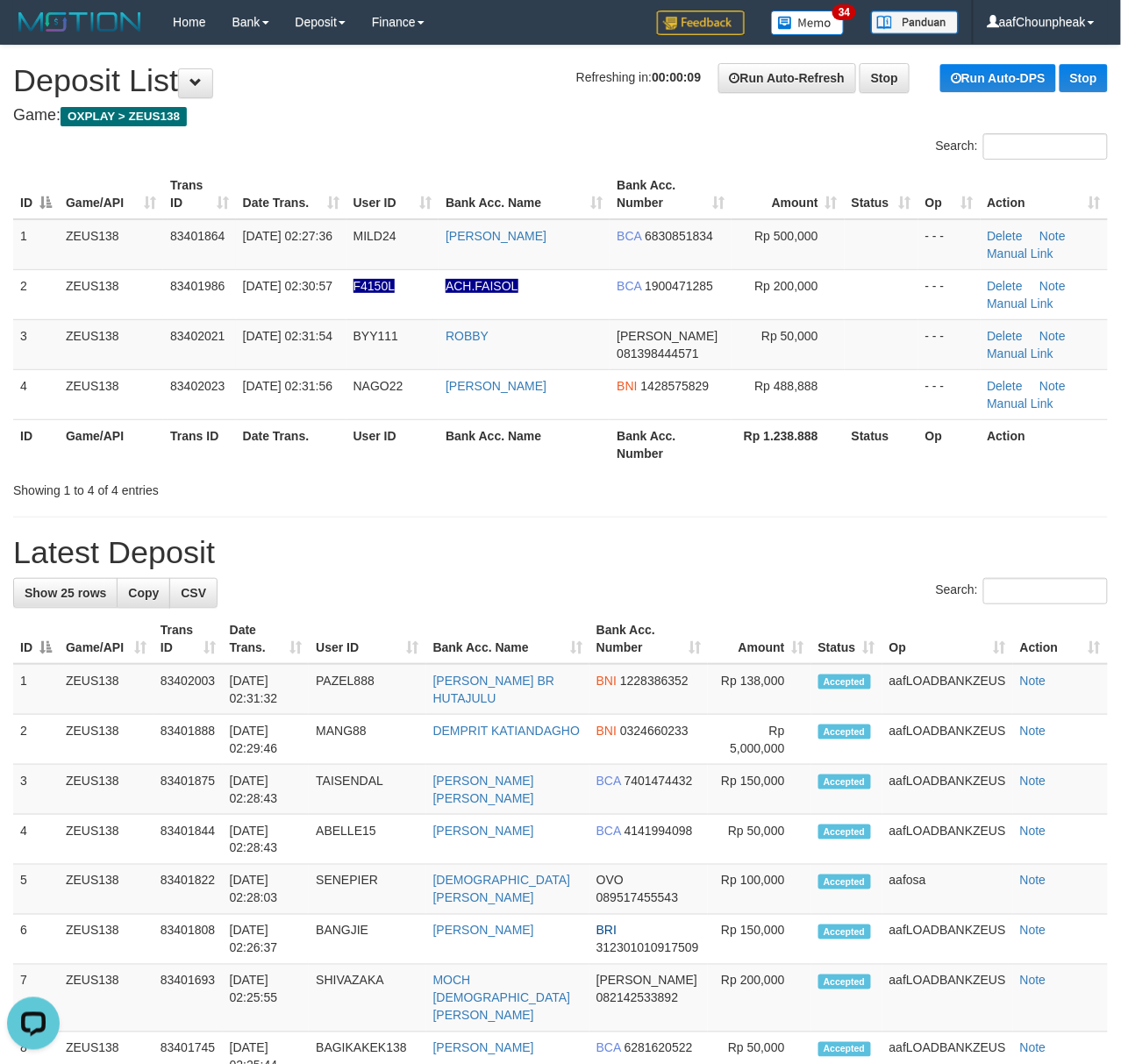 scroll, scrollTop: 0, scrollLeft: 0, axis: both 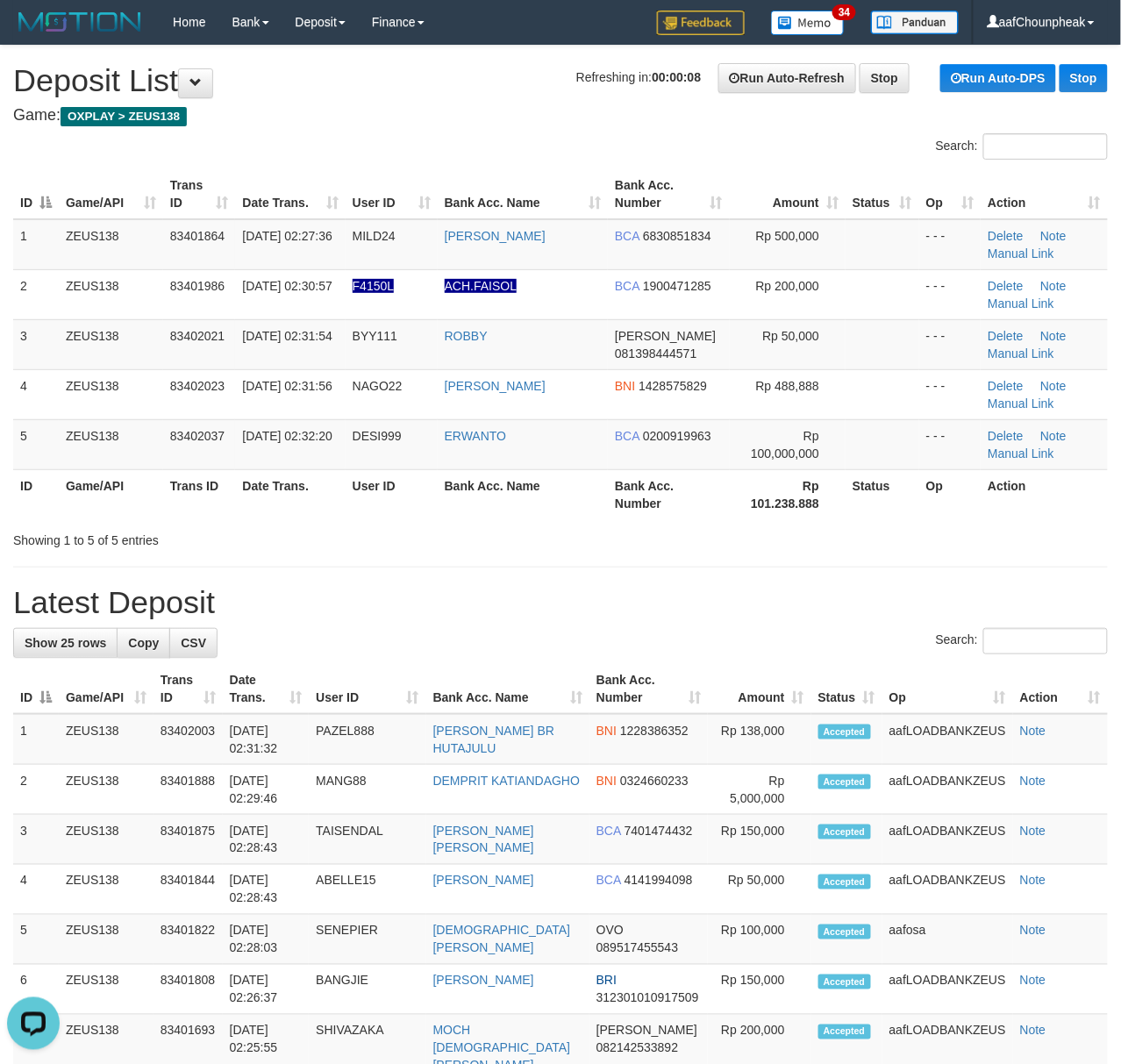 click on "ID Game/API Trans ID Date Trans. User ID Bank Acc. Name Bank Acc. Number Amount Status Op Action" at bounding box center (560, 194) 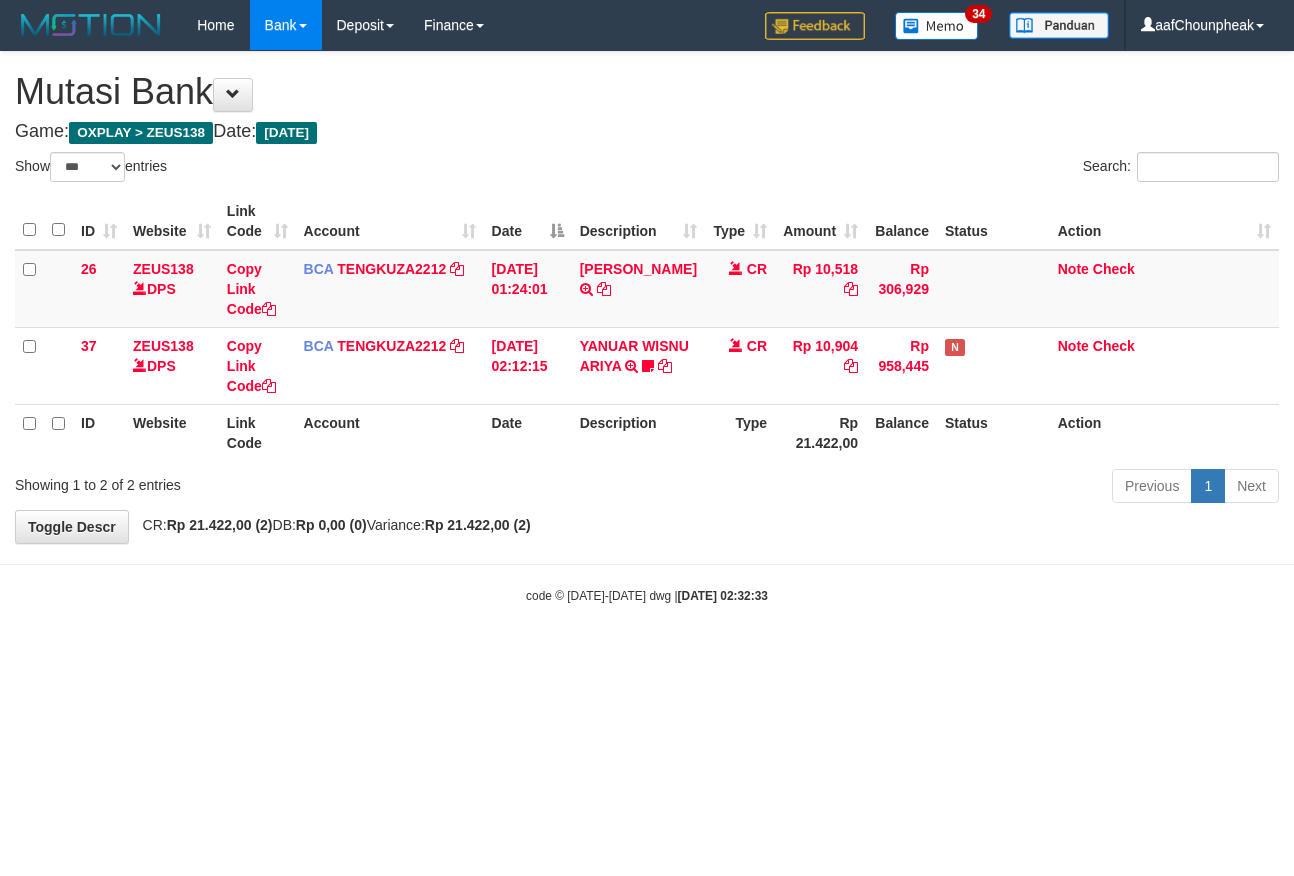 select on "***" 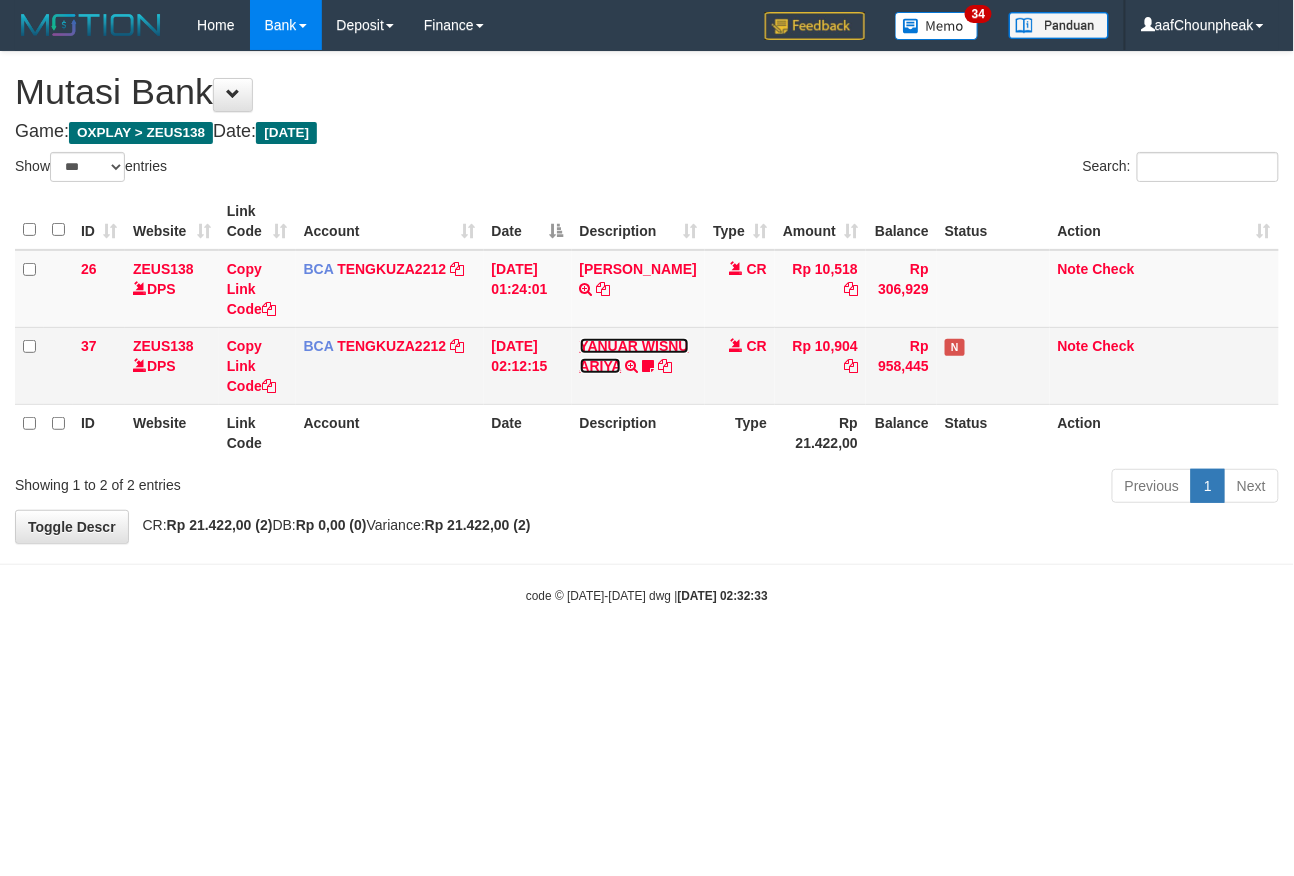 click on "YANUAR WISNU ARIYA" at bounding box center (634, 356) 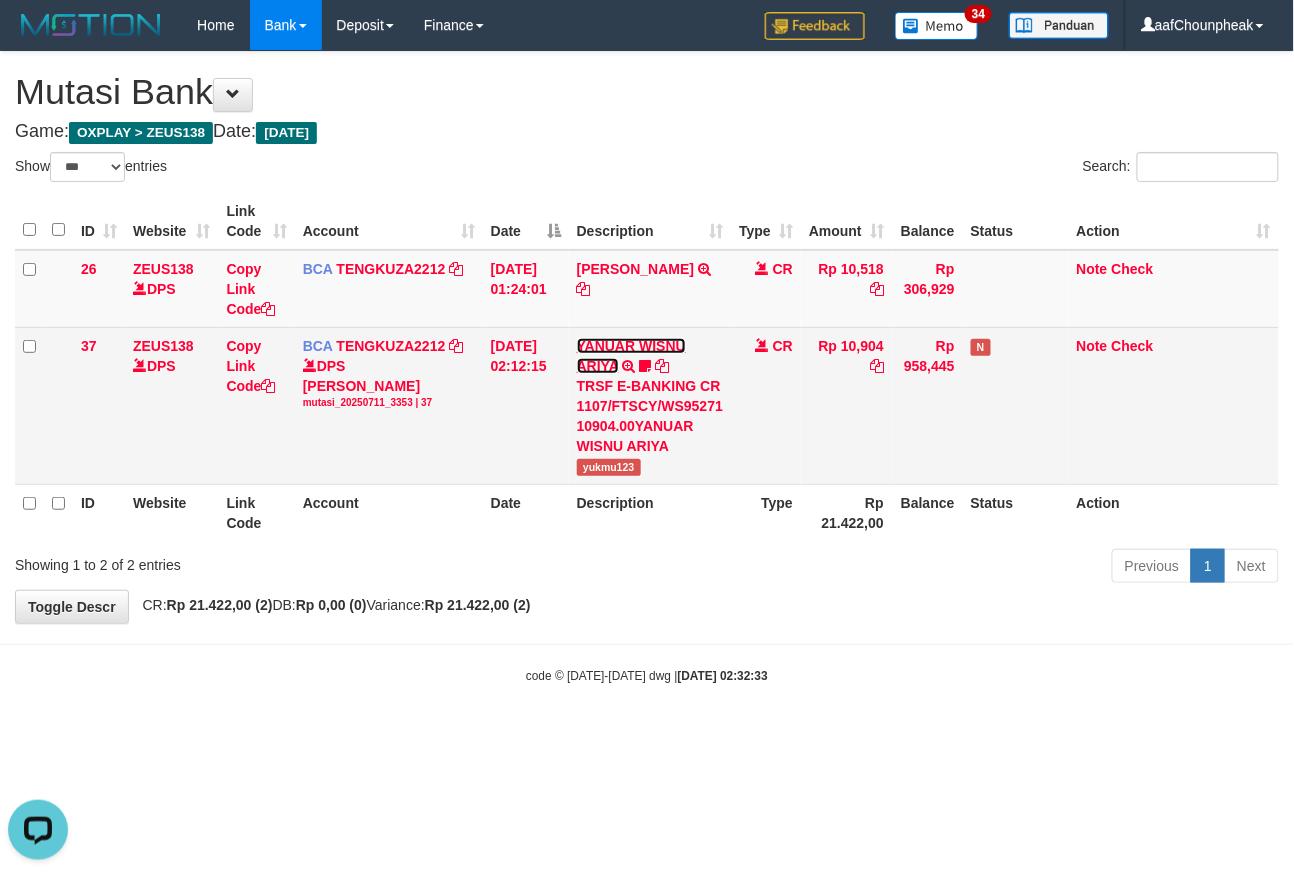 scroll, scrollTop: 0, scrollLeft: 0, axis: both 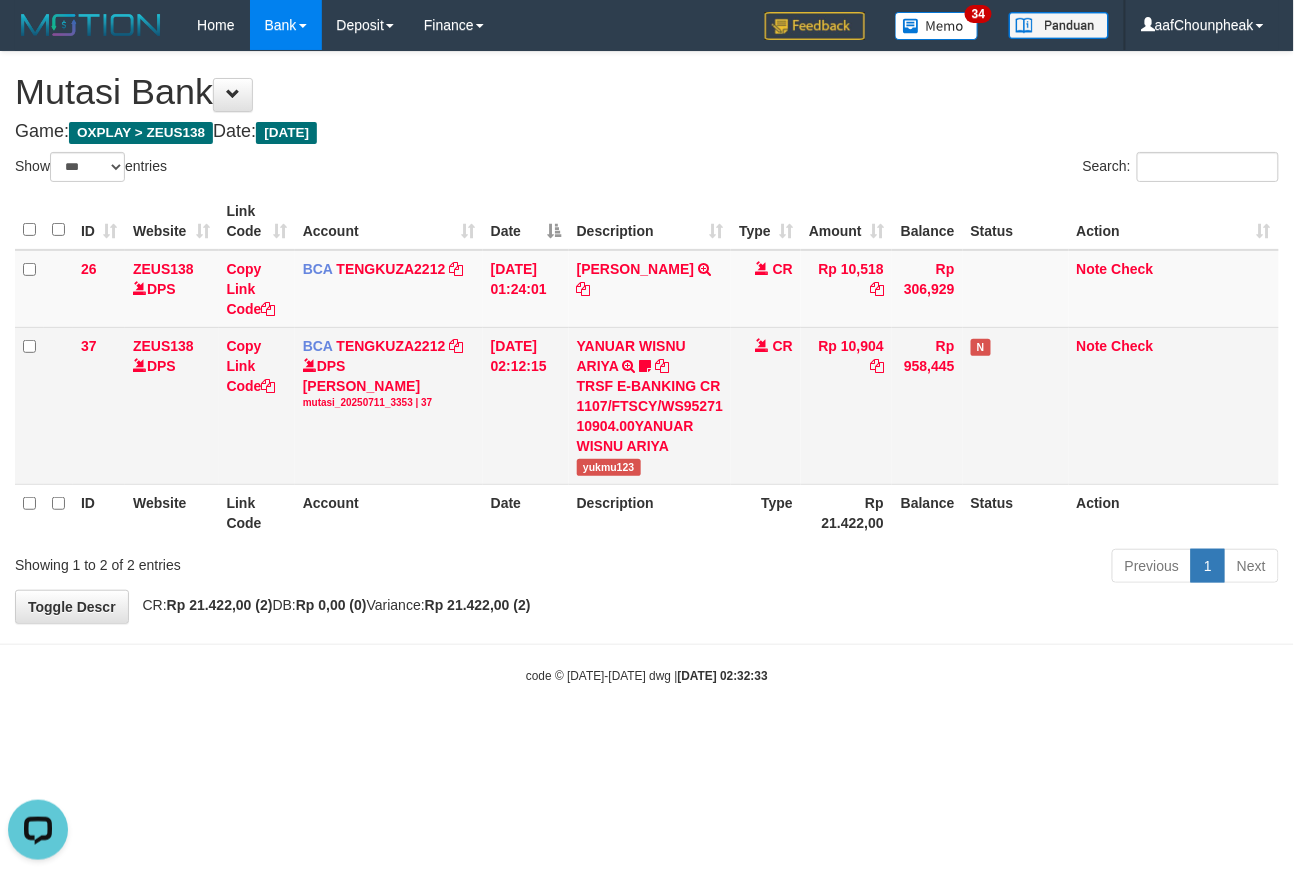 click on "yukmu123" at bounding box center (609, 467) 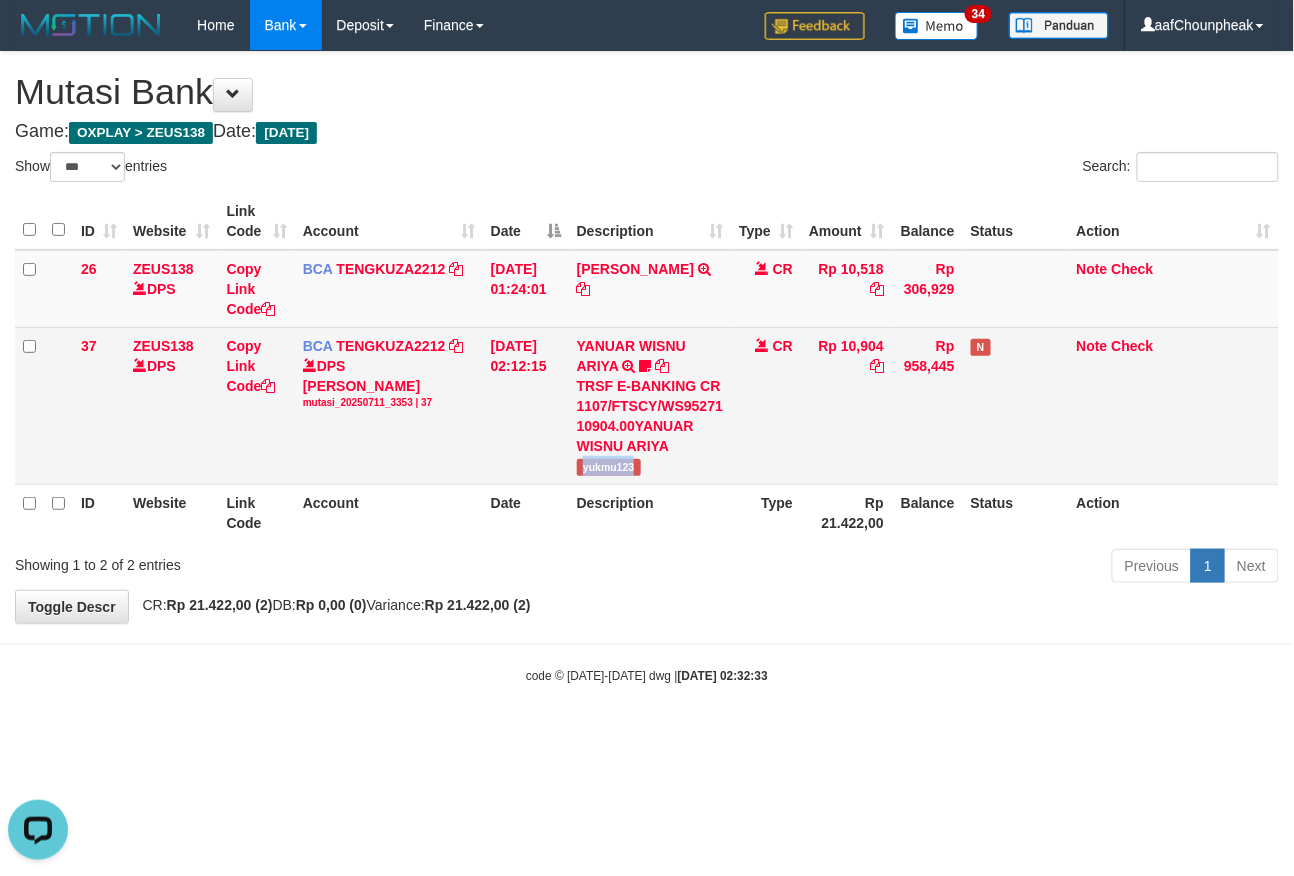 click on "yukmu123" at bounding box center [609, 467] 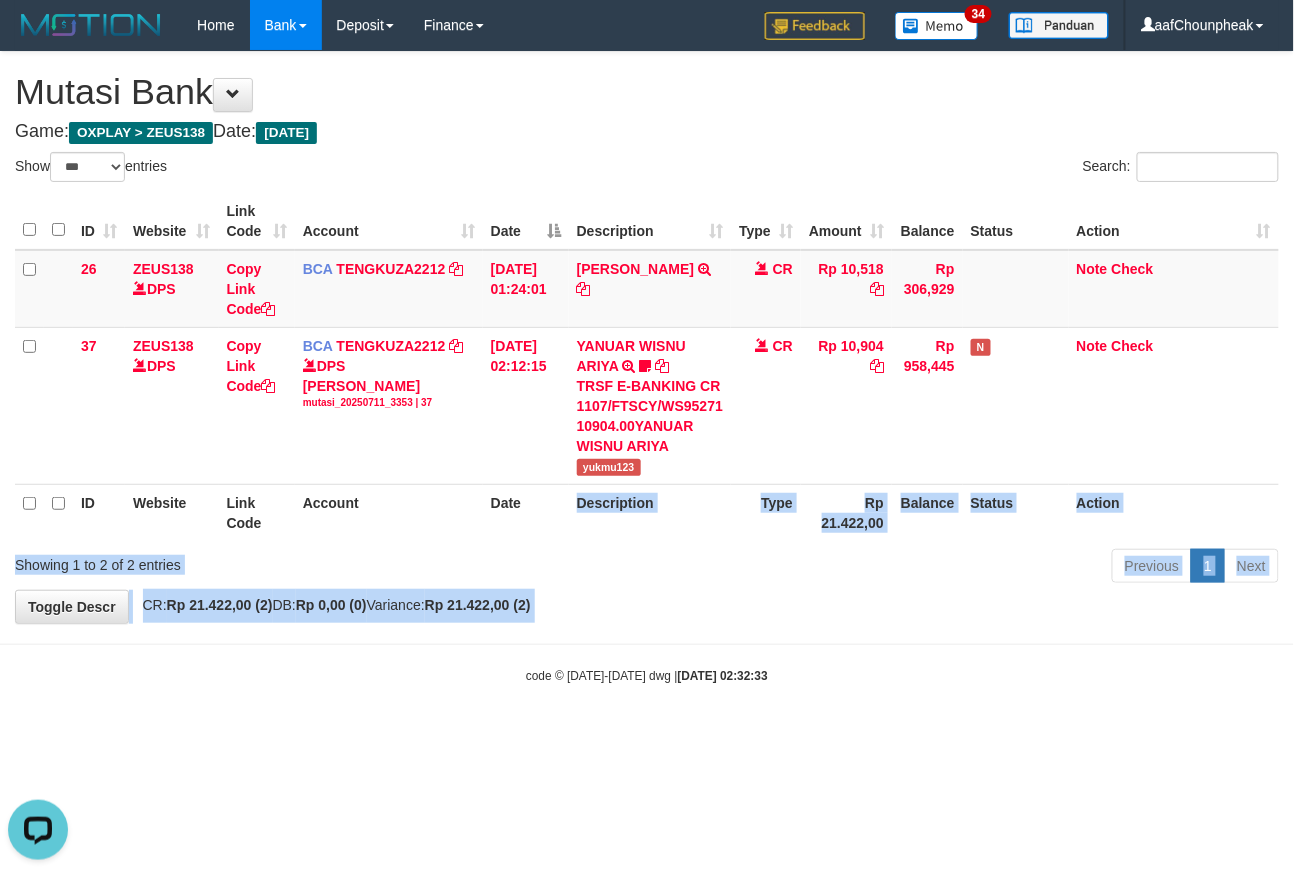 drag, startPoint x: 469, startPoint y: 696, endPoint x: 476, endPoint y: 732, distance: 36.67424 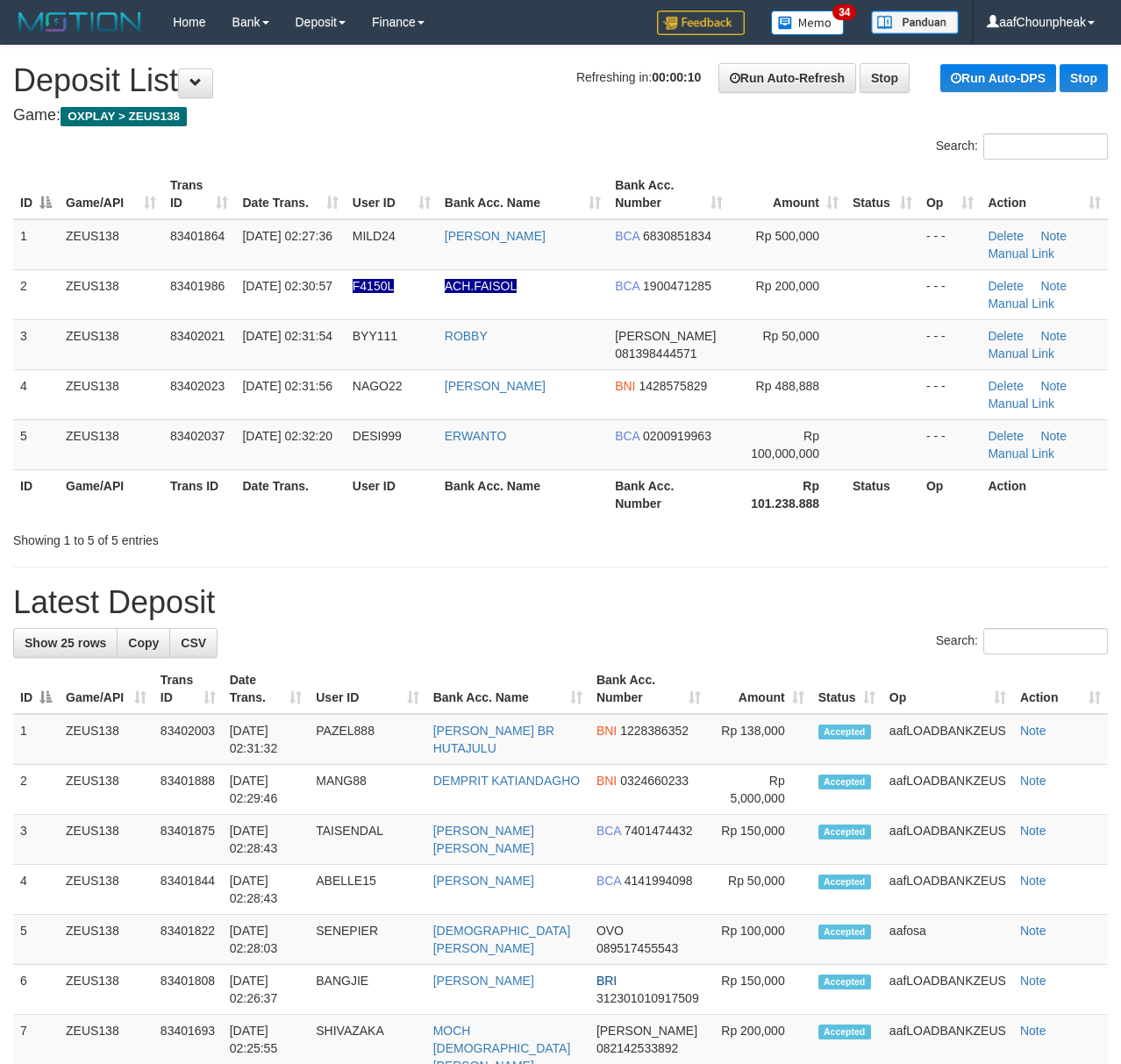 scroll, scrollTop: 0, scrollLeft: 0, axis: both 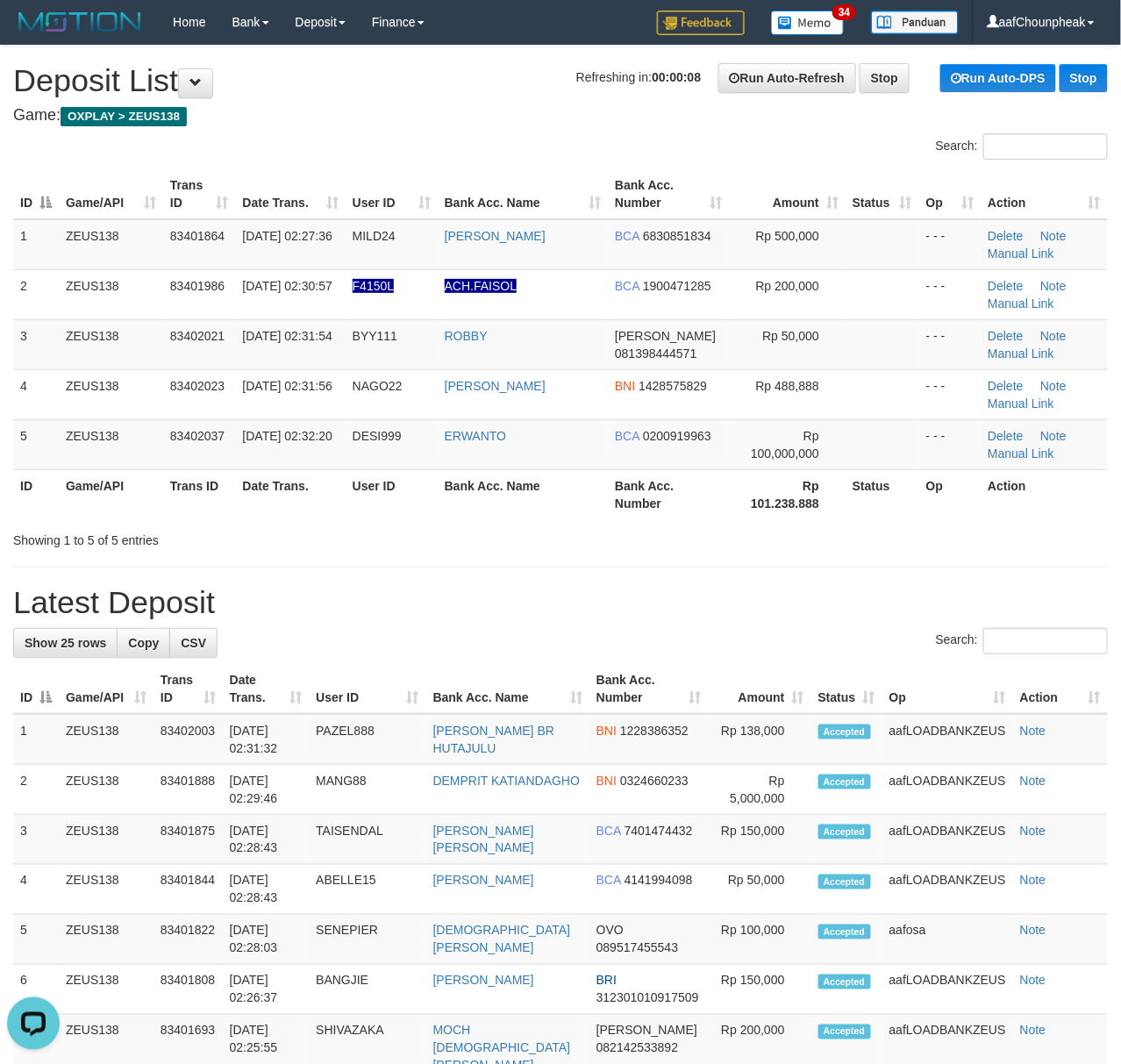 click on "Search:" at bounding box center [560, 148] 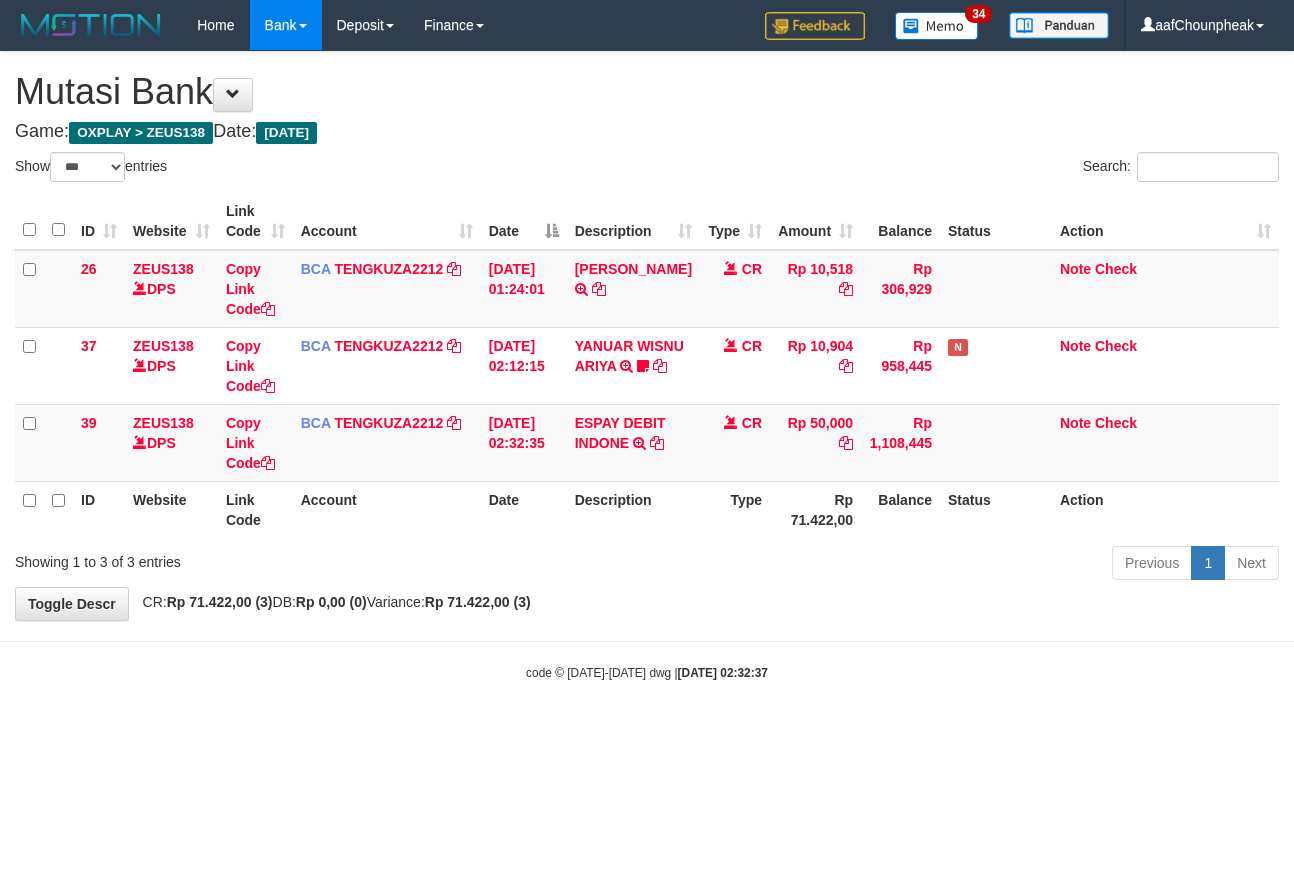 select on "***" 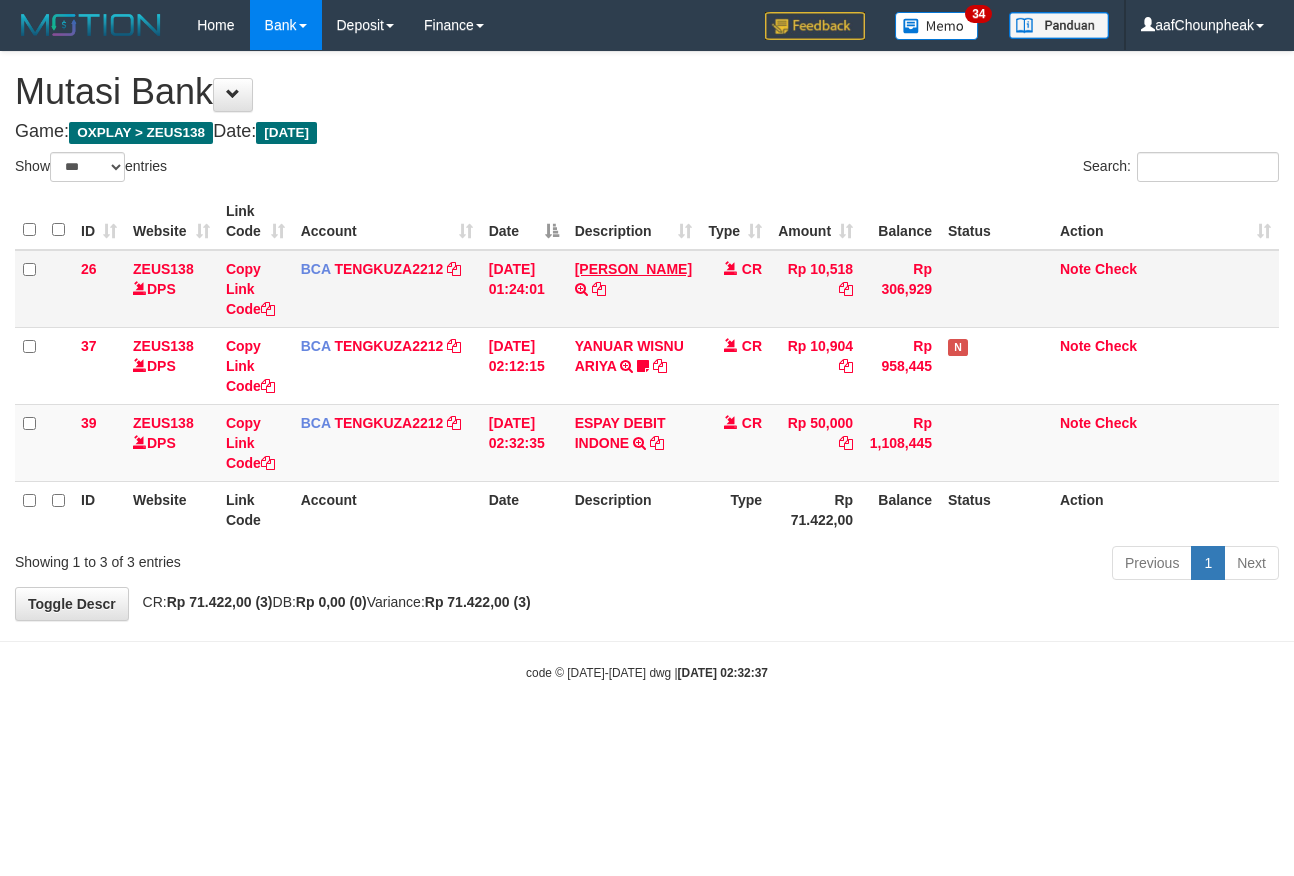 scroll, scrollTop: 0, scrollLeft: 0, axis: both 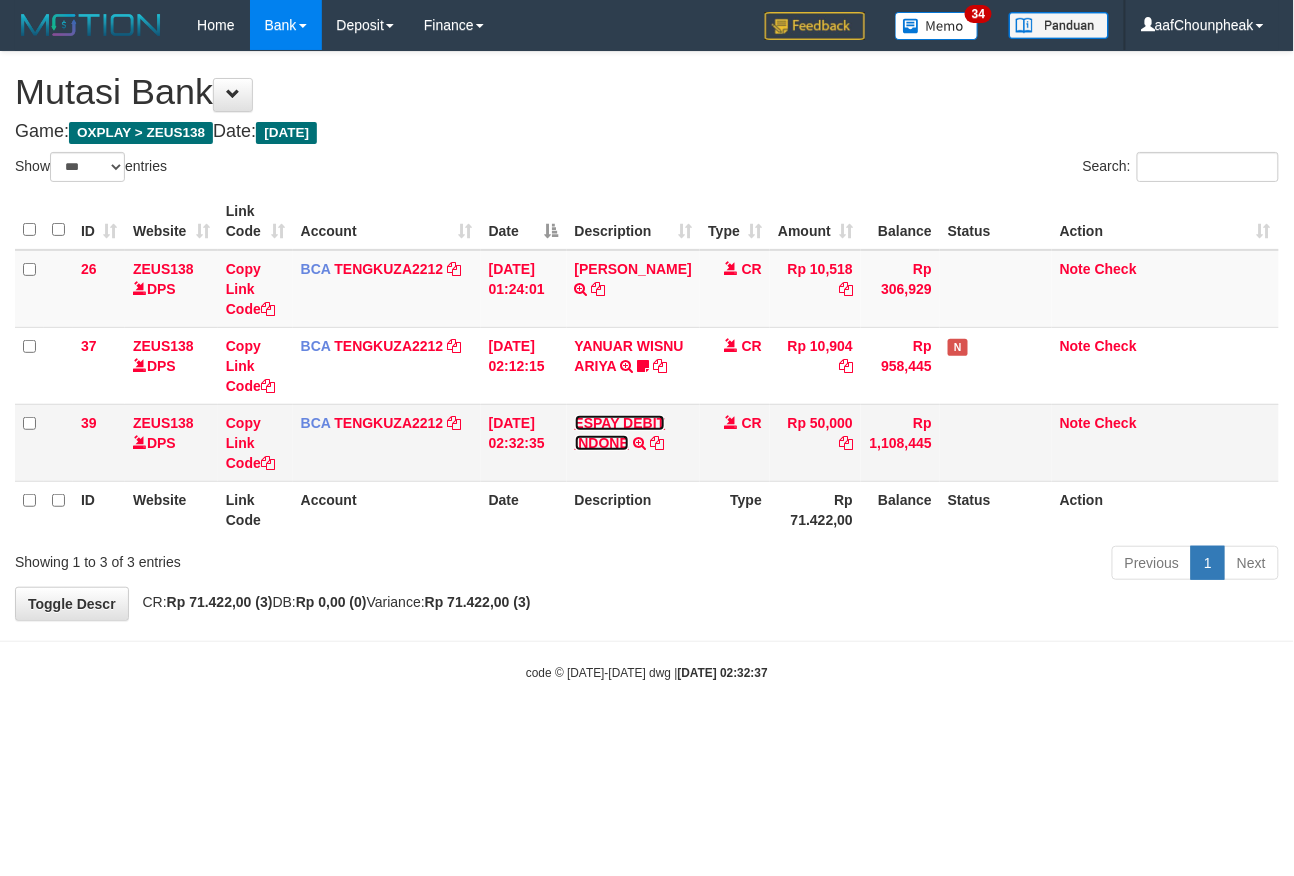 click on "ESPAY DEBIT INDONE" at bounding box center (620, 433) 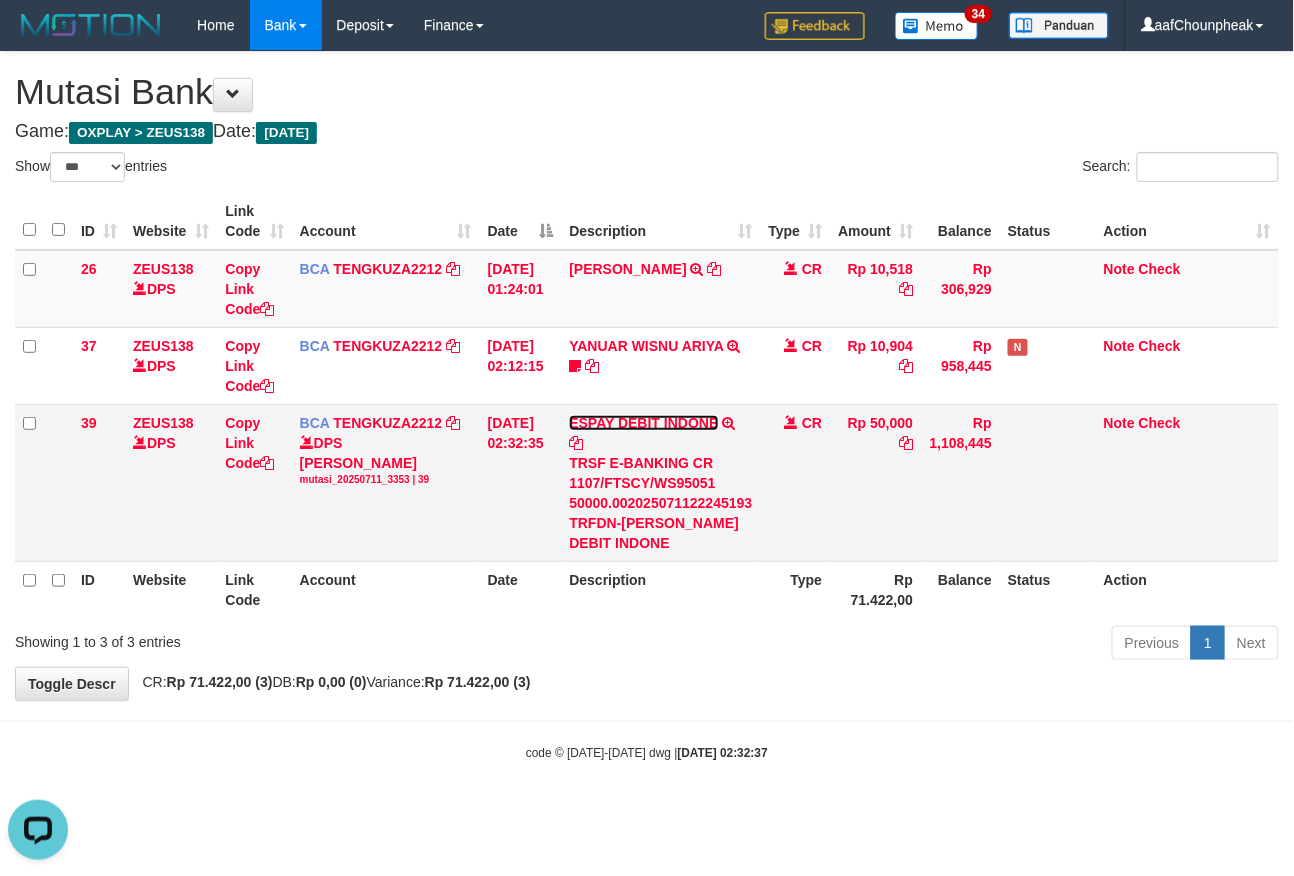 scroll, scrollTop: 0, scrollLeft: 0, axis: both 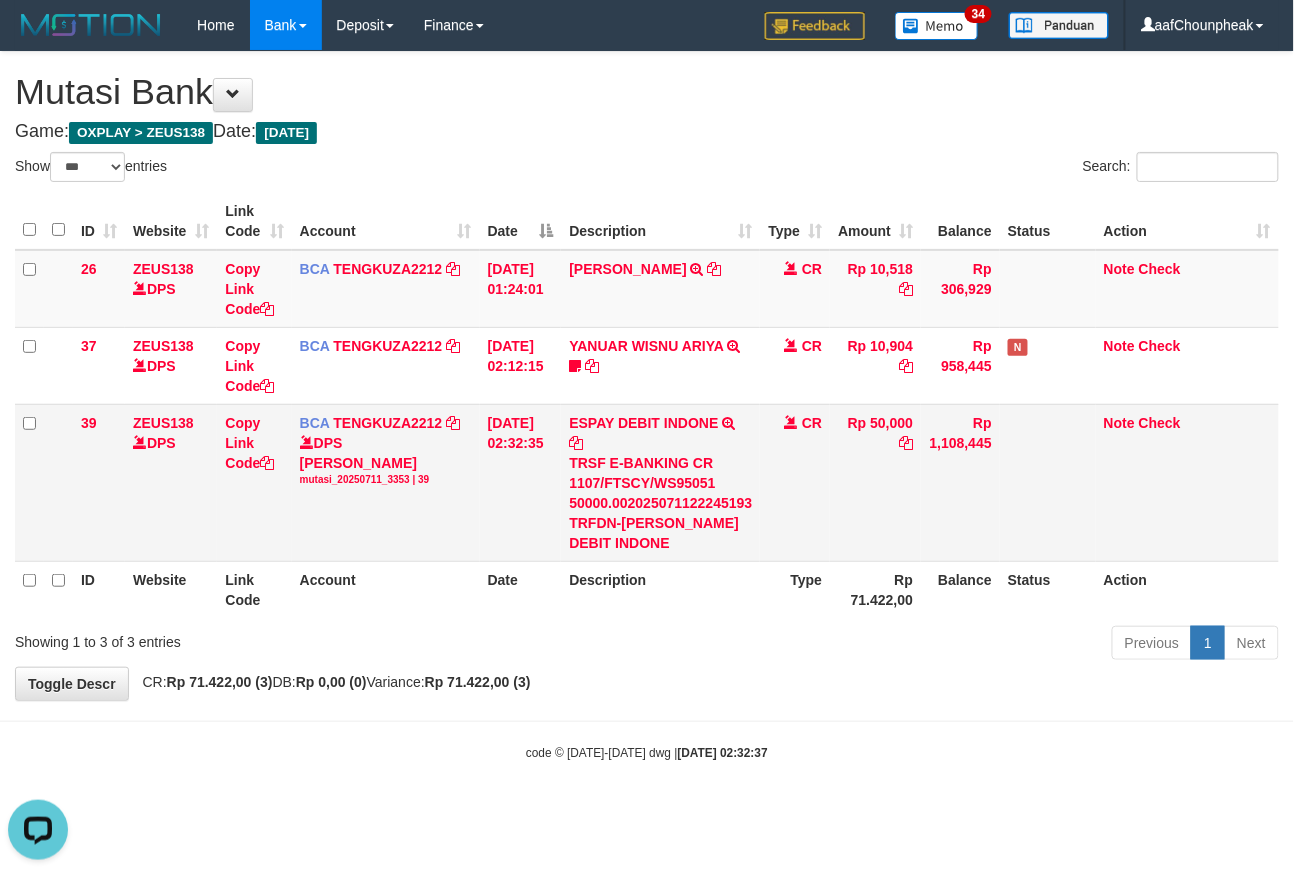 click on "TRSF E-BANKING CR 1107/FTSCY/WS95051
50000.002025071122245193 TRFDN-ROBBY
ESPAY DEBIT INDONE" at bounding box center (660, 503) 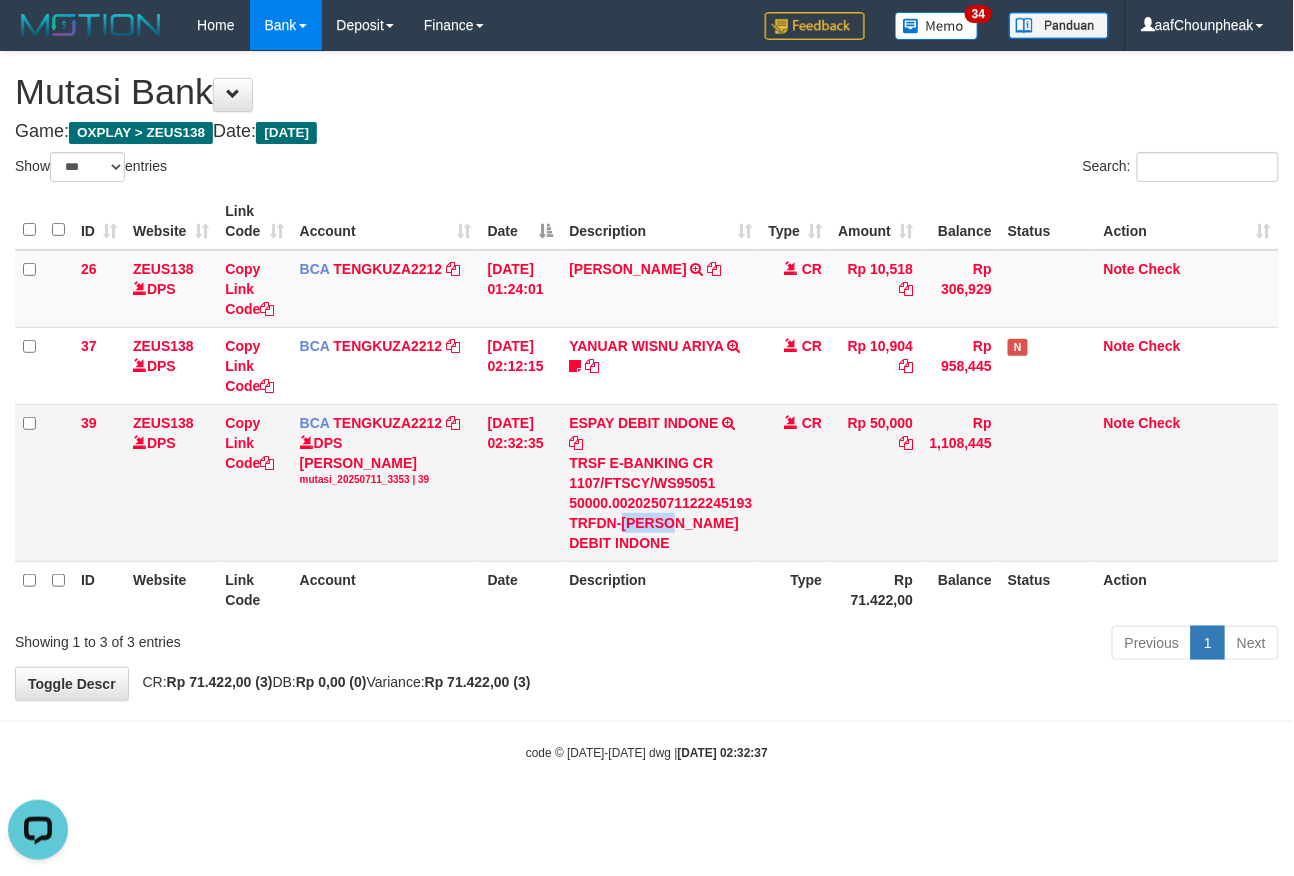 click on "TRSF E-BANKING CR 1107/FTSCY/WS95051
50000.002025071122245193 TRFDN-ROBBY
ESPAY DEBIT INDONE" at bounding box center (660, 503) 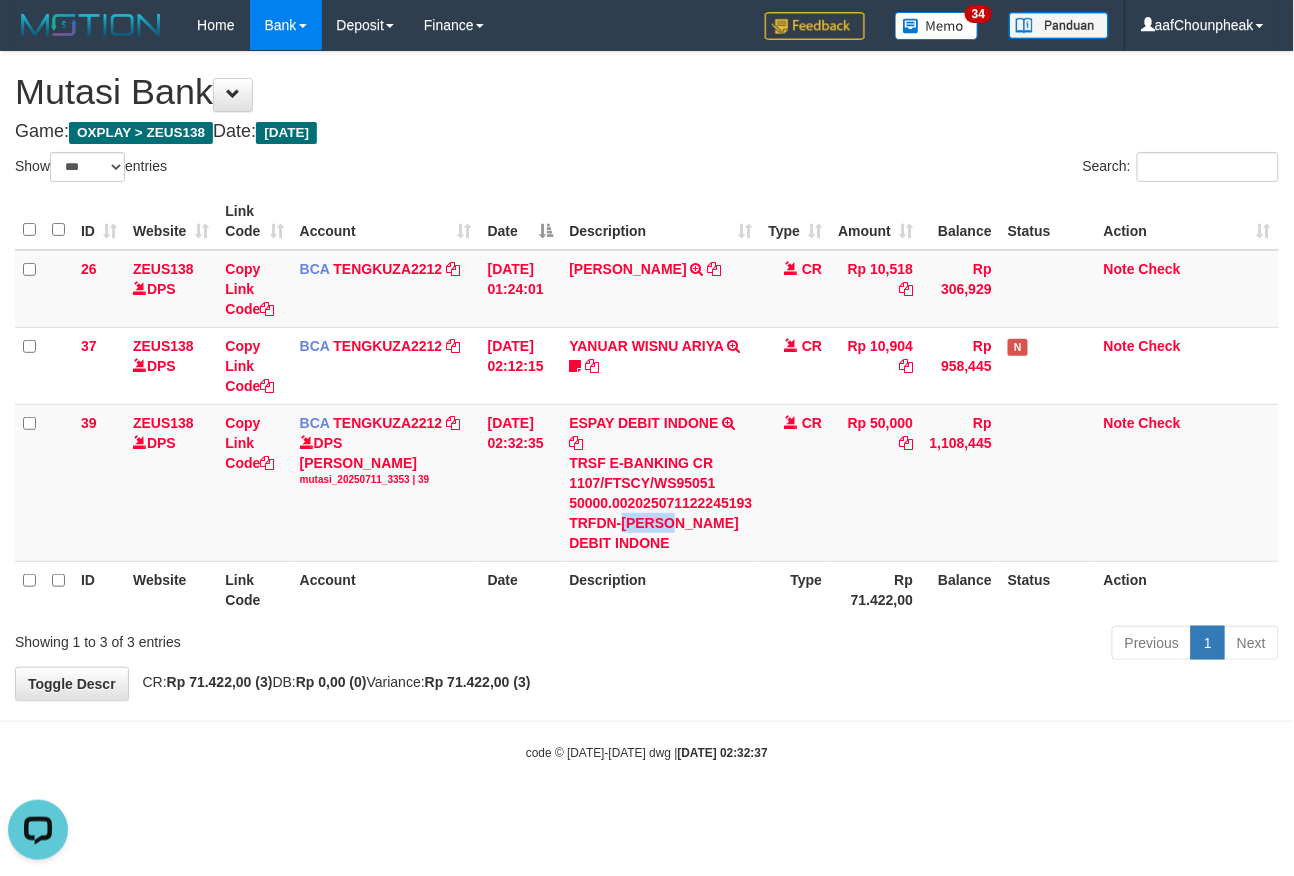 copy on "ROBBY" 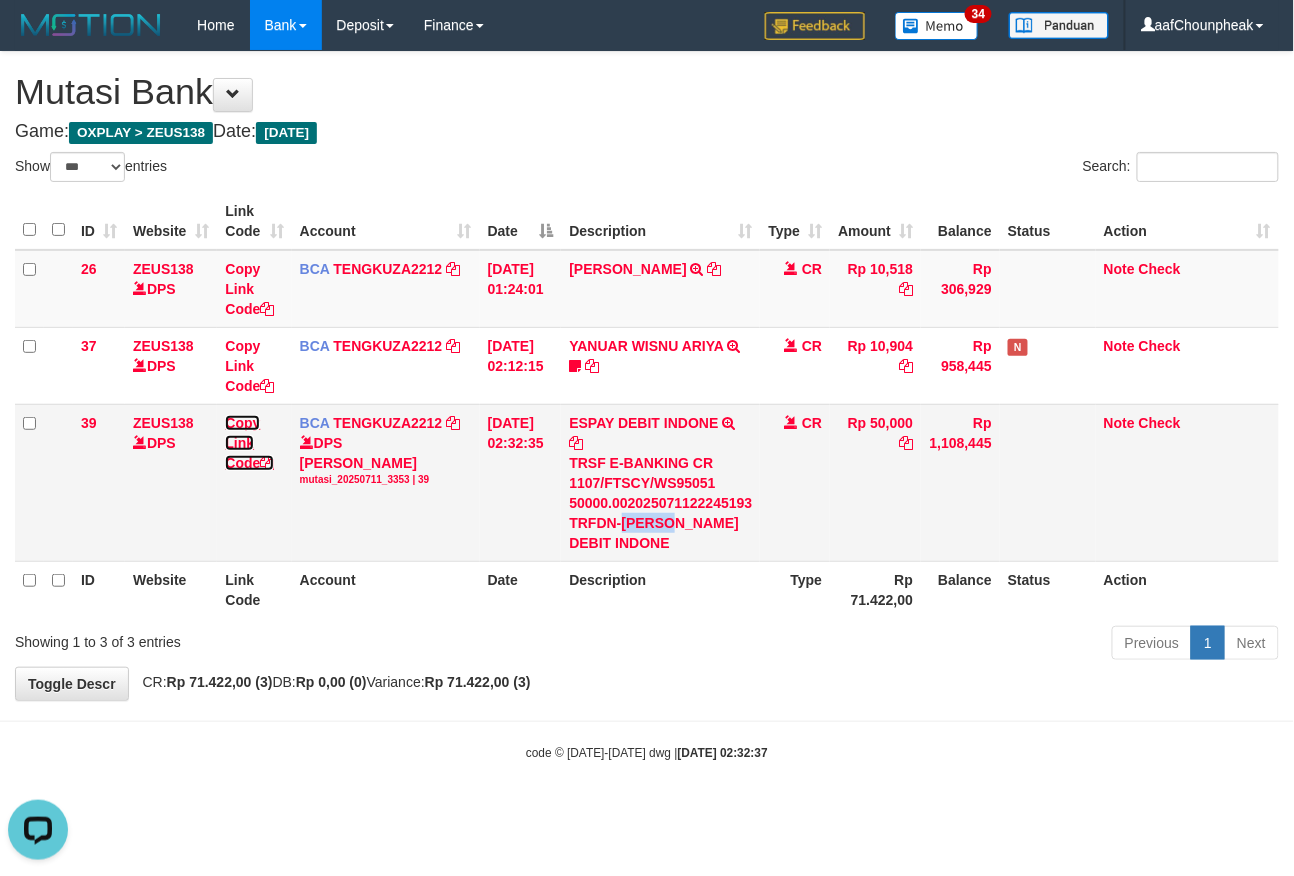 click on "Copy Link Code" at bounding box center (249, 443) 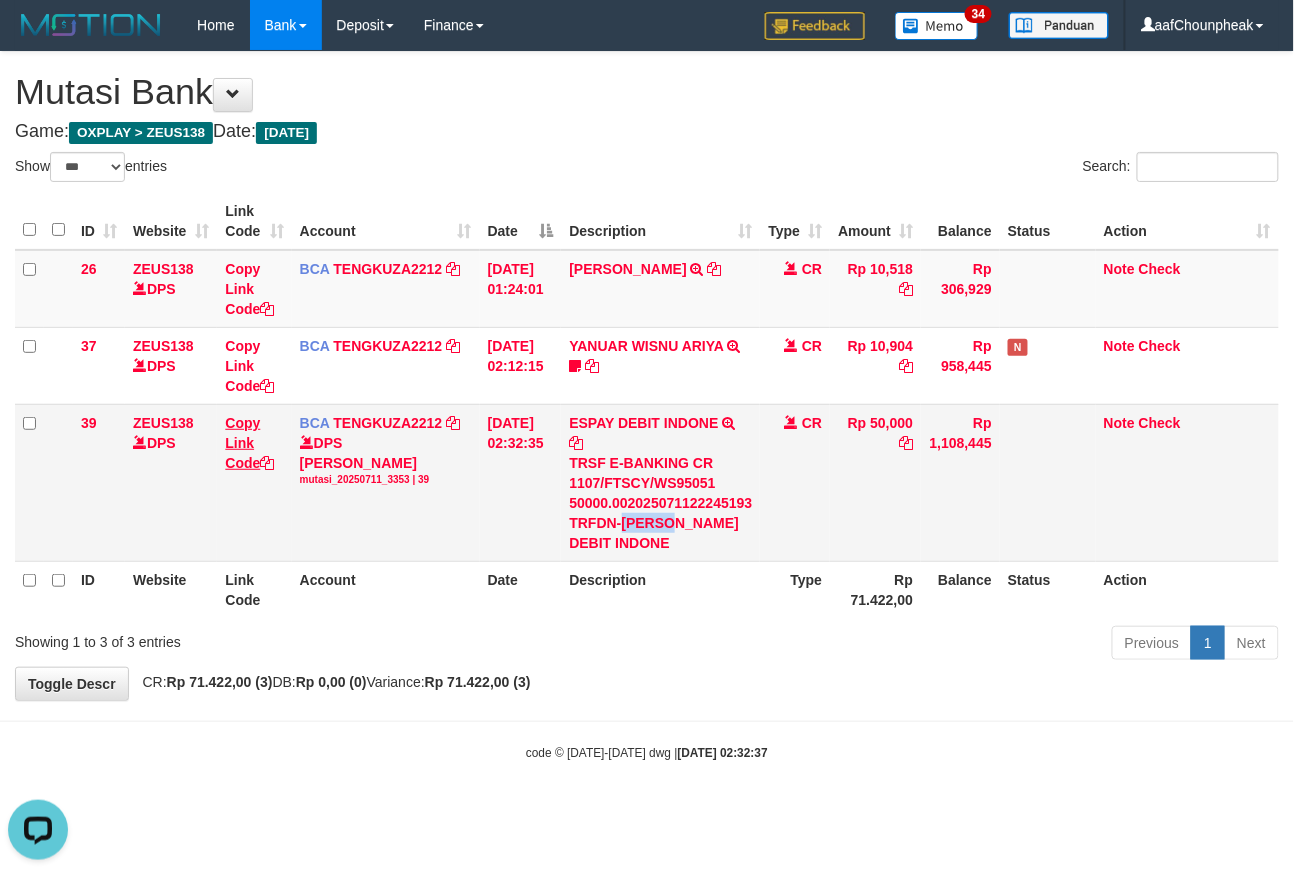 copy on "ROBBY" 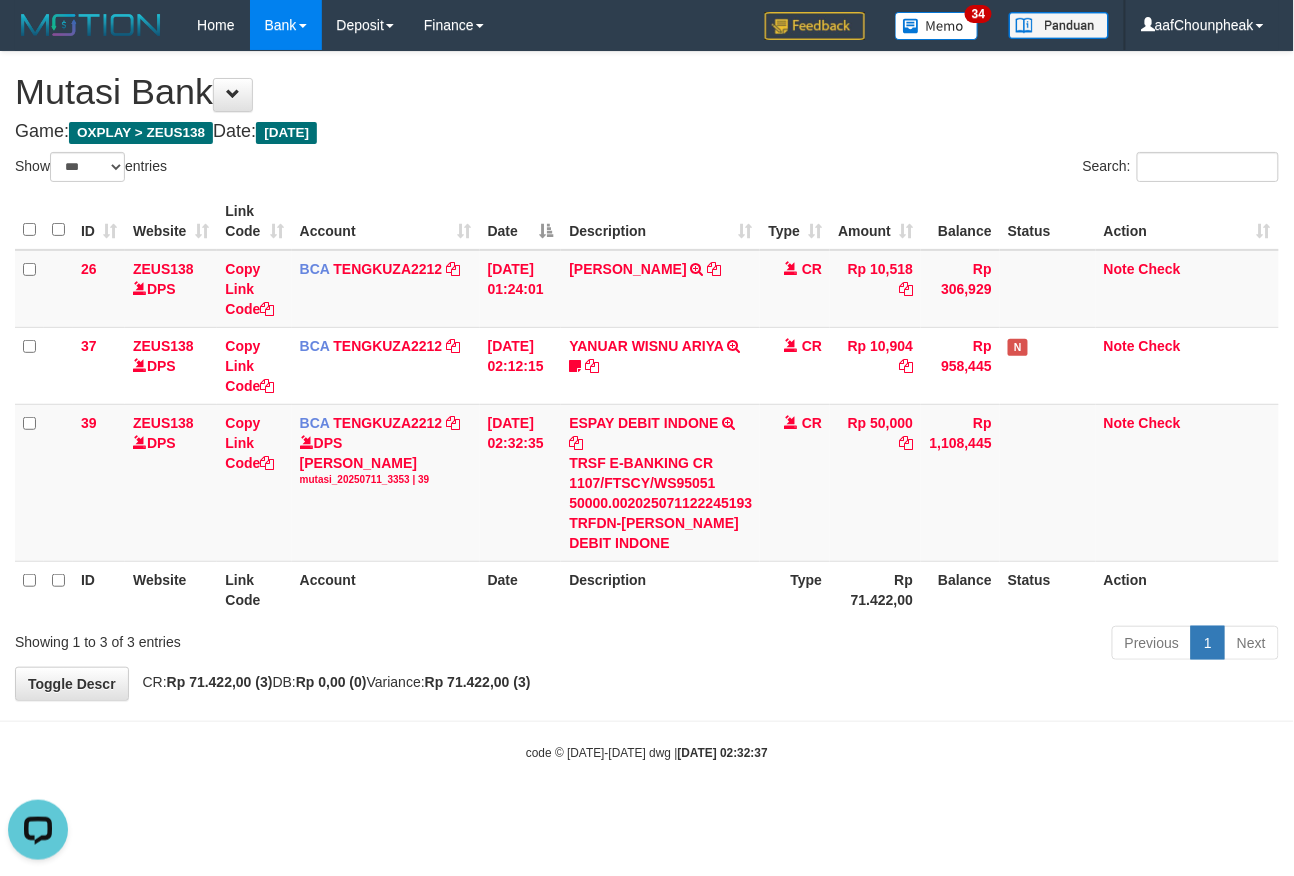 scroll, scrollTop: 274, scrollLeft: 0, axis: vertical 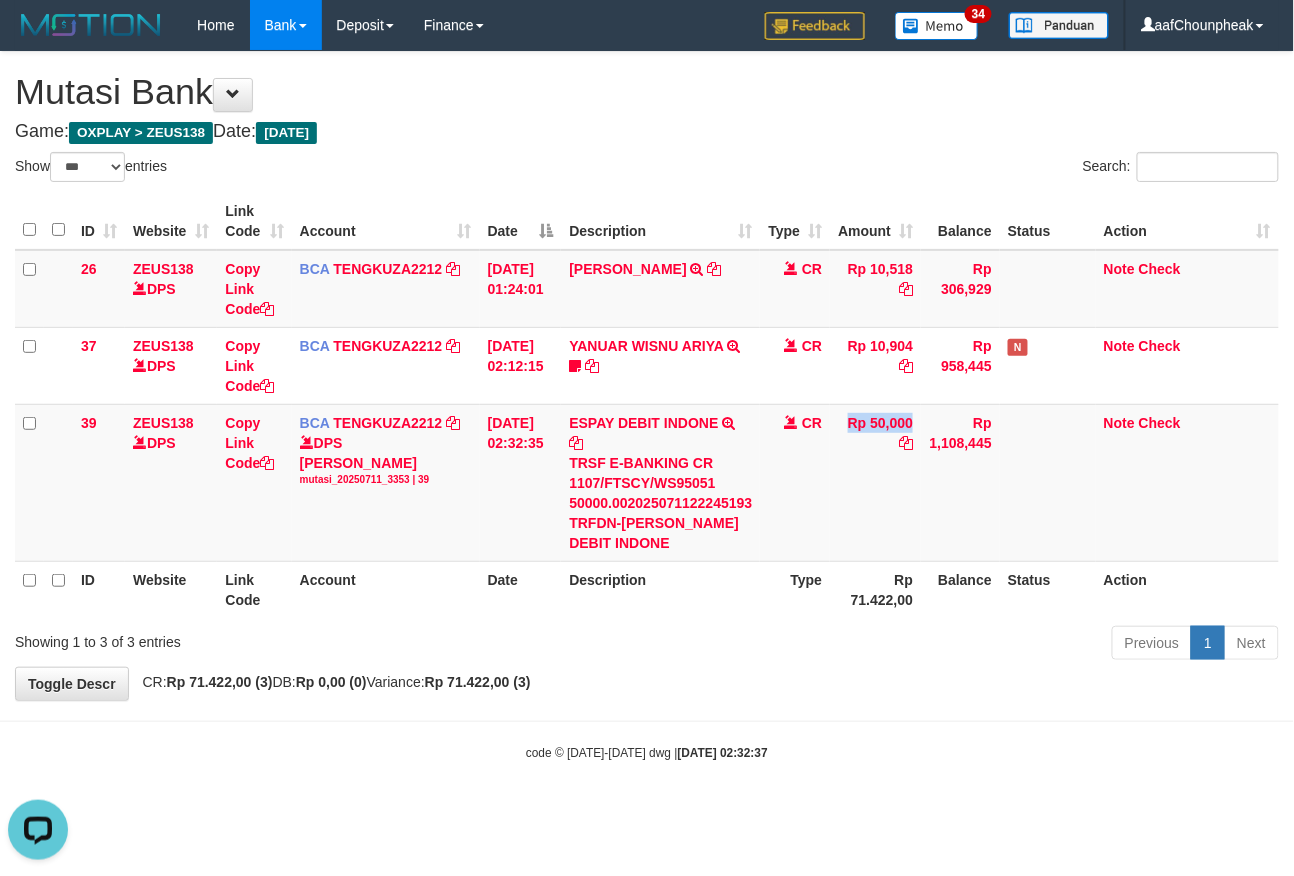 drag, startPoint x: 828, startPoint y: 498, endPoint x: 1284, endPoint y: 509, distance: 456.13266 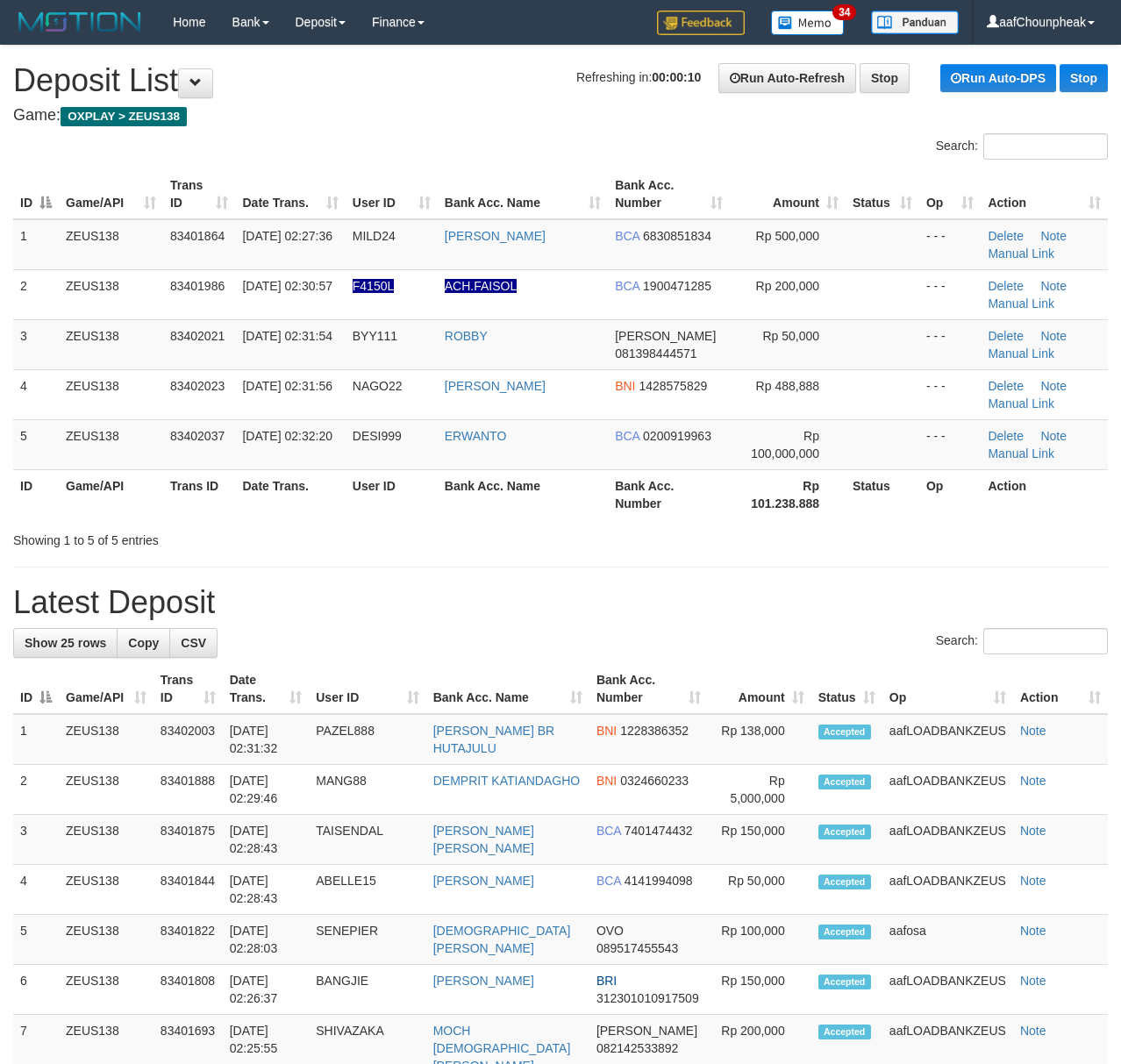 scroll, scrollTop: 0, scrollLeft: 0, axis: both 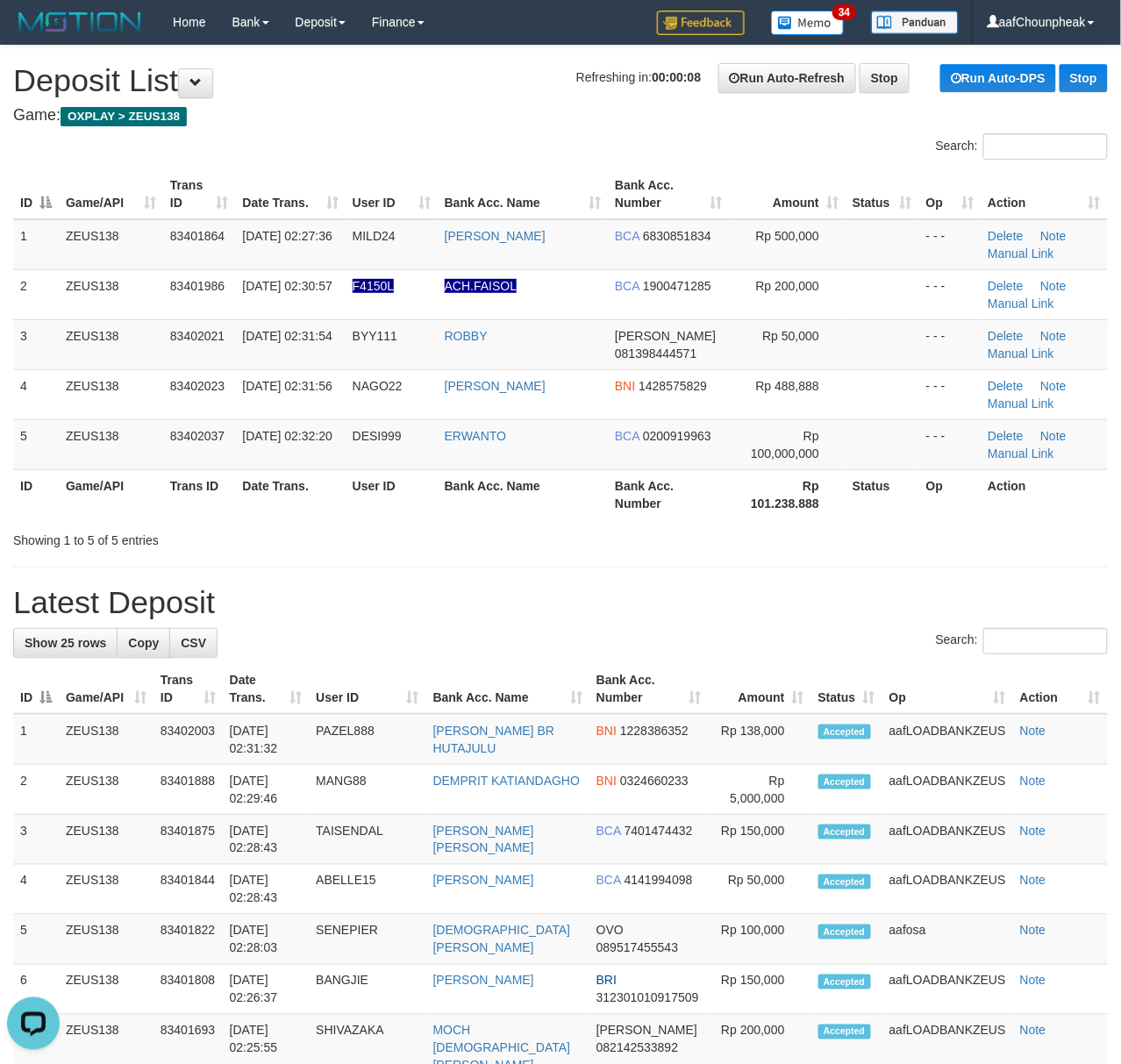 drag, startPoint x: 249, startPoint y: 190, endPoint x: 358, endPoint y: 314, distance: 165.09694 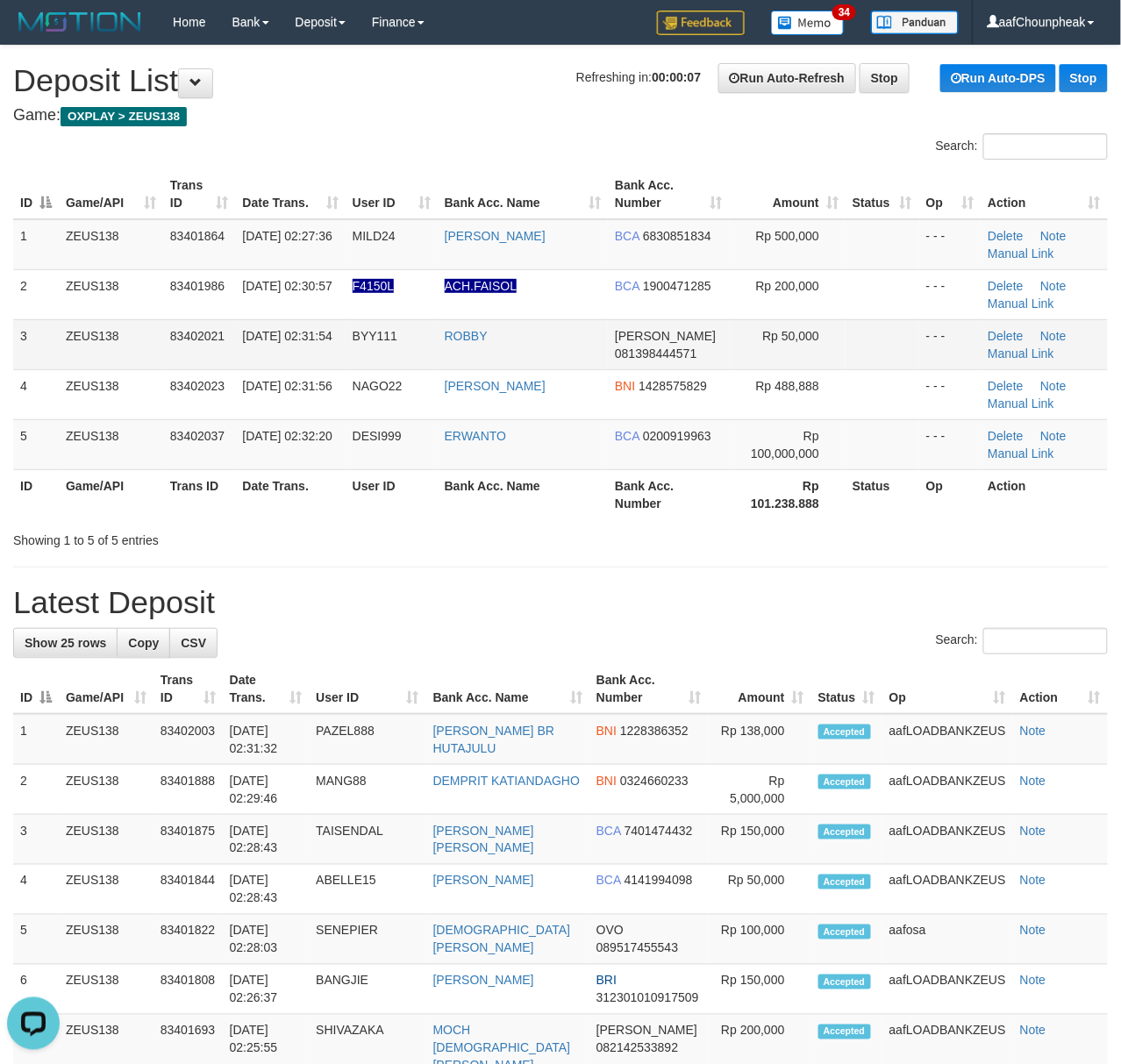click on "Delete
Note
Manual Link" at bounding box center (1044, 344) 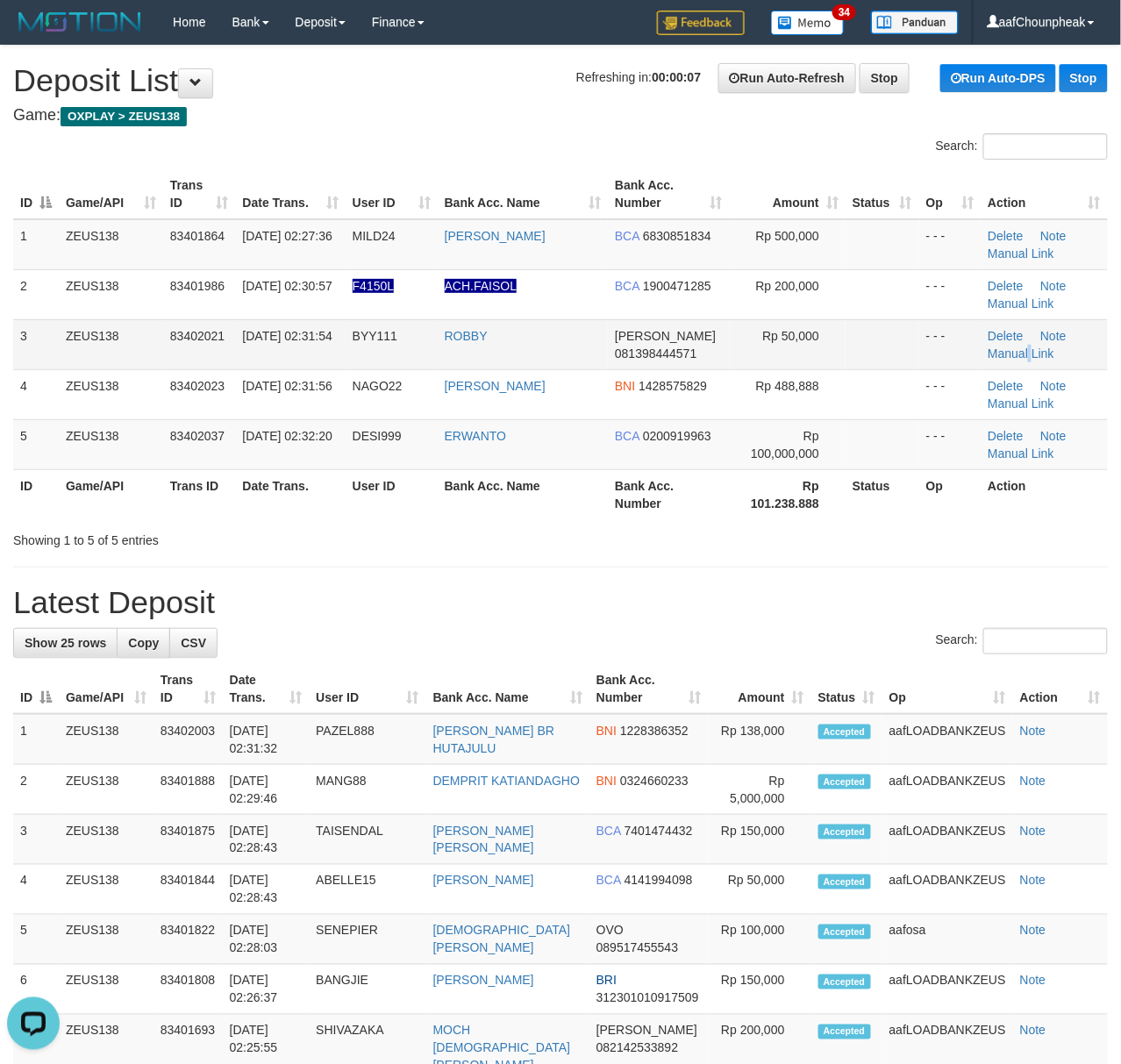 click on "Delete
Note
Manual Link" at bounding box center [1044, 344] 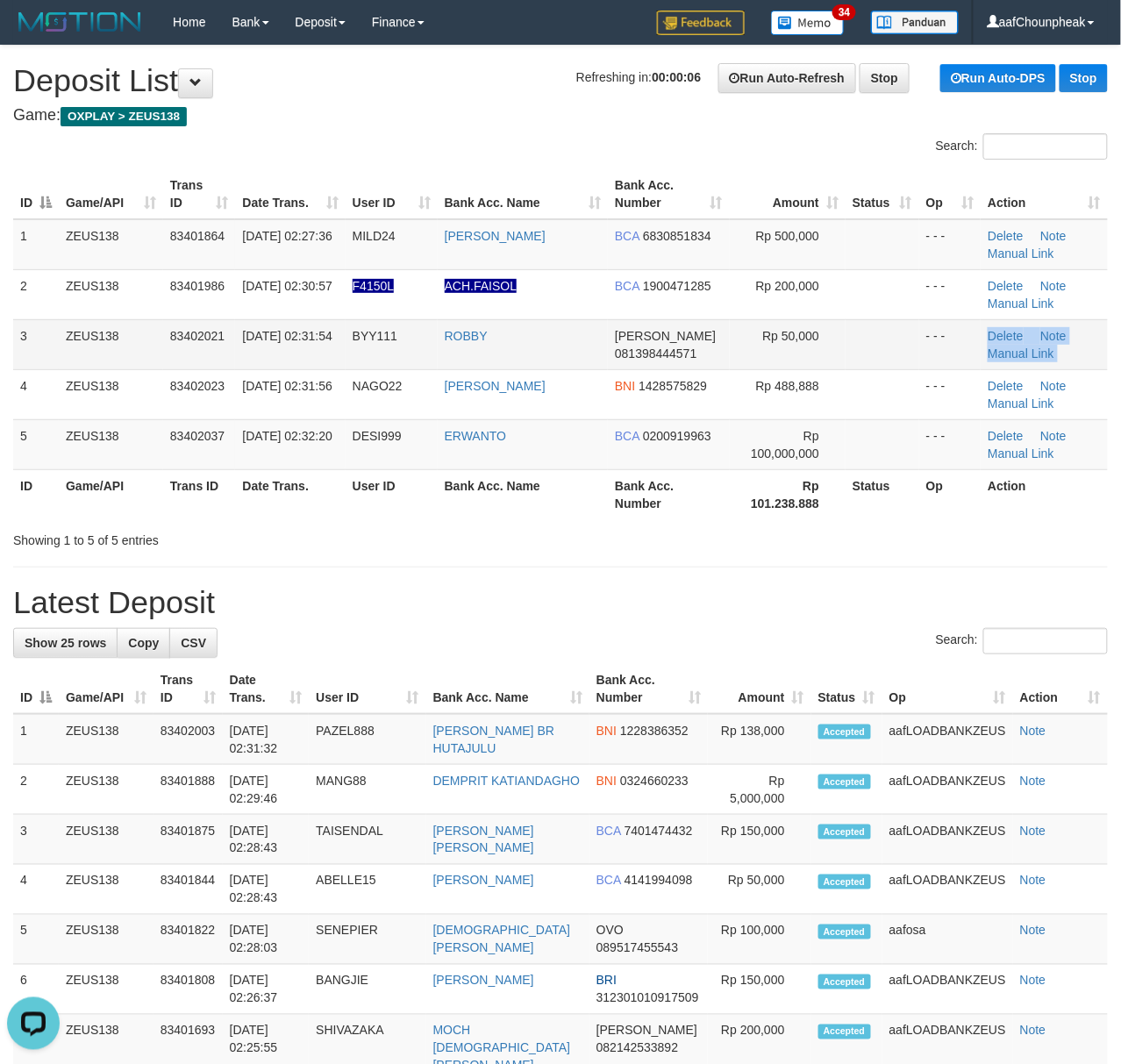 click on "Delete
Note
Manual Link" at bounding box center (1044, 344) 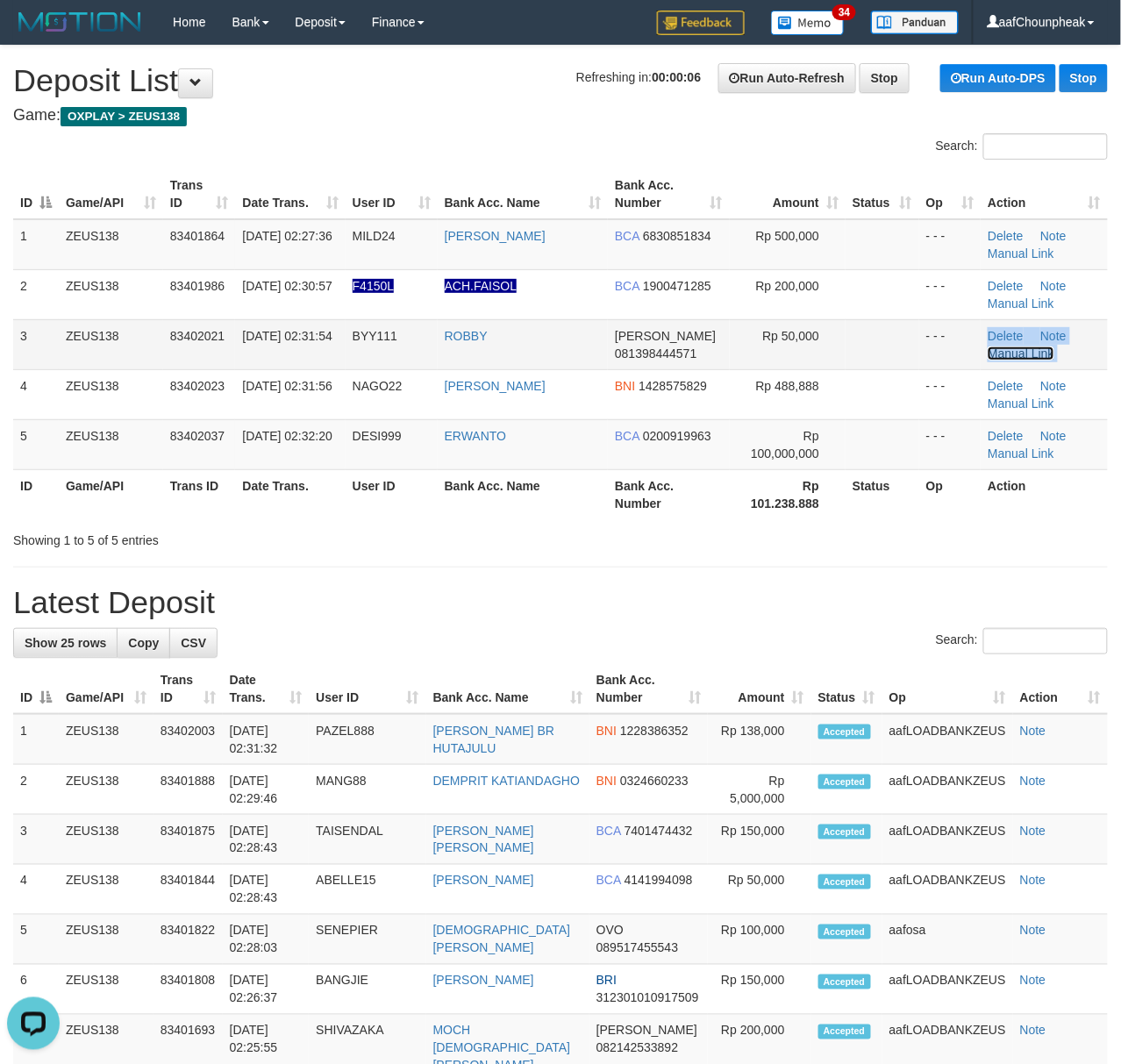 click on "Manual Link" at bounding box center (1021, 353) 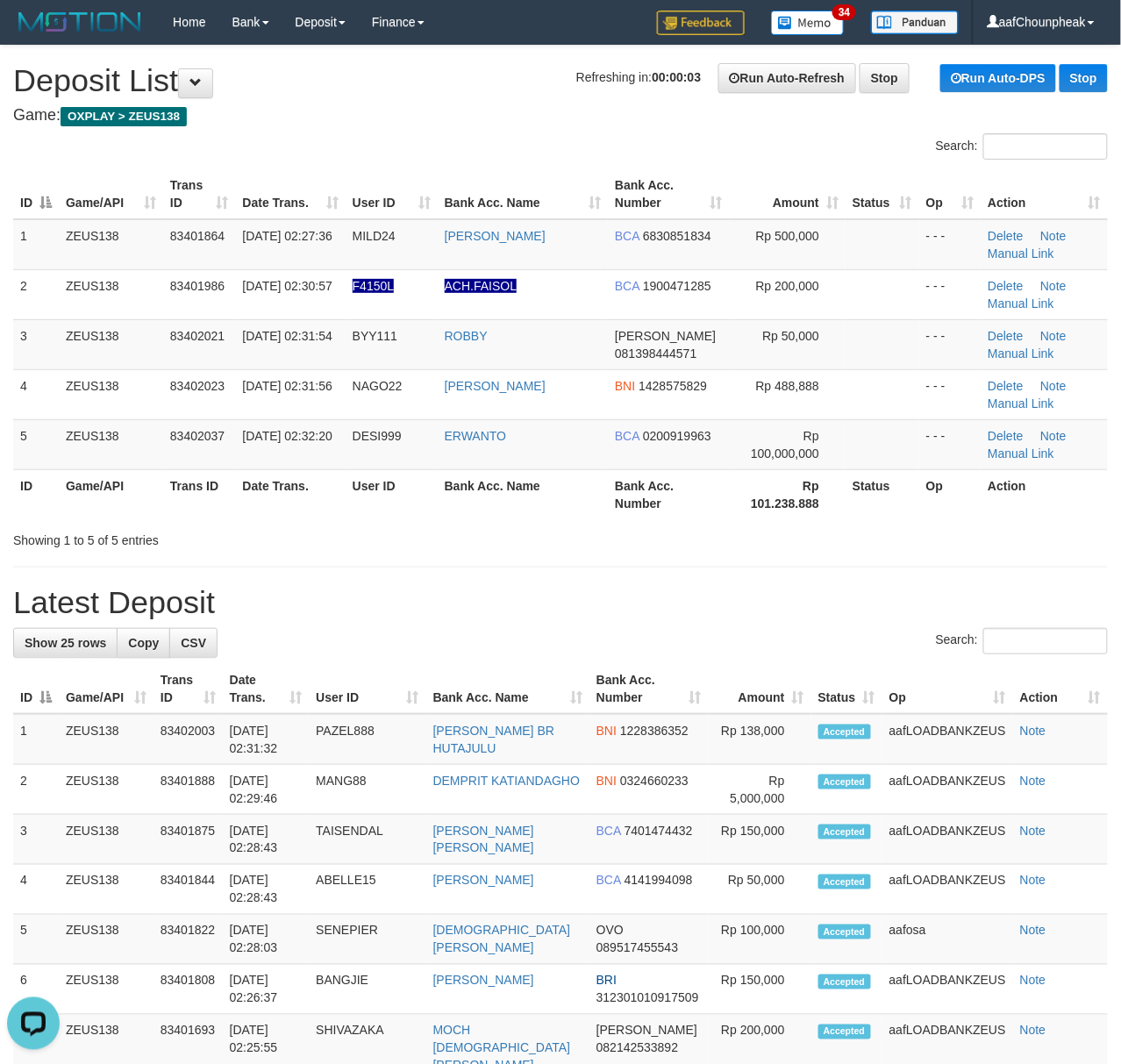 drag, startPoint x: 168, startPoint y: 131, endPoint x: 116, endPoint y: 146, distance: 54.120237 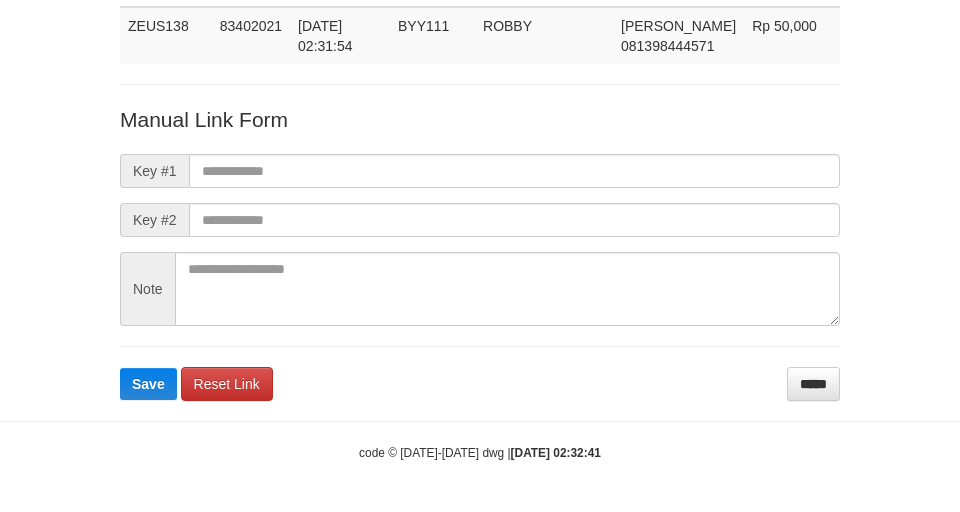 scroll, scrollTop: 146, scrollLeft: 0, axis: vertical 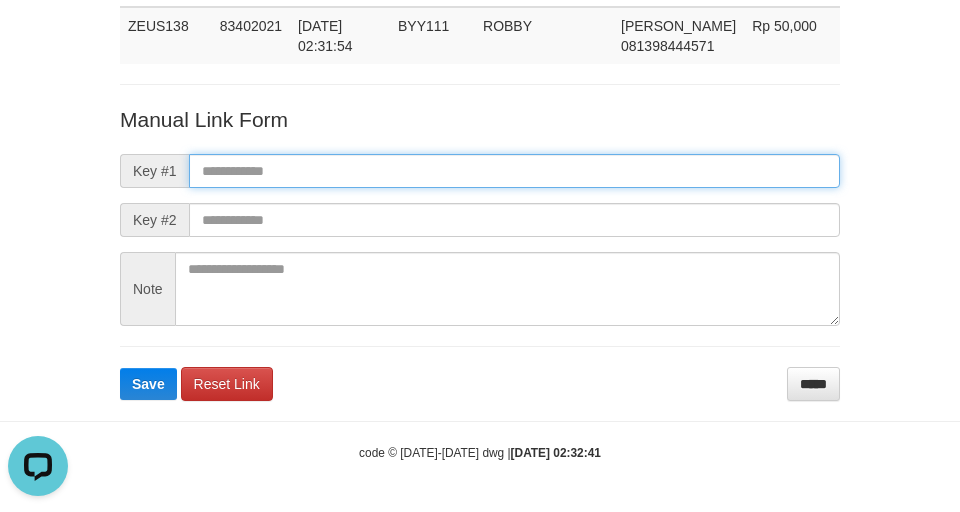 click at bounding box center (514, 171) 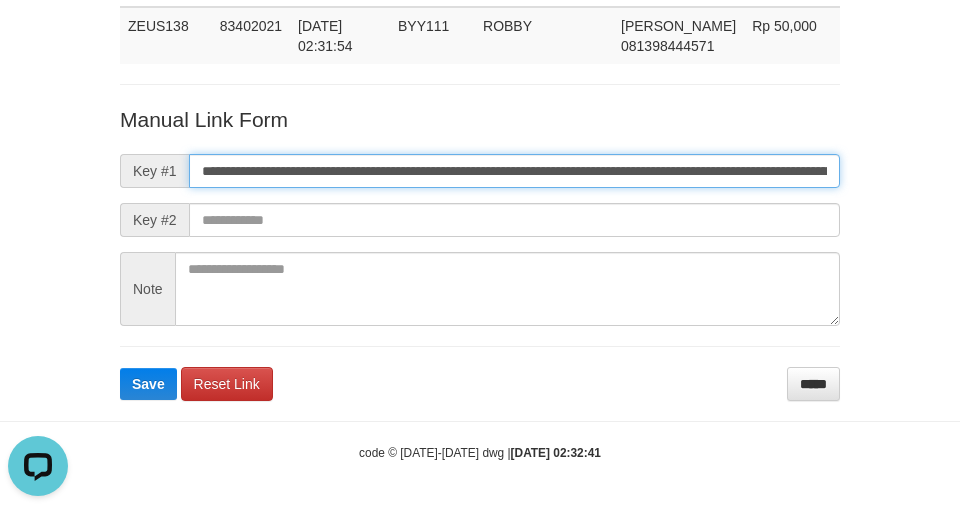 scroll, scrollTop: 0, scrollLeft: 1176, axis: horizontal 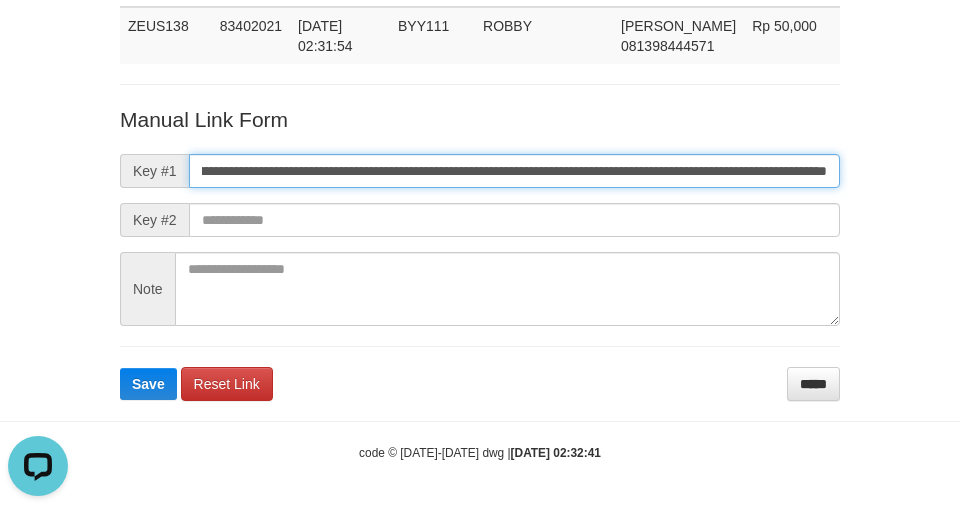 type on "**********" 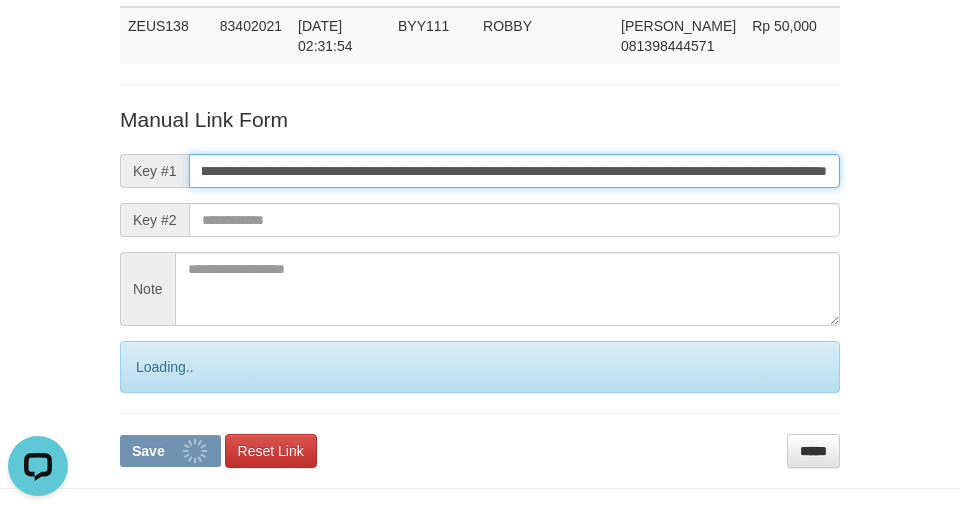 click on "Save" at bounding box center (170, 451) 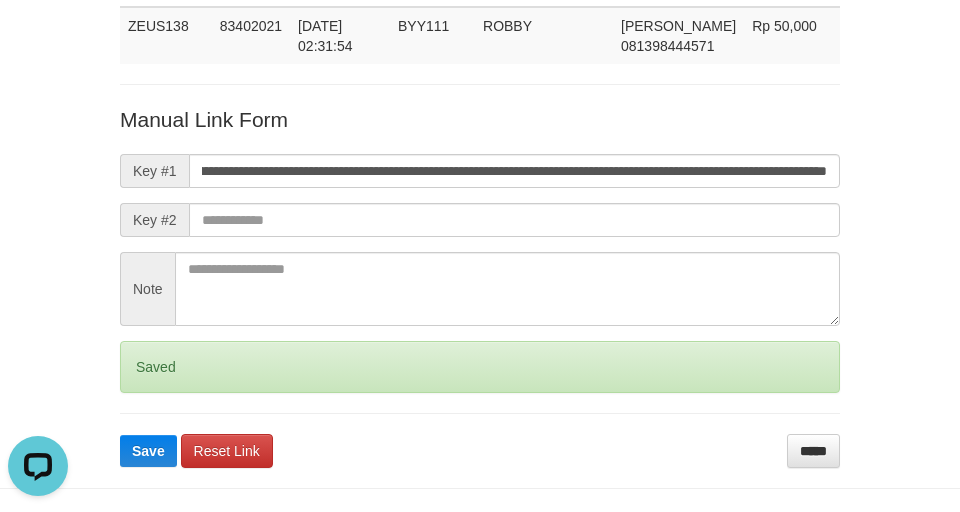 scroll, scrollTop: 0, scrollLeft: 0, axis: both 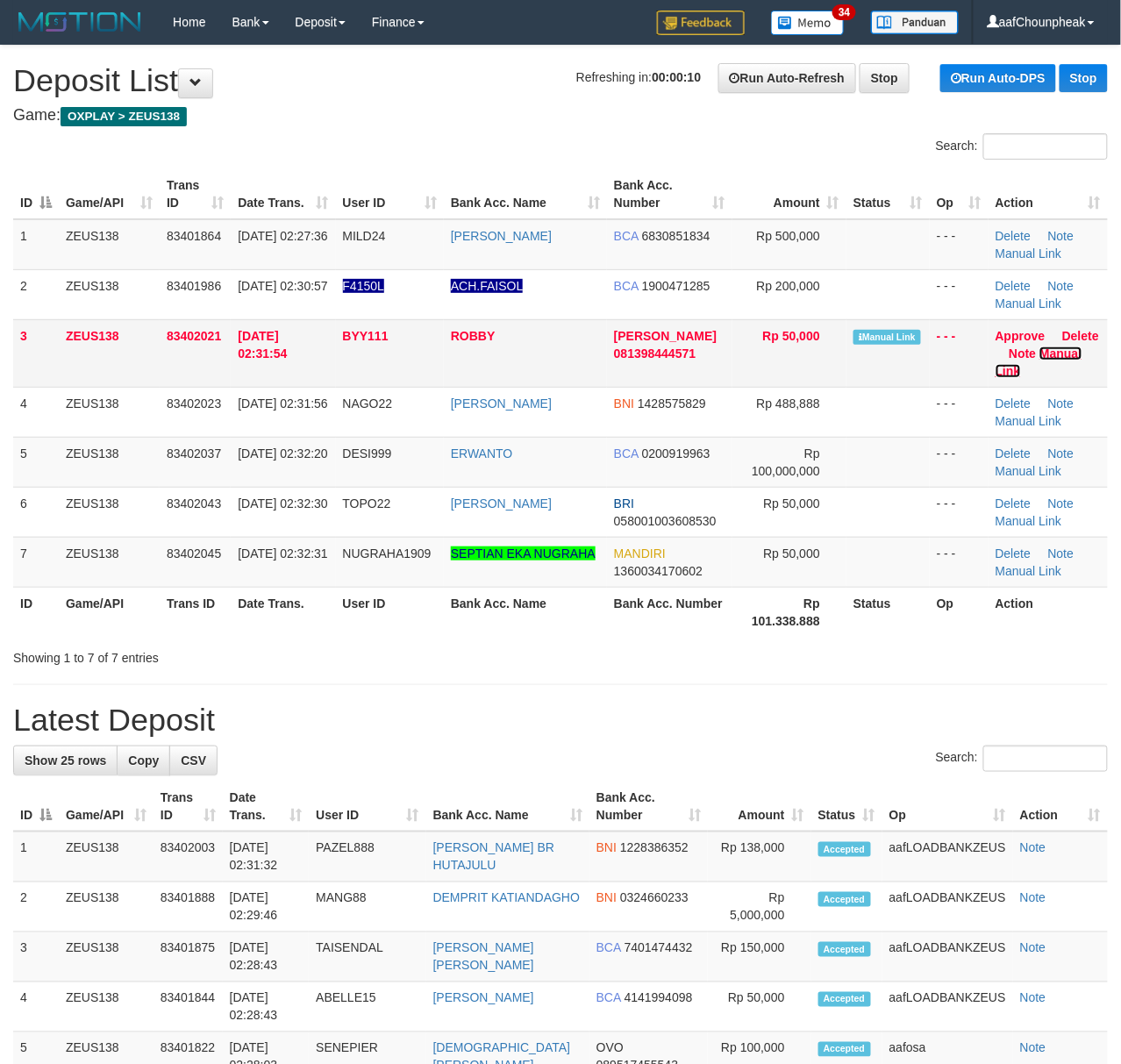 click on "Manual Link" at bounding box center [1039, 362] 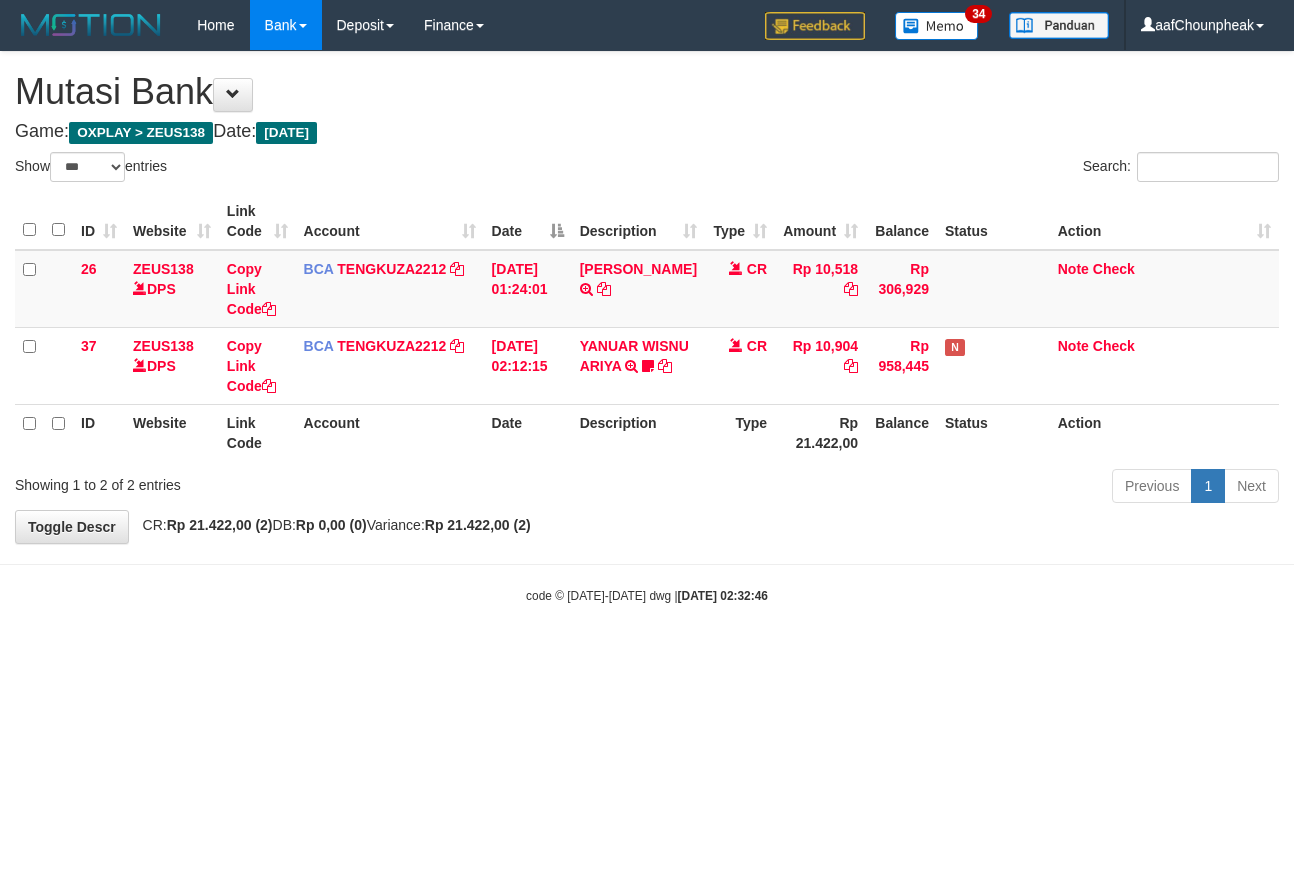 select on "***" 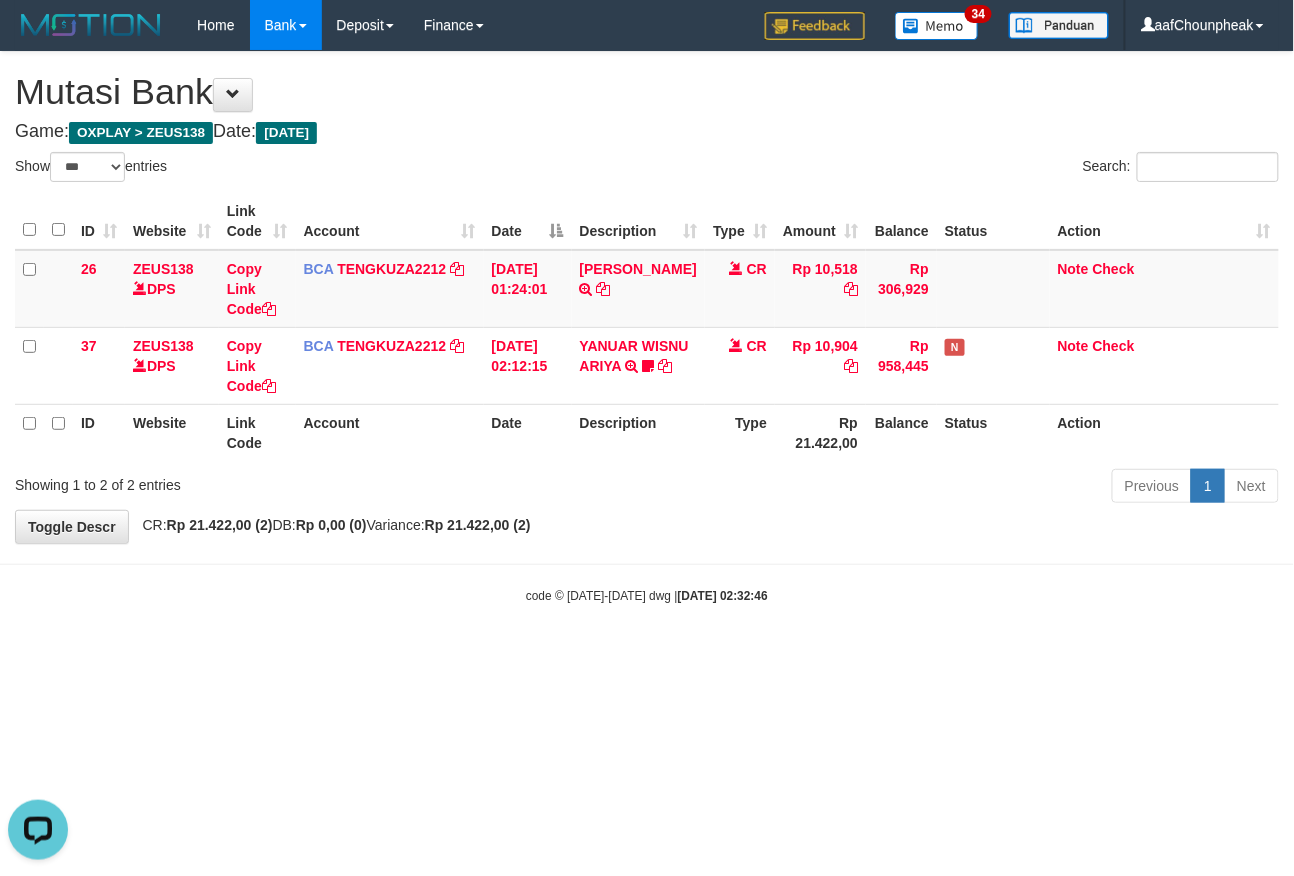 scroll, scrollTop: 0, scrollLeft: 0, axis: both 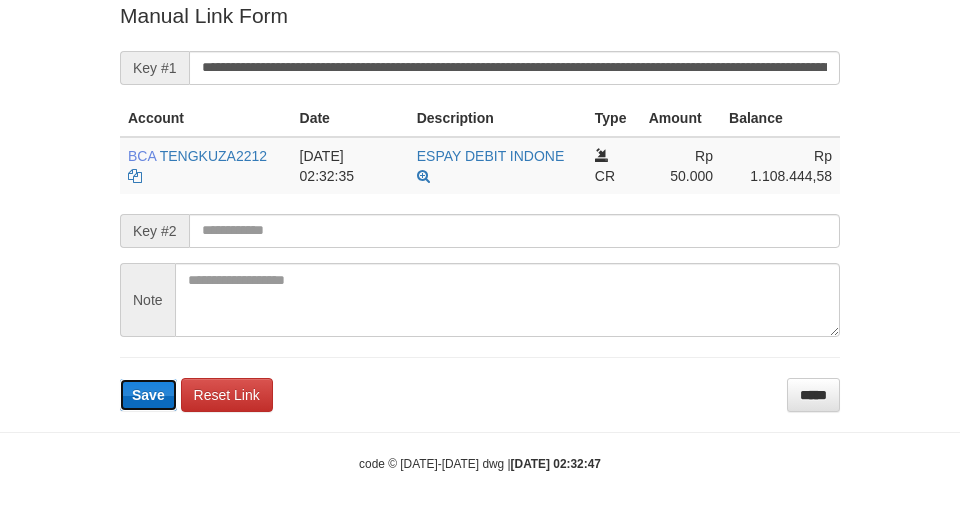 type 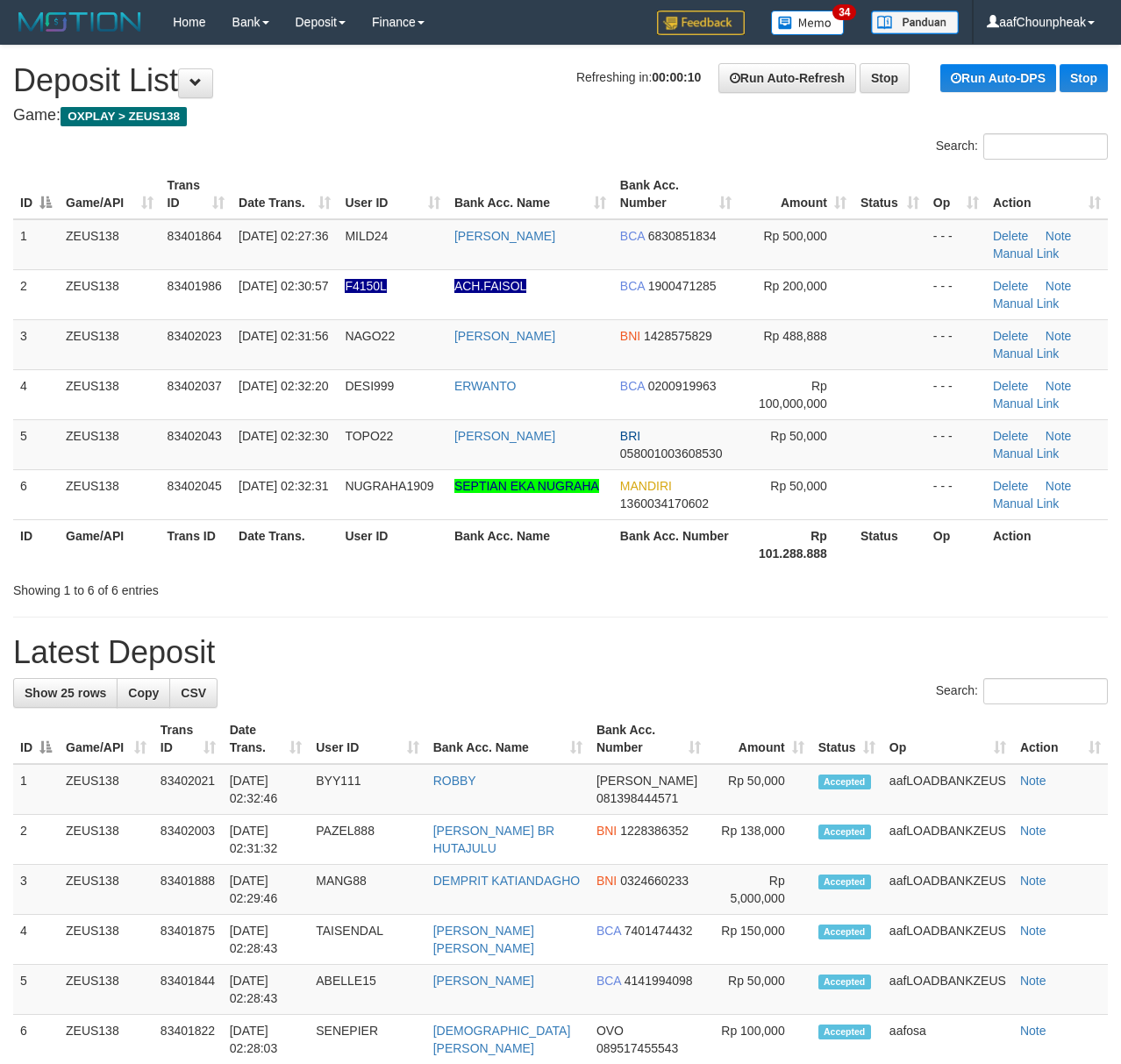 scroll, scrollTop: 0, scrollLeft: 0, axis: both 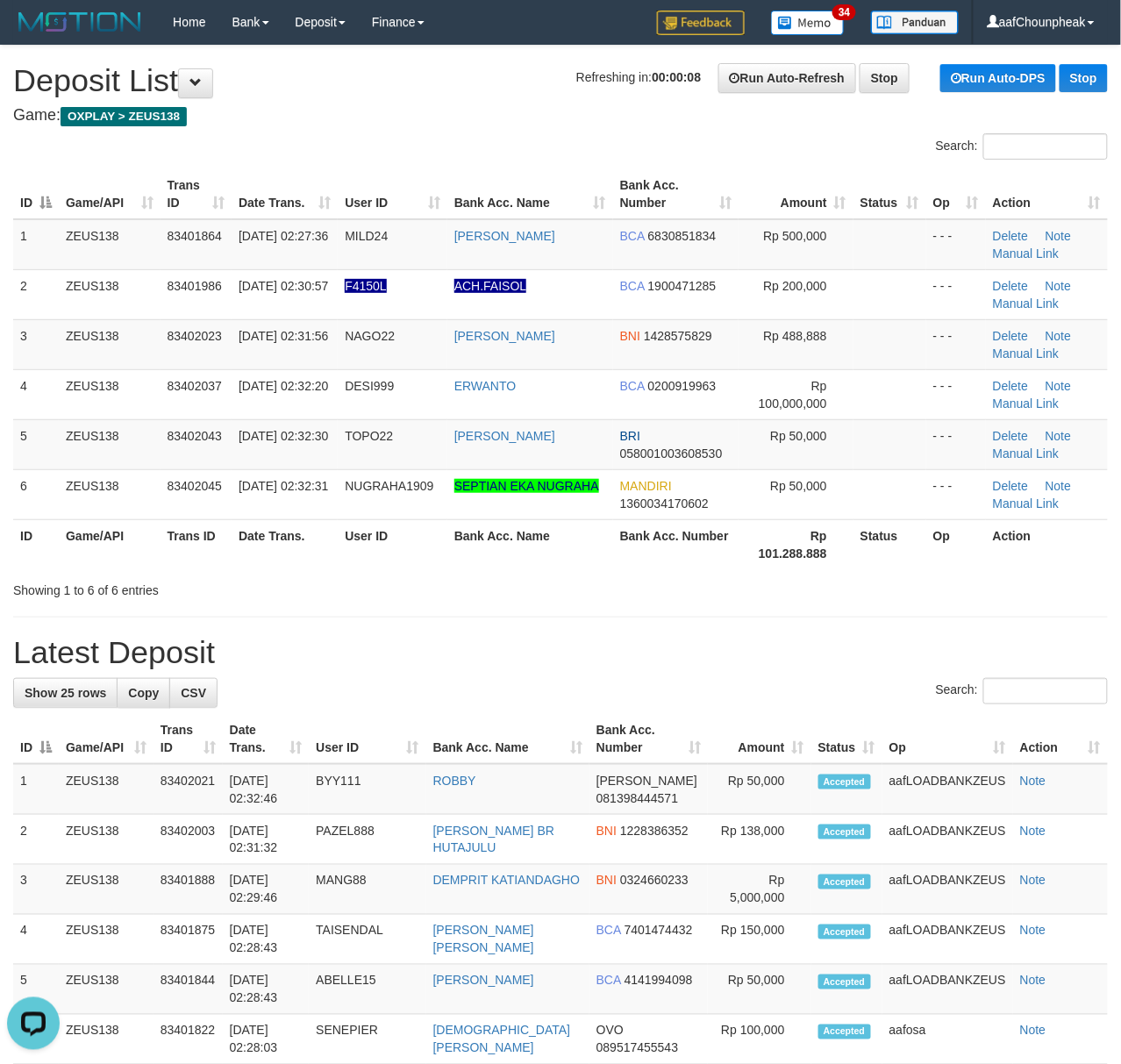 drag, startPoint x: 326, startPoint y: 130, endPoint x: 1, endPoint y: 163, distance: 326.671 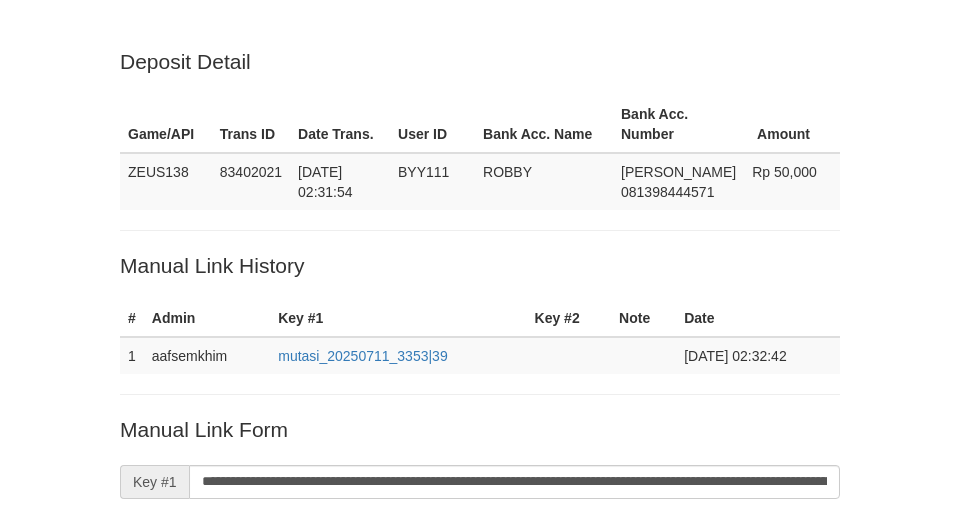 scroll, scrollTop: 412, scrollLeft: 0, axis: vertical 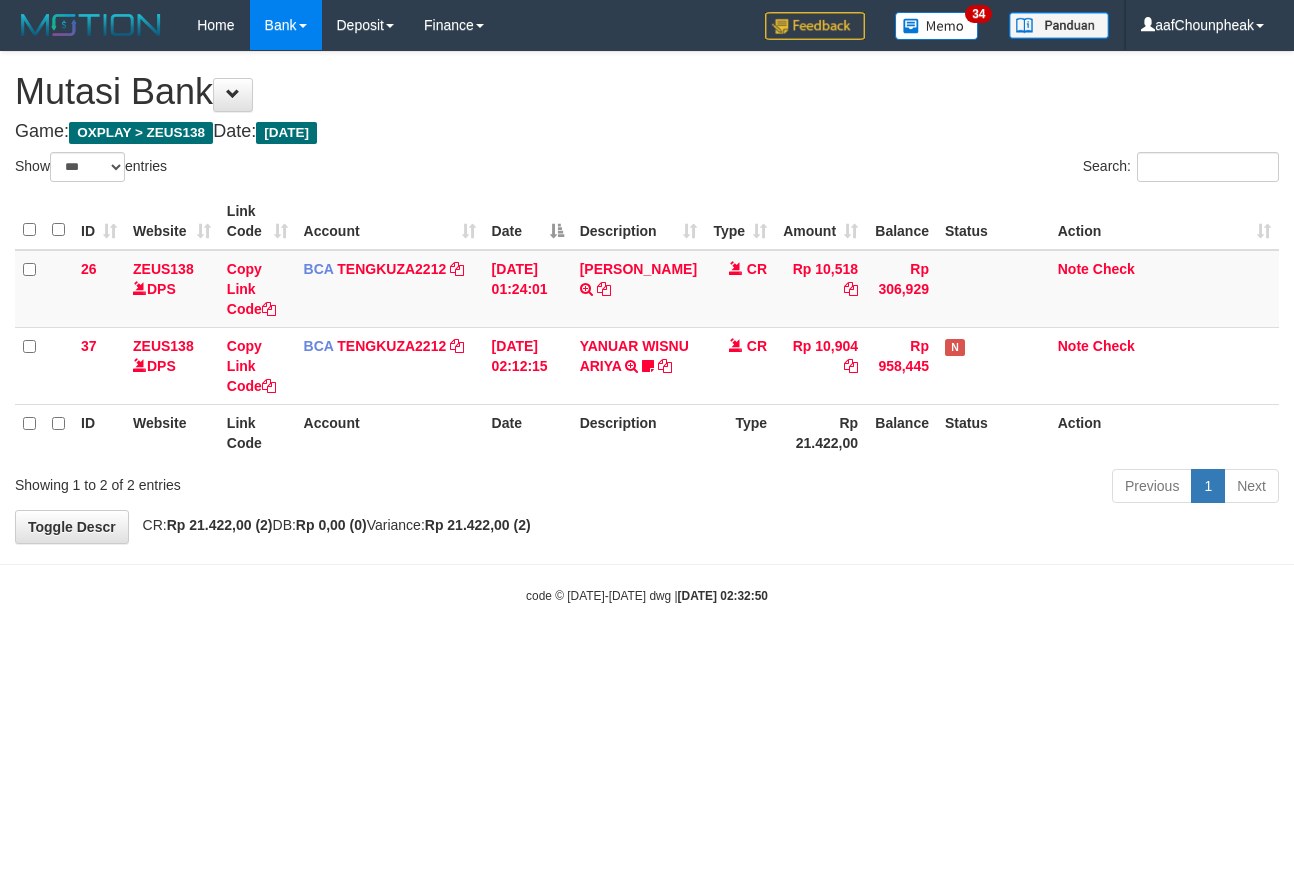 select on "***" 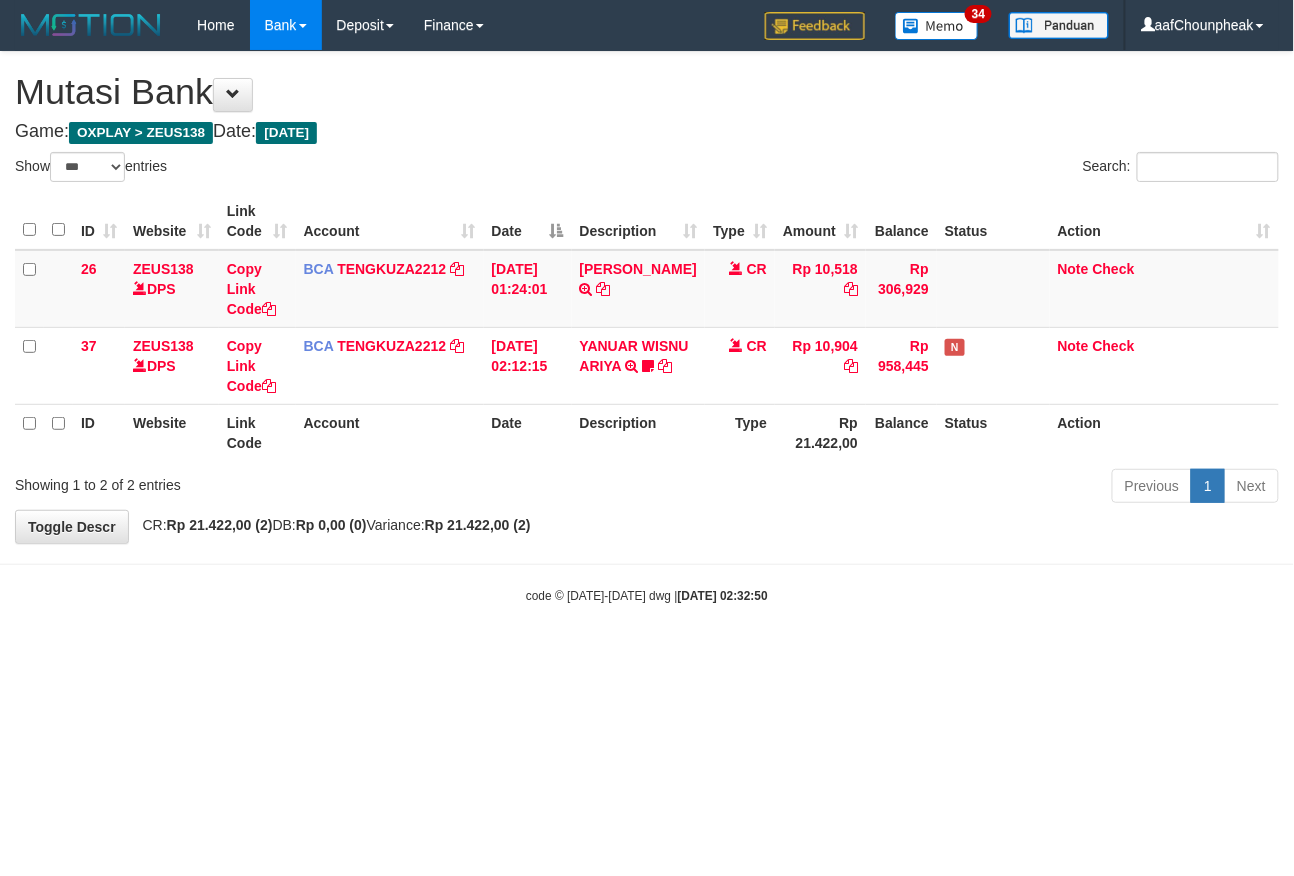 drag, startPoint x: 837, startPoint y: 538, endPoint x: 824, endPoint y: 592, distance: 55.542778 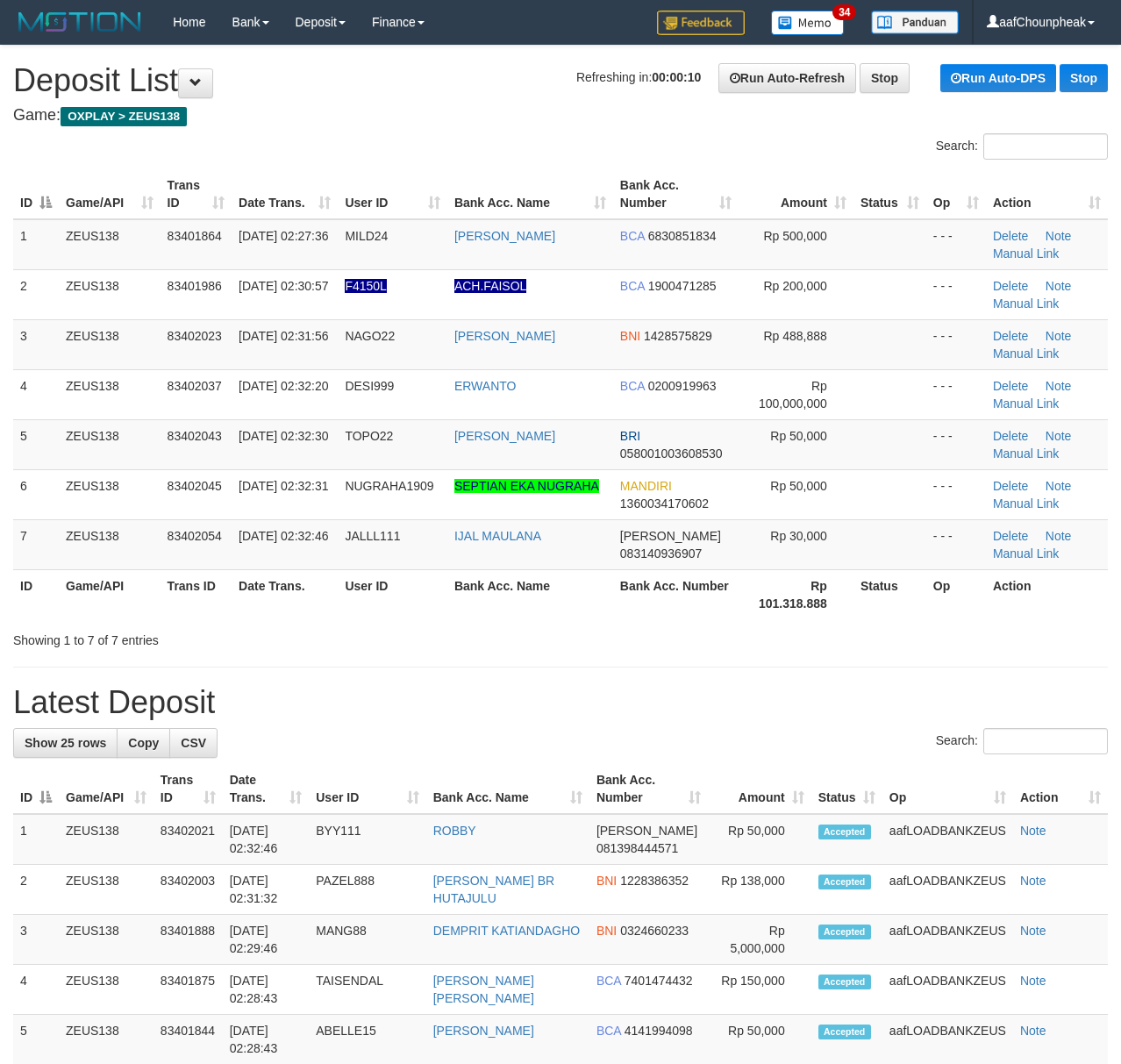 scroll, scrollTop: 0, scrollLeft: 0, axis: both 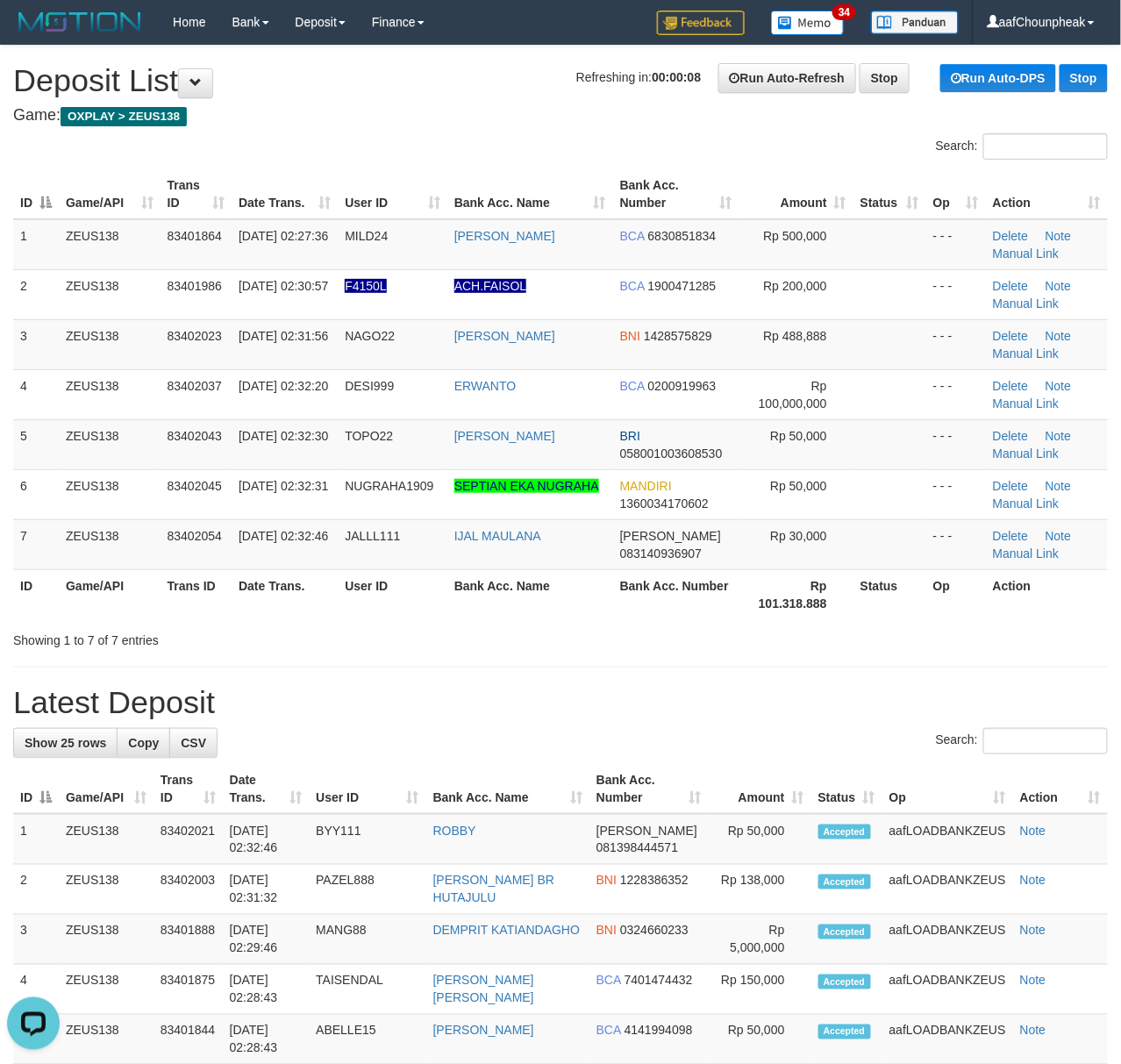 click on "**********" at bounding box center [560, 1122] 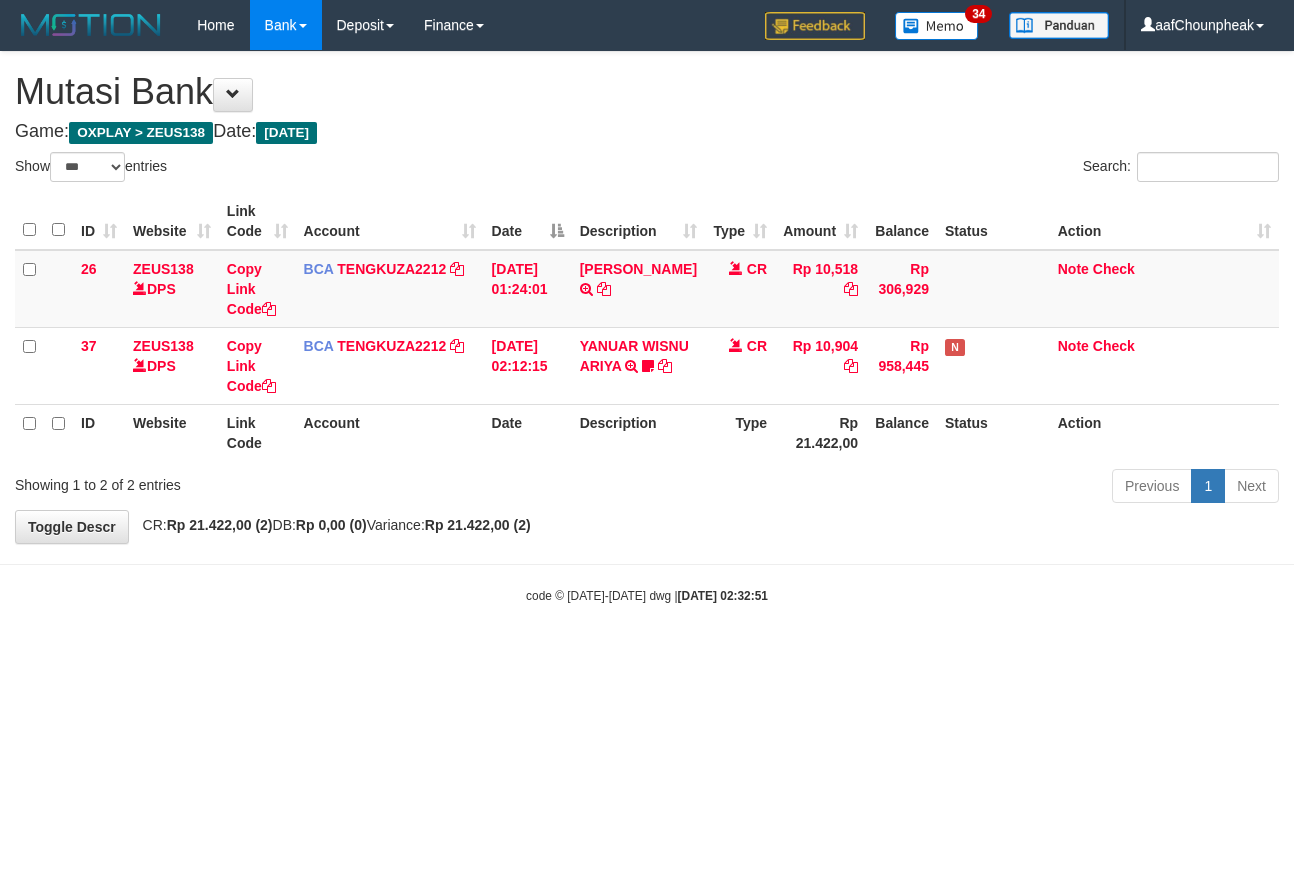 select on "***" 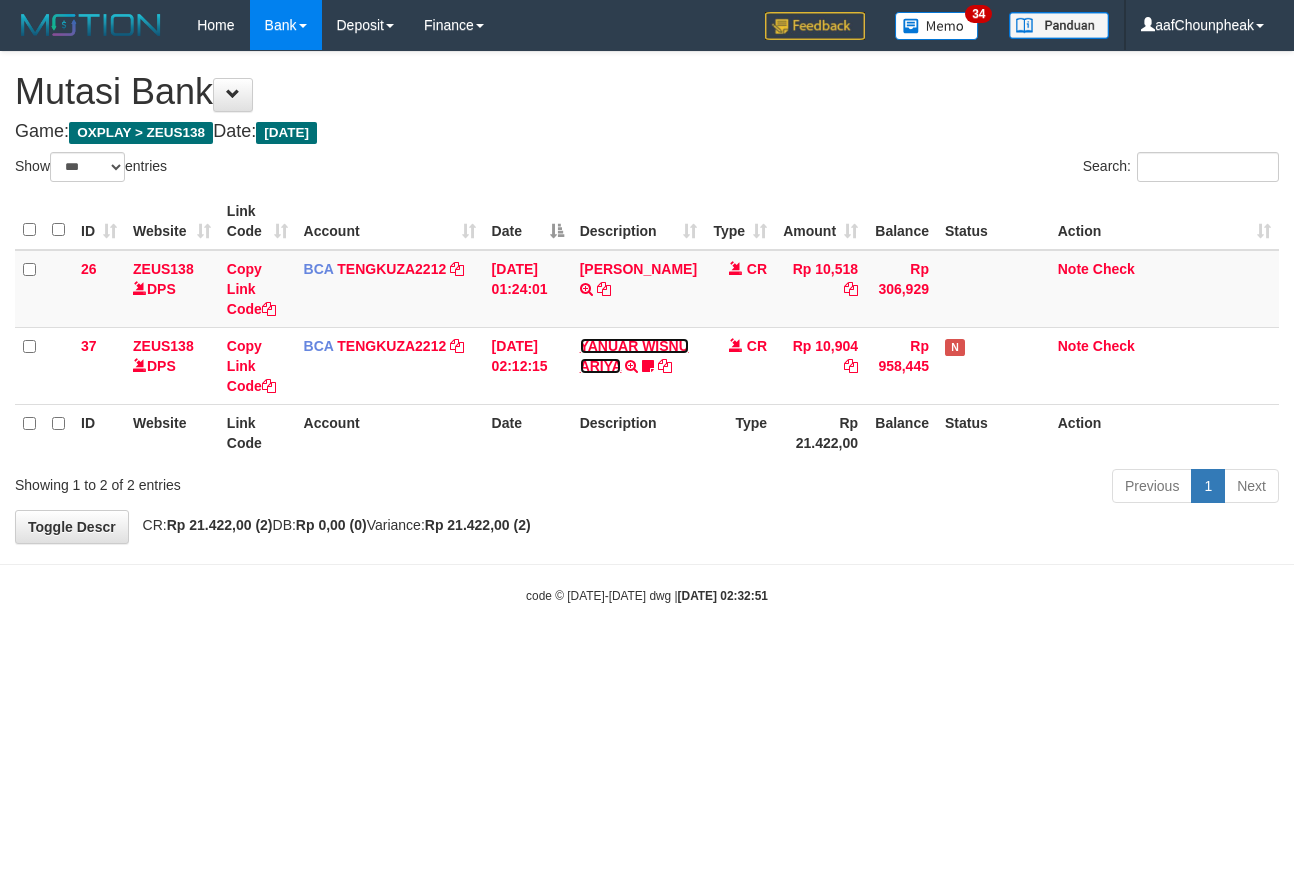 scroll, scrollTop: 0, scrollLeft: 0, axis: both 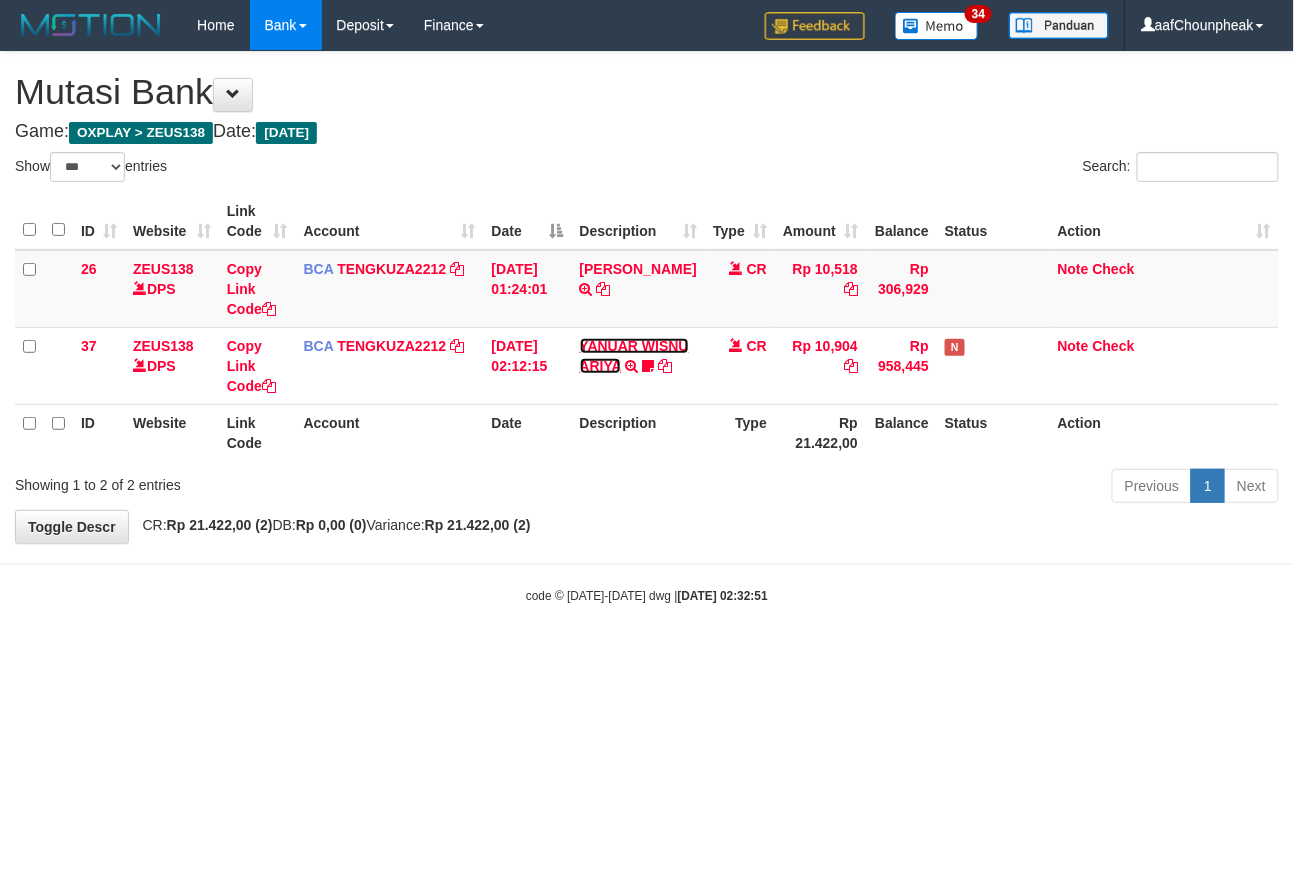 click on "YANUAR WISNU ARIYA" at bounding box center (634, 356) 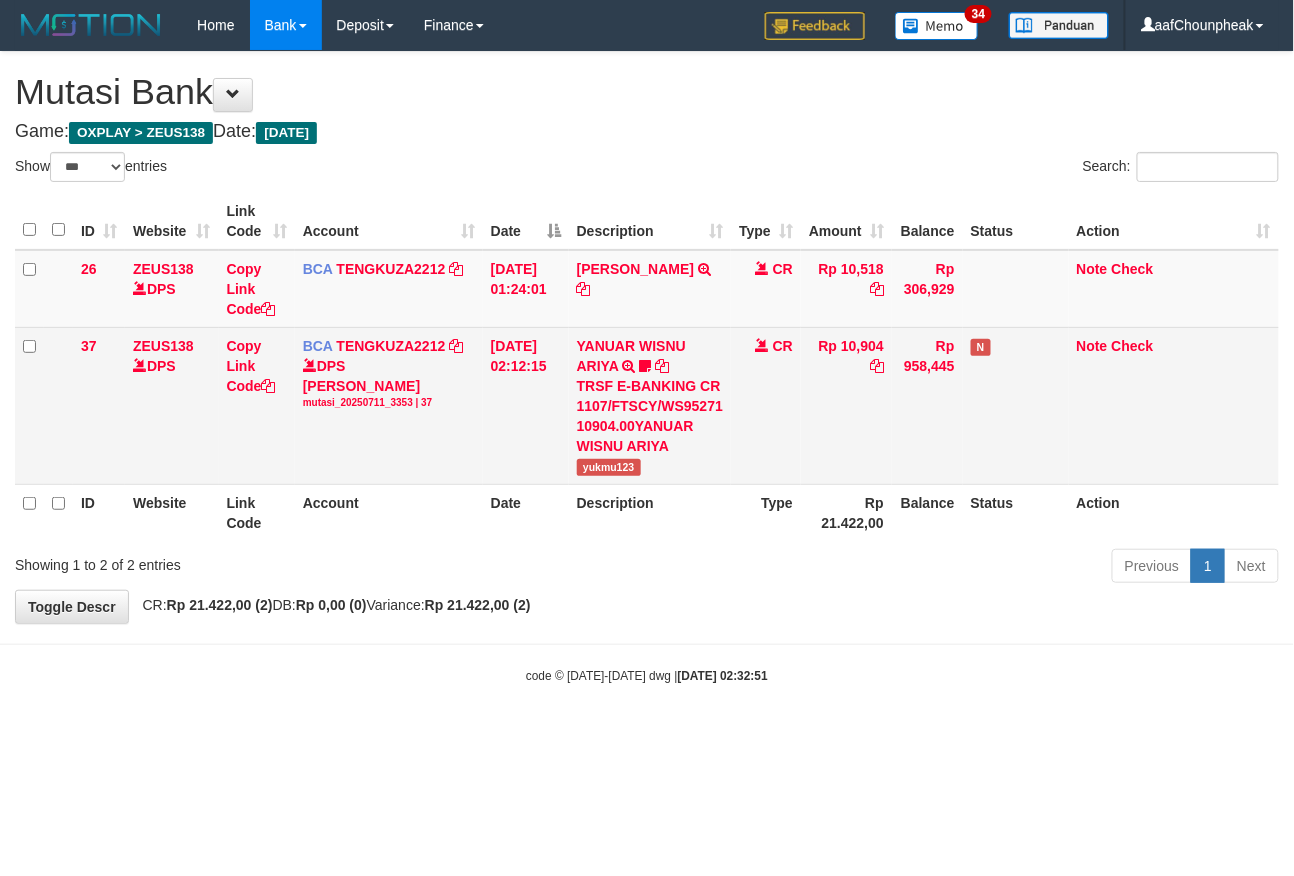 click on "yukmu123" at bounding box center [609, 467] 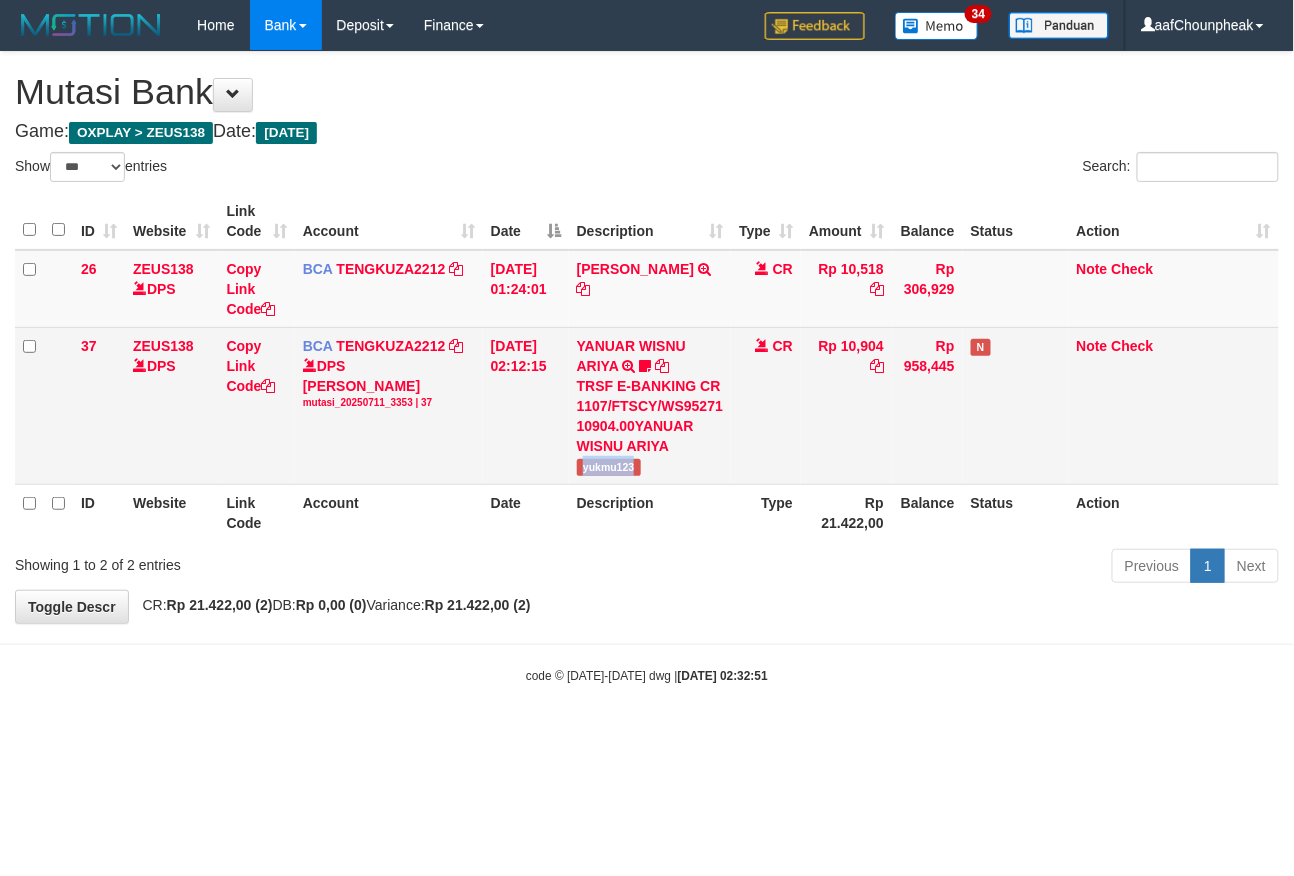 click on "yukmu123" at bounding box center [609, 467] 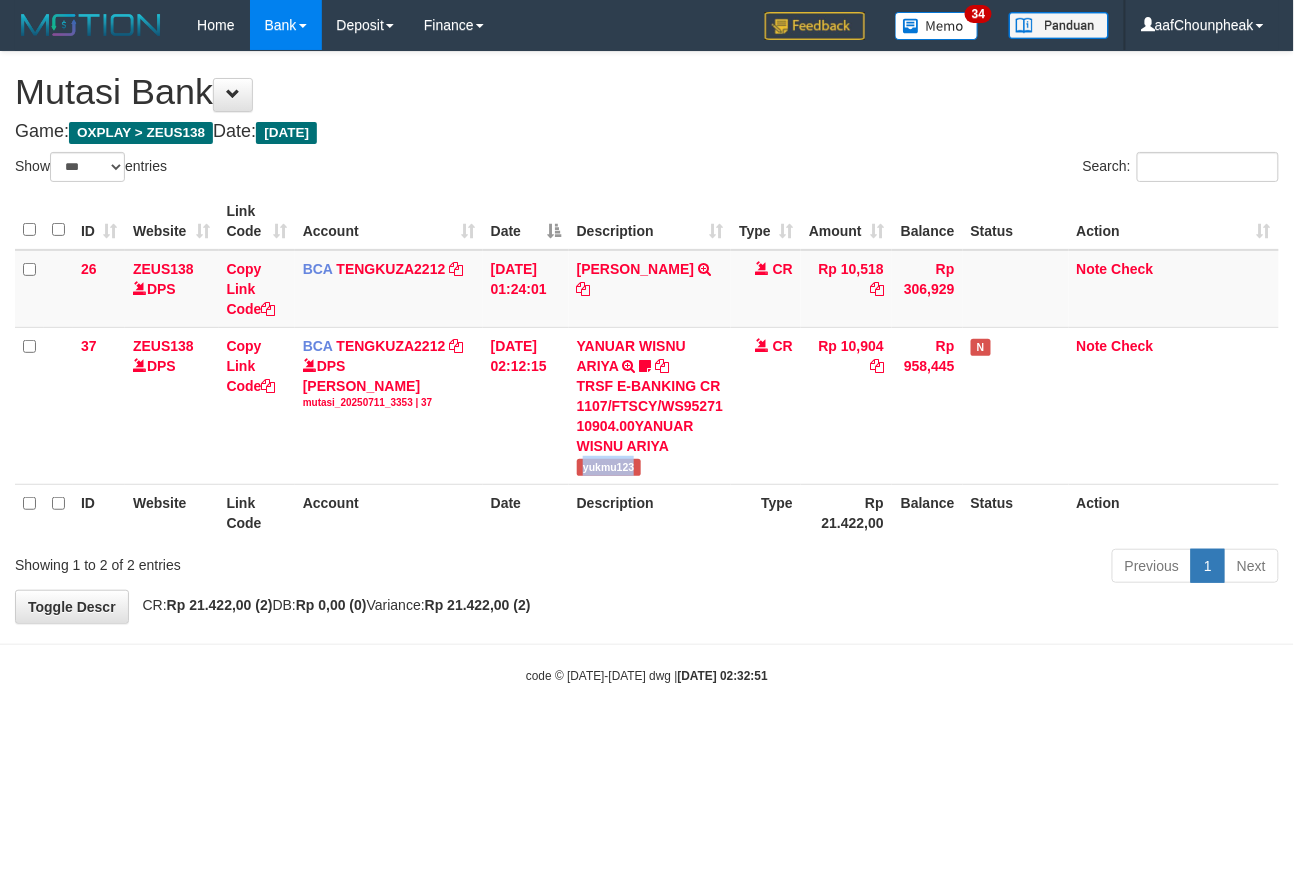 copy on "yukmu123" 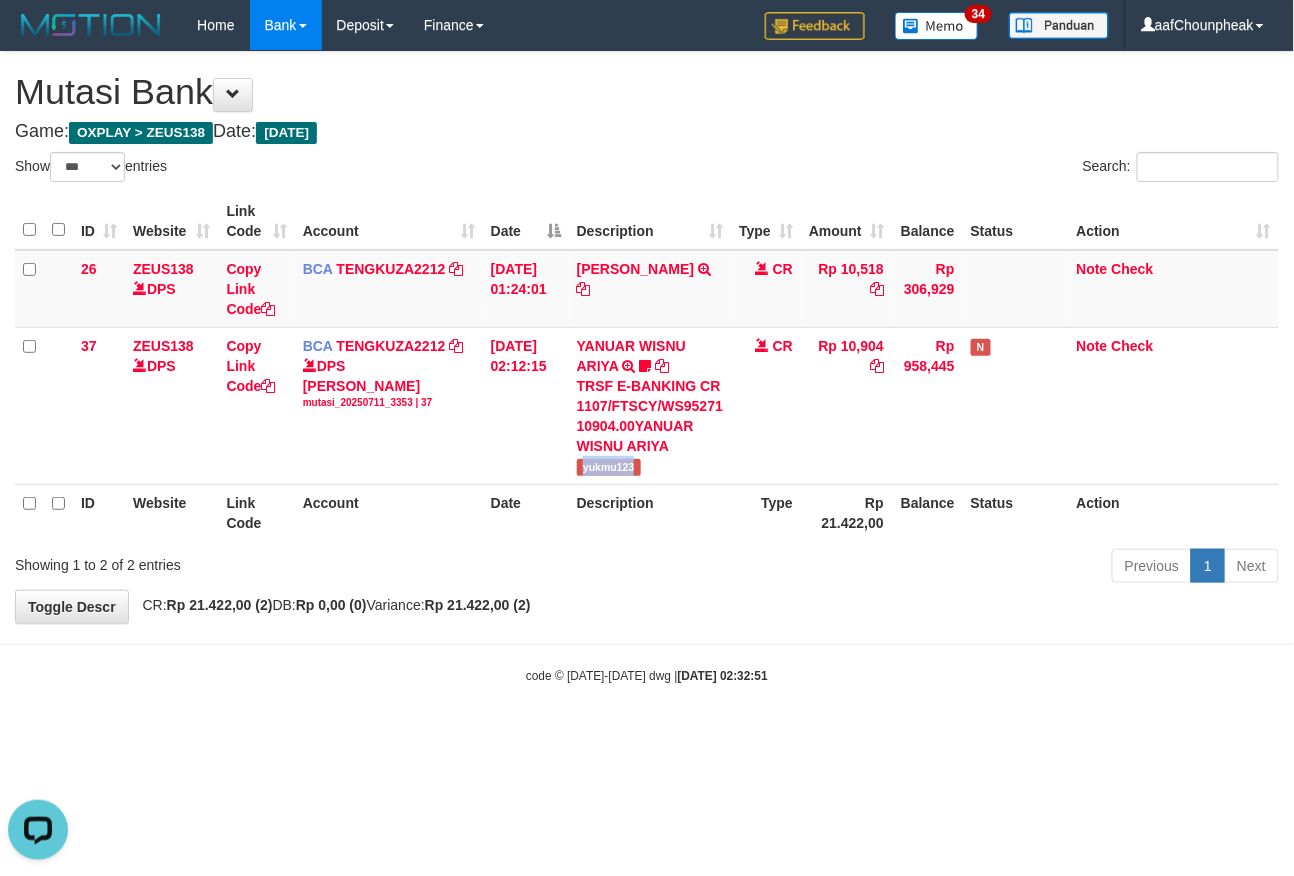 scroll, scrollTop: 0, scrollLeft: 0, axis: both 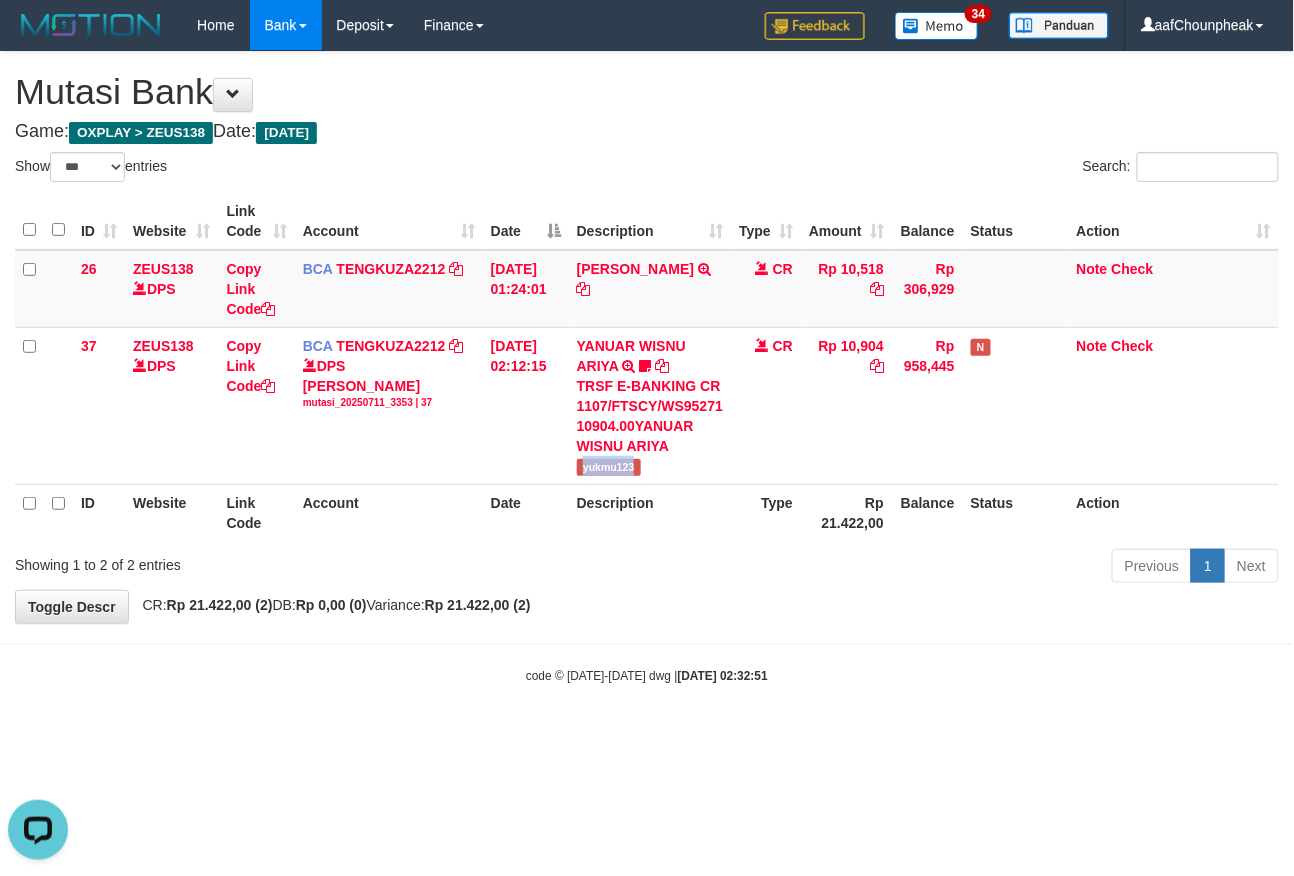 drag, startPoint x: 930, startPoint y: 701, endPoint x: 933, endPoint y: 712, distance: 11.401754 